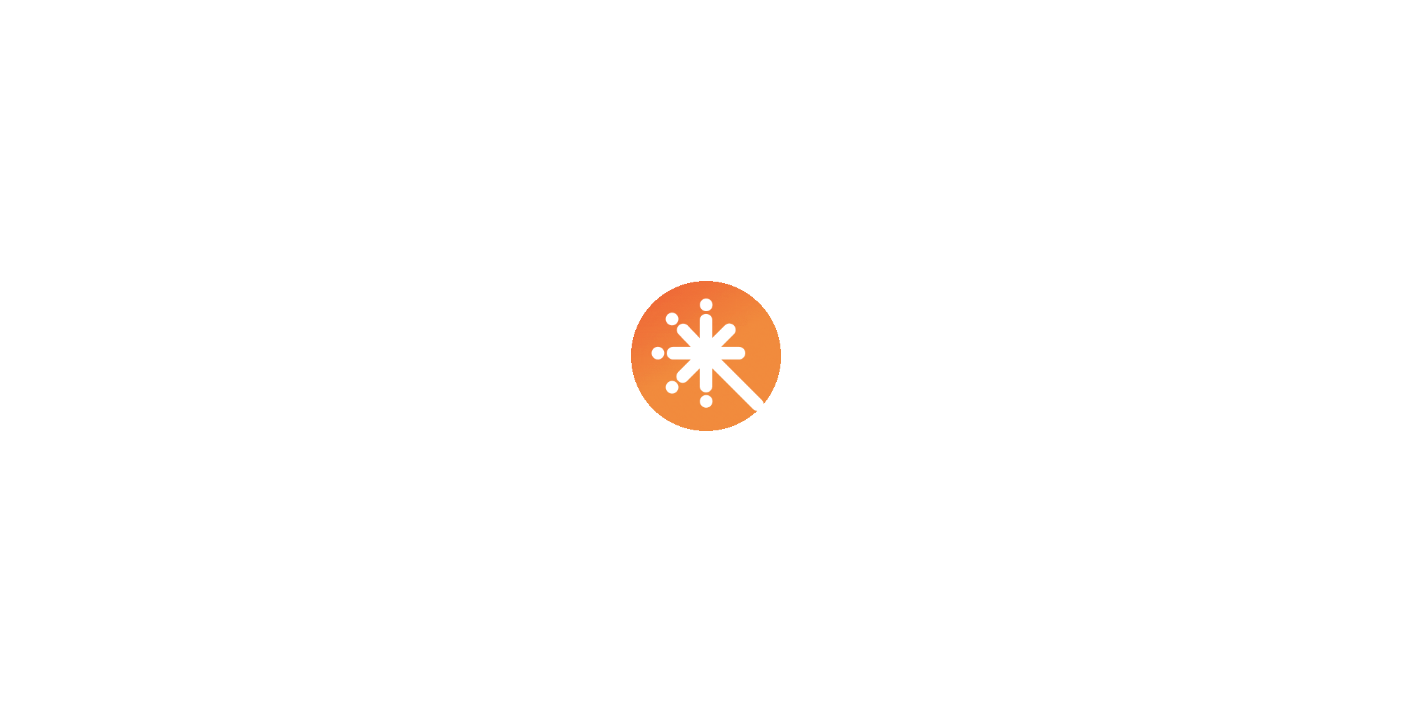 scroll, scrollTop: 0, scrollLeft: 0, axis: both 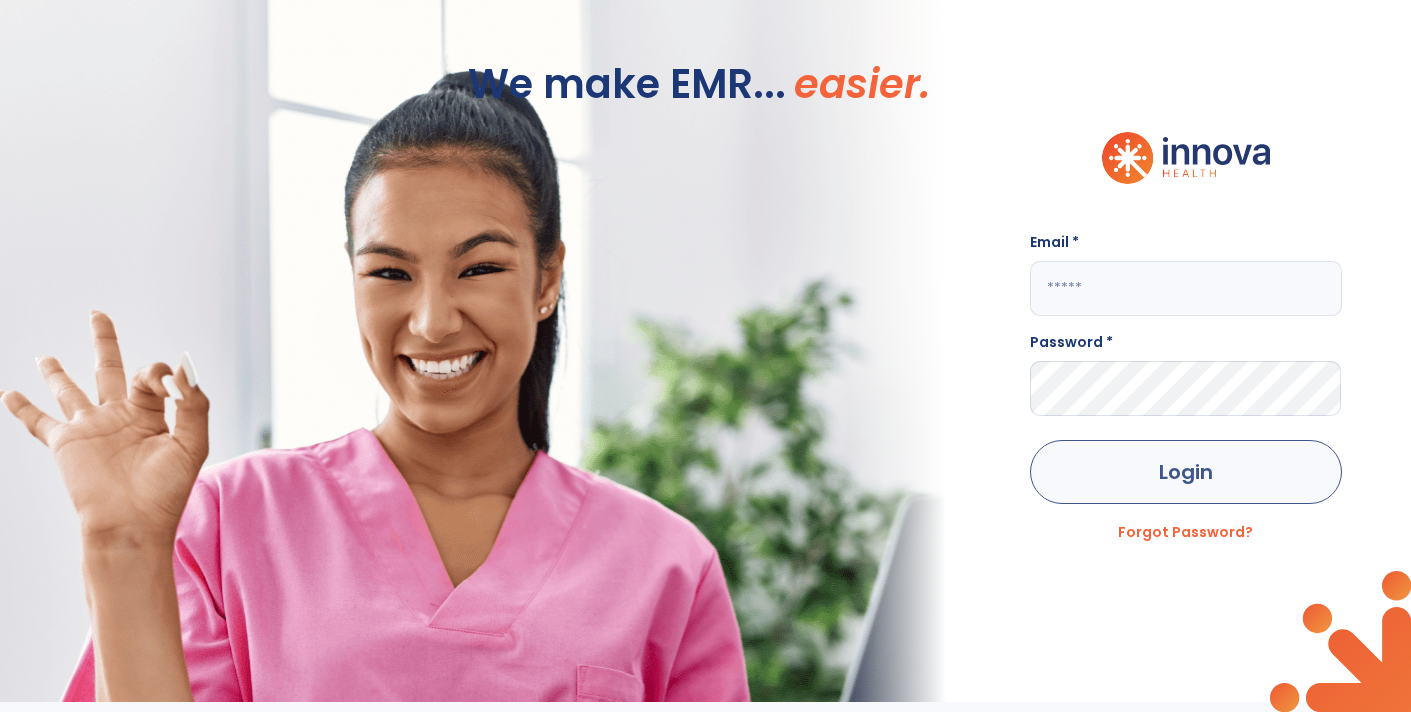 type on "**********" 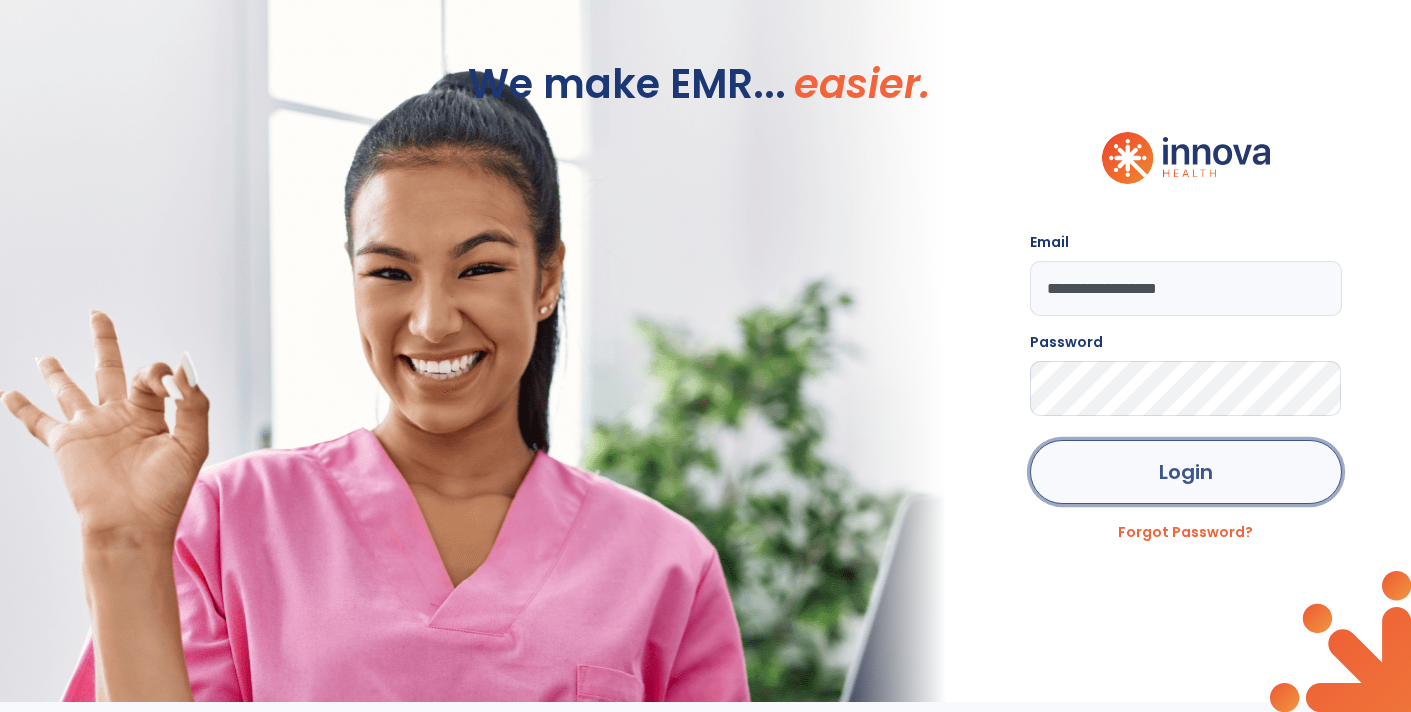 drag, startPoint x: 1158, startPoint y: 488, endPoint x: 1175, endPoint y: 488, distance: 17 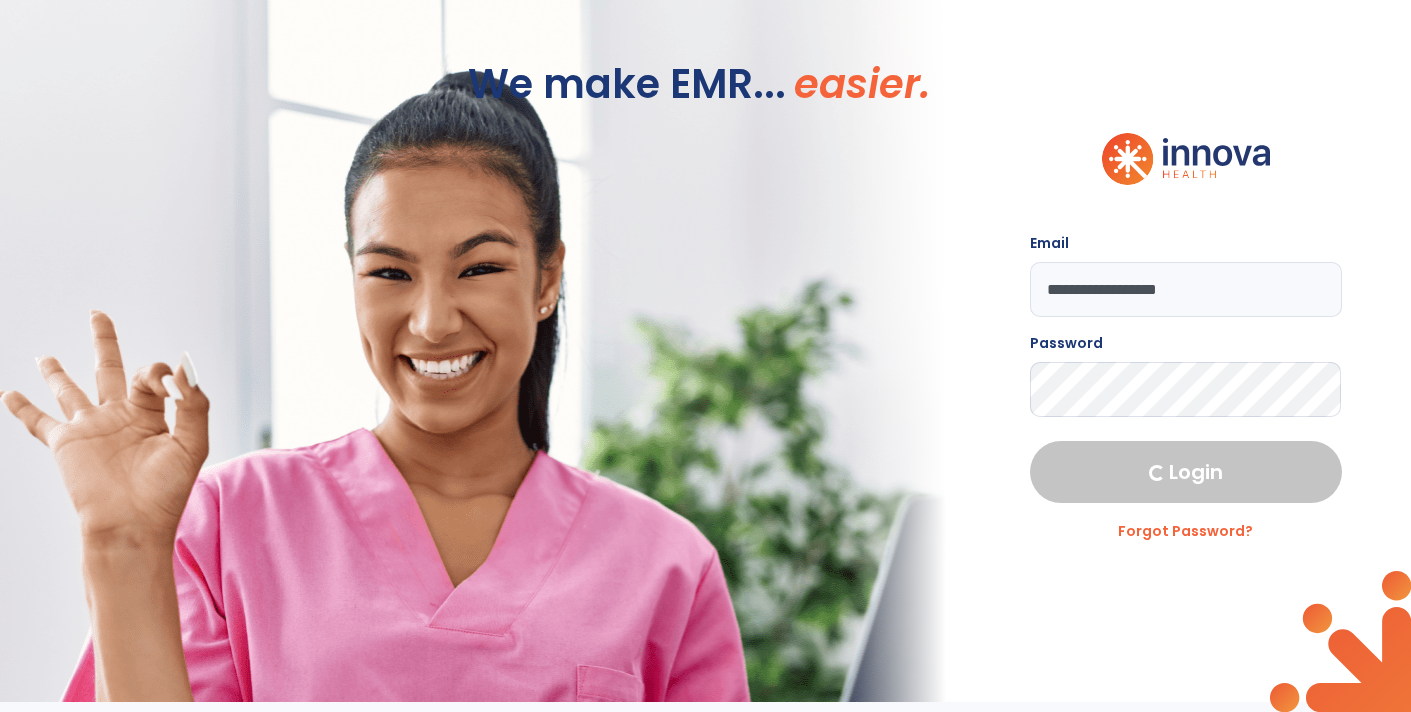 select on "****" 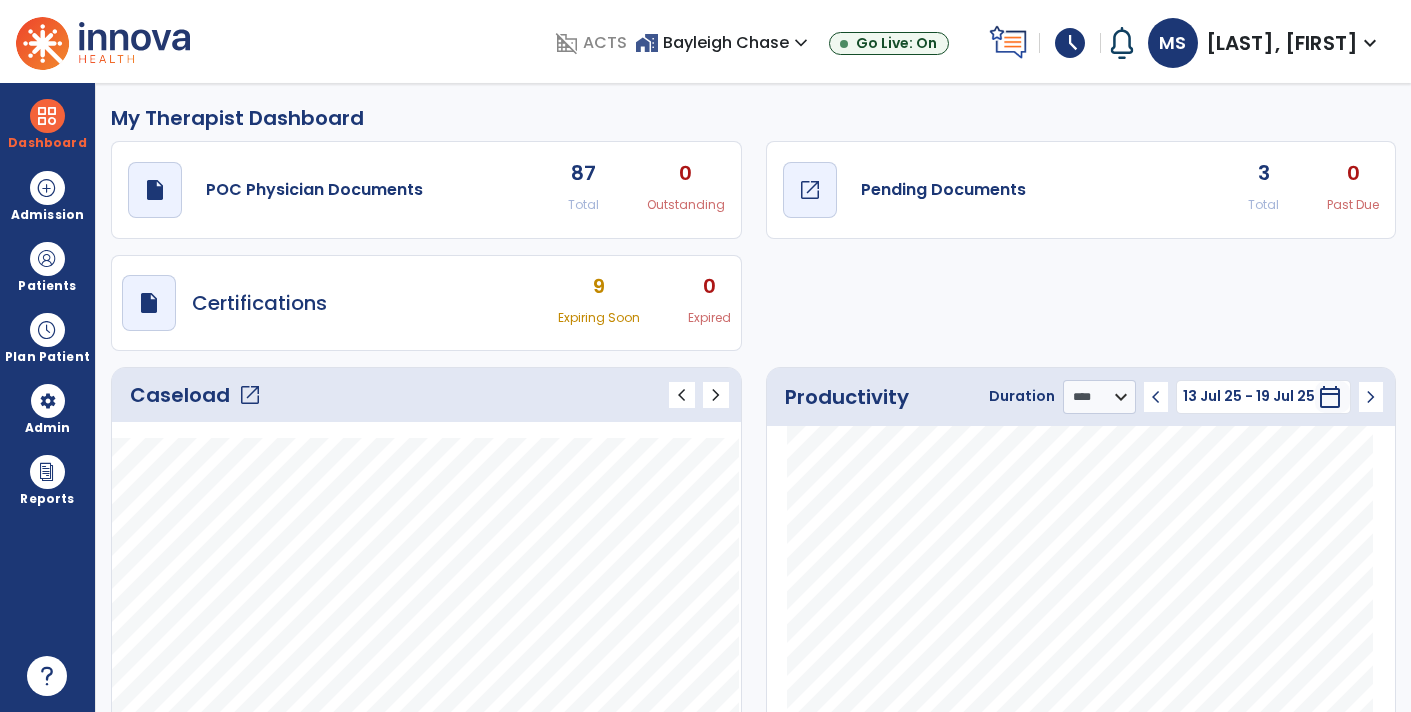 drag, startPoint x: 970, startPoint y: 184, endPoint x: 981, endPoint y: 182, distance: 11.18034 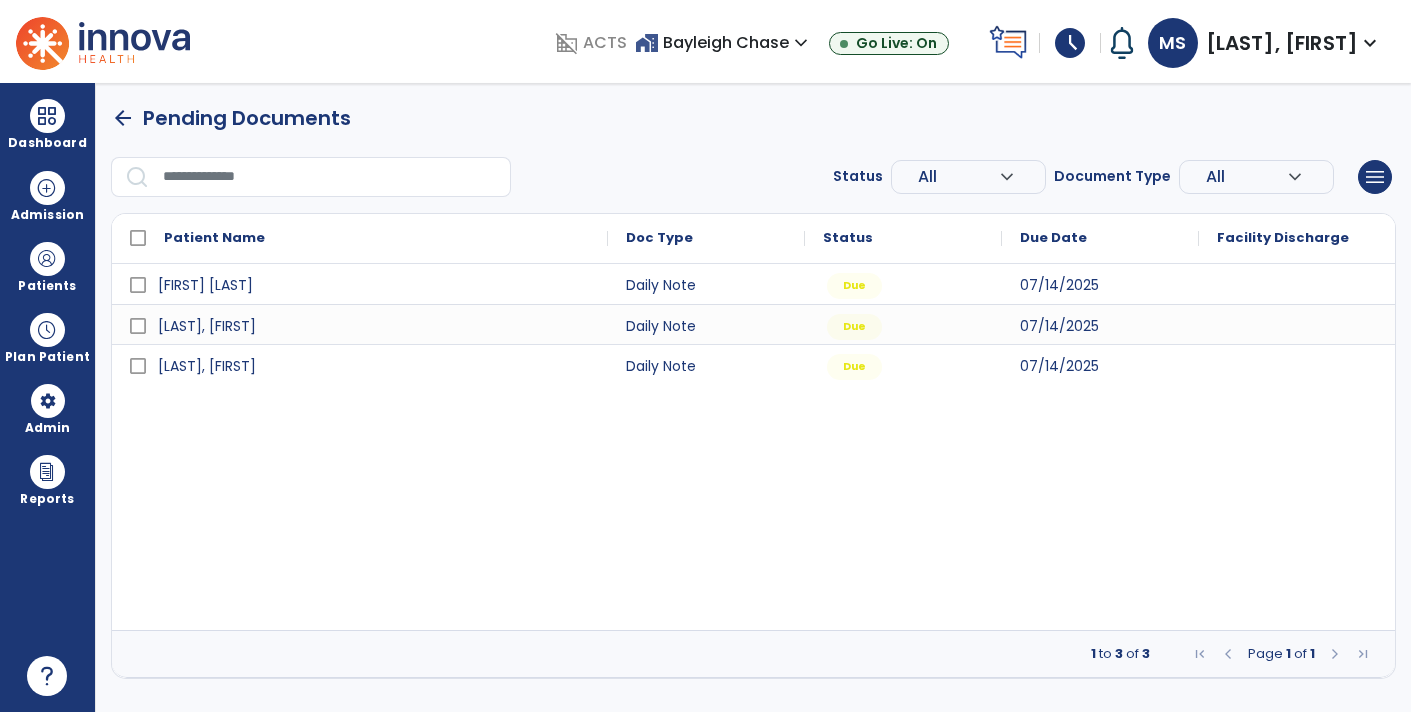 click on "schedule" at bounding box center (1070, 43) 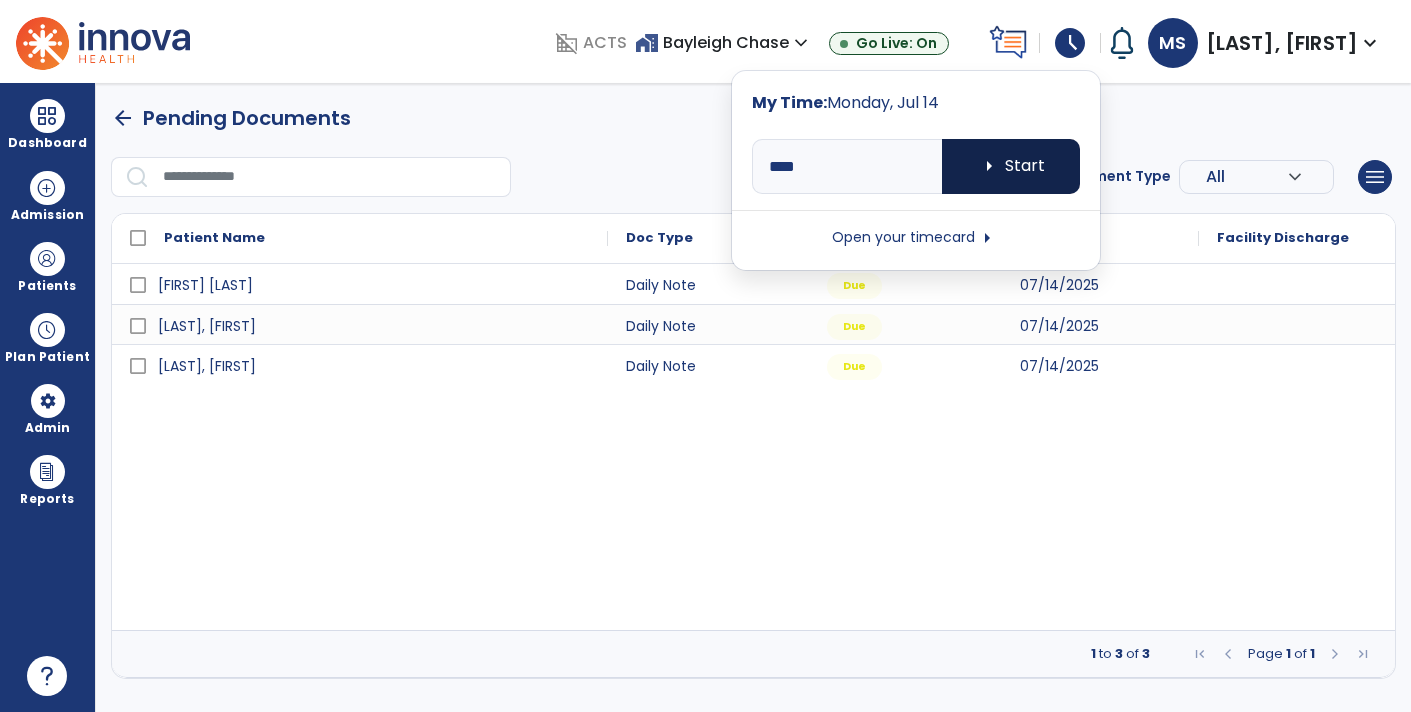 click on "arrow_right  Start" at bounding box center [1011, 166] 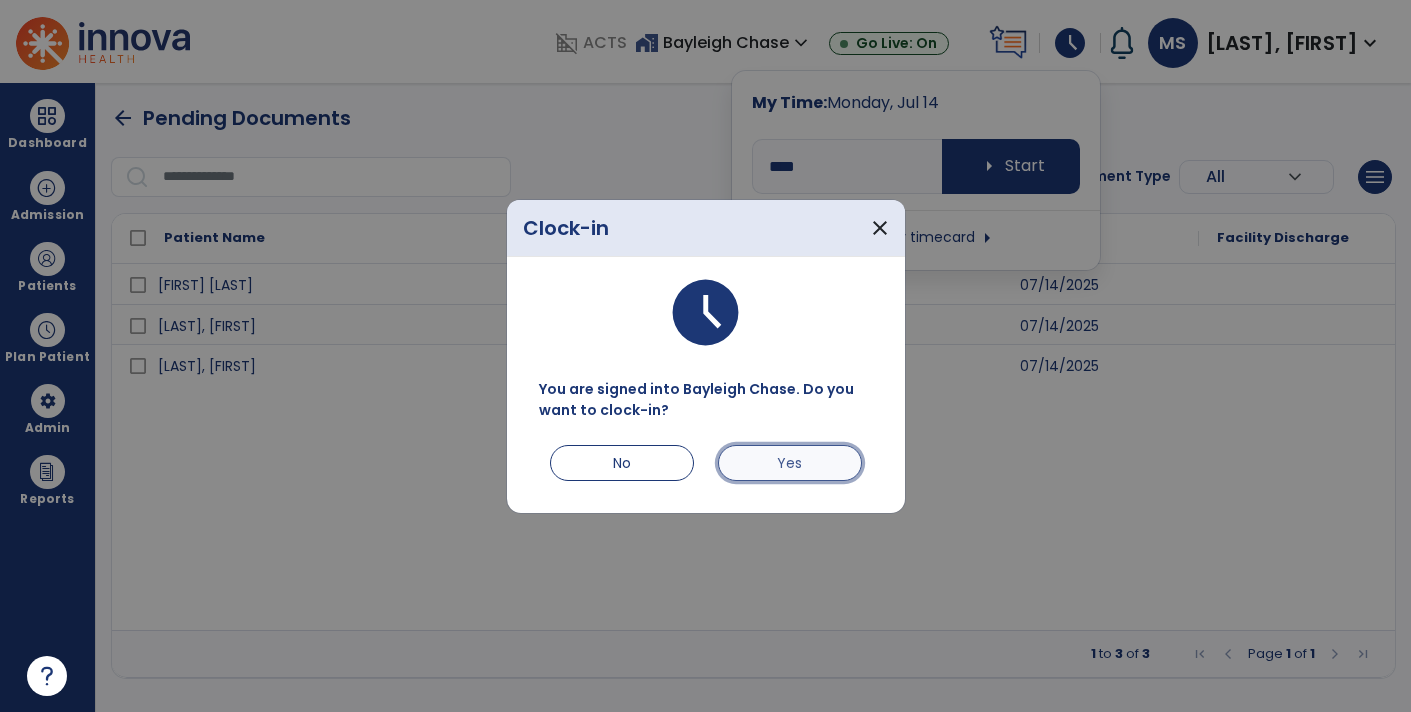 click on "Yes" at bounding box center [790, 463] 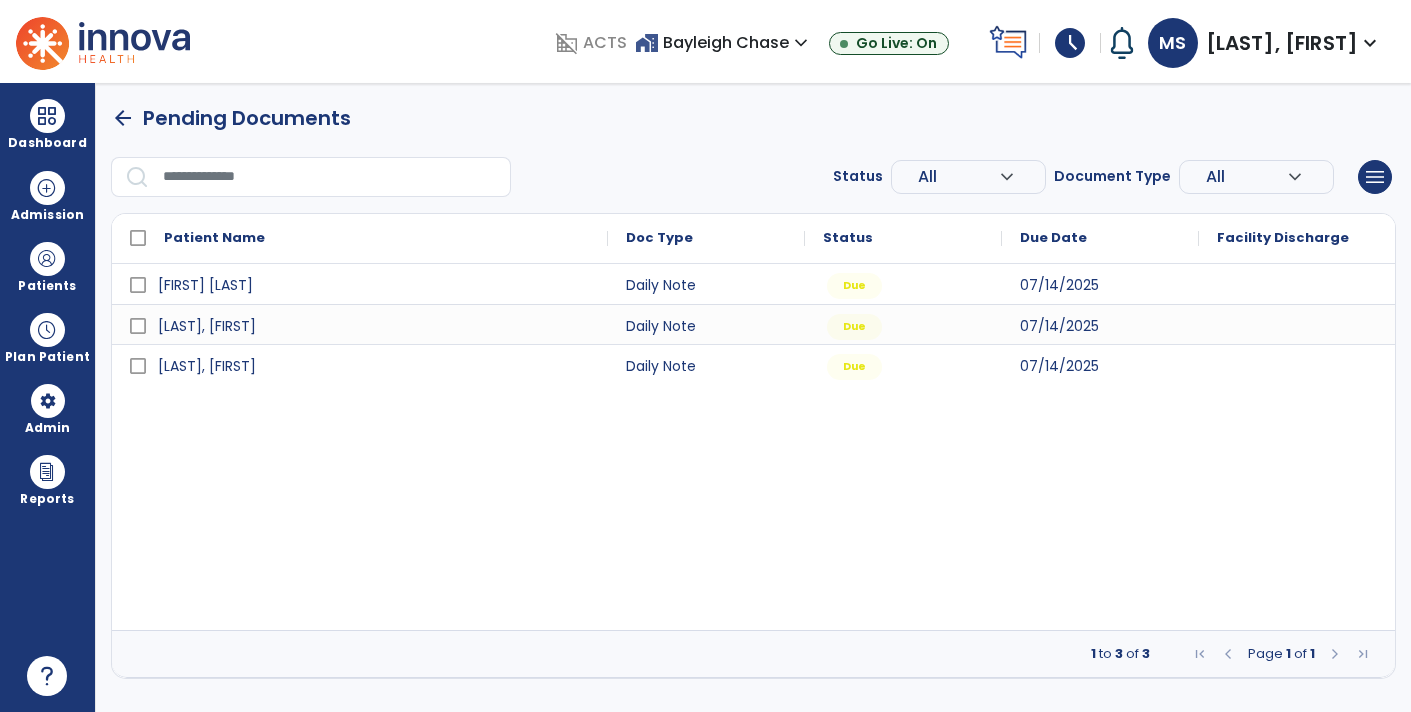 click on "arrow_back" at bounding box center (123, 118) 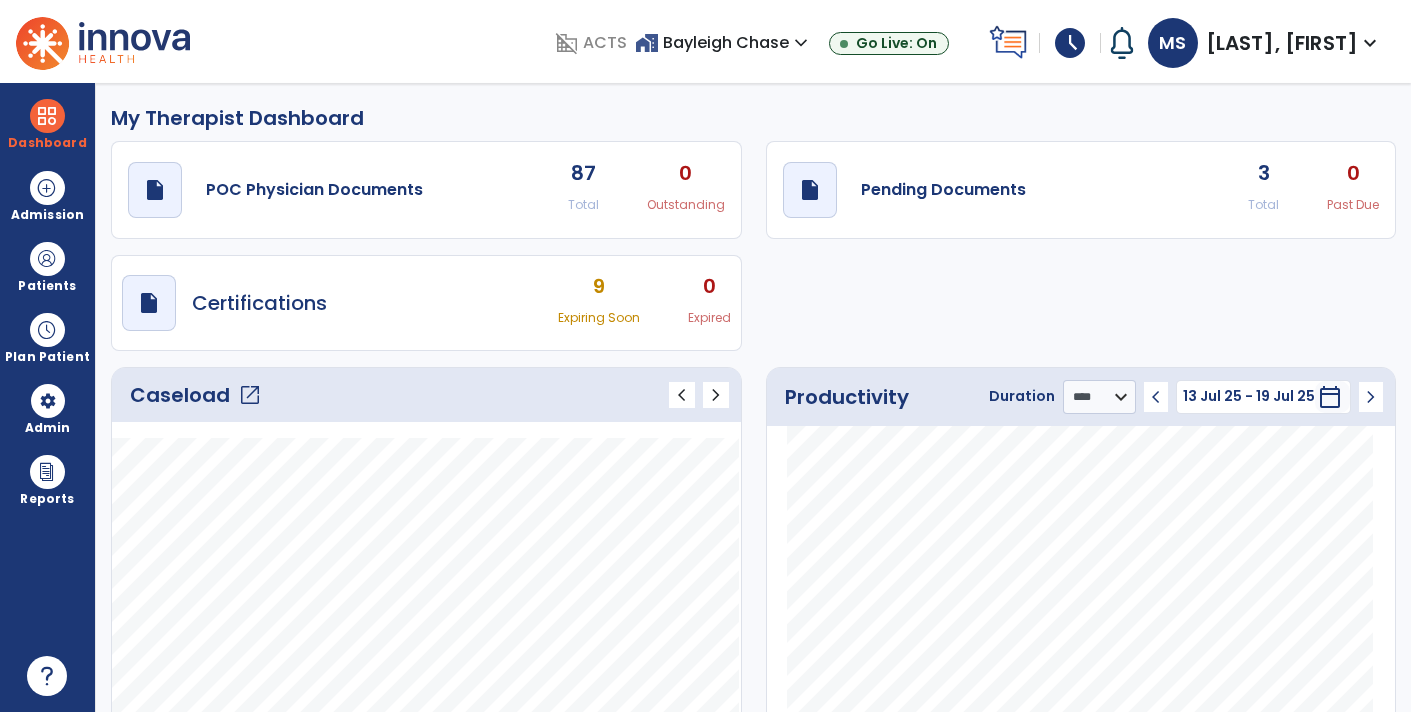 click on "draft   open_in_new  Certifications 9 Expiring Soon 0 Expired" at bounding box center (426, 303) 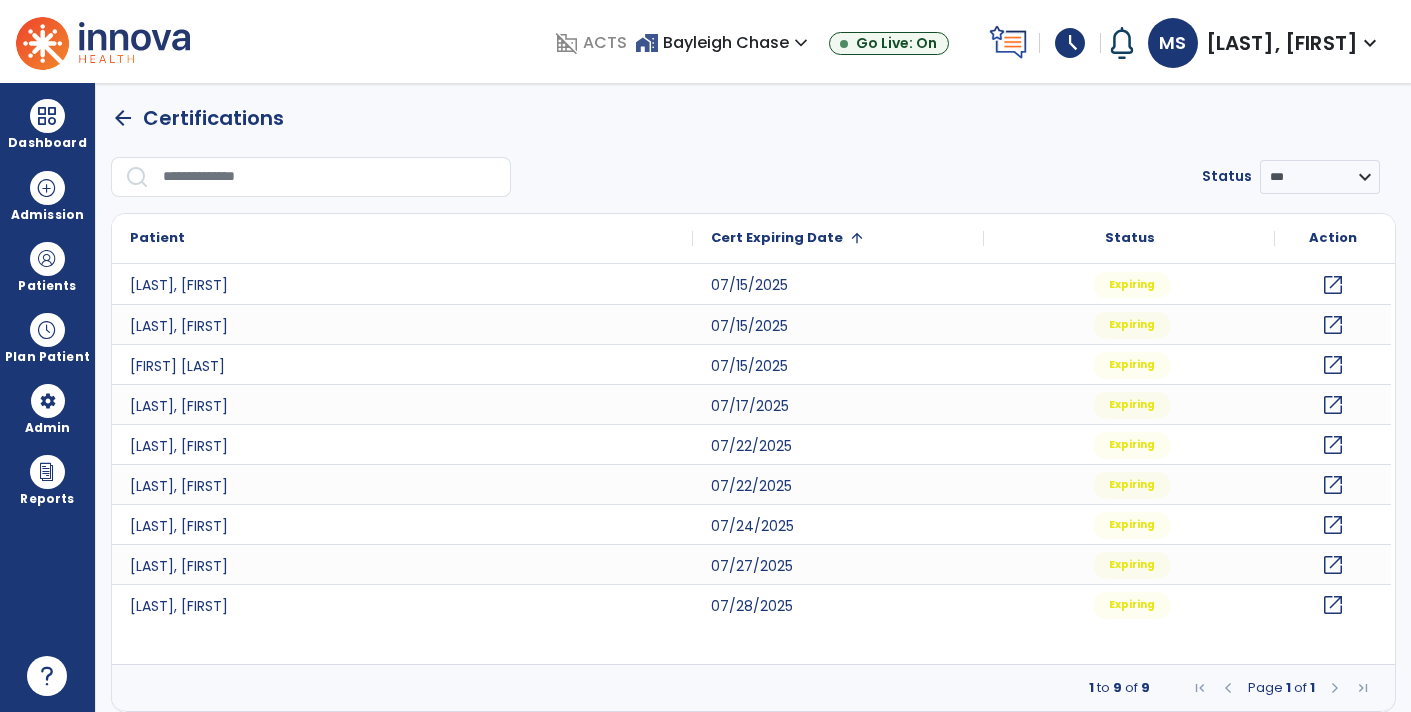 click on "arrow_back" 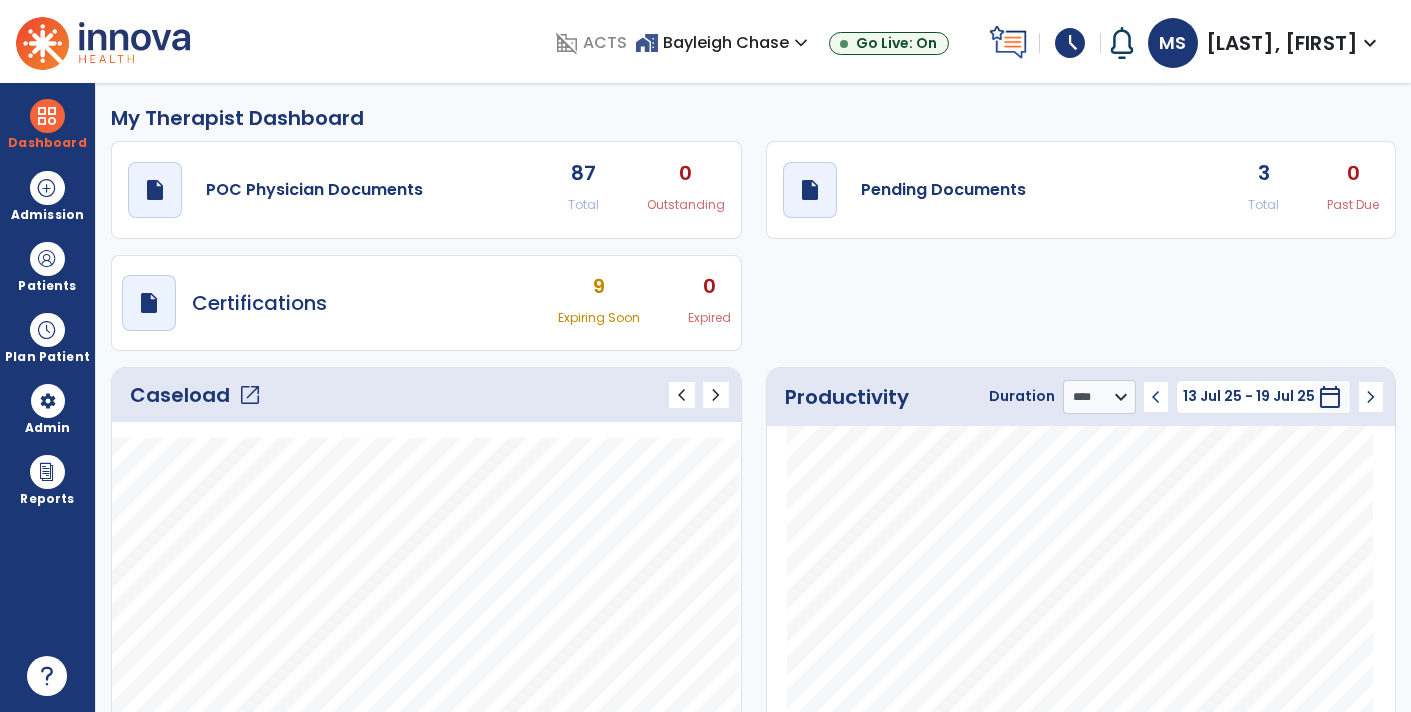 click on "draft   open_in_new  Pending Documents 3 Total 0 Past Due" 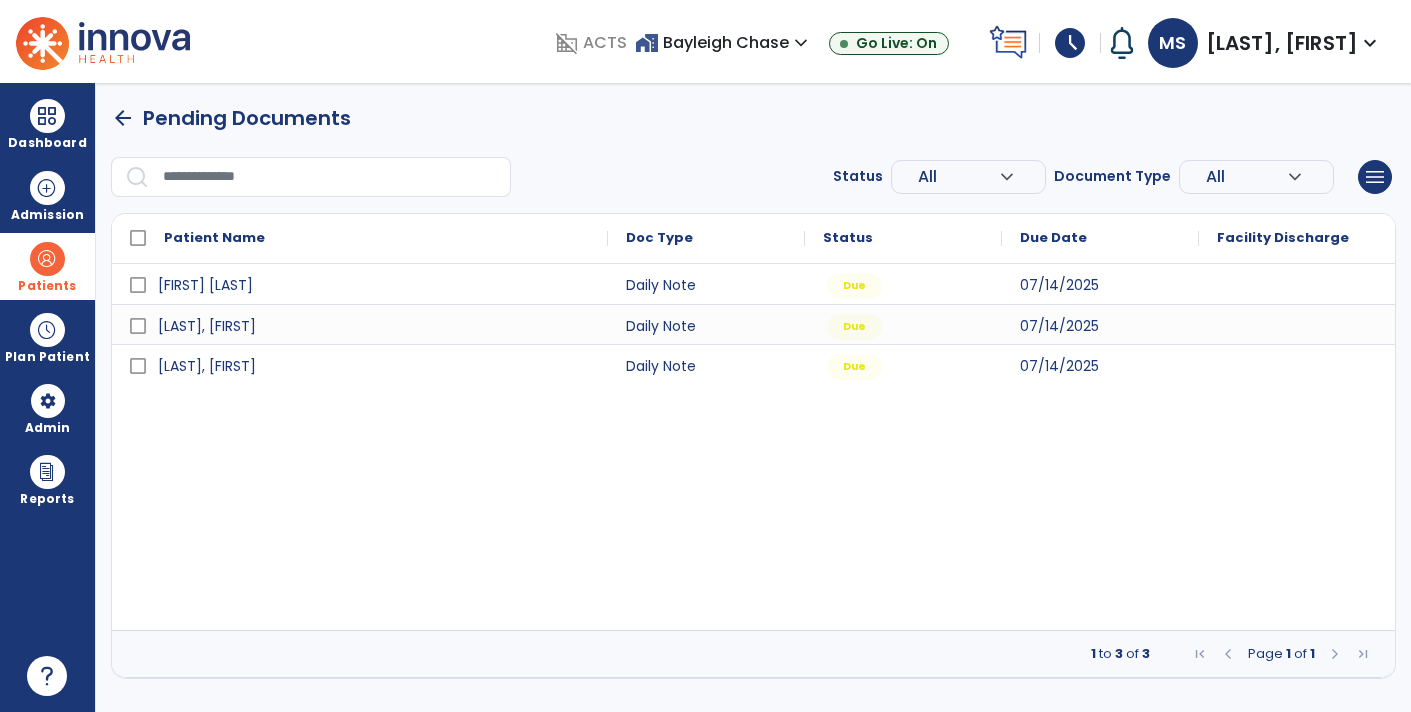 click on "Patients" at bounding box center (47, 266) 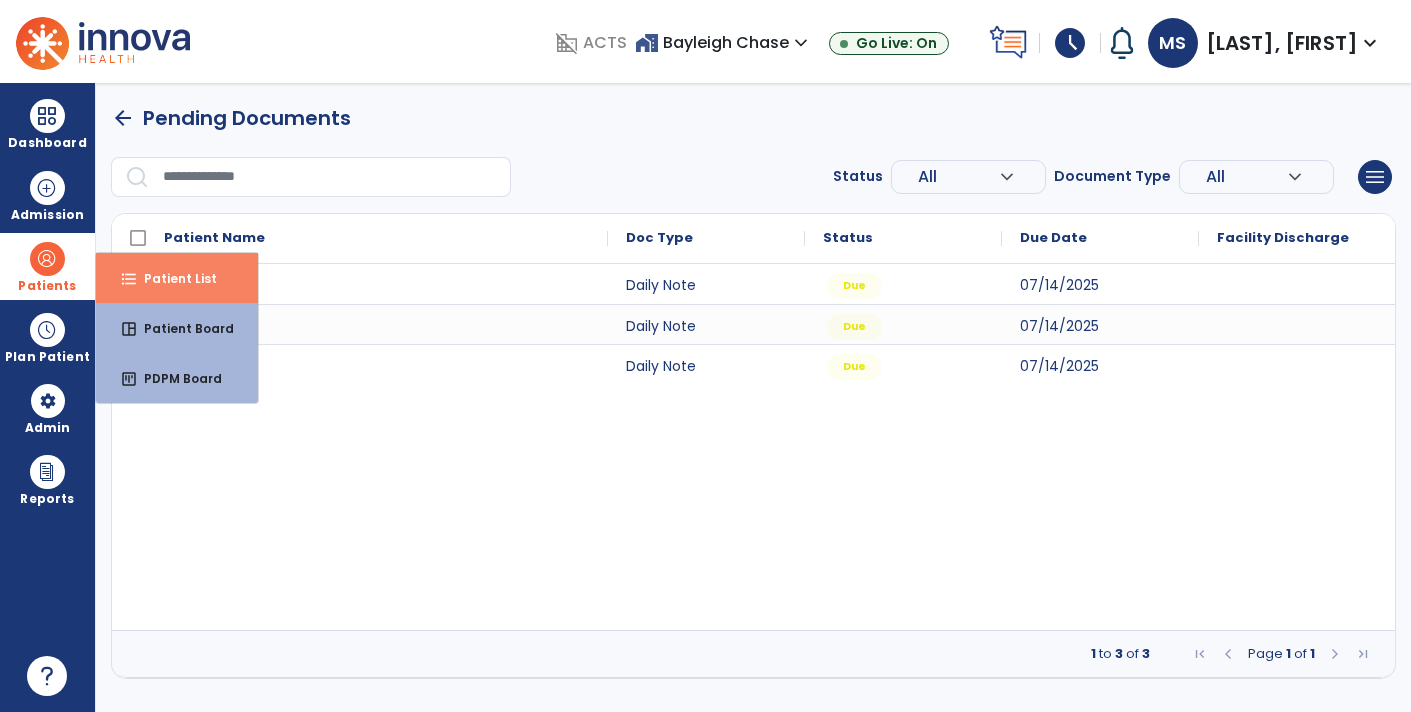 click on "Patient List" at bounding box center (172, 278) 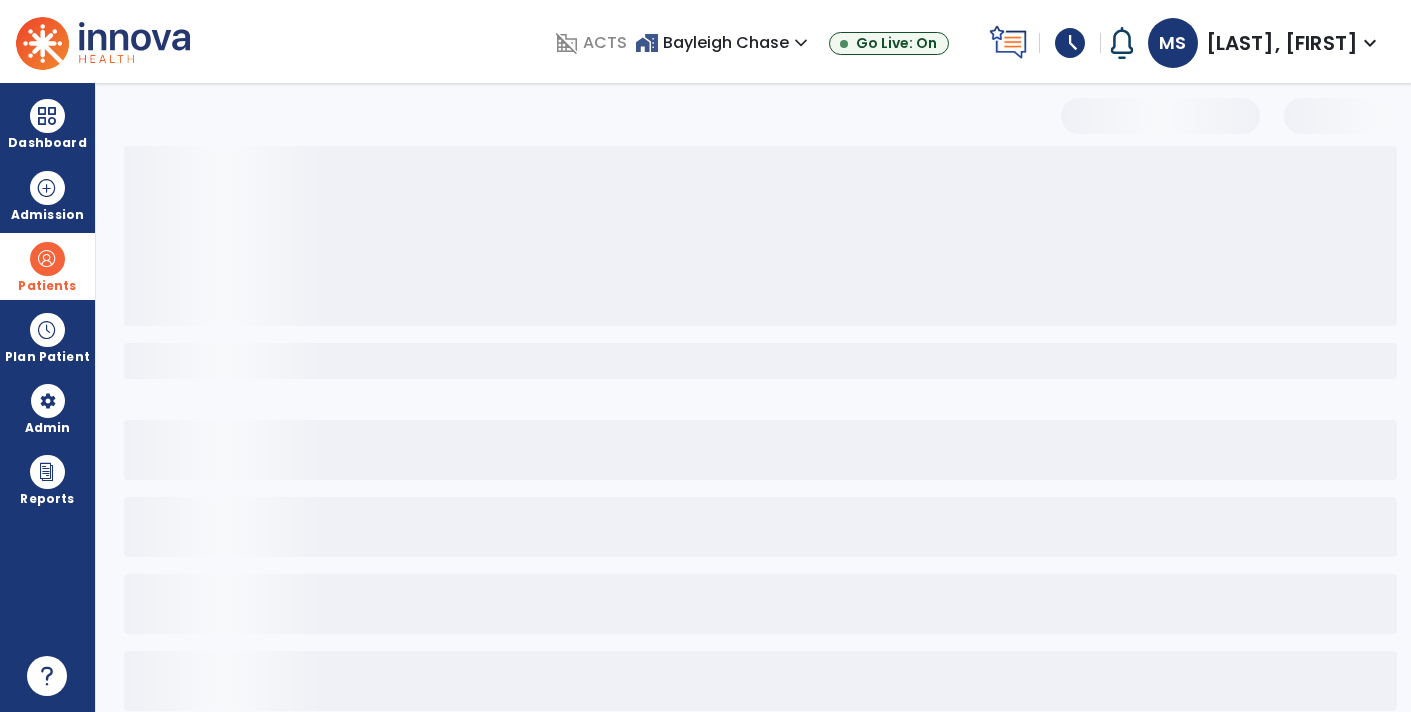 select on "***" 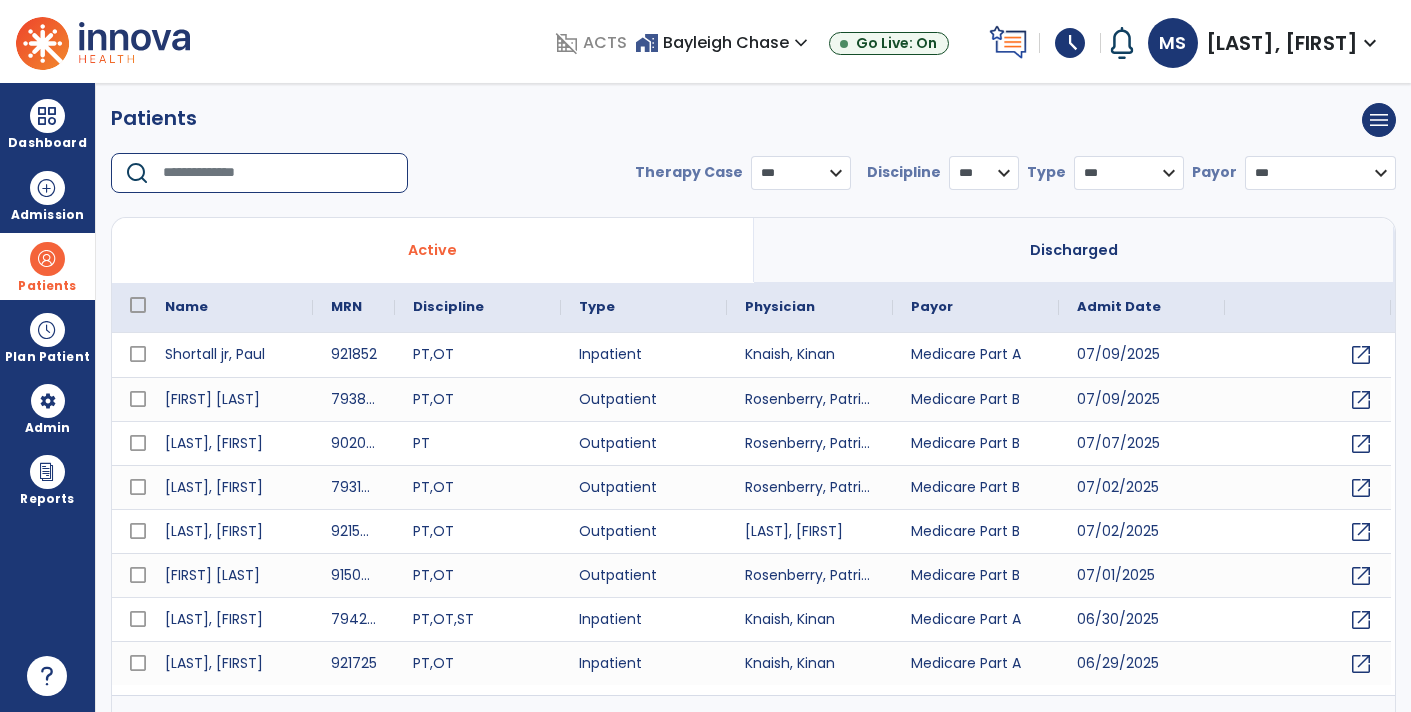 click at bounding box center (278, 173) 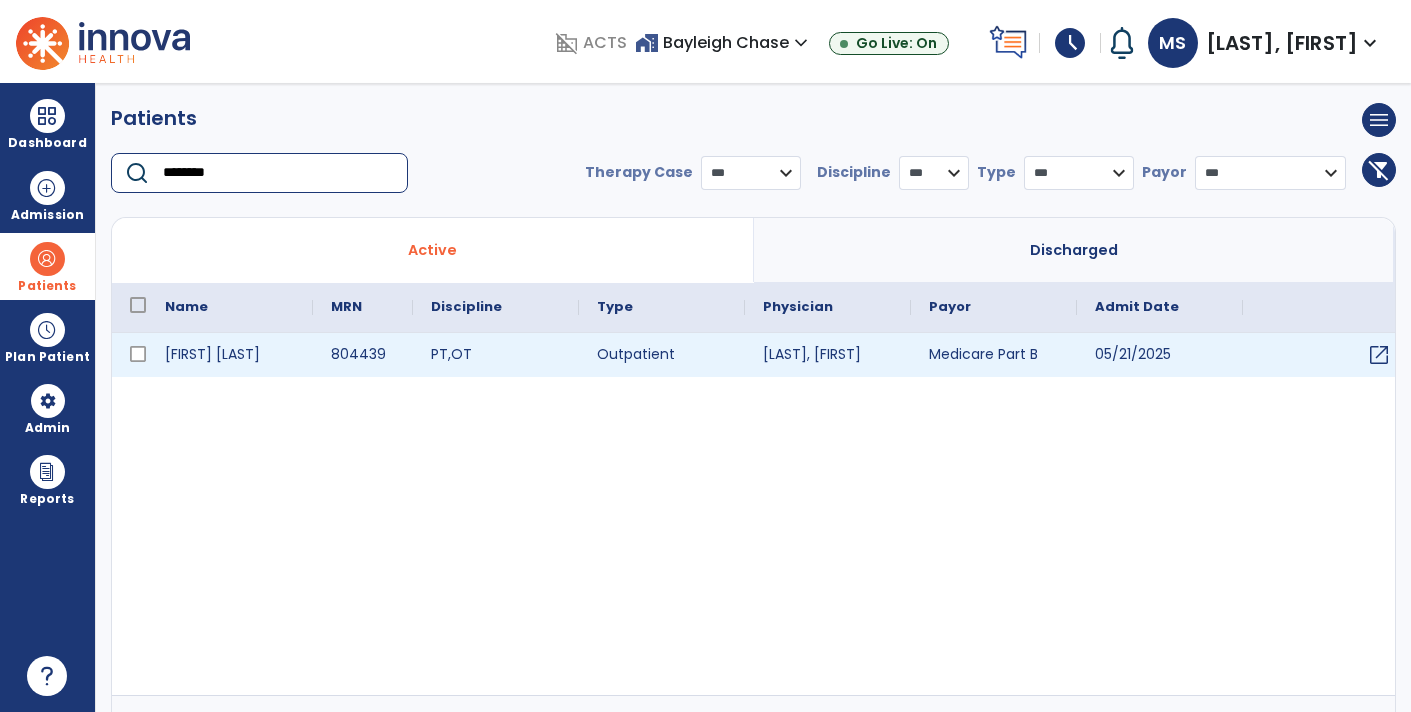 type on "********" 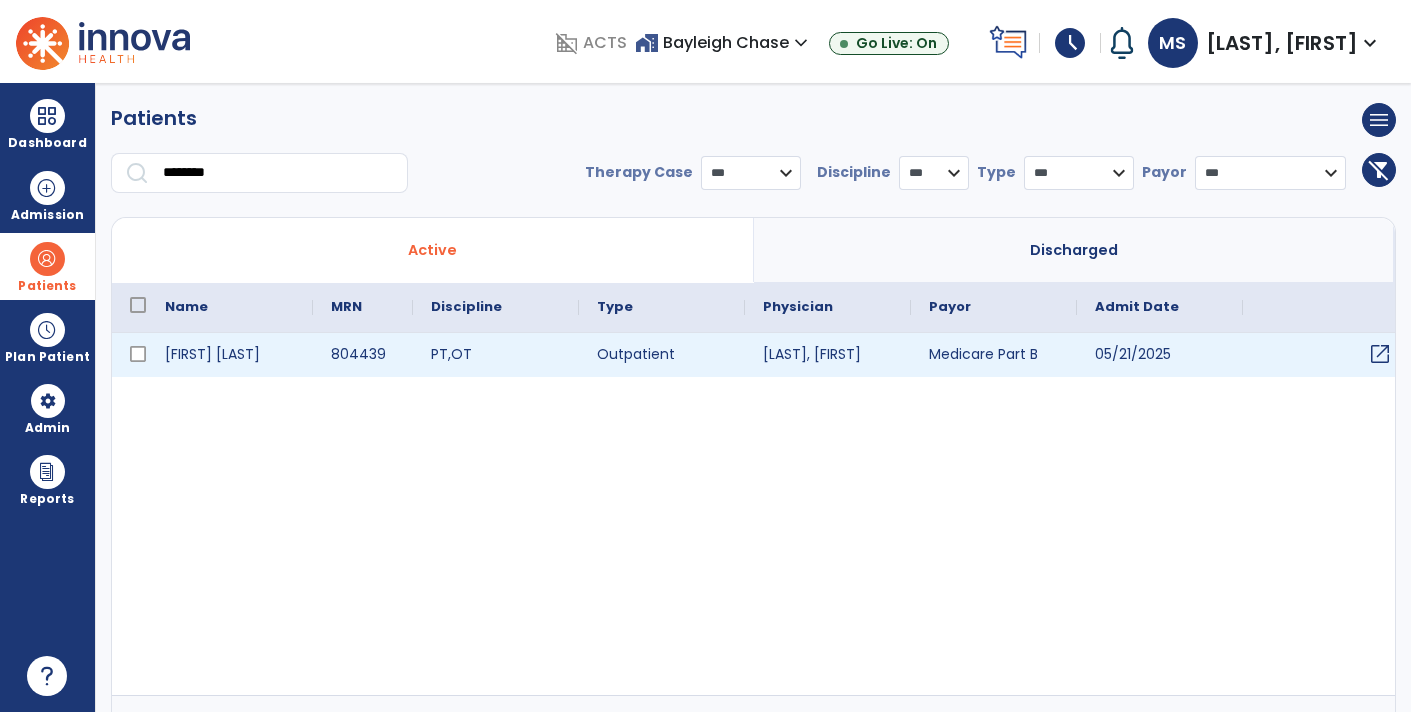 click on "open_in_new" at bounding box center [1380, 354] 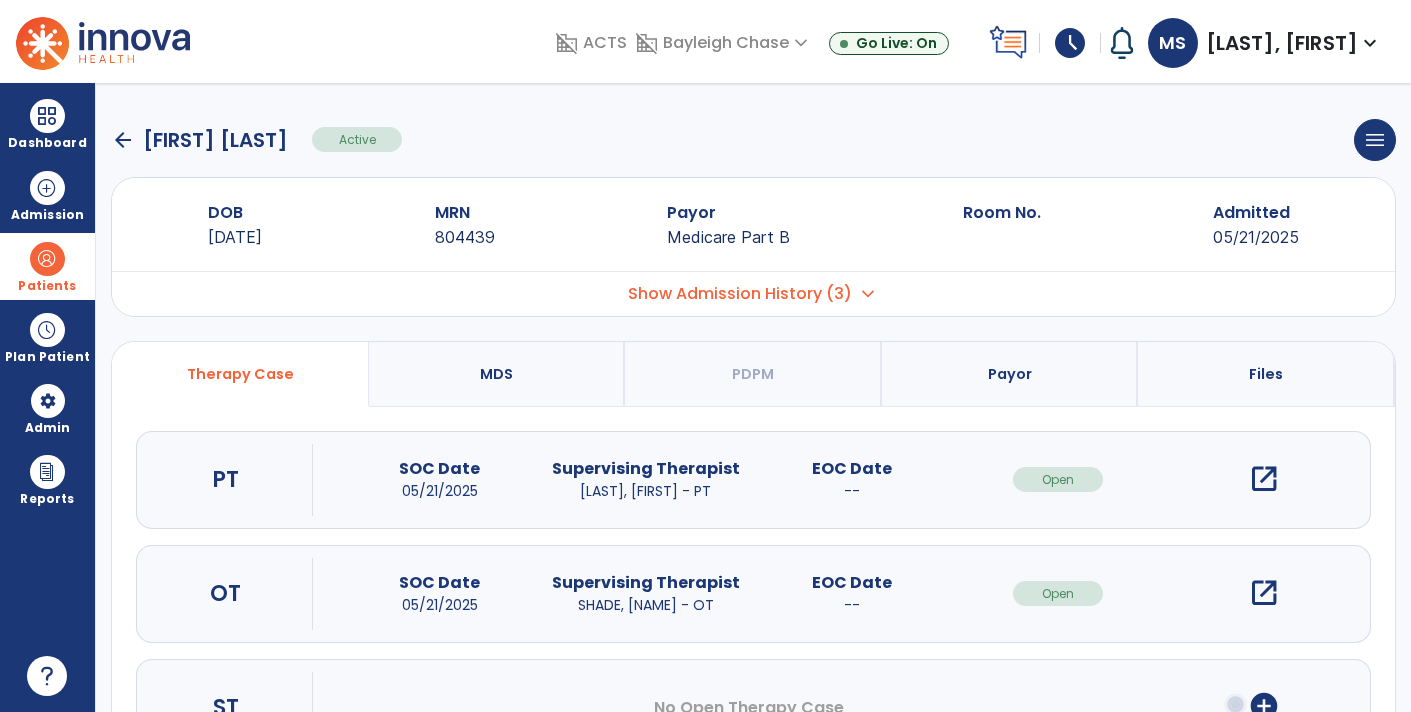 click on "open_in_new" at bounding box center [1264, 593] 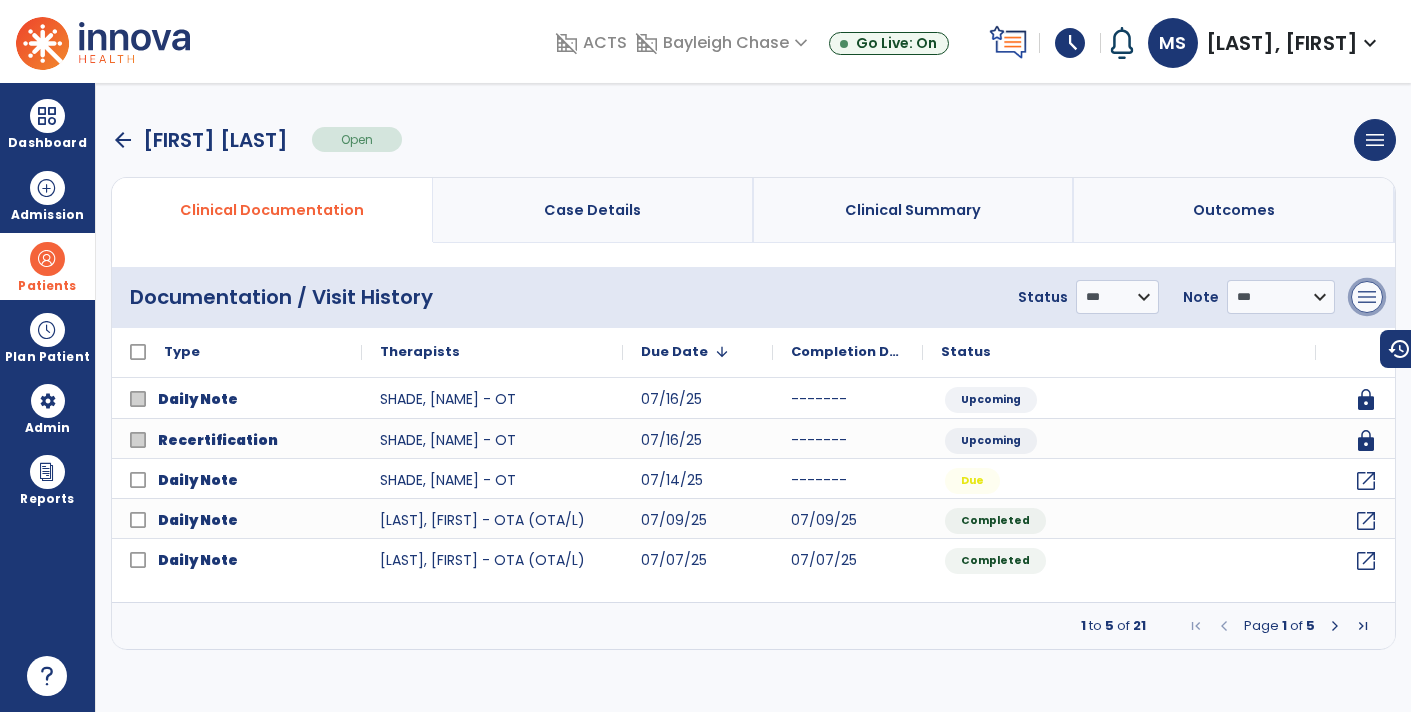 click on "menu" at bounding box center [1367, 297] 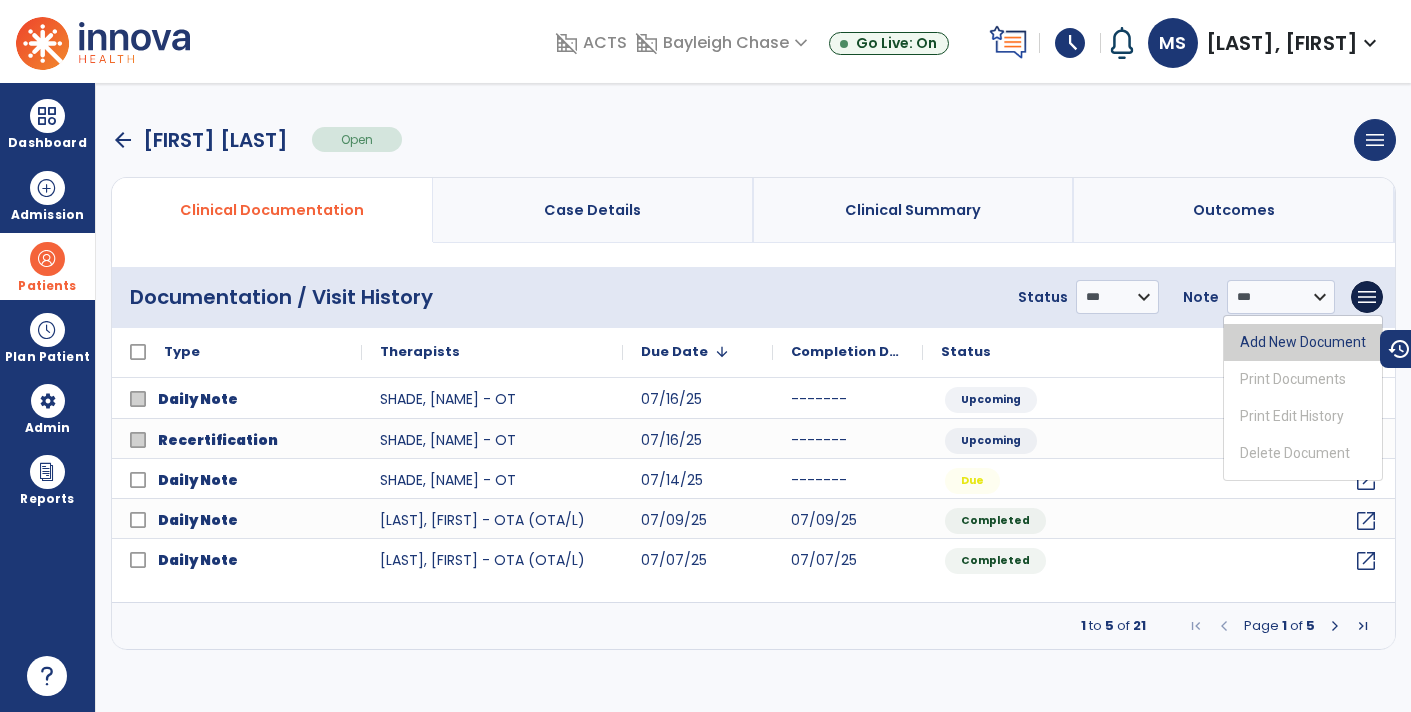 click on "Add New Document" at bounding box center [1303, 342] 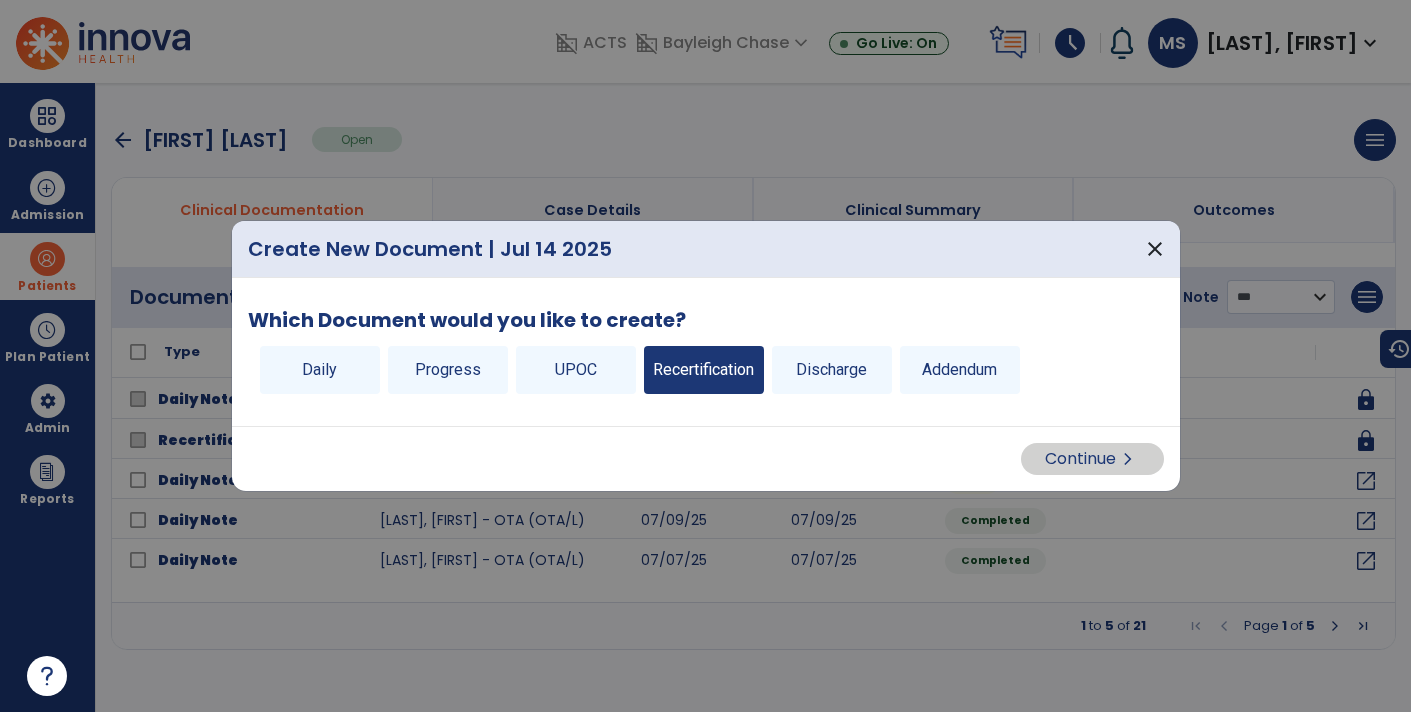 click on "Recertification" at bounding box center [704, 370] 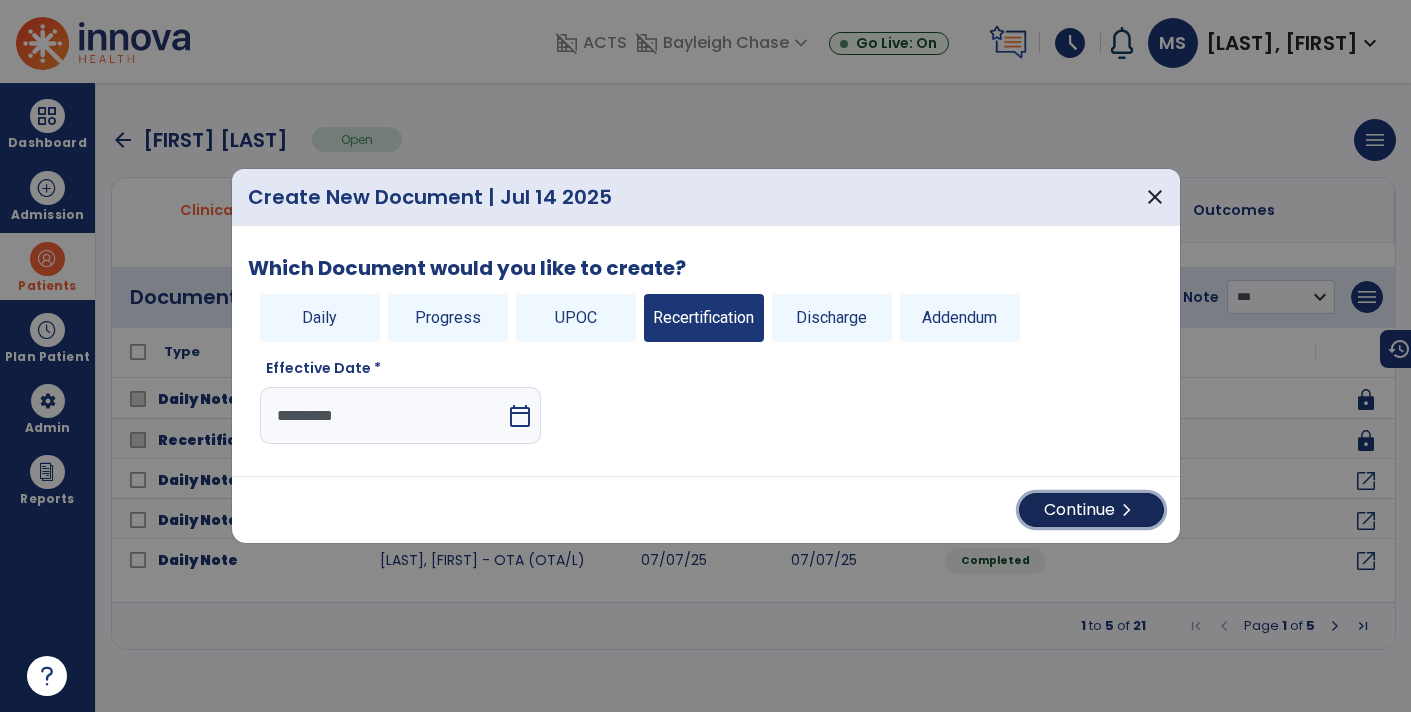 click on "Continue   chevron_right" at bounding box center (1091, 510) 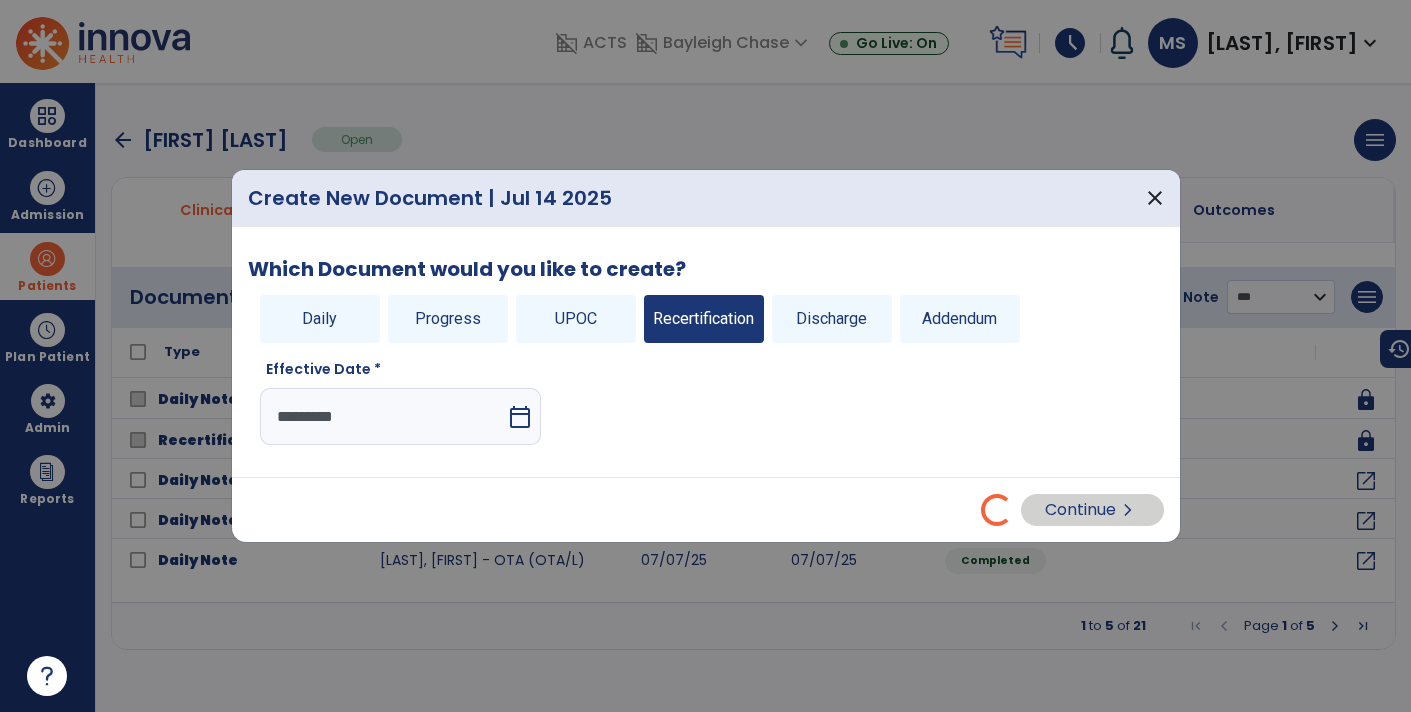 select on "**" 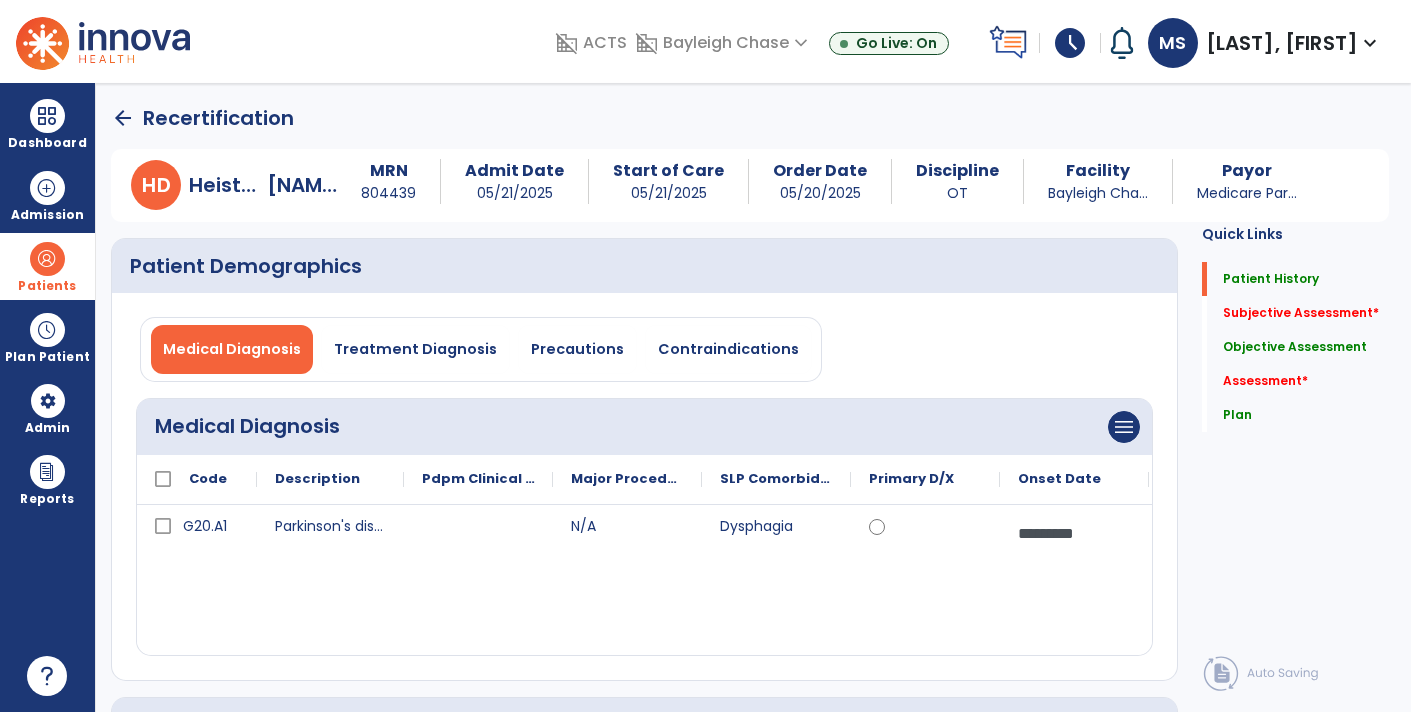 click on "arrow_back" 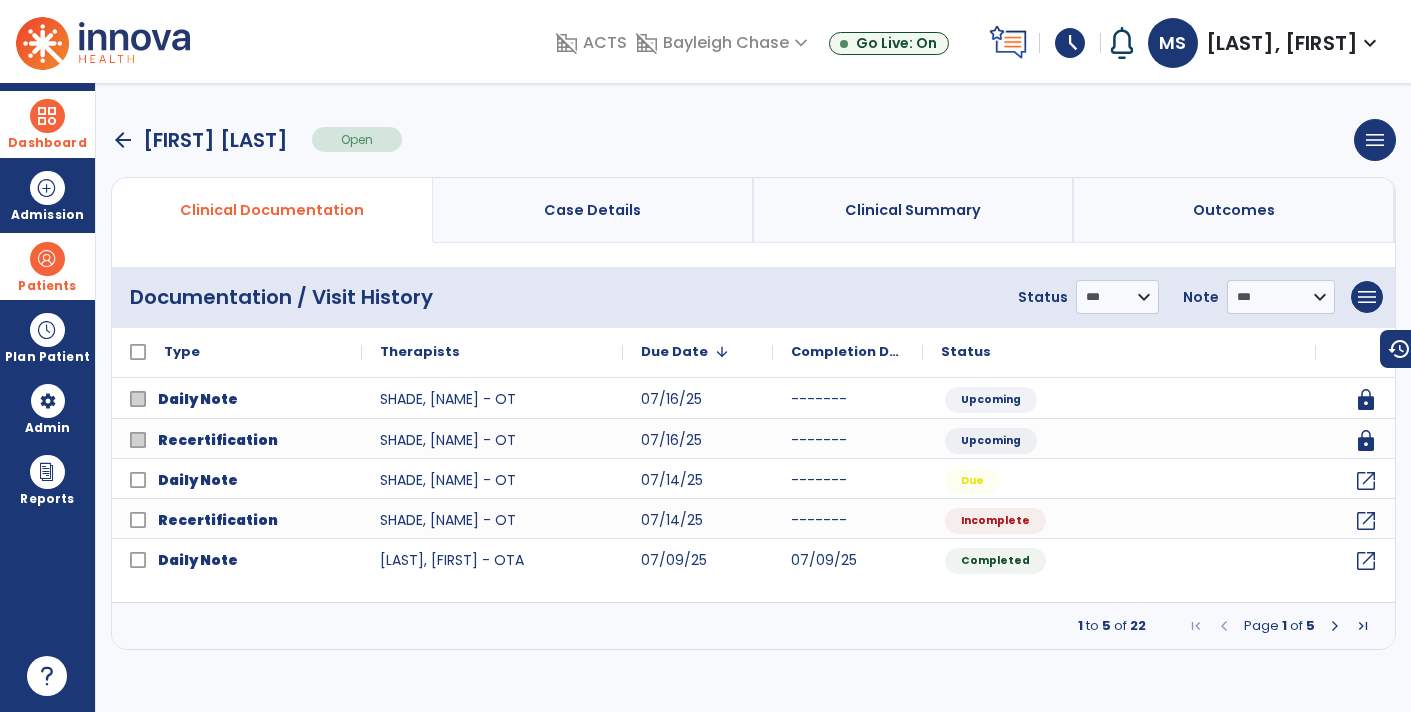 click on "Dashboard" at bounding box center [47, 143] 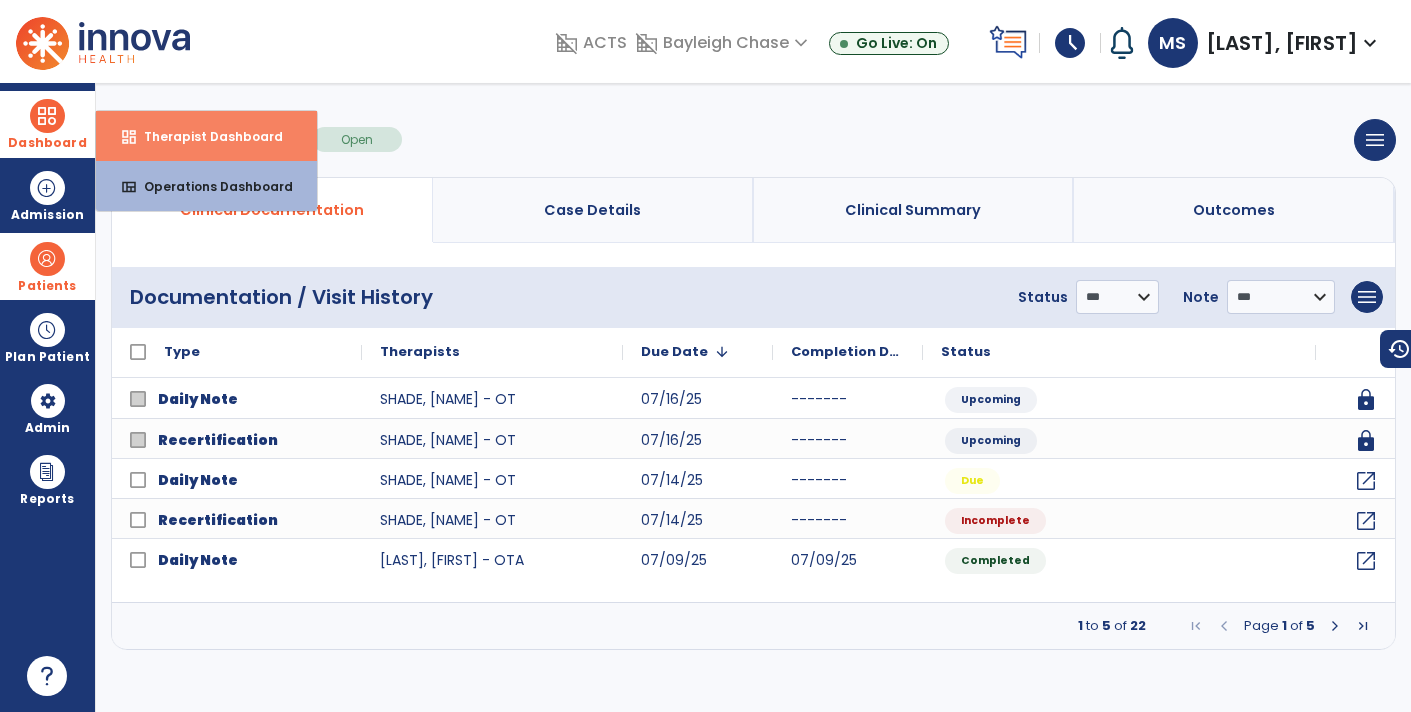 click on "Therapist Dashboard" at bounding box center (205, 136) 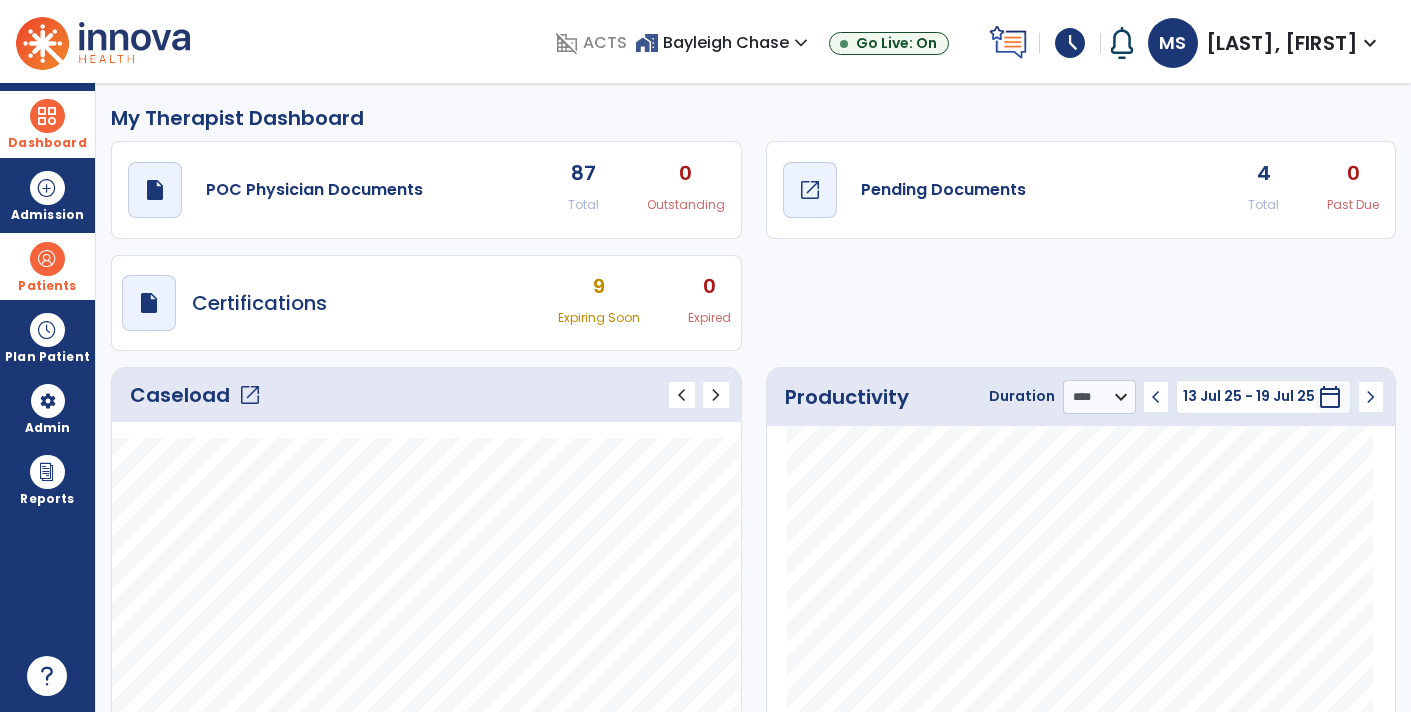 click on "Pending Documents" 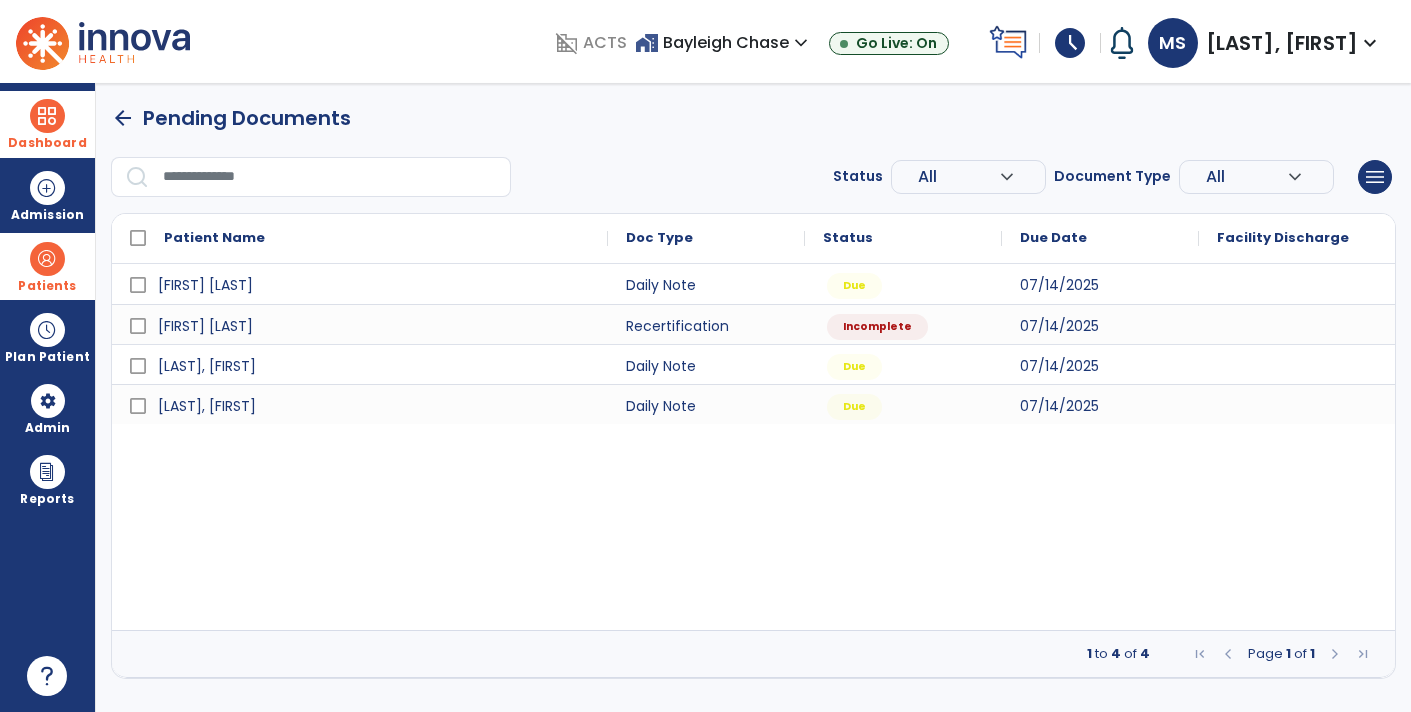 click on "arrow_back" at bounding box center [123, 118] 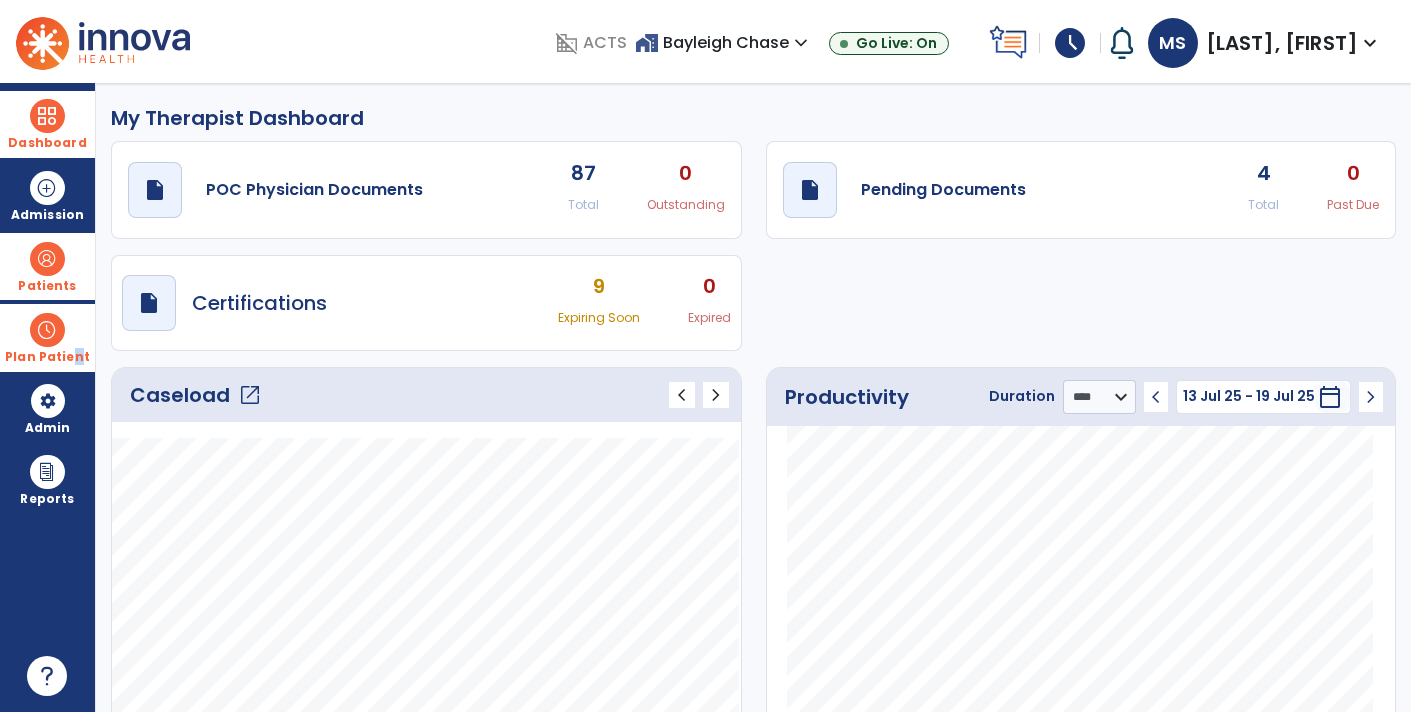 click on "Plan Patient" at bounding box center (47, 286) 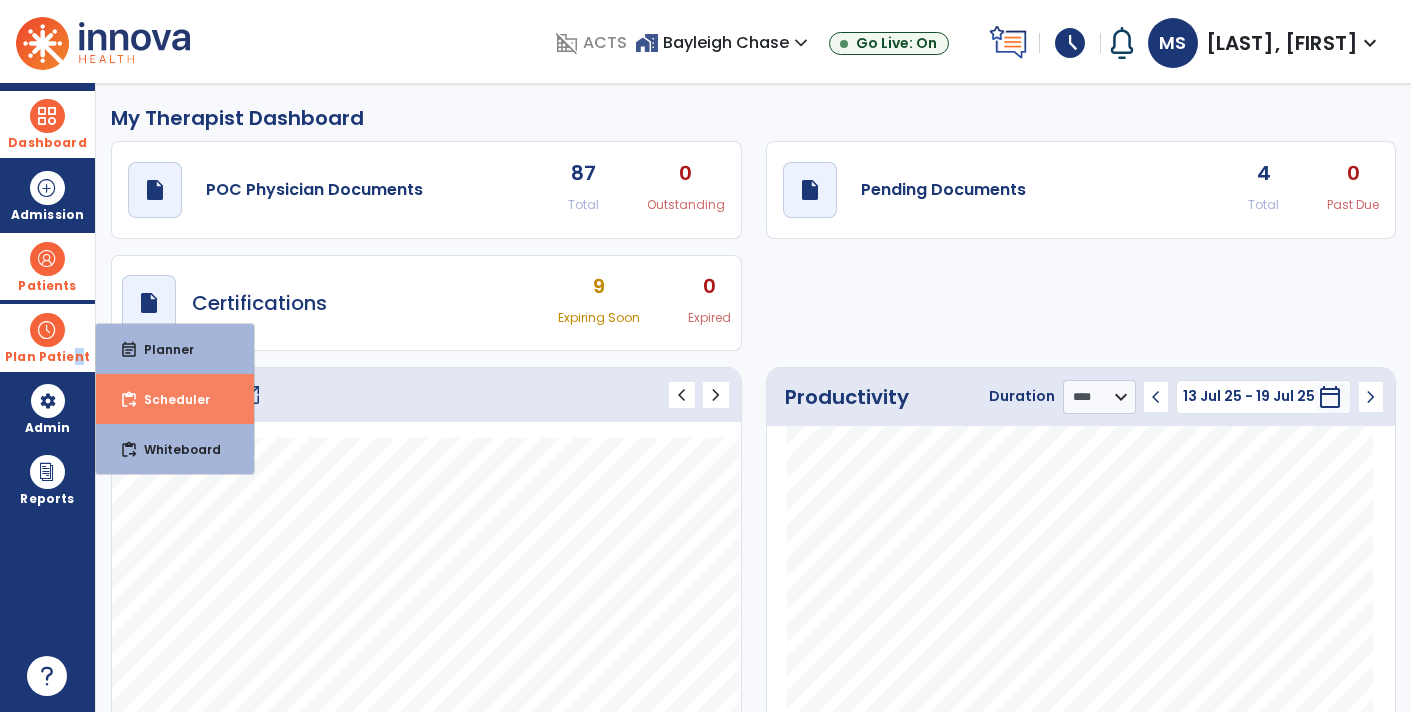 click on "content_paste_go" at bounding box center (129, 400) 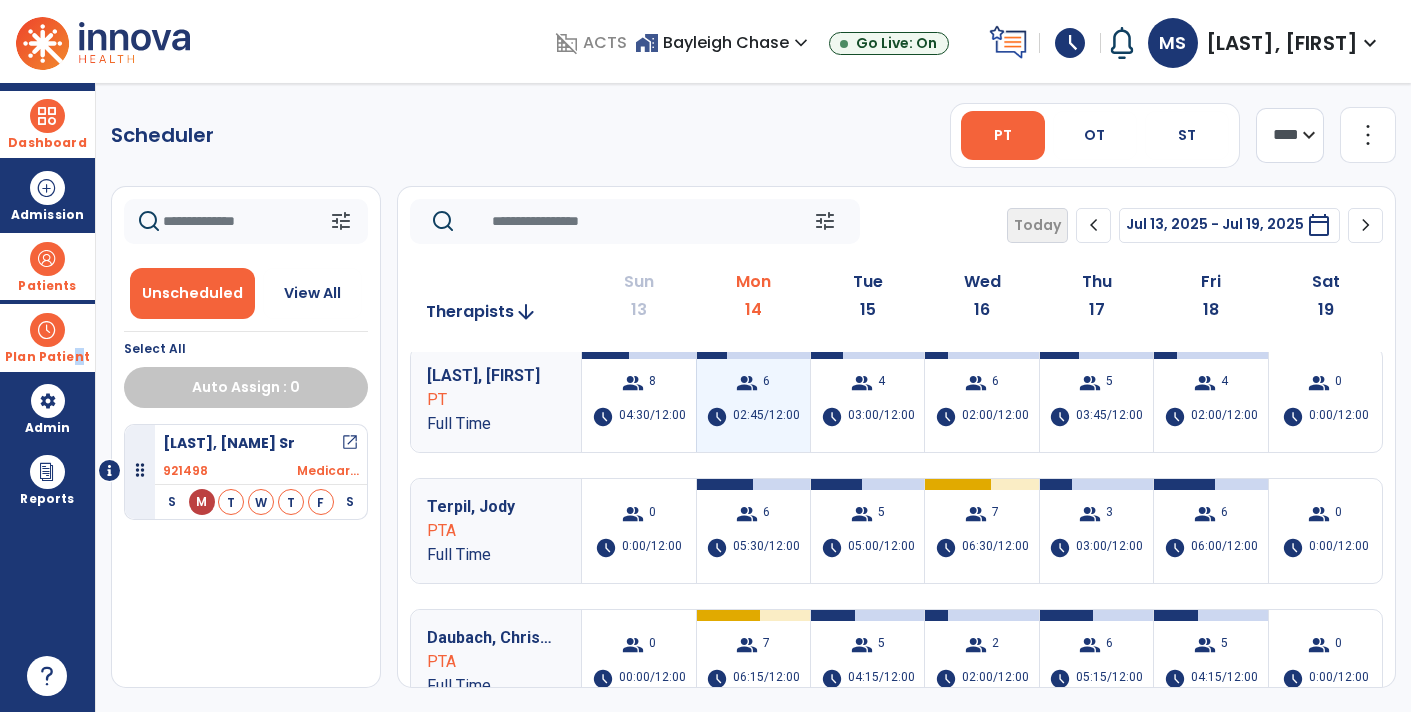 scroll, scrollTop: 0, scrollLeft: 0, axis: both 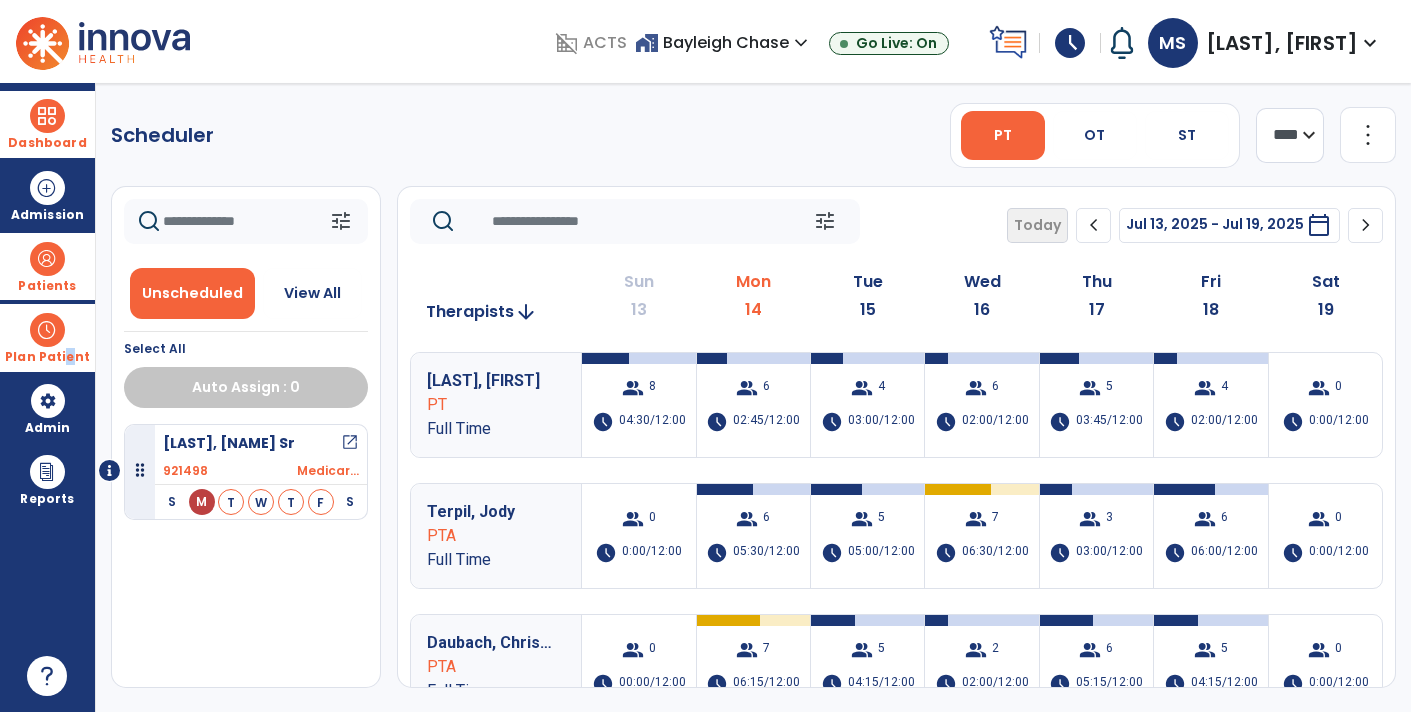 click on "Plan Patient" at bounding box center [47, 357] 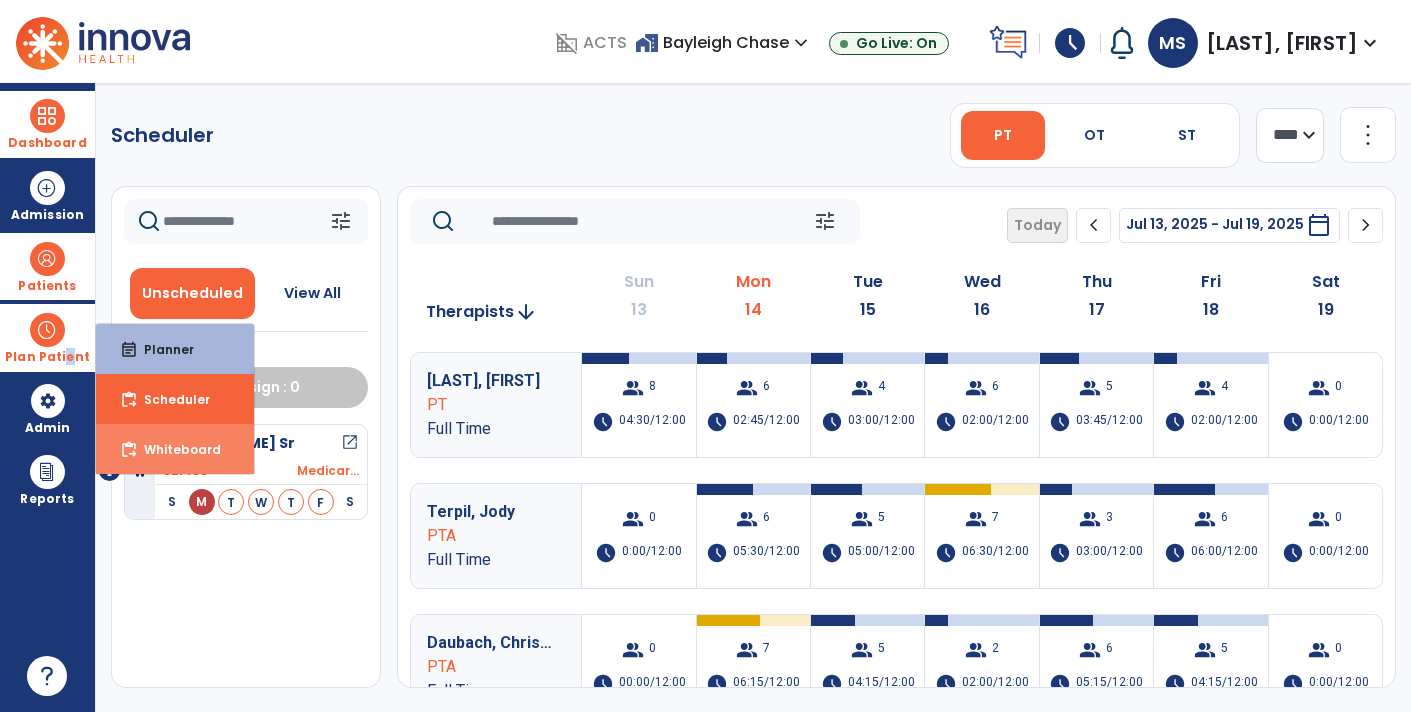 click on "content_paste_go  Whiteboard" at bounding box center (175, 449) 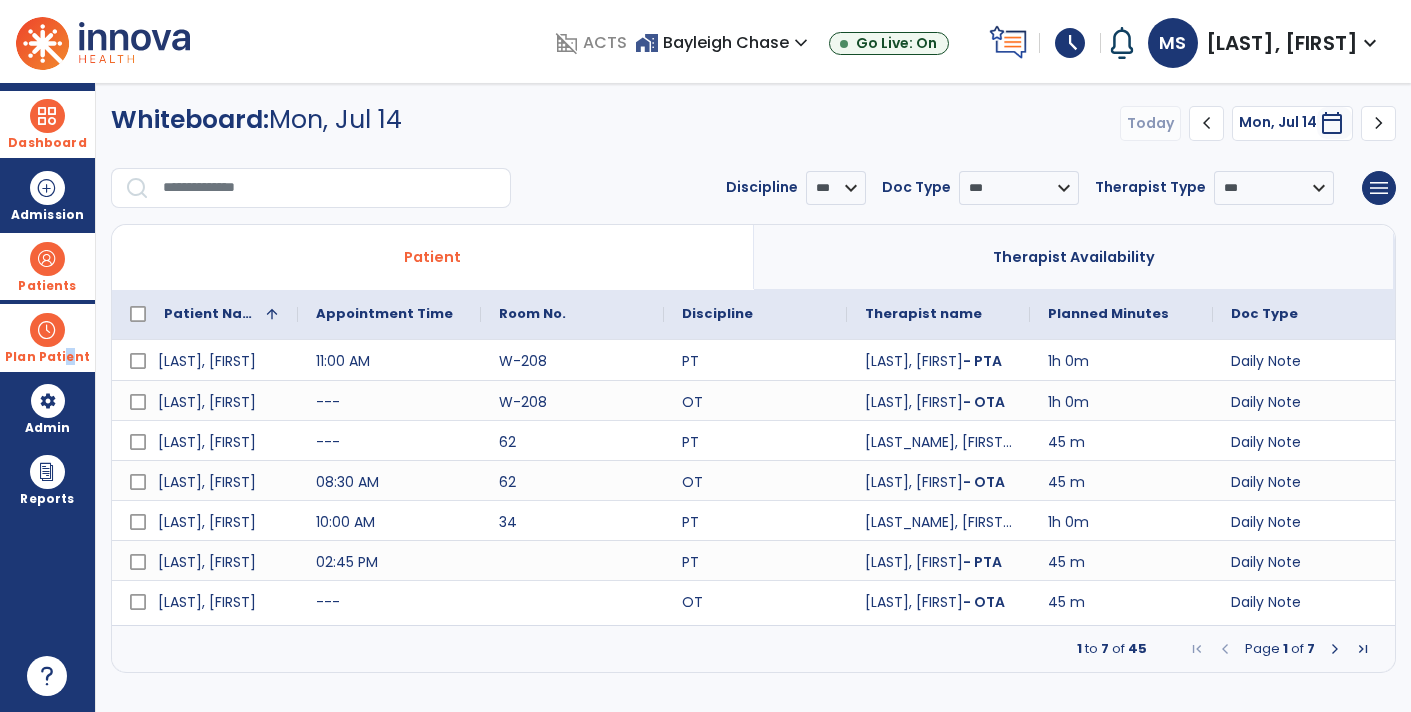 click at bounding box center [1335, 649] 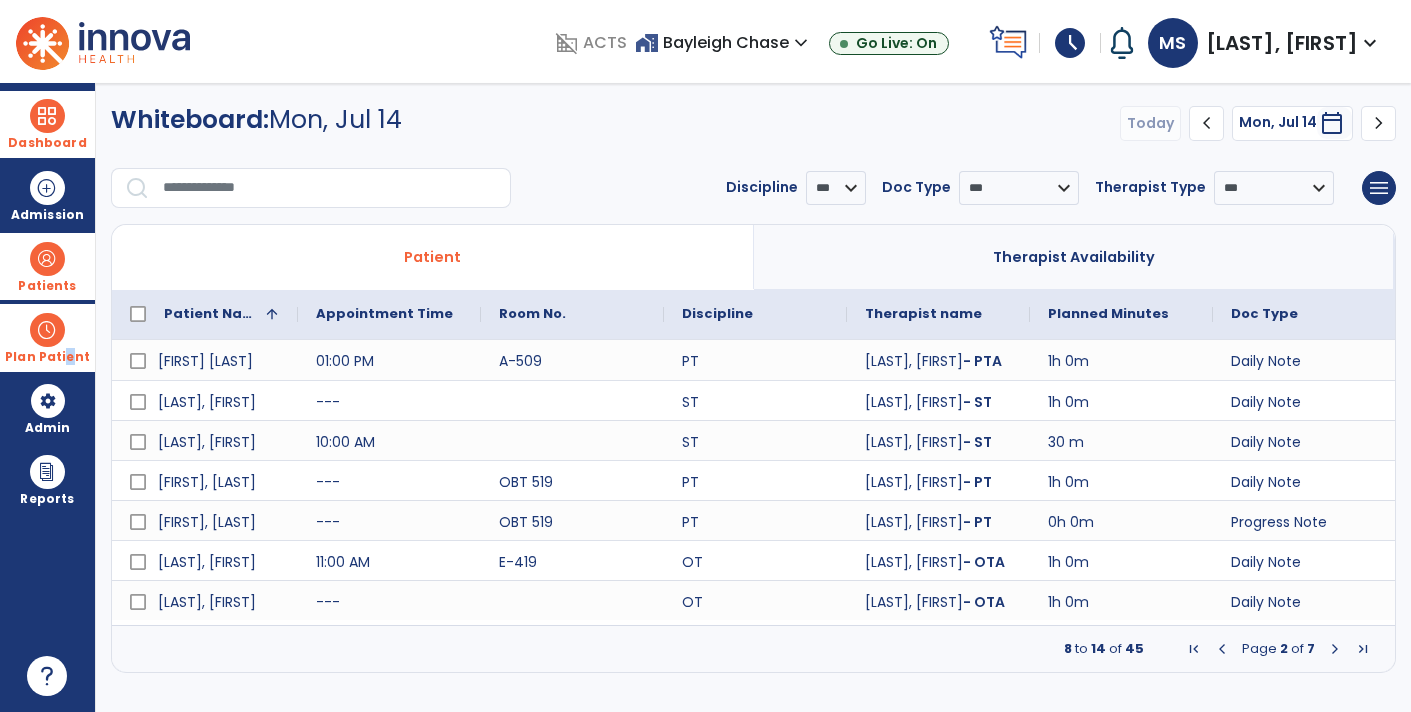 click at bounding box center (1335, 649) 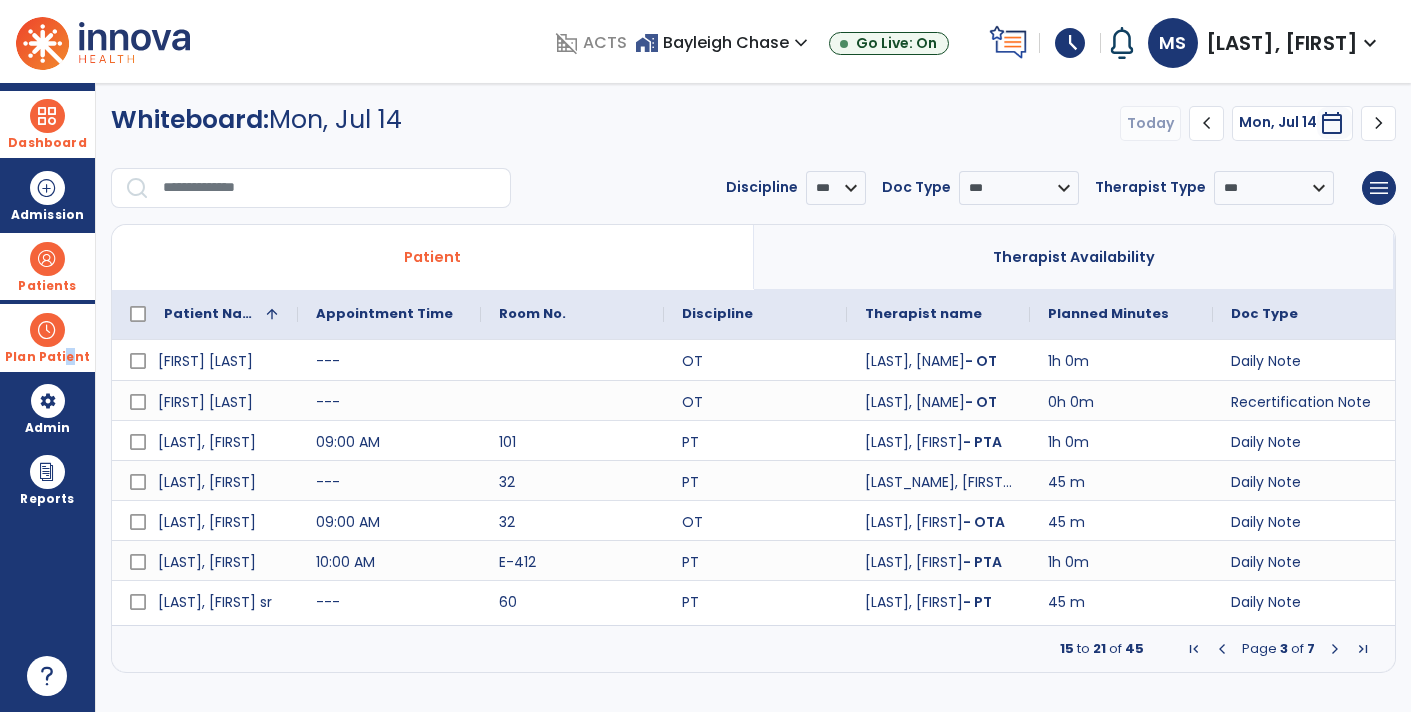 click at bounding box center (1335, 649) 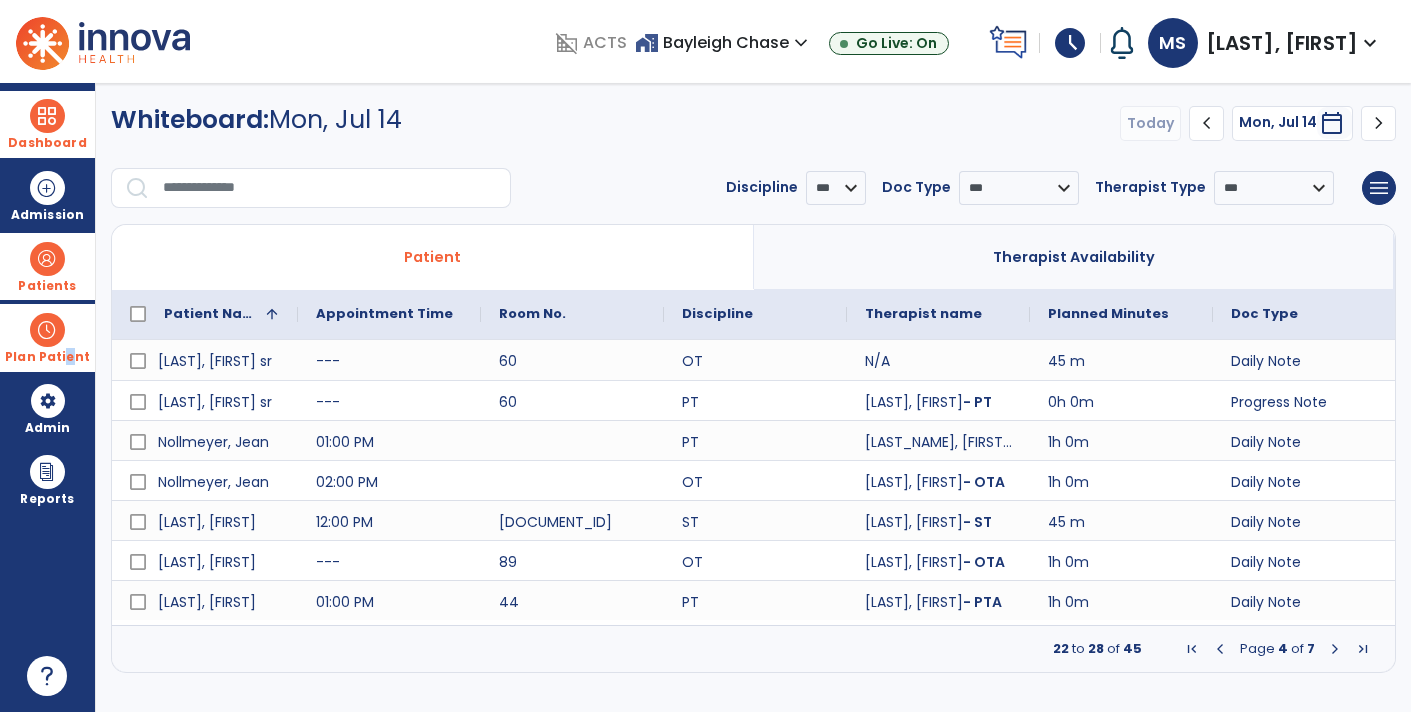 click at bounding box center (1335, 649) 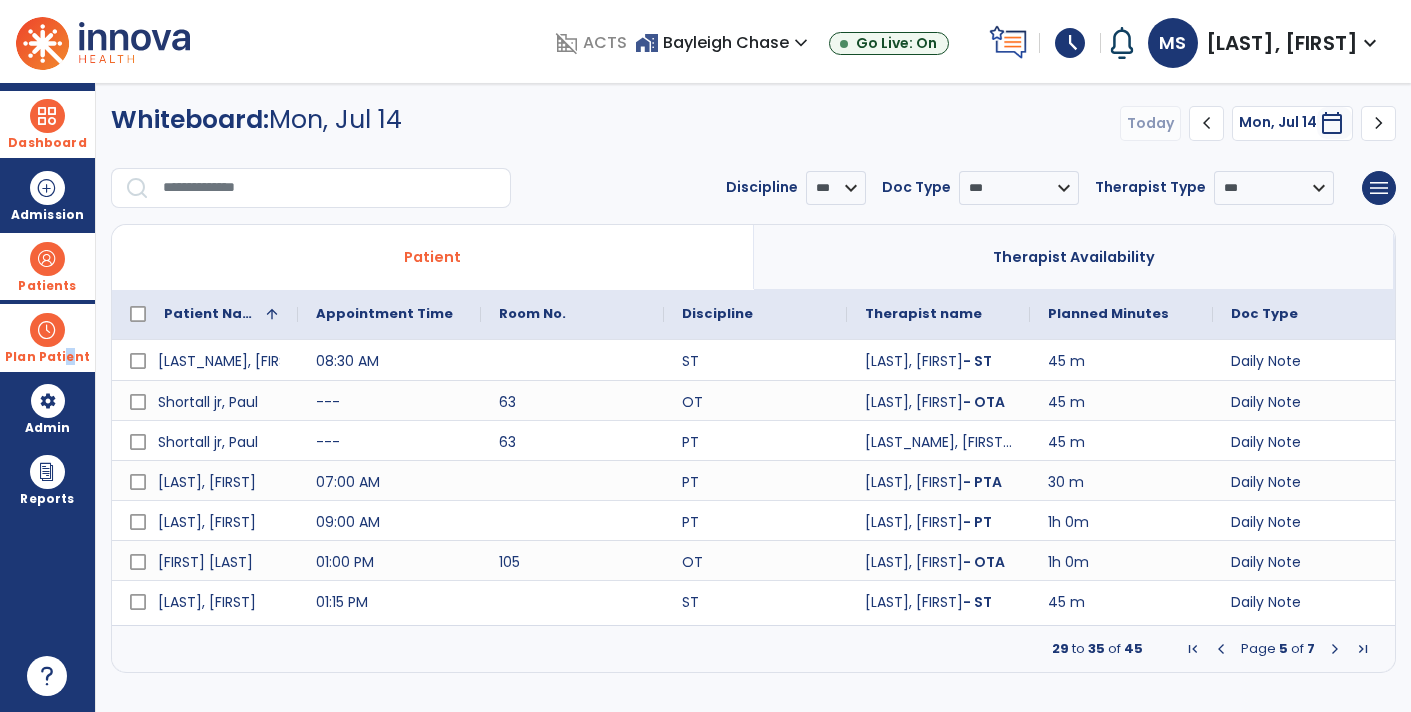 click at bounding box center [1335, 649] 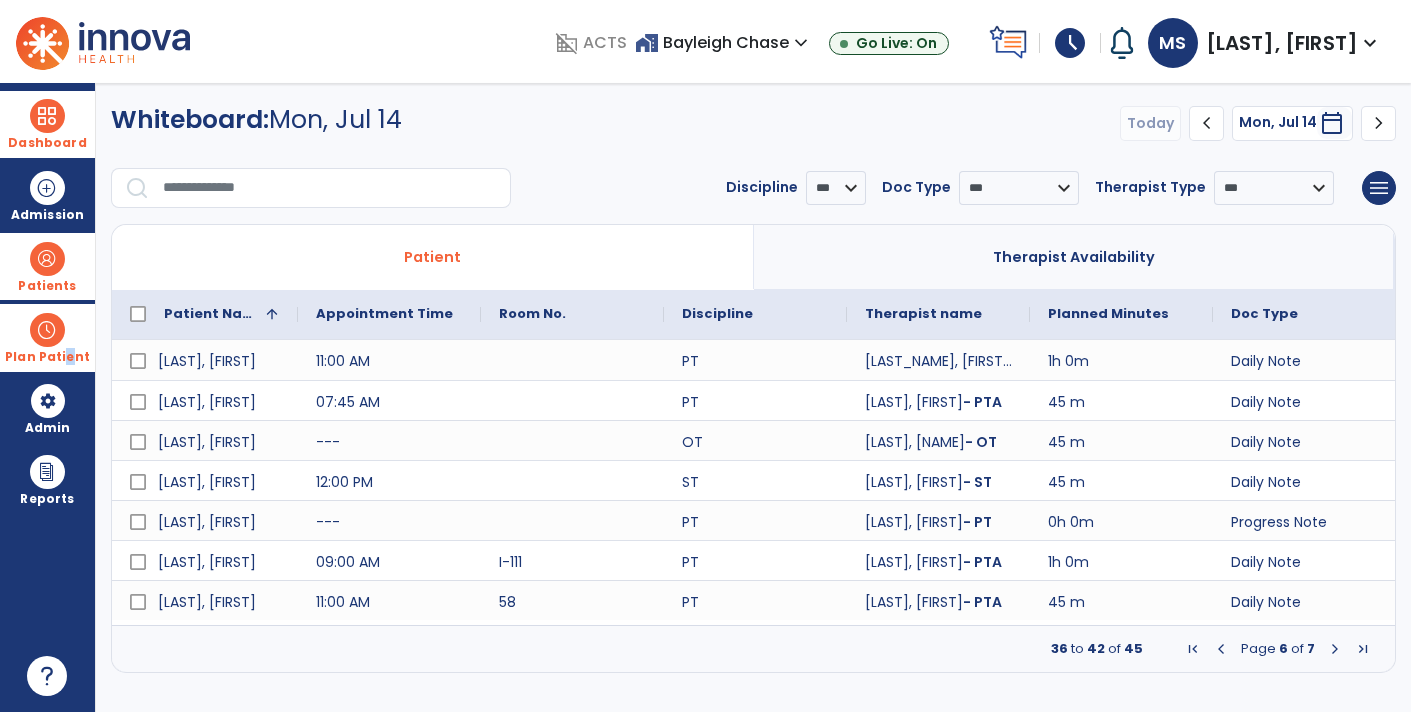 click at bounding box center (1335, 649) 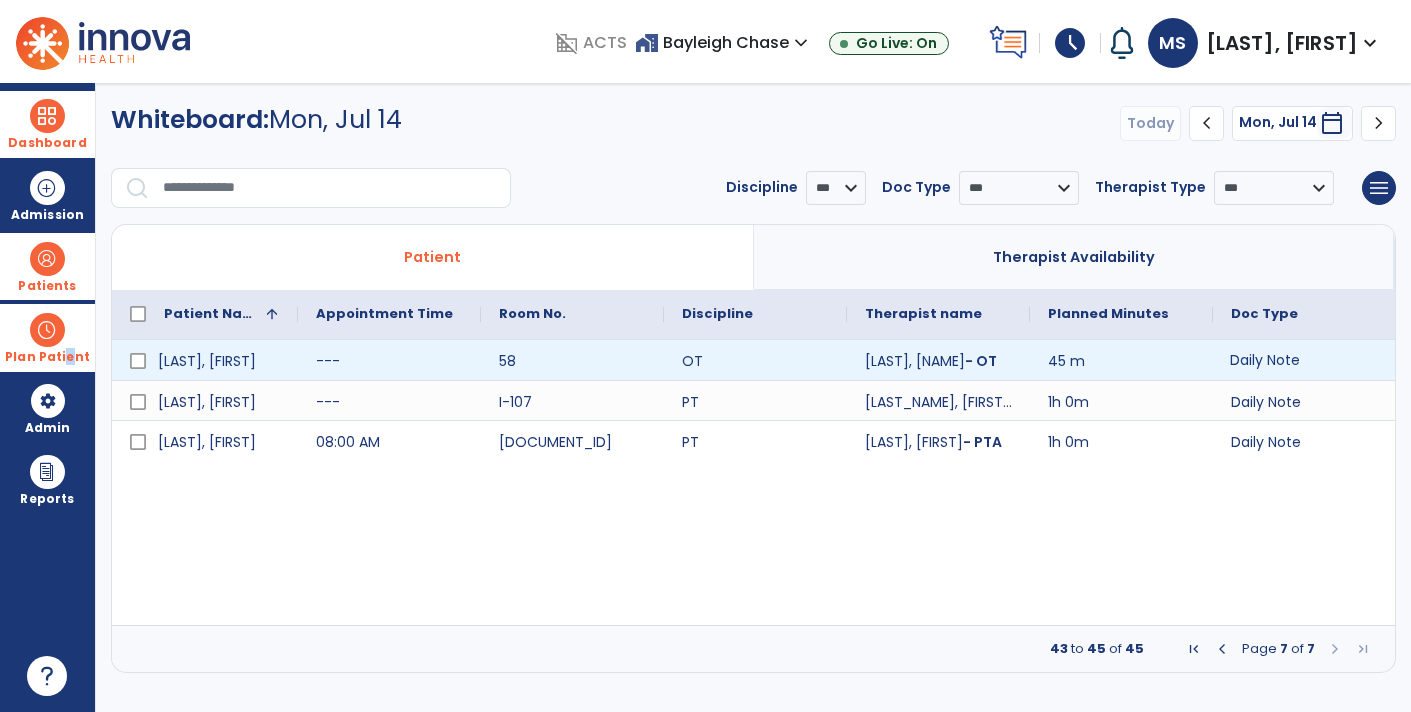 click on "Daily Note" 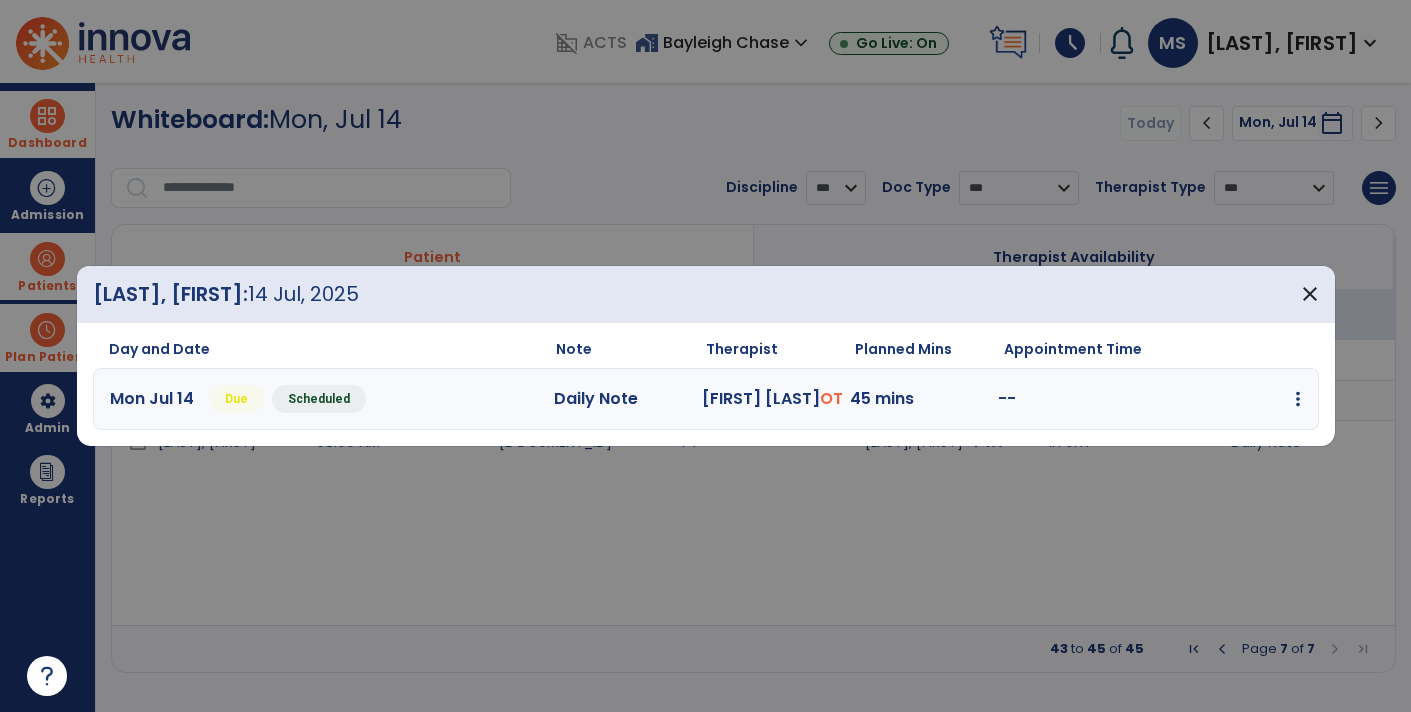 click on "--" at bounding box center (1075, 399) 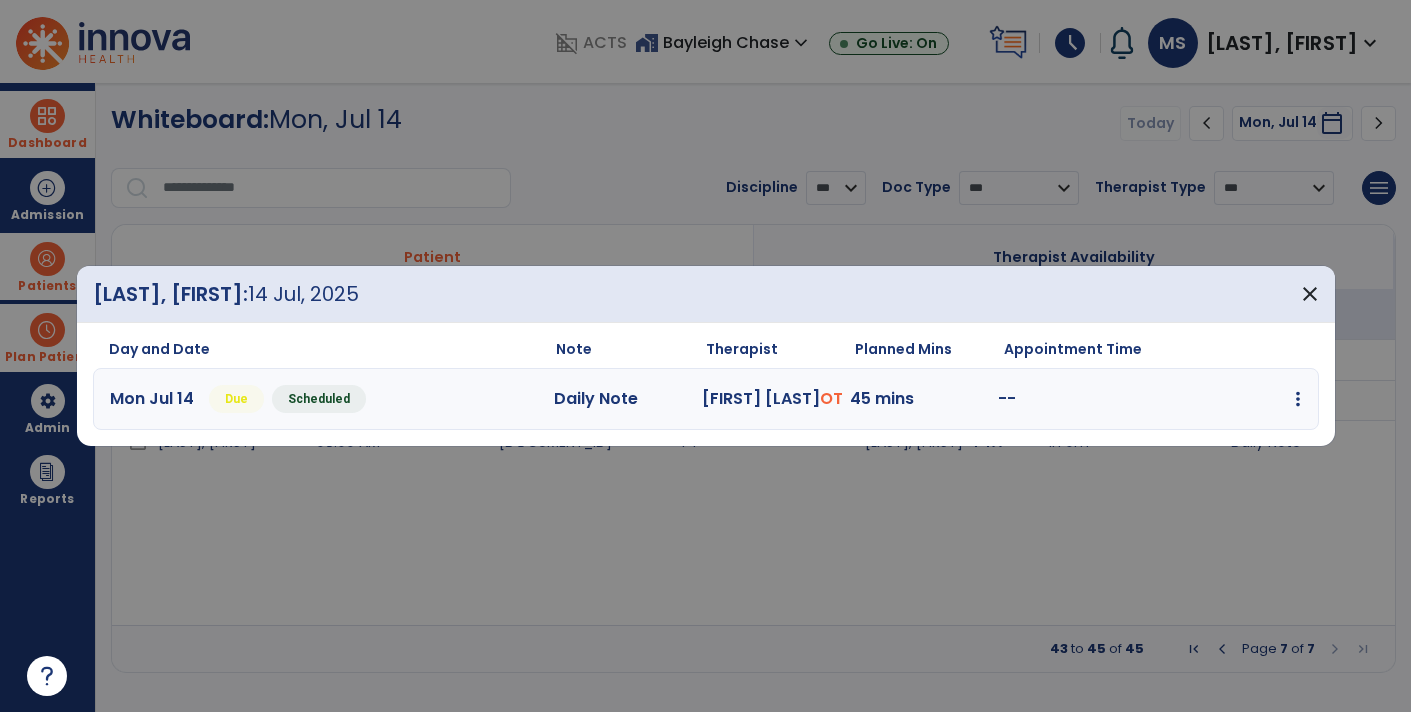 click on "edit   Edit Session   alt_route   Split Minutes  add_comment  Add Note" at bounding box center (1227, 399) 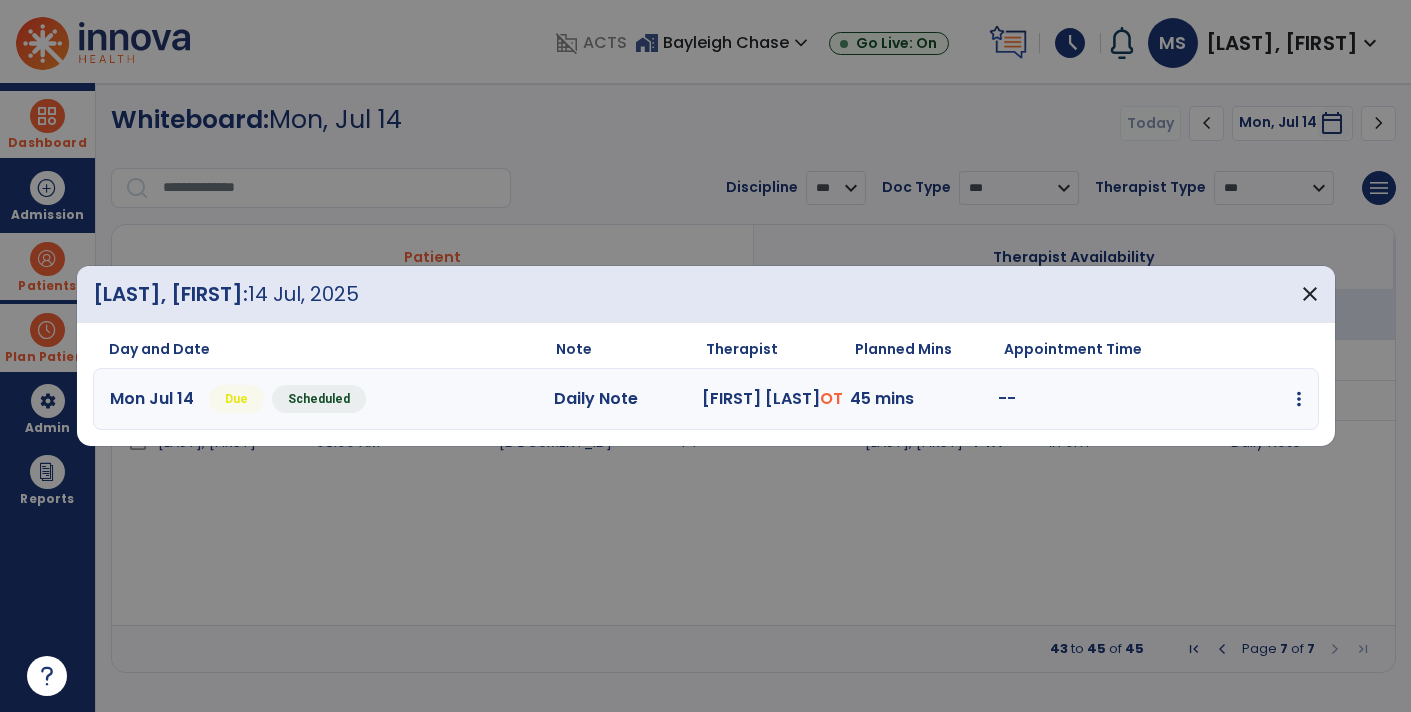 click at bounding box center [1299, 399] 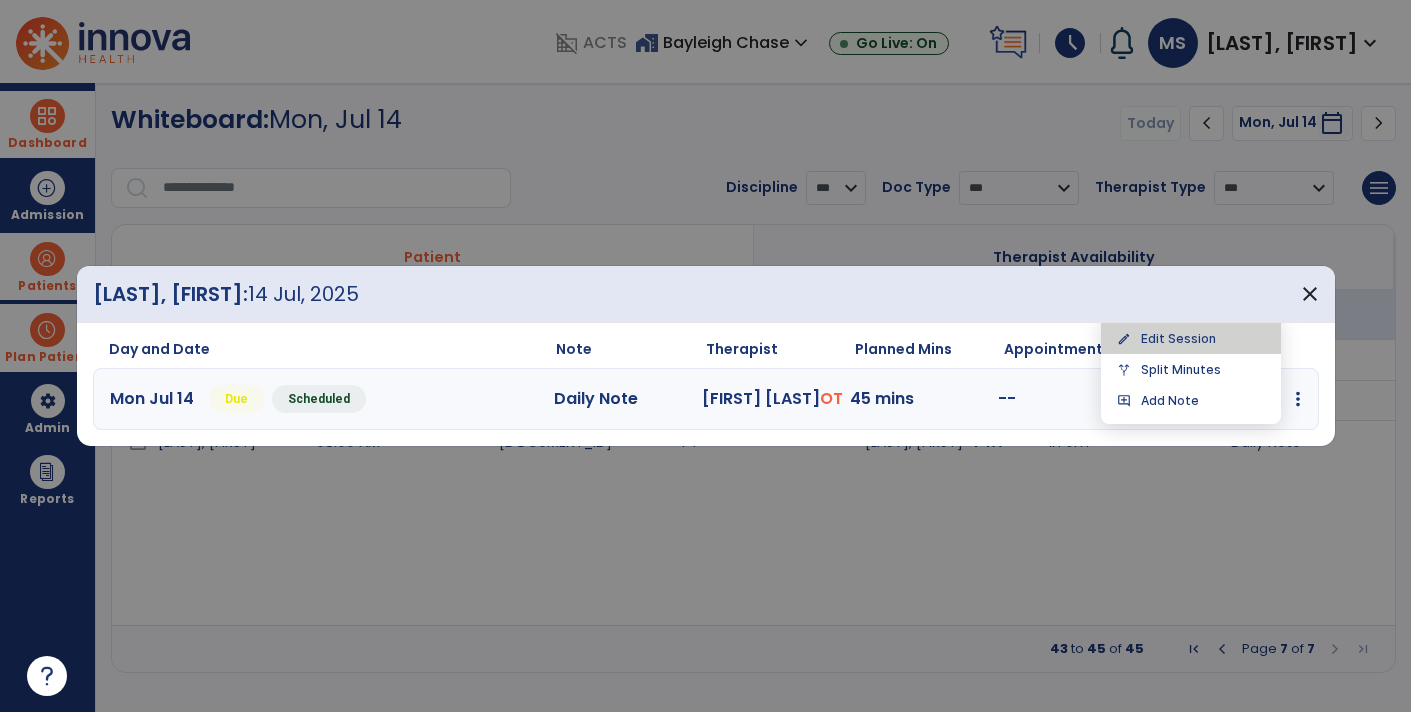 click on "edit   Edit Session" at bounding box center (1191, 338) 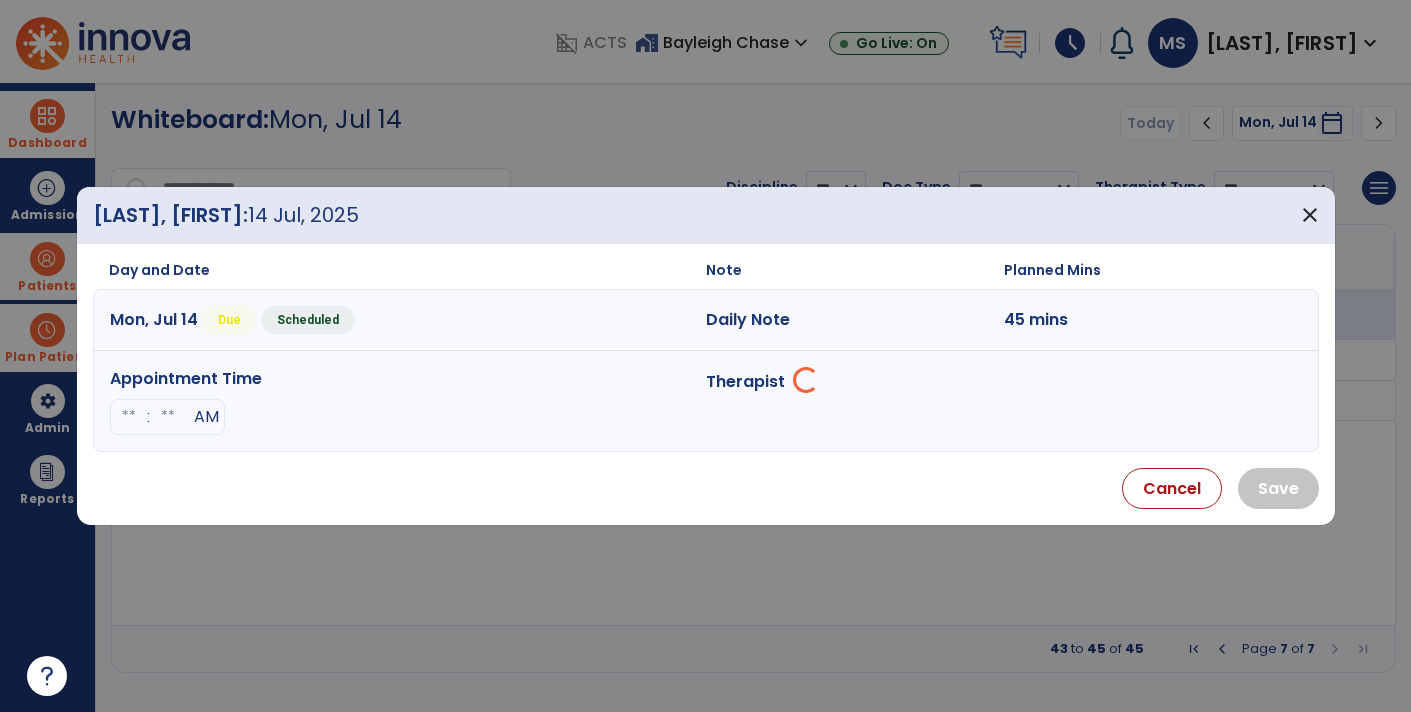 select on "**********" 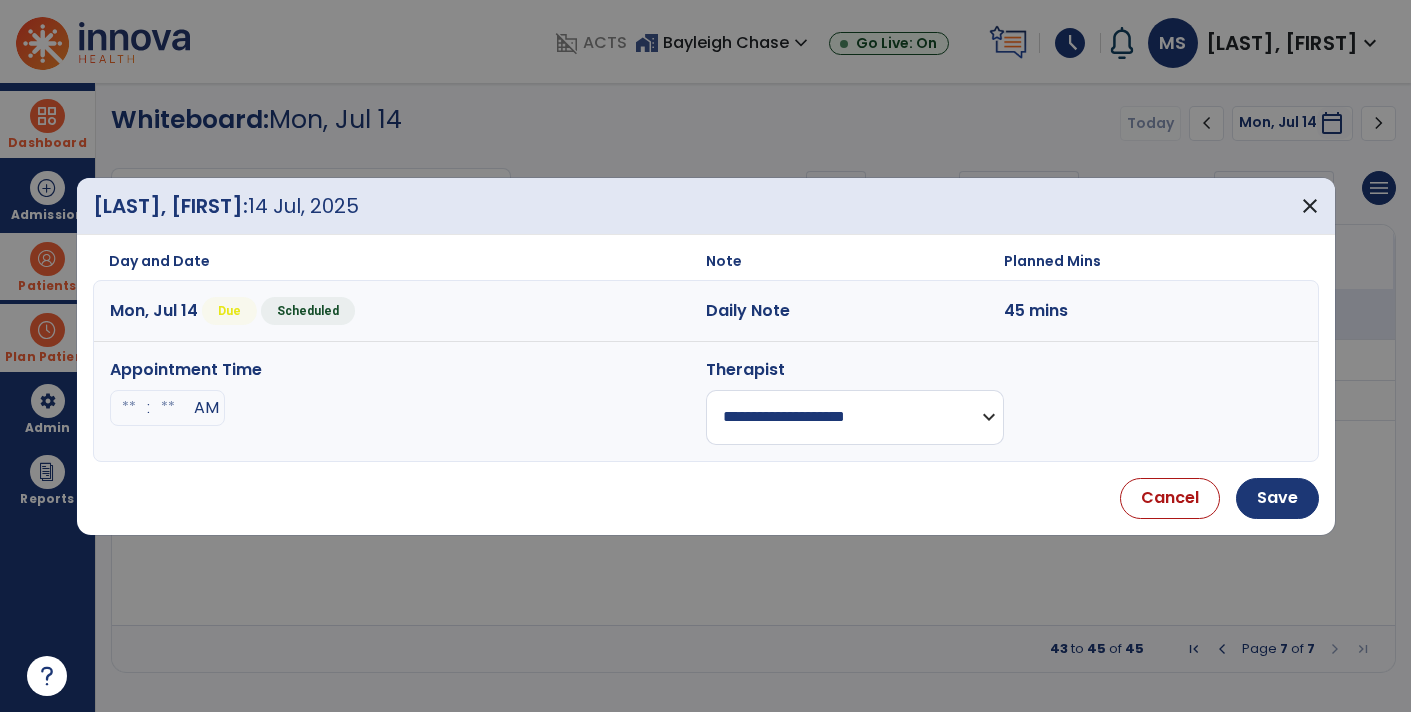 click at bounding box center [129, 408] 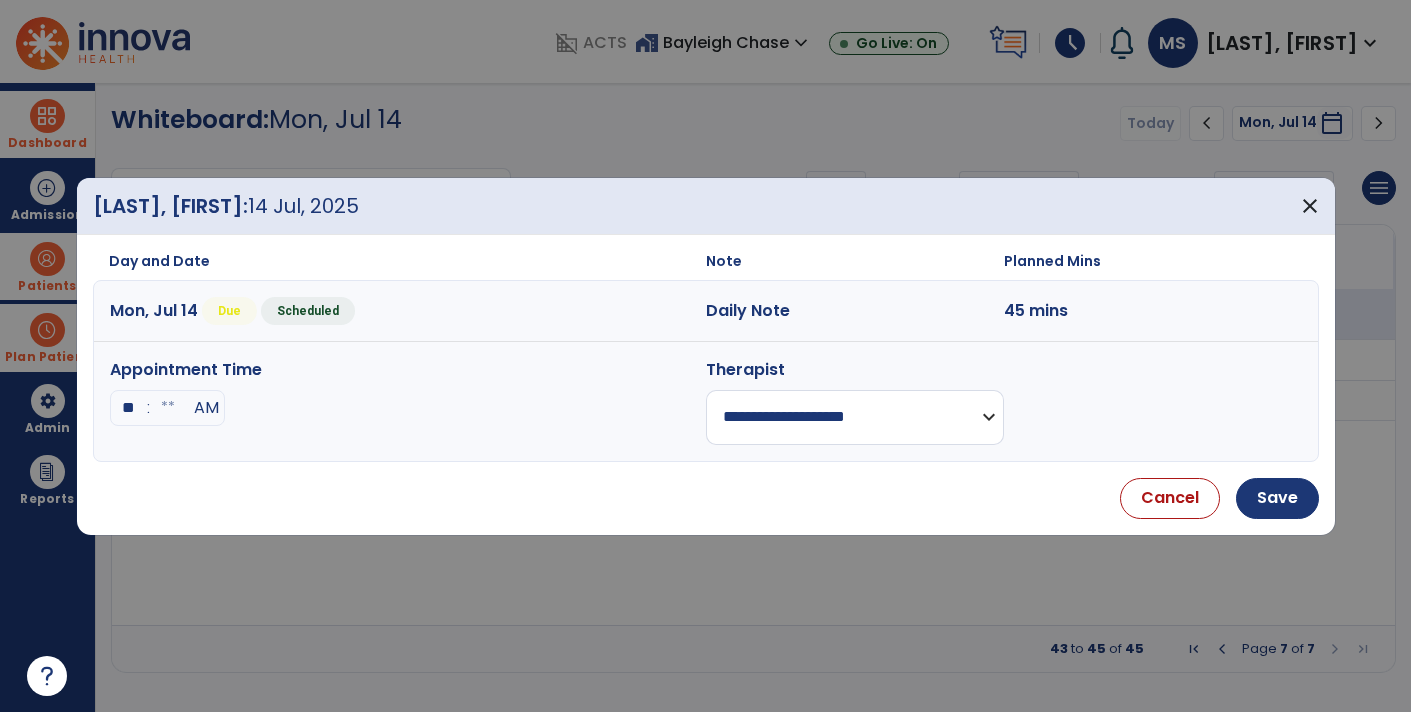 click at bounding box center (168, 408) 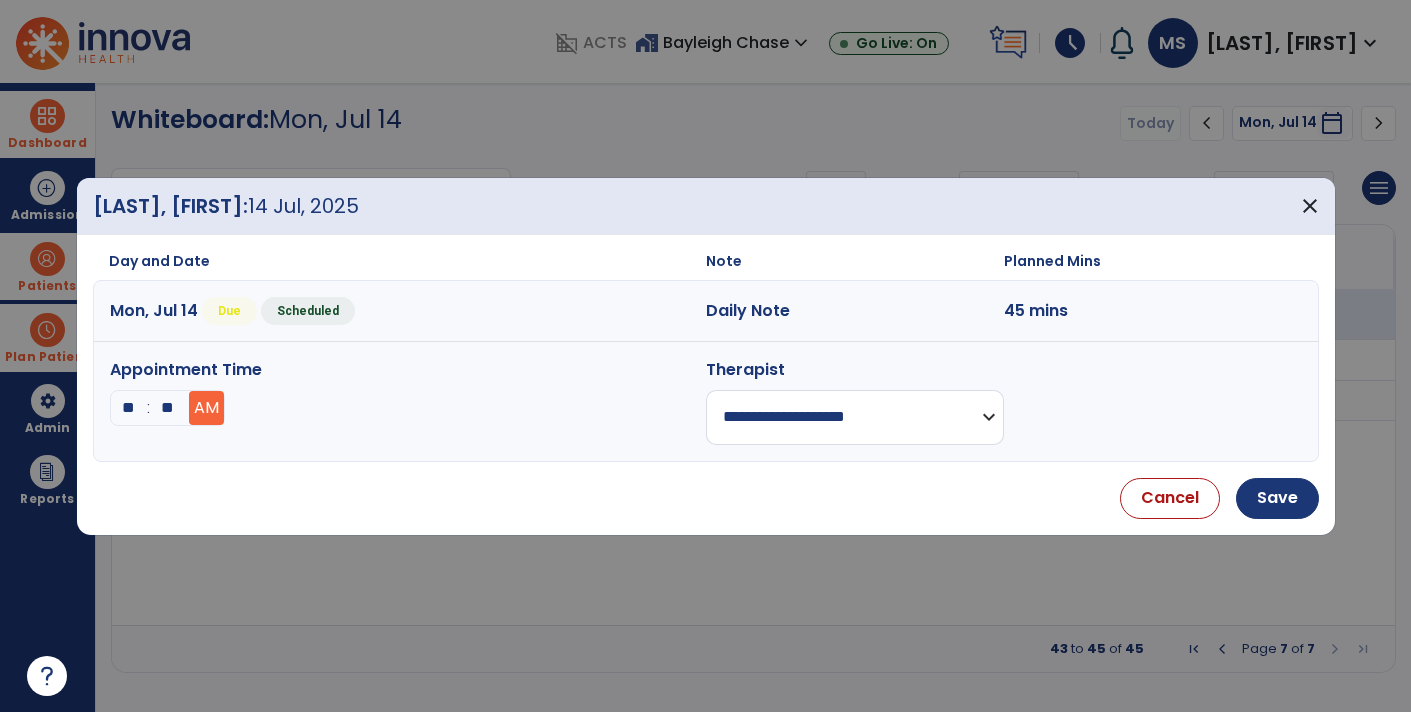 type on "**" 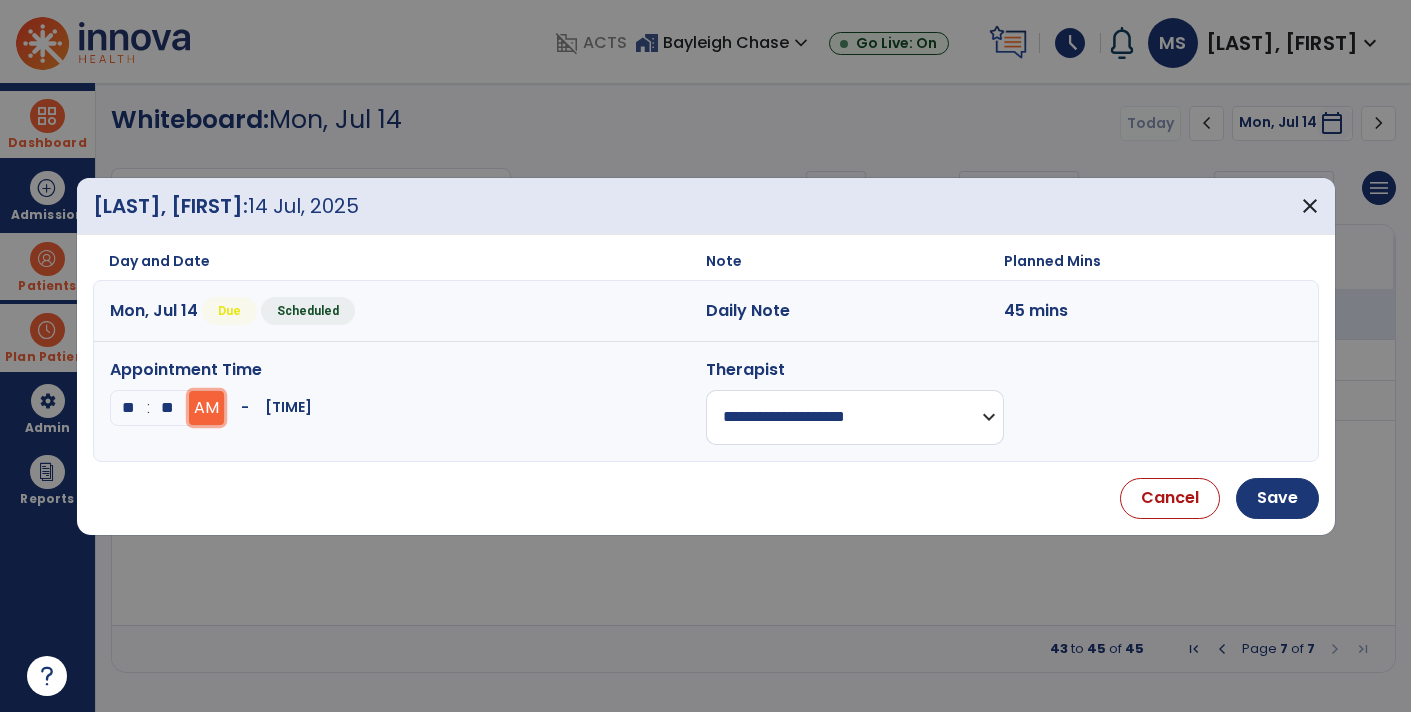 click on "AM" at bounding box center (206, 408) 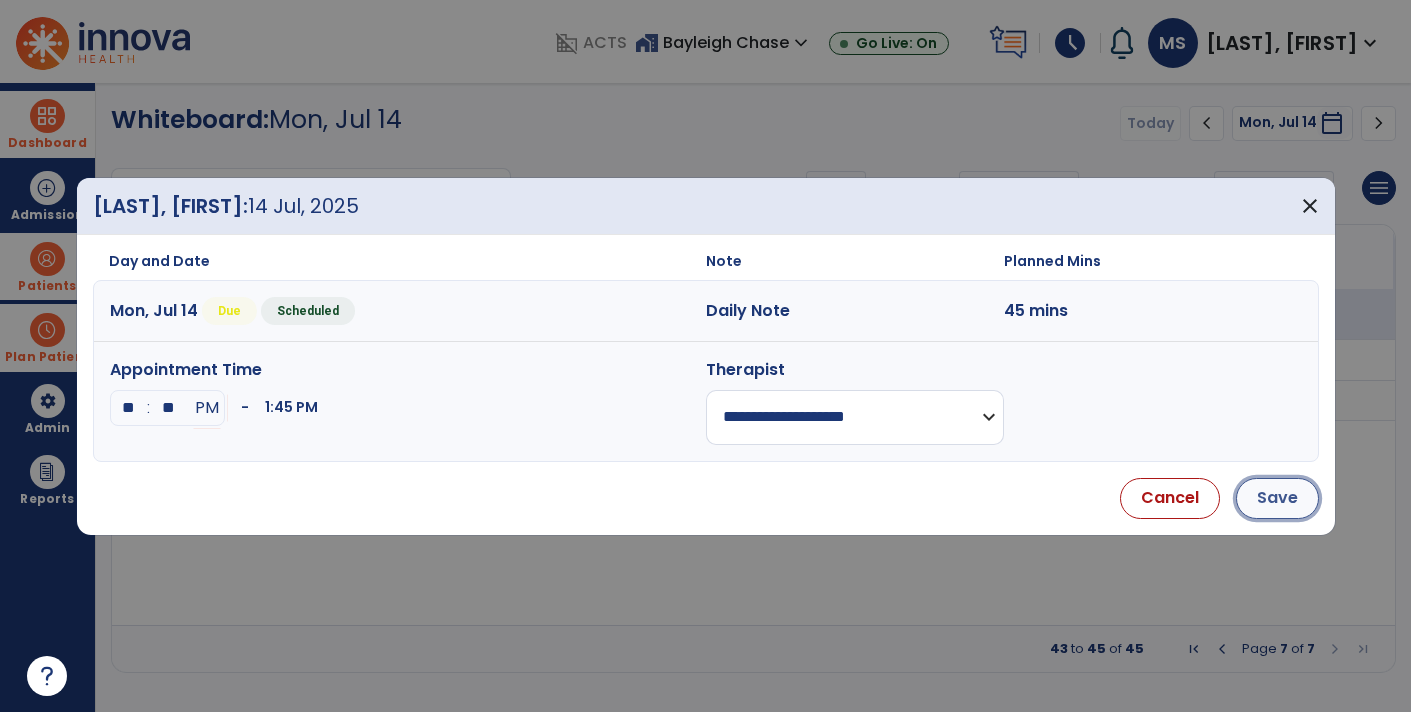 click on "Save" at bounding box center (1277, 498) 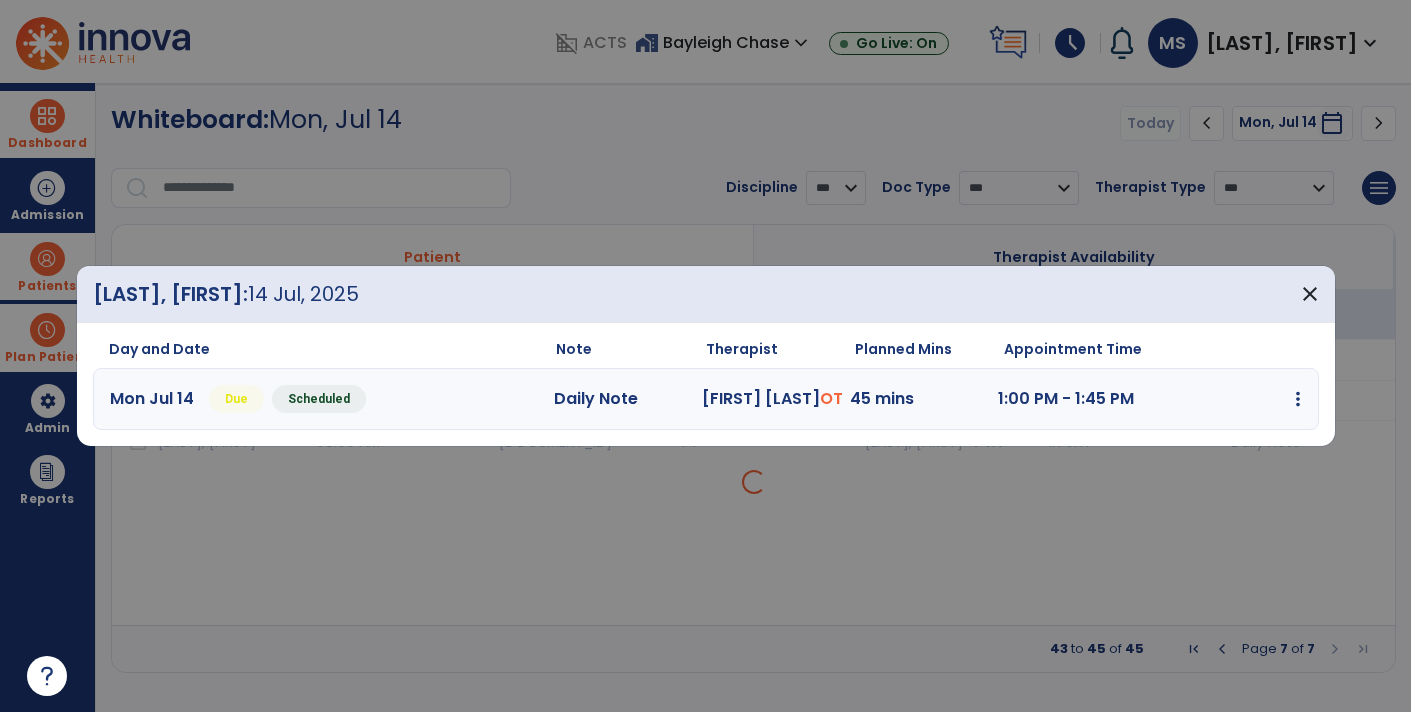 click at bounding box center (705, 356) 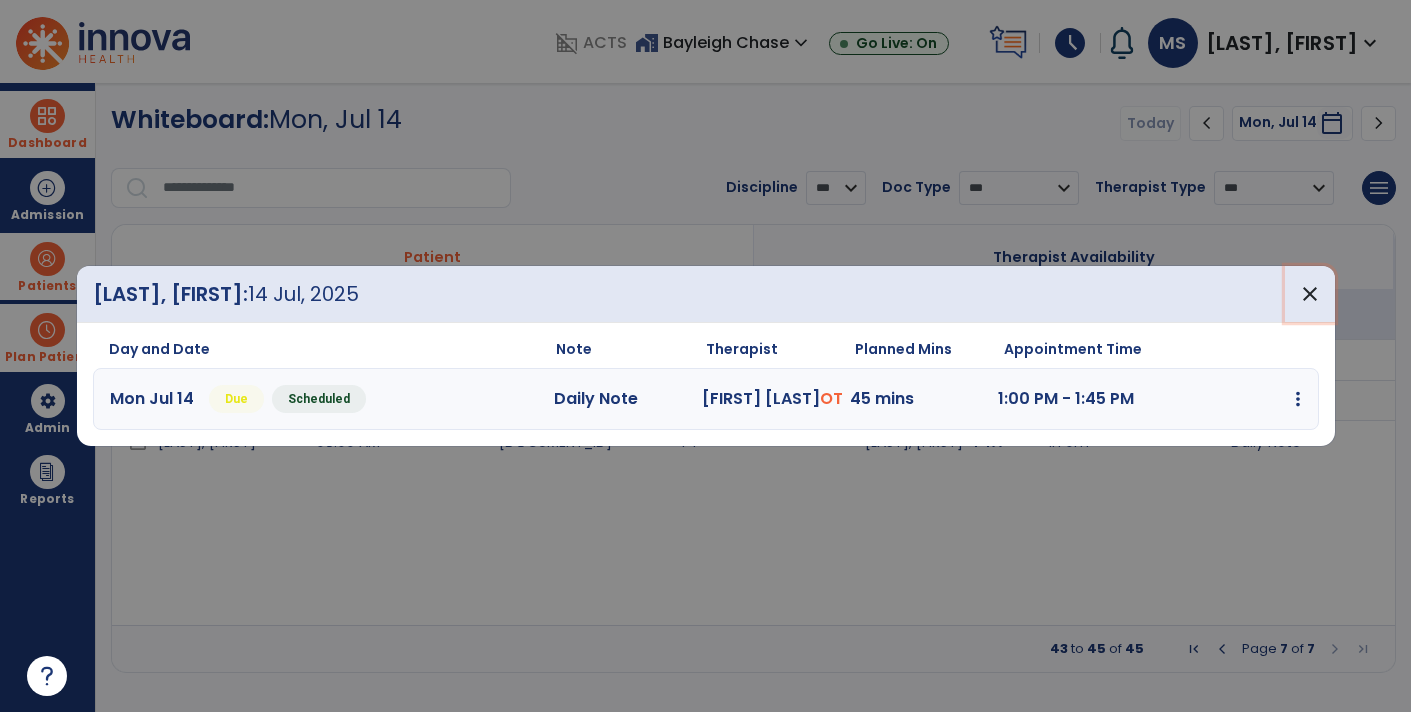 click on "close" at bounding box center (1310, 294) 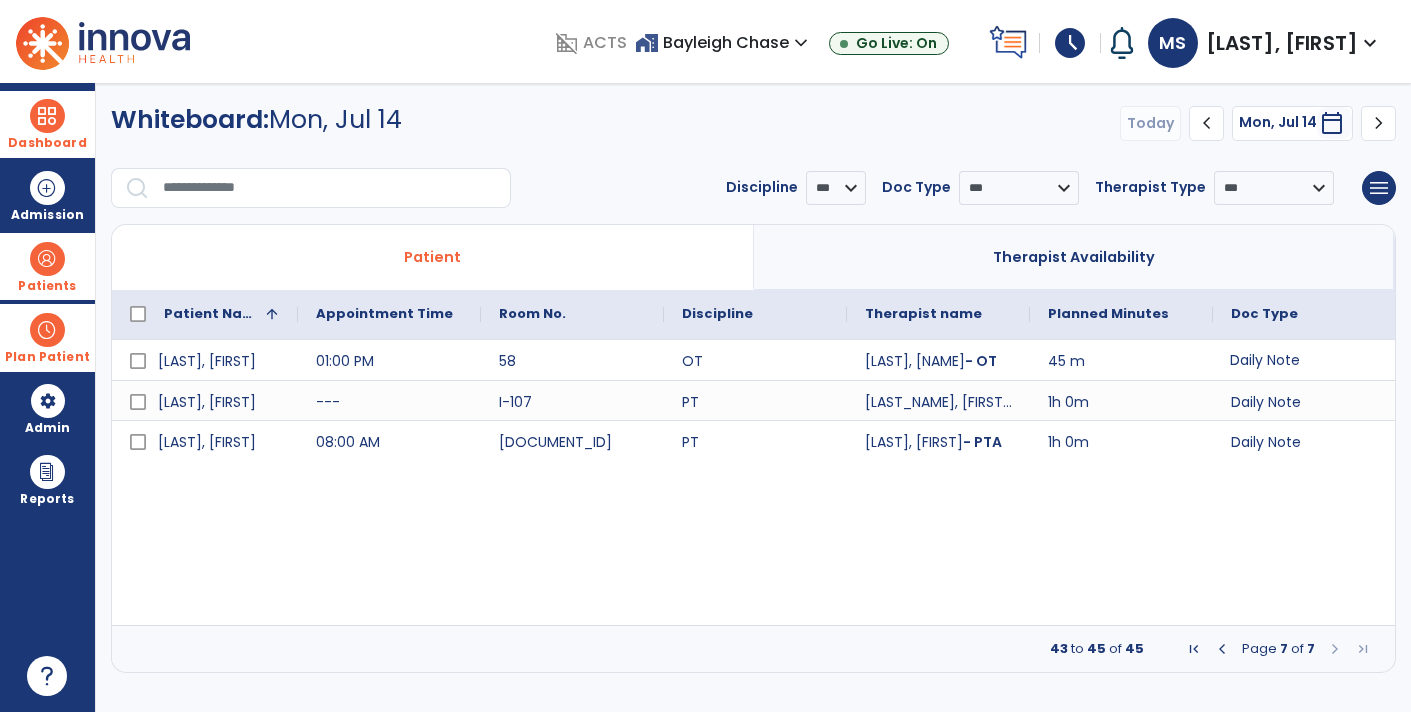 click at bounding box center [1222, 649] 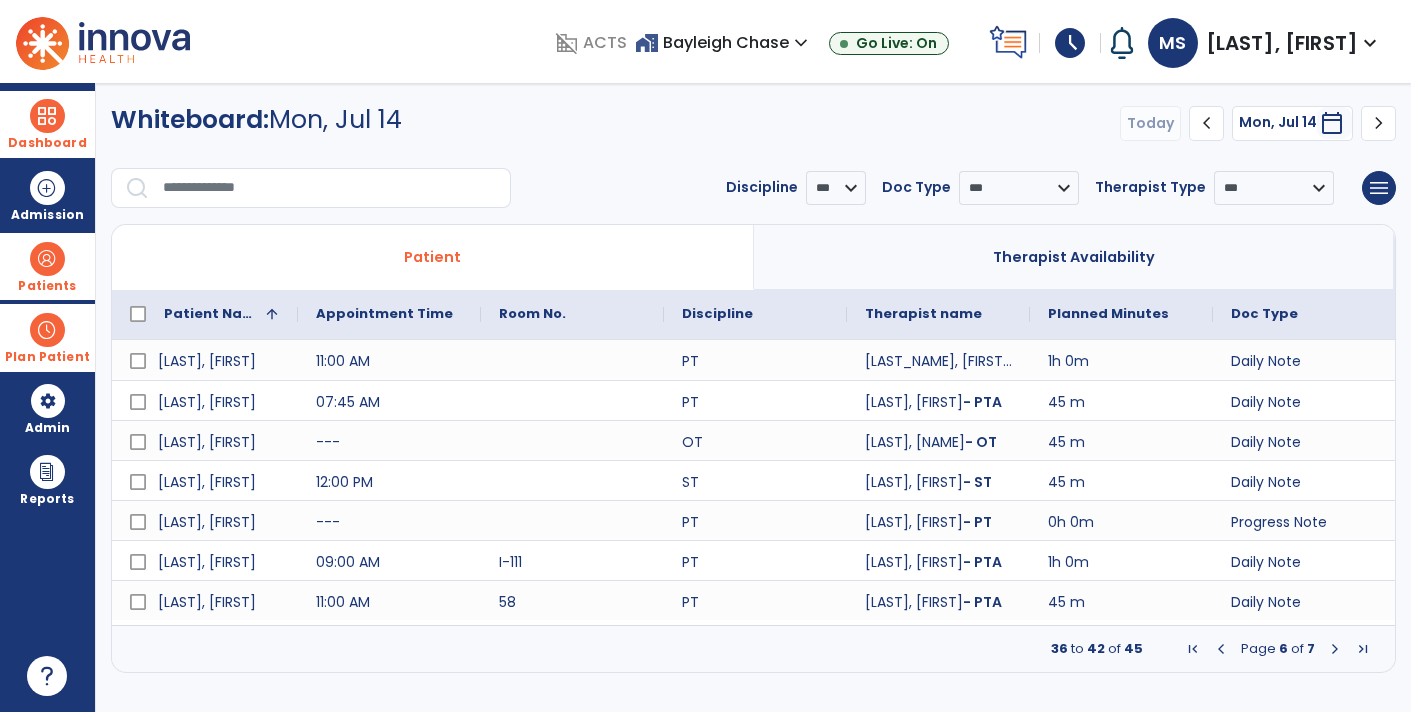 click on "Plan Patient" at bounding box center [47, 357] 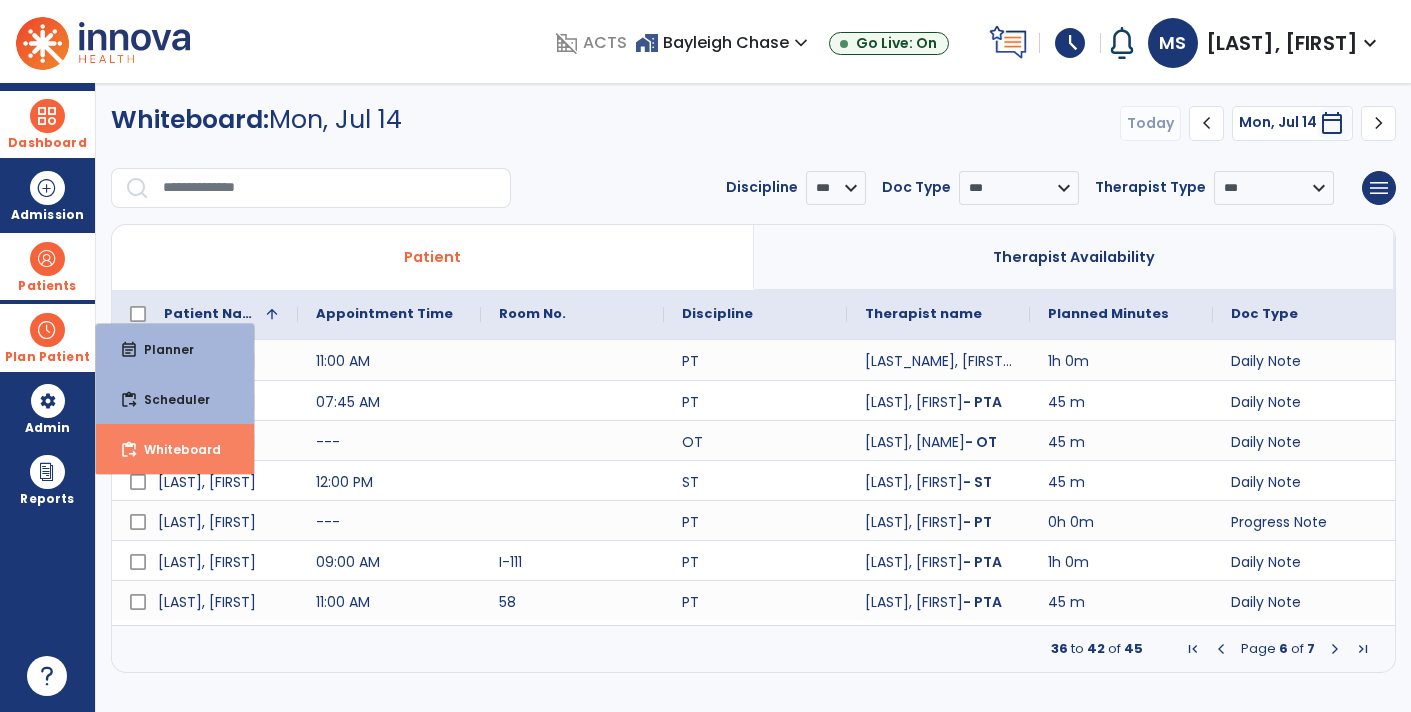 click on "Whiteboard" at bounding box center [174, 449] 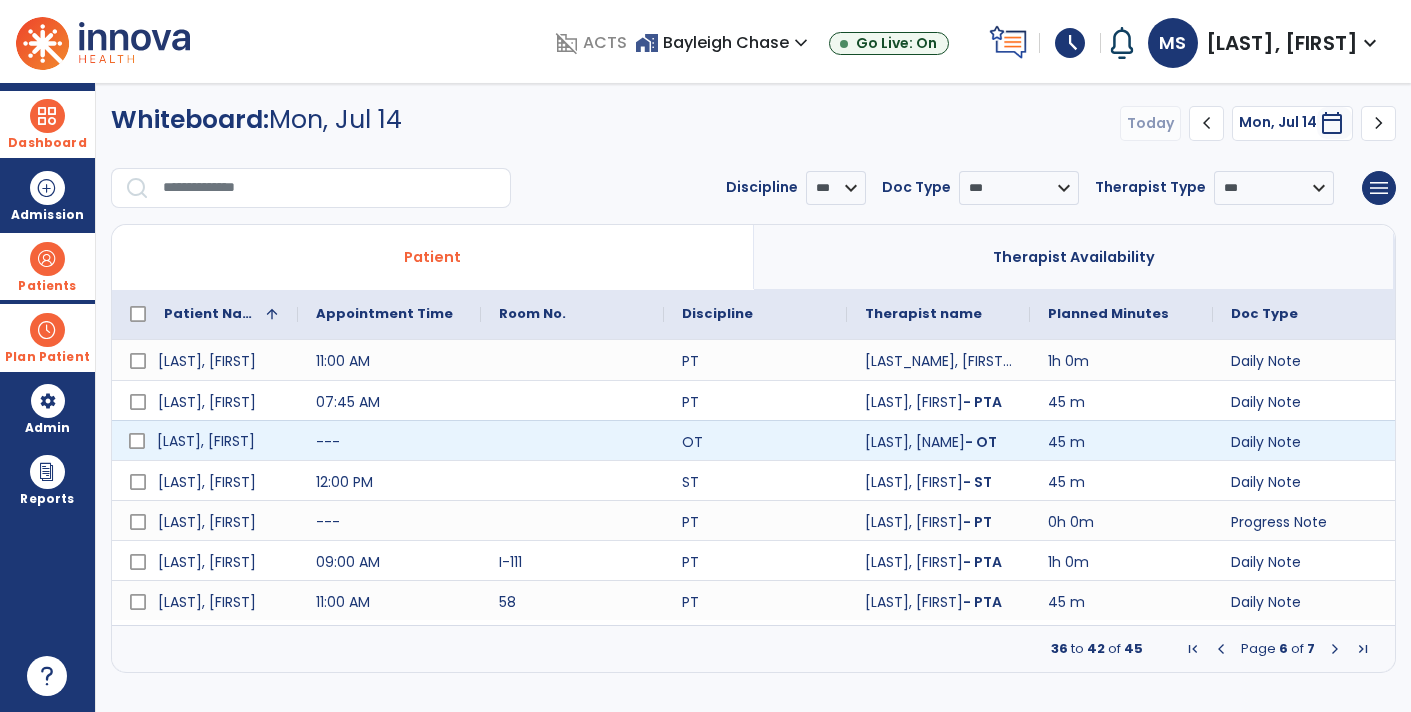 click on "[LAST], [FIRST]" at bounding box center [206, 441] 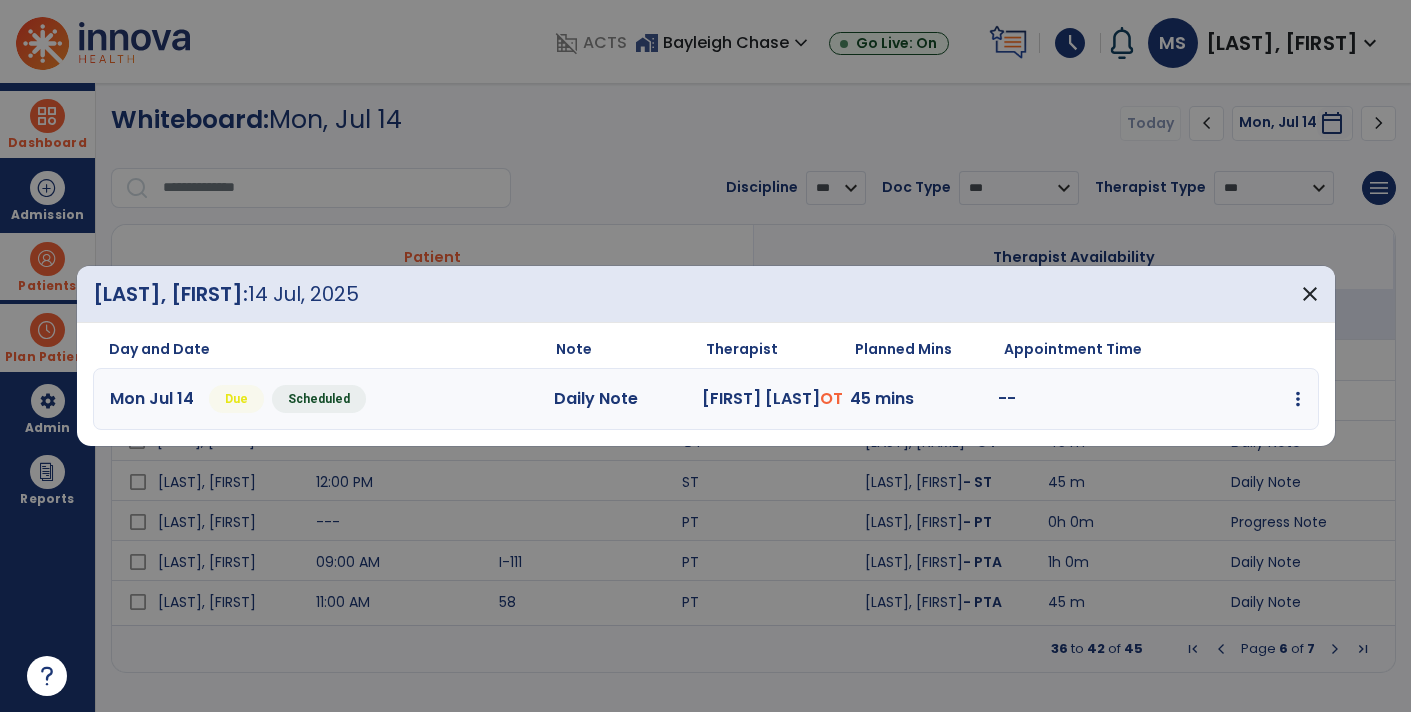 click on "edit   Edit Session   alt_route   Split Minutes  add_comment  Add Note" at bounding box center (1227, 399) 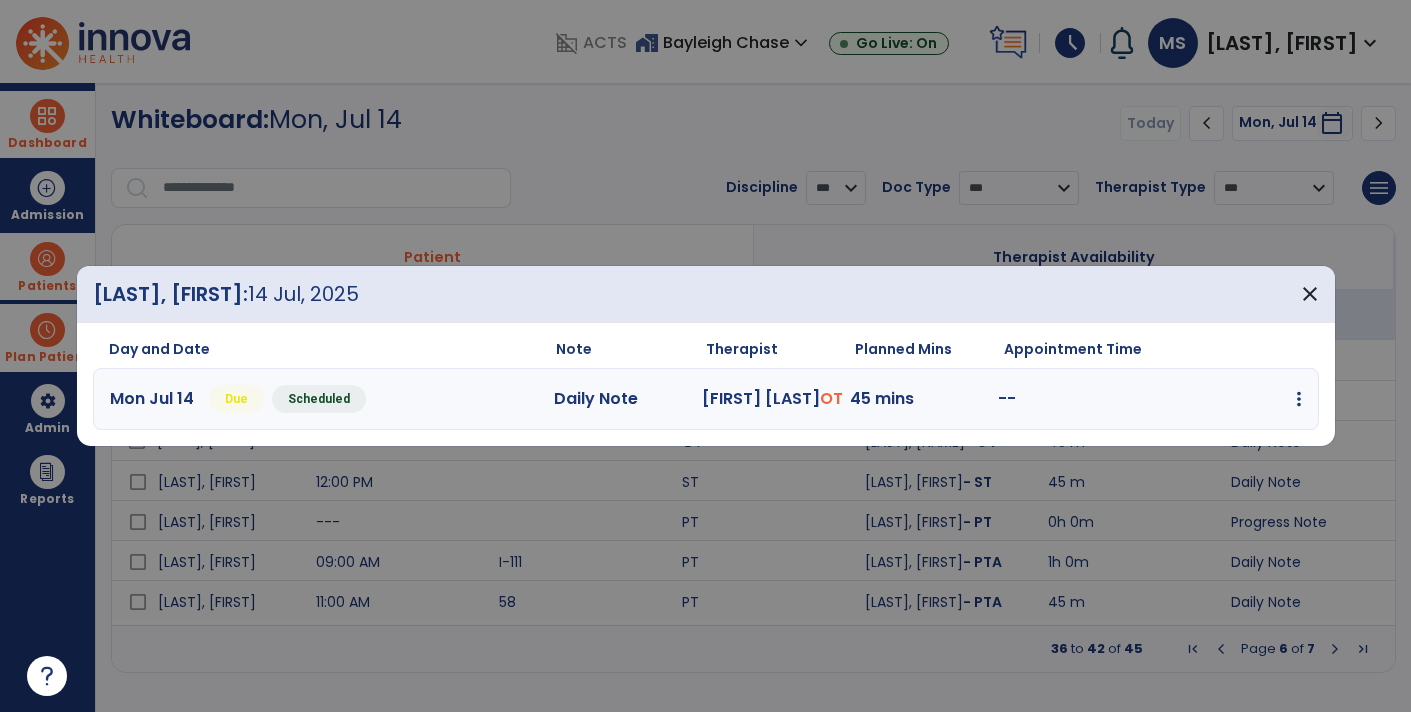 click at bounding box center (1299, 399) 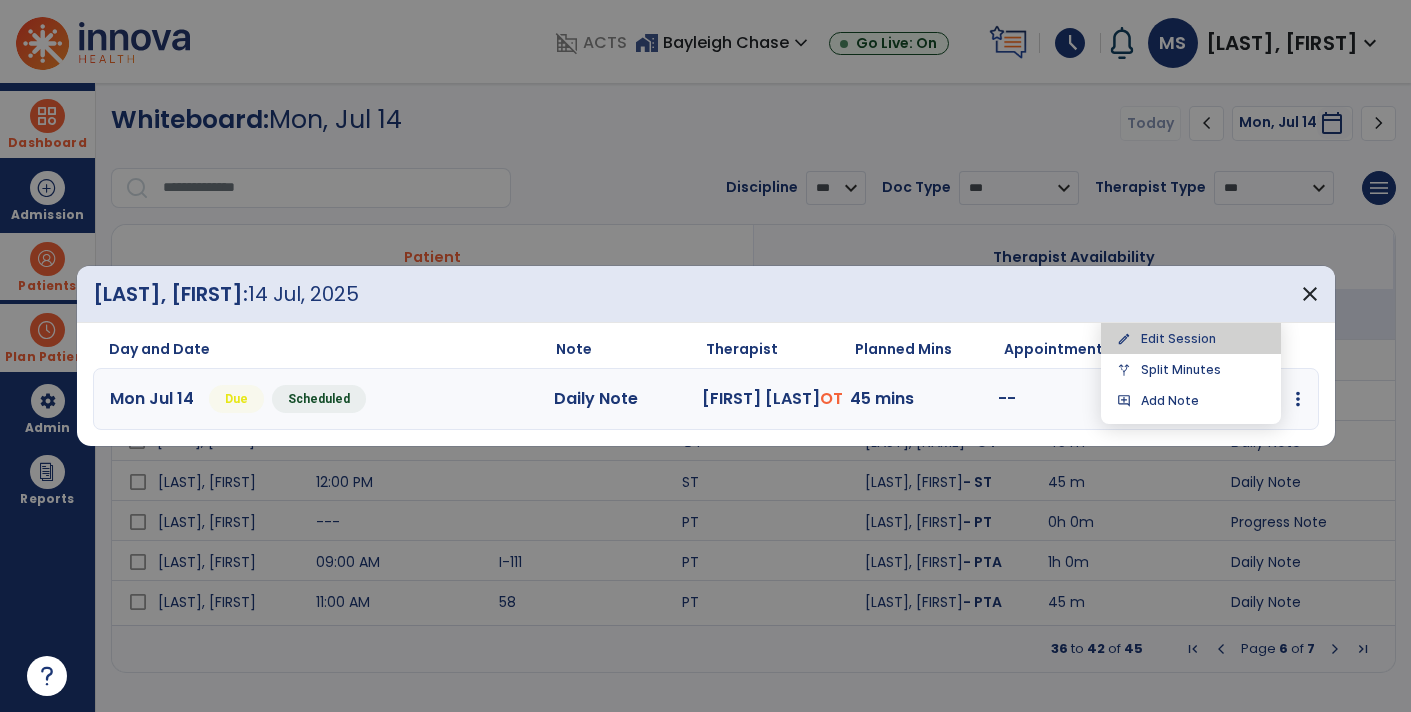 click on "edit   Edit Session" at bounding box center (1191, 338) 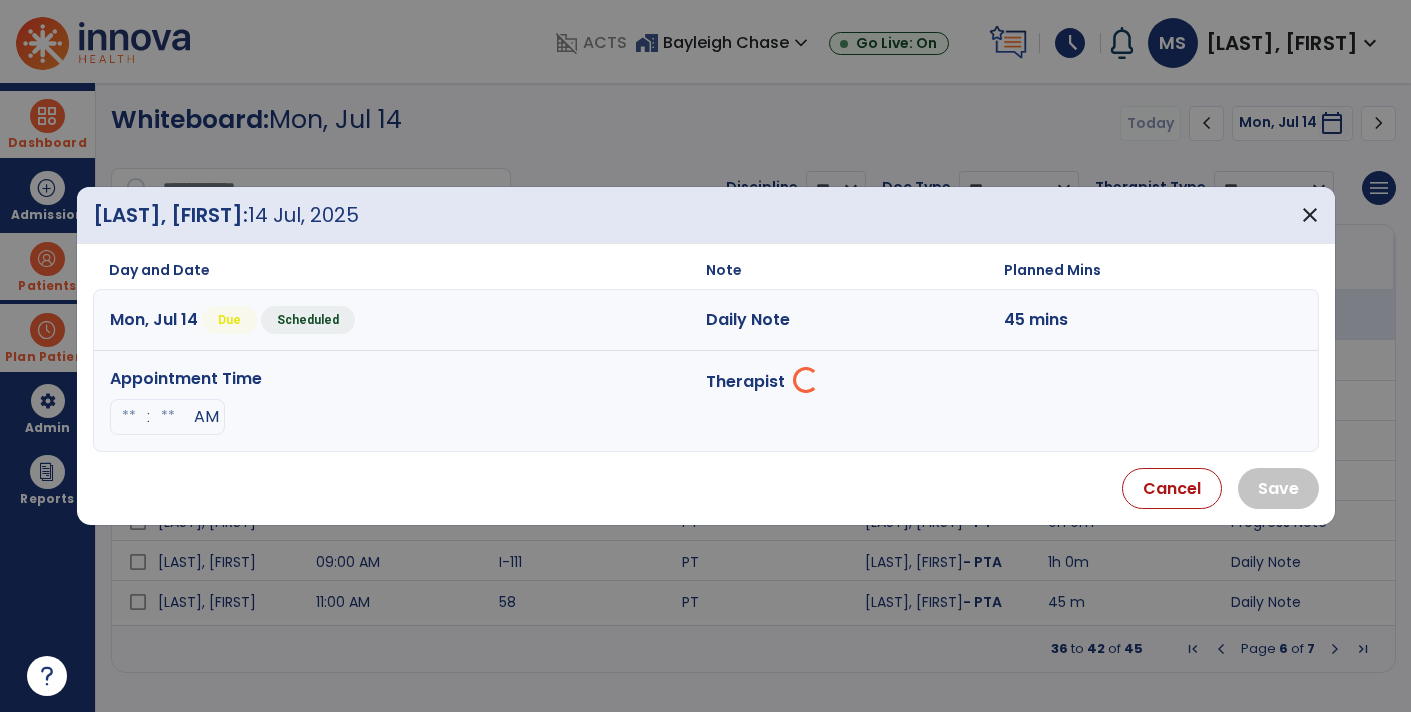 select on "**********" 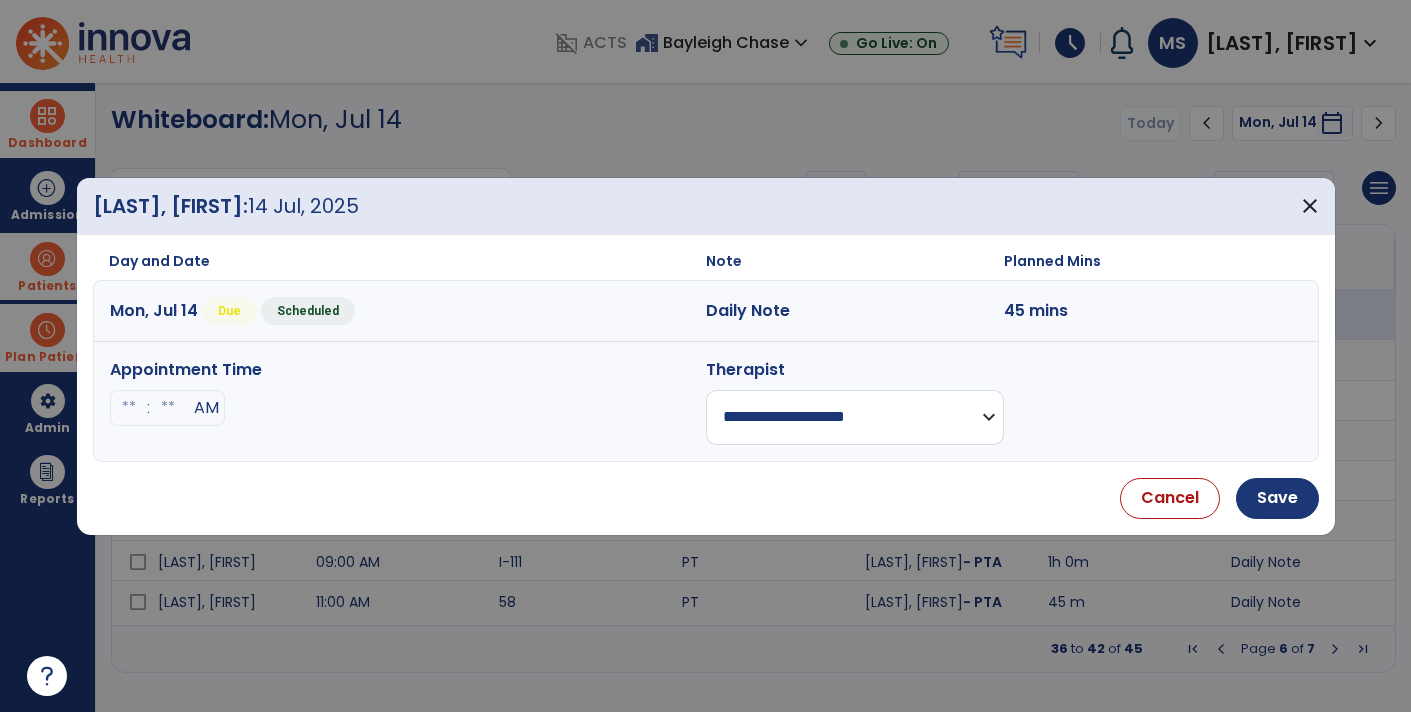 click at bounding box center (129, 408) 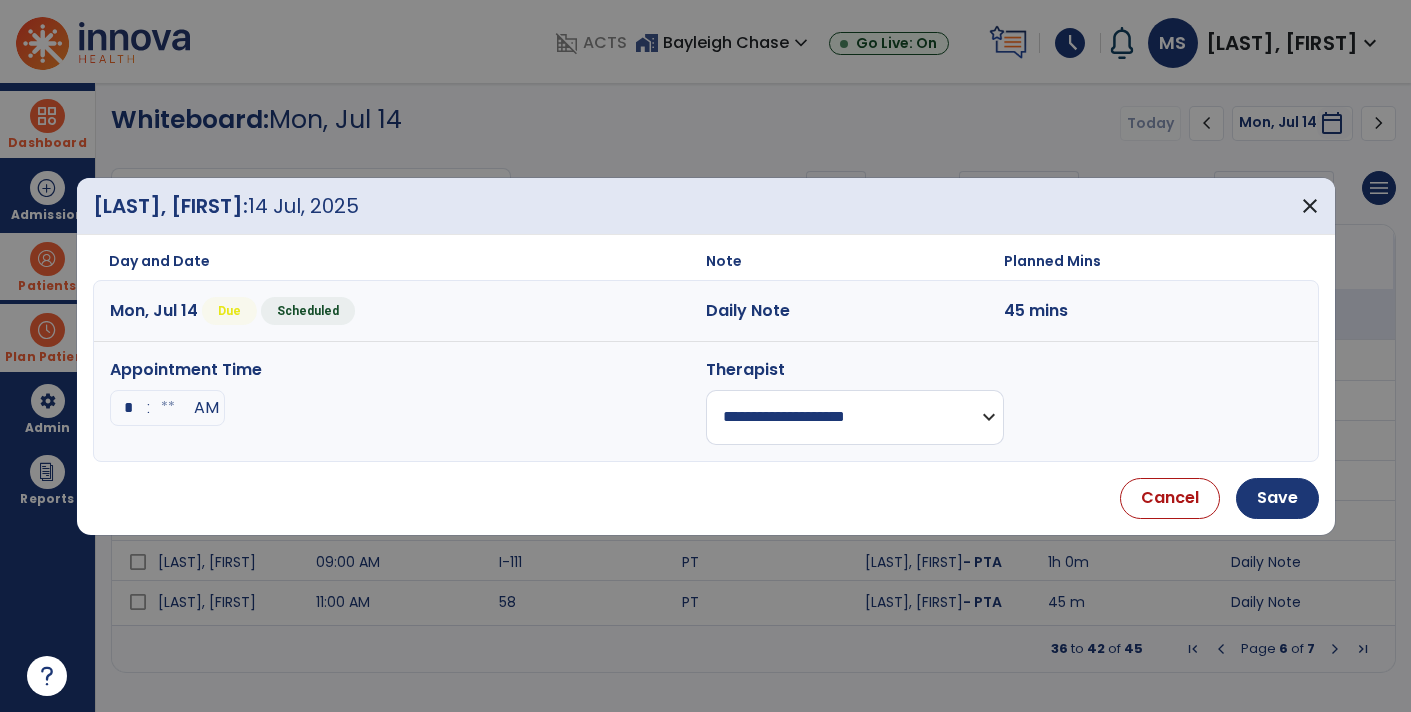 type on "**" 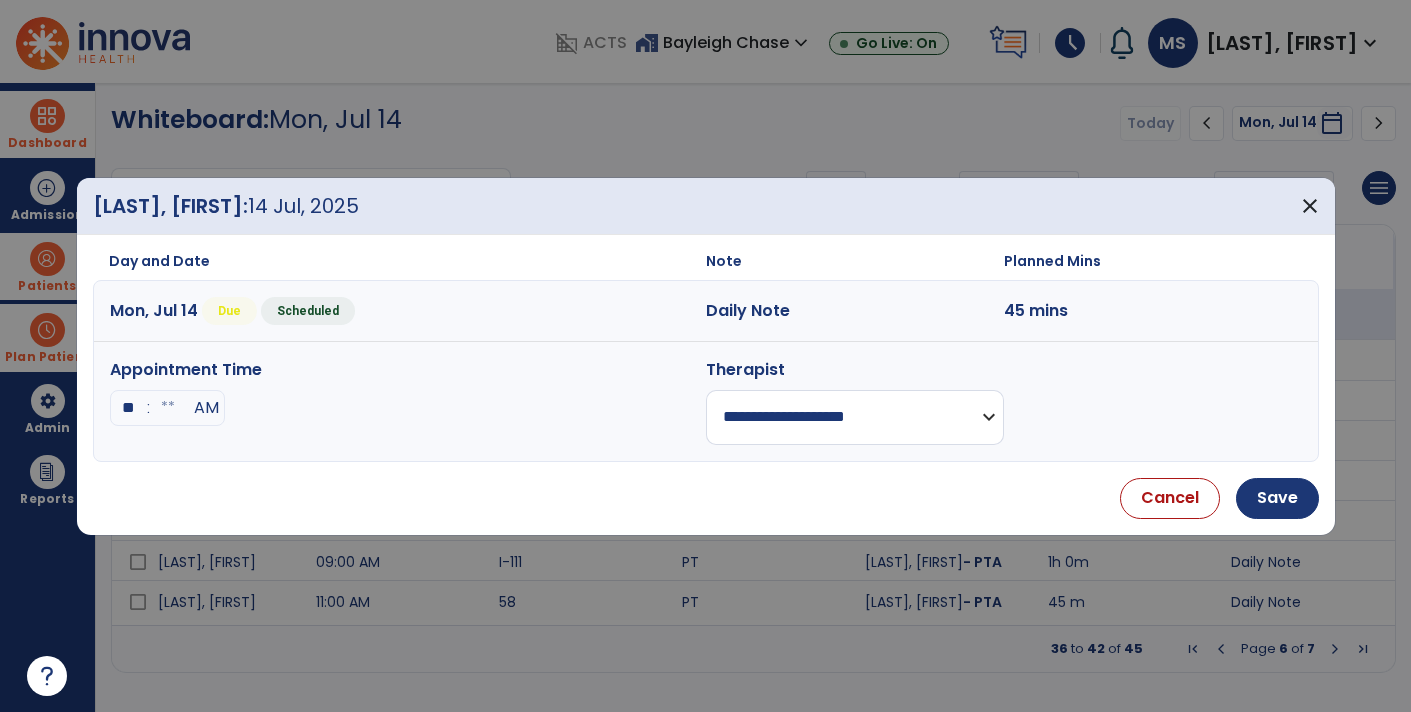 click at bounding box center [168, 408] 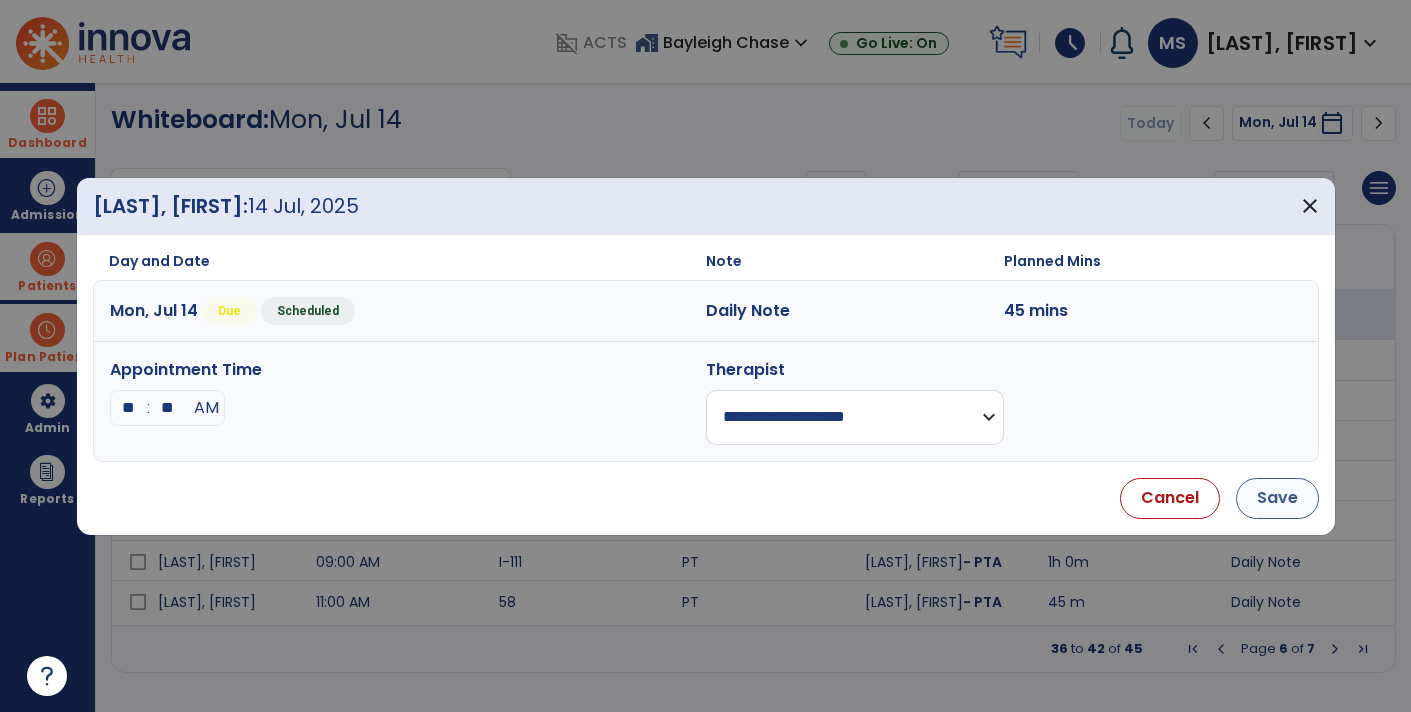 type on "**" 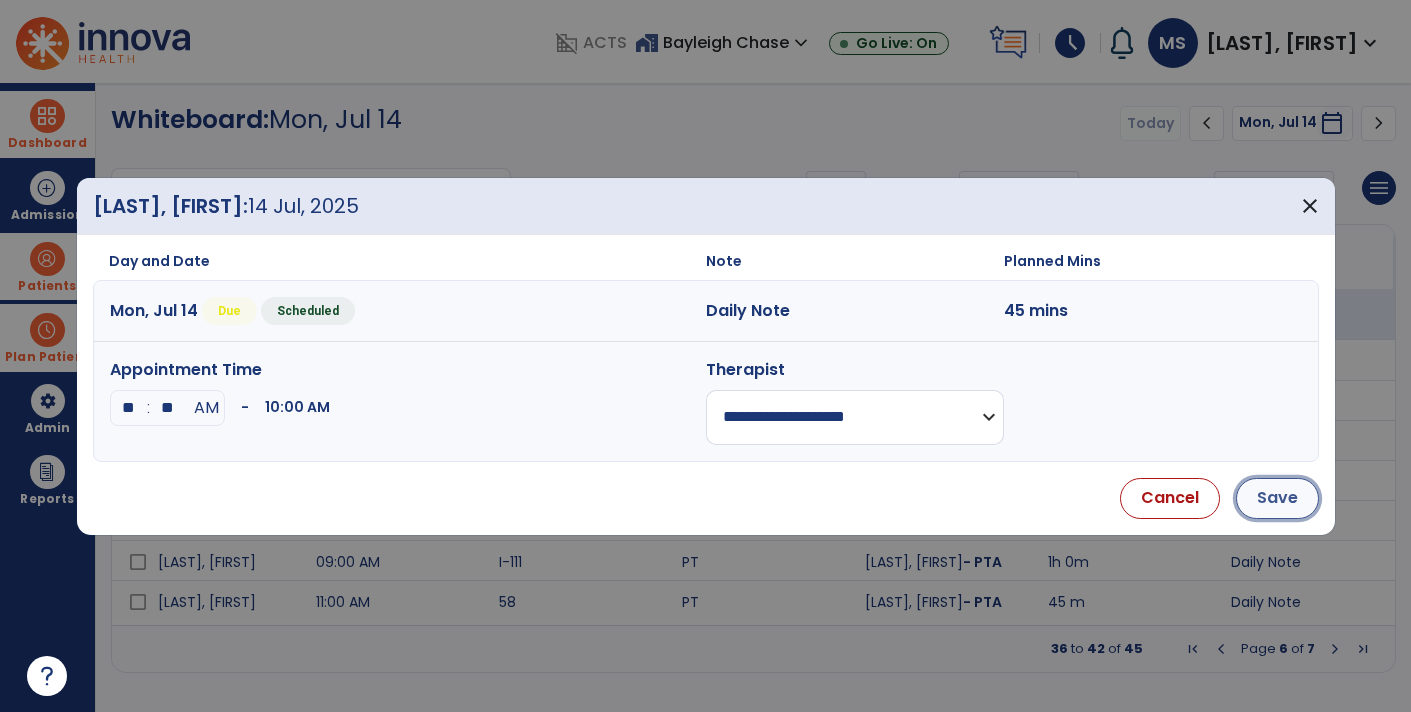 click on "Save" at bounding box center (1277, 498) 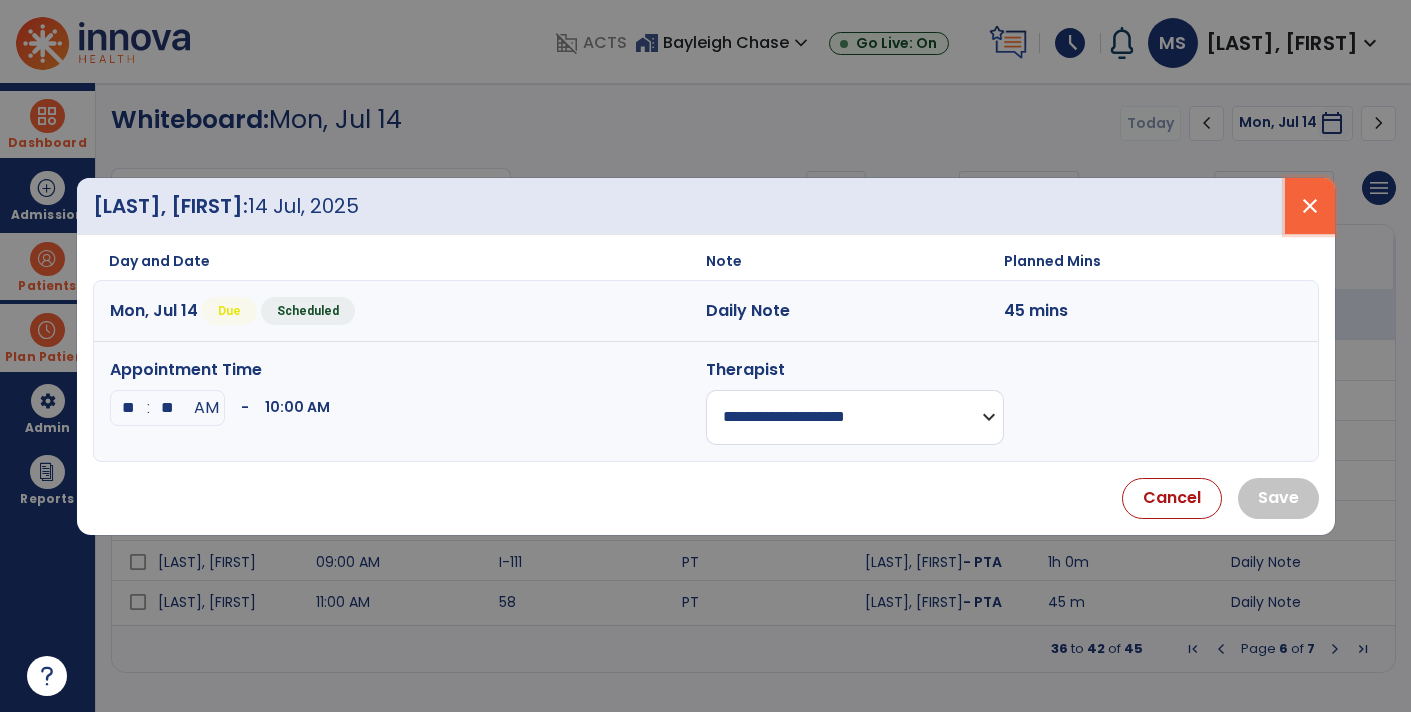 click on "close" at bounding box center (1310, 206) 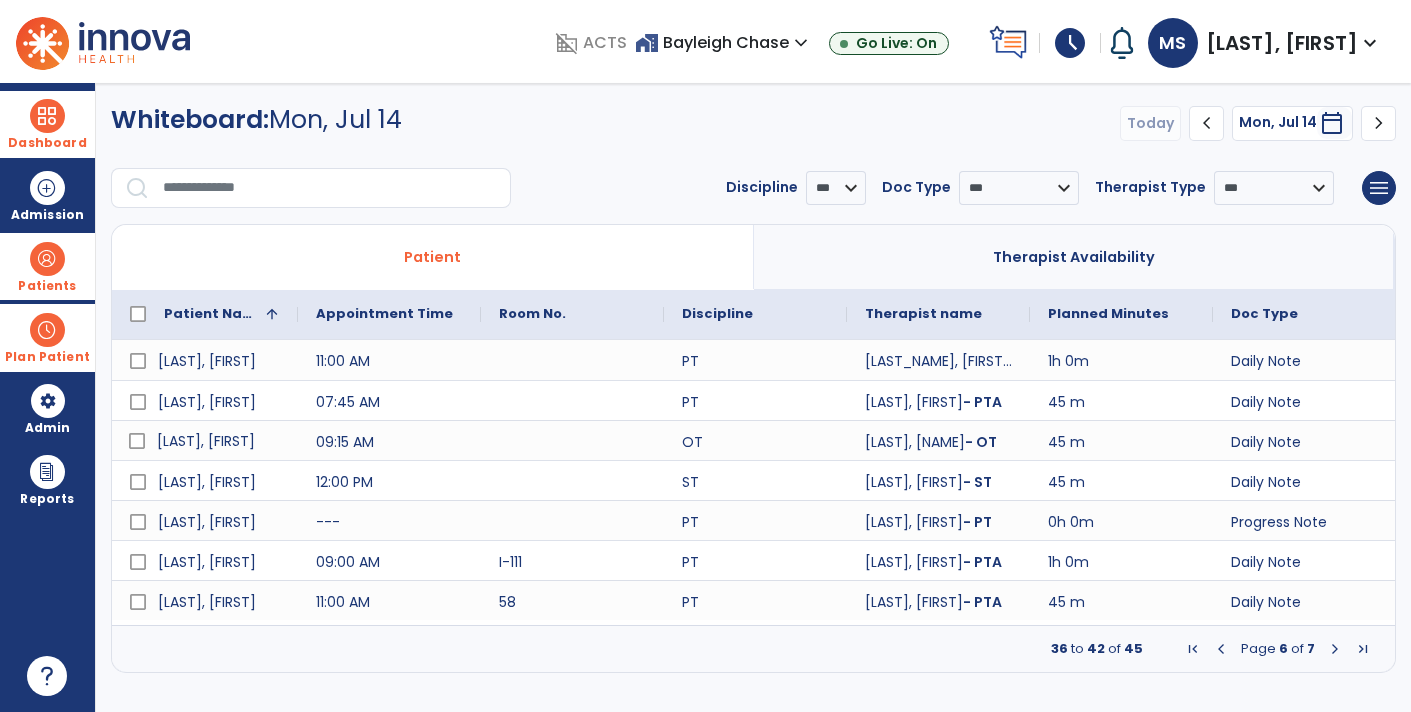click at bounding box center [1221, 649] 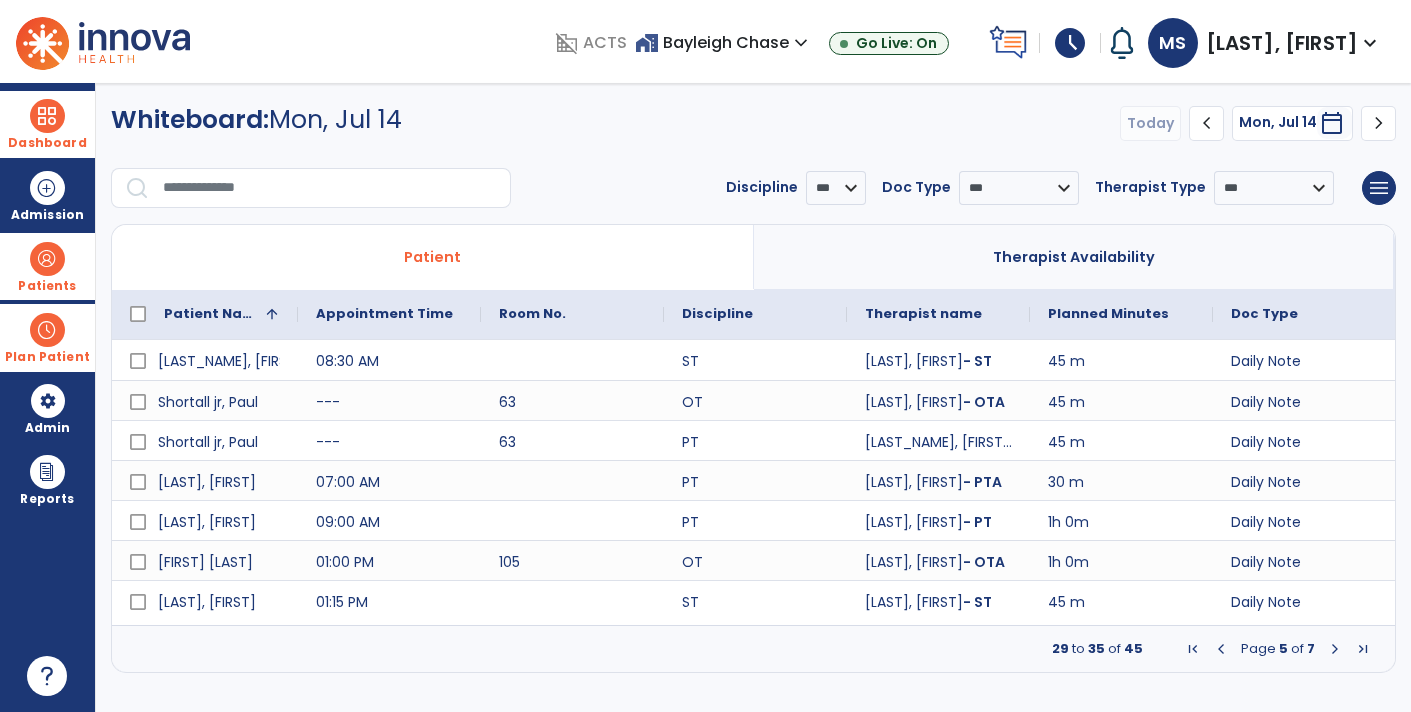click at bounding box center (1221, 649) 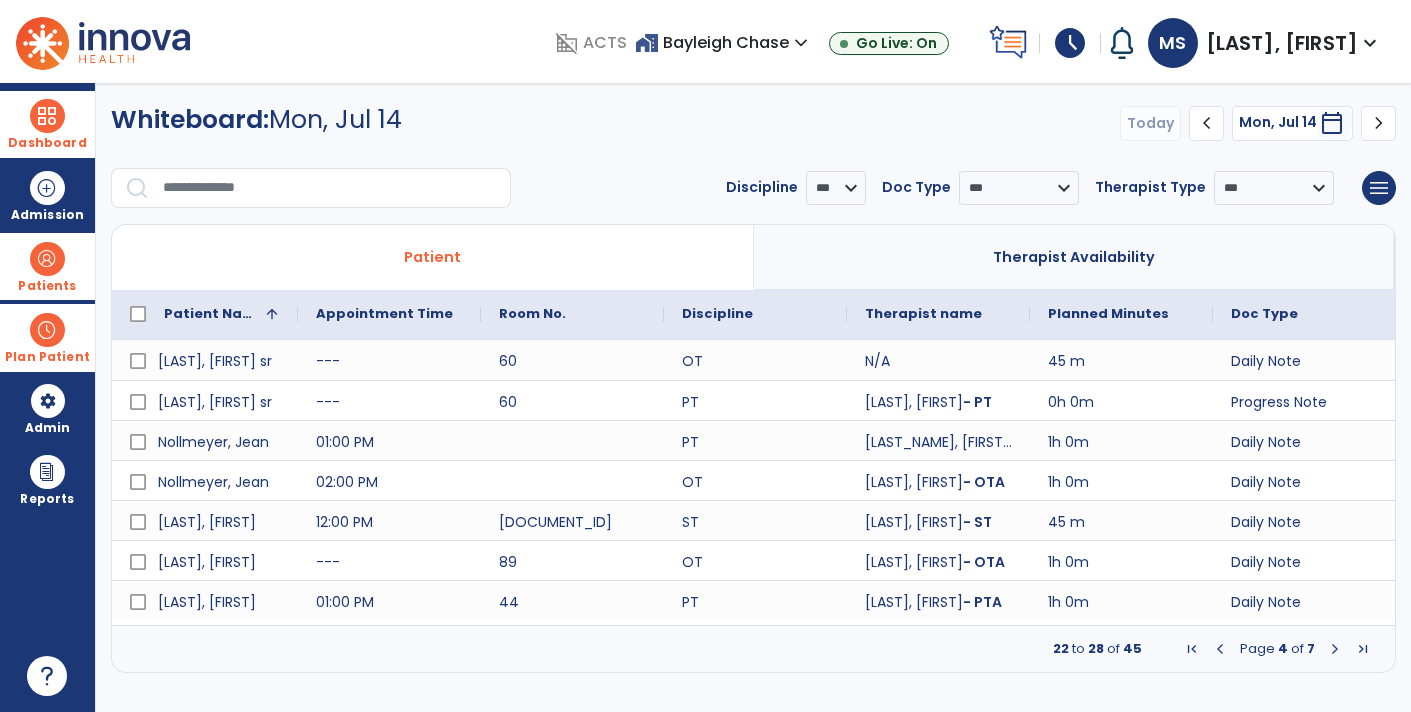 click at bounding box center [1220, 649] 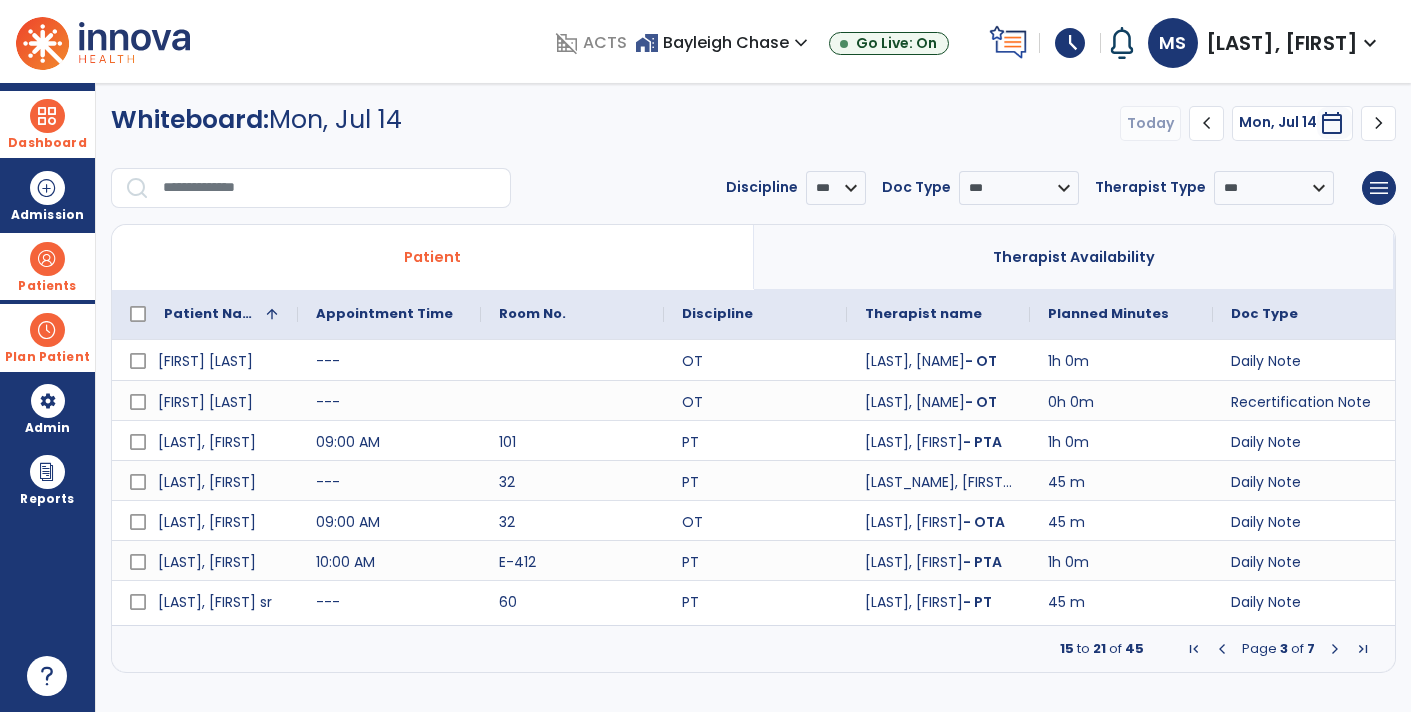 click at bounding box center [1222, 649] 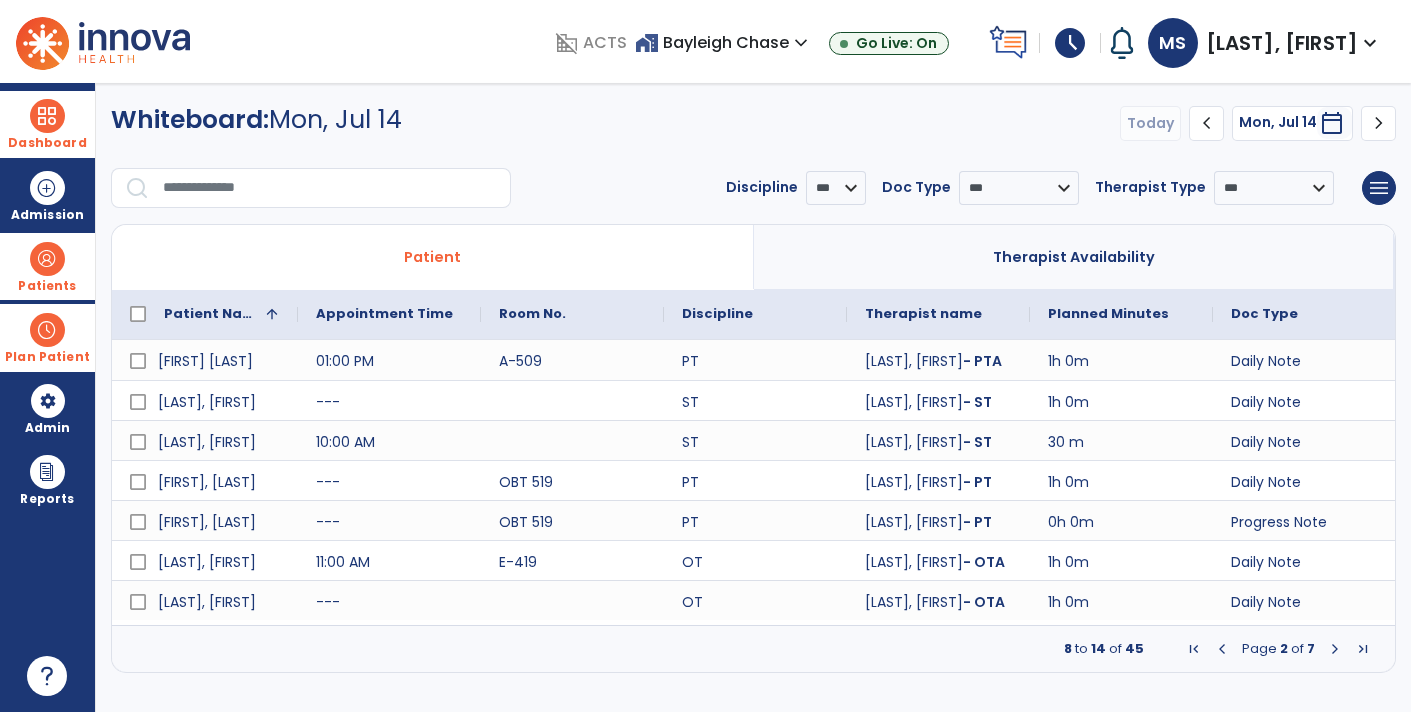 click at bounding box center [1222, 649] 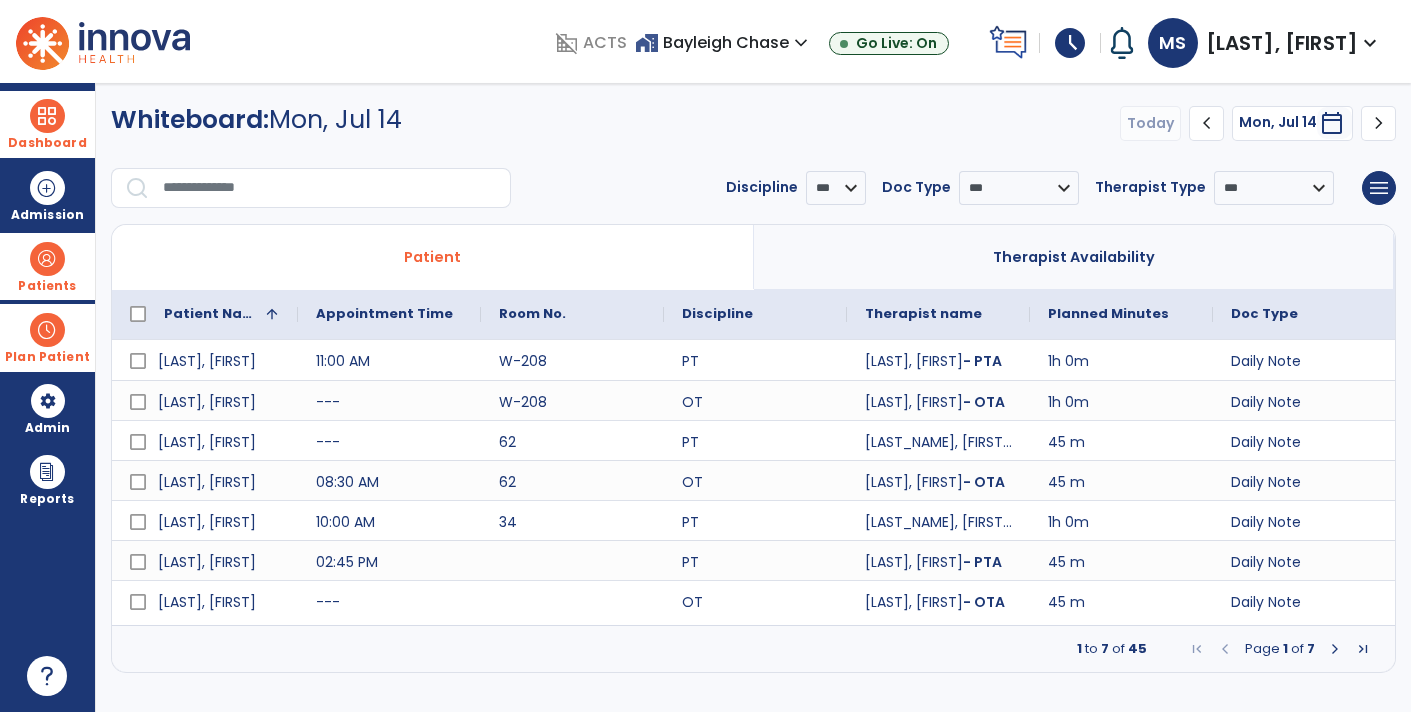 click at bounding box center (1225, 649) 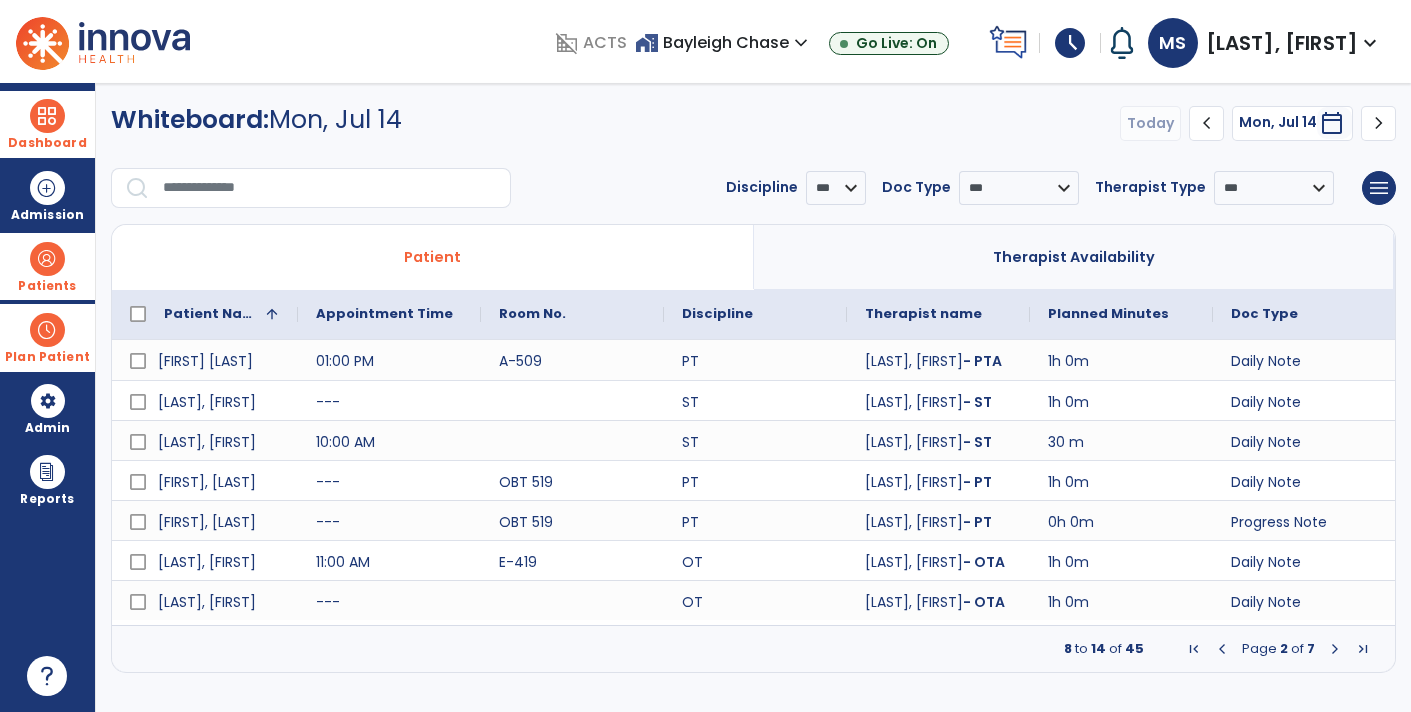 click at bounding box center (1335, 649) 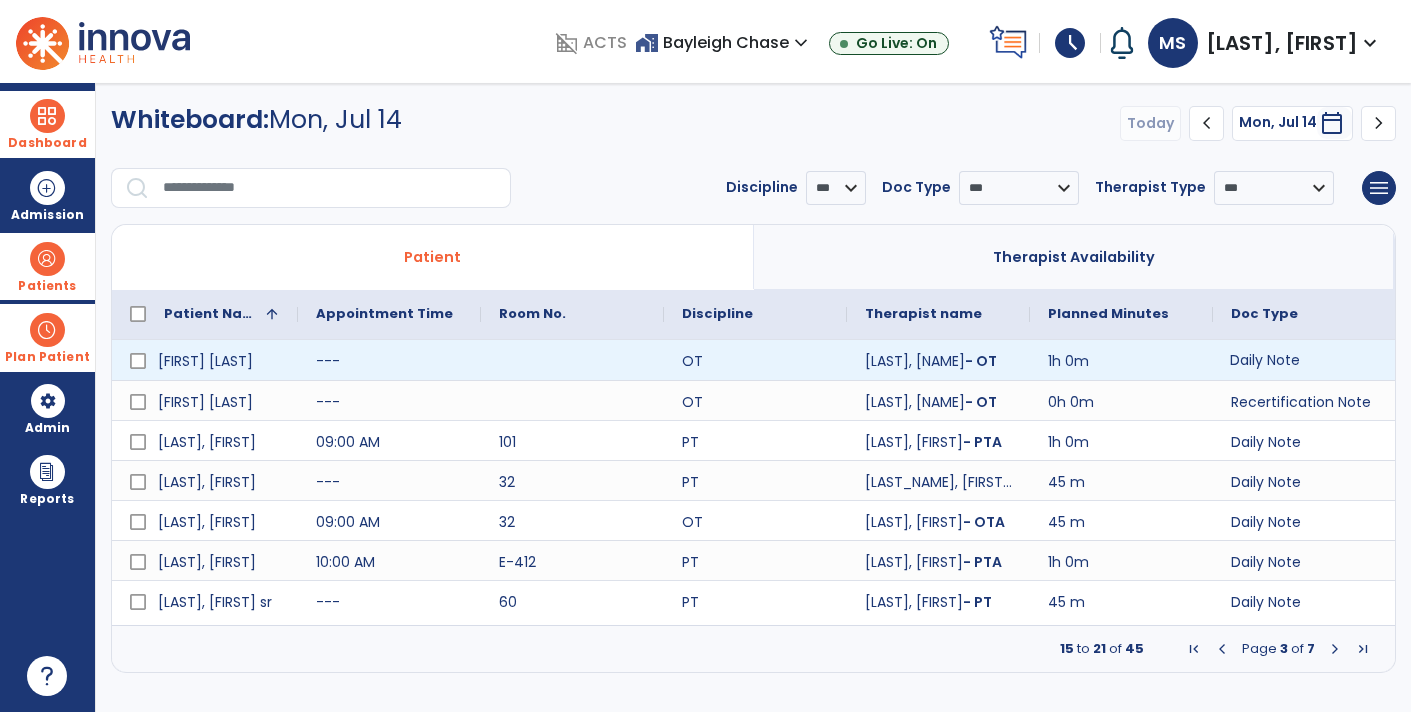 click on "Daily Note" 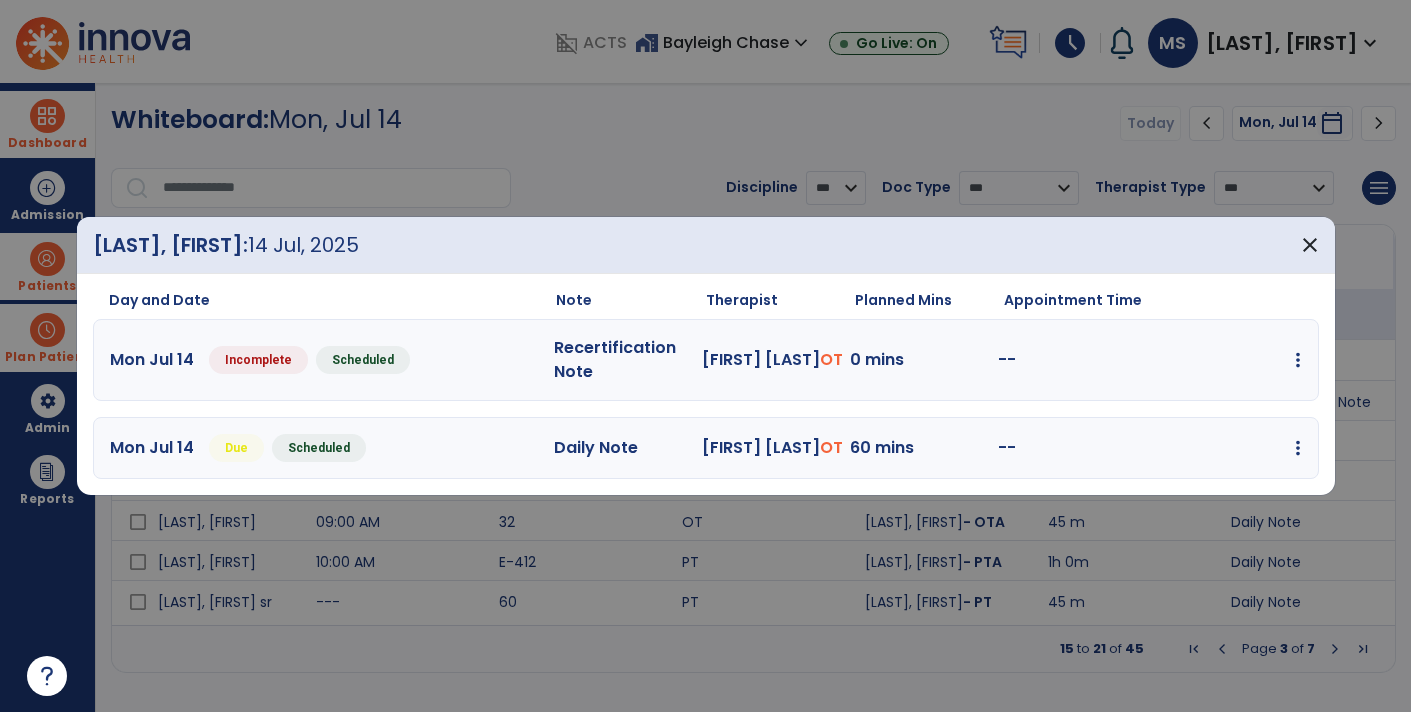 click on "edit   Edit Session   alt_route   Split Minutes  add_comment  Add Note" at bounding box center [1227, 448] 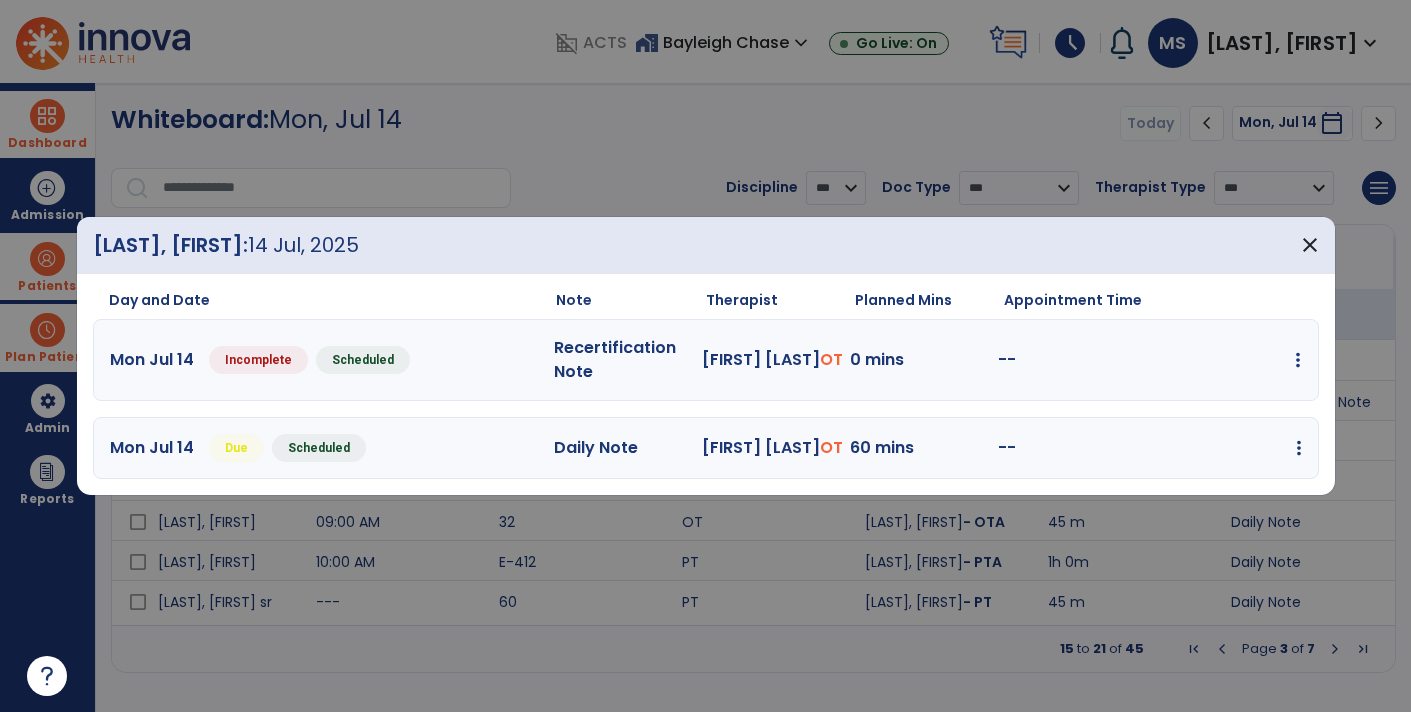 click at bounding box center [1298, 360] 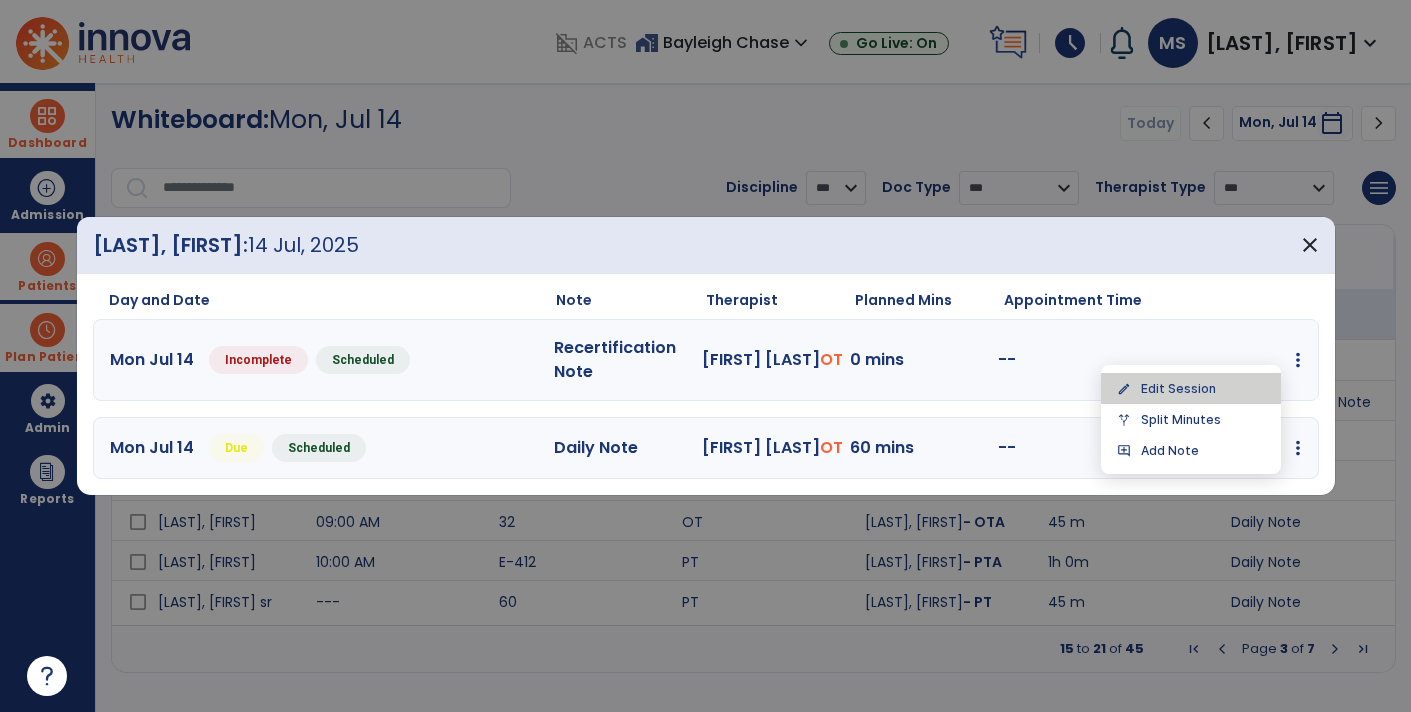 click on "edit   Edit Session" at bounding box center (1191, 388) 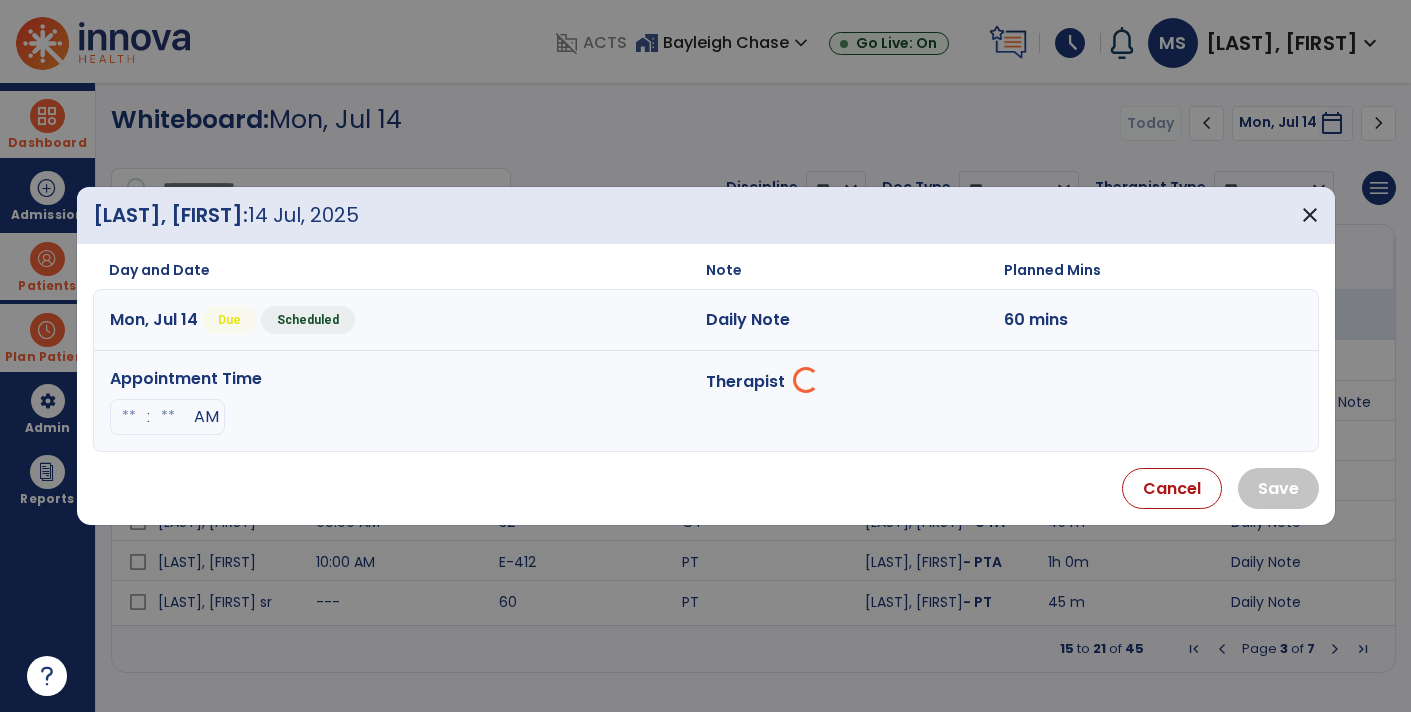 select on "**********" 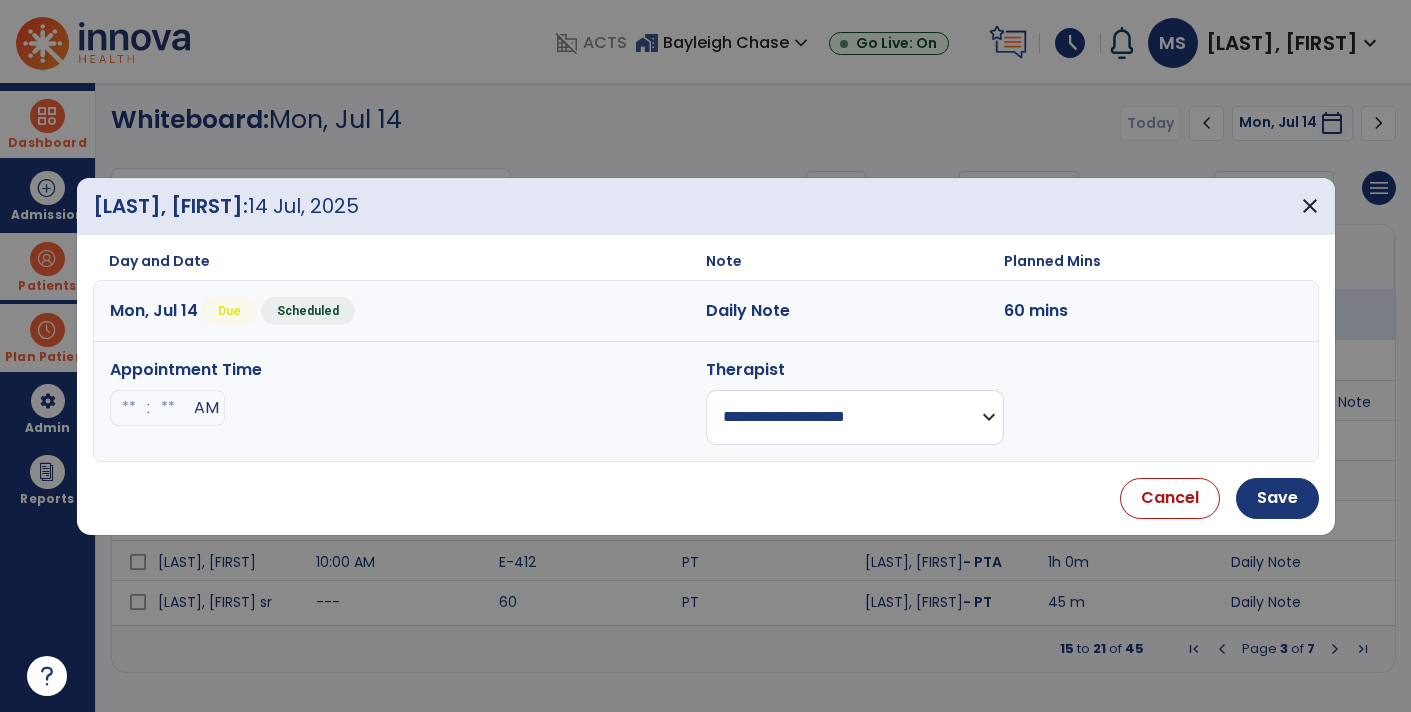 click at bounding box center (129, 408) 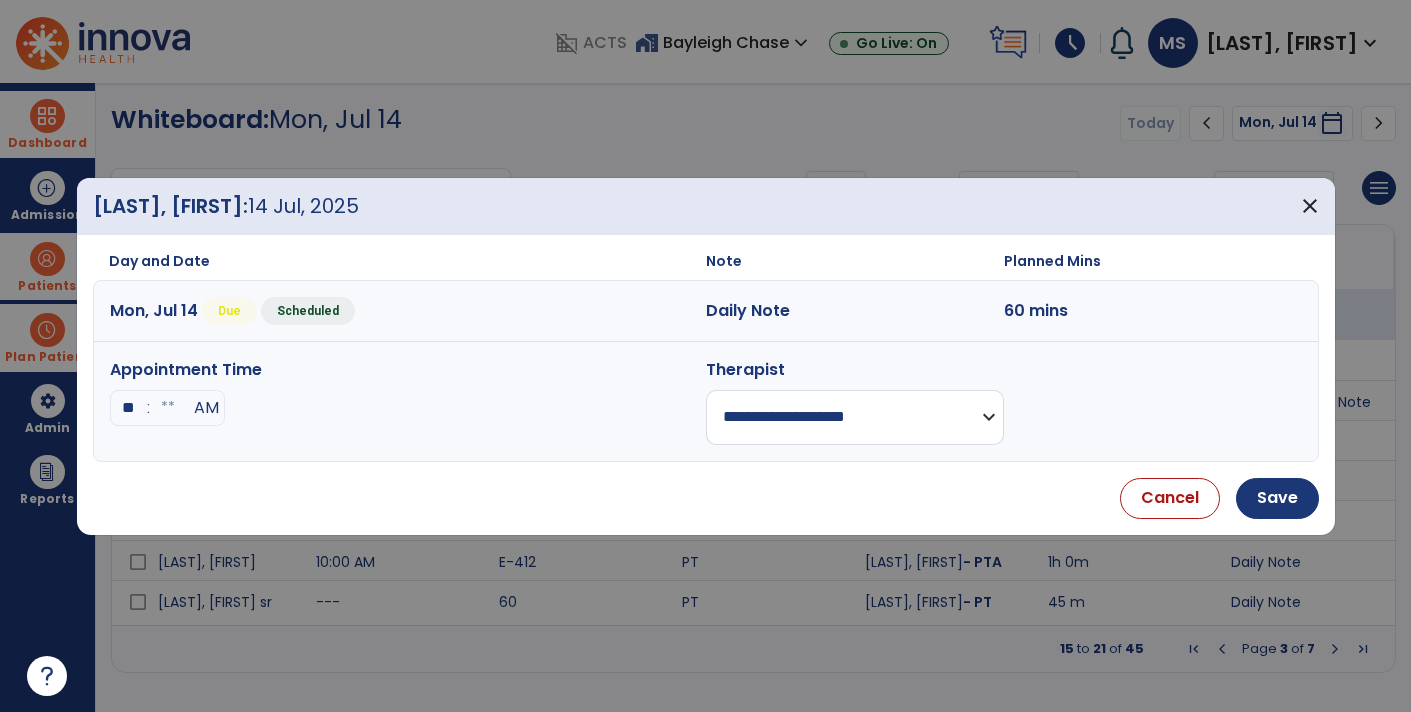type on "**" 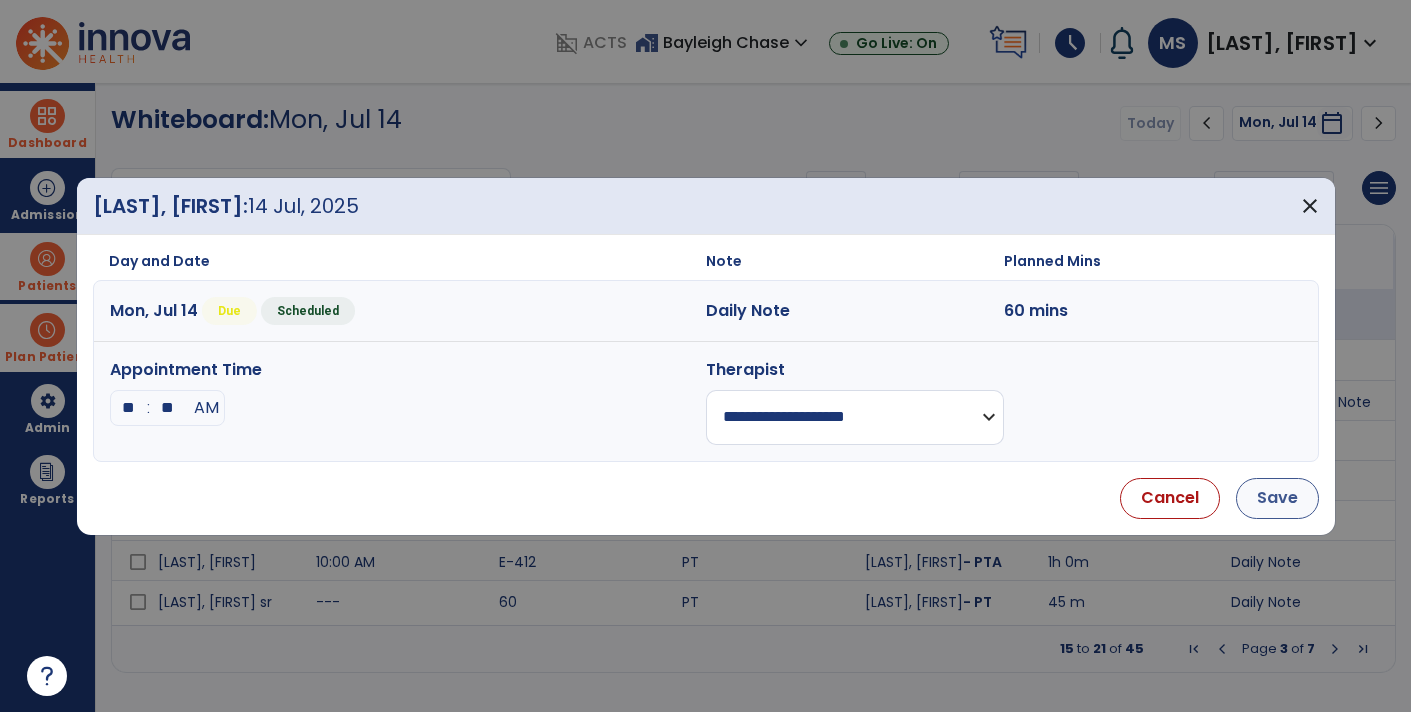 type on "**" 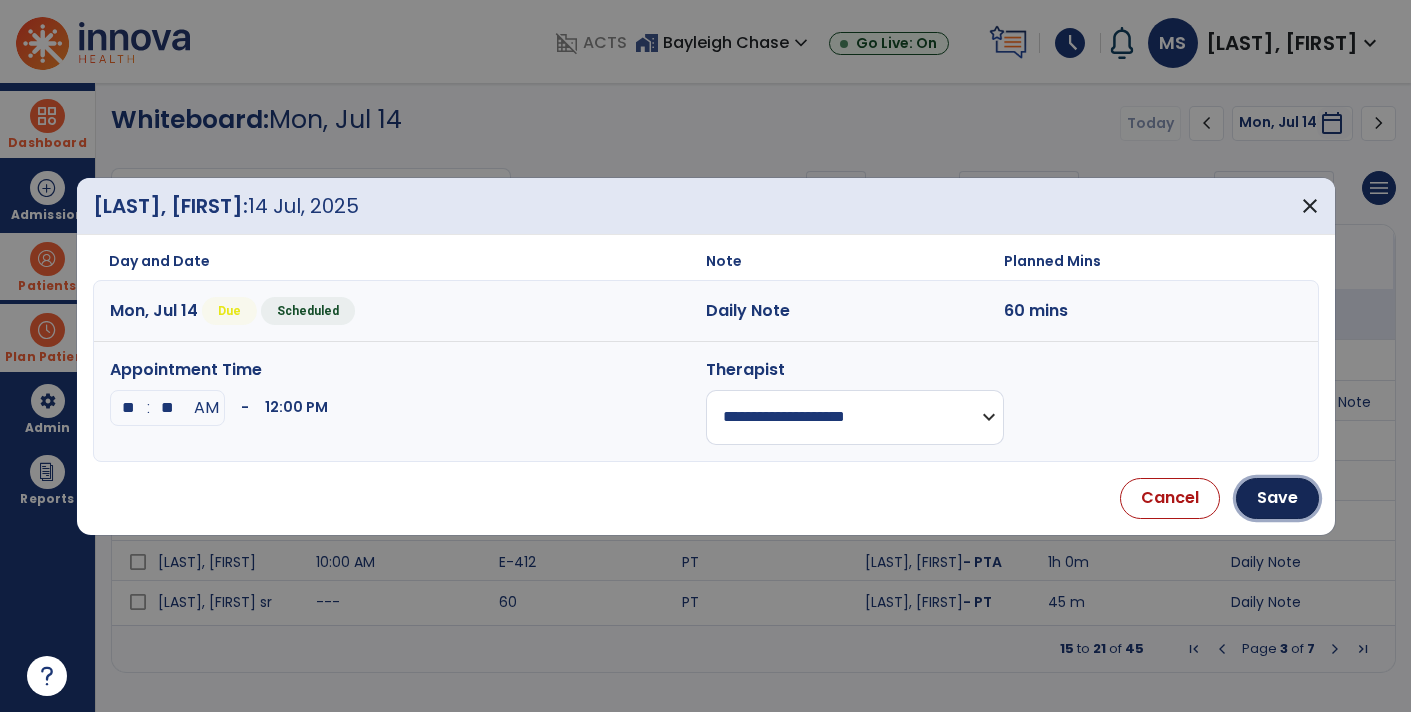 drag, startPoint x: 1274, startPoint y: 500, endPoint x: 1232, endPoint y: 505, distance: 42.296574 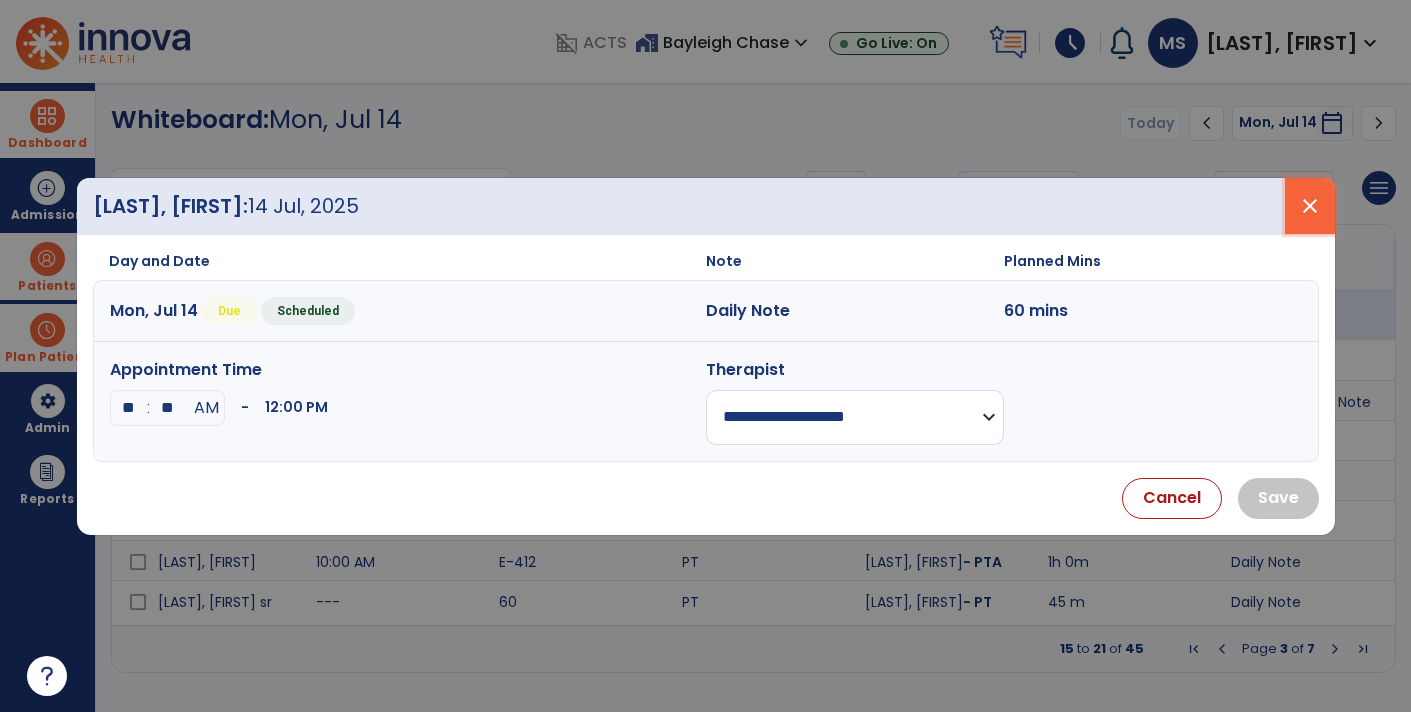 click on "close" at bounding box center [1310, 206] 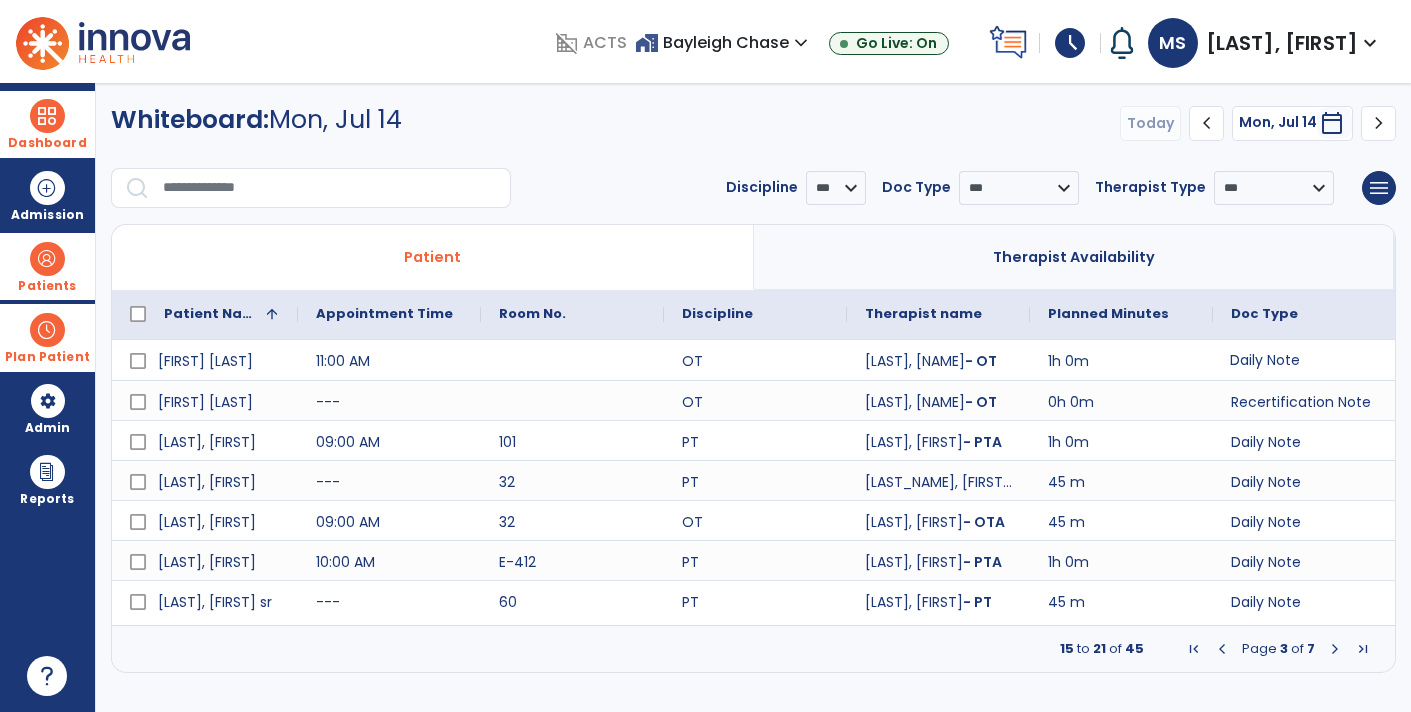 click on "Patients" at bounding box center [47, 266] 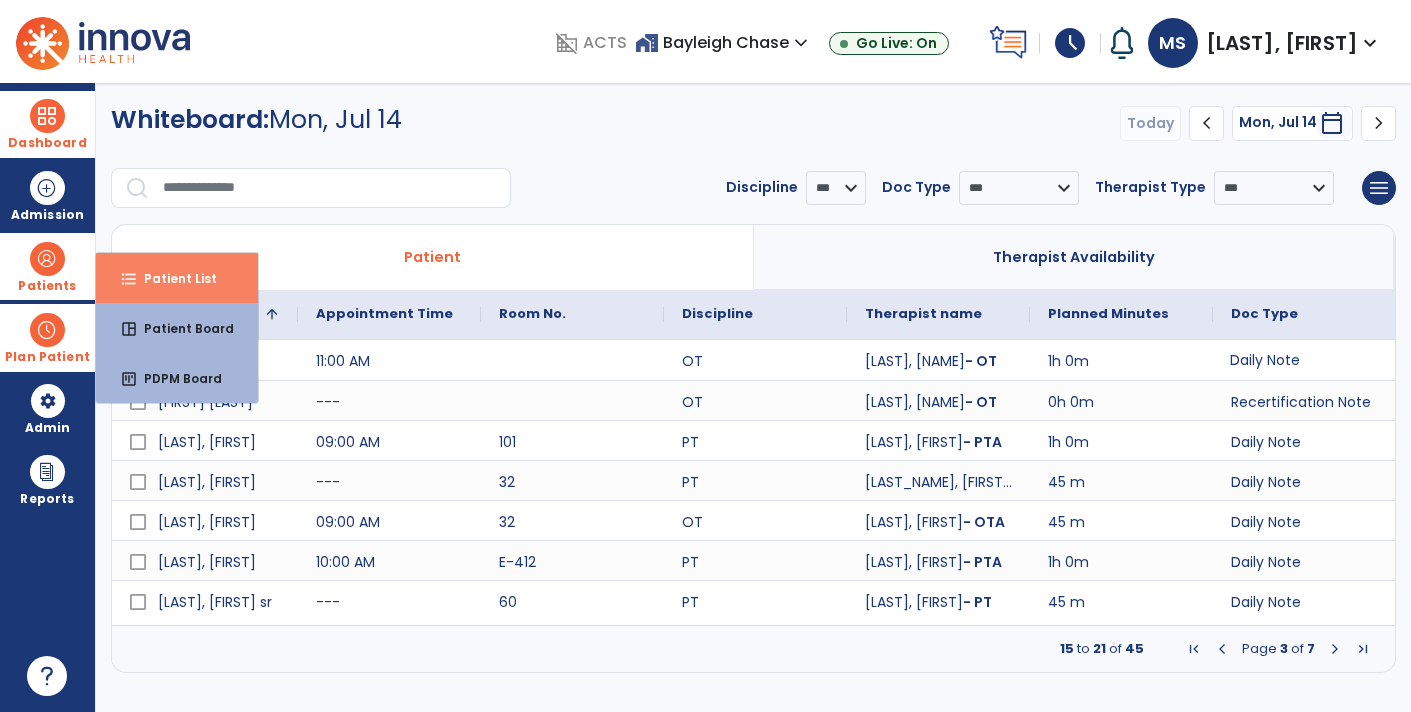 click on "Patient List" at bounding box center (172, 278) 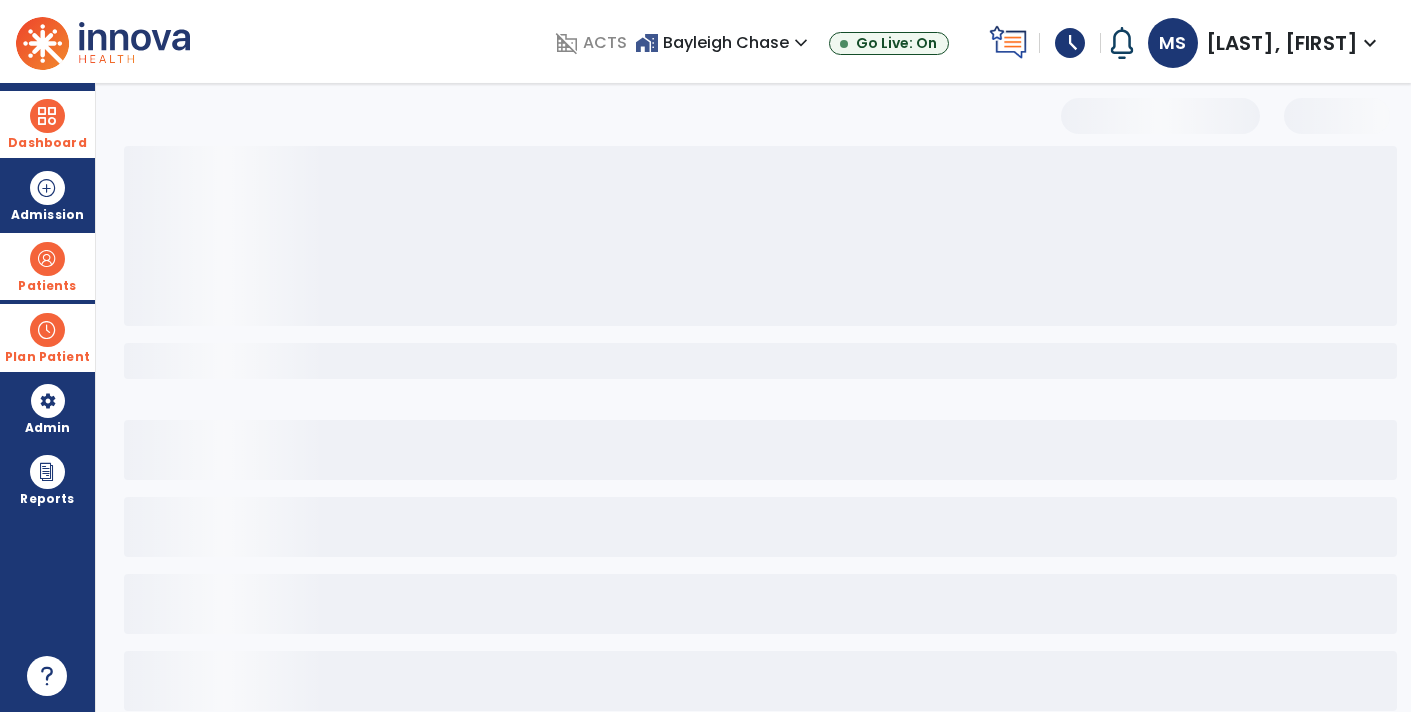 select on "***" 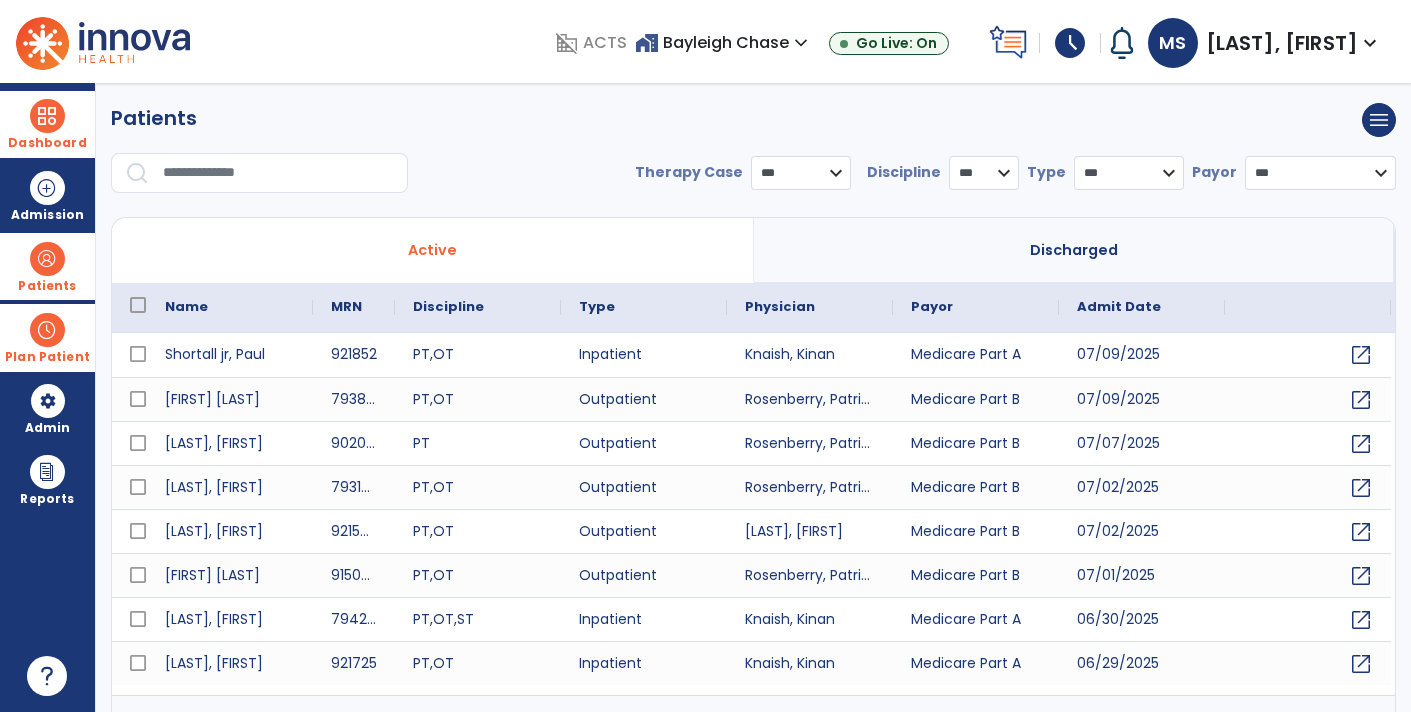 click on "**********" at bounding box center (753, 156) 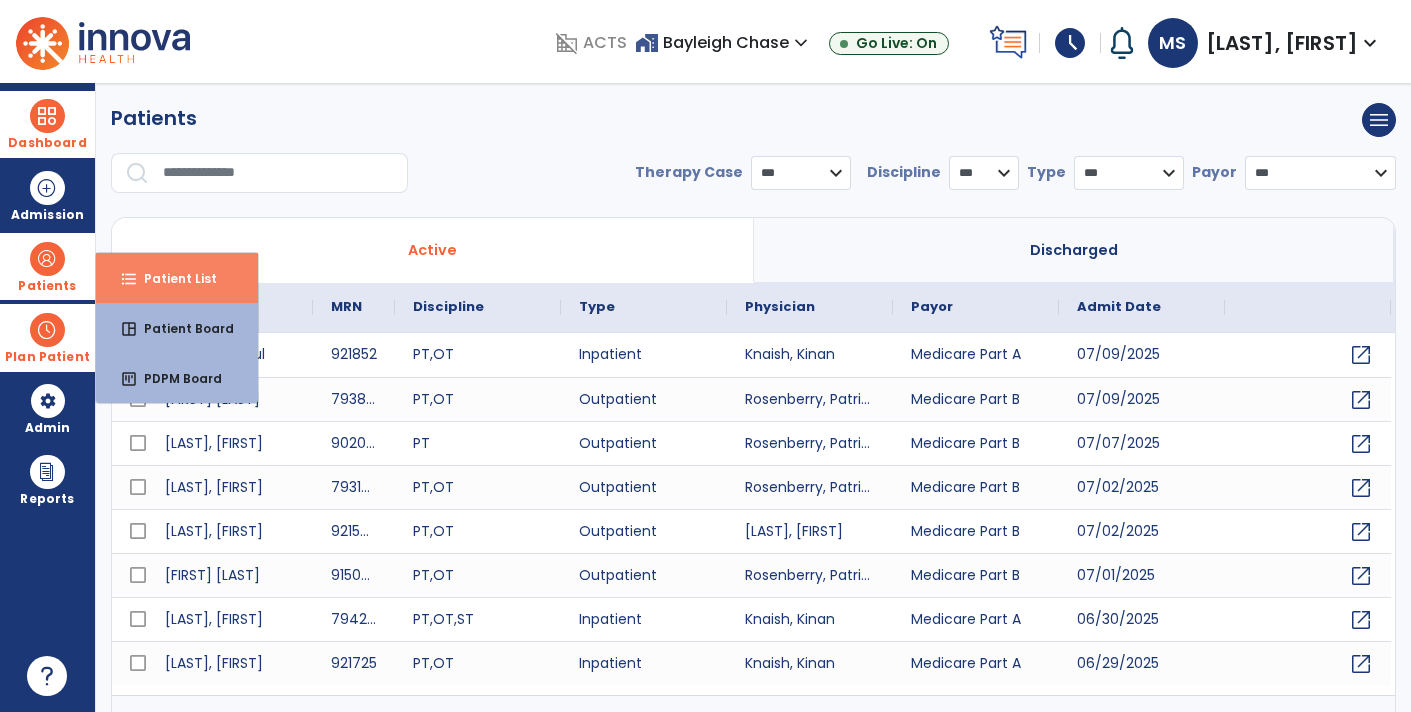 click on "format_list_bulleted  Patient List" at bounding box center [177, 278] 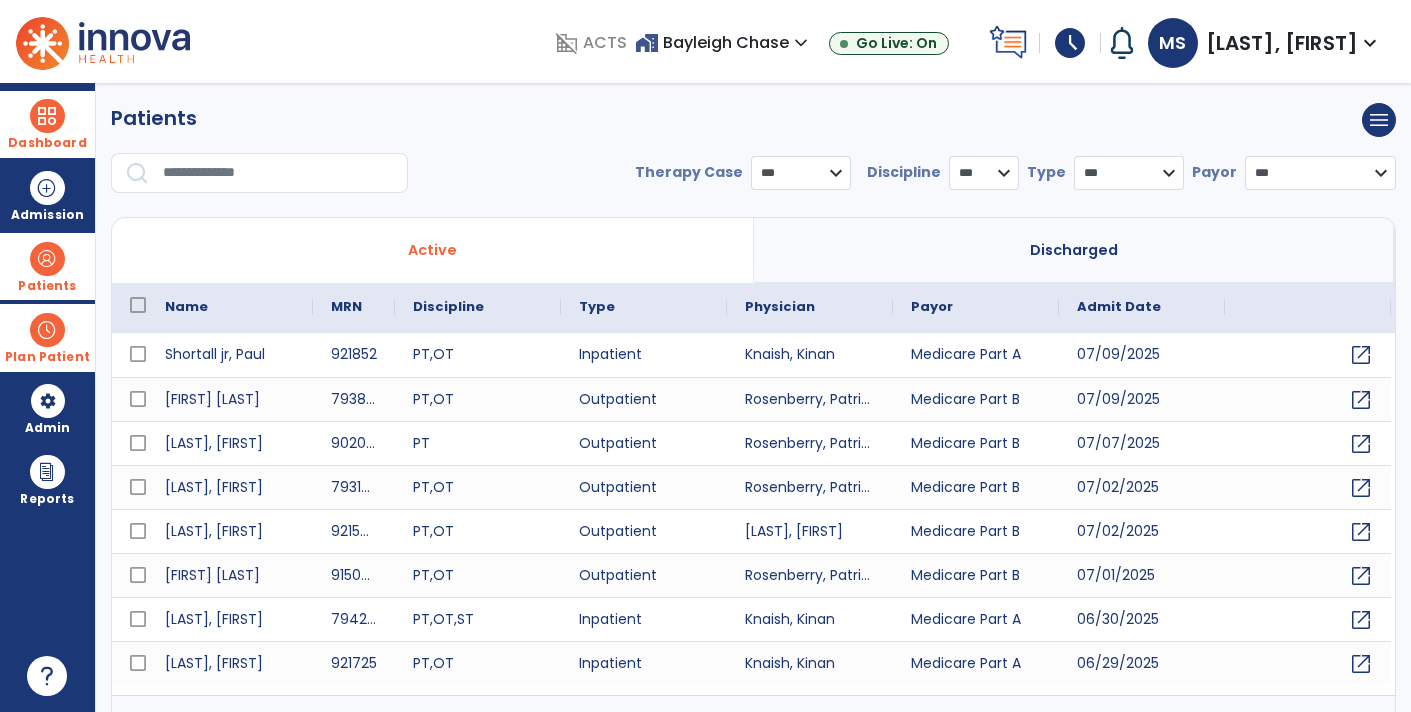 click on "Patients" at bounding box center (47, 266) 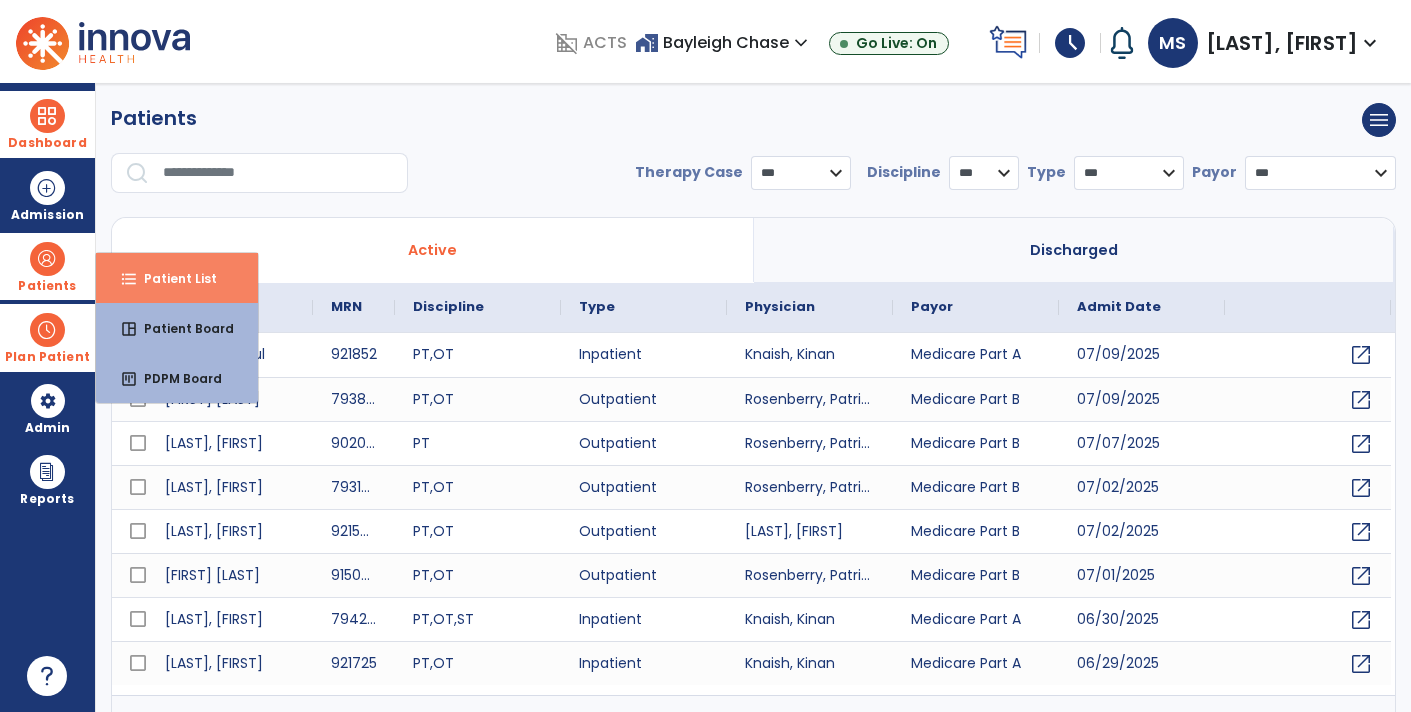 click on "Patient List" at bounding box center (172, 278) 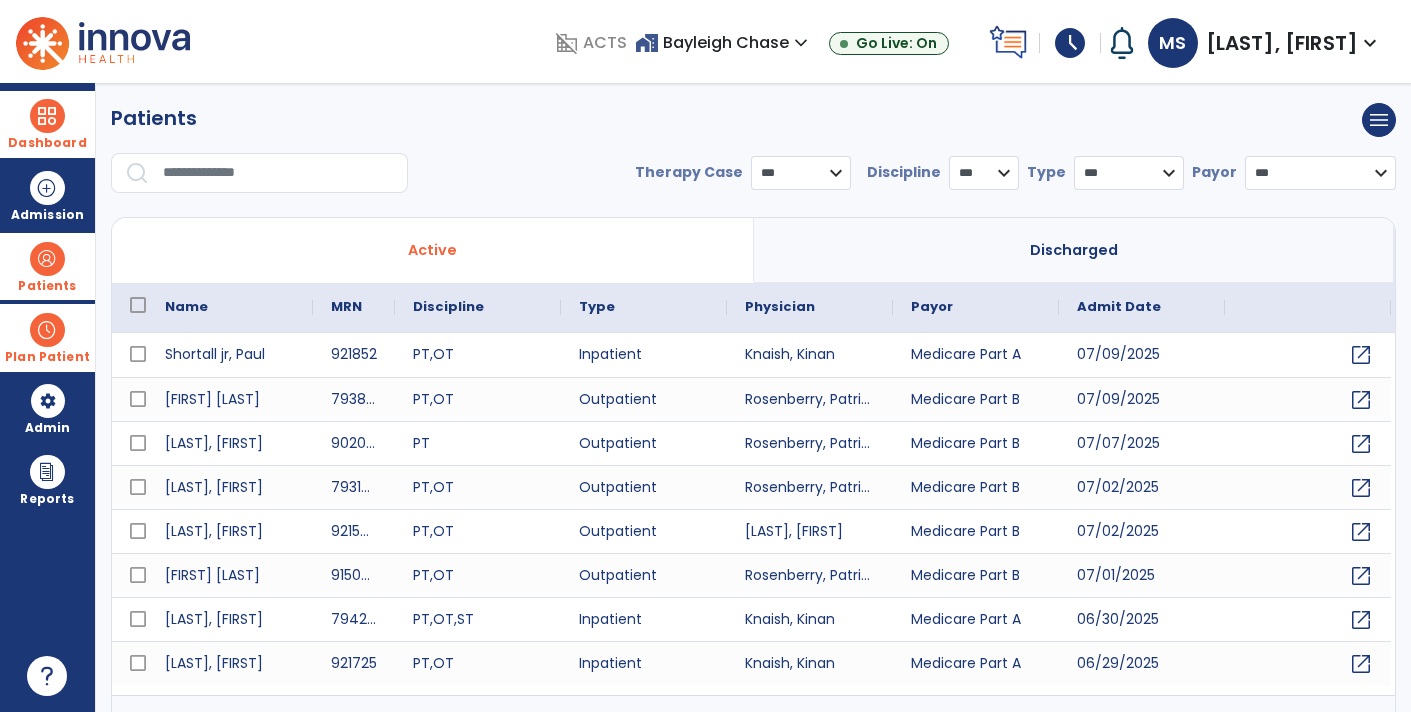 click on "Dashboard" at bounding box center (47, 143) 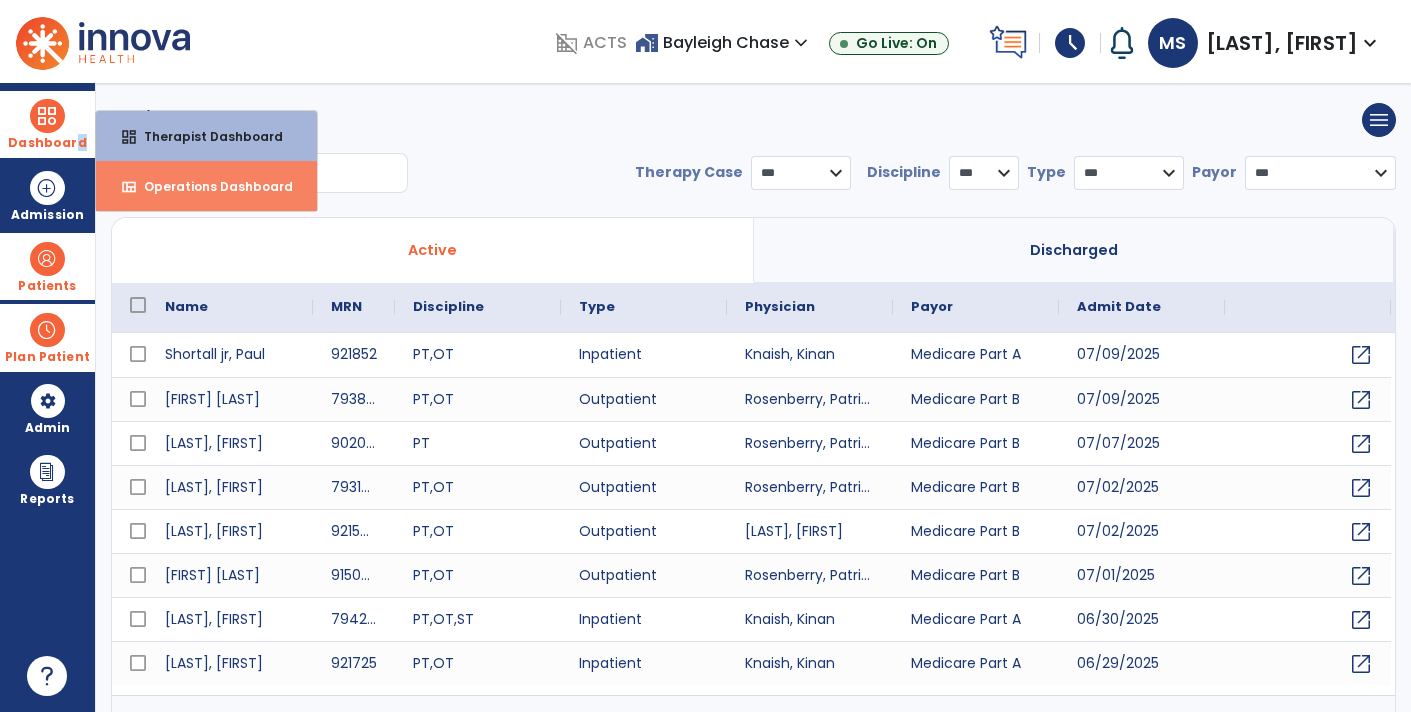 click on "Operations Dashboard" at bounding box center [210, 186] 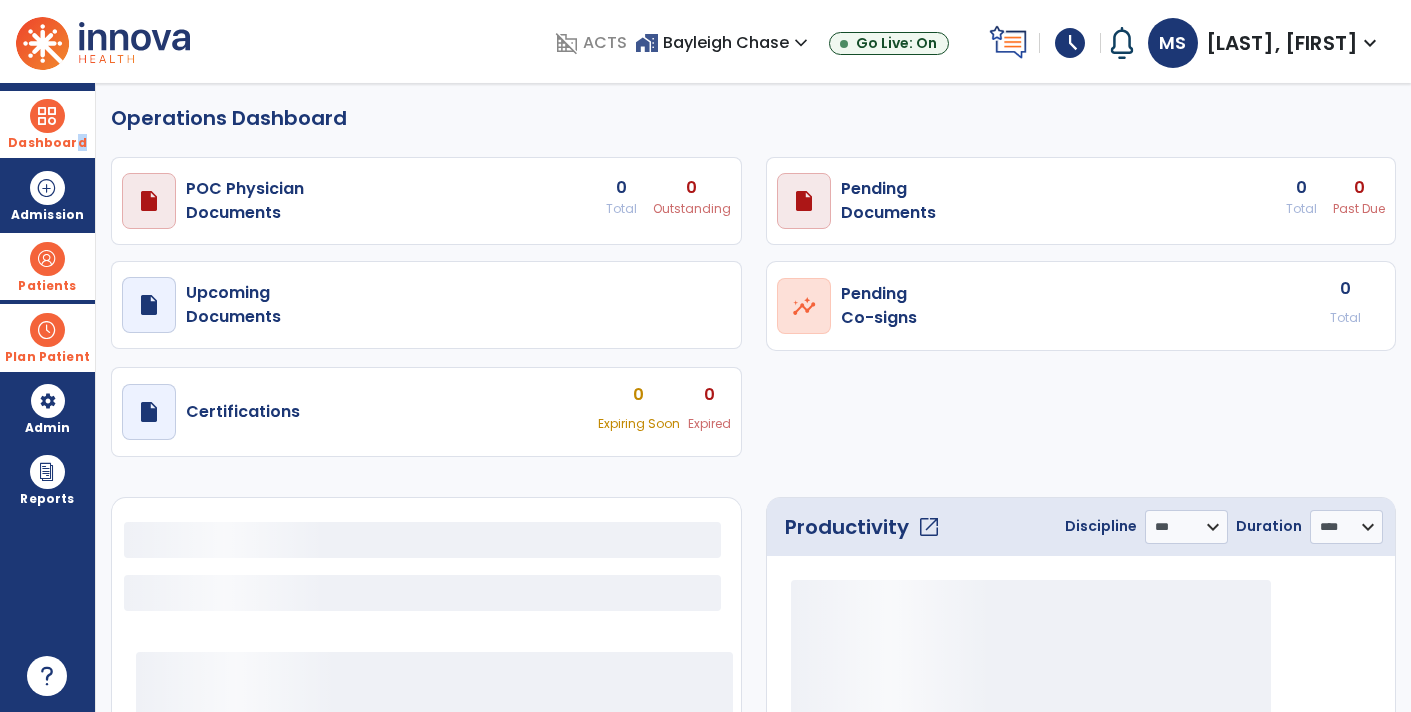 select on "***" 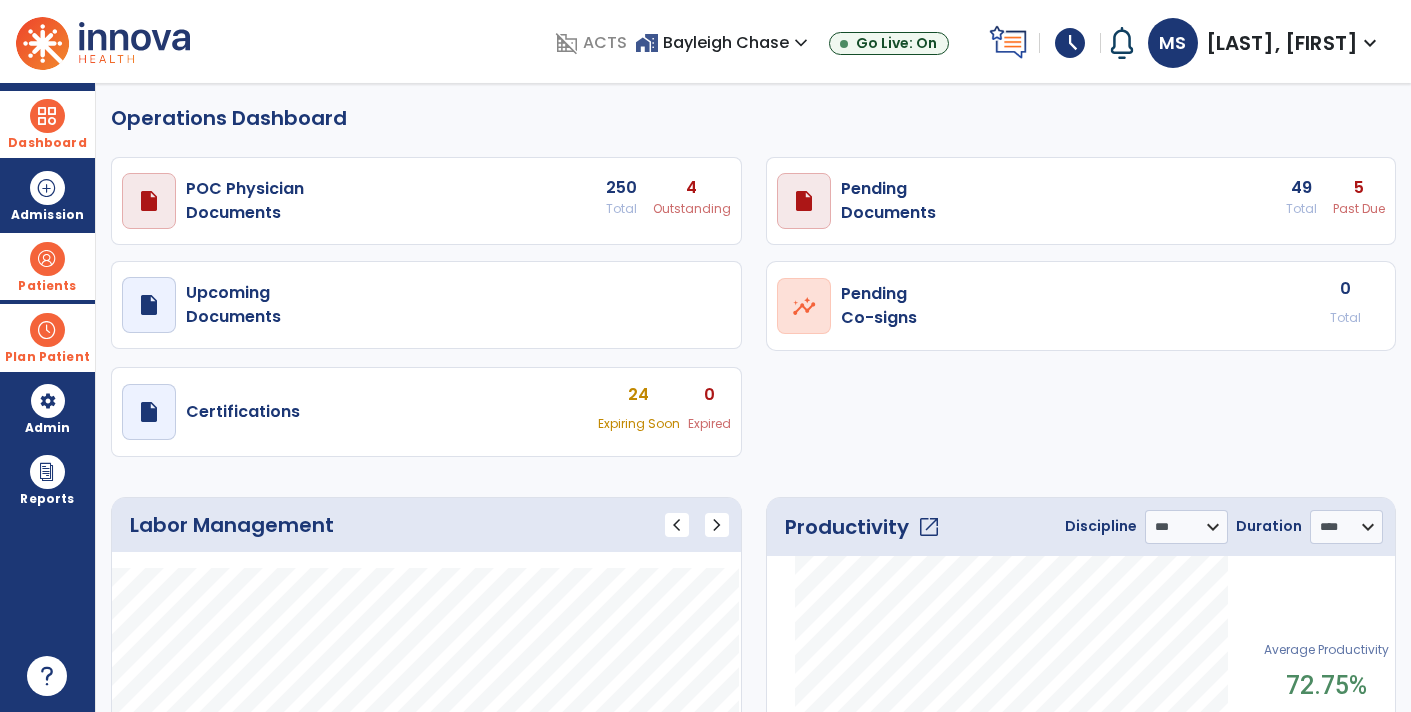 click on "draft   open_in_new  Pending   Documents 49 Total 5 Past Due" at bounding box center [426, 201] 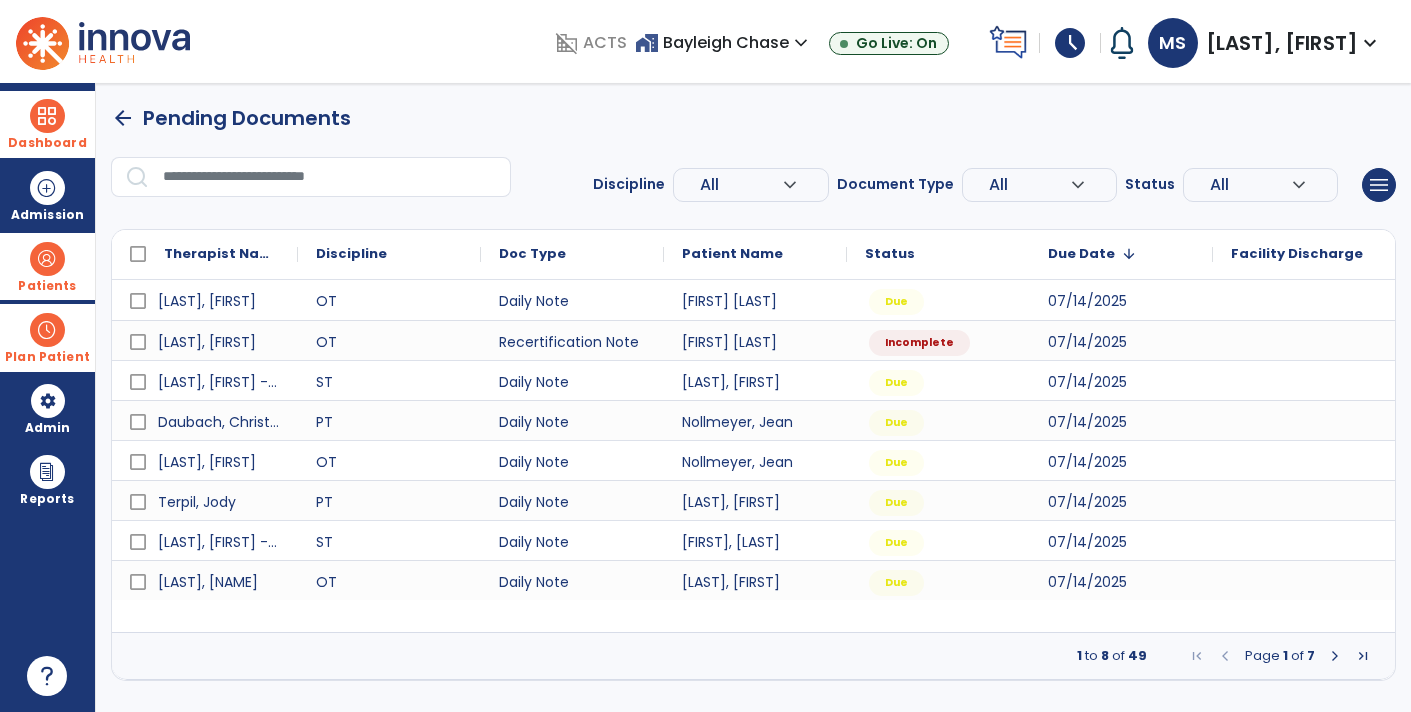 click at bounding box center [1335, 656] 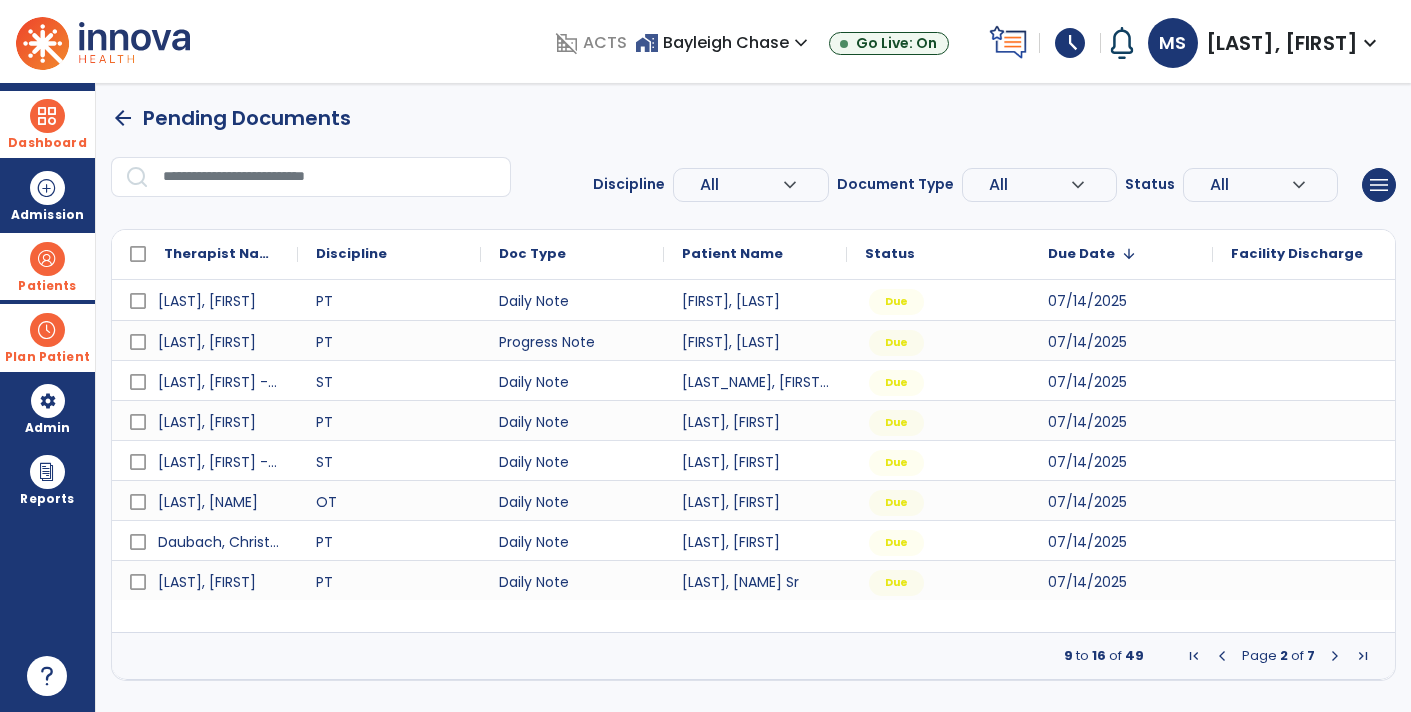 click at bounding box center (1335, 656) 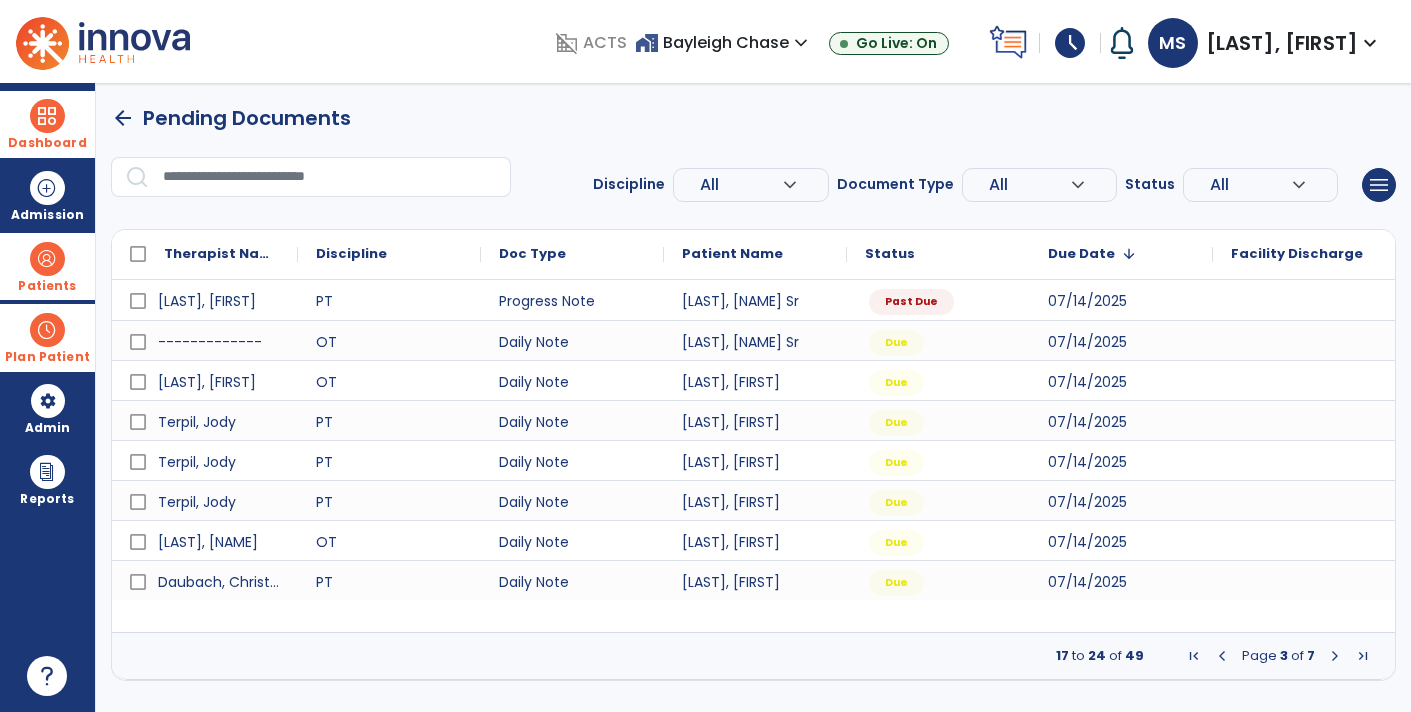 click at bounding box center (1335, 656) 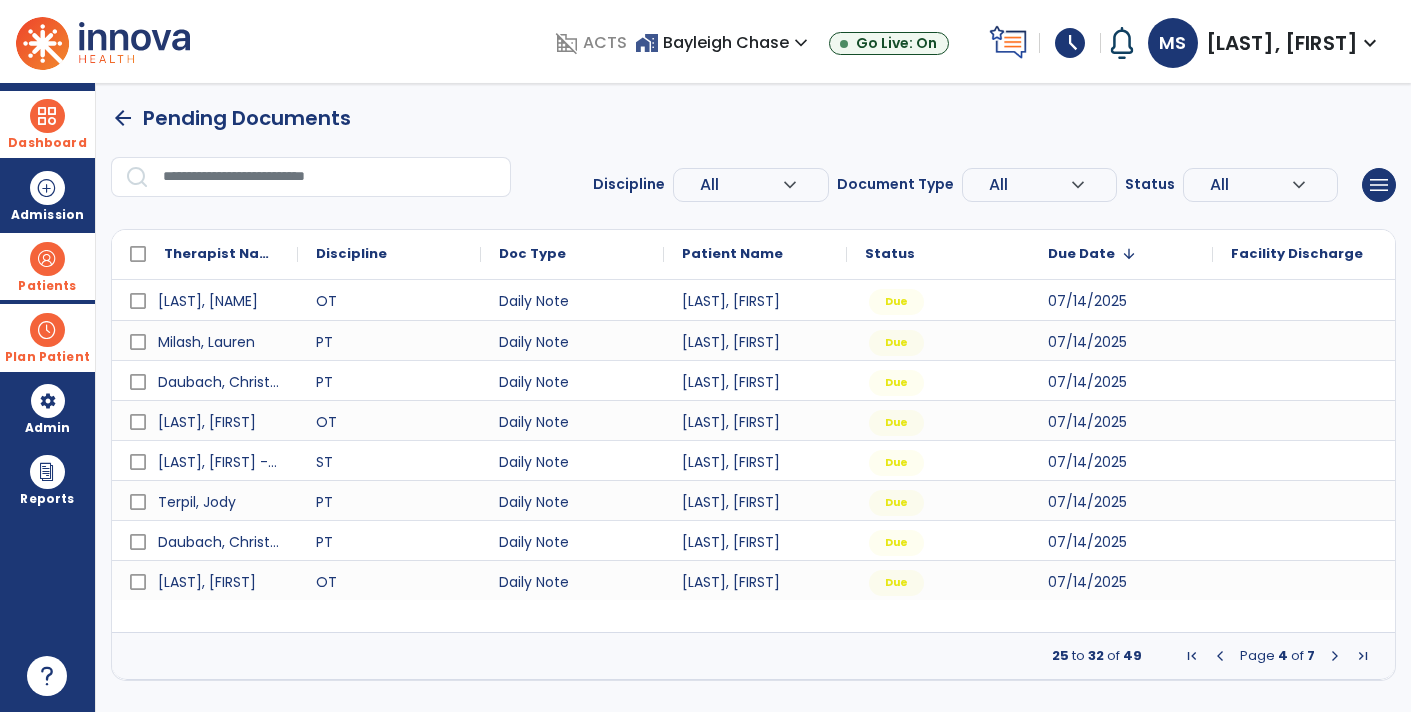 click at bounding box center [1335, 656] 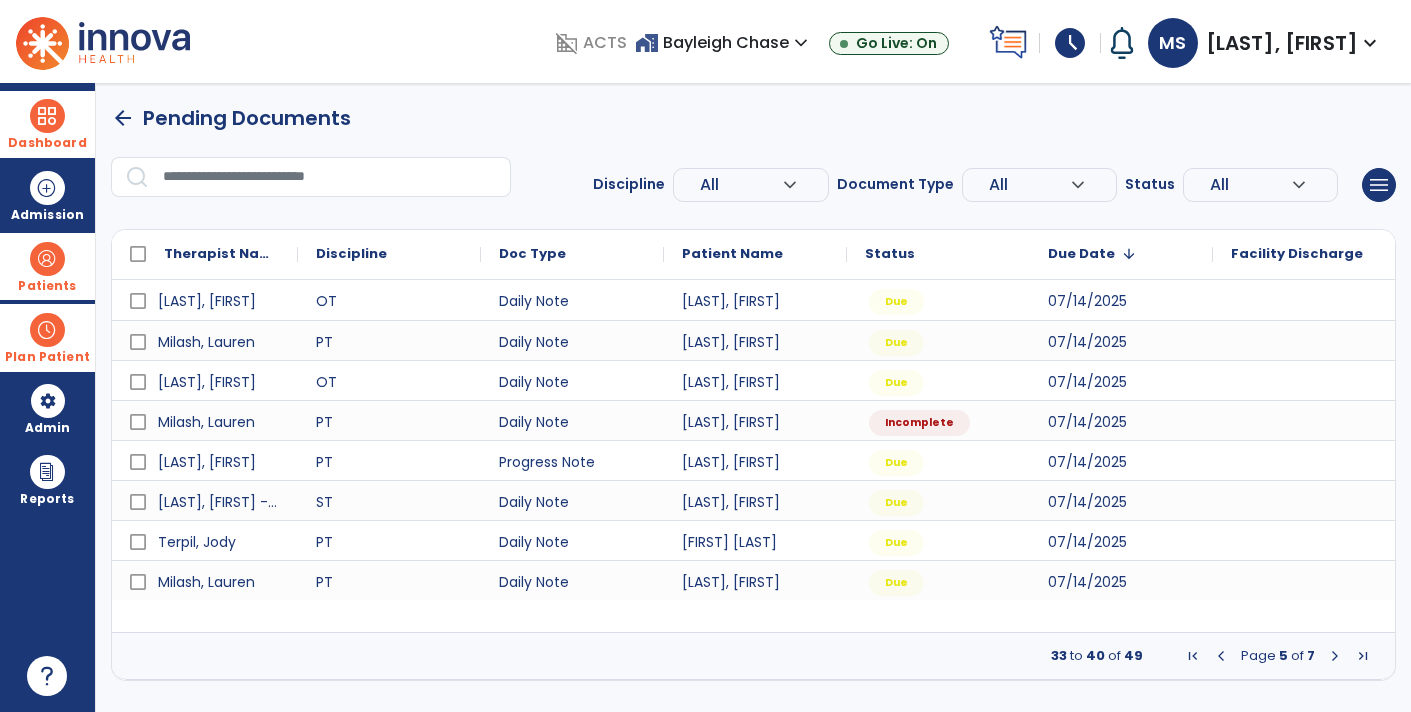click at bounding box center (1335, 656) 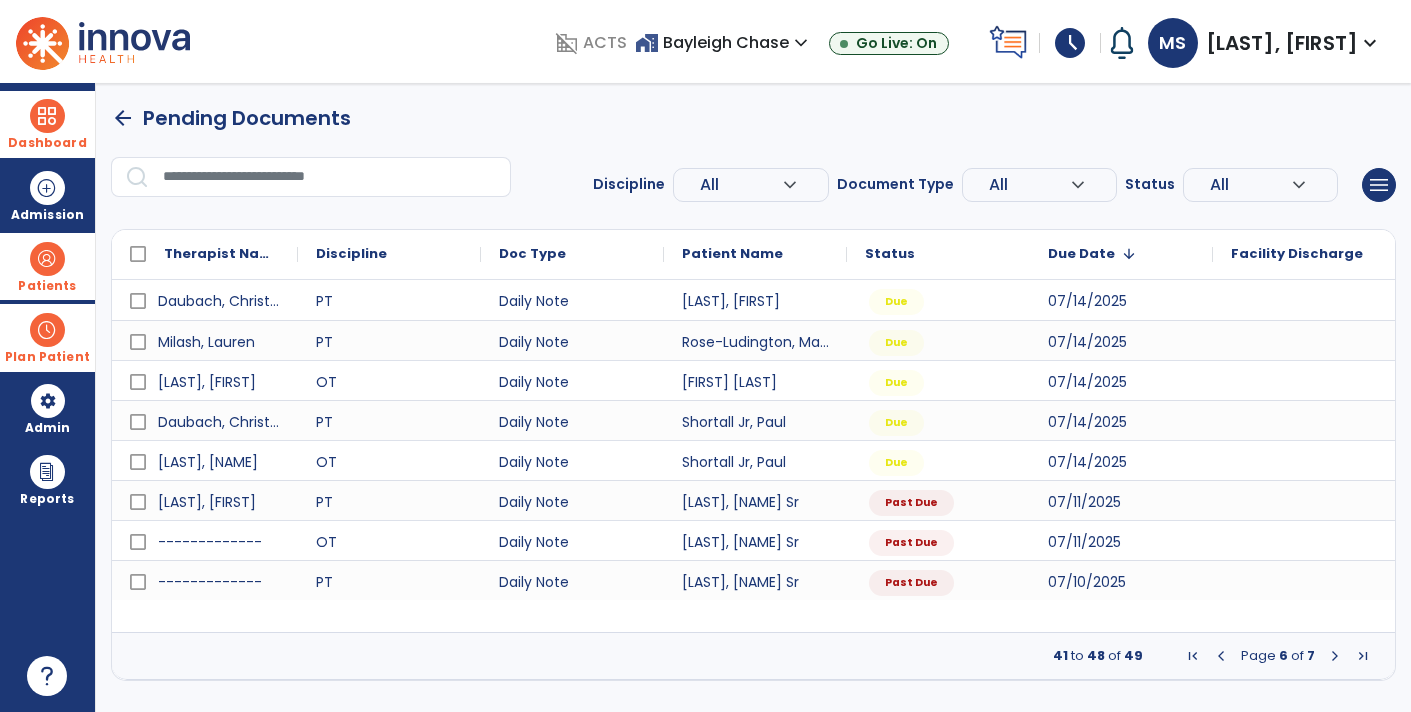 click at bounding box center [1335, 656] 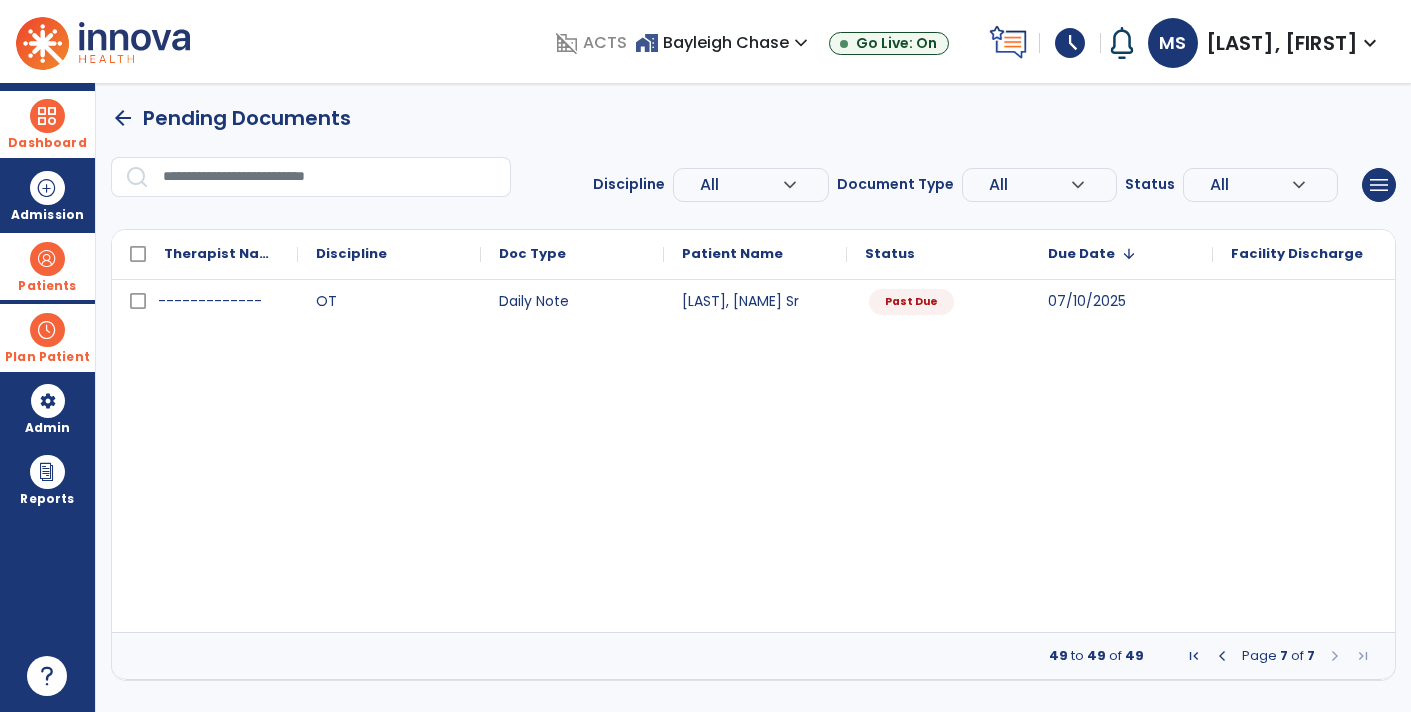 click on "Patients" at bounding box center (47, 266) 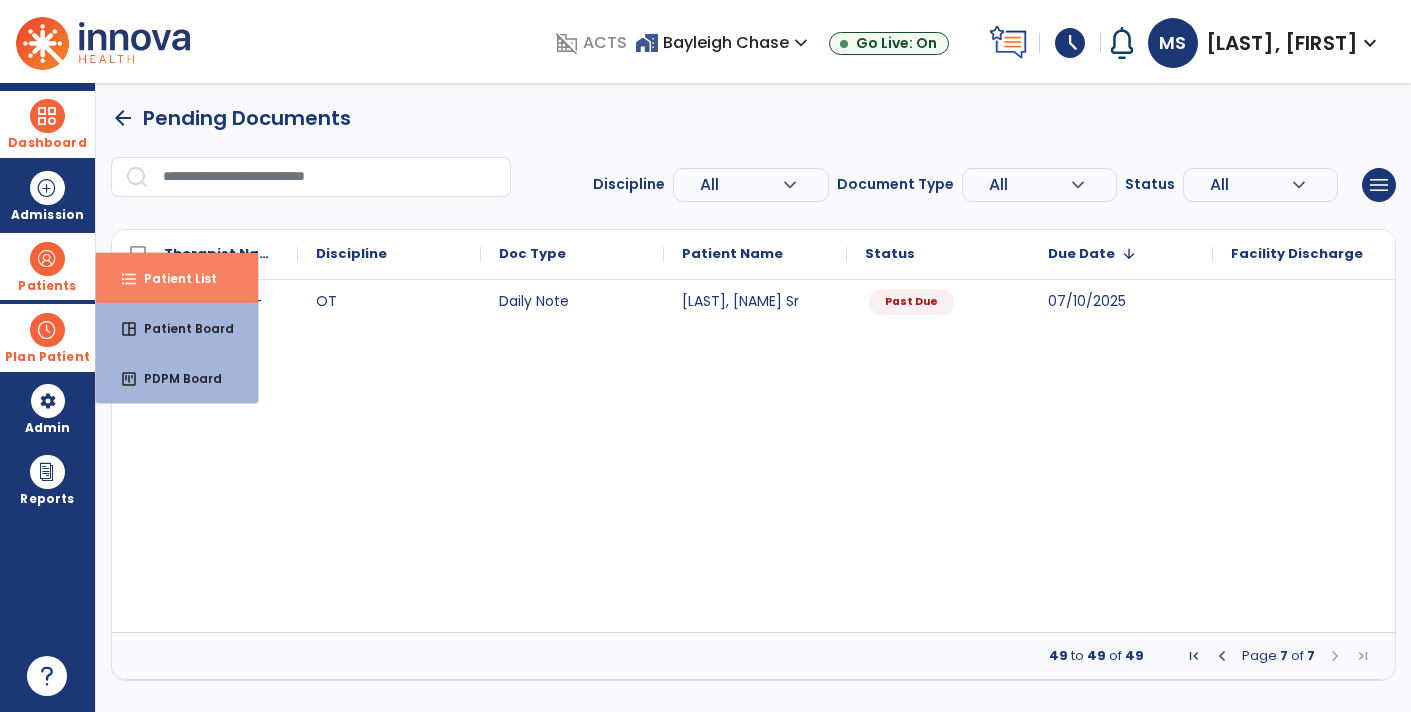 click on "Patient List" at bounding box center (172, 278) 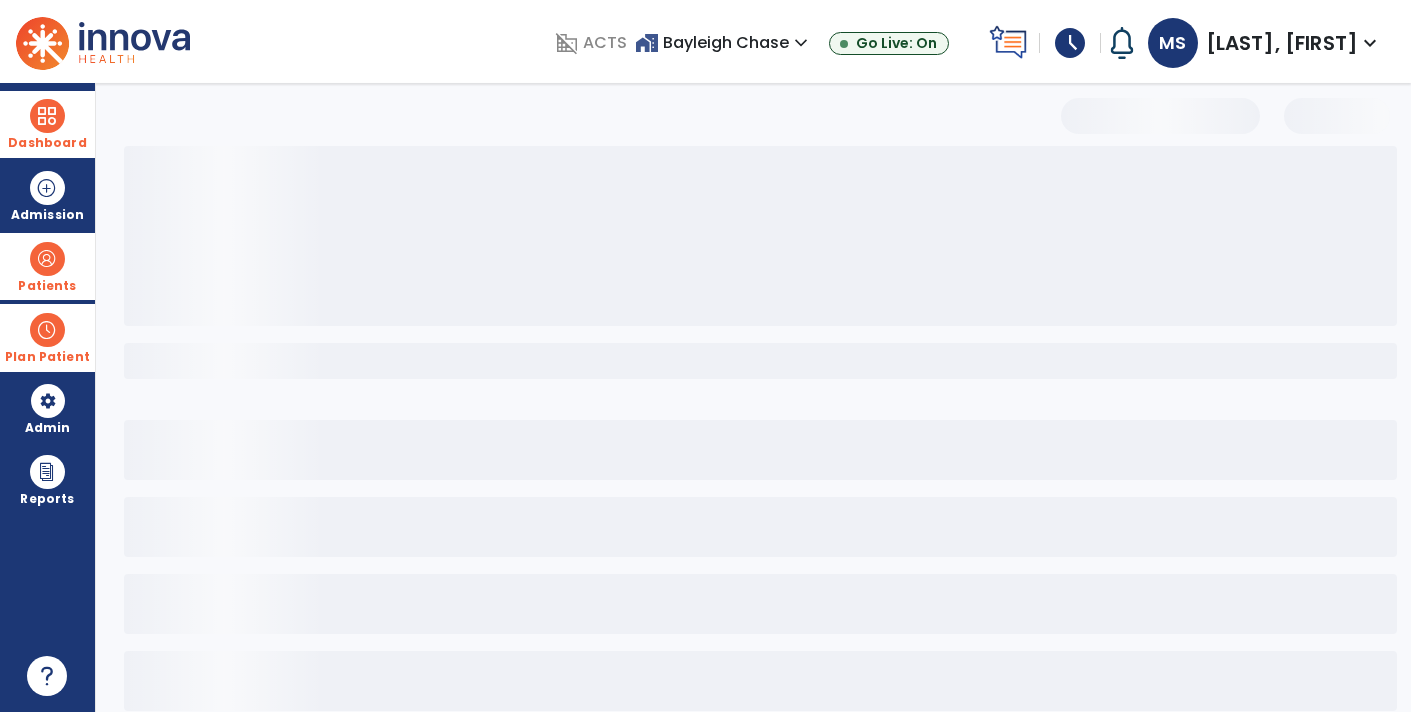select on "***" 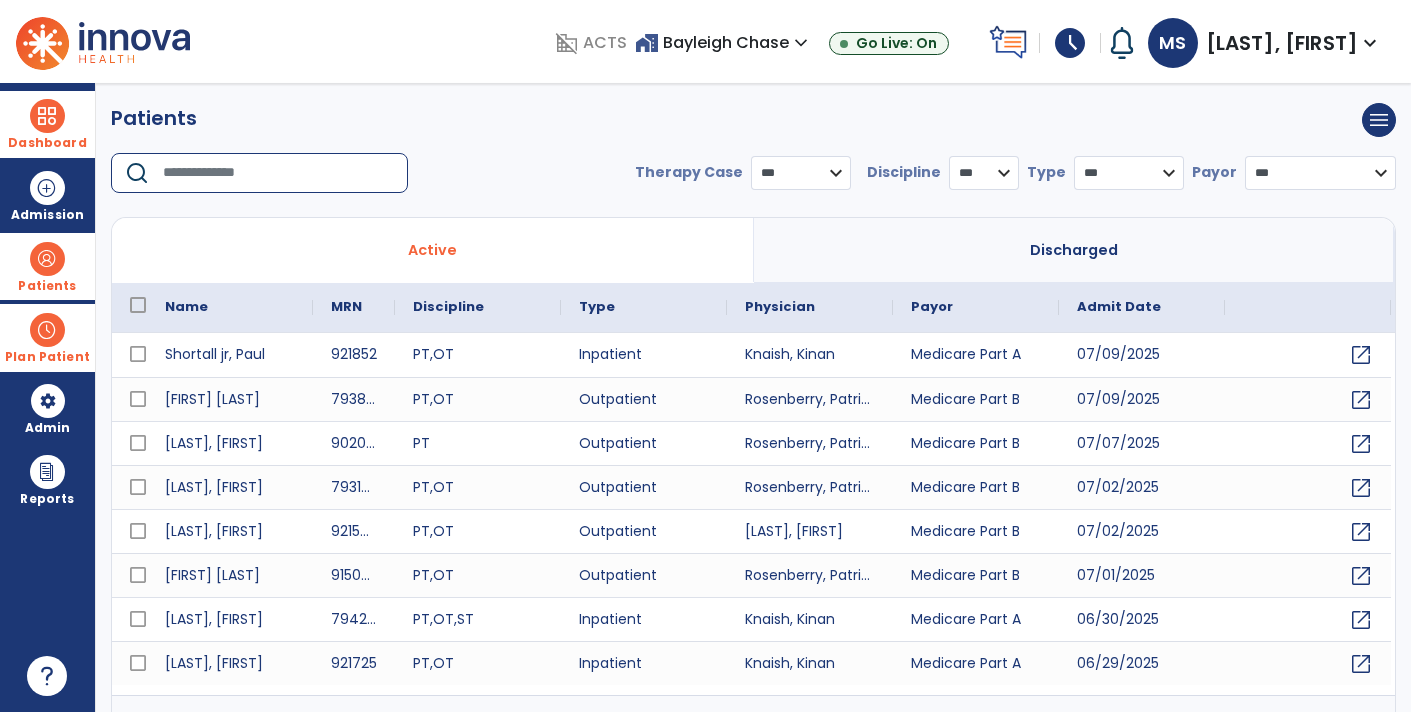 click at bounding box center [278, 173] 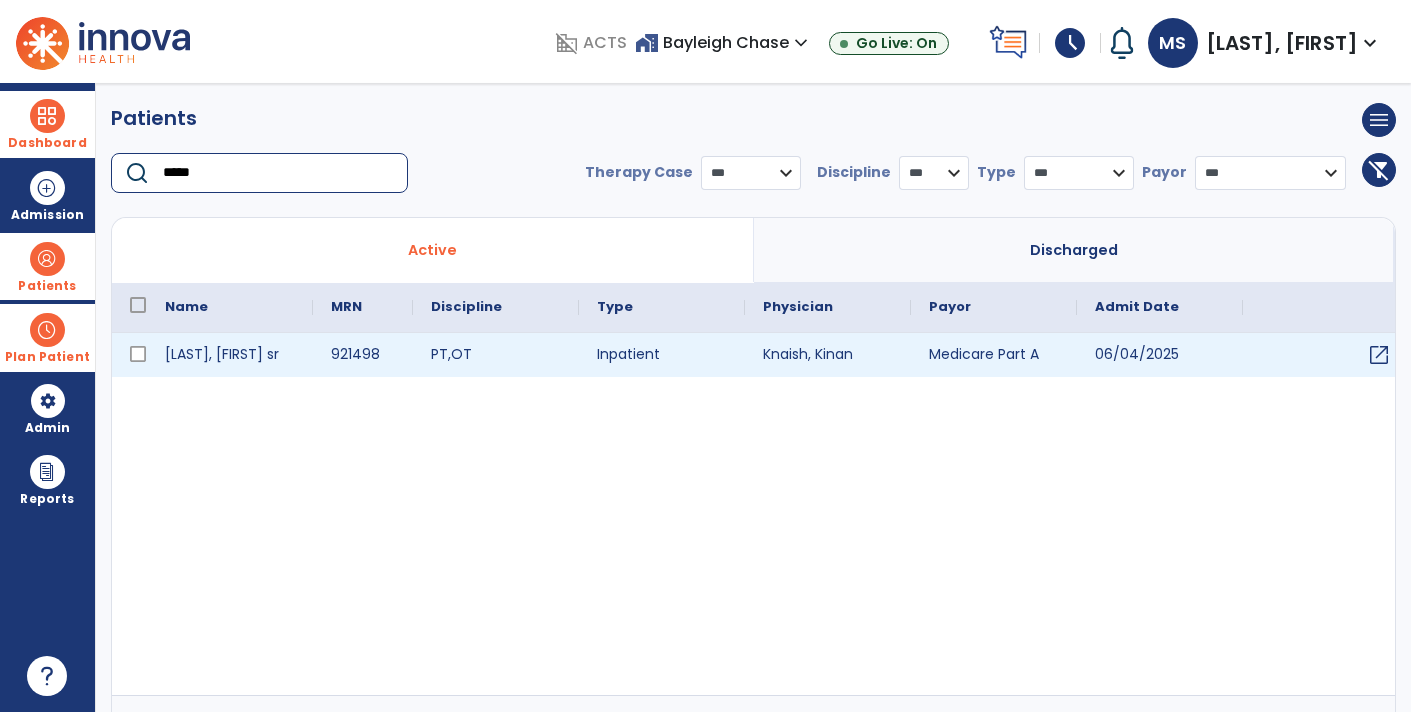 type on "*****" 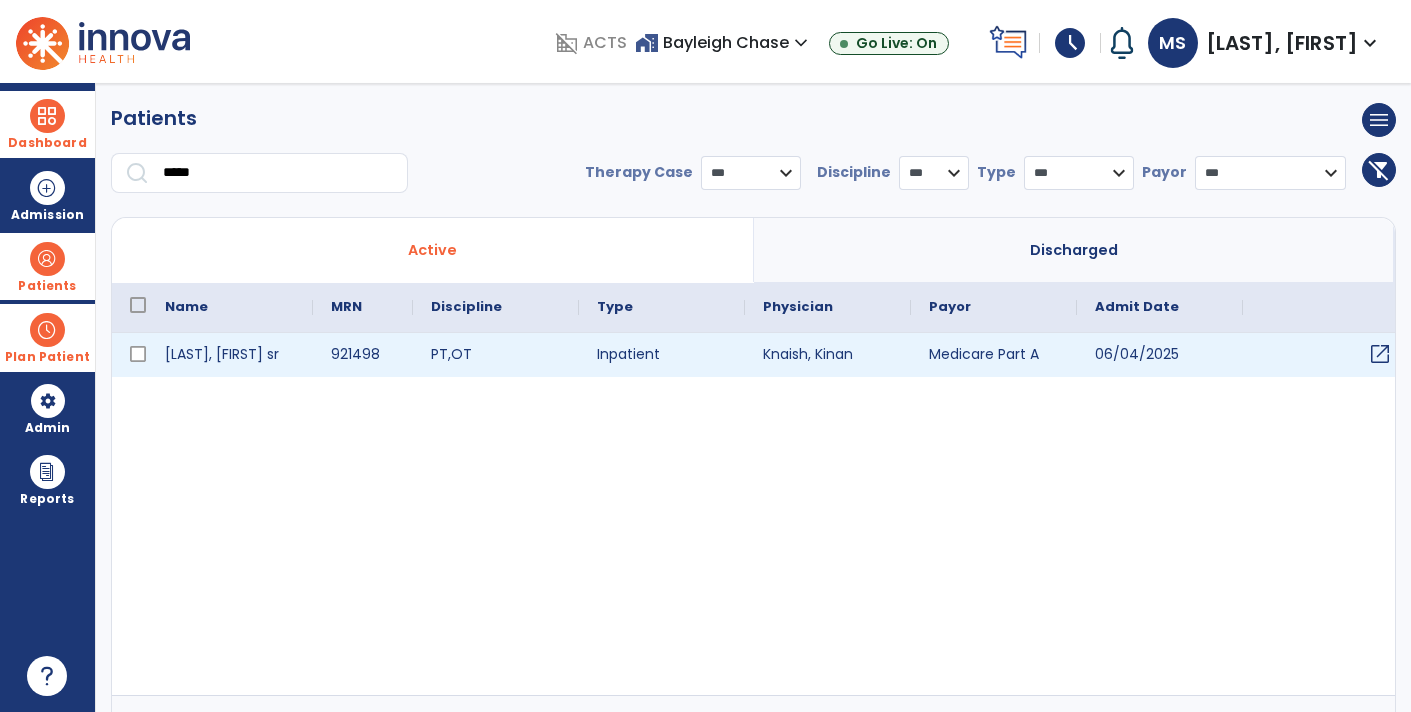 click on "open_in_new" at bounding box center (1380, 354) 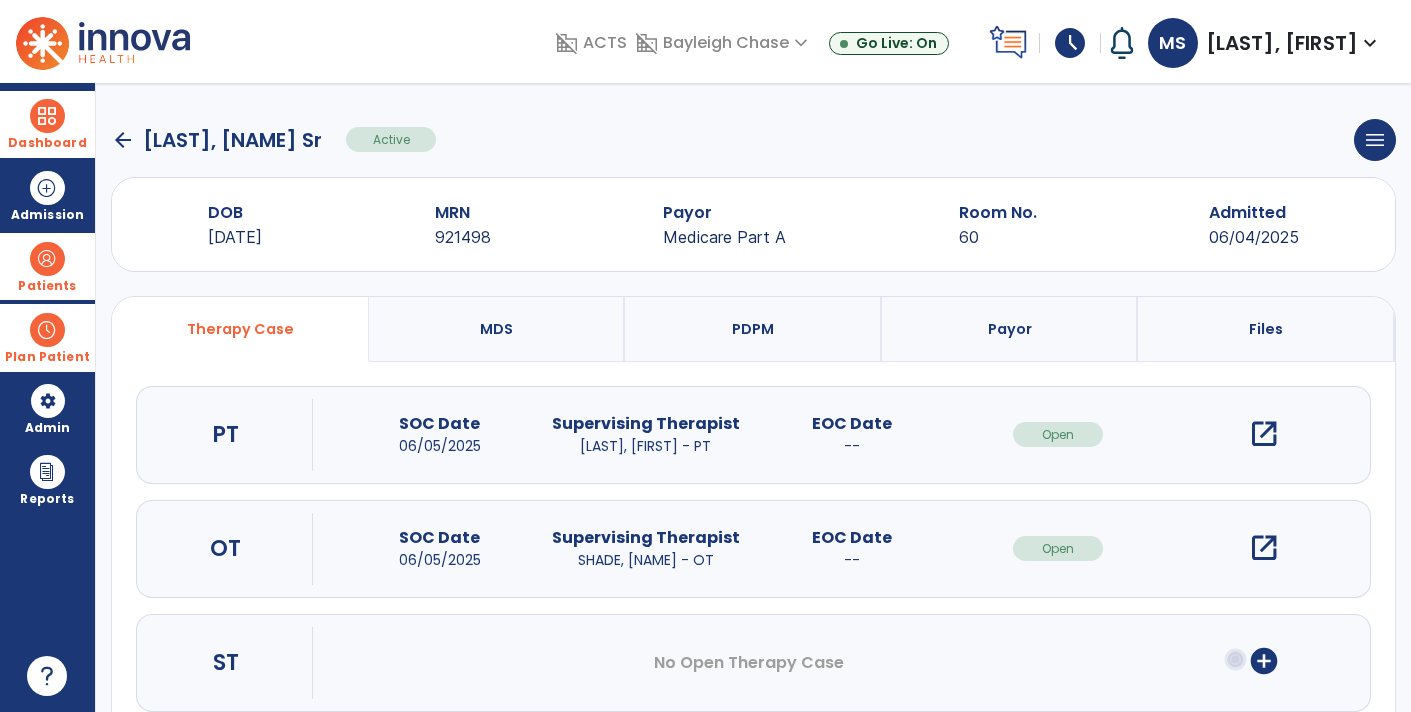 click on "open_in_new" at bounding box center (1264, 548) 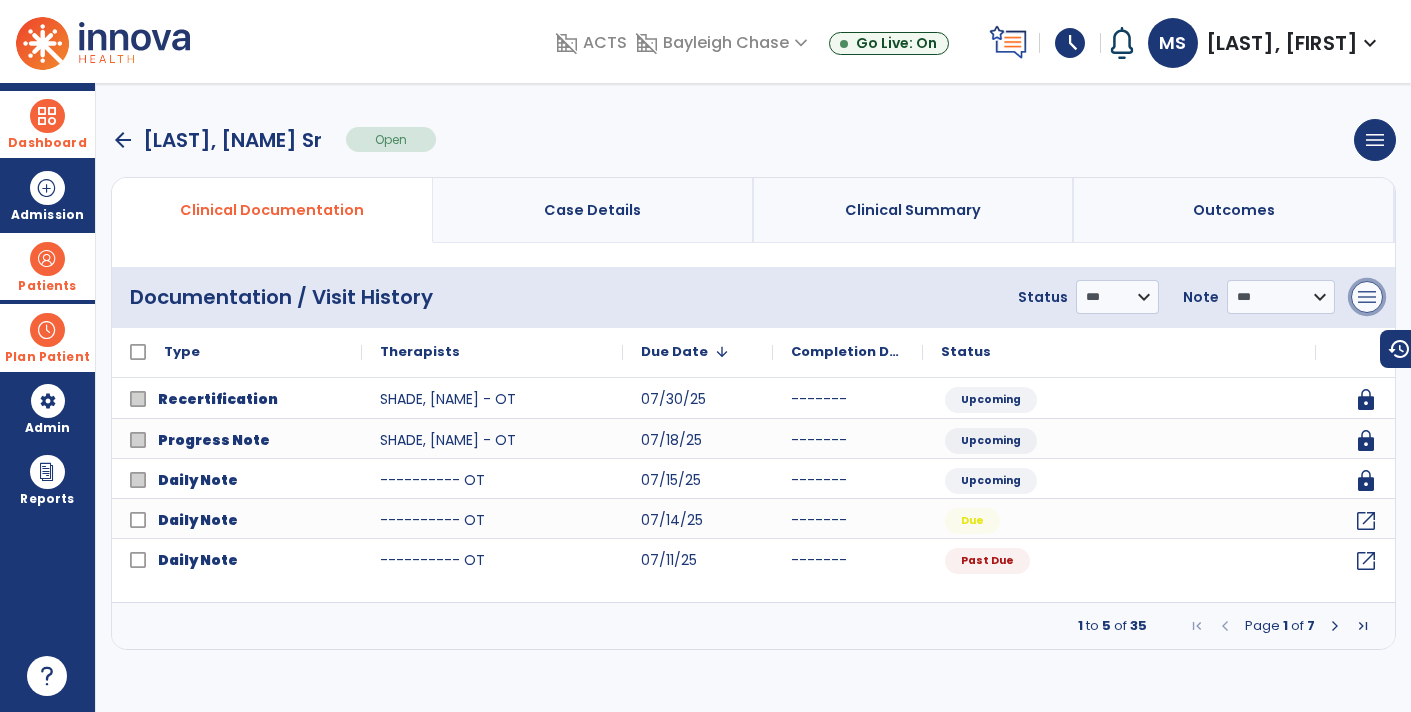 click on "menu" at bounding box center [1367, 297] 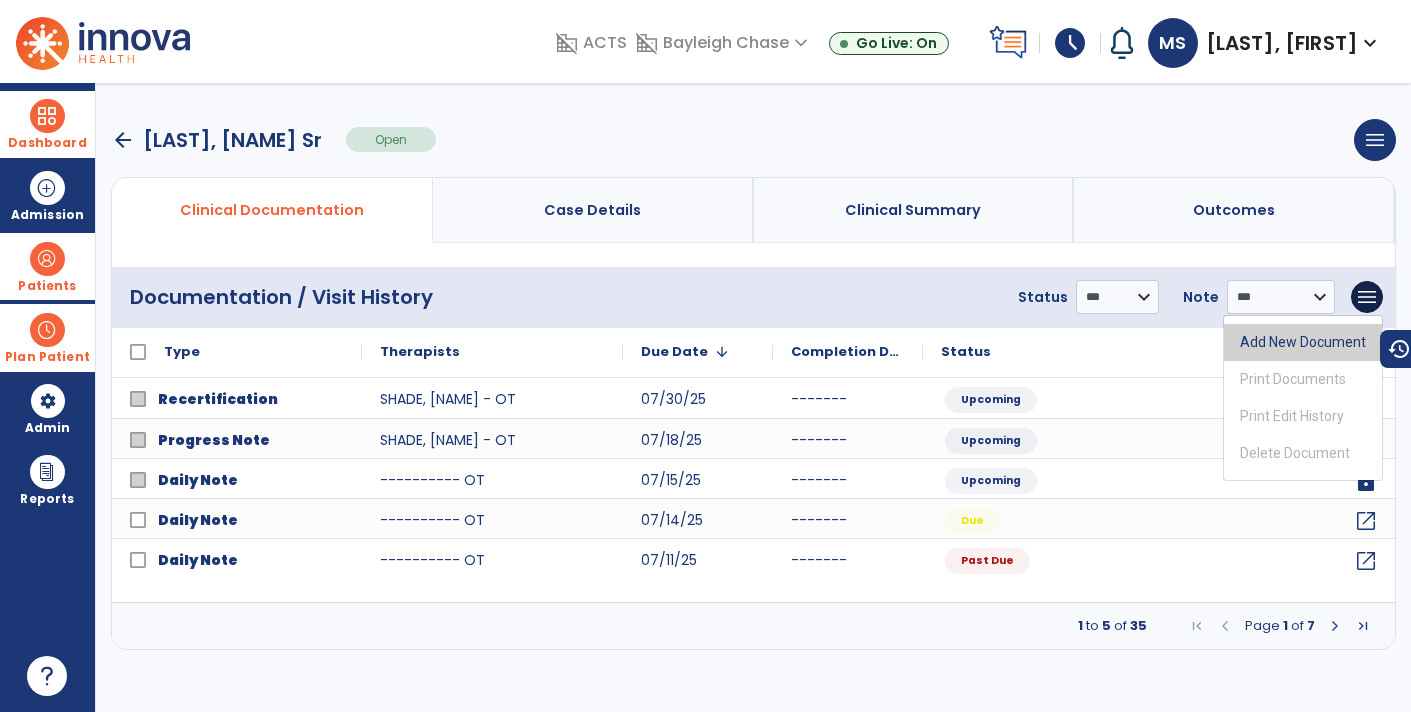 click on "Add New Document" at bounding box center (1303, 342) 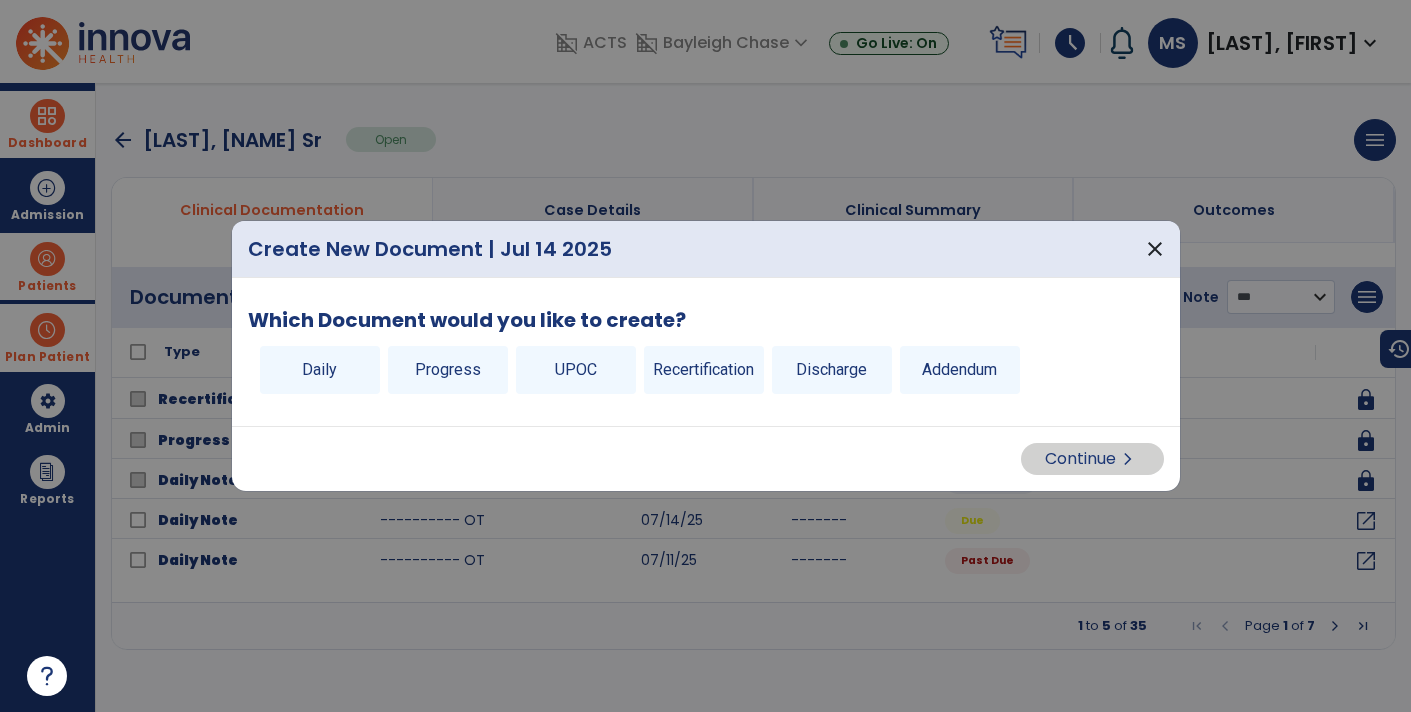drag, startPoint x: 804, startPoint y: 375, endPoint x: 818, endPoint y: 382, distance: 15.652476 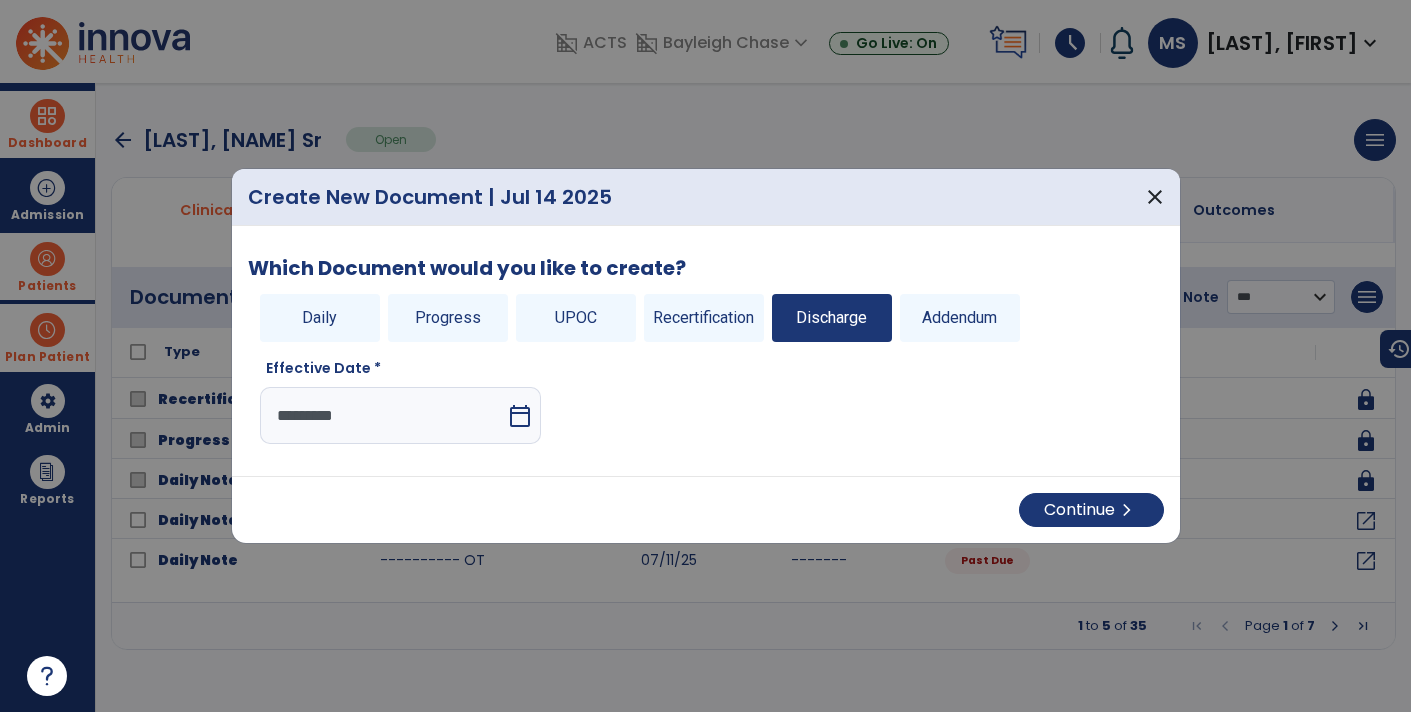 click on "*********" at bounding box center (383, 415) 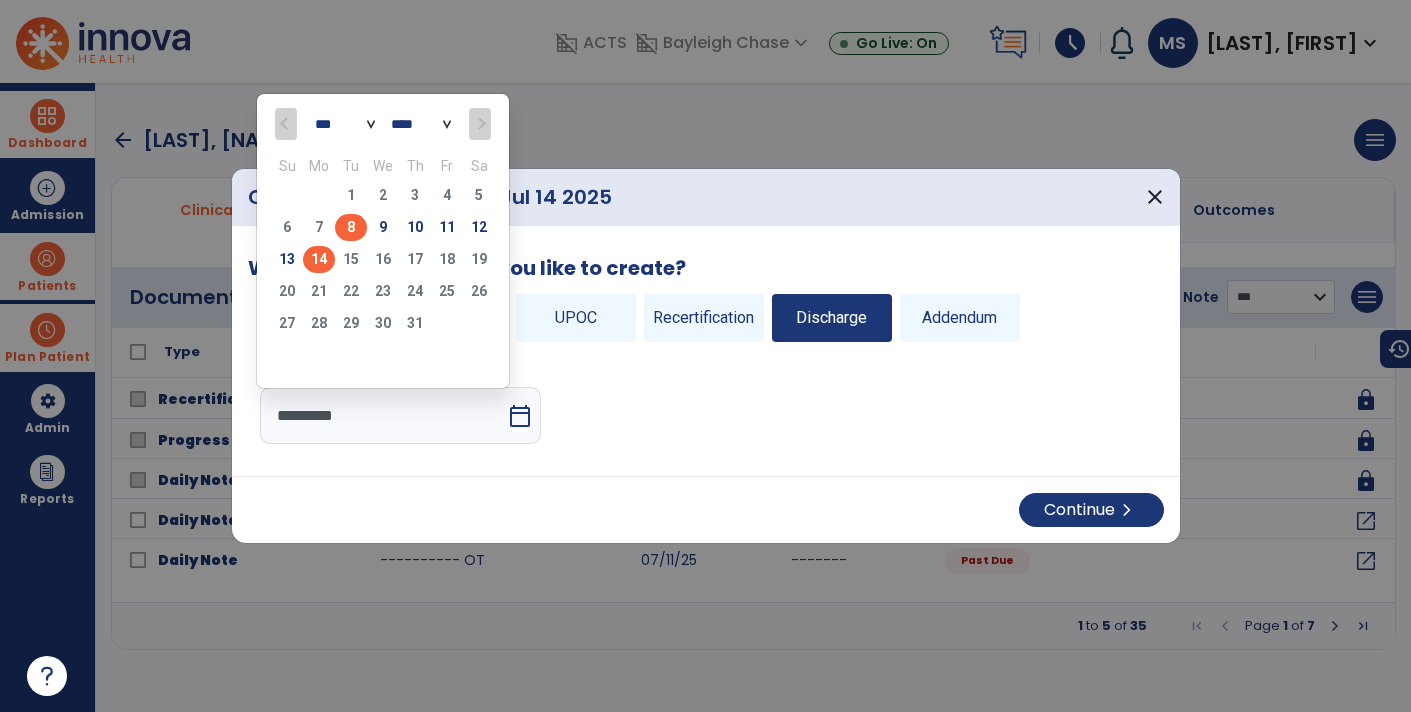 click on "8" 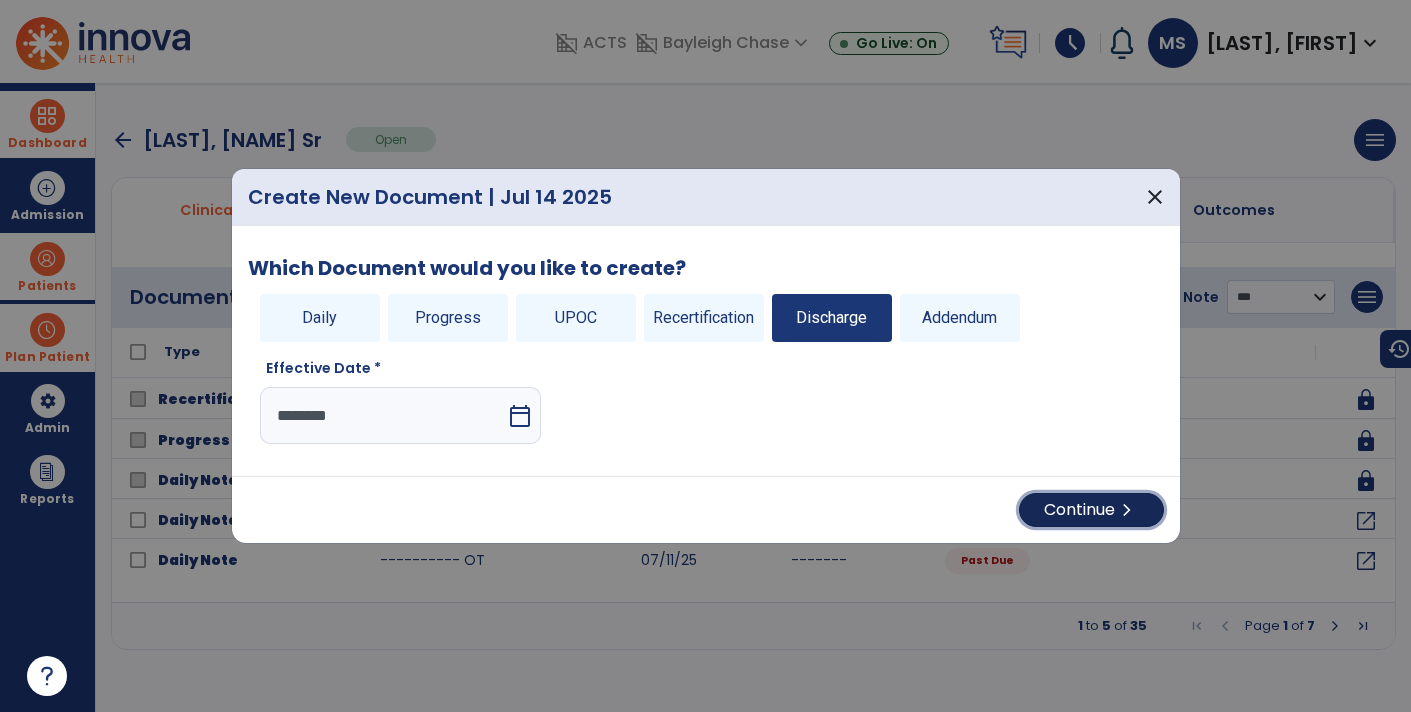 click on "Continue   chevron_right" at bounding box center (1091, 510) 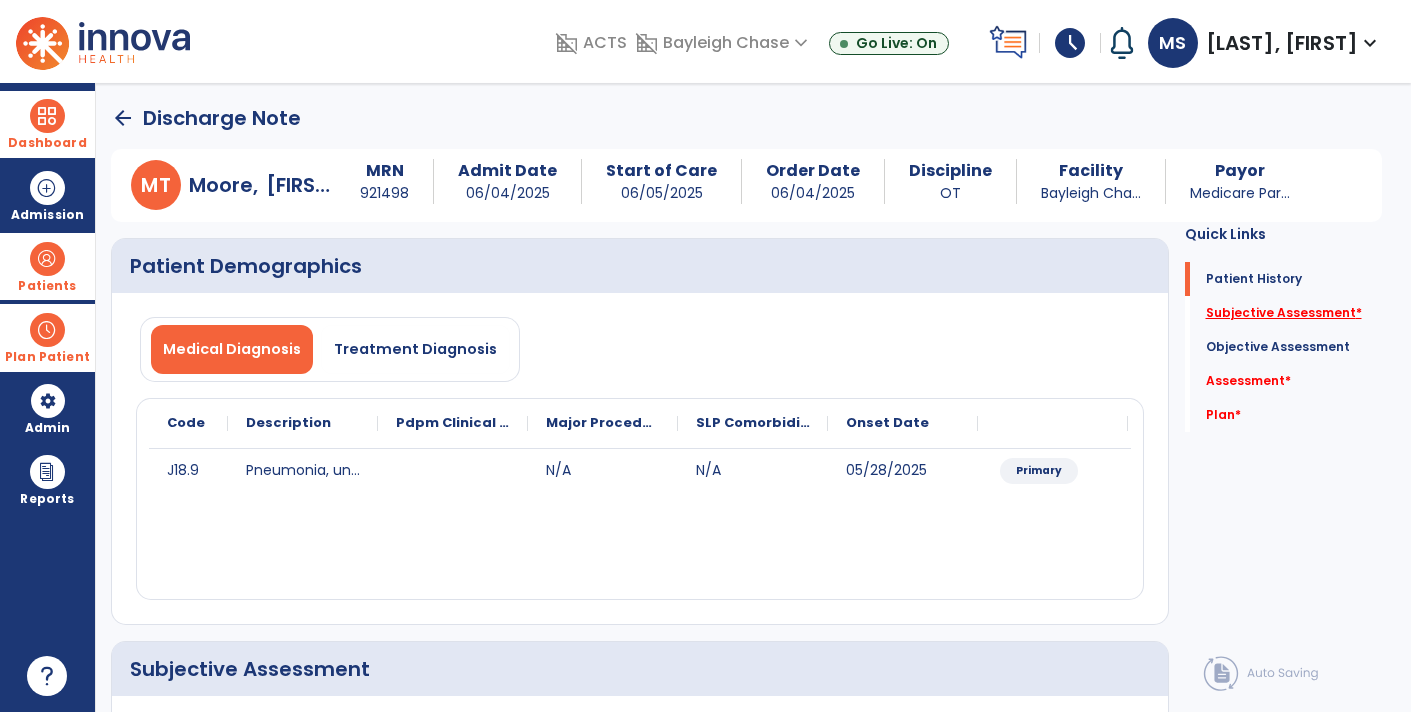 click on "Subjective Assessment   *" 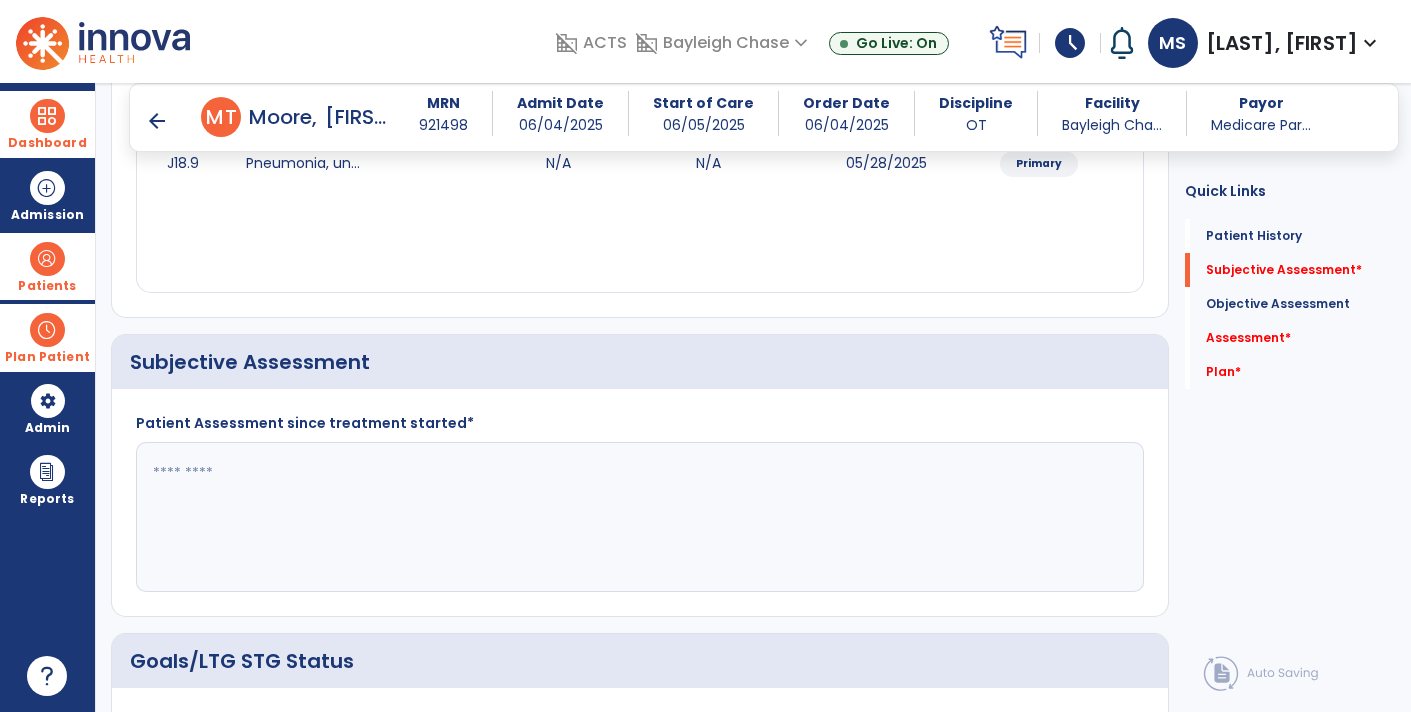 scroll, scrollTop: 382, scrollLeft: 0, axis: vertical 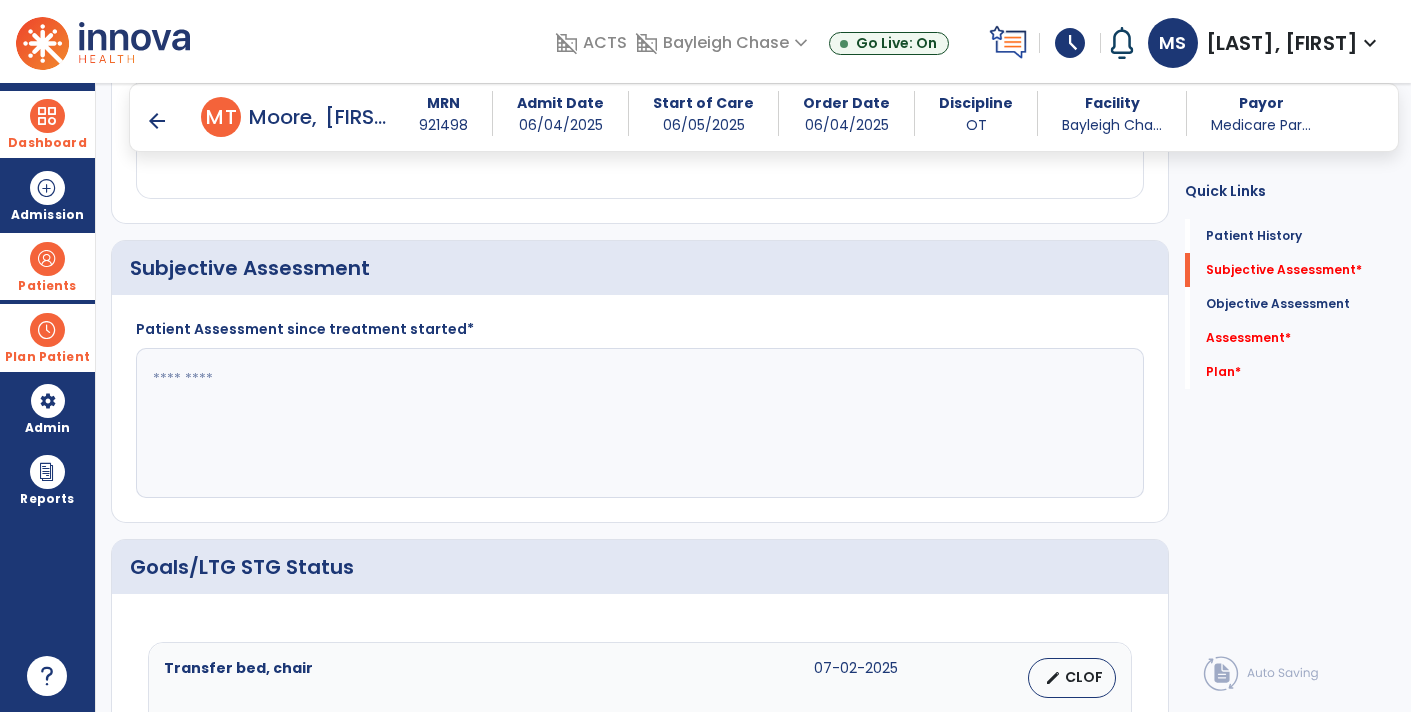 drag, startPoint x: 257, startPoint y: 415, endPoint x: 247, endPoint y: 411, distance: 10.770329 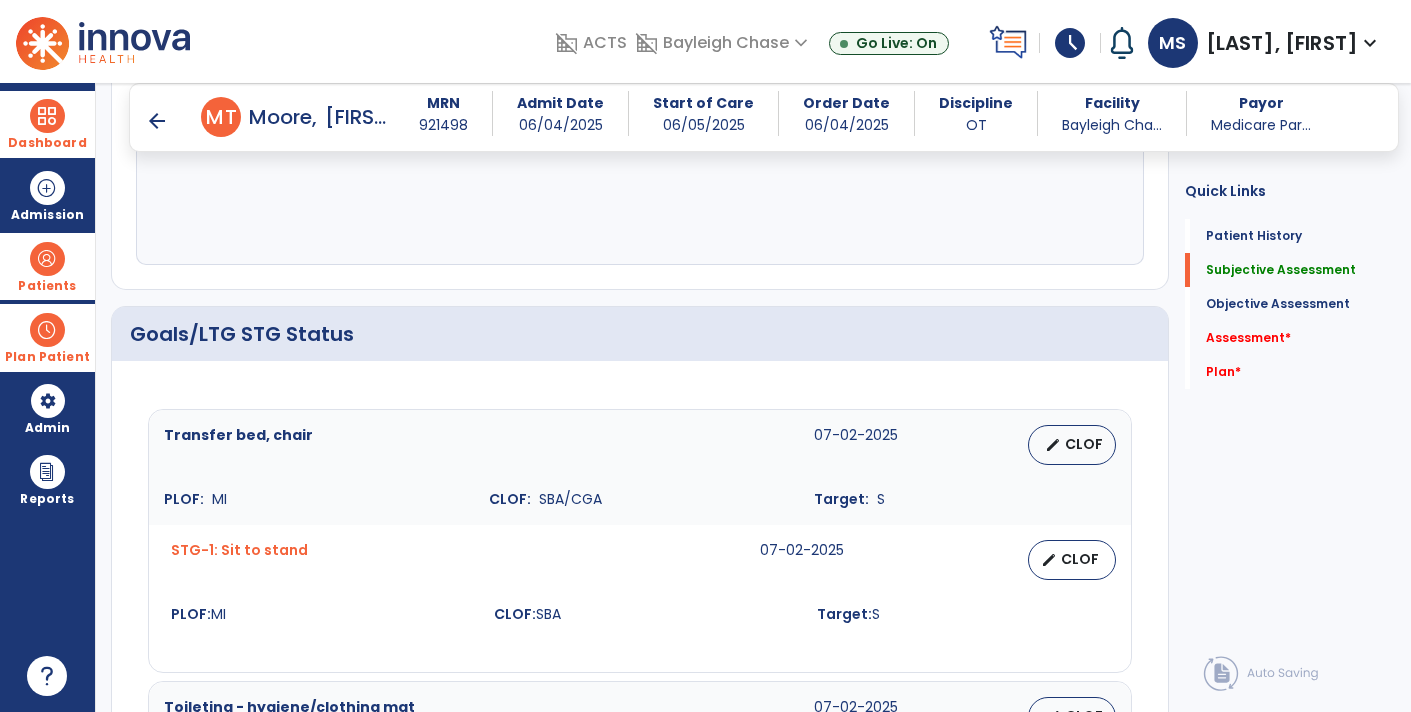 scroll, scrollTop: 618, scrollLeft: 0, axis: vertical 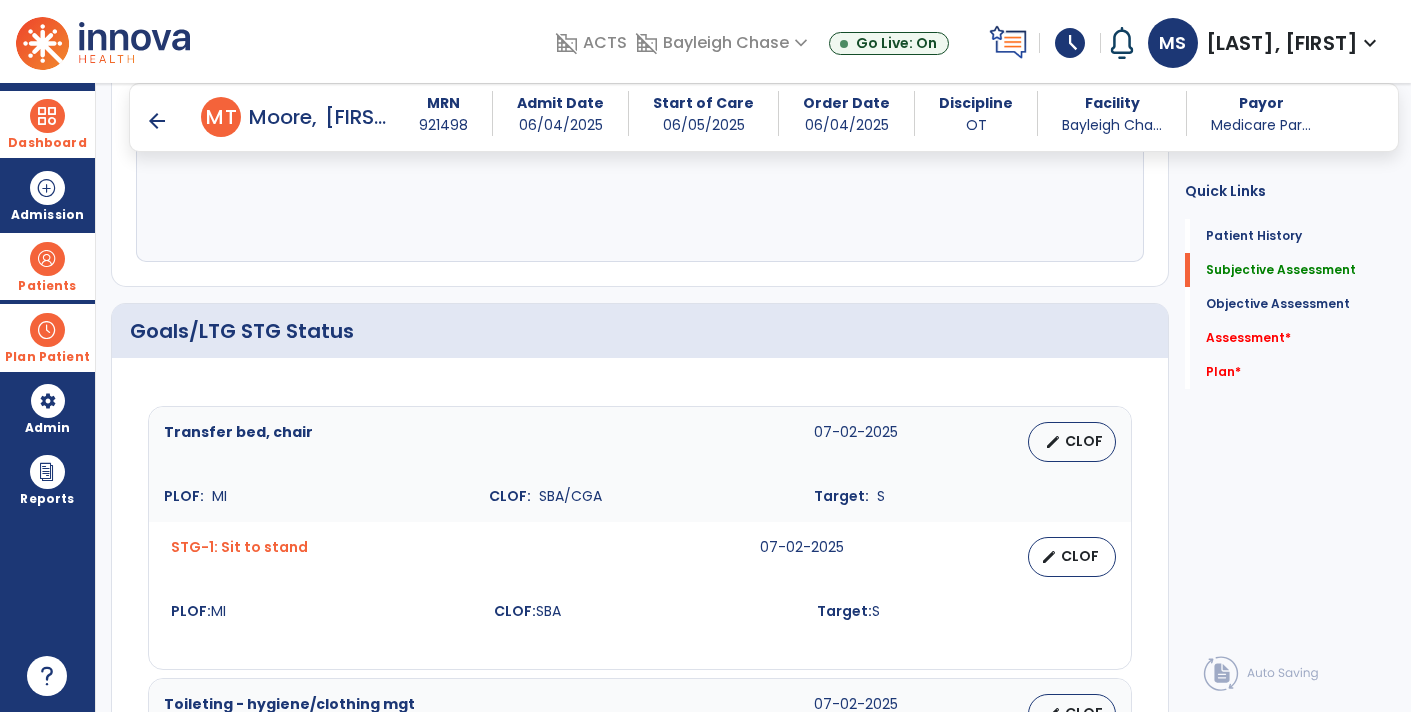 type on "**********" 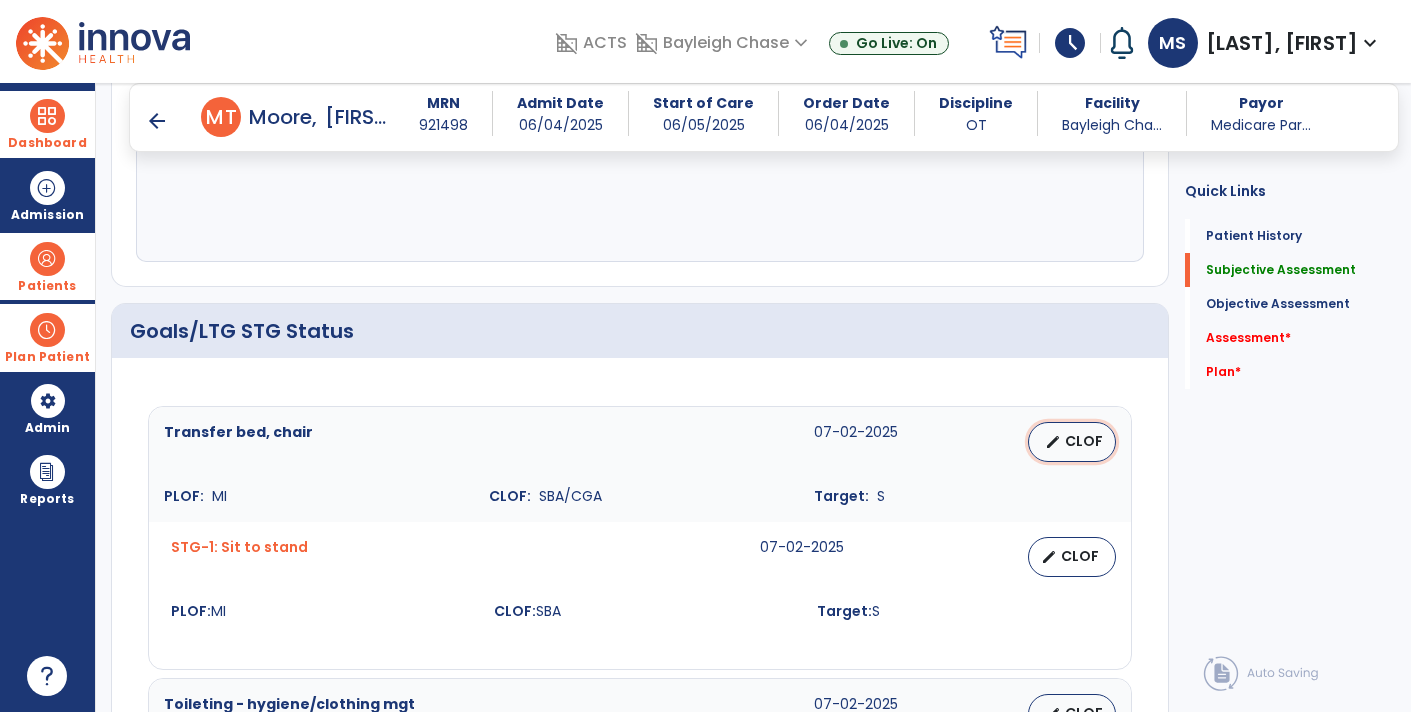 click on "edit" at bounding box center [1053, 442] 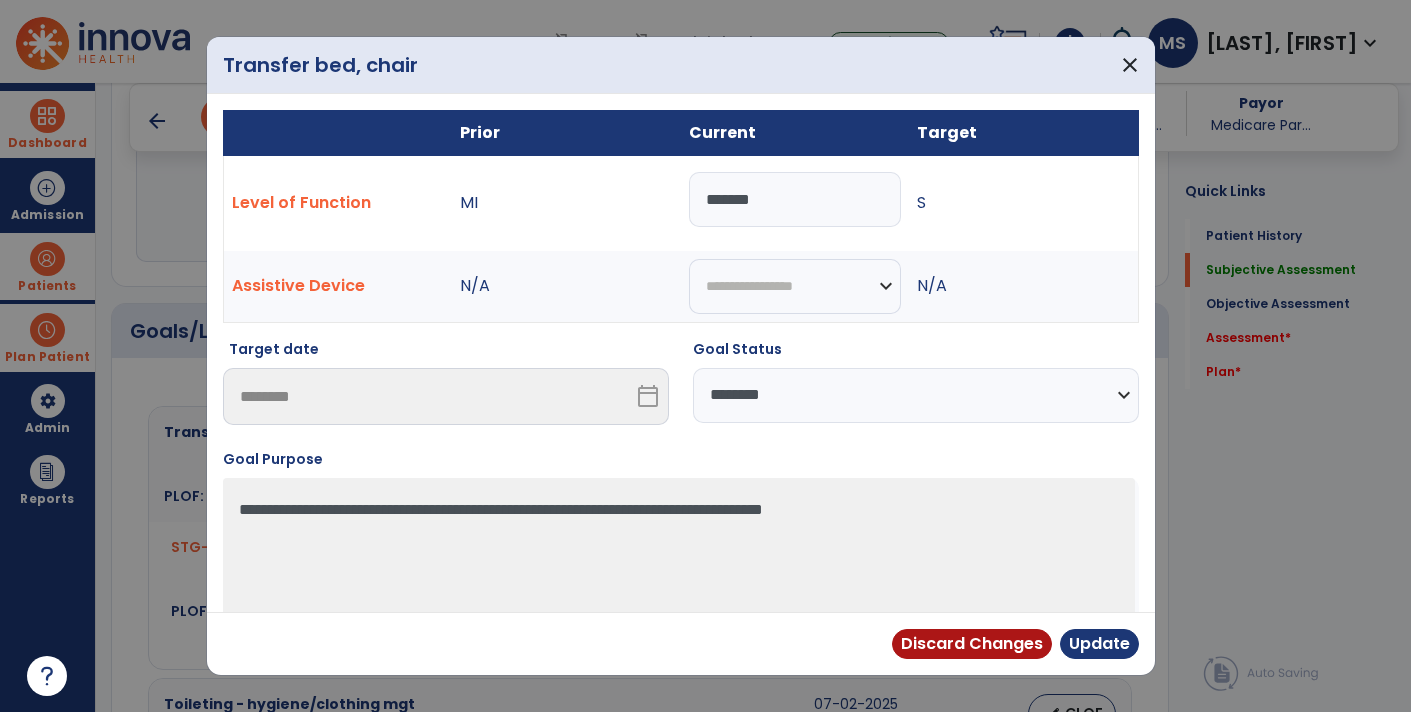 click on "*******" at bounding box center [795, 199] 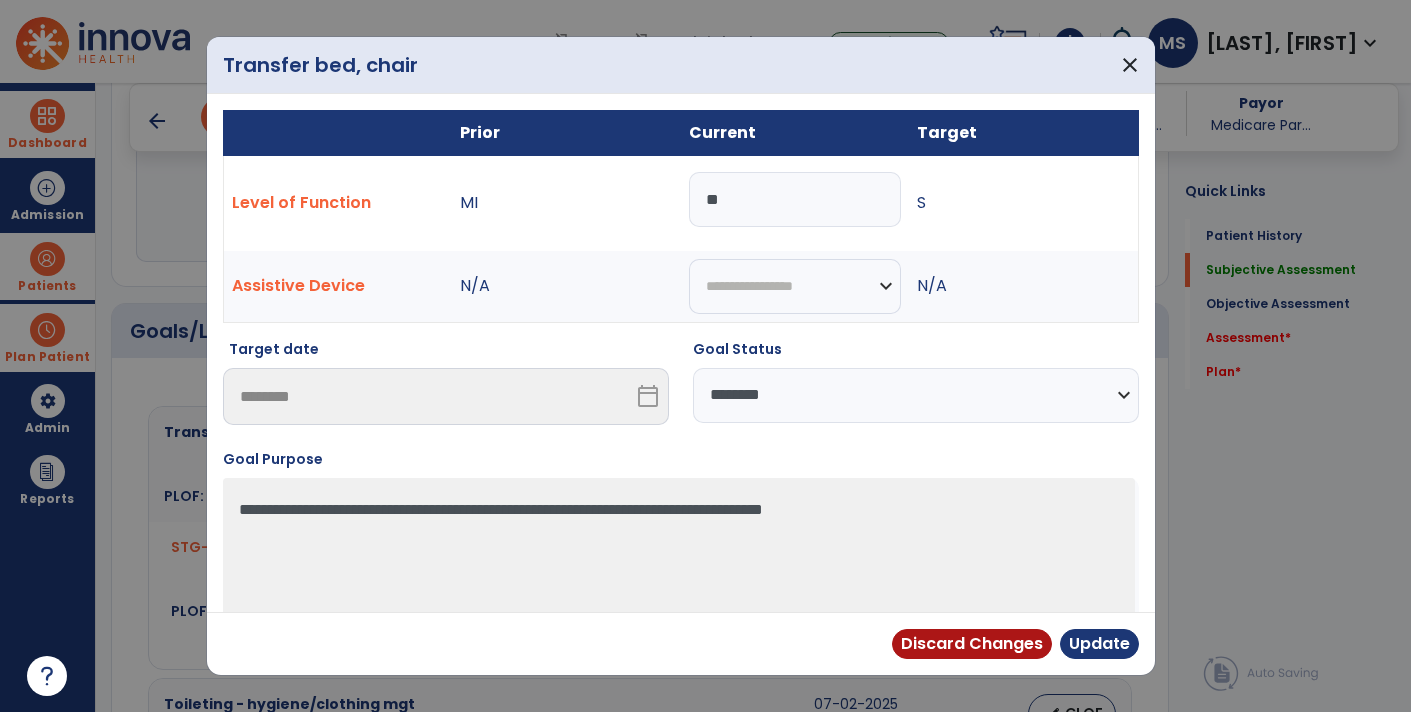 type on "*" 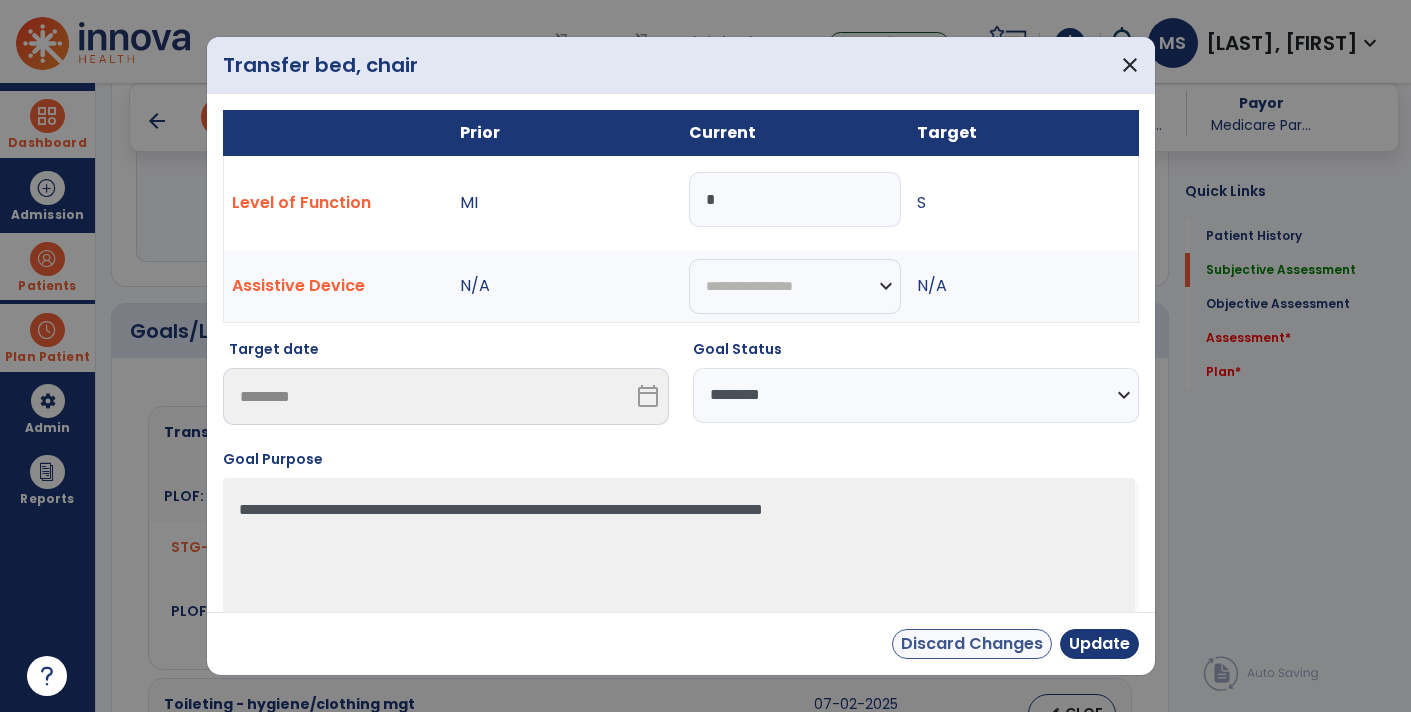 type on "*" 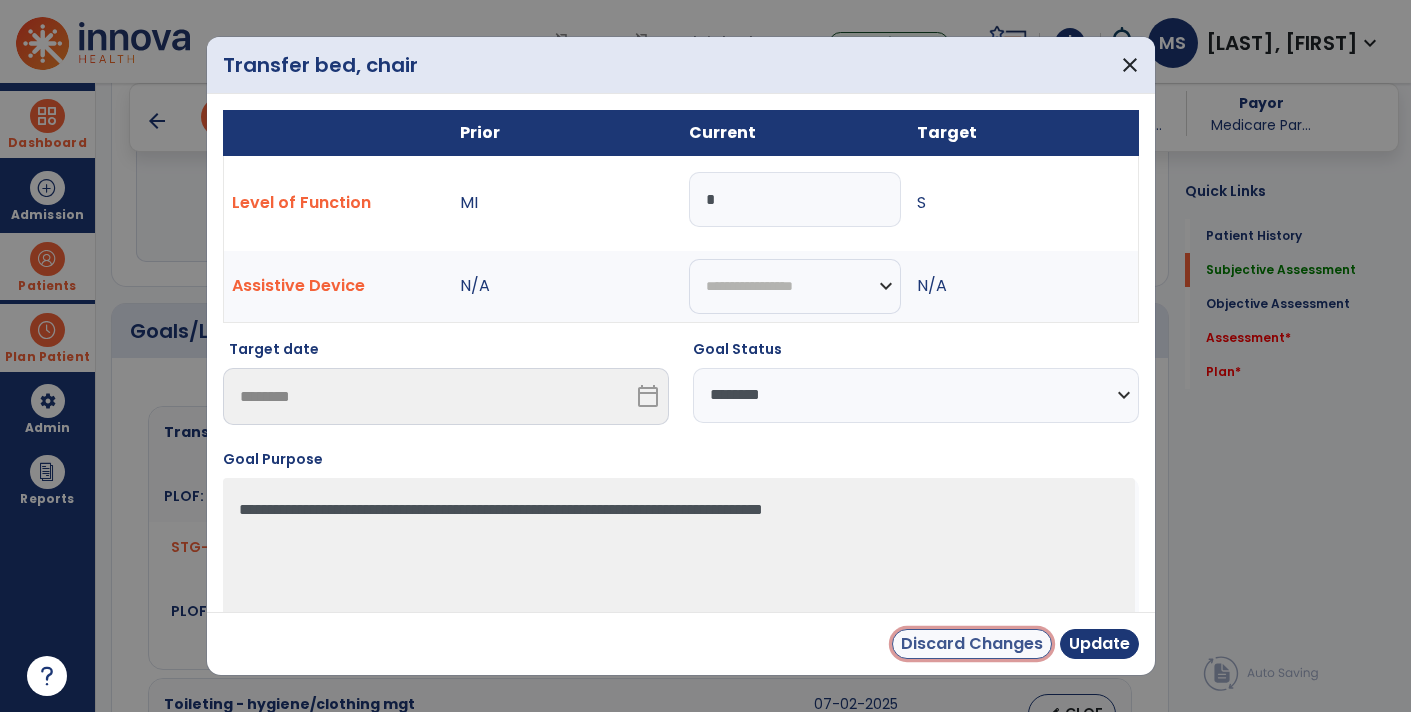 click on "Discard Changes" at bounding box center [972, 644] 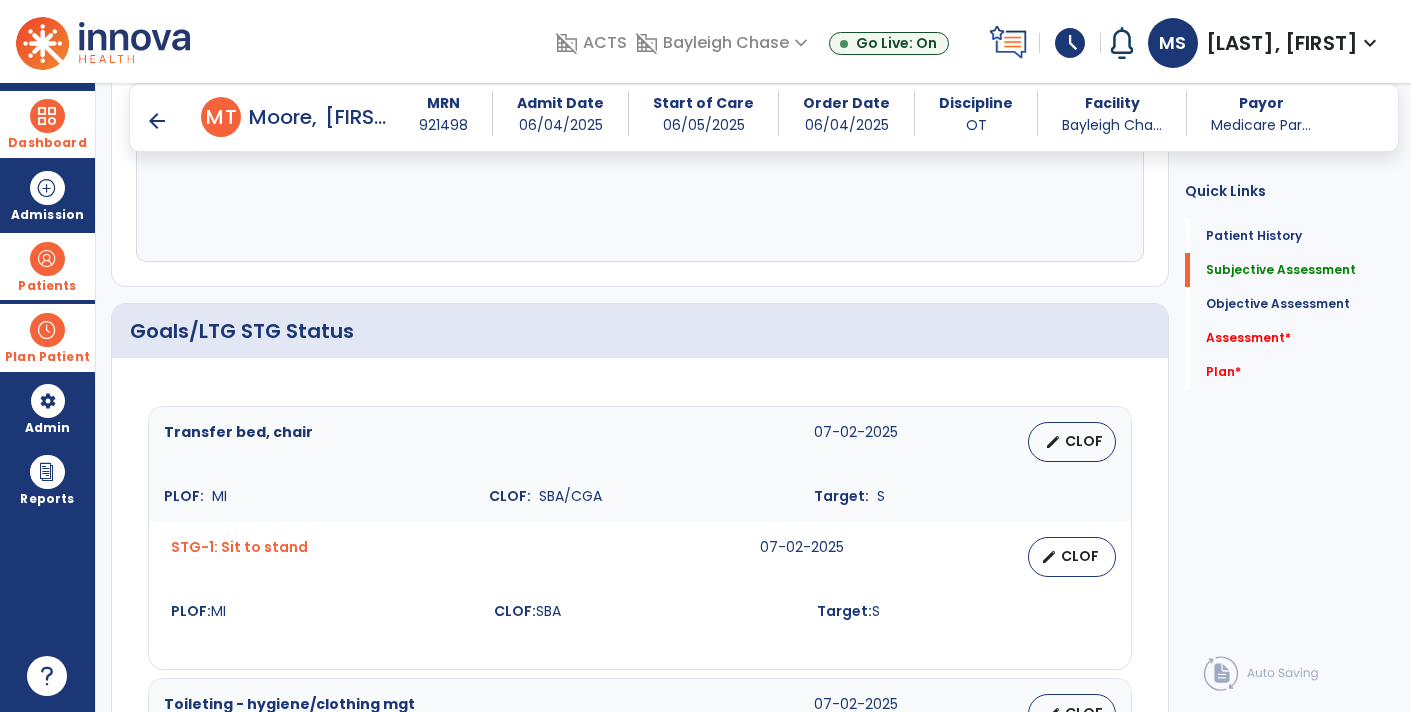 click on "Patients" at bounding box center [47, 266] 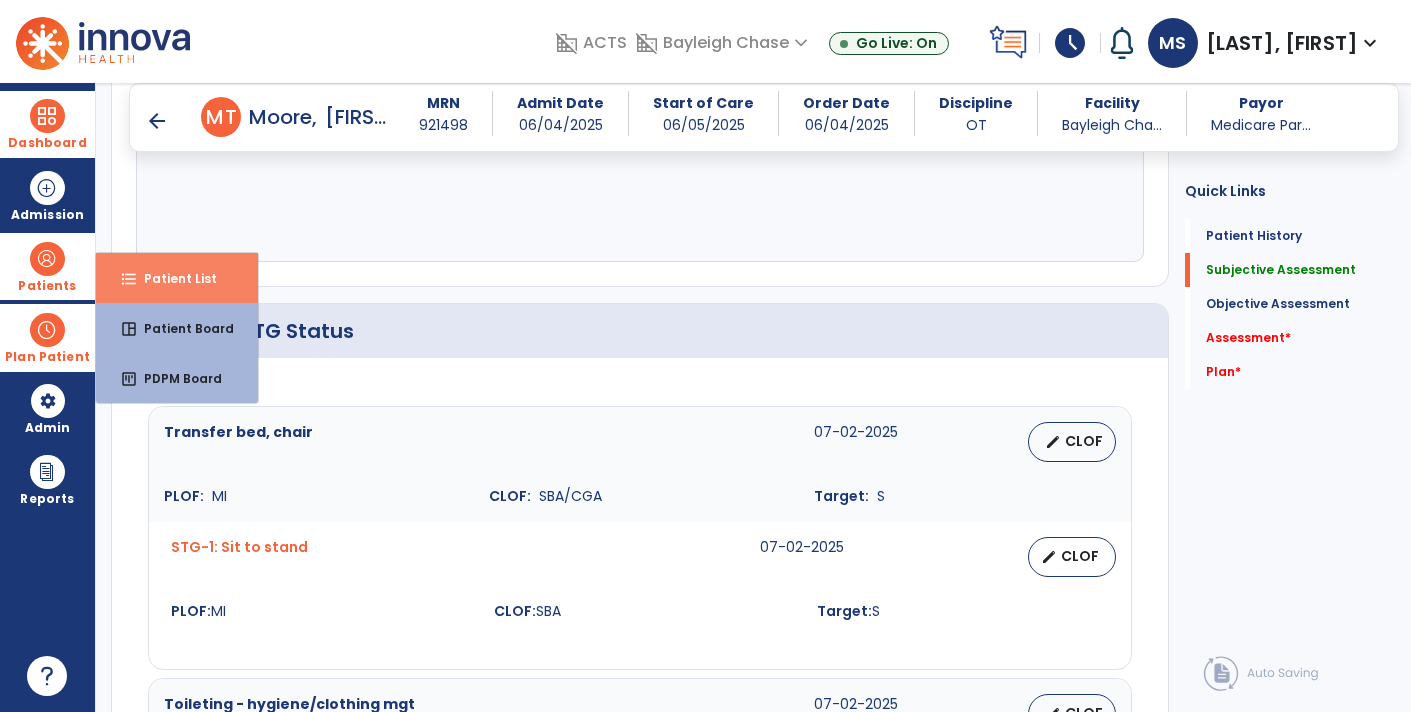 click on "Patient List" at bounding box center [172, 278] 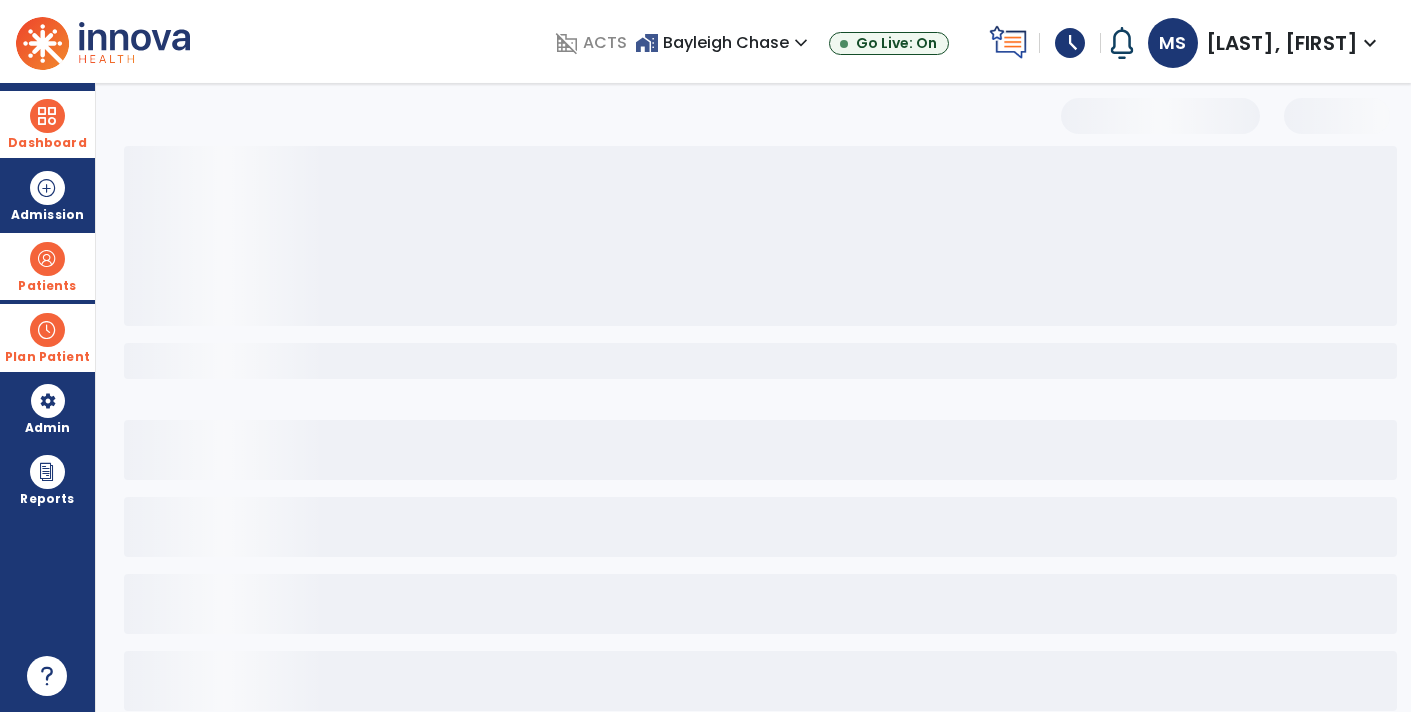 scroll, scrollTop: 30, scrollLeft: 0, axis: vertical 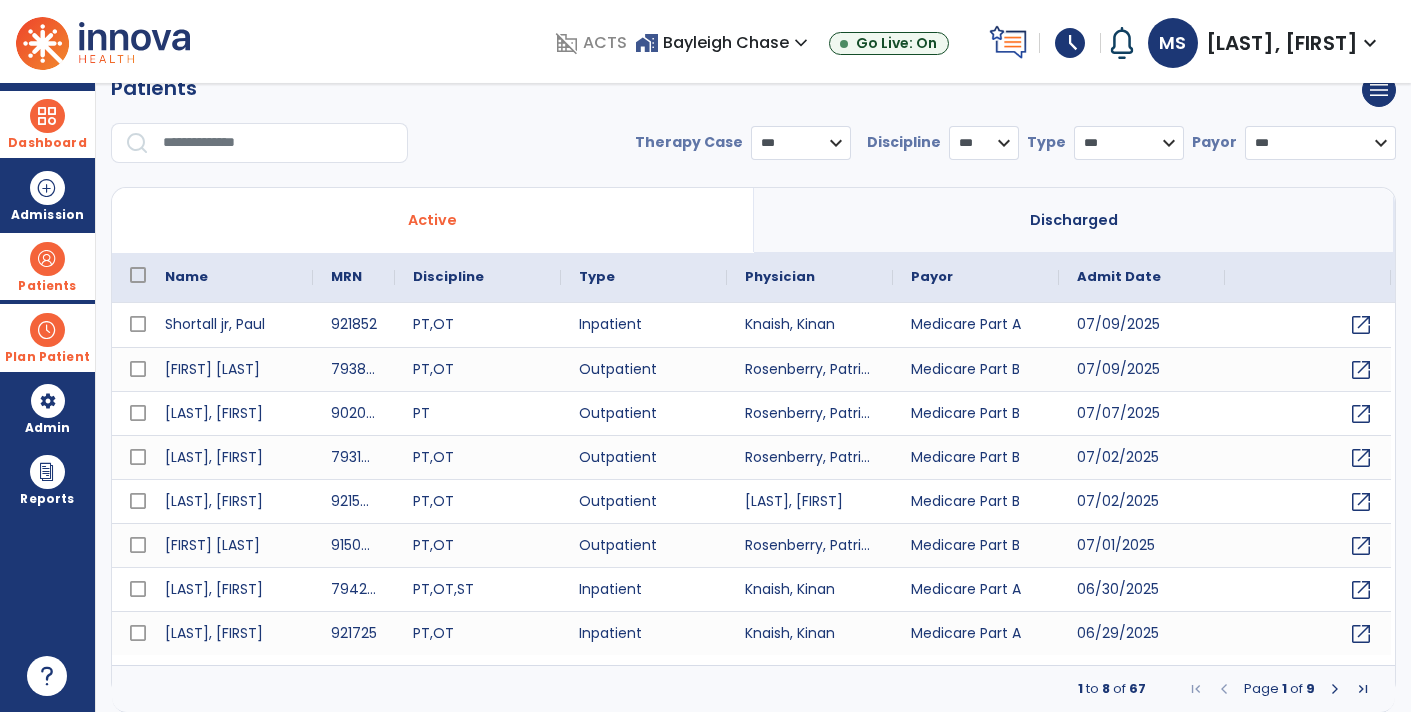 click at bounding box center [278, 143] 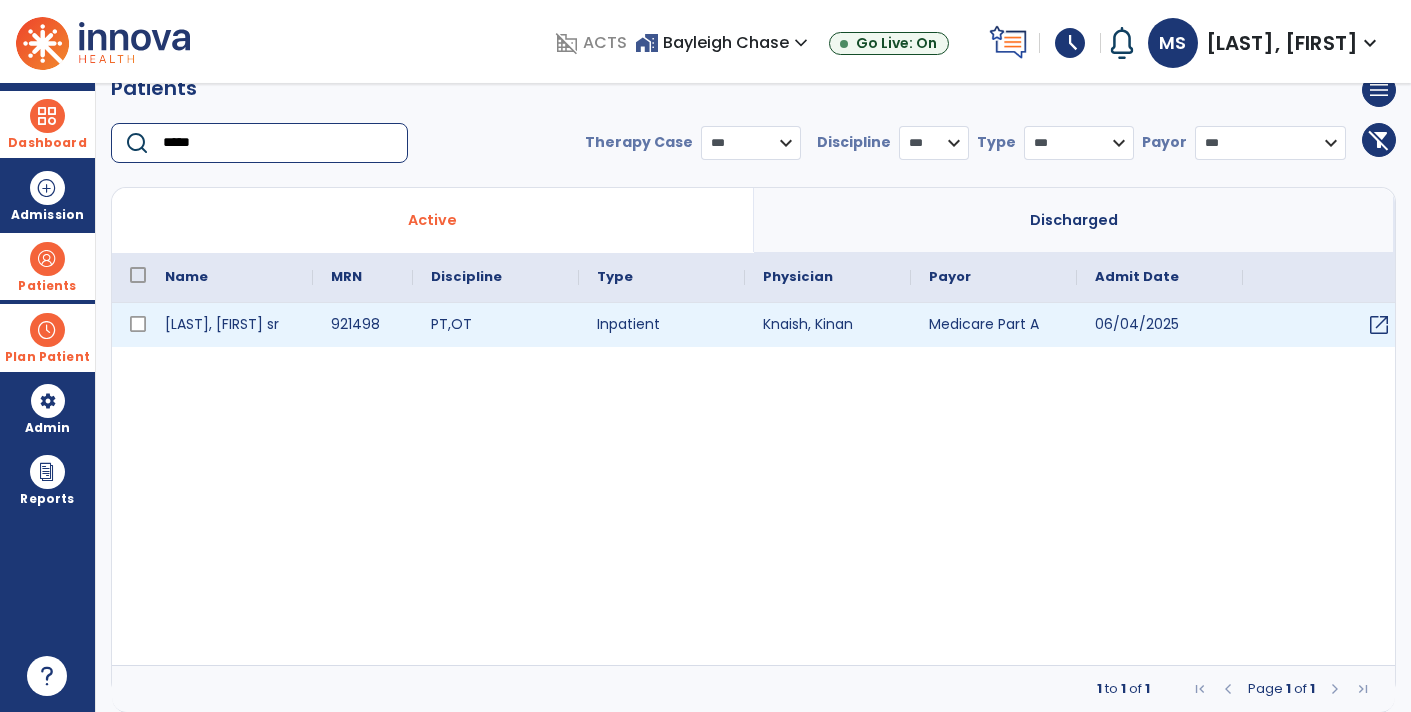 type on "*****" 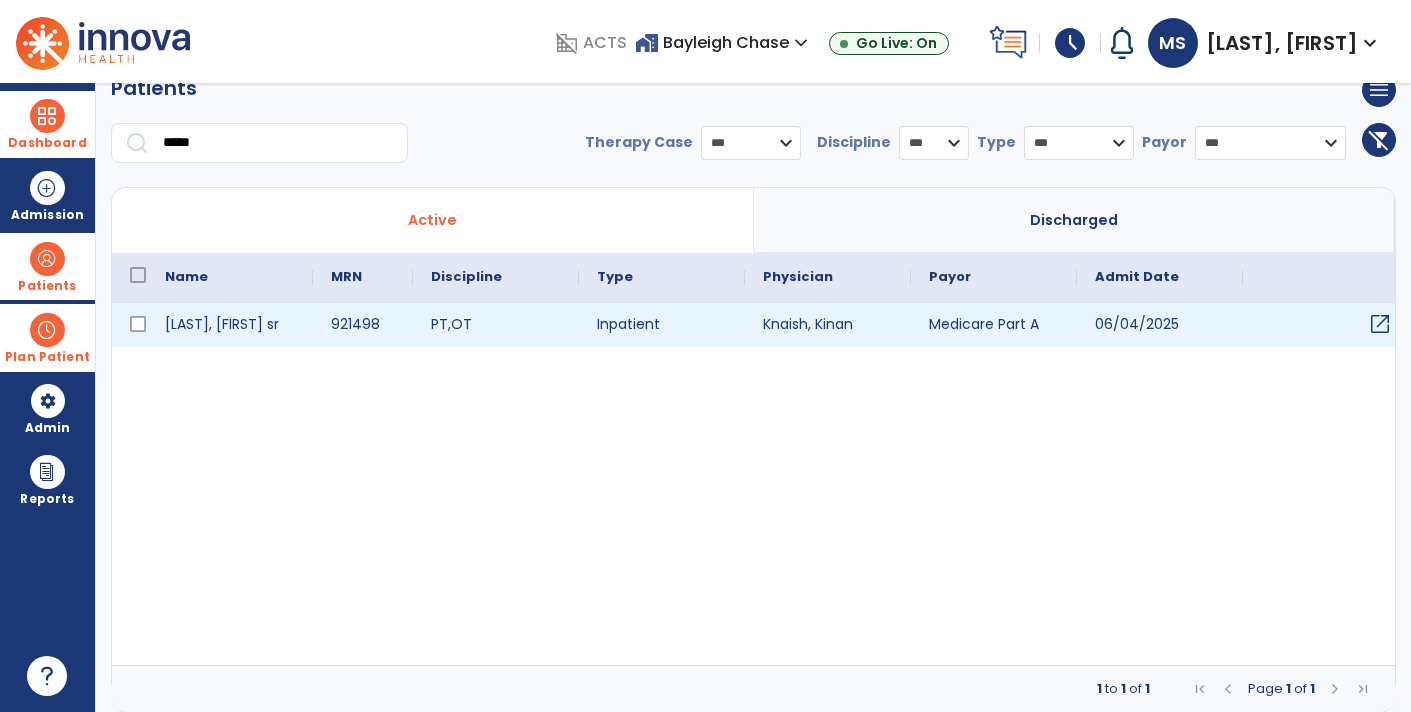 click on "open_in_new" at bounding box center (1380, 324) 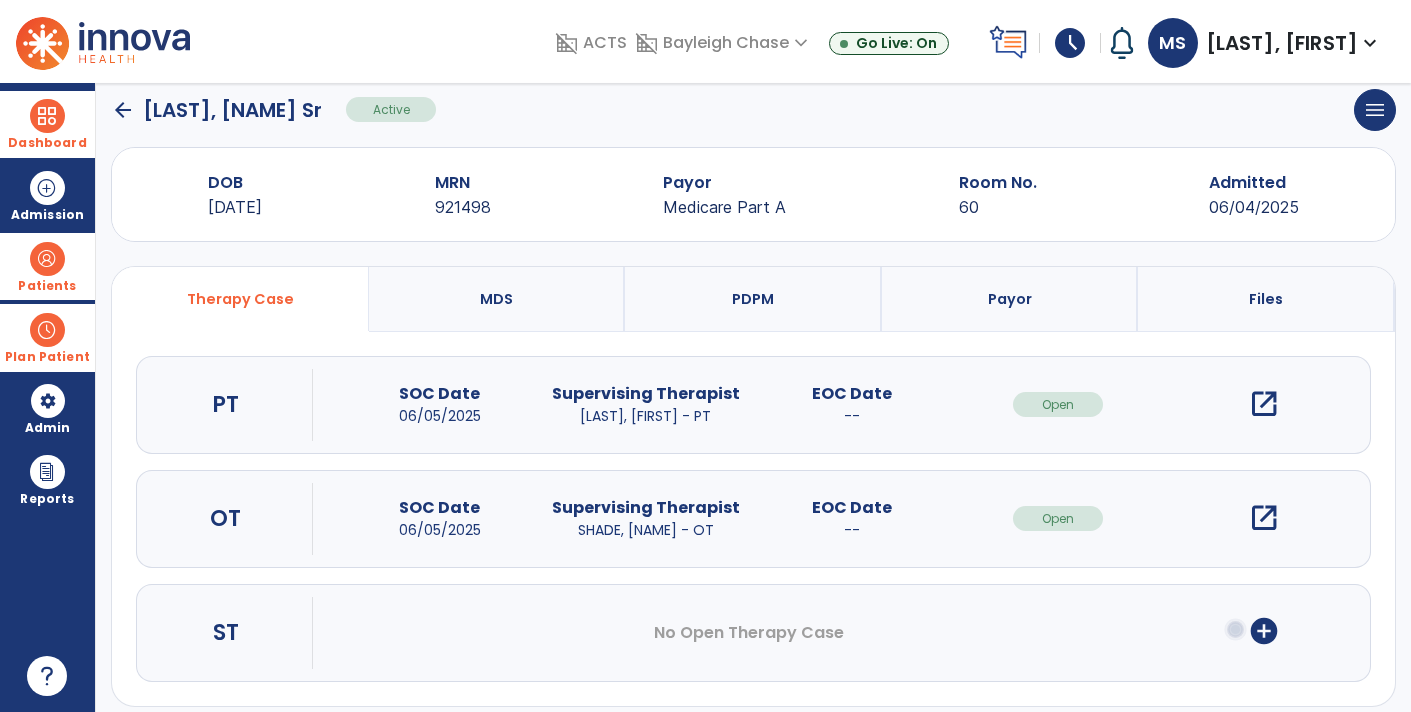 click on "open_in_new" at bounding box center (1264, 518) 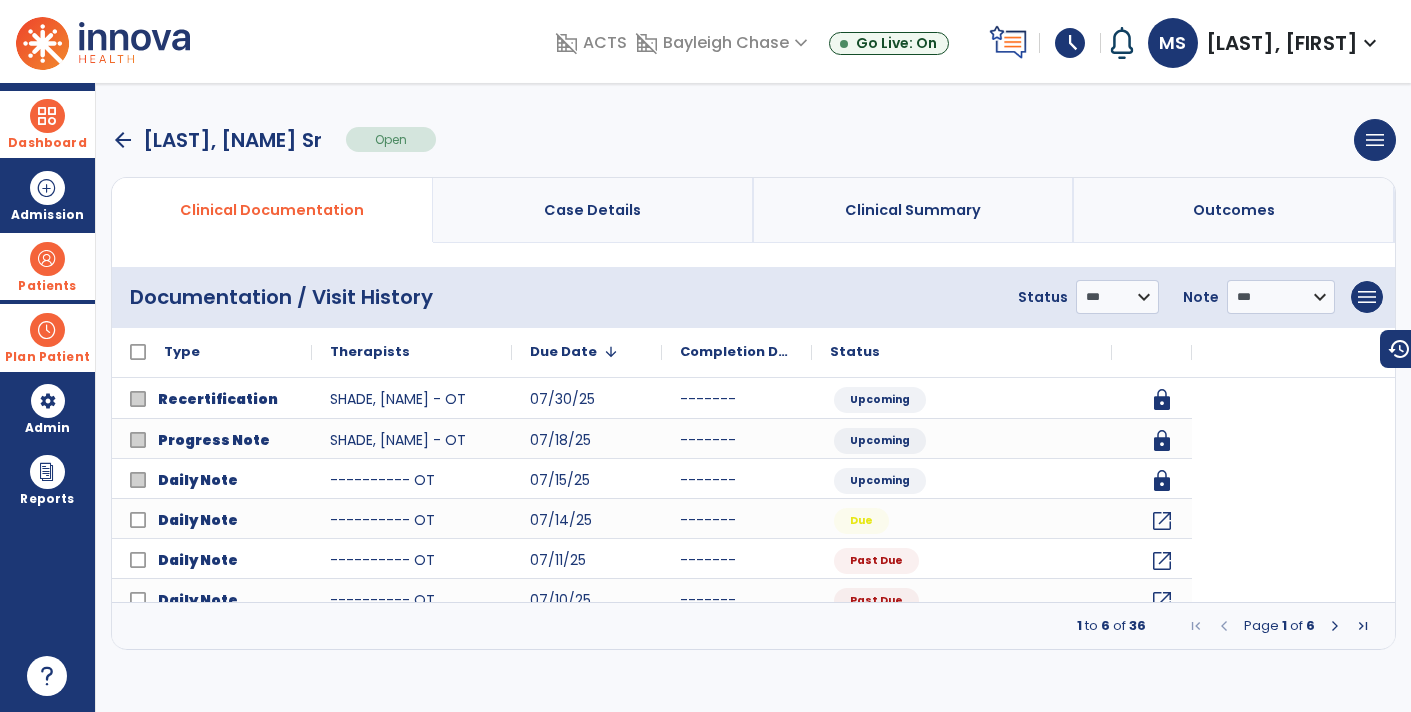 scroll, scrollTop: 0, scrollLeft: 0, axis: both 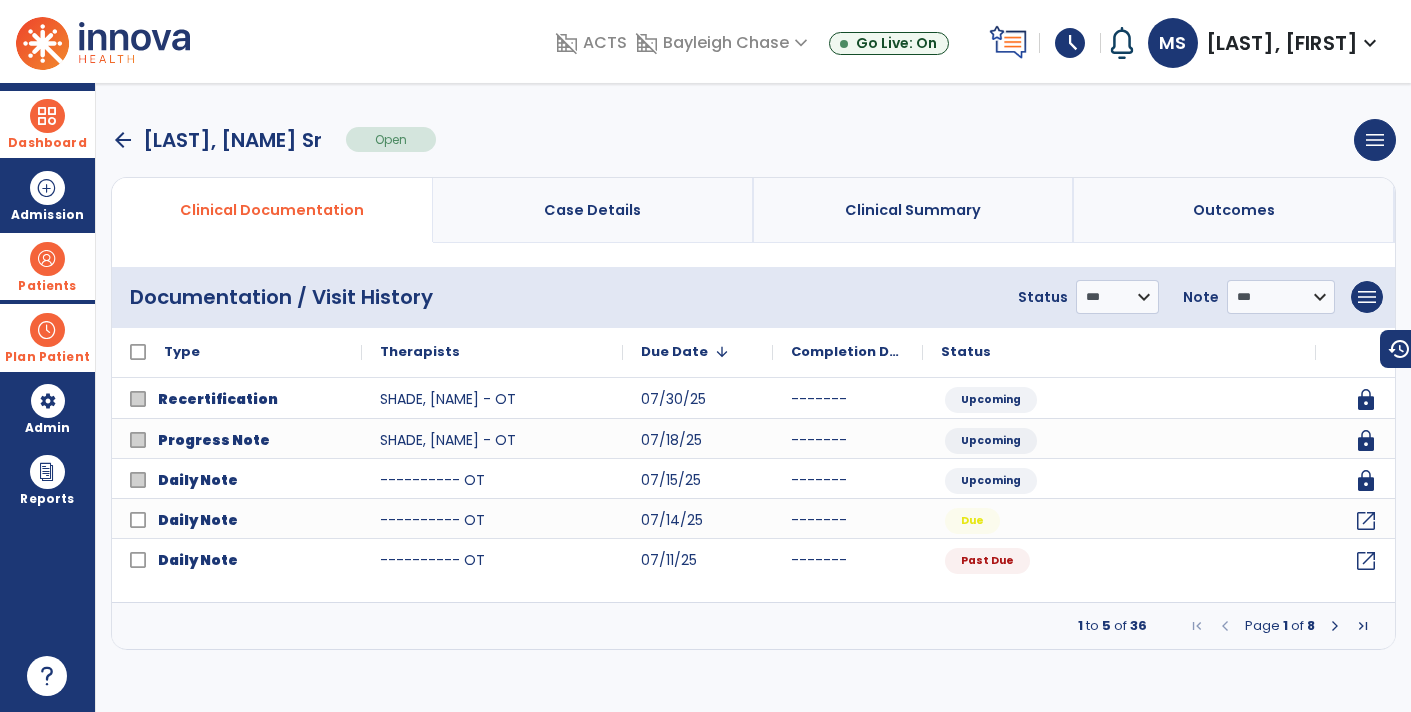 click at bounding box center (1335, 626) 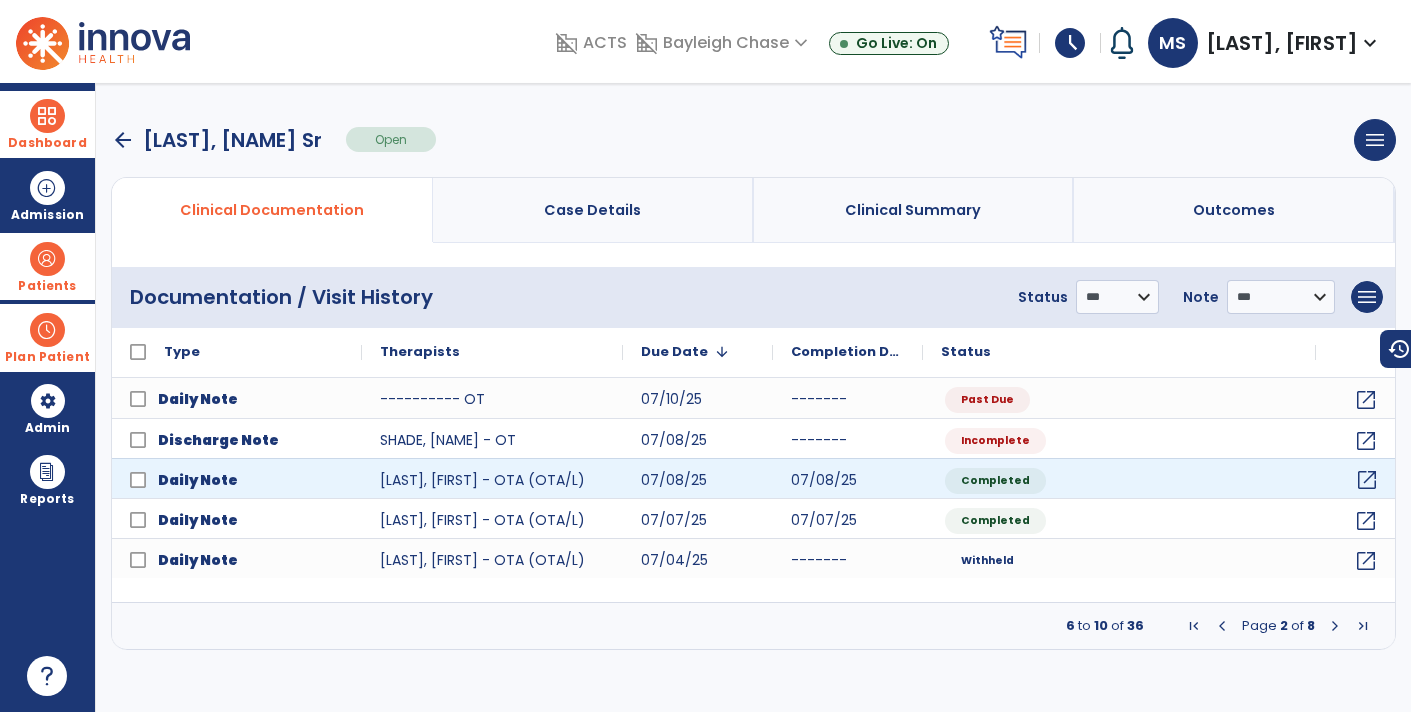 click on "open_in_new" 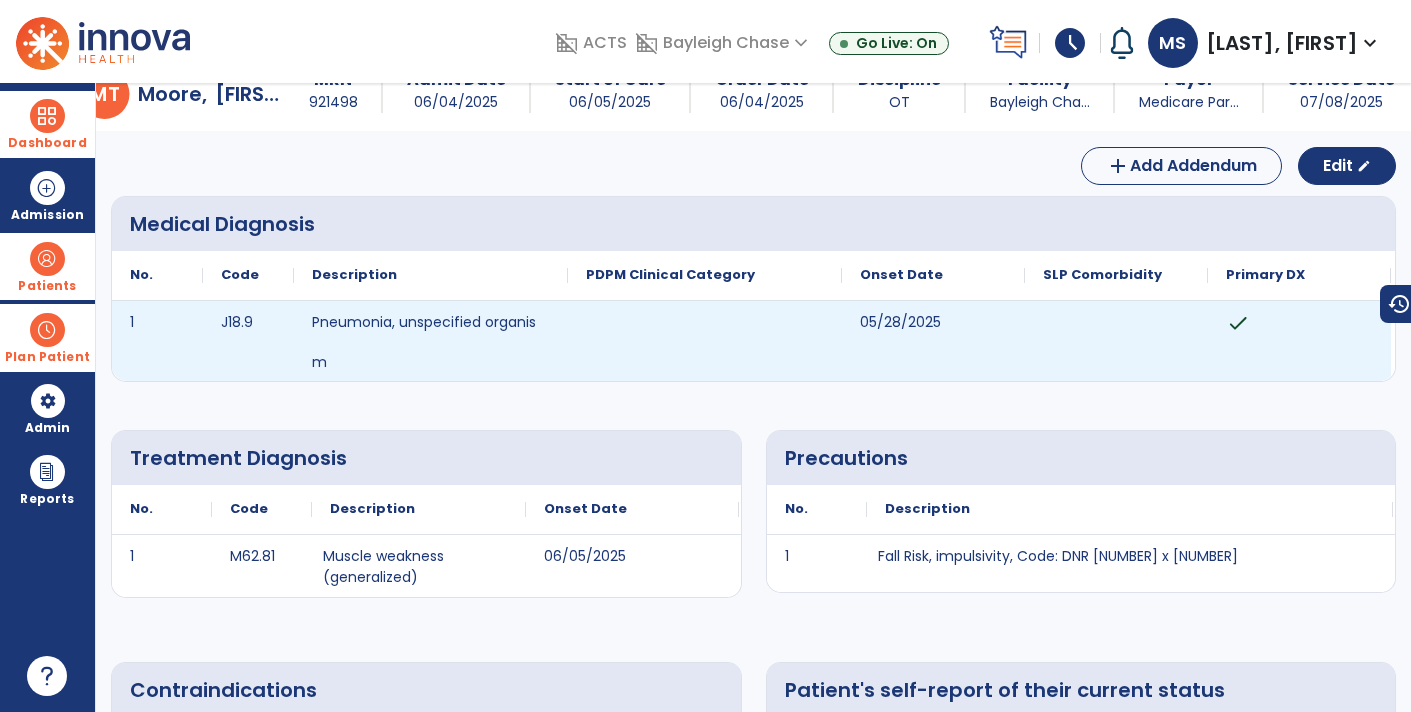 scroll, scrollTop: 0, scrollLeft: 0, axis: both 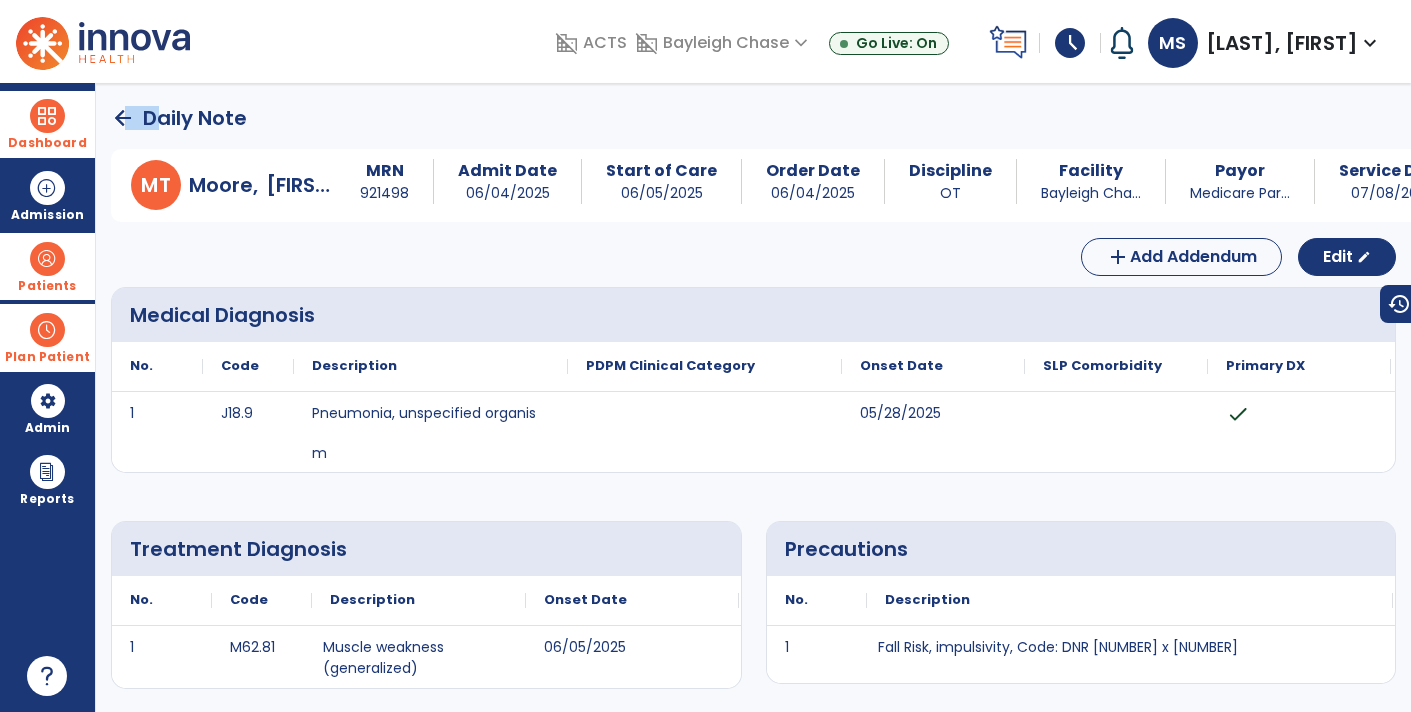 drag, startPoint x: 126, startPoint y: 109, endPoint x: 157, endPoint y: 118, distance: 32.280025 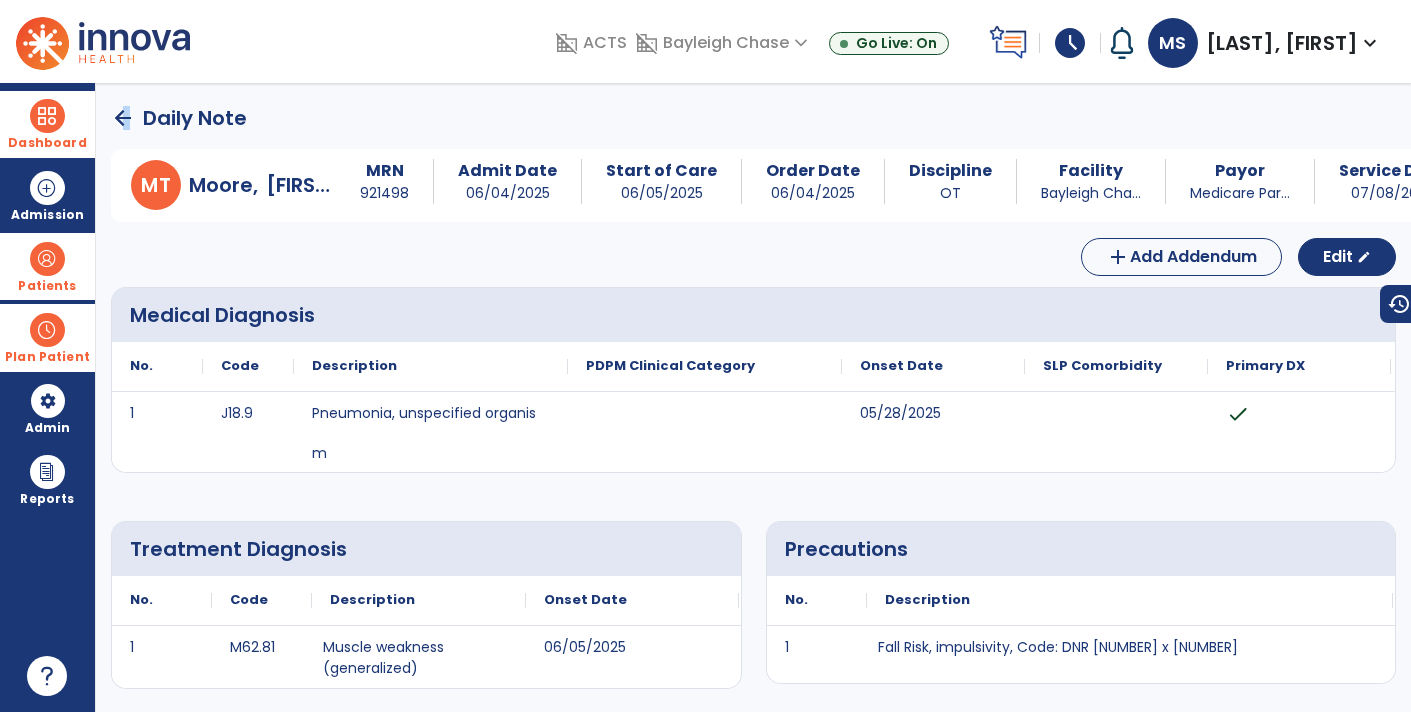 click on "arrow_back" 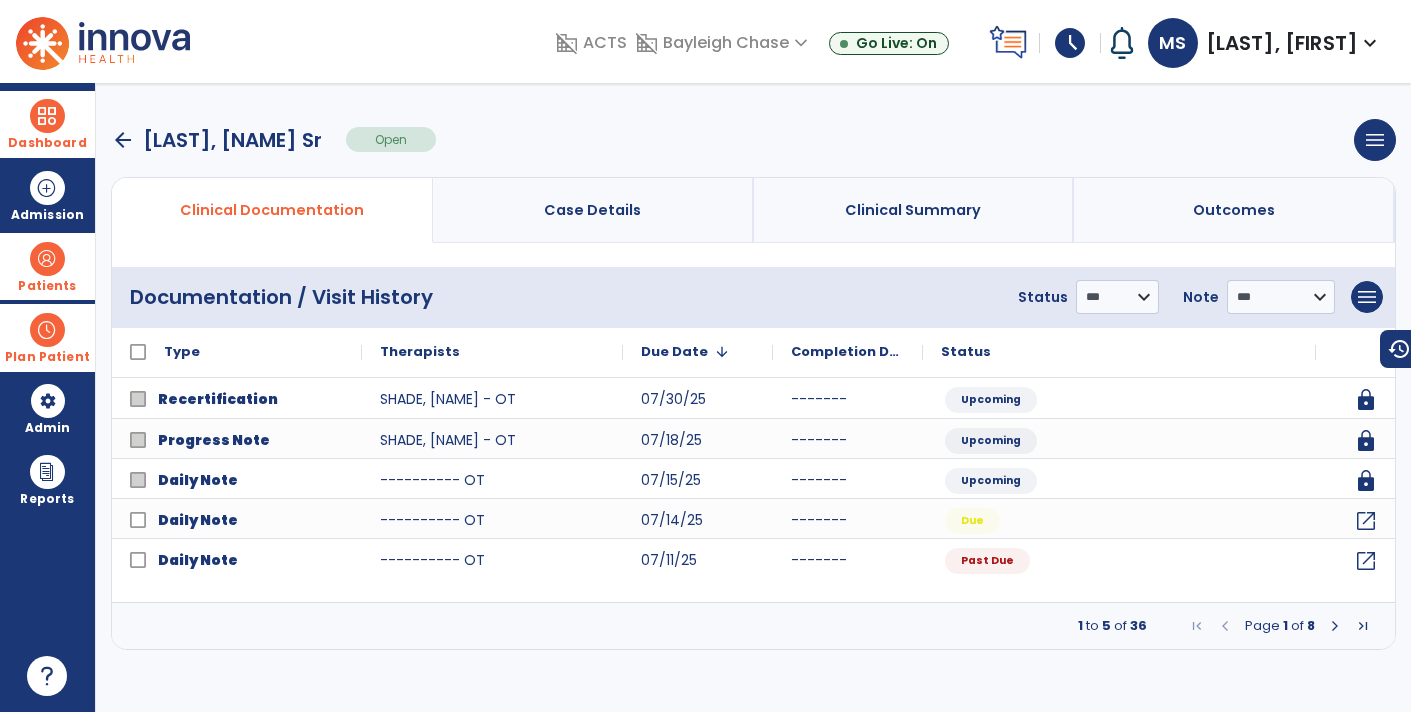 drag, startPoint x: 1326, startPoint y: 625, endPoint x: 1339, endPoint y: 620, distance: 13.928389 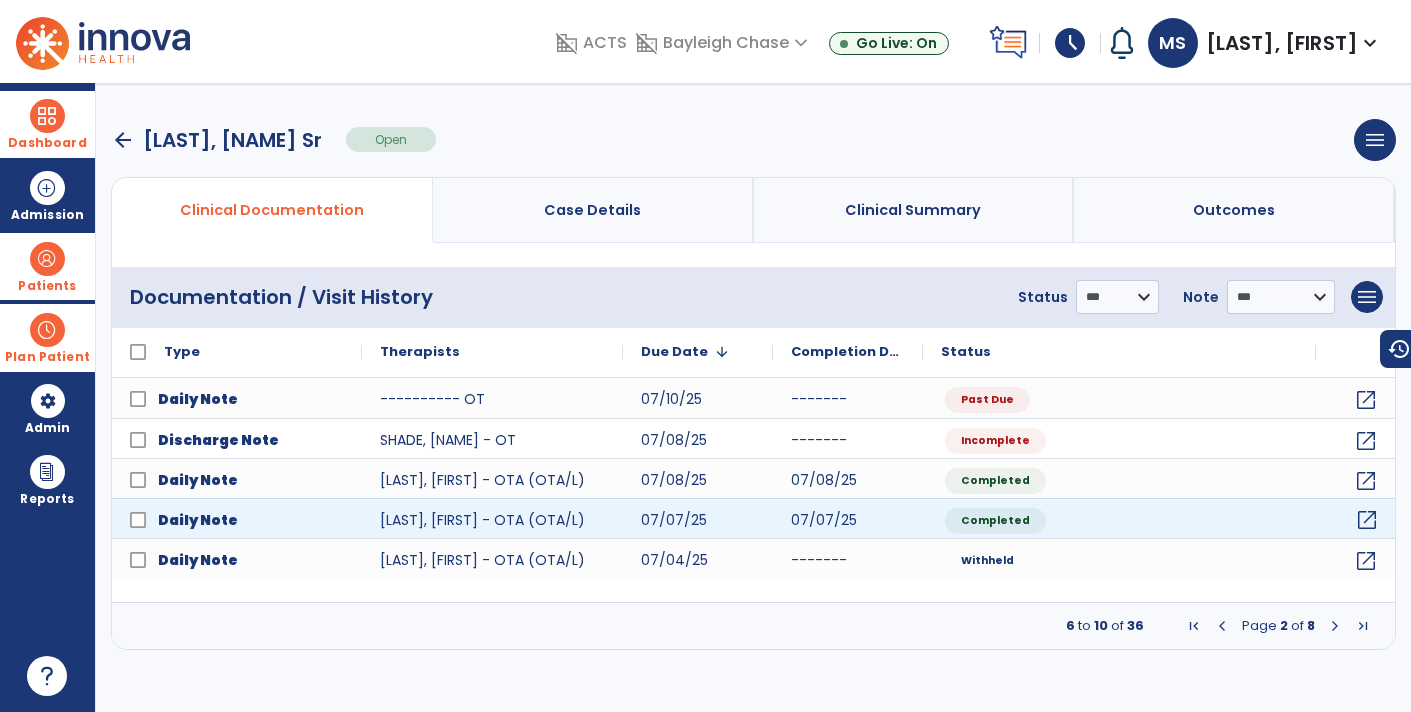 click on "open_in_new" 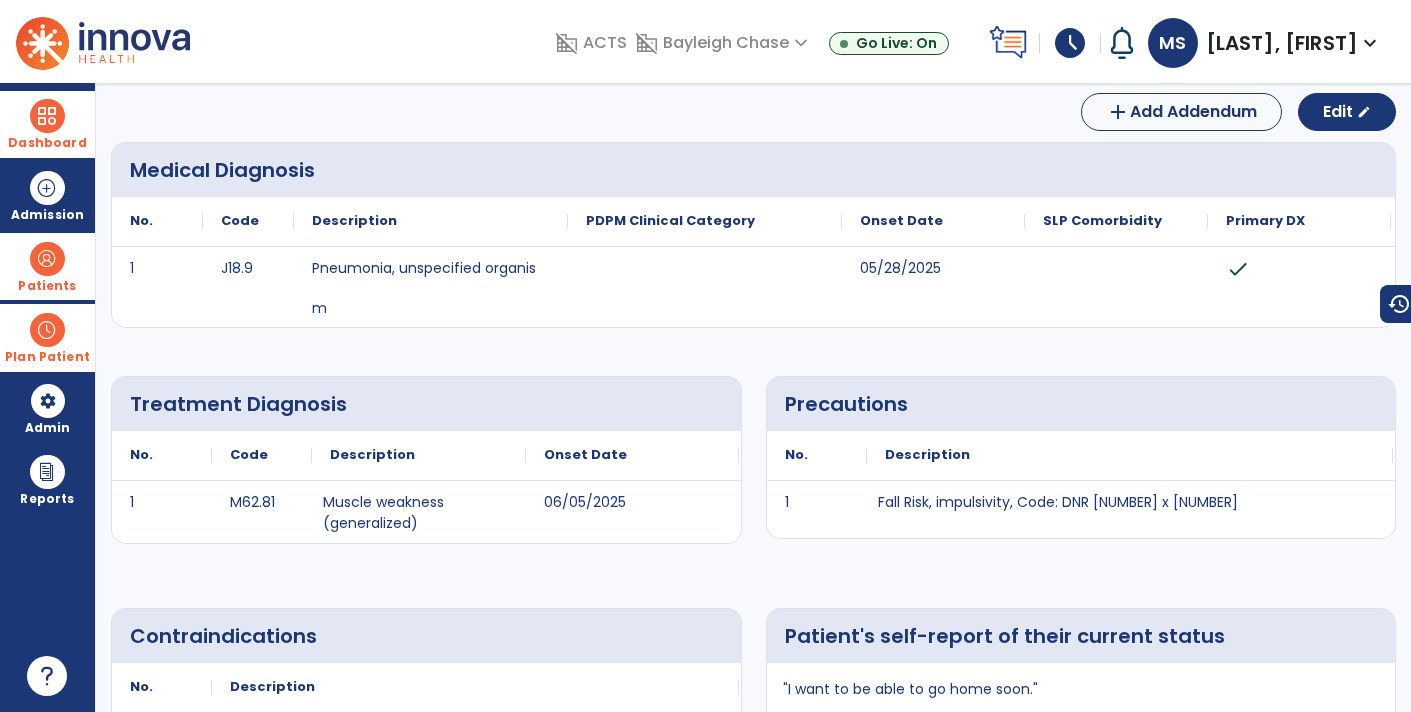 scroll, scrollTop: 0, scrollLeft: 0, axis: both 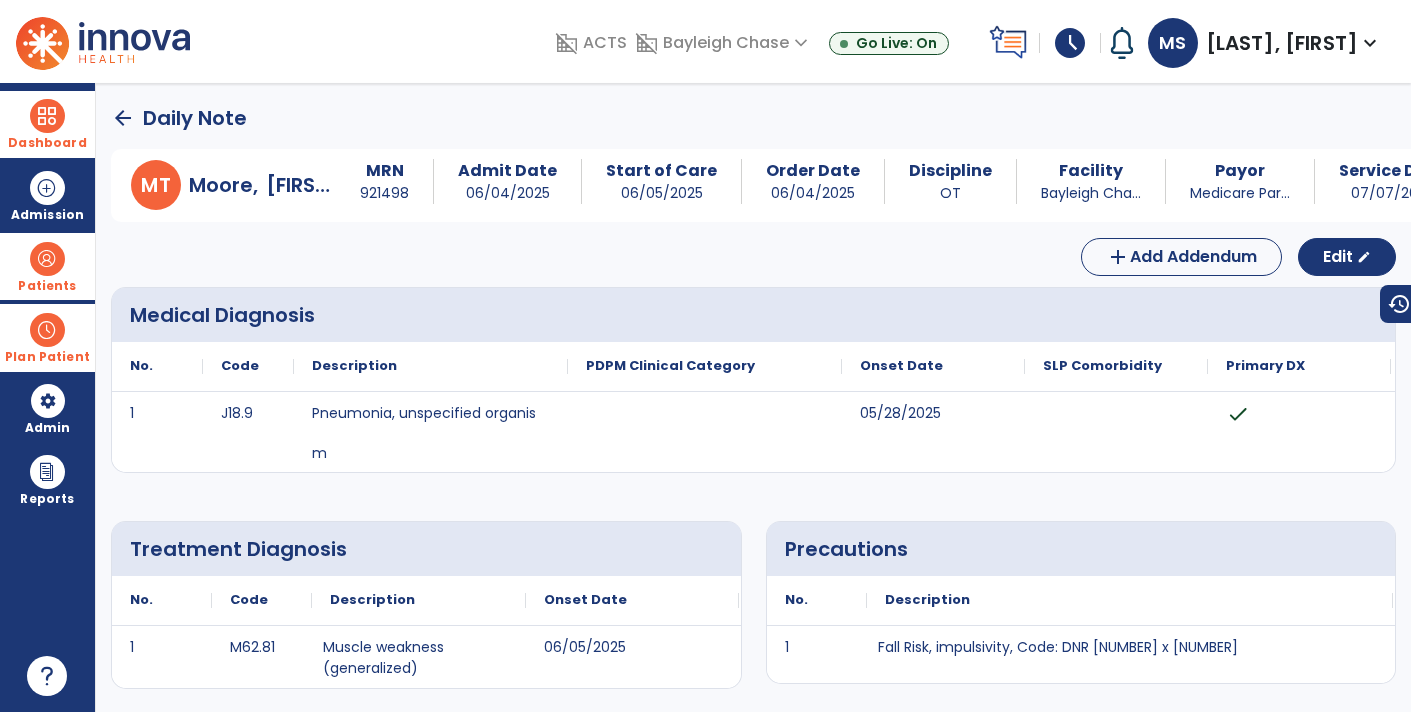 click on "arrow_back" 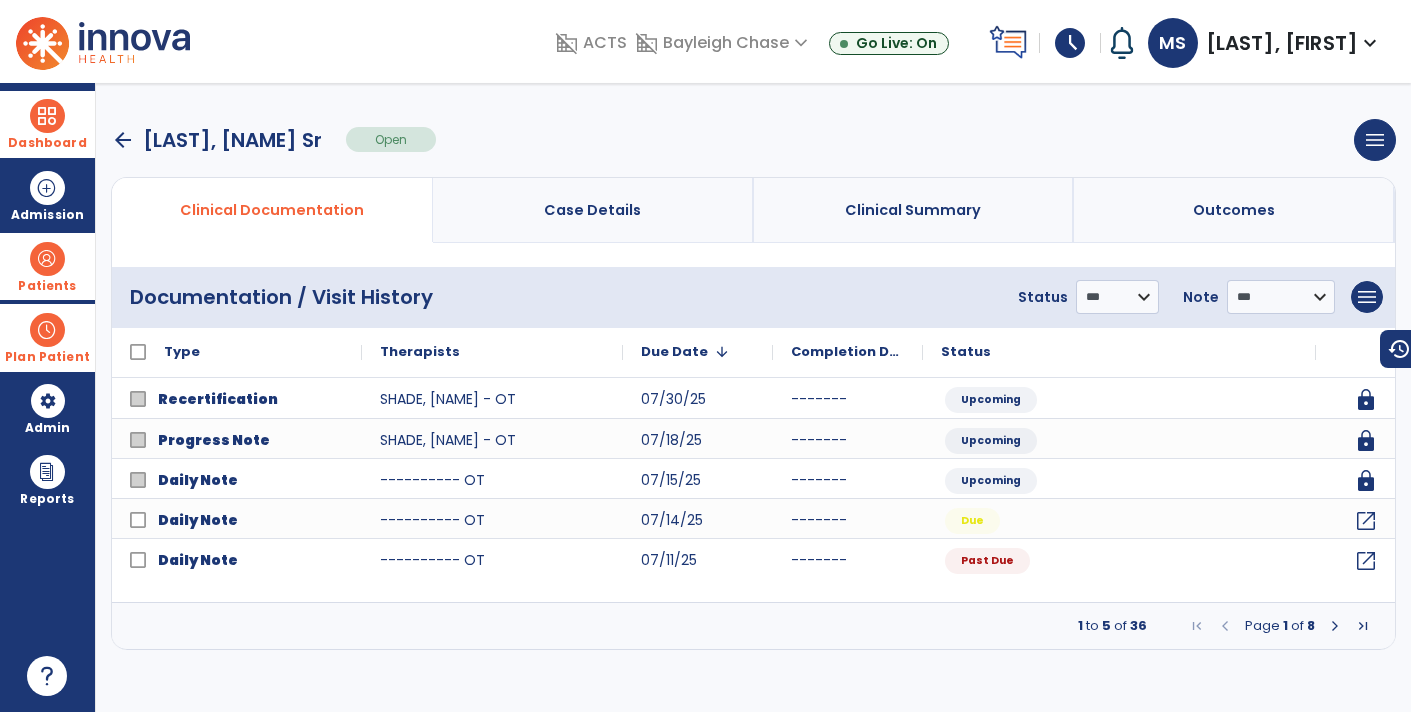 click at bounding box center [1335, 626] 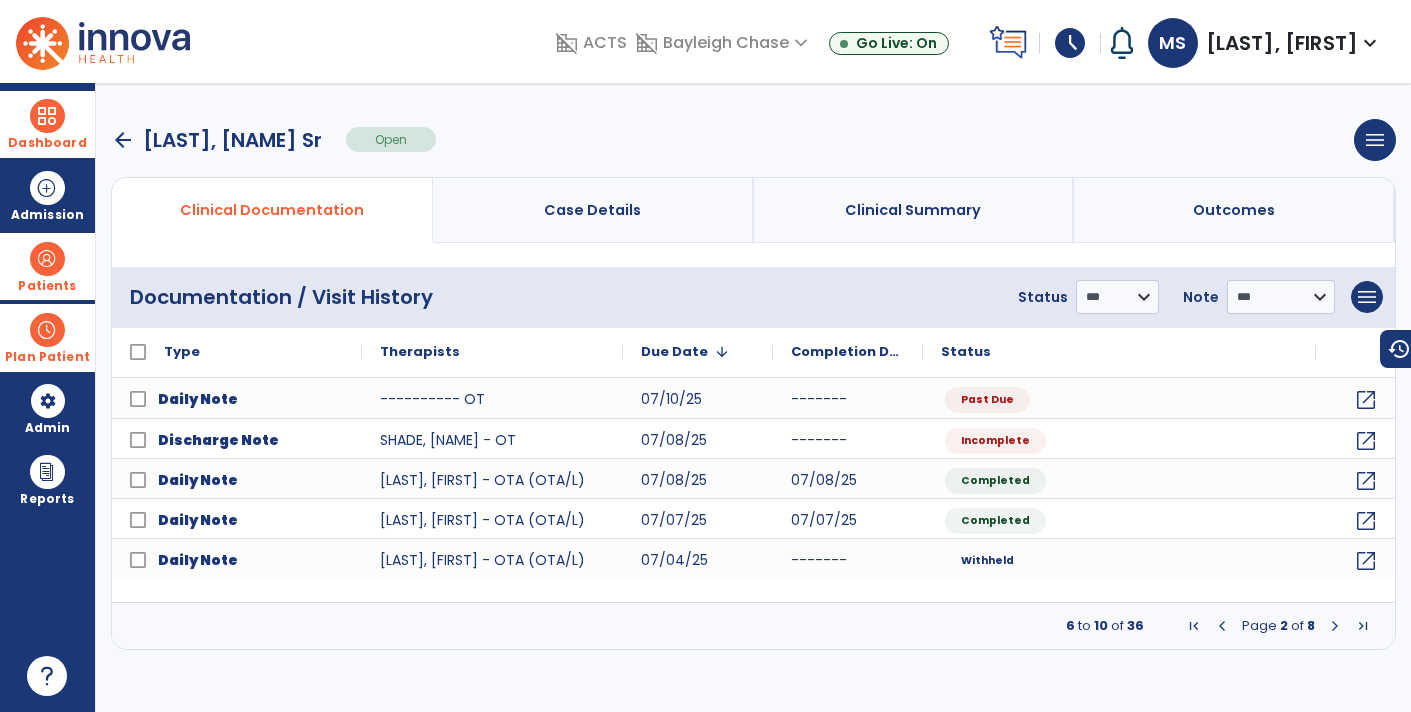 click at bounding box center [1335, 626] 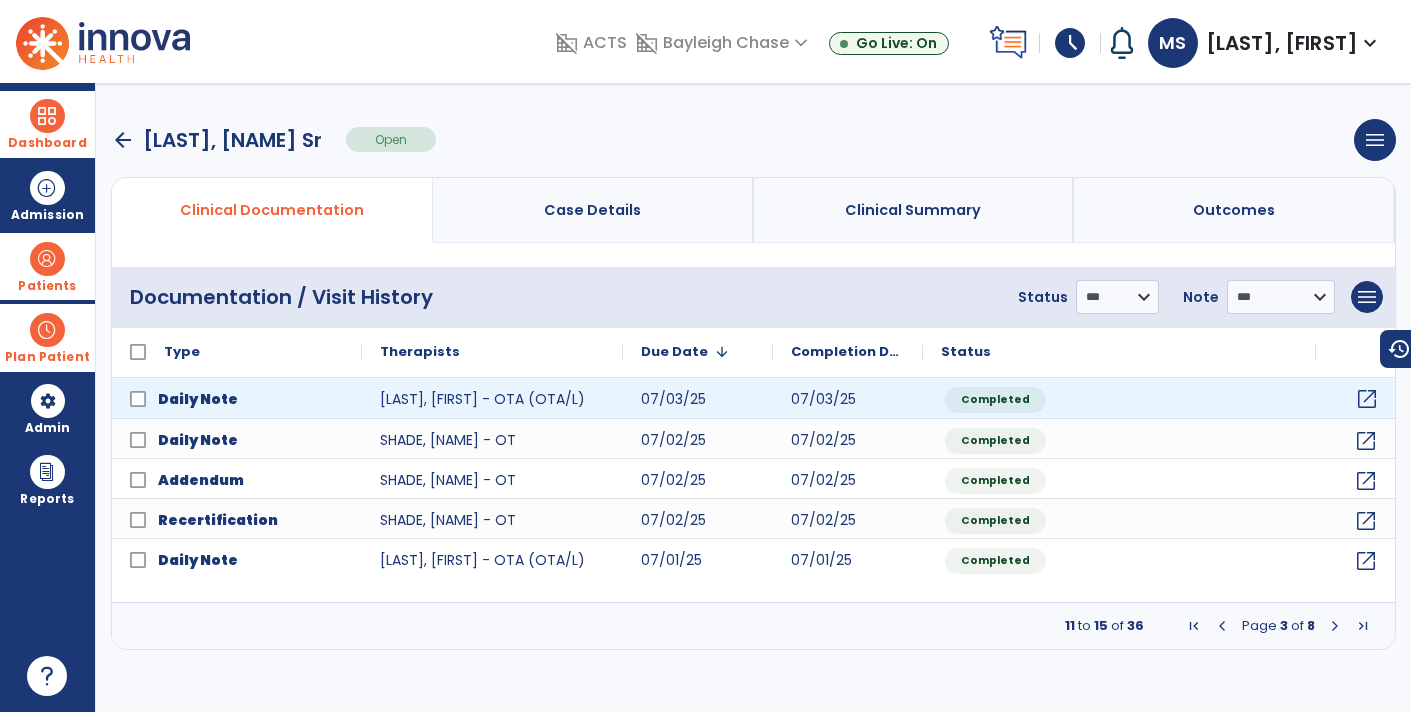 click on "open_in_new" 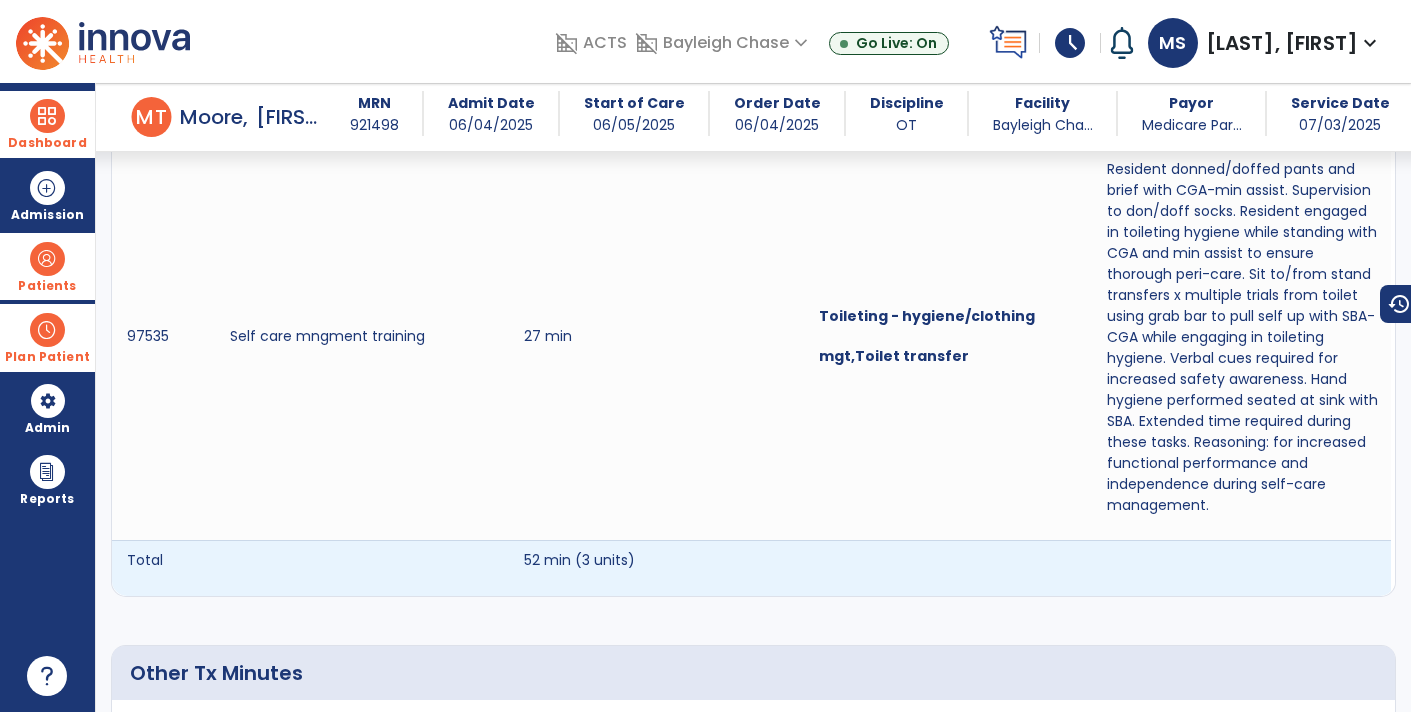 scroll, scrollTop: 1347, scrollLeft: 0, axis: vertical 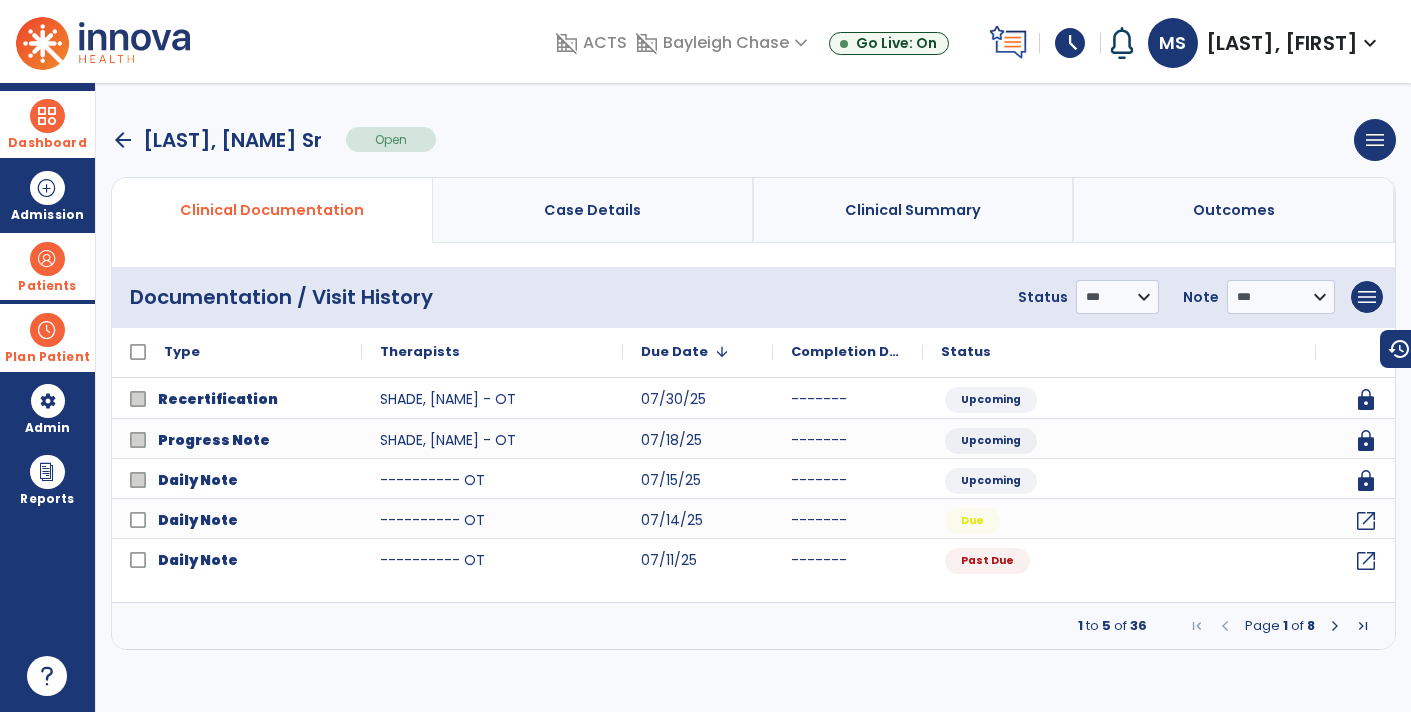 click at bounding box center [1335, 626] 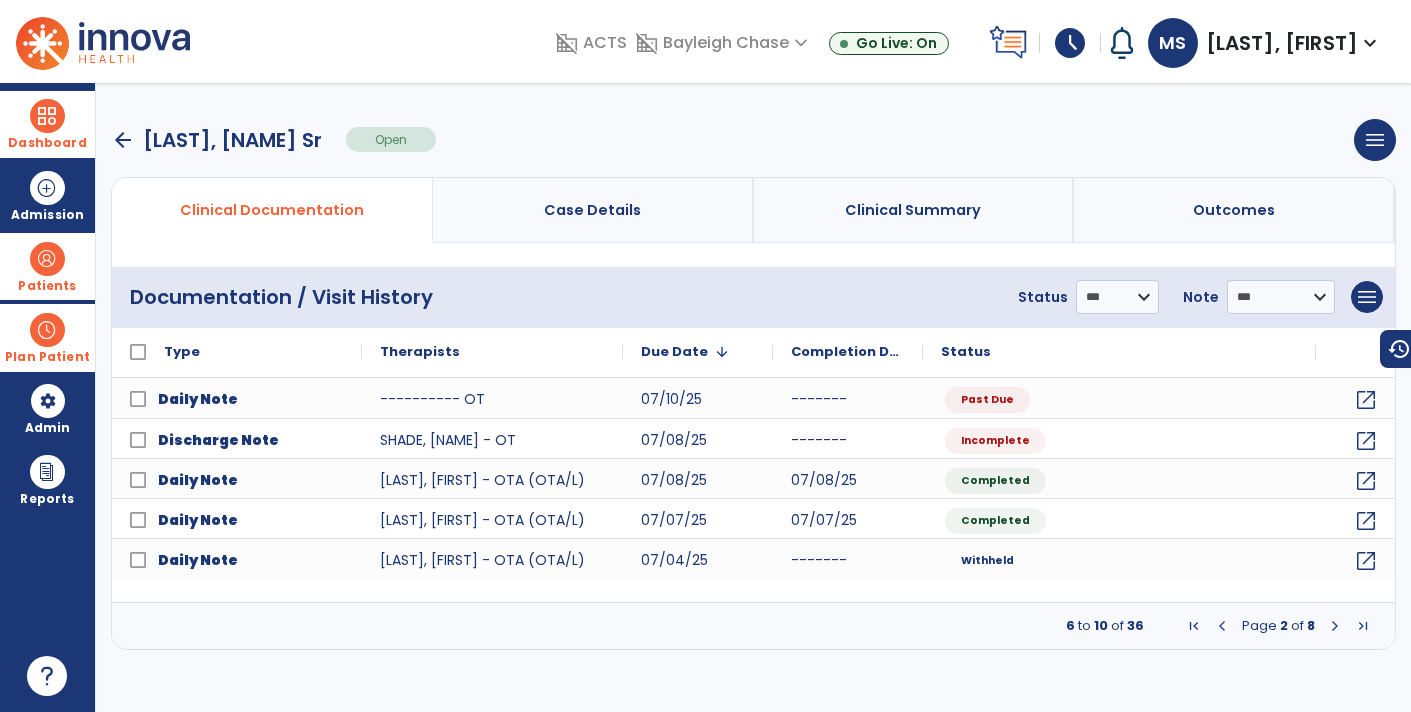 click at bounding box center (1335, 626) 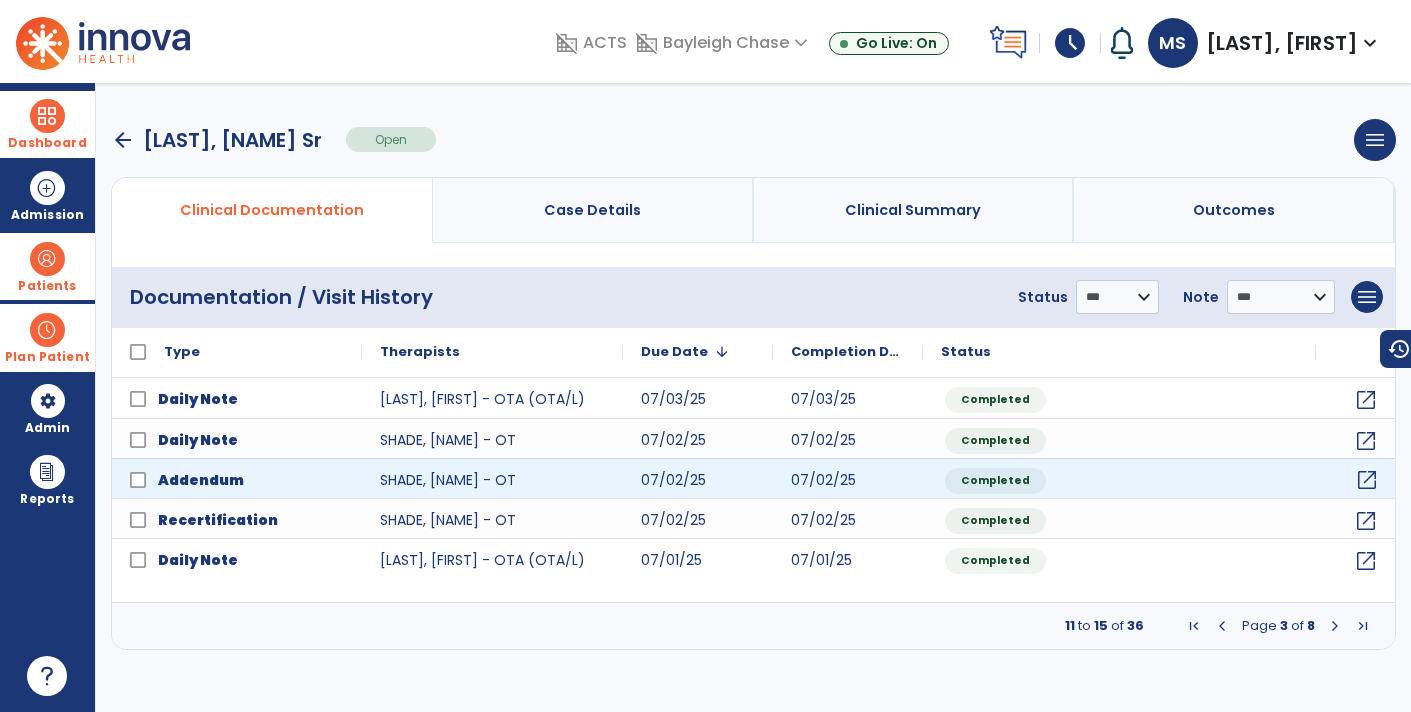 click on "open_in_new" 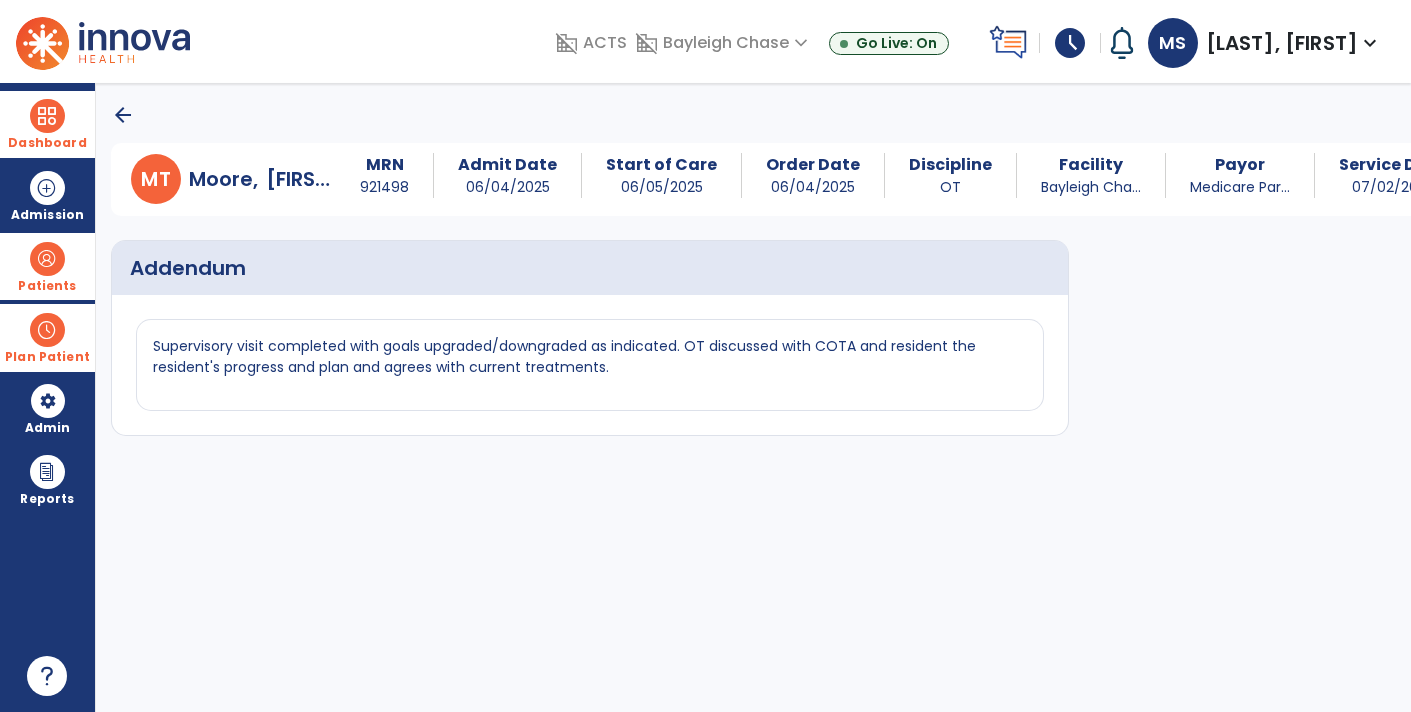 click on "arrow_back" 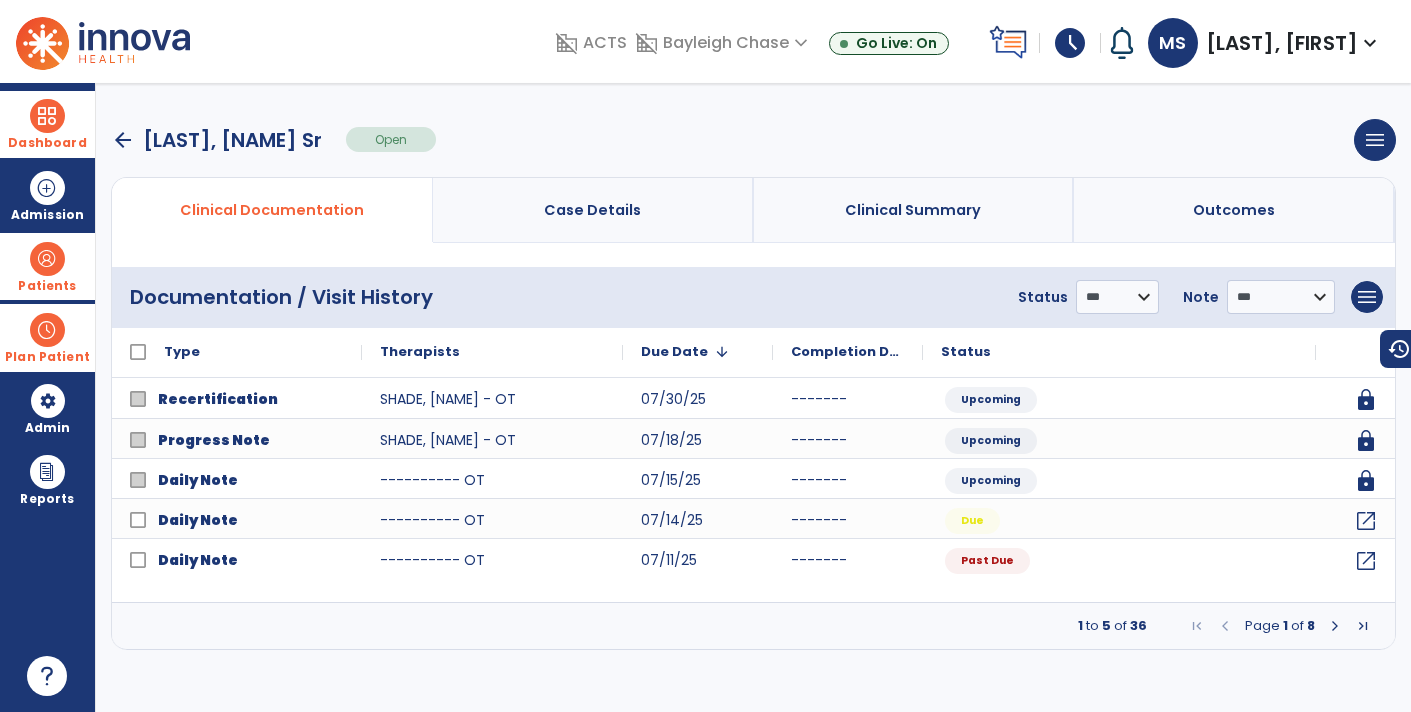 click on "arrow_back" at bounding box center [123, 140] 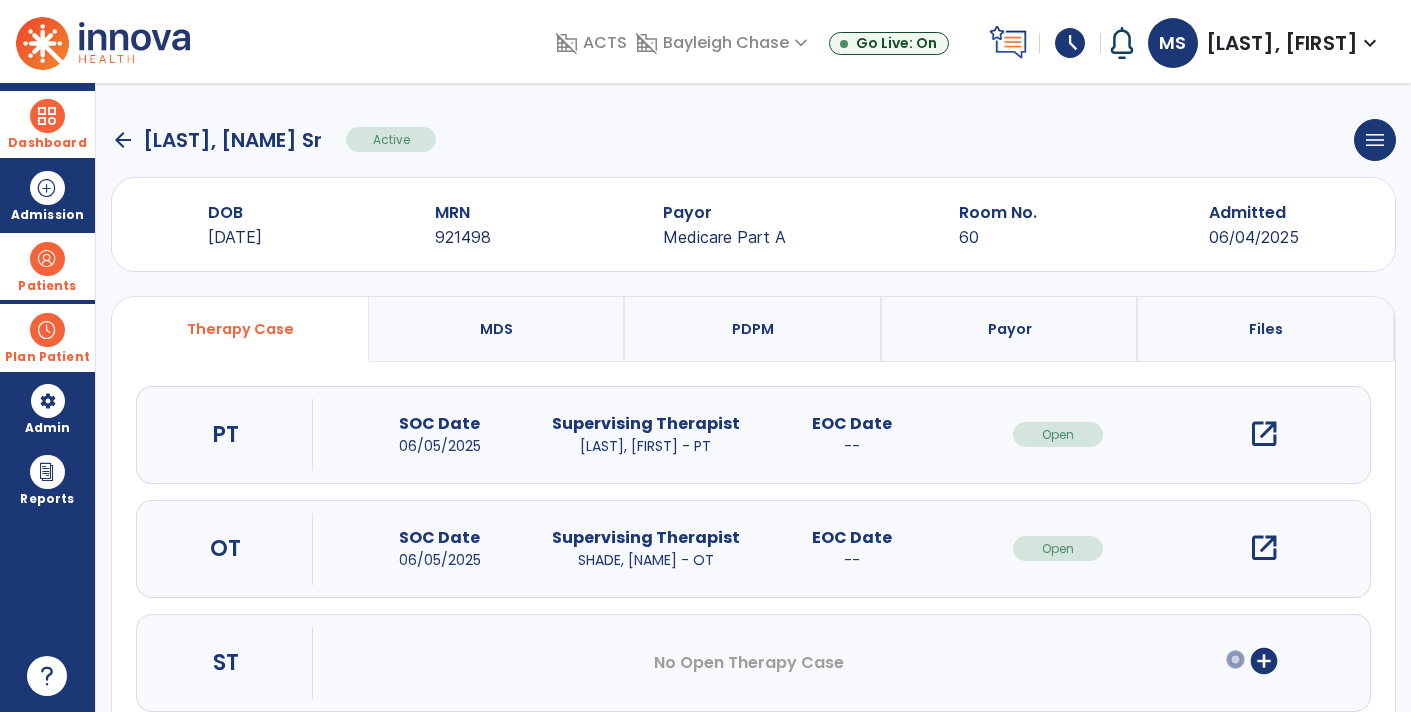click on "open_in_new" at bounding box center (1264, 548) 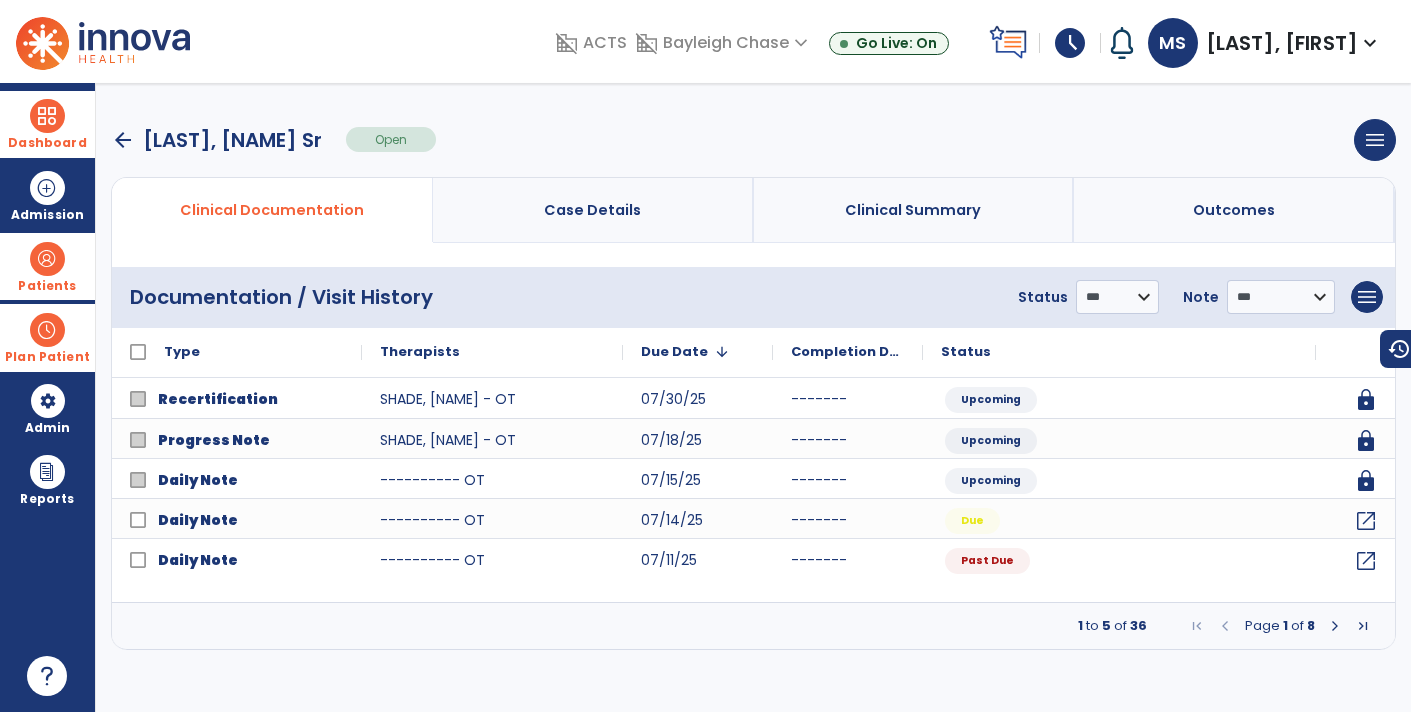 click at bounding box center [1335, 626] 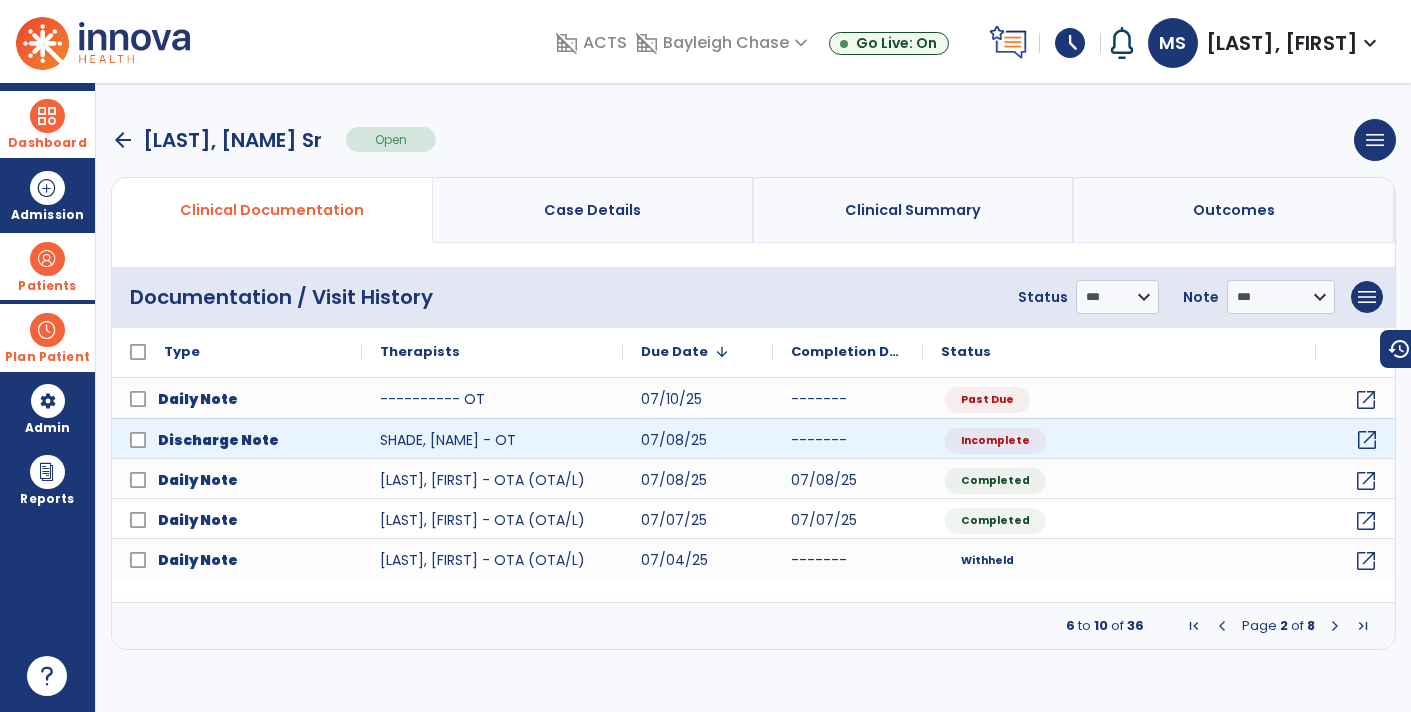 click on "open_in_new" 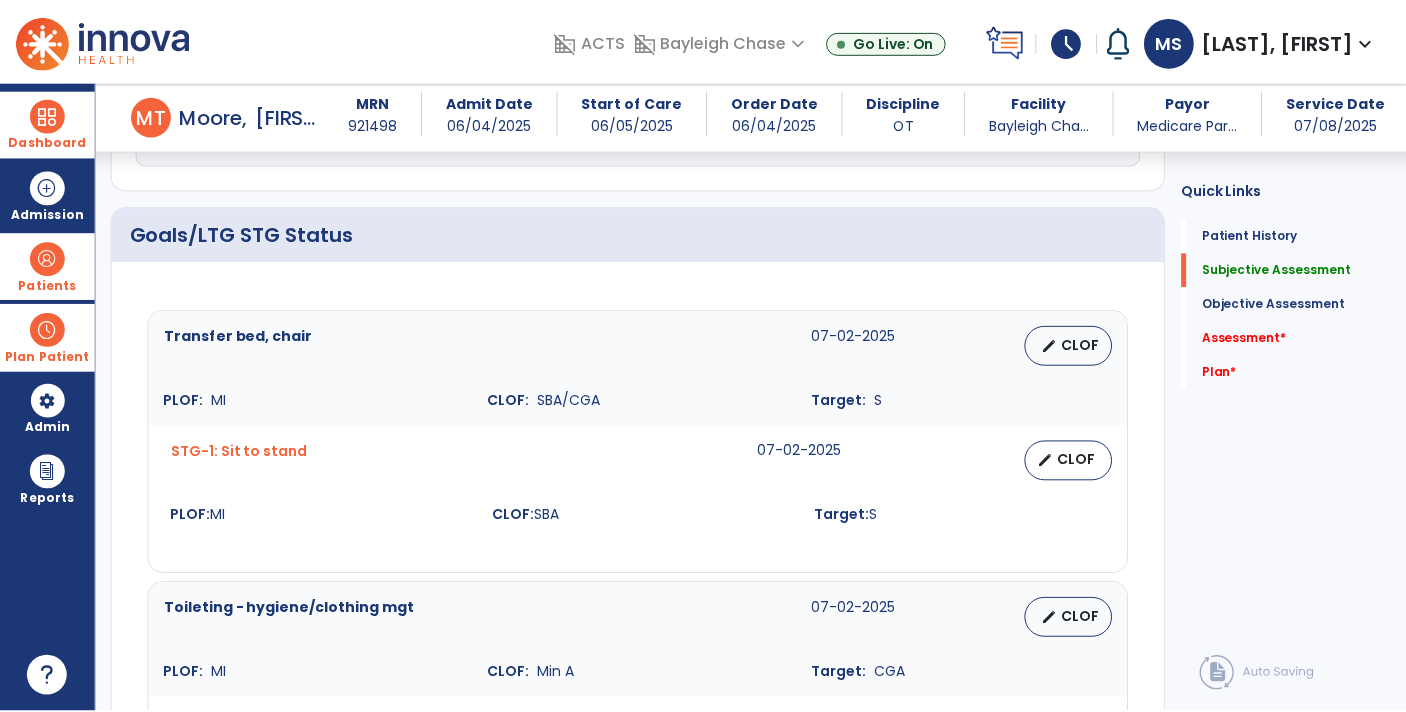 scroll, scrollTop: 563, scrollLeft: 0, axis: vertical 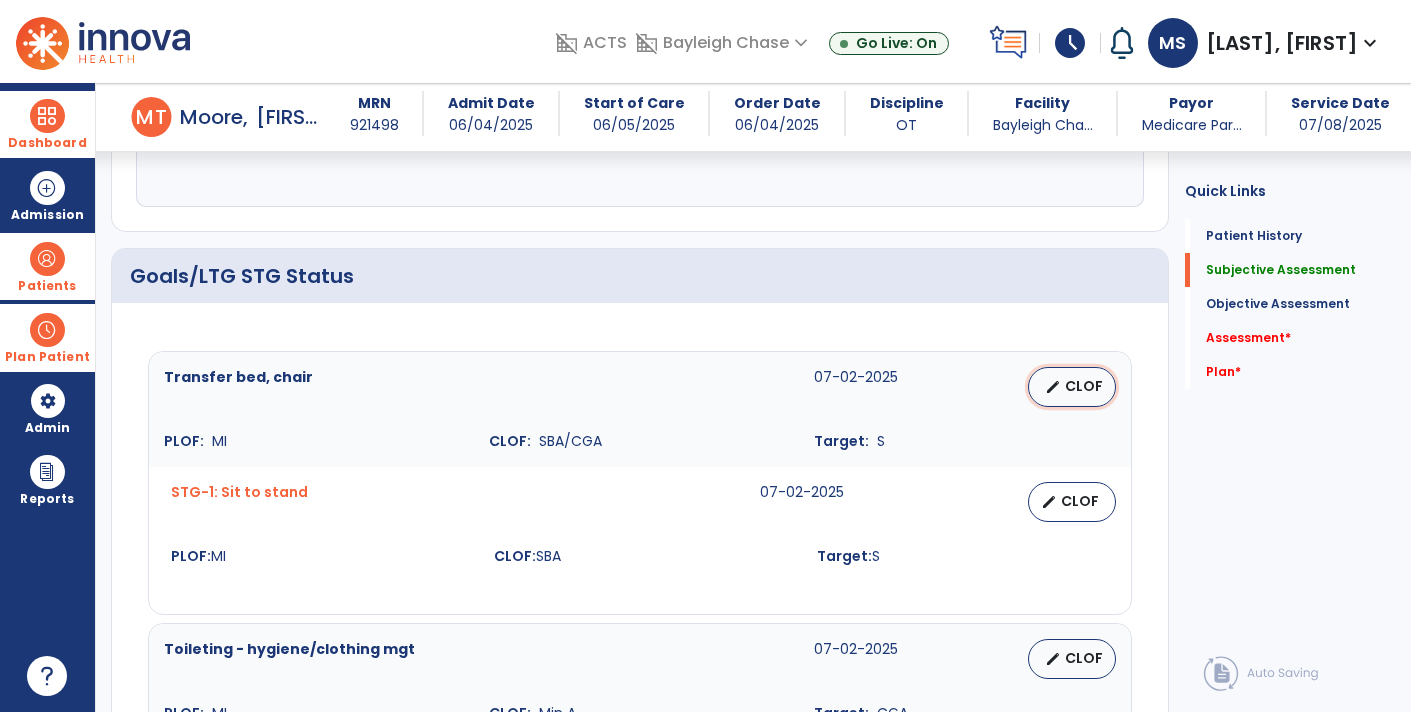 click on "CLOF" at bounding box center [1084, 386] 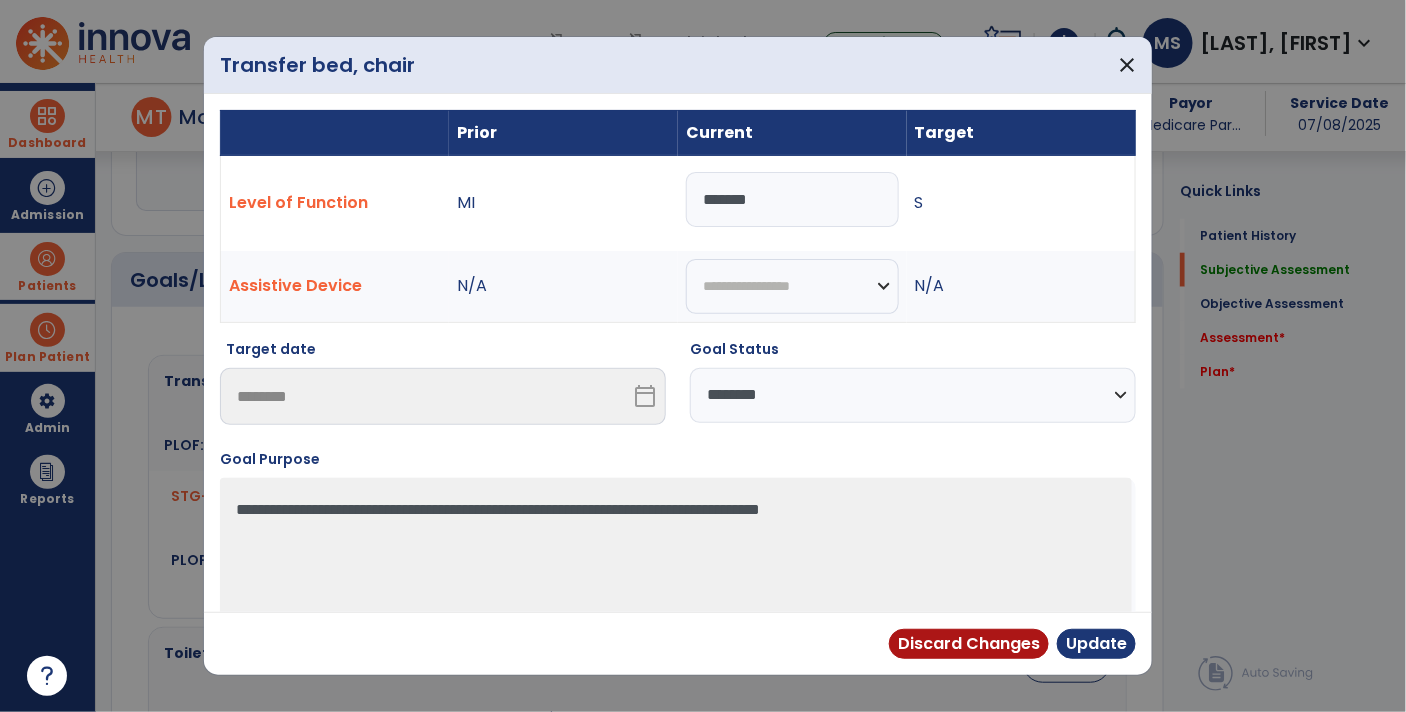 scroll, scrollTop: 563, scrollLeft: 0, axis: vertical 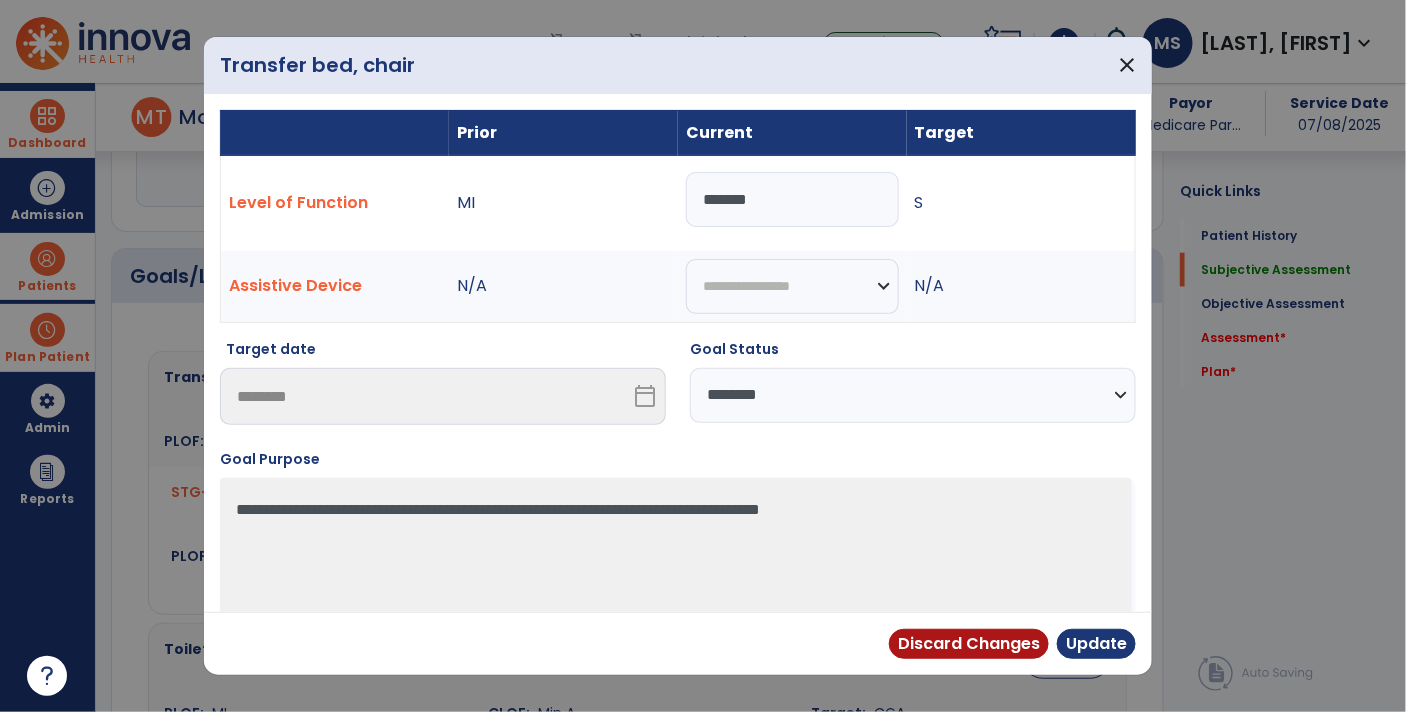 click on "**********" at bounding box center (913, 395) 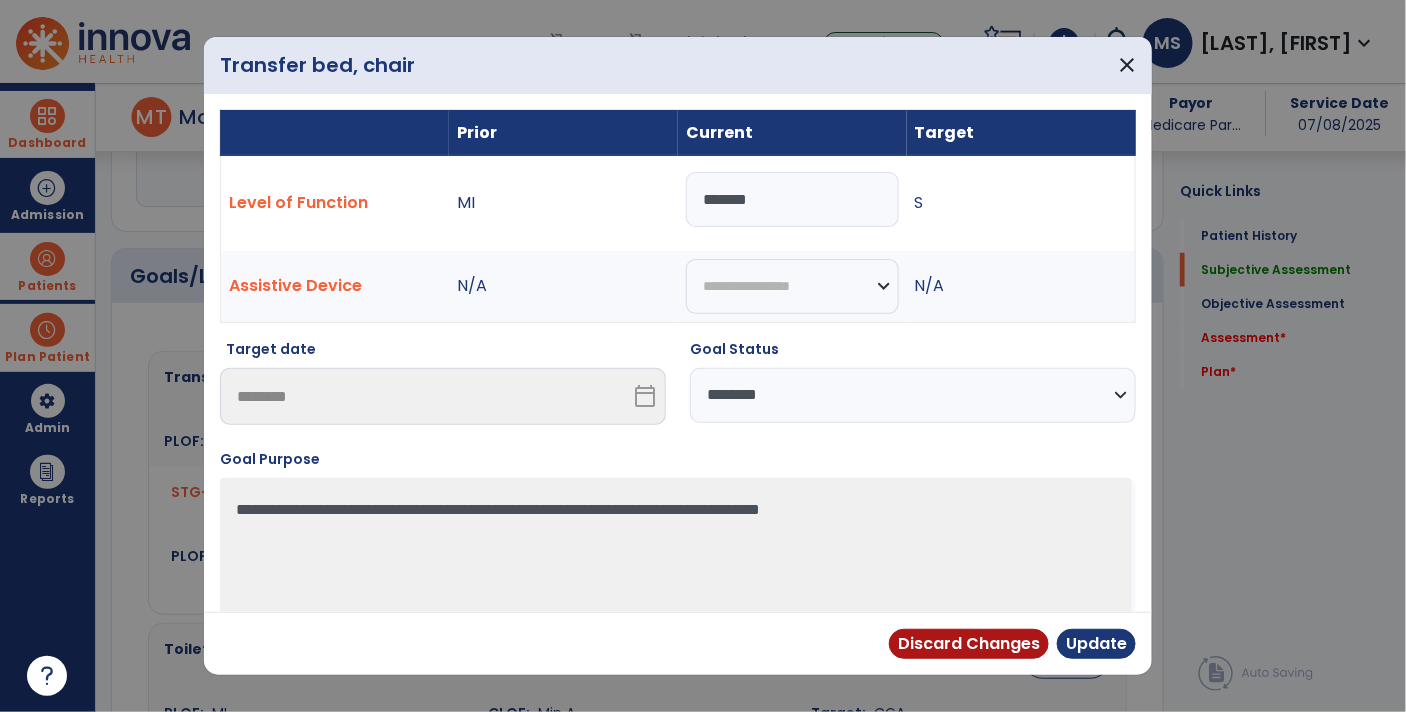 select on "**********" 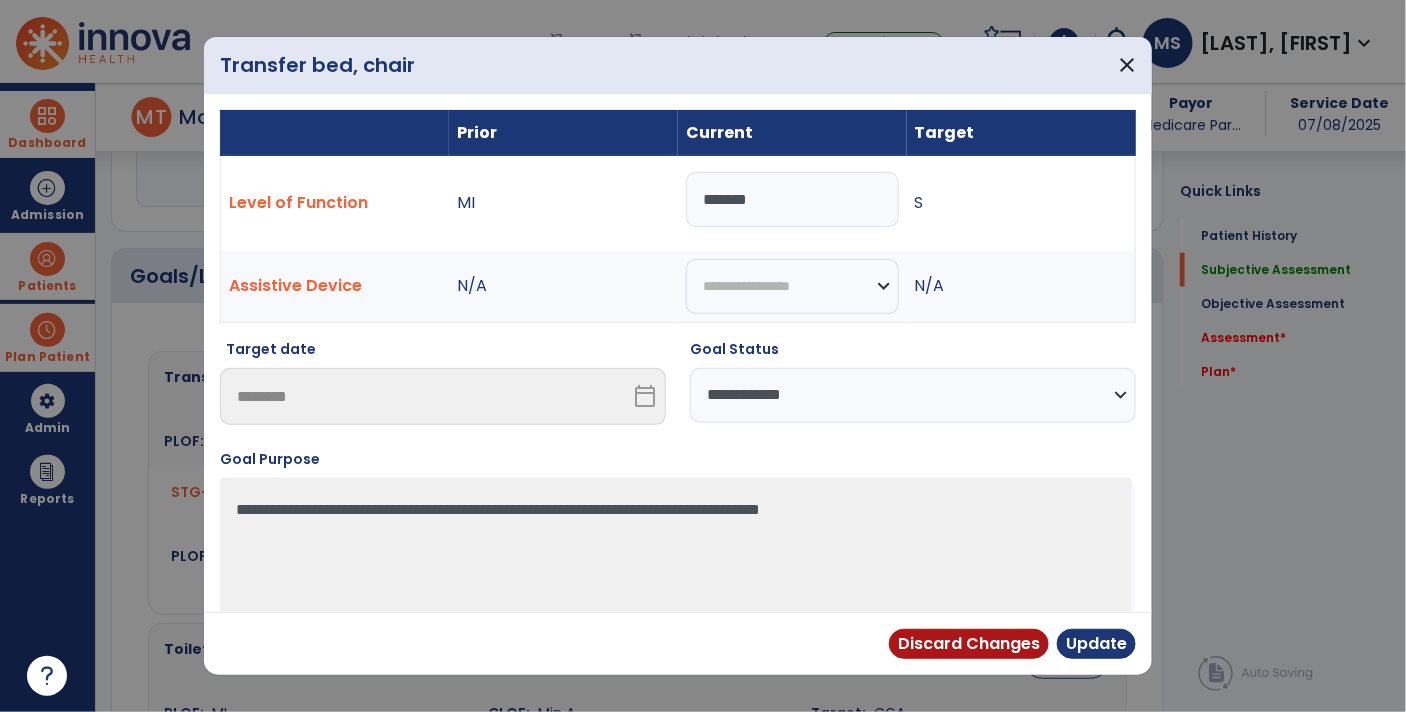 click on "**********" at bounding box center (913, 395) 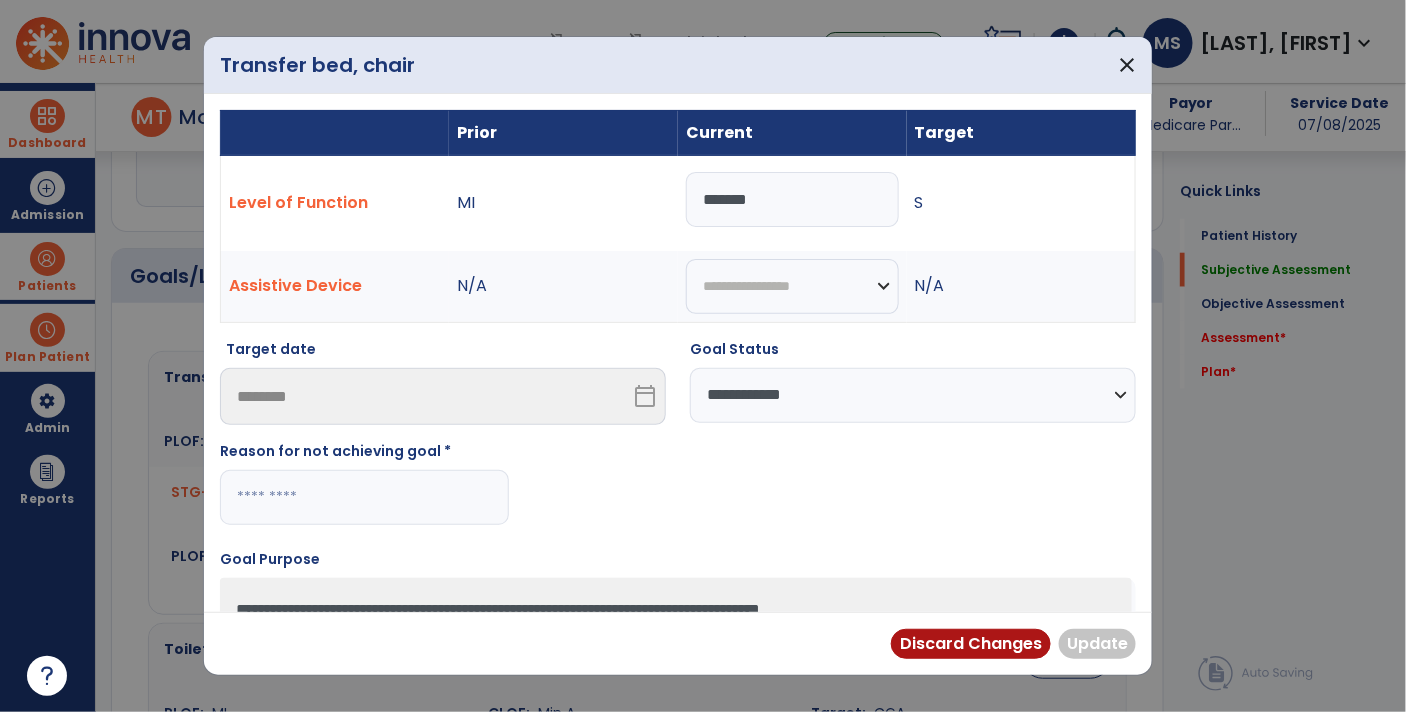 click at bounding box center (364, 497) 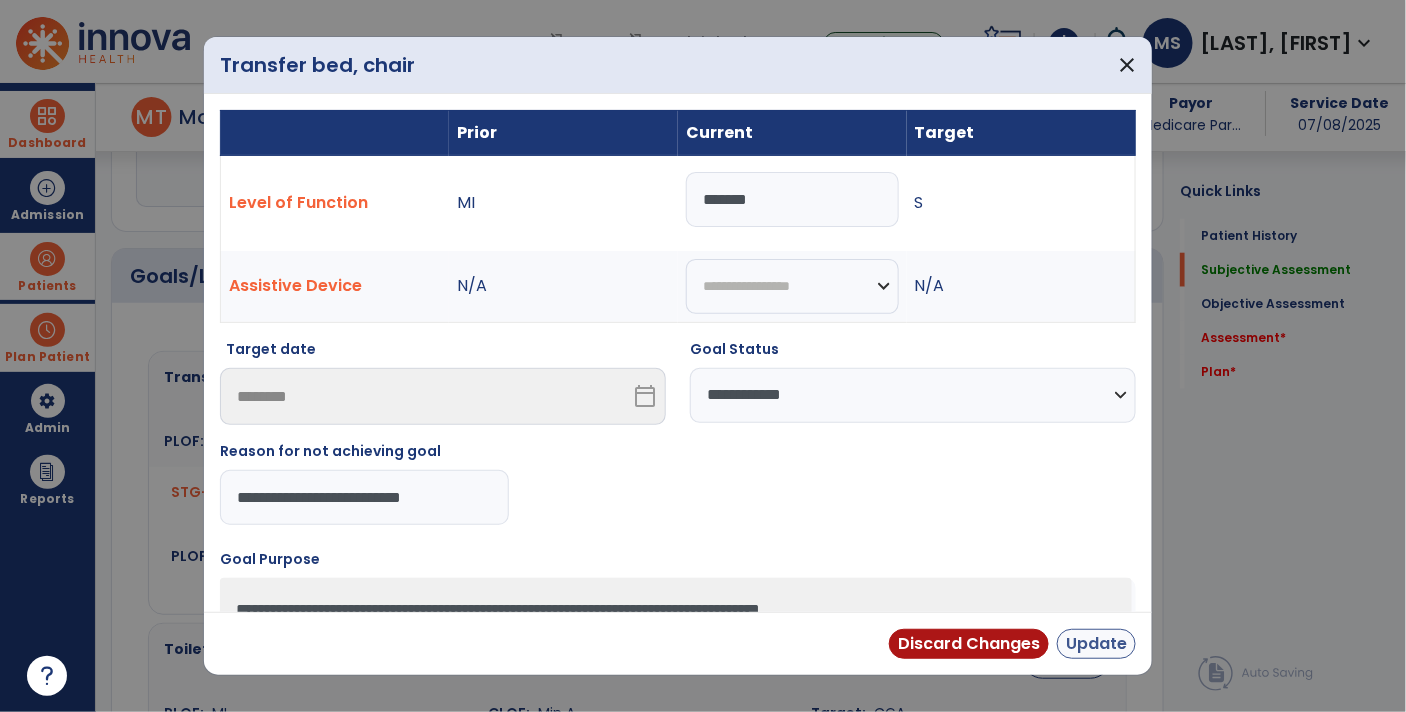 type on "**********" 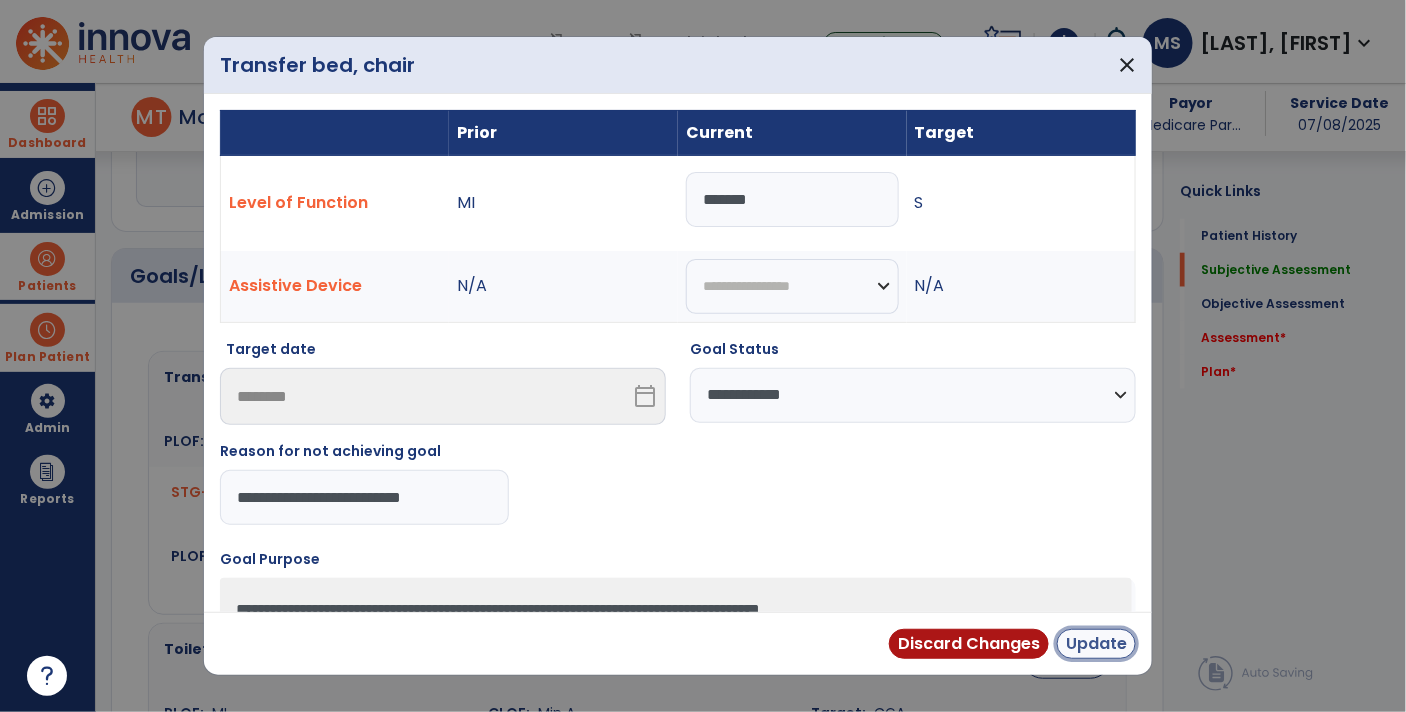 click on "Update" at bounding box center (1096, 644) 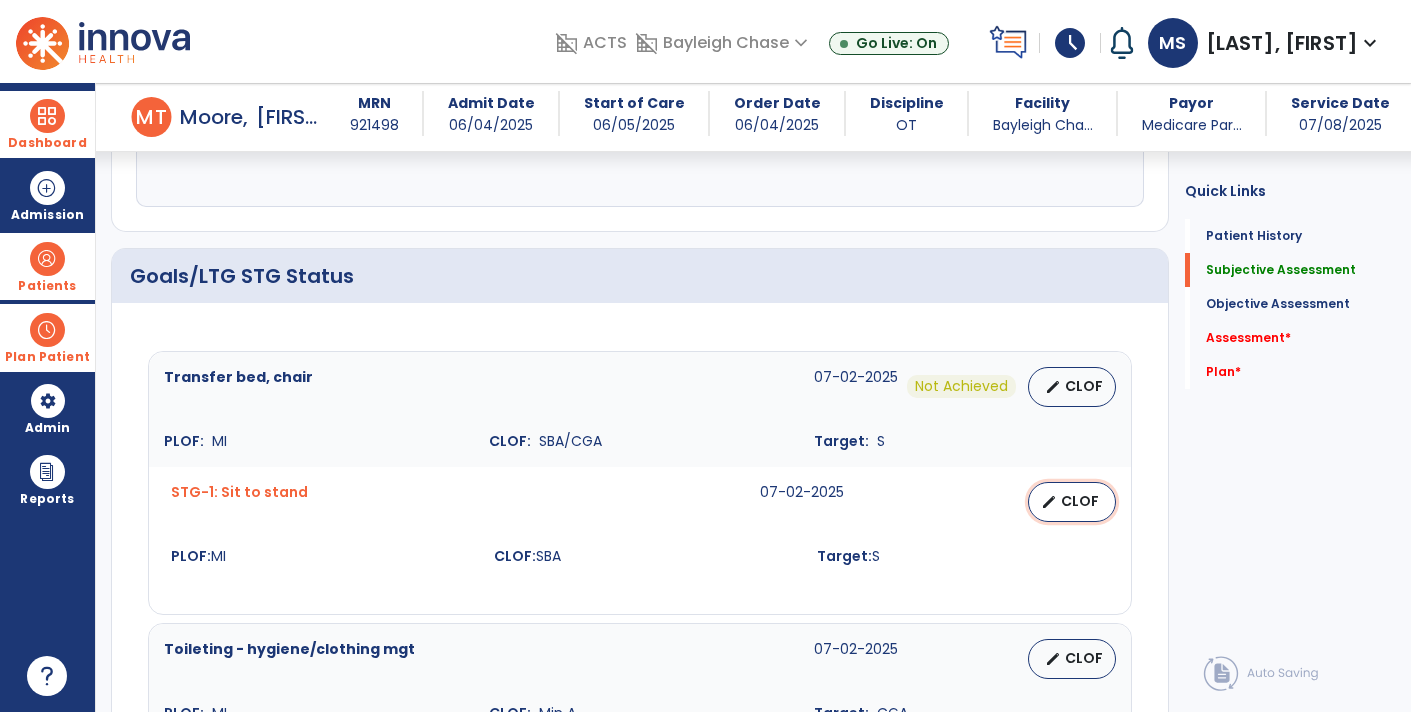 click on "edit   CLOF" at bounding box center [1072, 502] 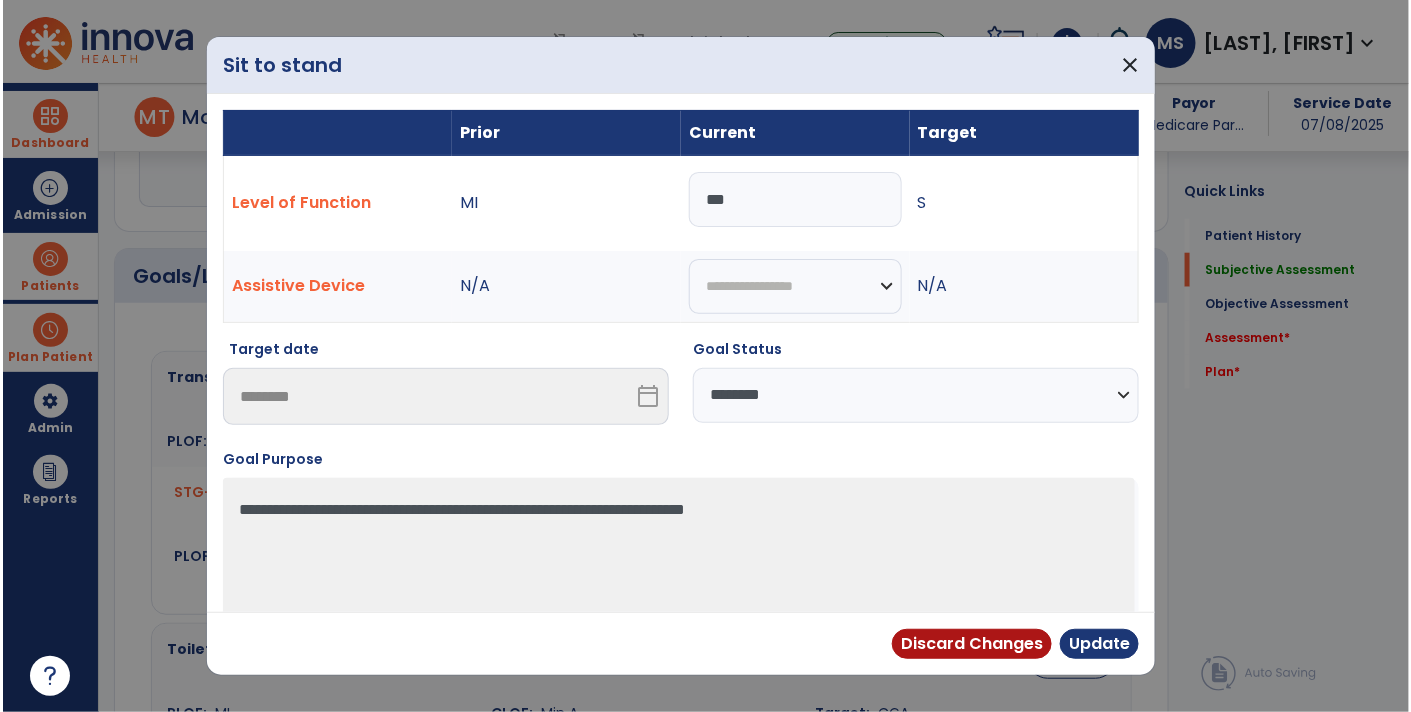 scroll, scrollTop: 563, scrollLeft: 0, axis: vertical 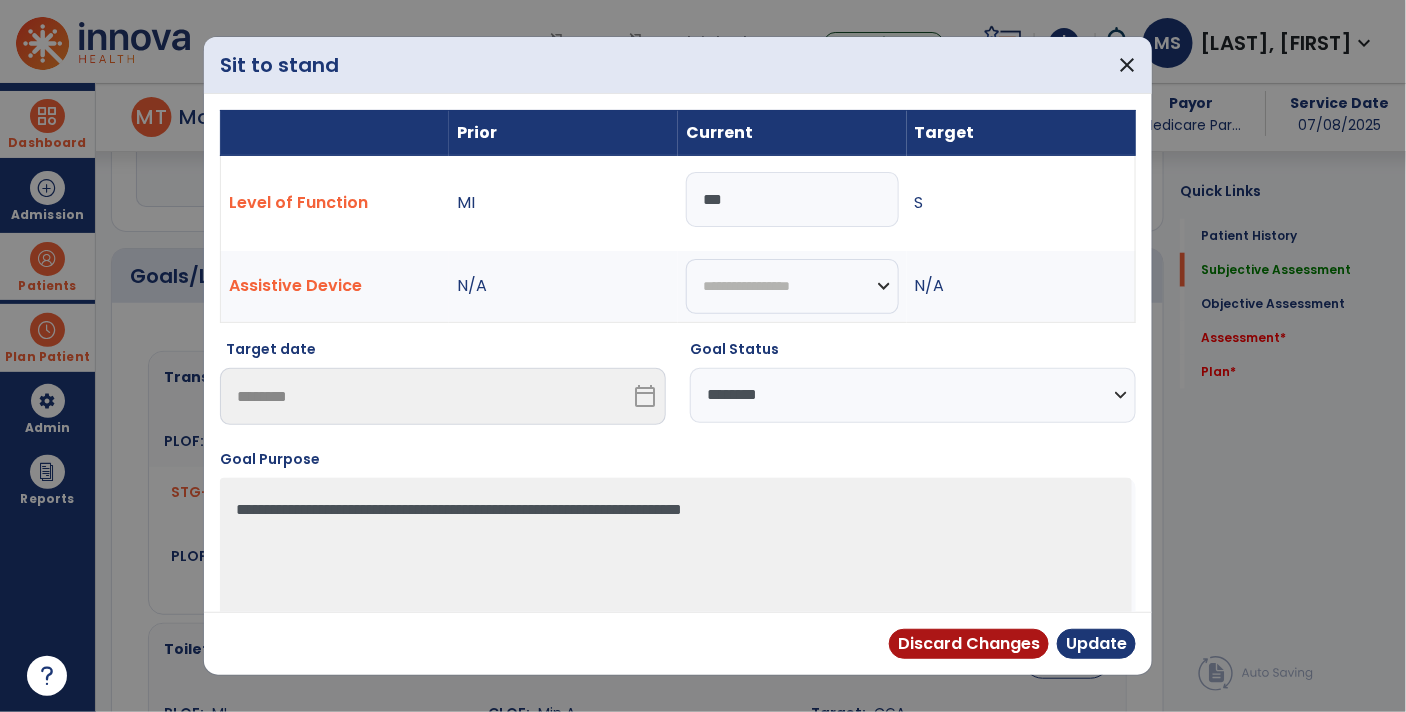 click on "**********" at bounding box center (913, 395) 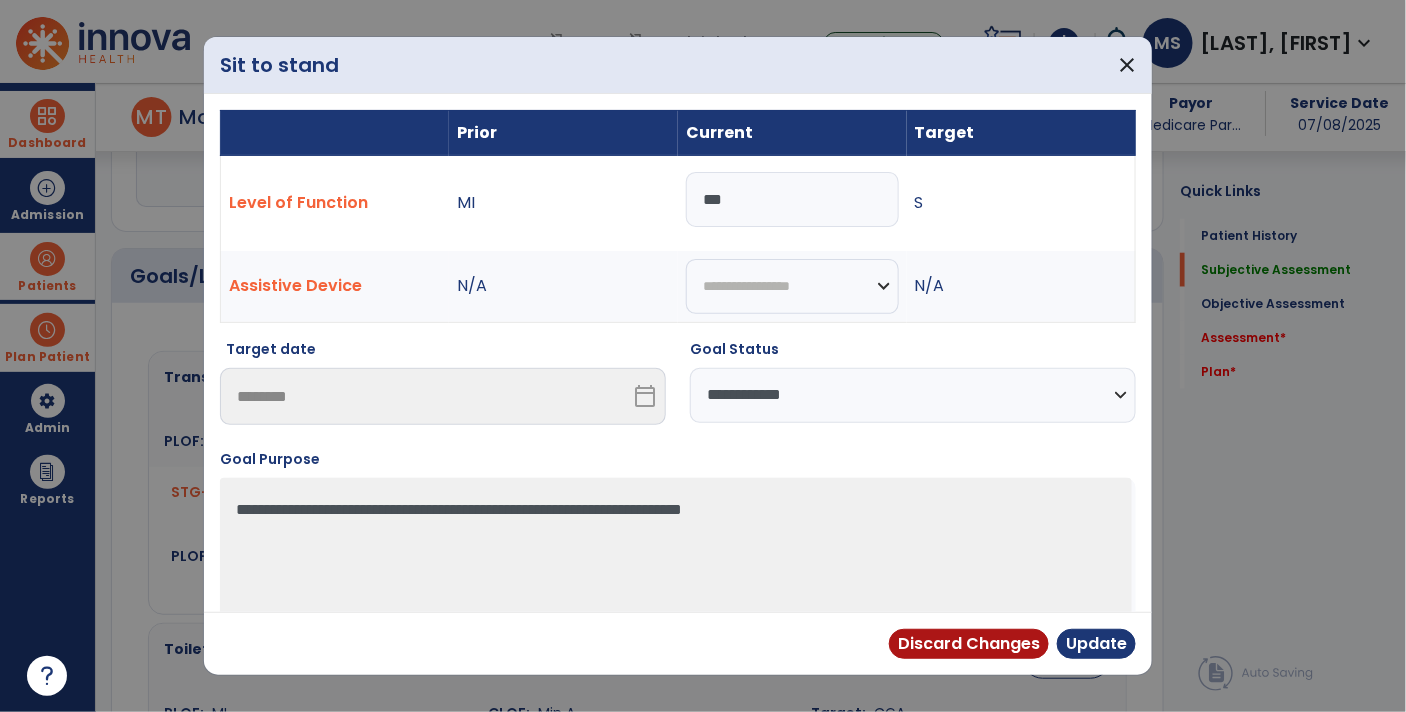 click on "**********" at bounding box center (913, 395) 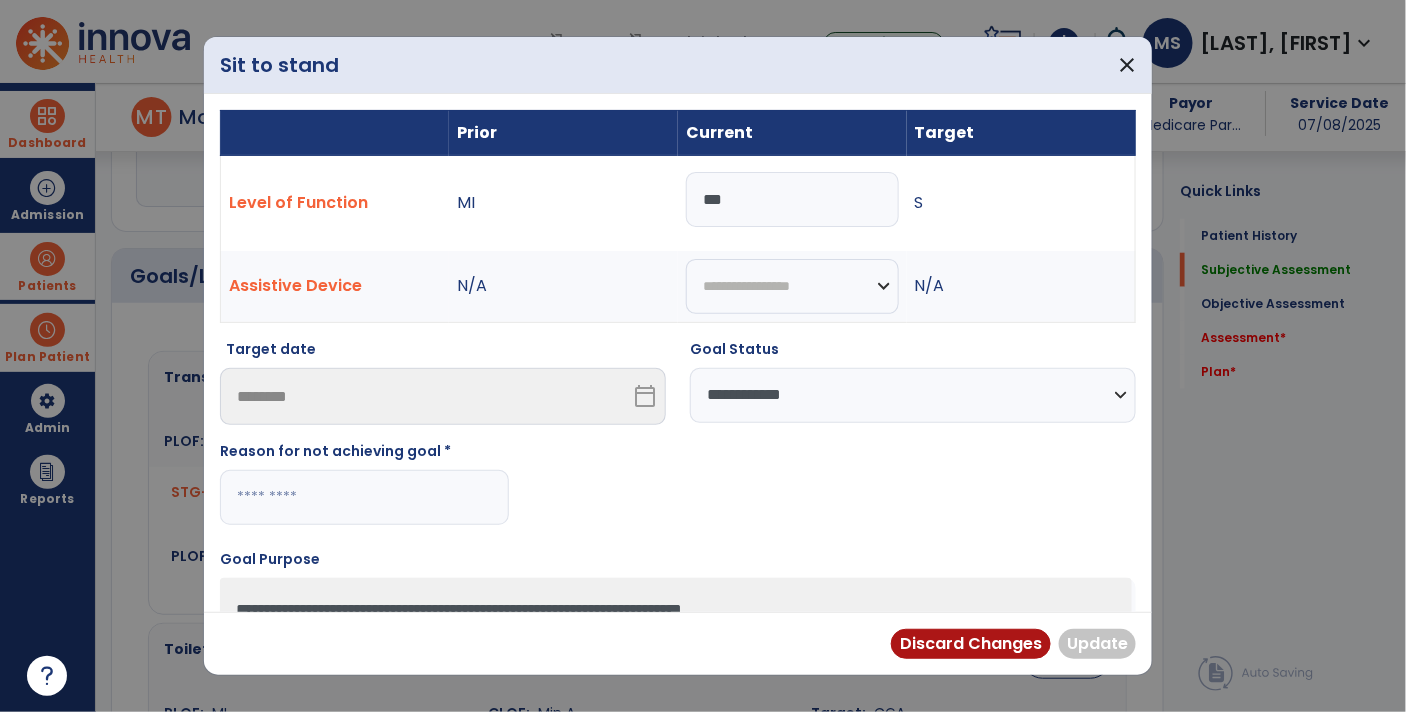 drag, startPoint x: 361, startPoint y: 503, endPoint x: 364, endPoint y: 491, distance: 12.369317 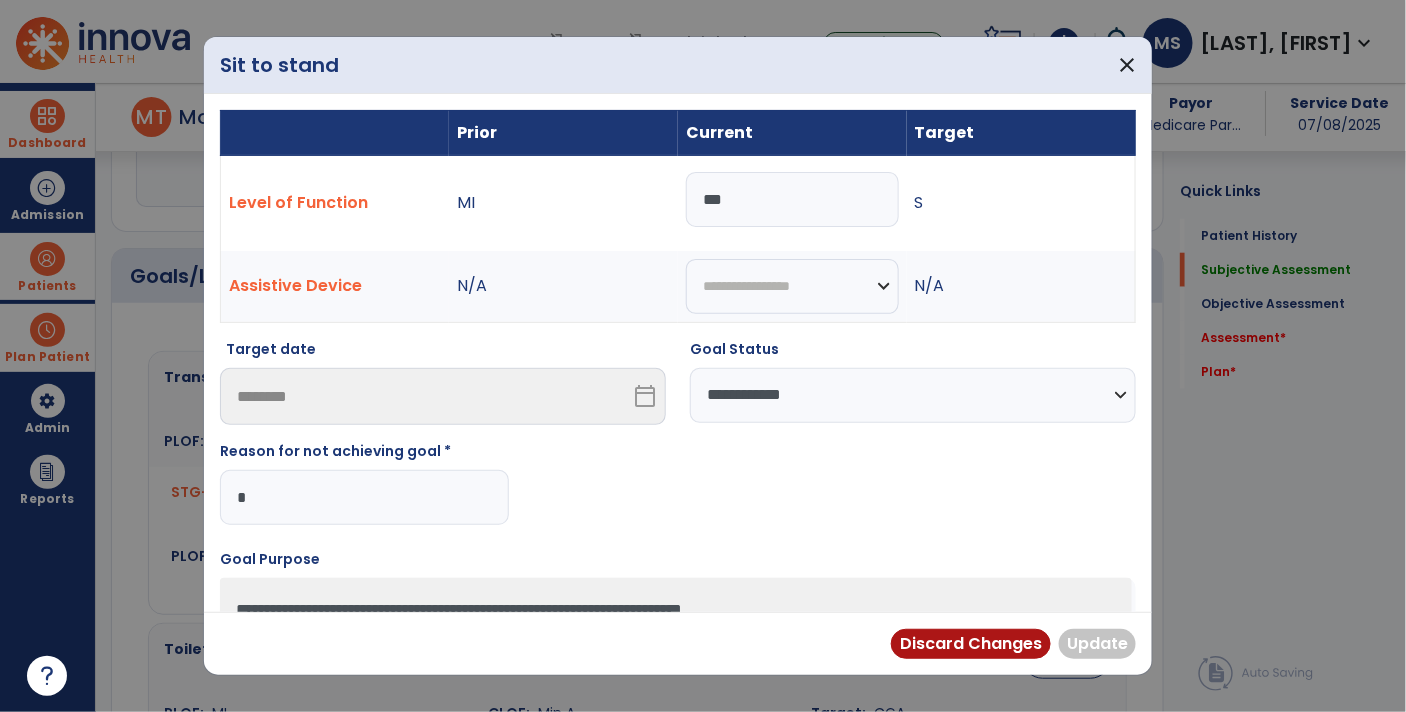 click on "*" at bounding box center [364, 497] 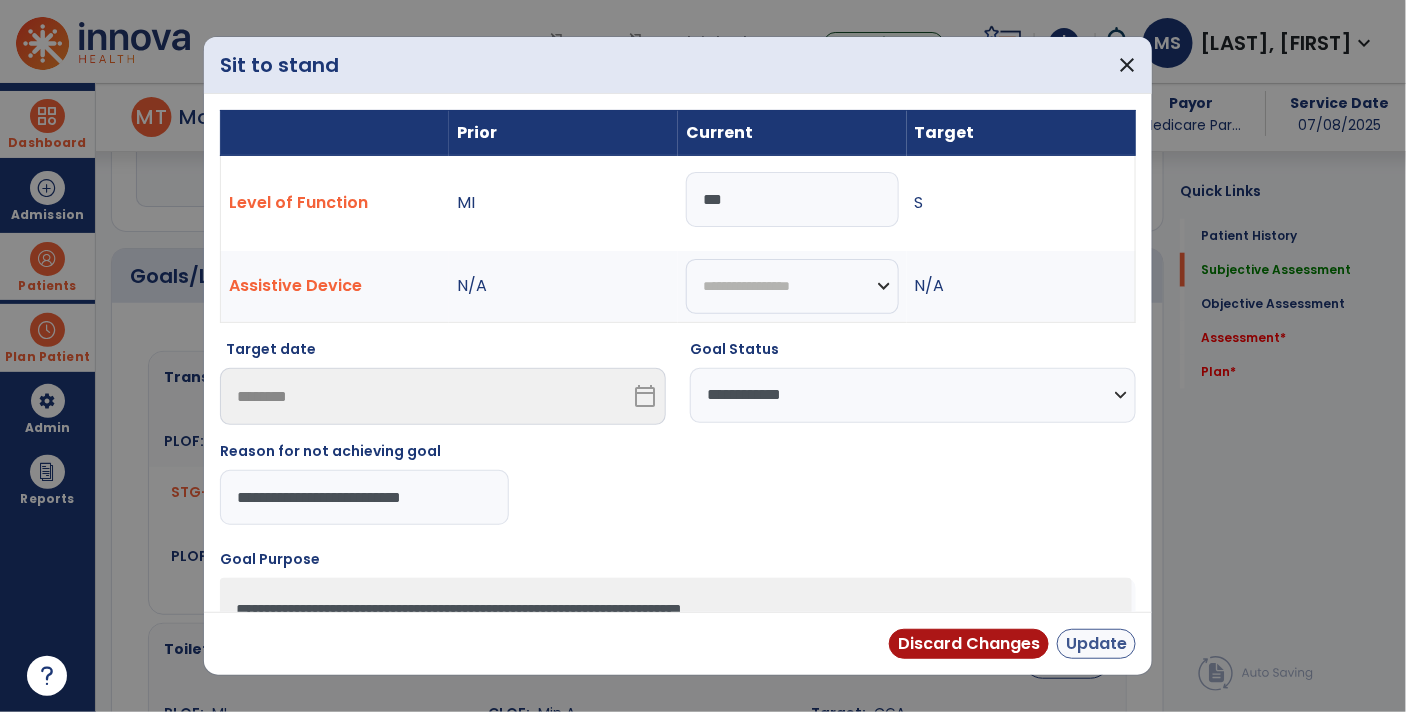 type on "**********" 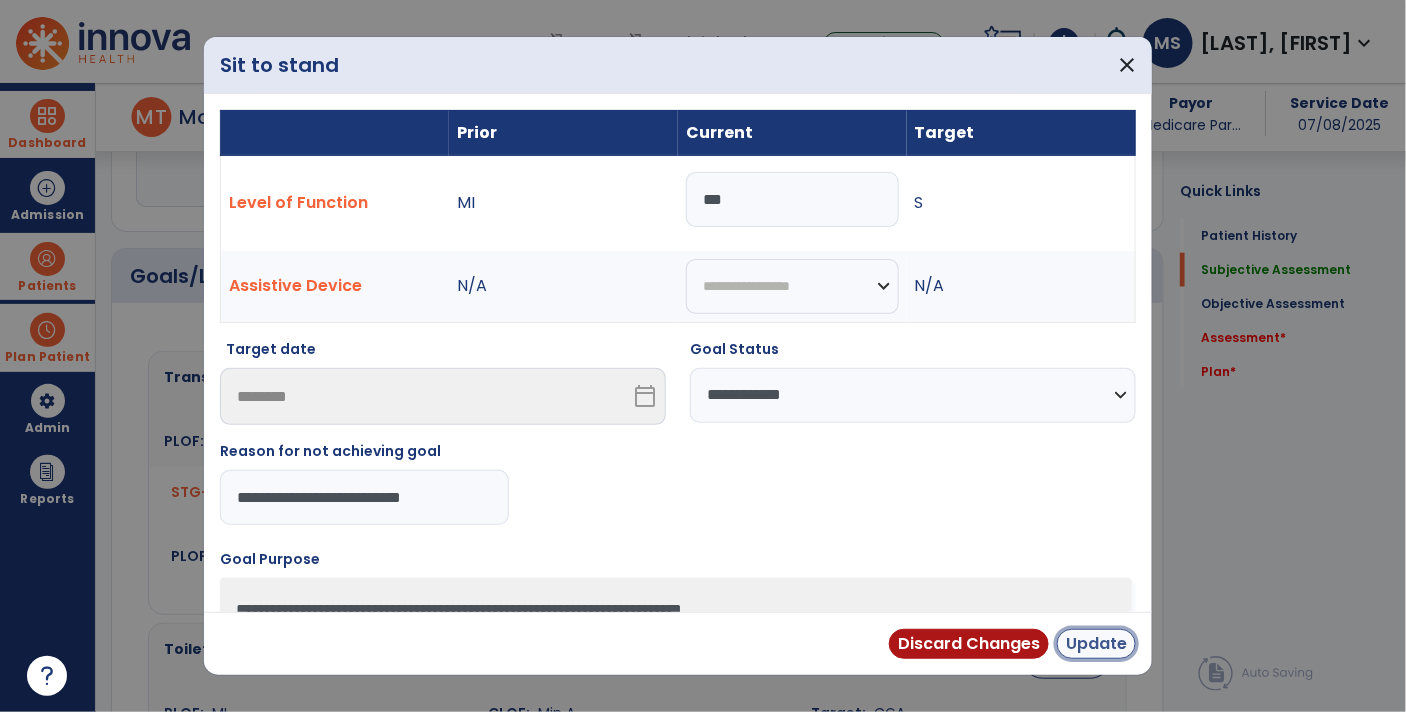 click on "Update" at bounding box center [1096, 644] 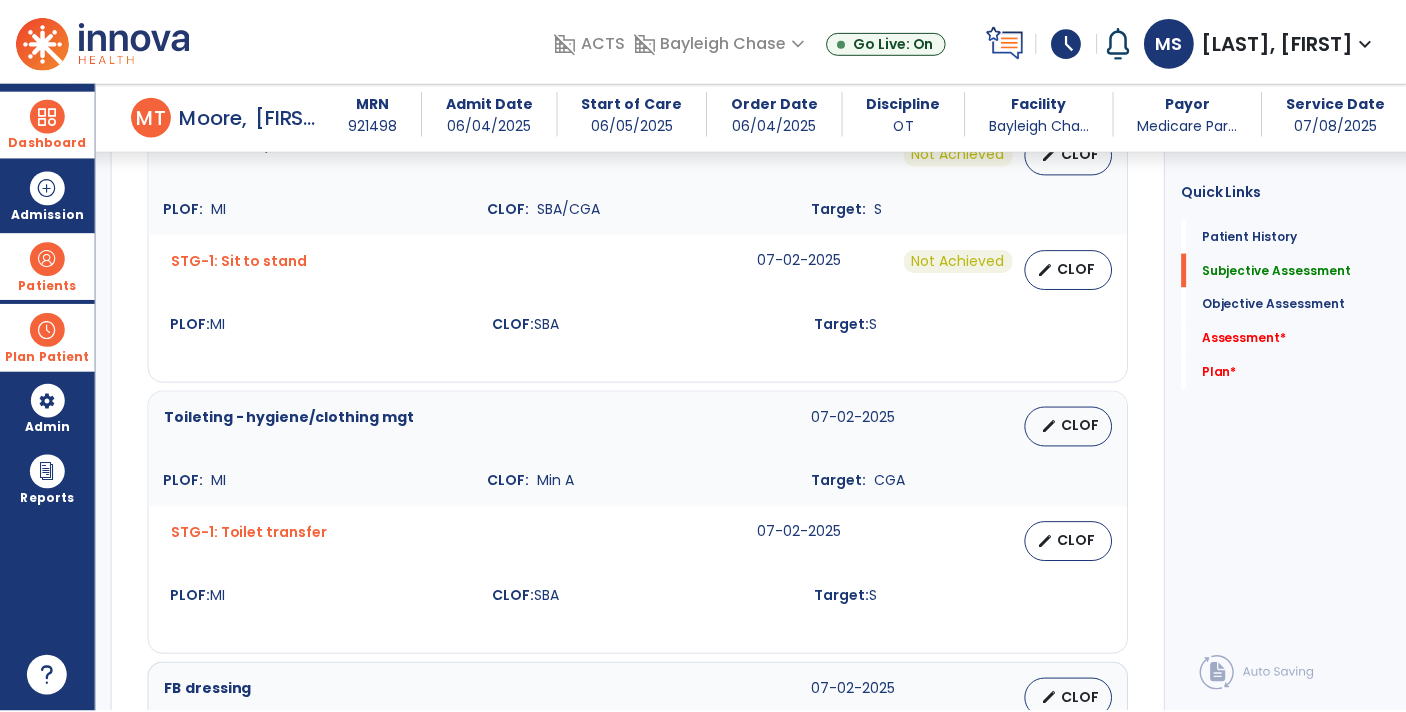 scroll, scrollTop: 809, scrollLeft: 0, axis: vertical 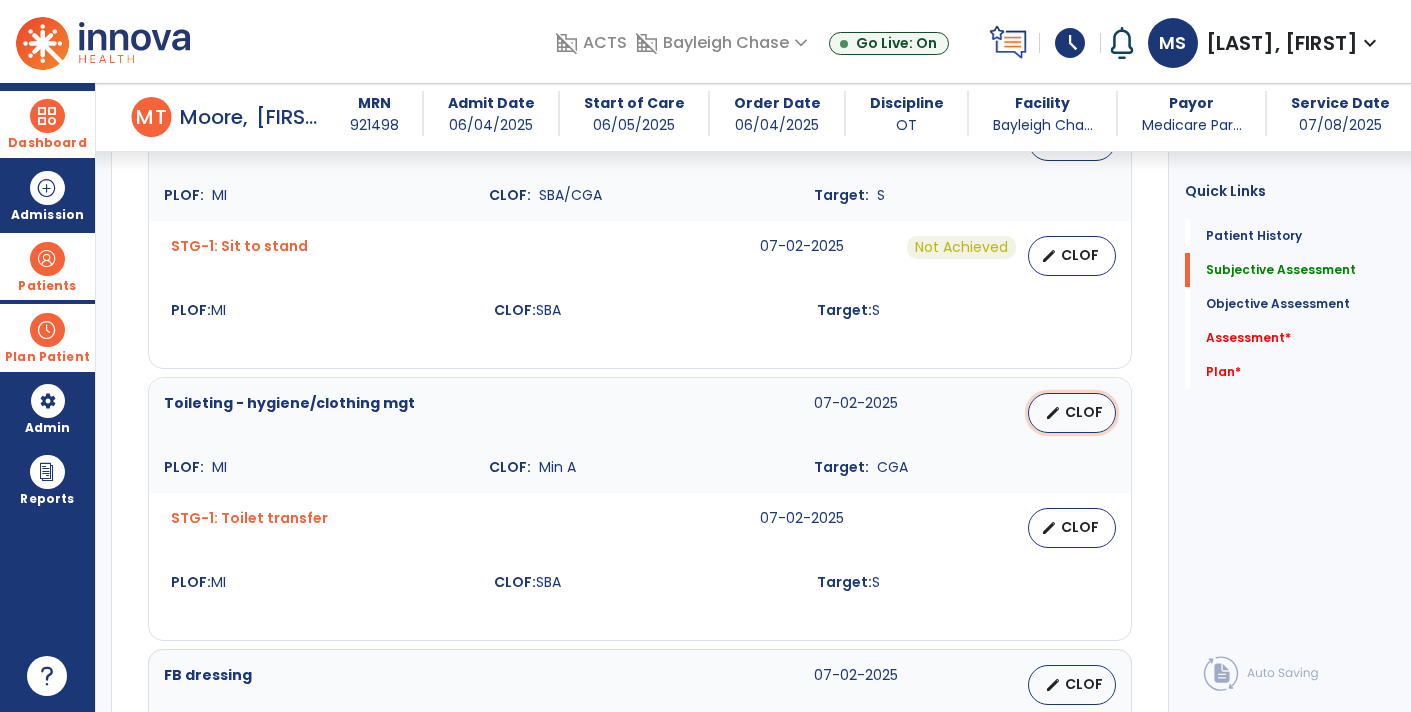 click on "edit   CLOF" at bounding box center [1072, 413] 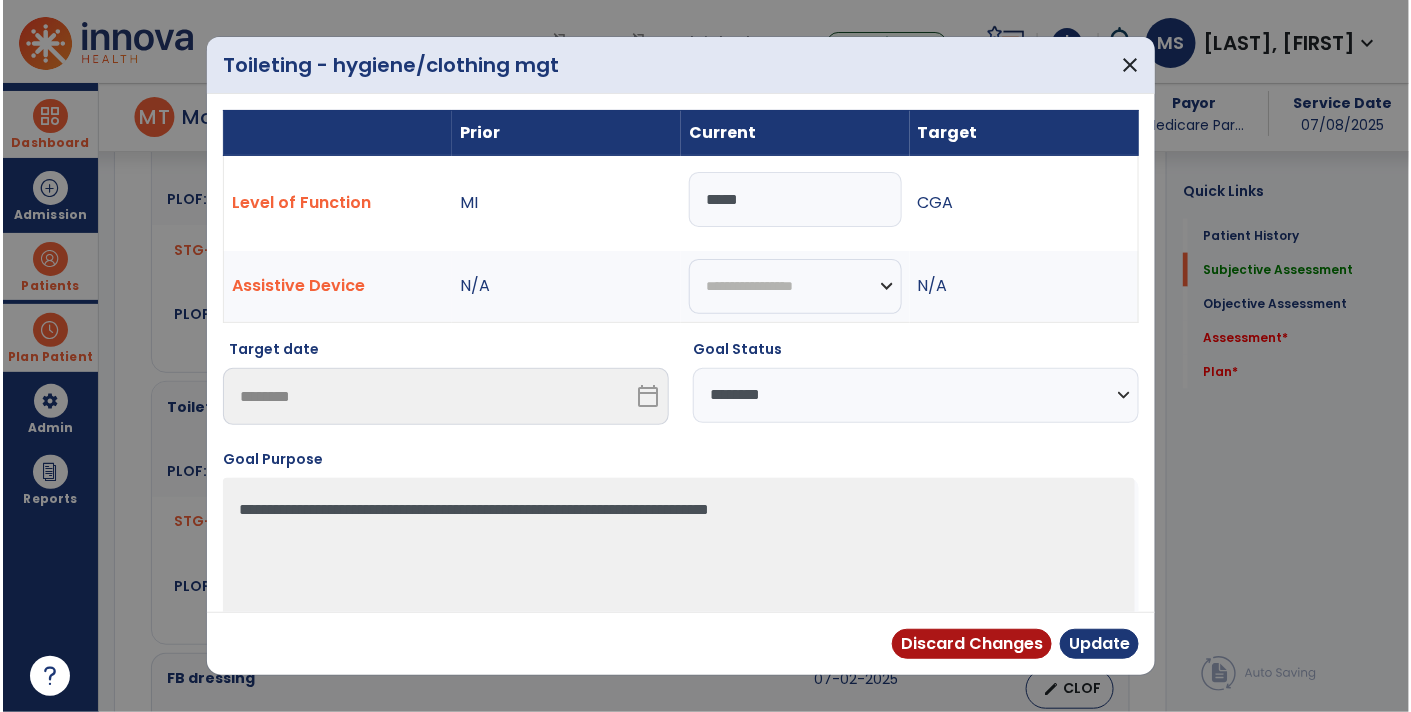 scroll, scrollTop: 809, scrollLeft: 0, axis: vertical 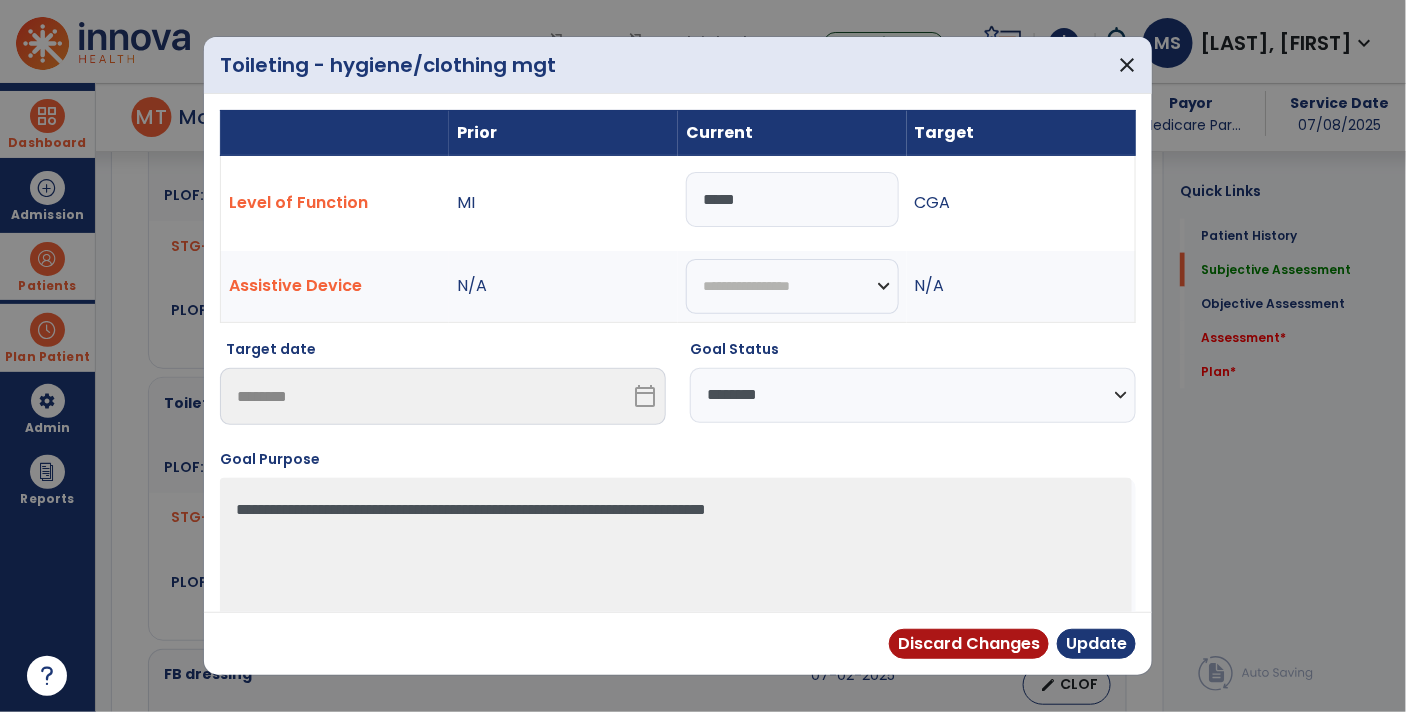 click on "*****" at bounding box center (792, 199) 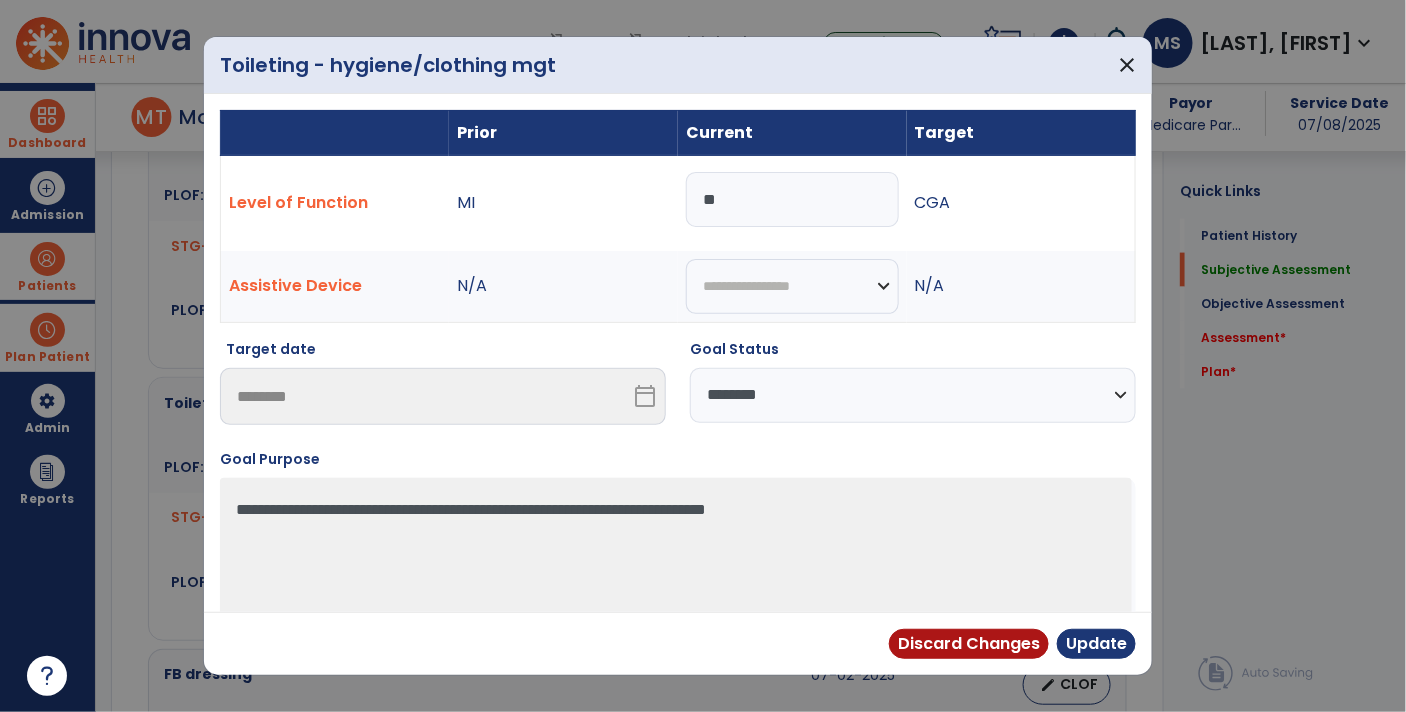 type on "*" 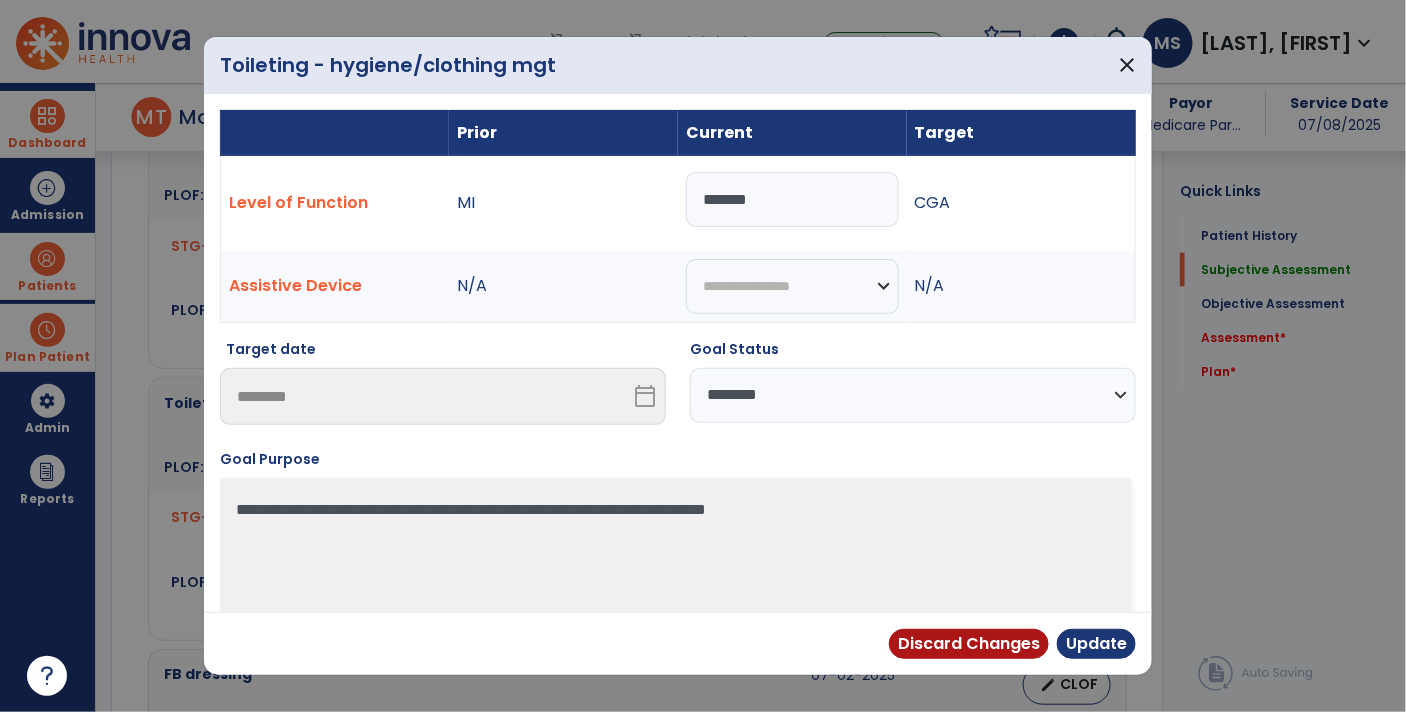 type on "*******" 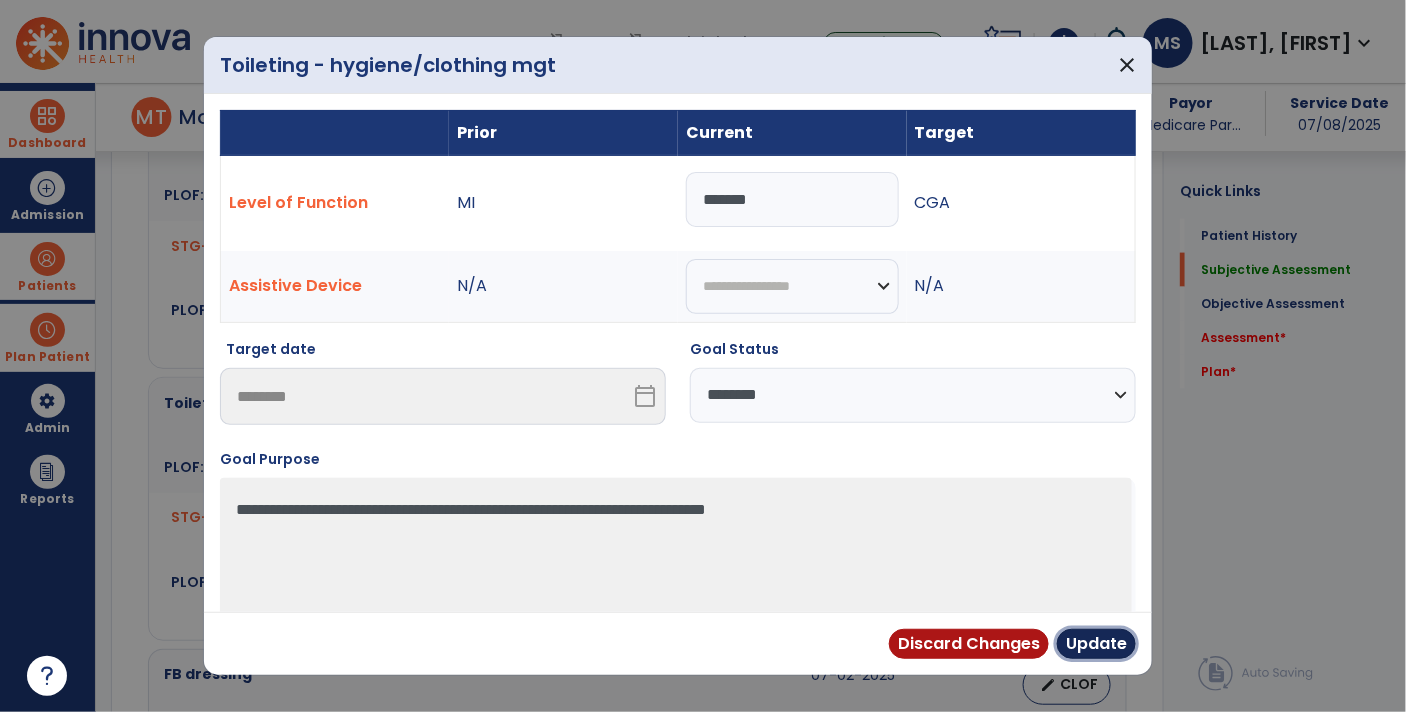 drag, startPoint x: 1100, startPoint y: 647, endPoint x: 1112, endPoint y: 636, distance: 16.27882 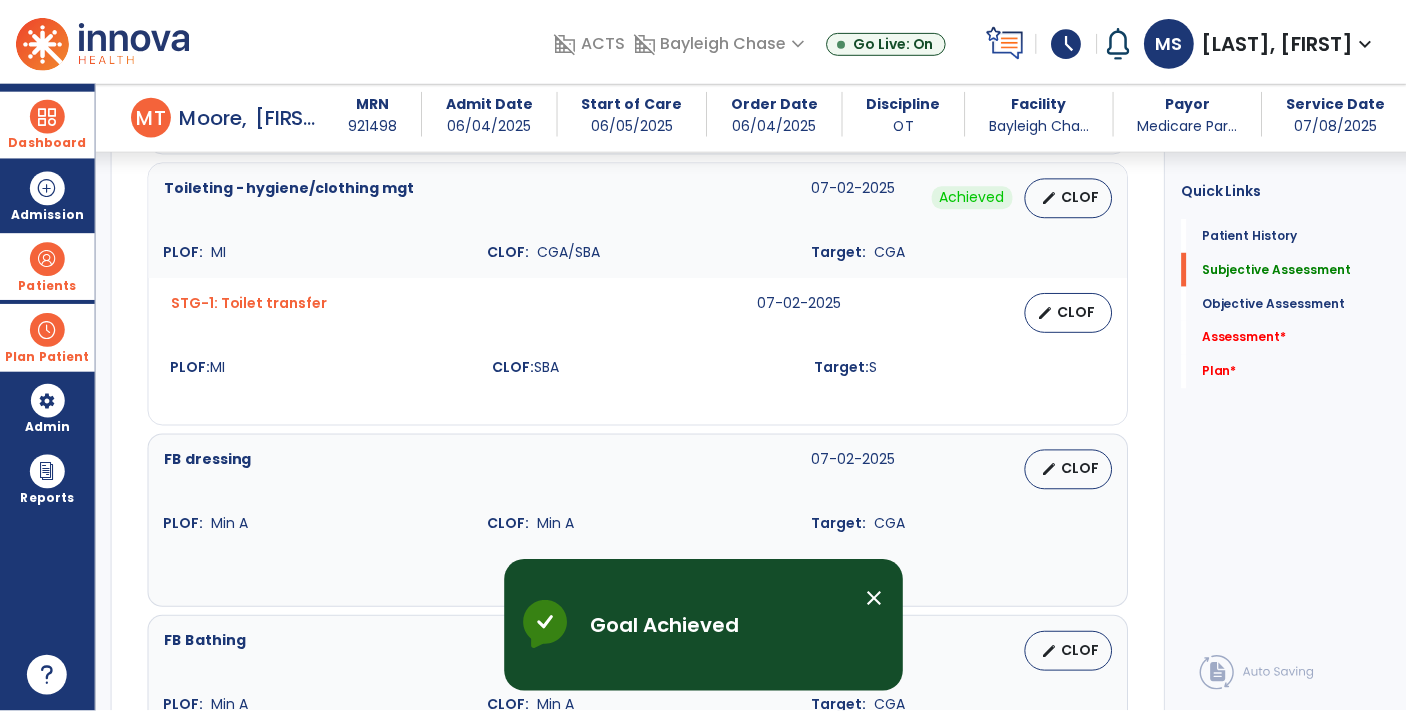 scroll, scrollTop: 1051, scrollLeft: 0, axis: vertical 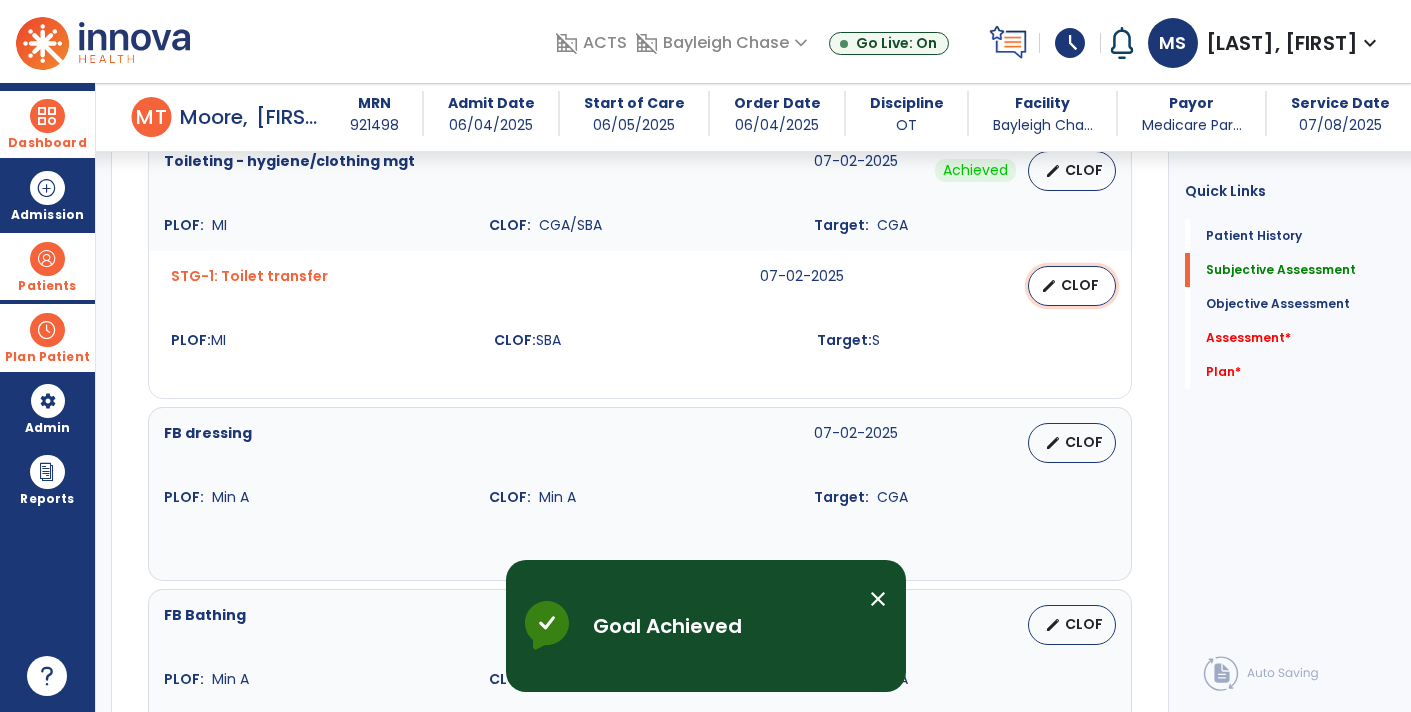 click on "edit   CLOF" at bounding box center [1072, 286] 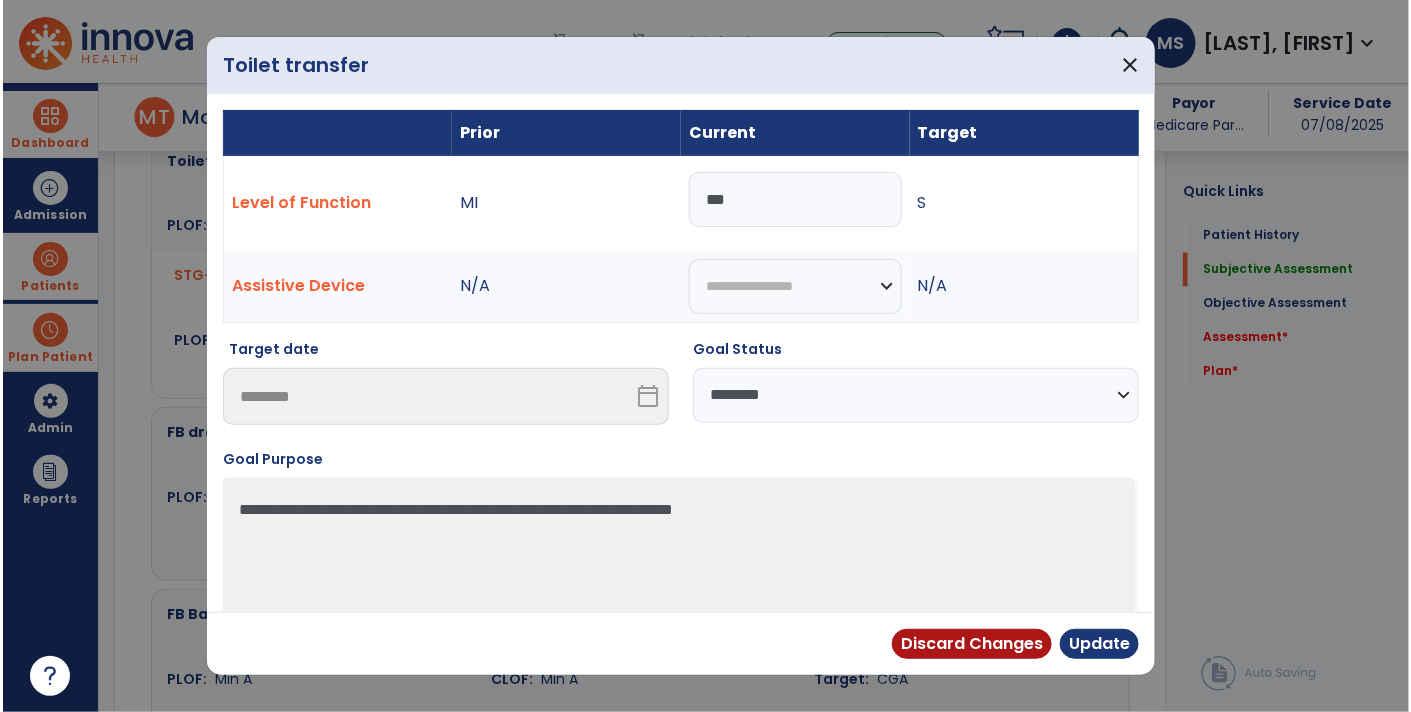 scroll, scrollTop: 1051, scrollLeft: 0, axis: vertical 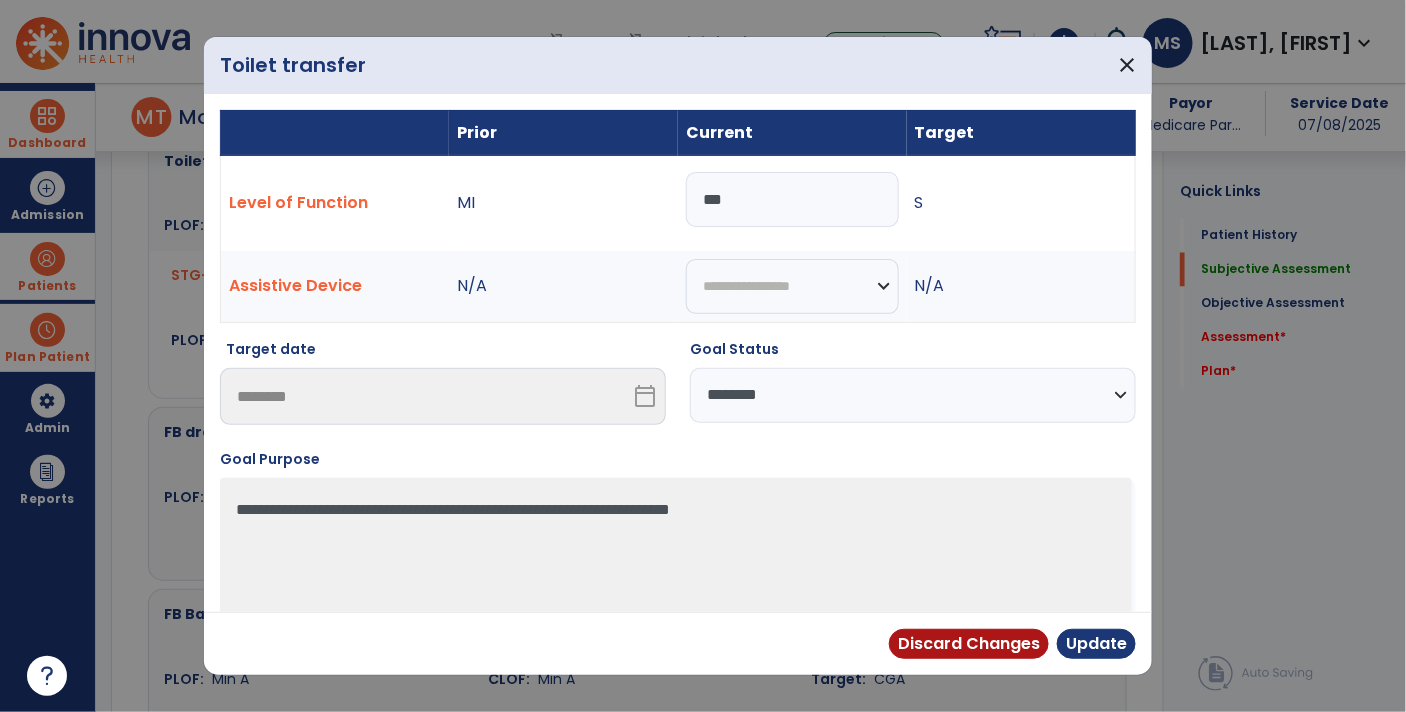 click on "**********" at bounding box center [913, 395] 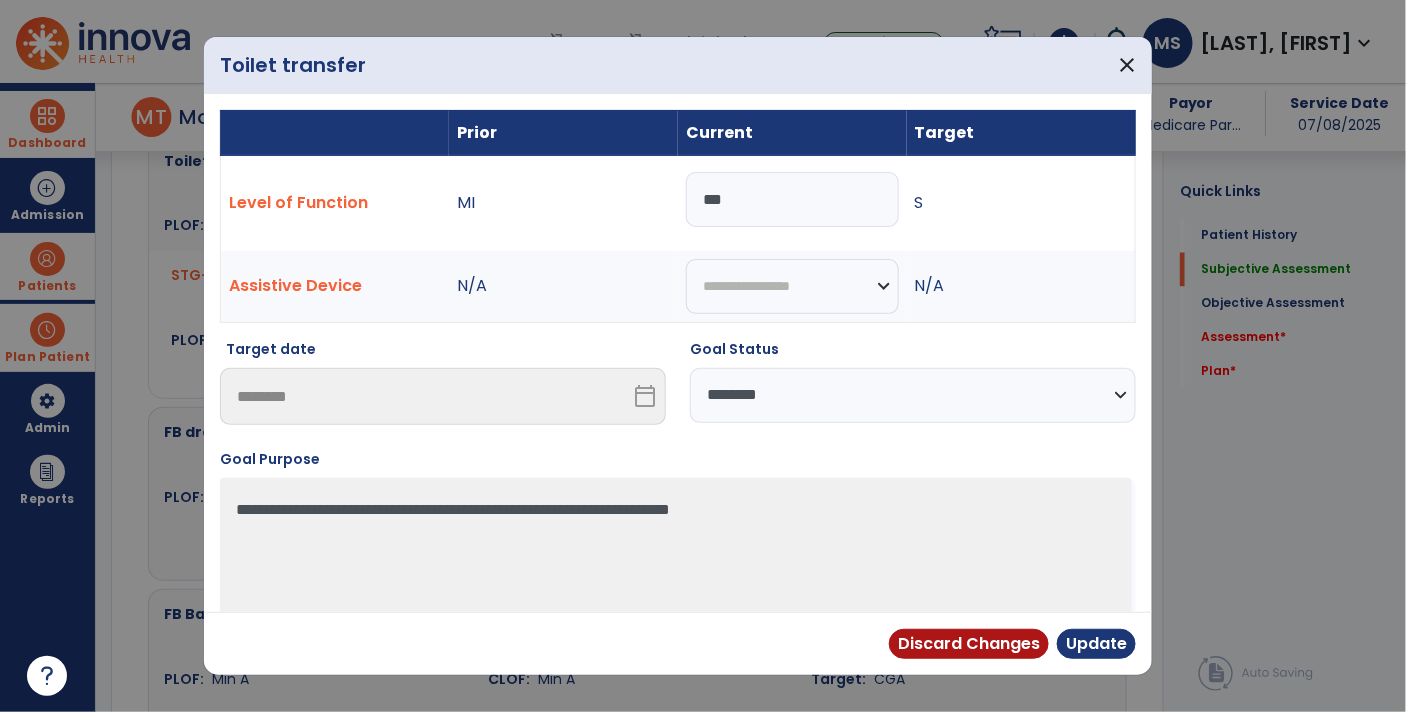select on "**********" 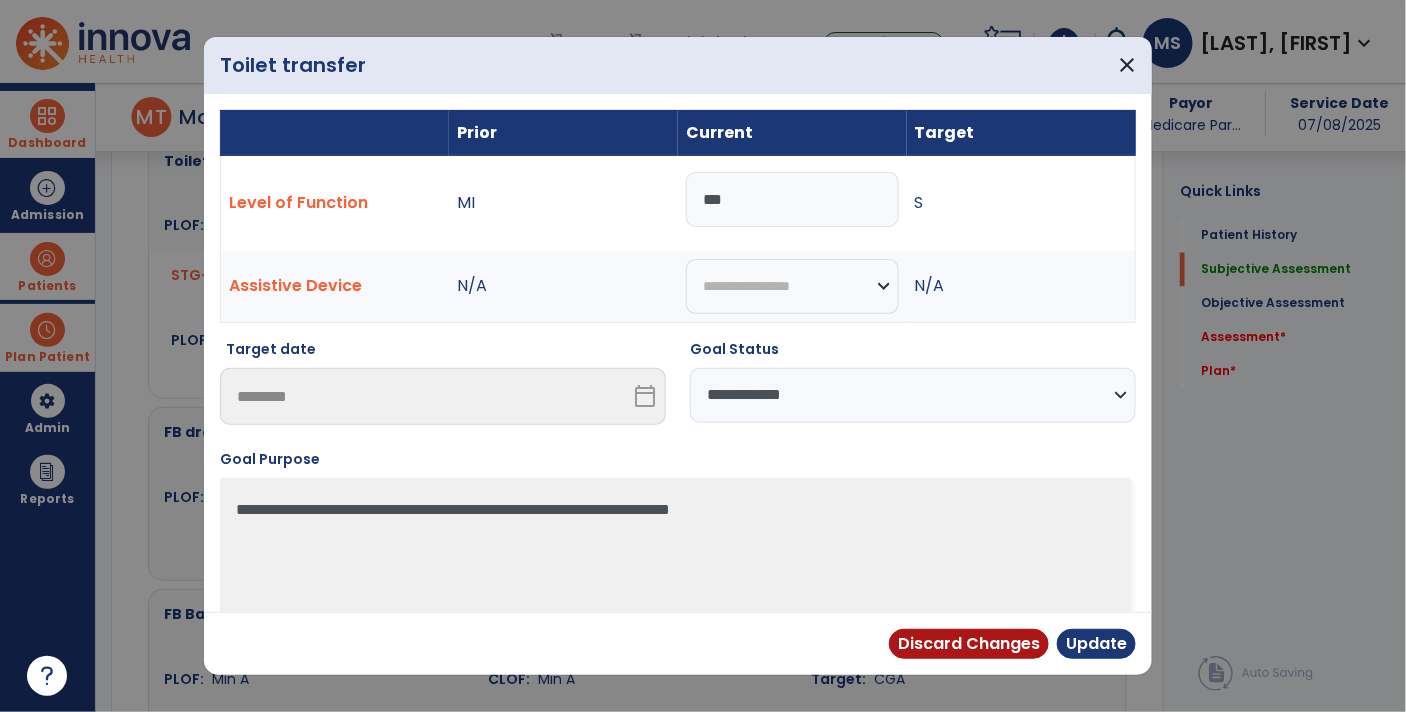 click on "**********" at bounding box center [913, 395] 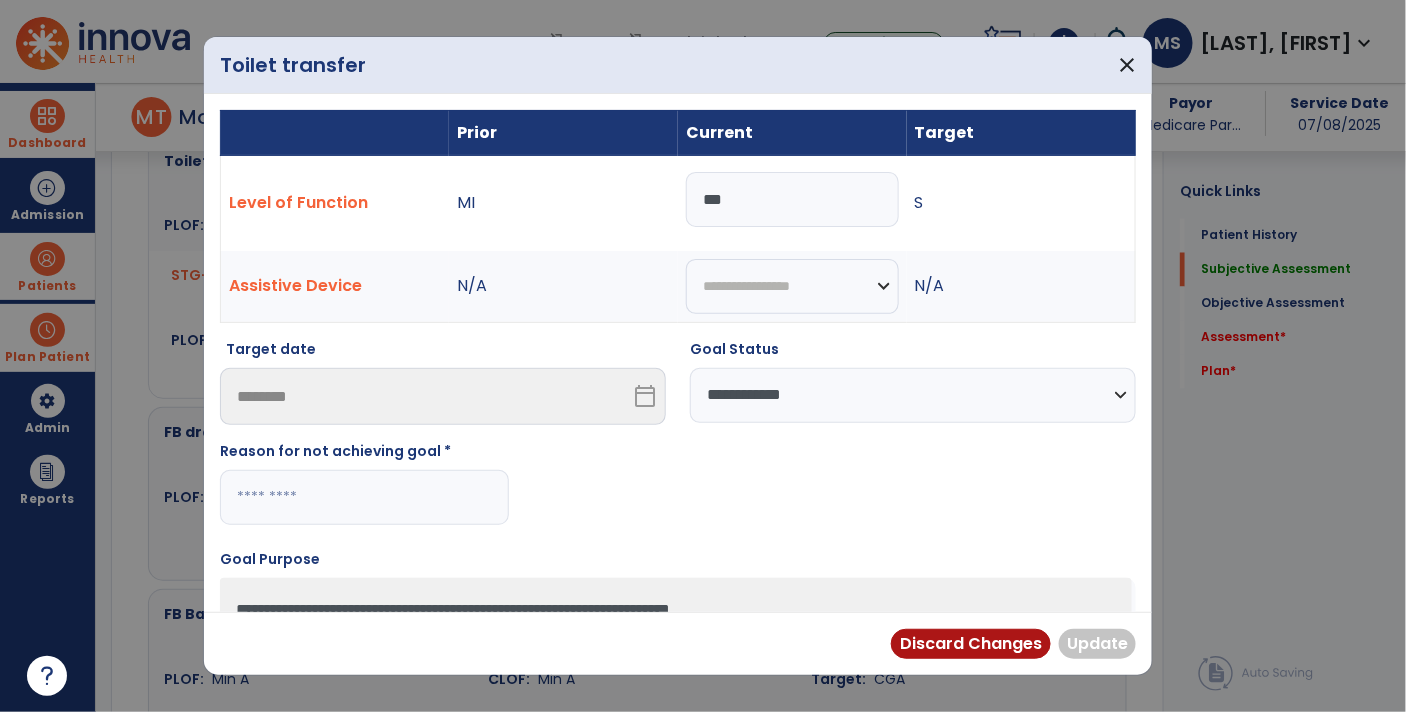 click at bounding box center (364, 497) 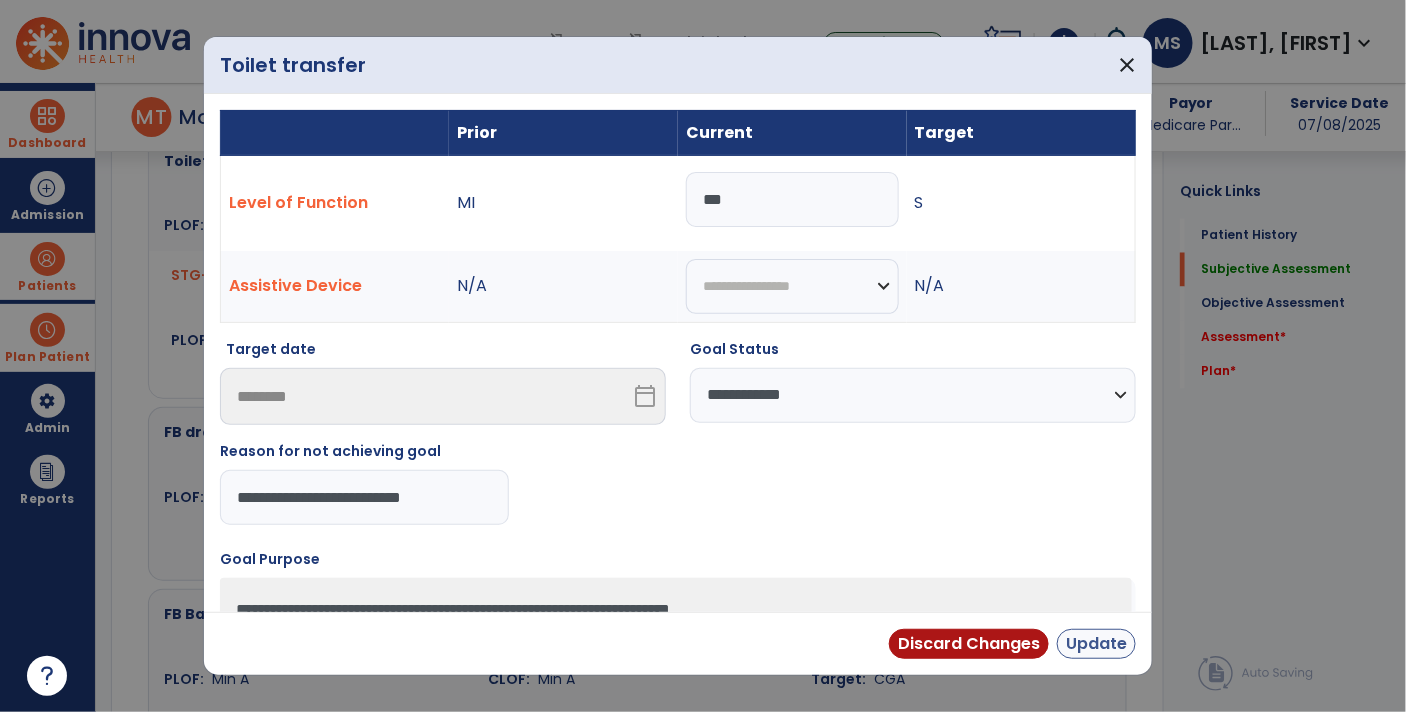 type on "**********" 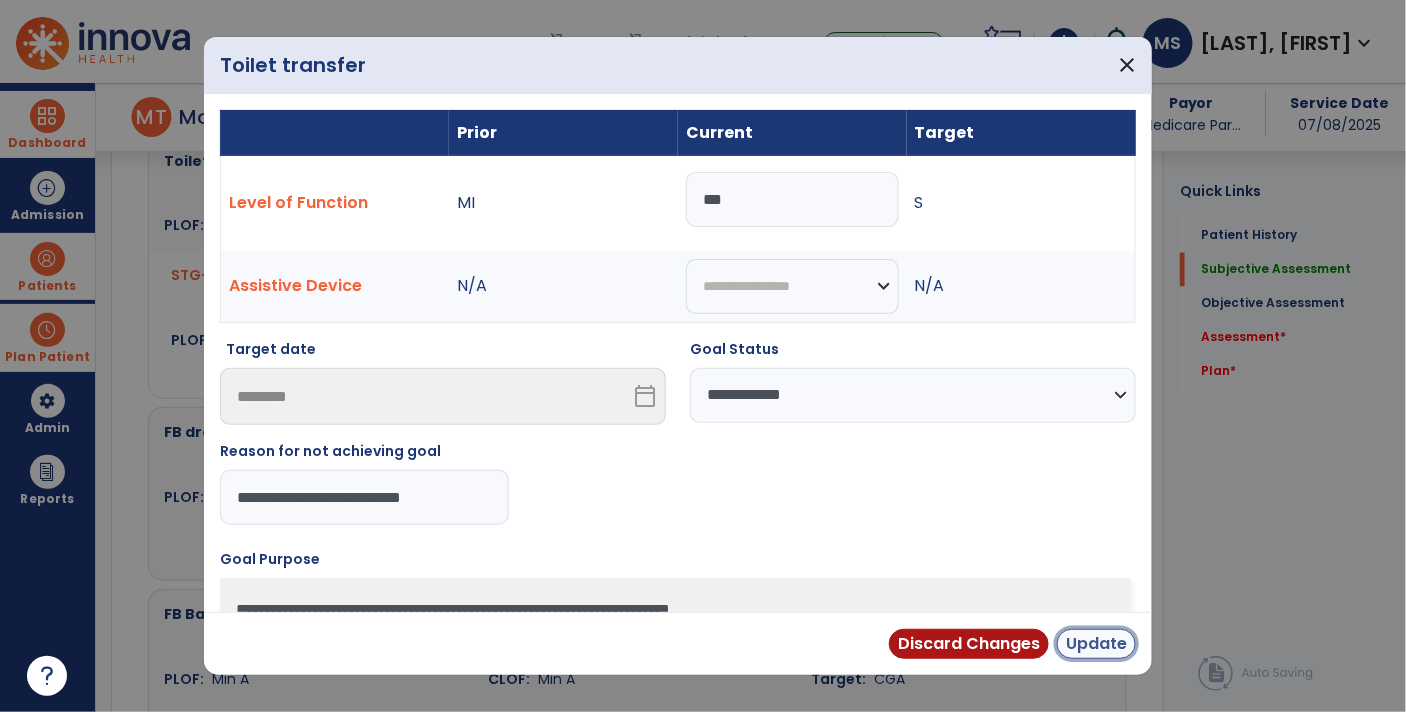 click on "Update" at bounding box center (1096, 644) 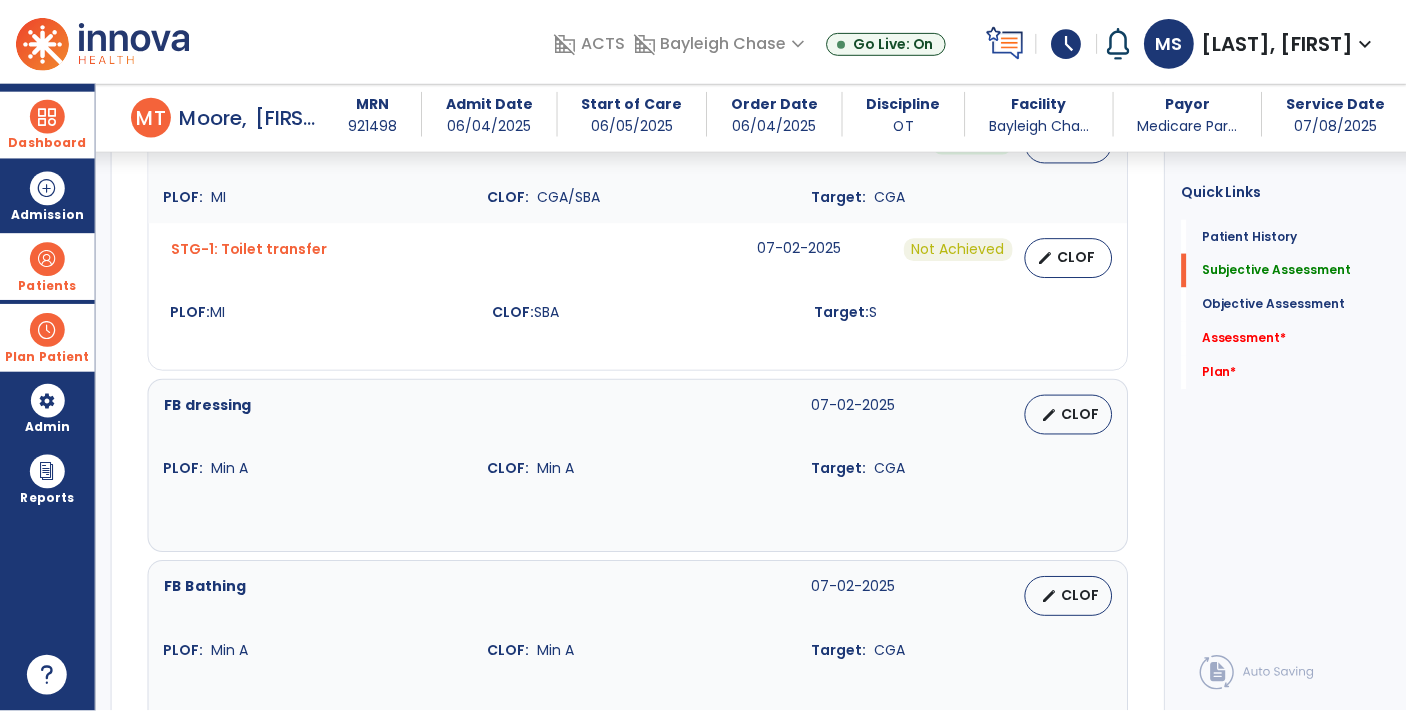 scroll, scrollTop: 1059, scrollLeft: 0, axis: vertical 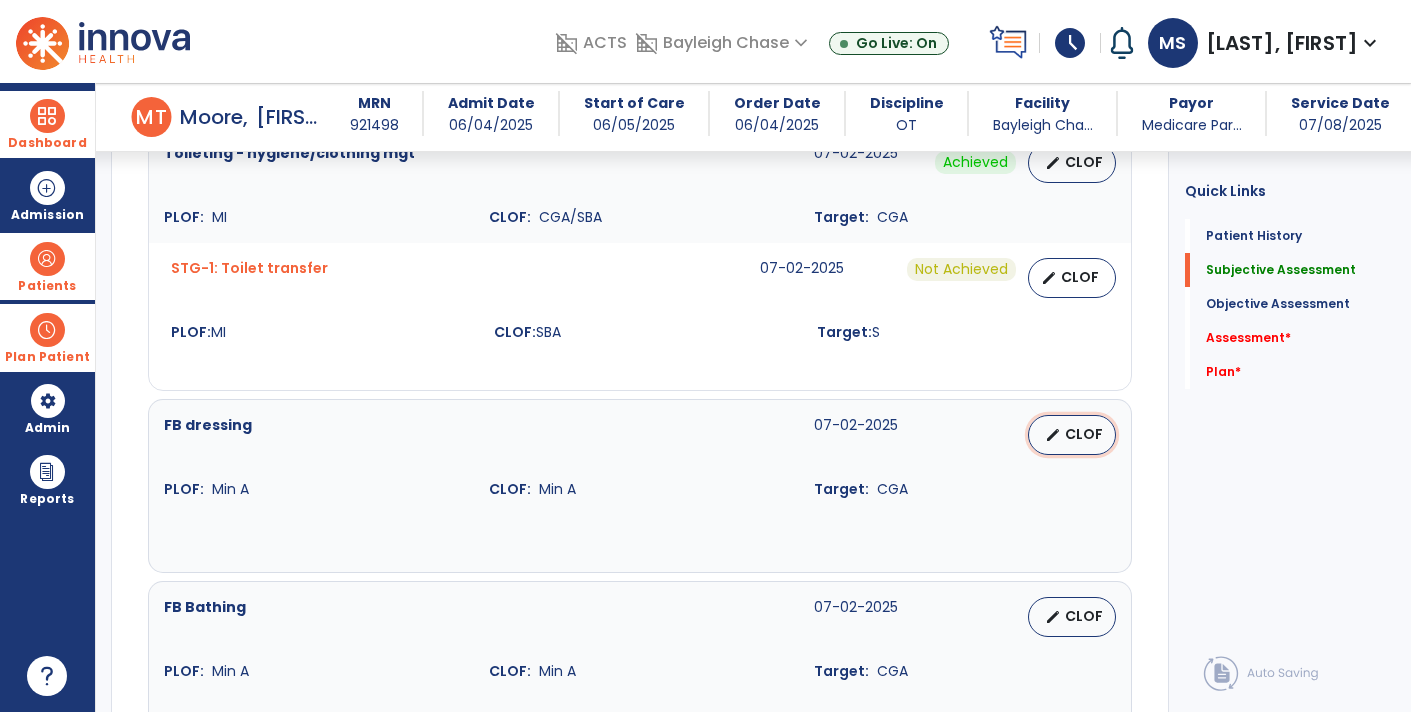 click on "edit   CLOF" at bounding box center [1072, 435] 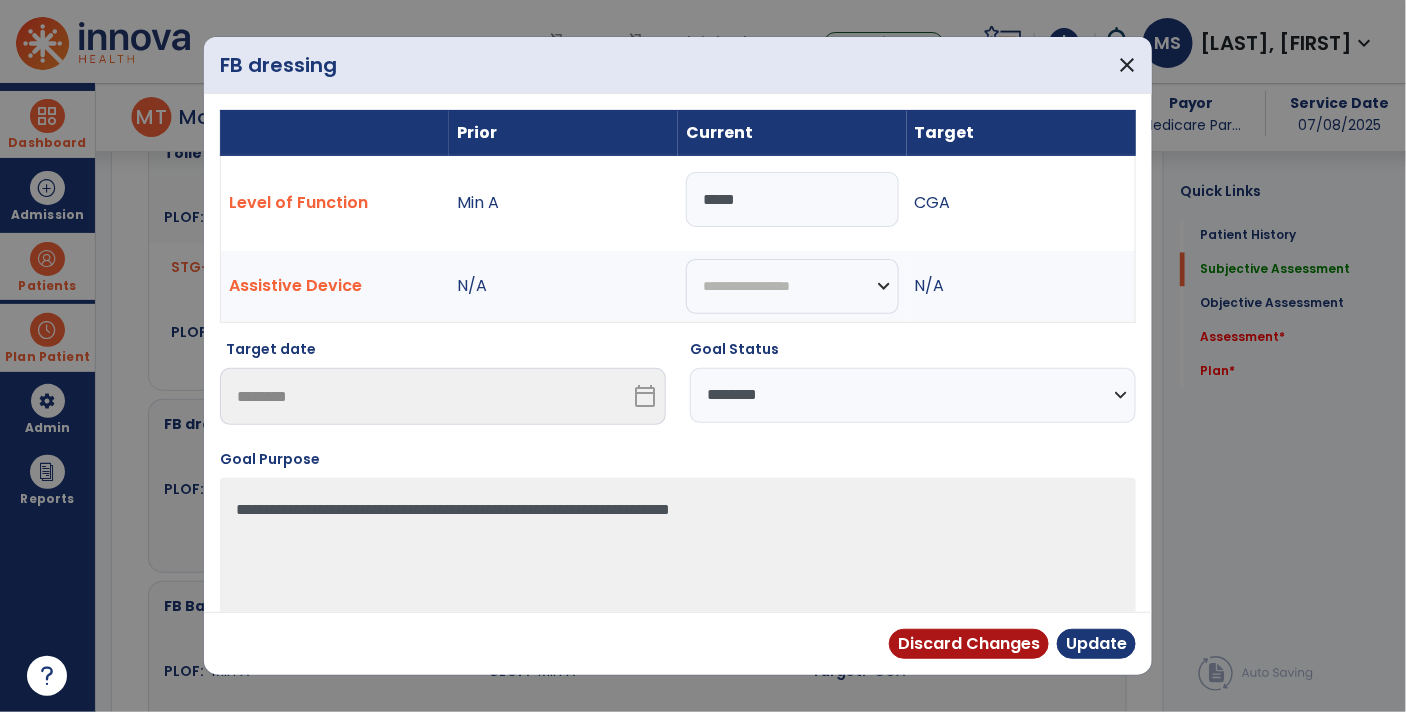 scroll, scrollTop: 1059, scrollLeft: 0, axis: vertical 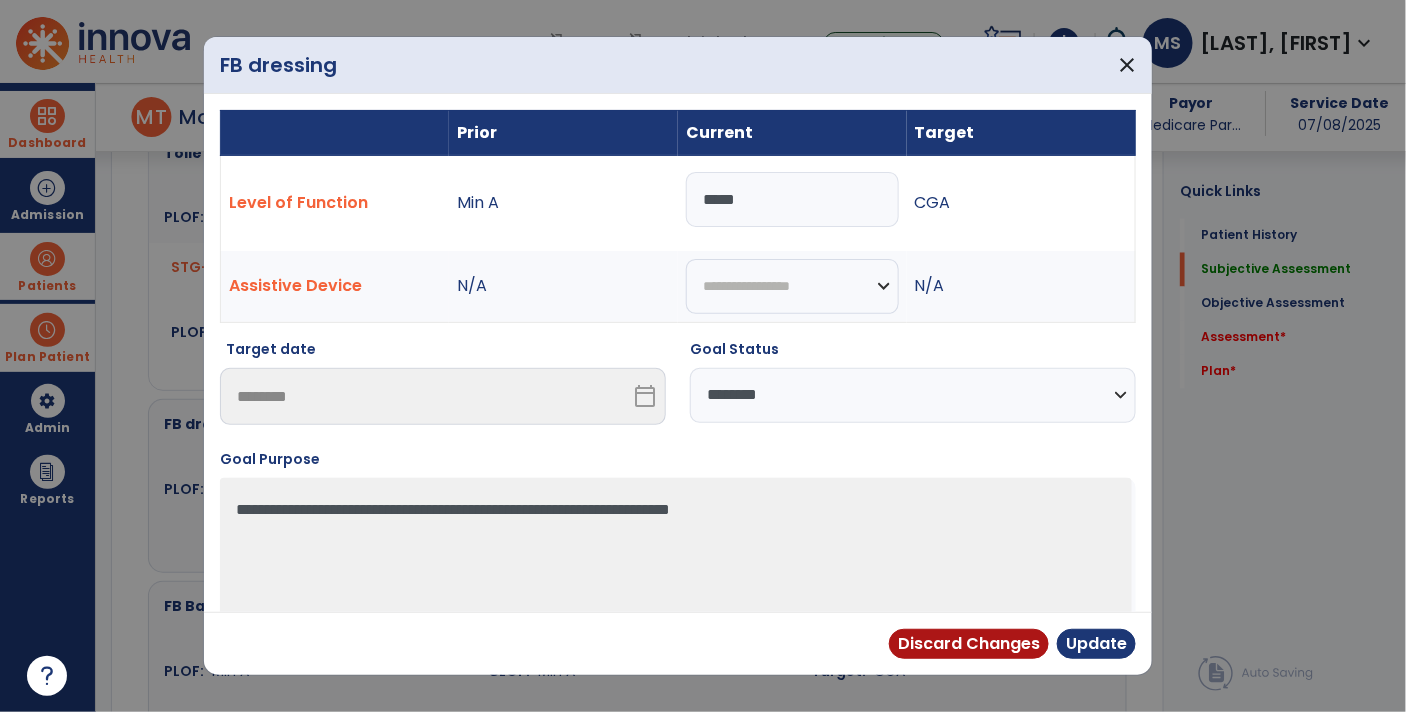 click on "**********" at bounding box center [913, 395] 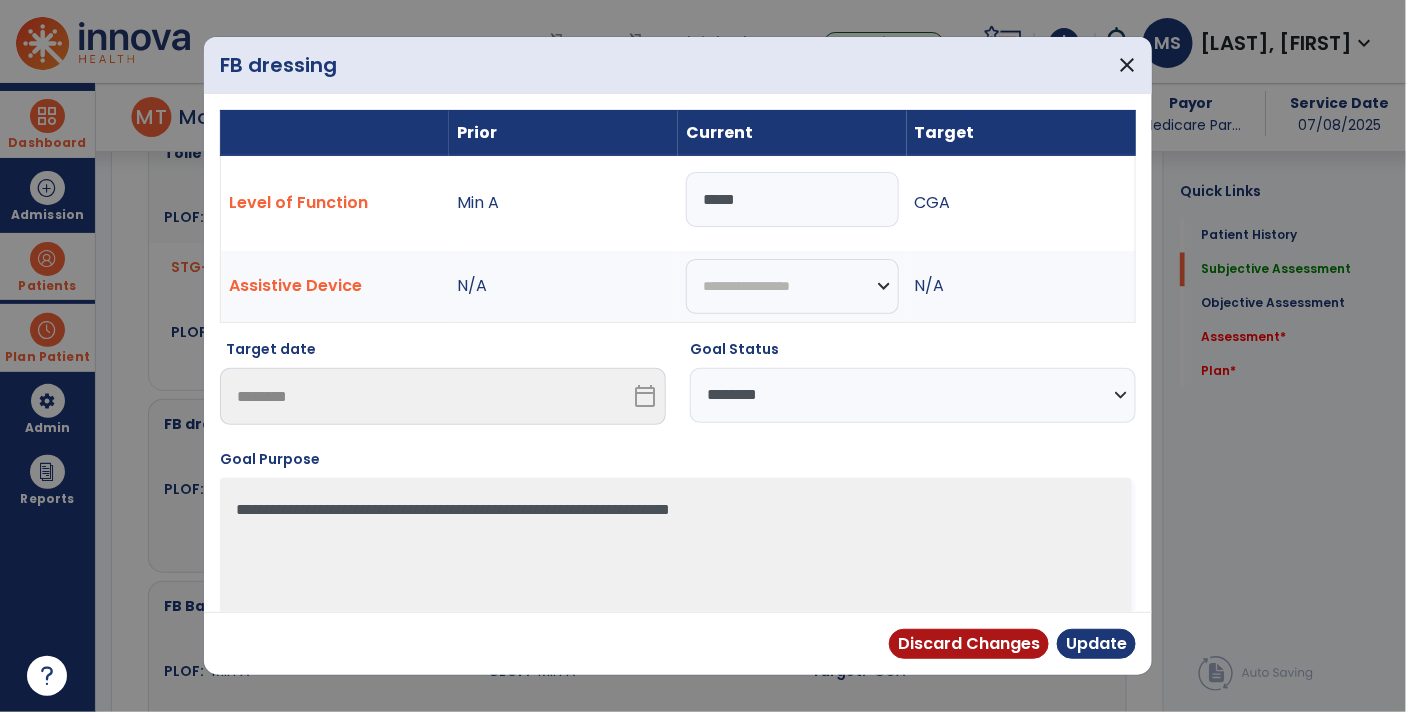 select on "**********" 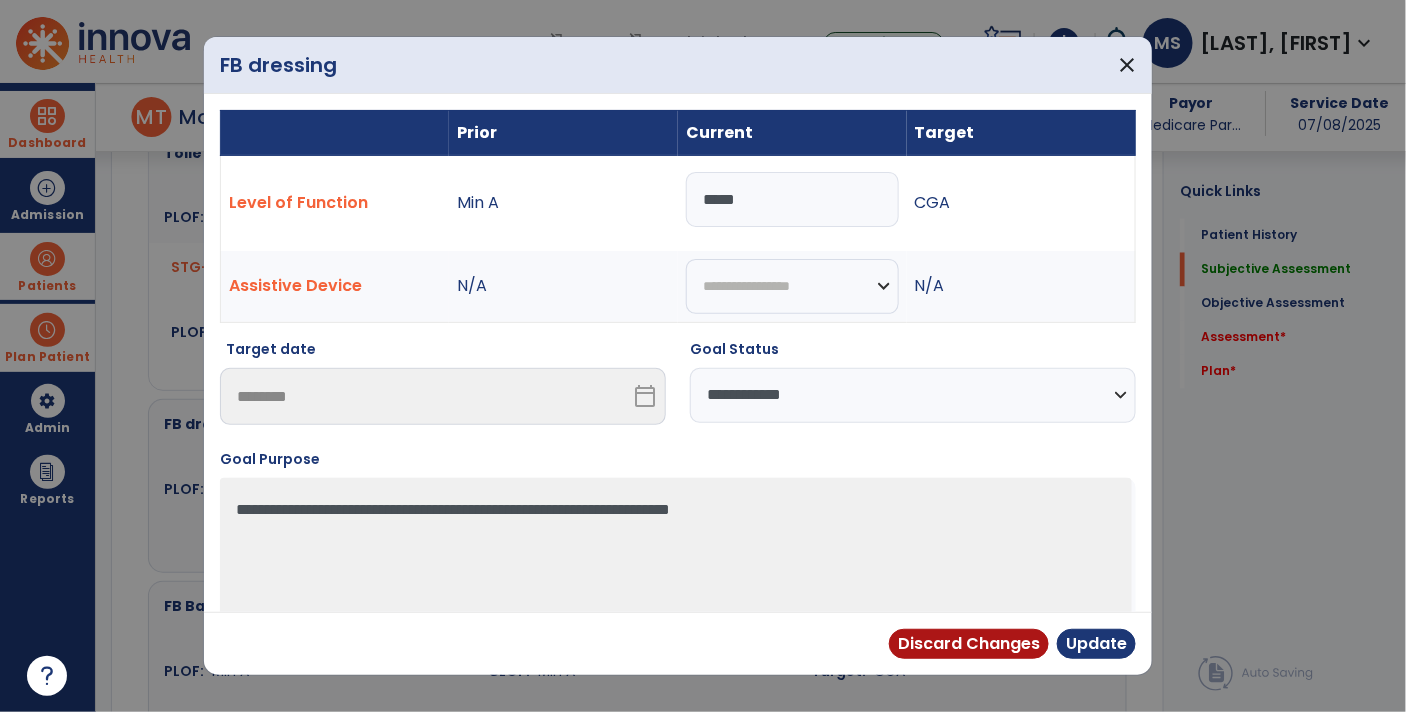 click on "**********" at bounding box center (913, 395) 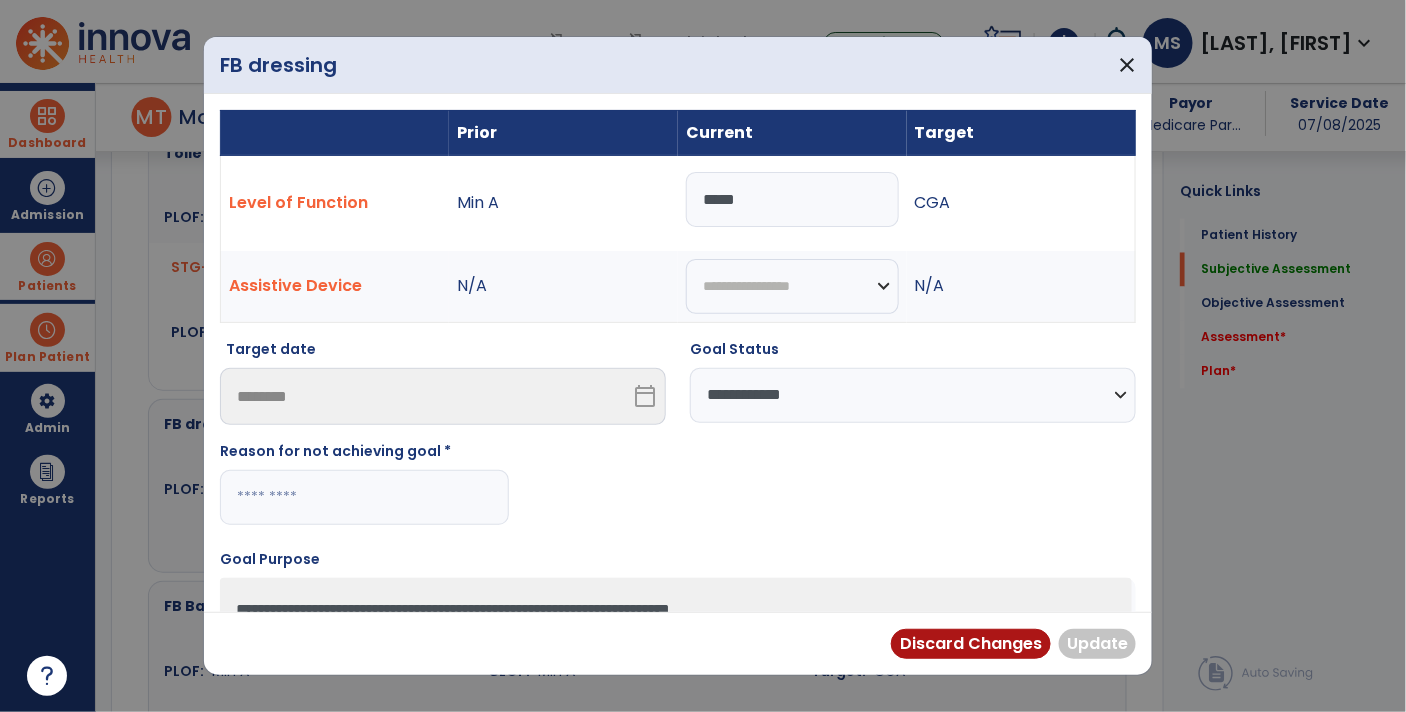 click at bounding box center (364, 497) 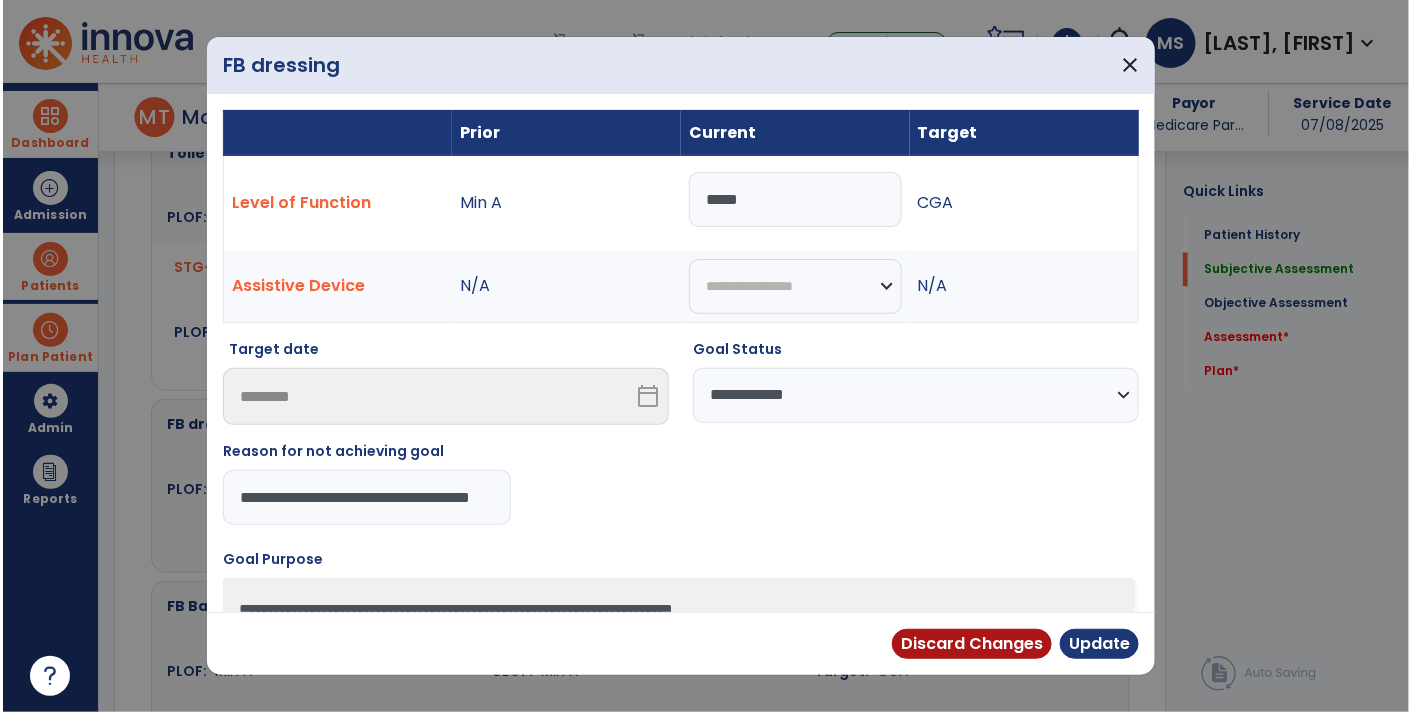 scroll, scrollTop: 0, scrollLeft: 0, axis: both 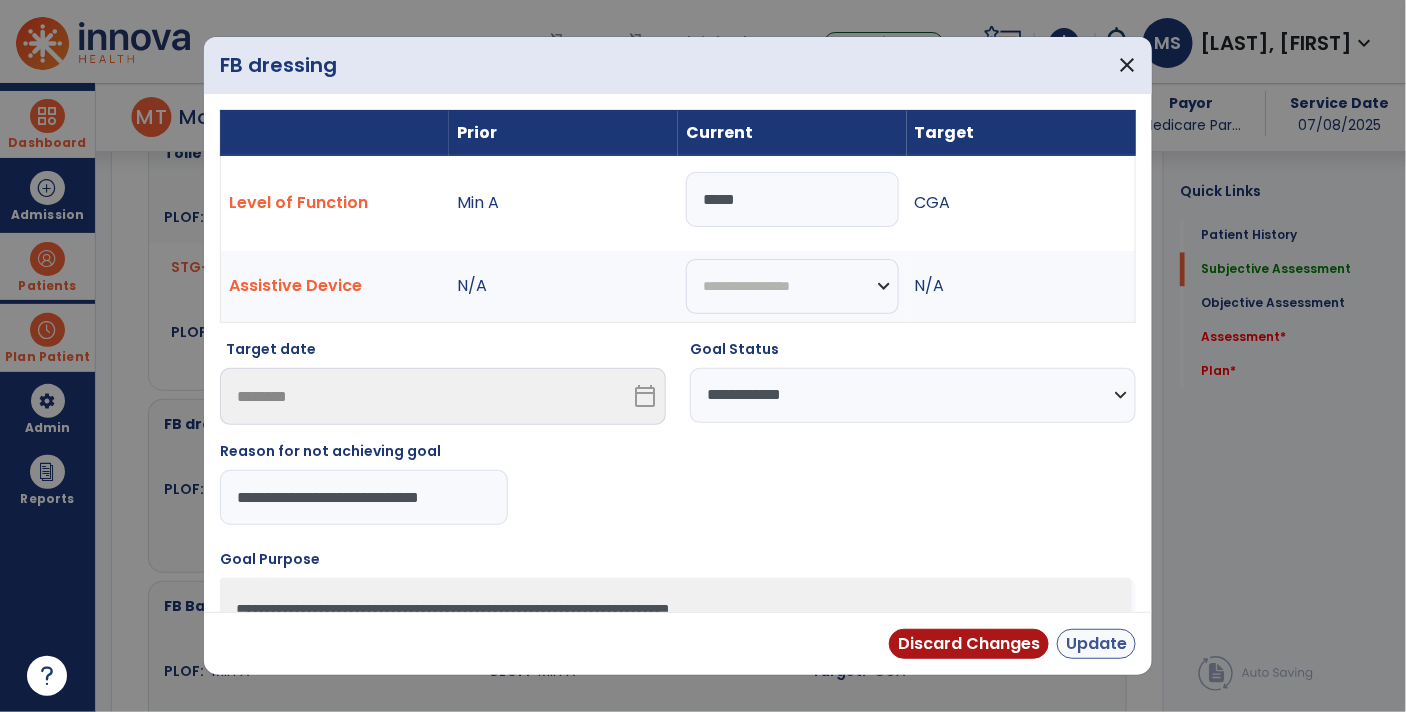type on "**********" 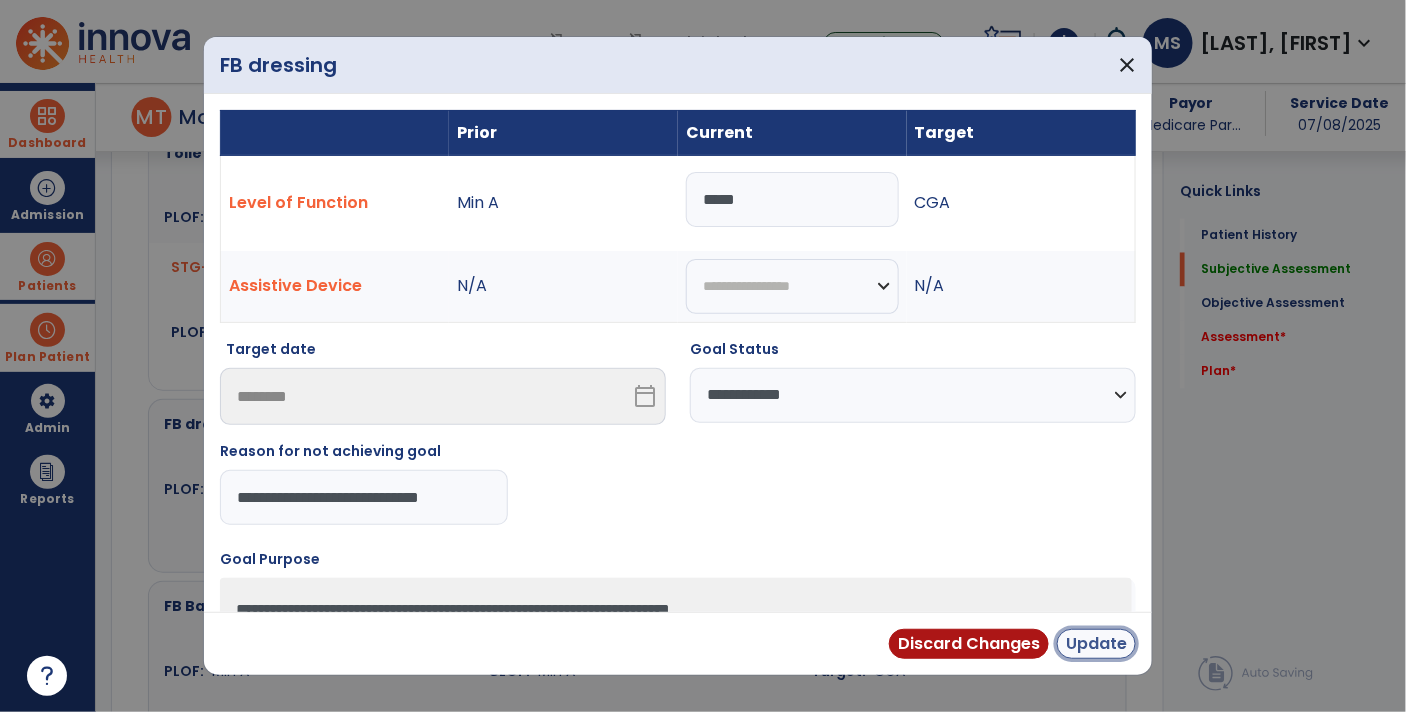 click on "Update" at bounding box center [1096, 644] 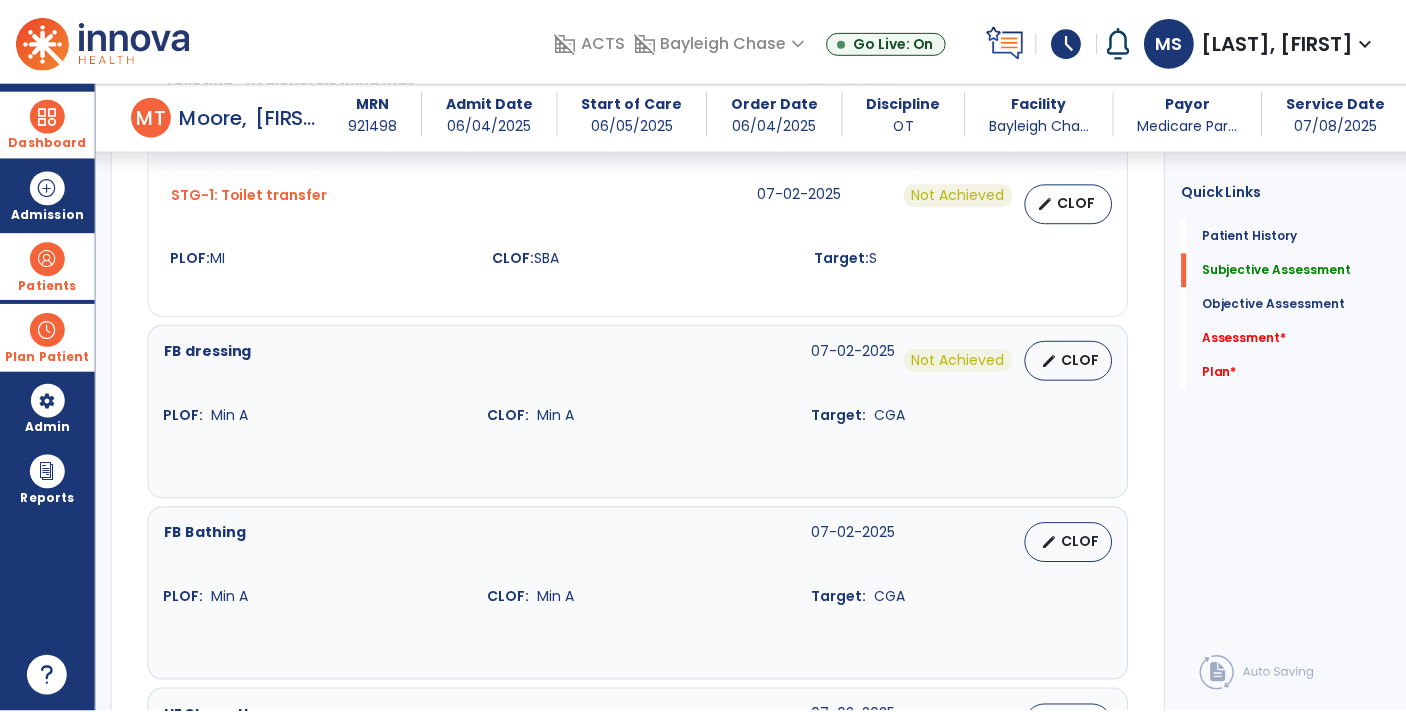 scroll, scrollTop: 1192, scrollLeft: 0, axis: vertical 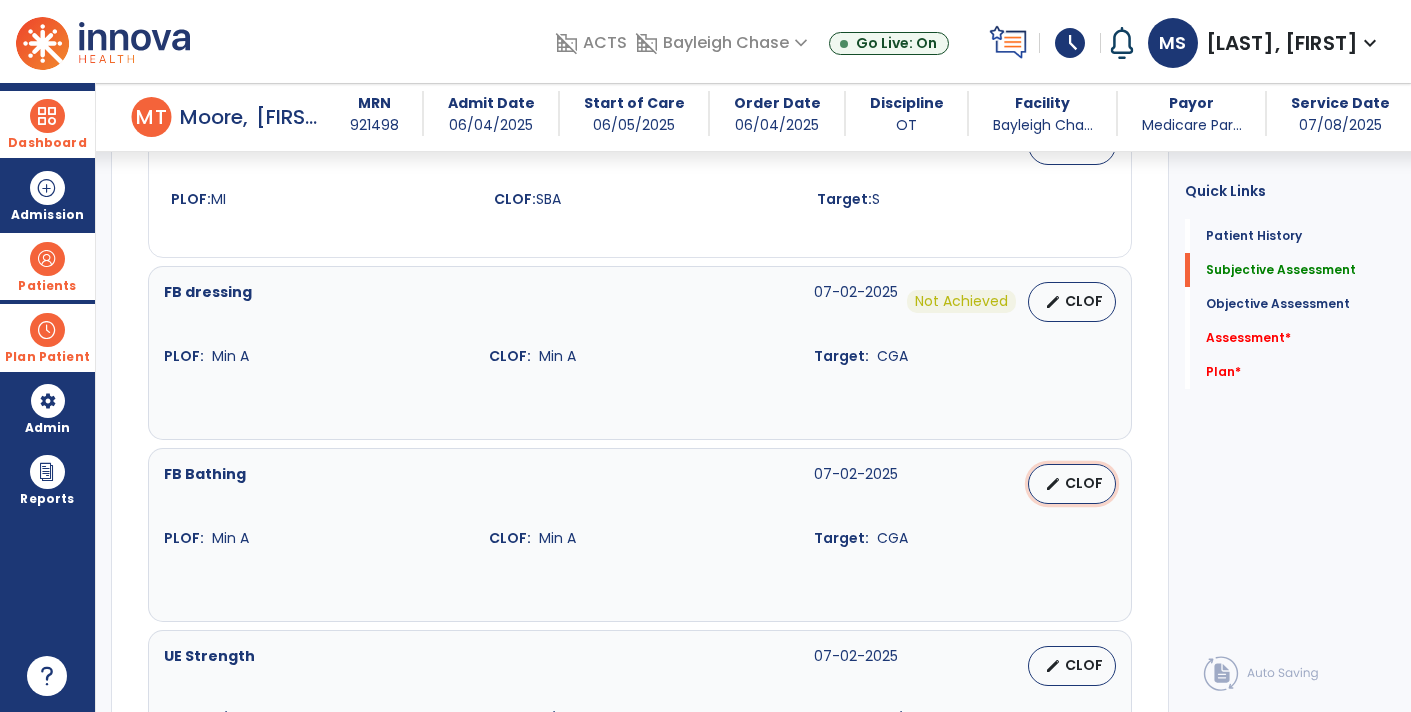click on "edit" at bounding box center [1053, 484] 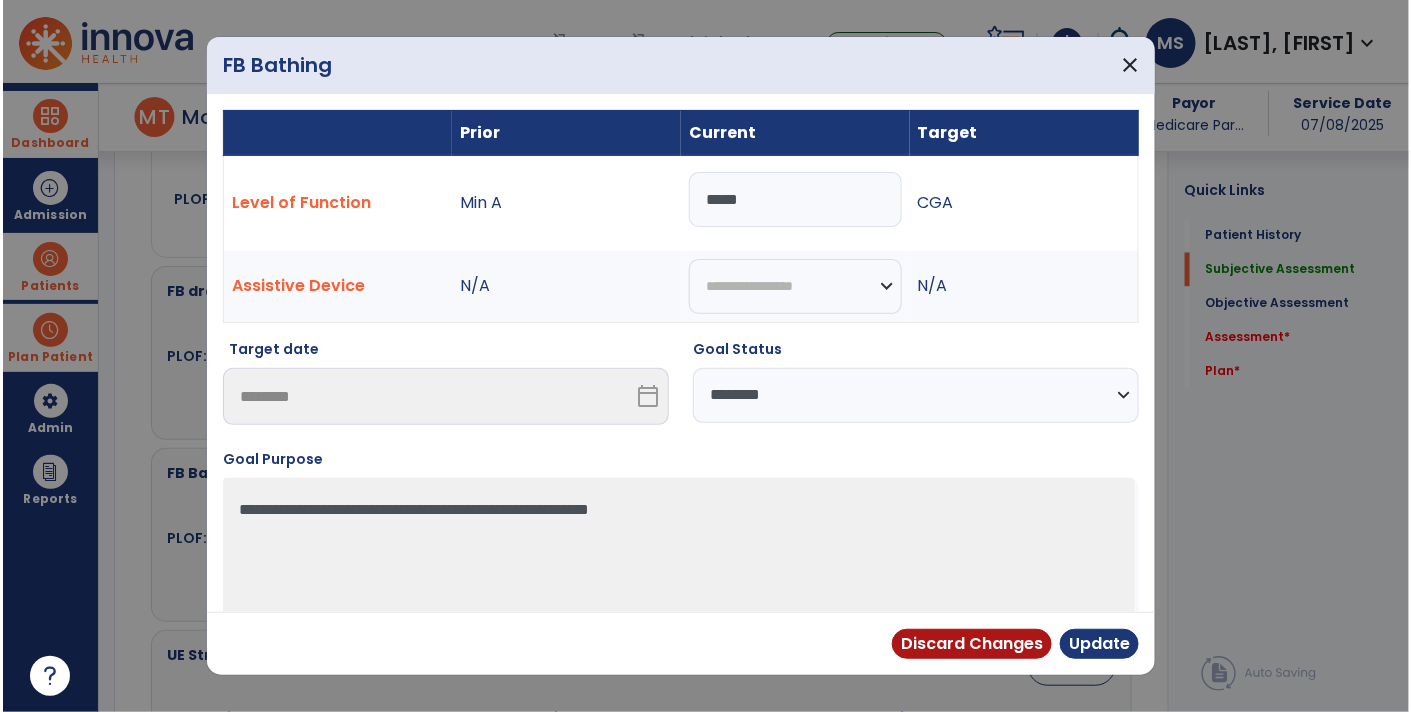 scroll, scrollTop: 1192, scrollLeft: 0, axis: vertical 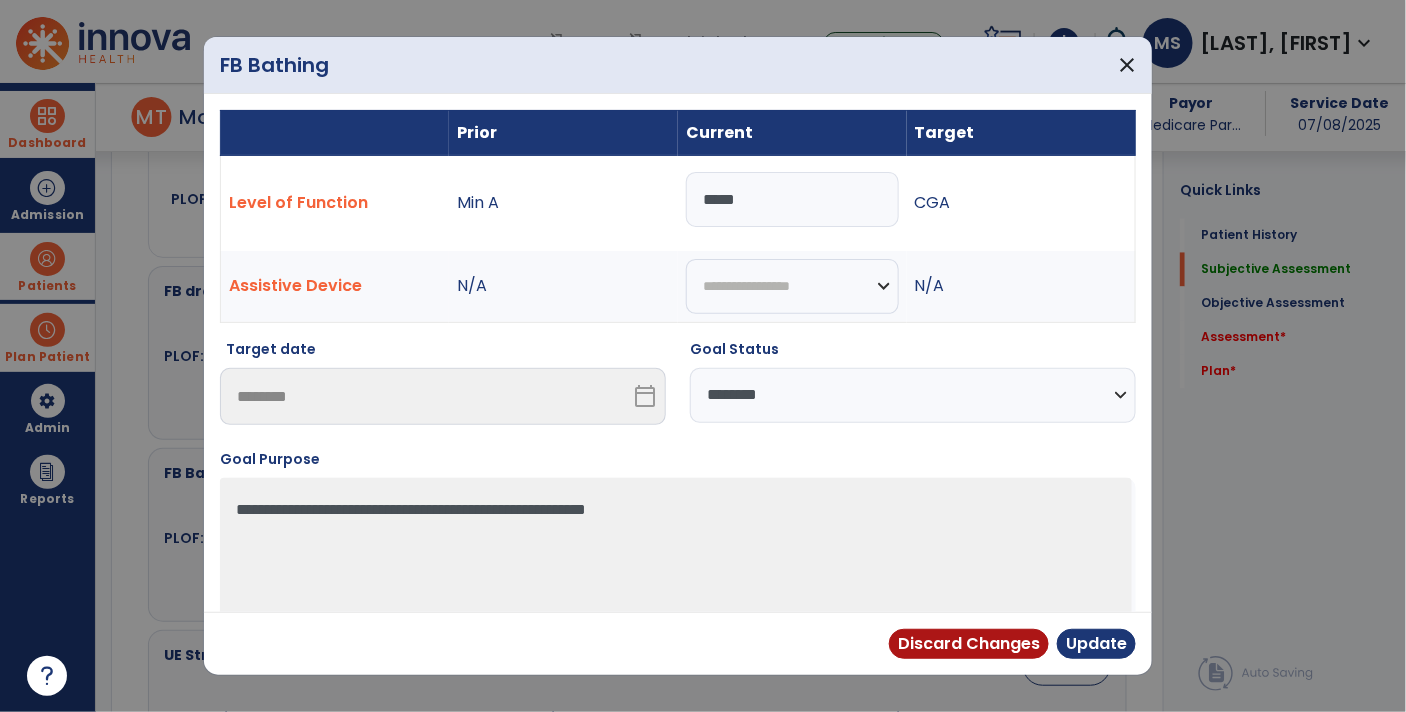 click on "**********" at bounding box center (913, 395) 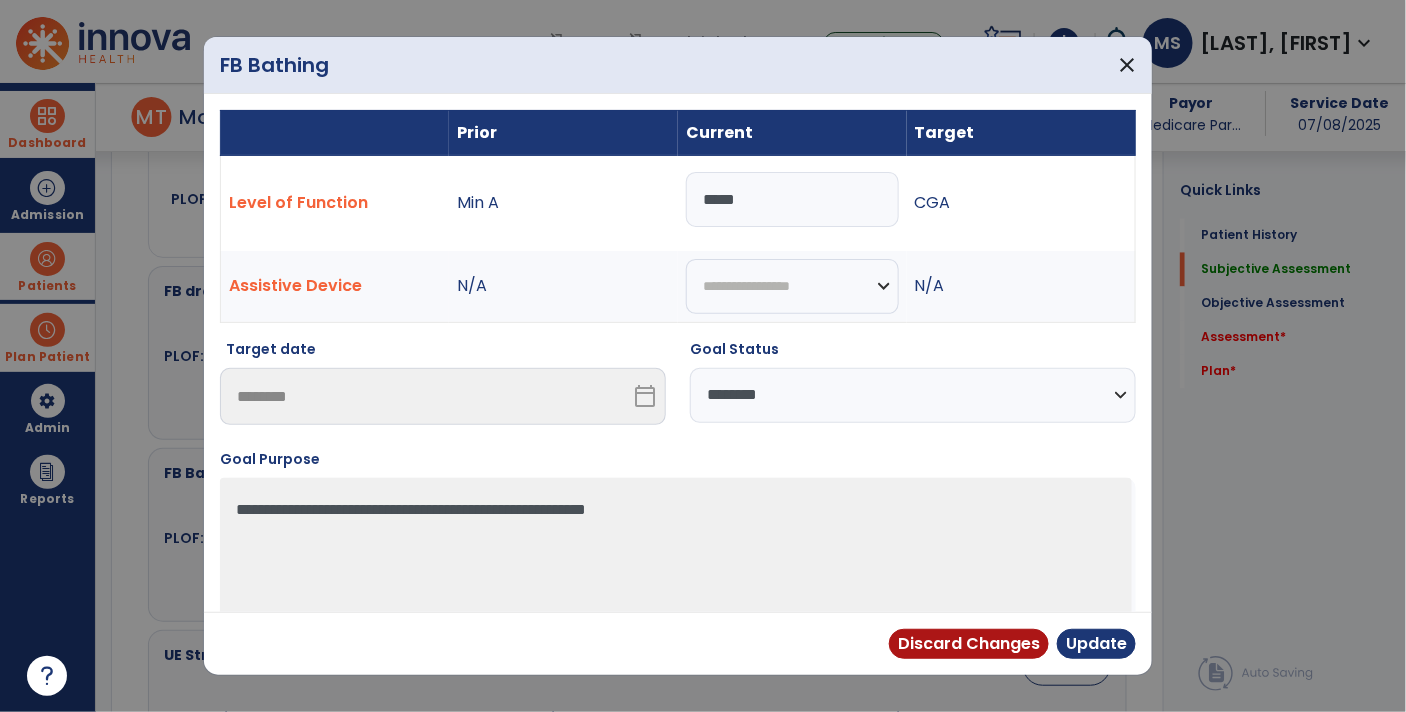 select on "**********" 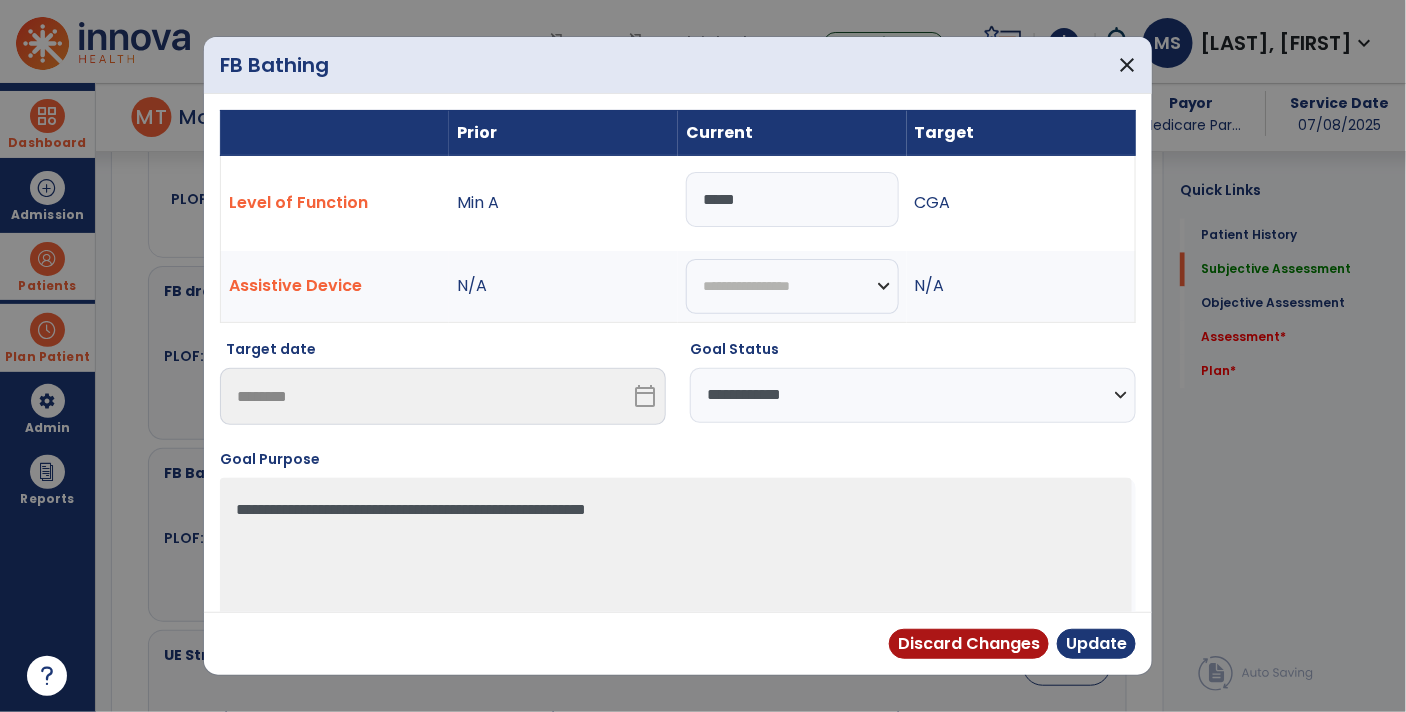 click on "**********" at bounding box center (913, 395) 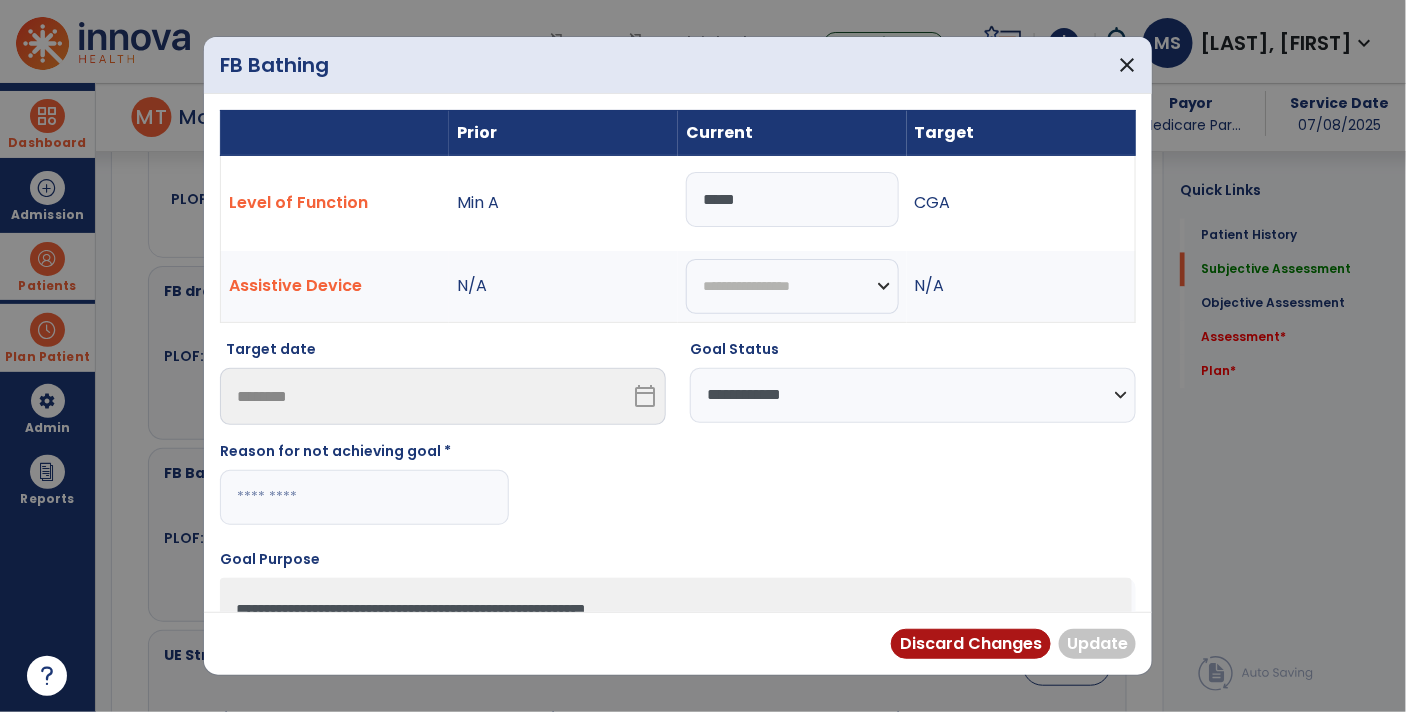 click at bounding box center [364, 497] 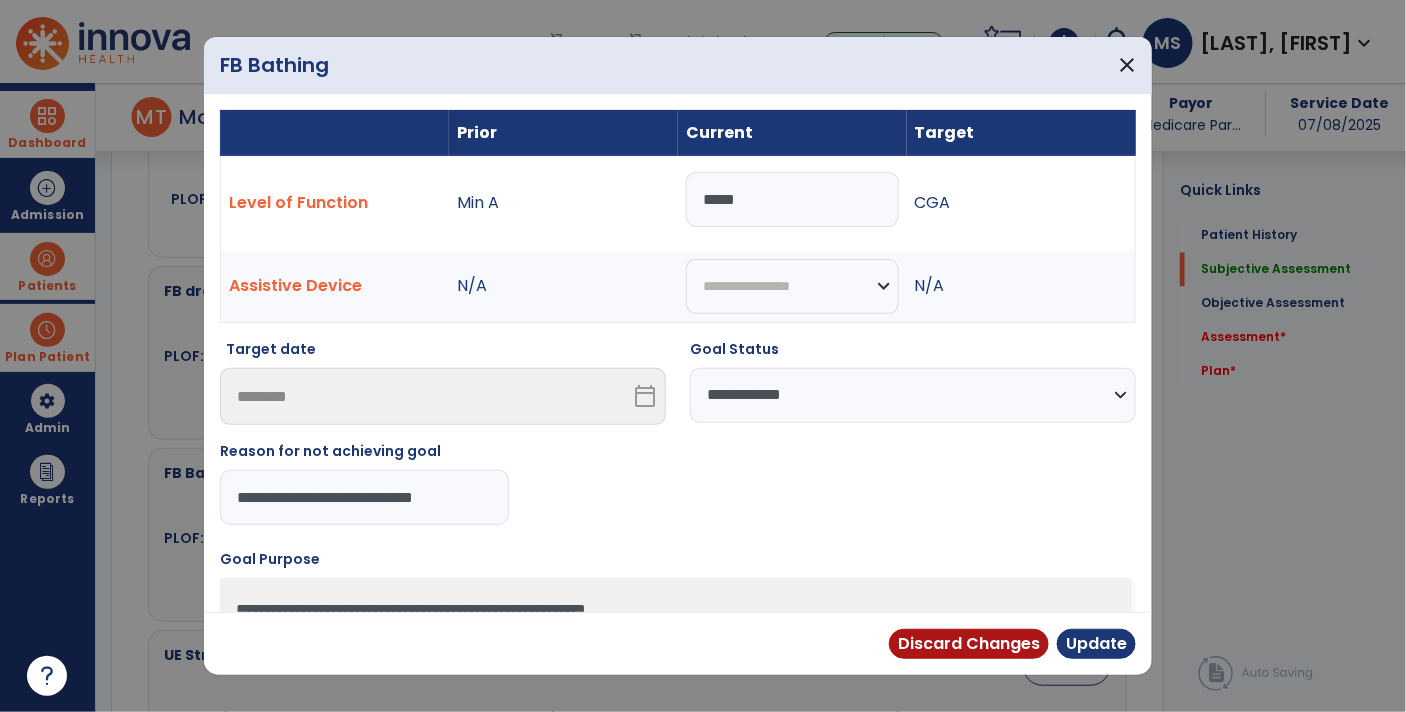 type on "**********" 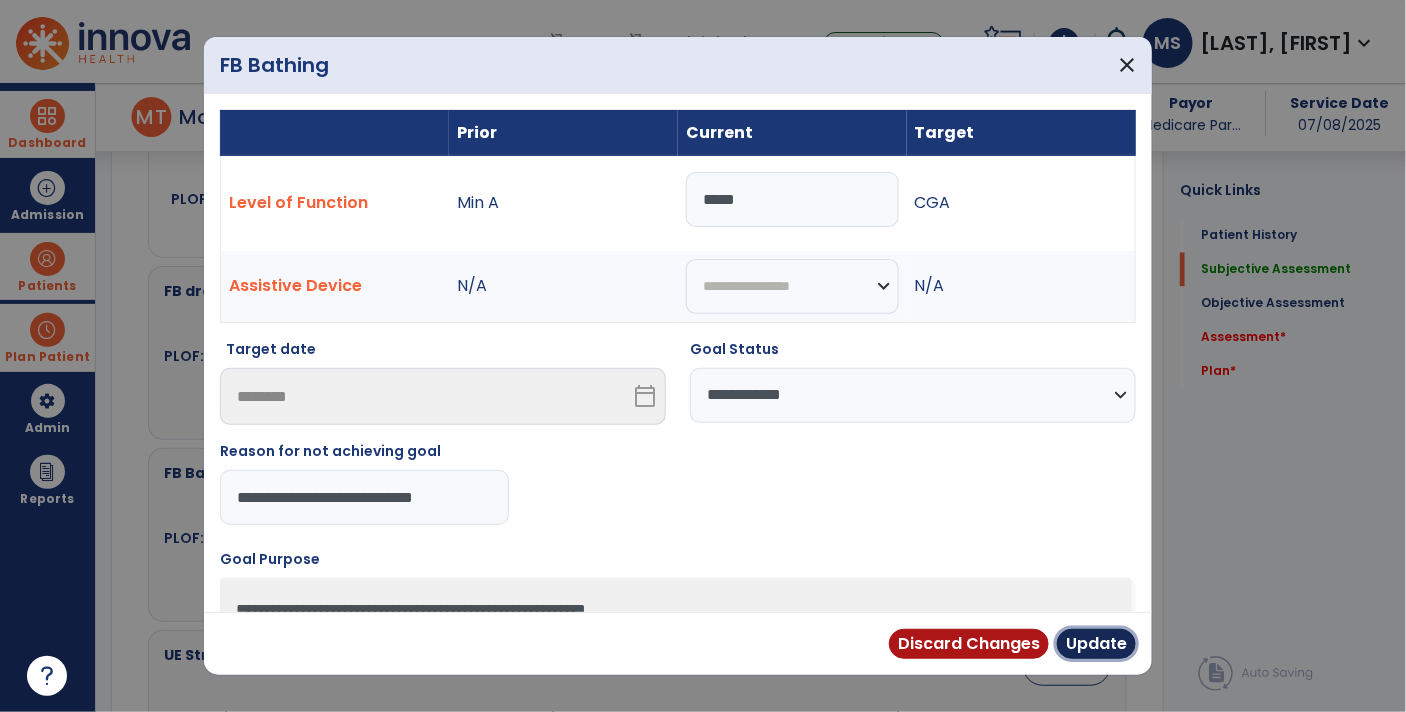 click on "Update" at bounding box center [1096, 644] 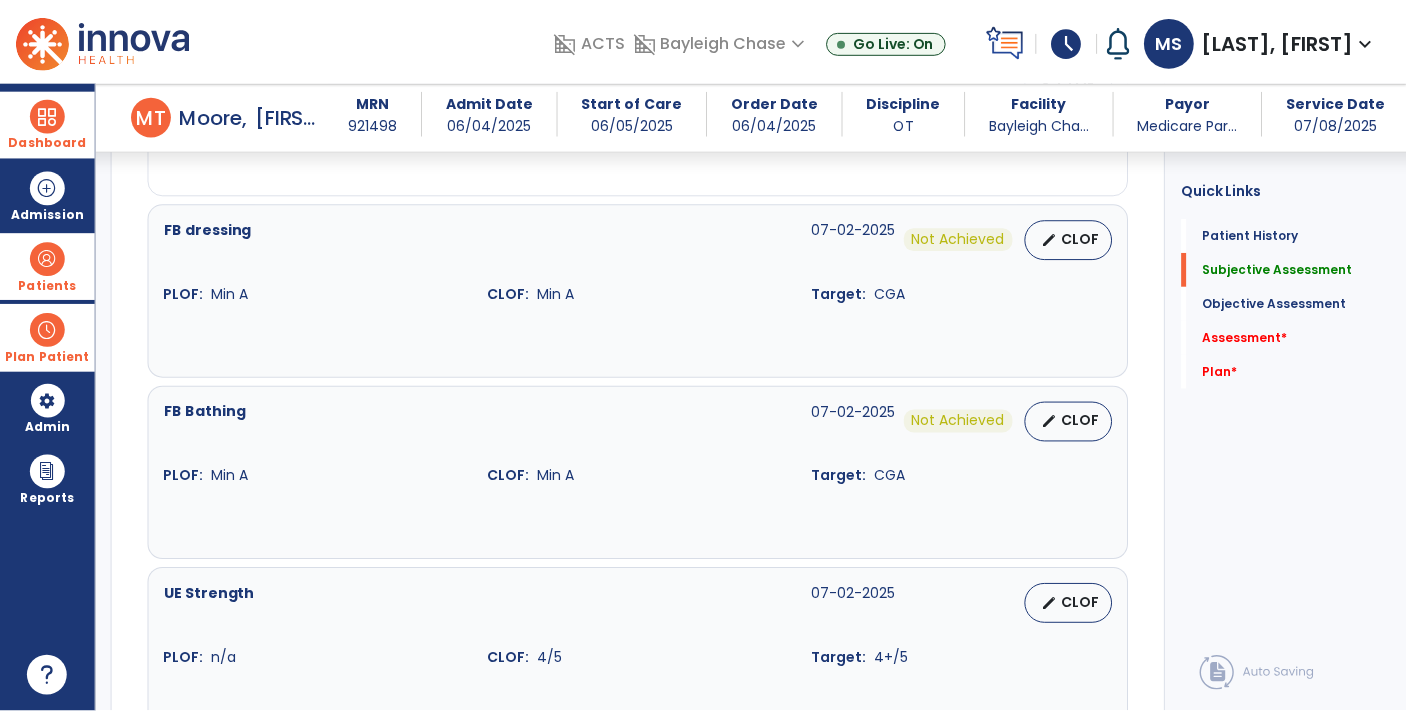 scroll, scrollTop: 1466, scrollLeft: 0, axis: vertical 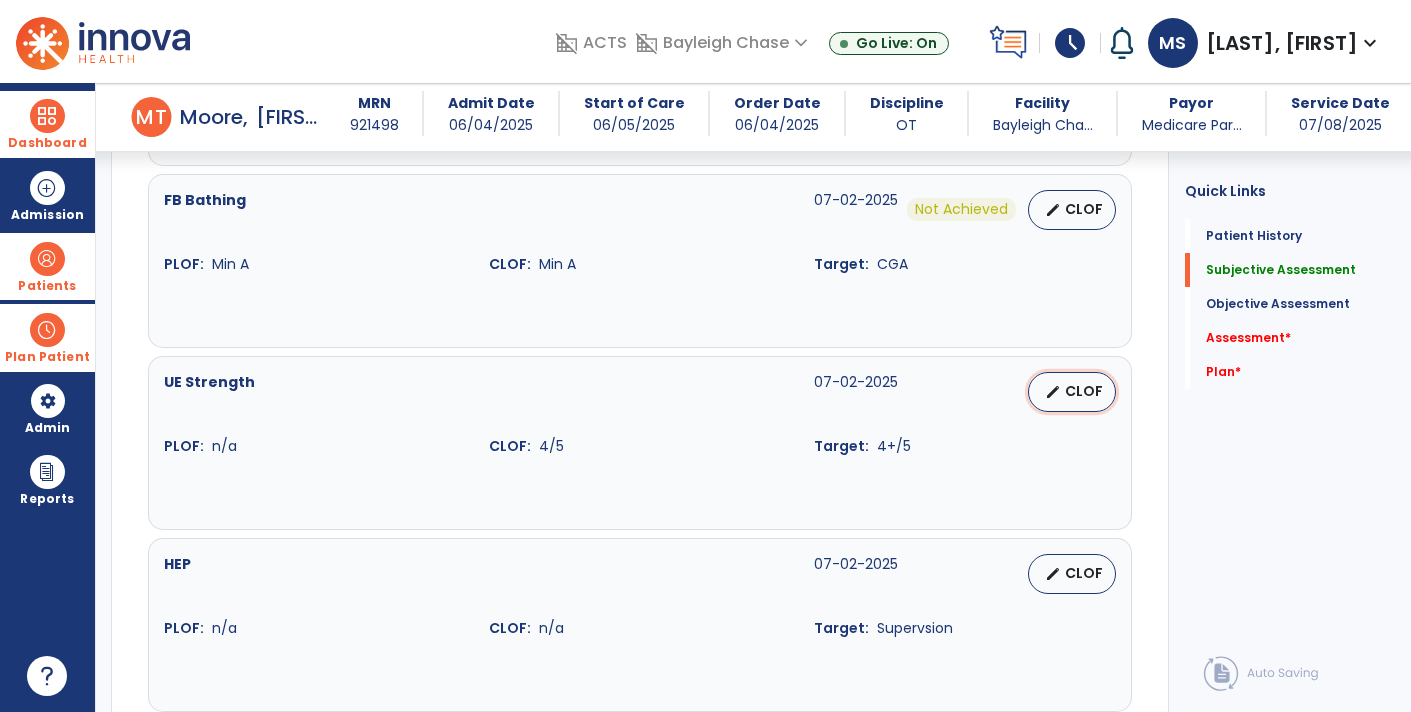 click on "edit   CLOF" at bounding box center (1072, 392) 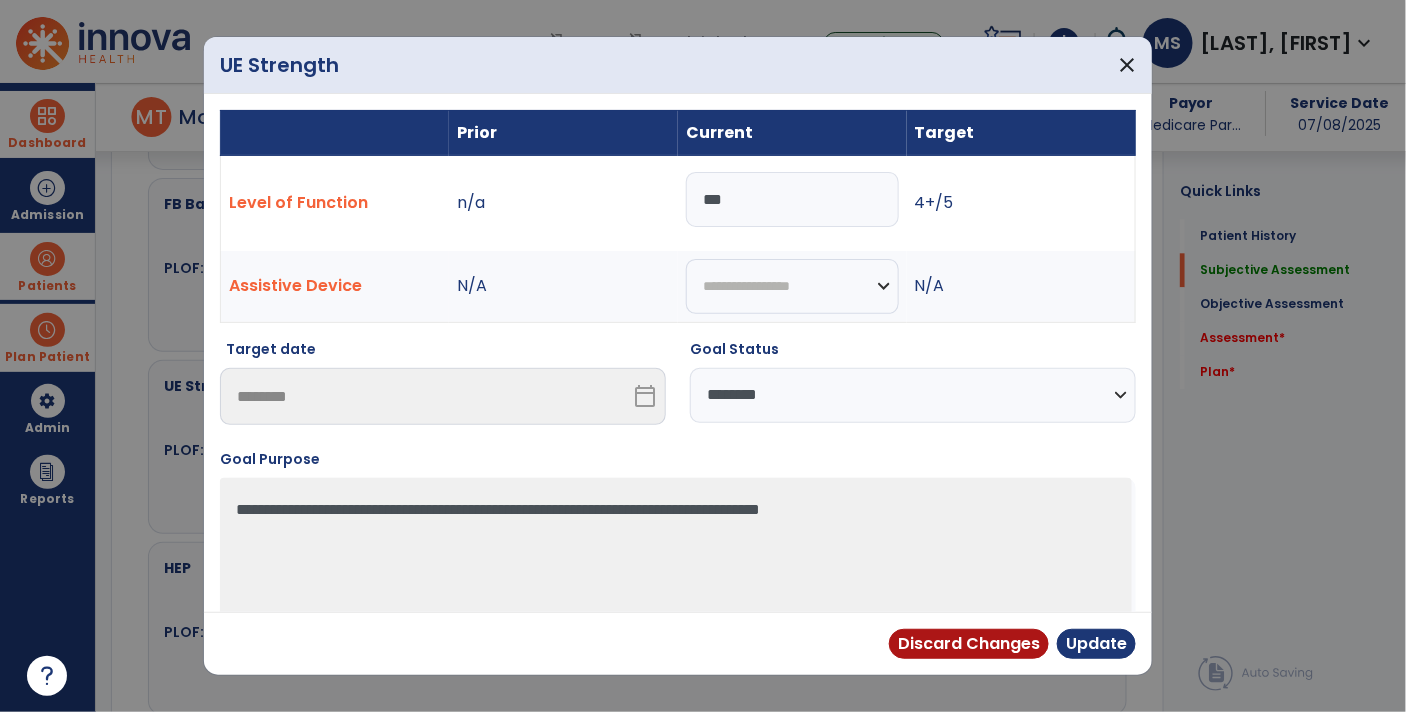 scroll, scrollTop: 1466, scrollLeft: 0, axis: vertical 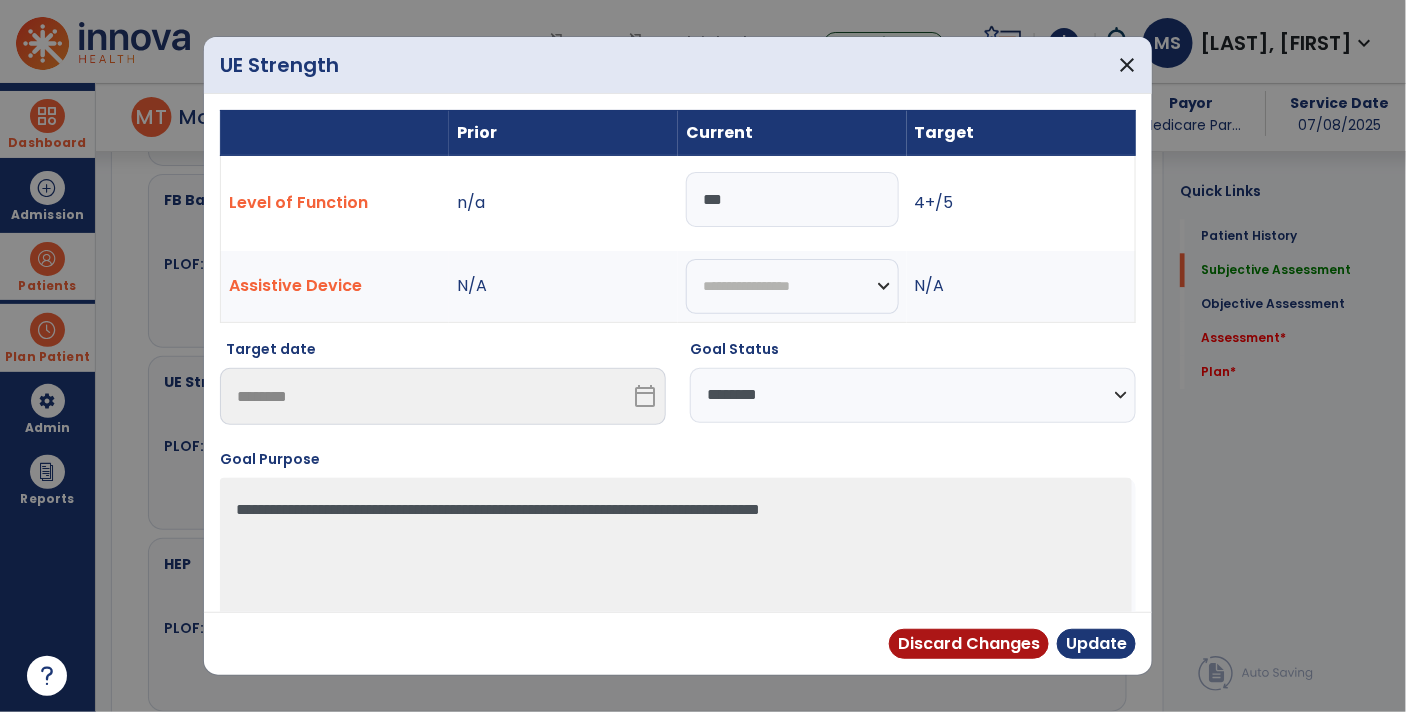 click on "**********" at bounding box center (913, 395) 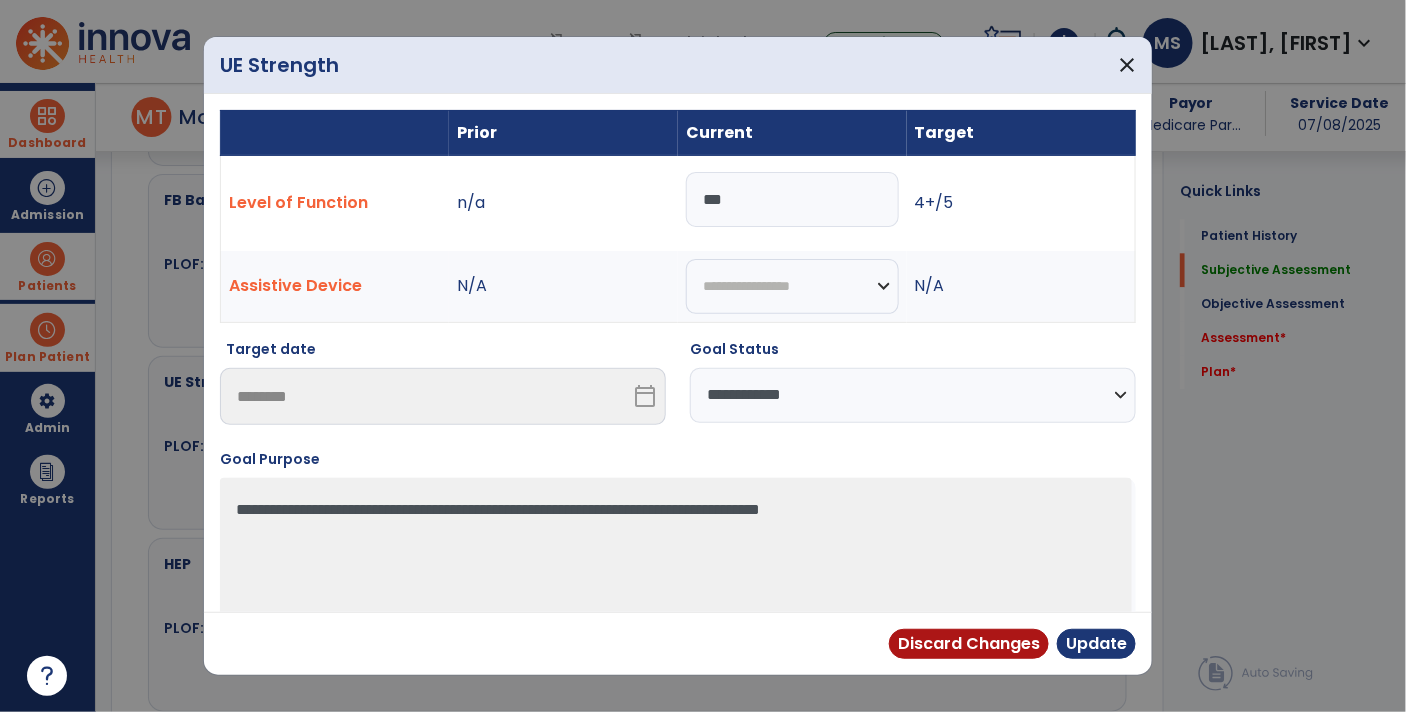 click on "**********" at bounding box center (913, 395) 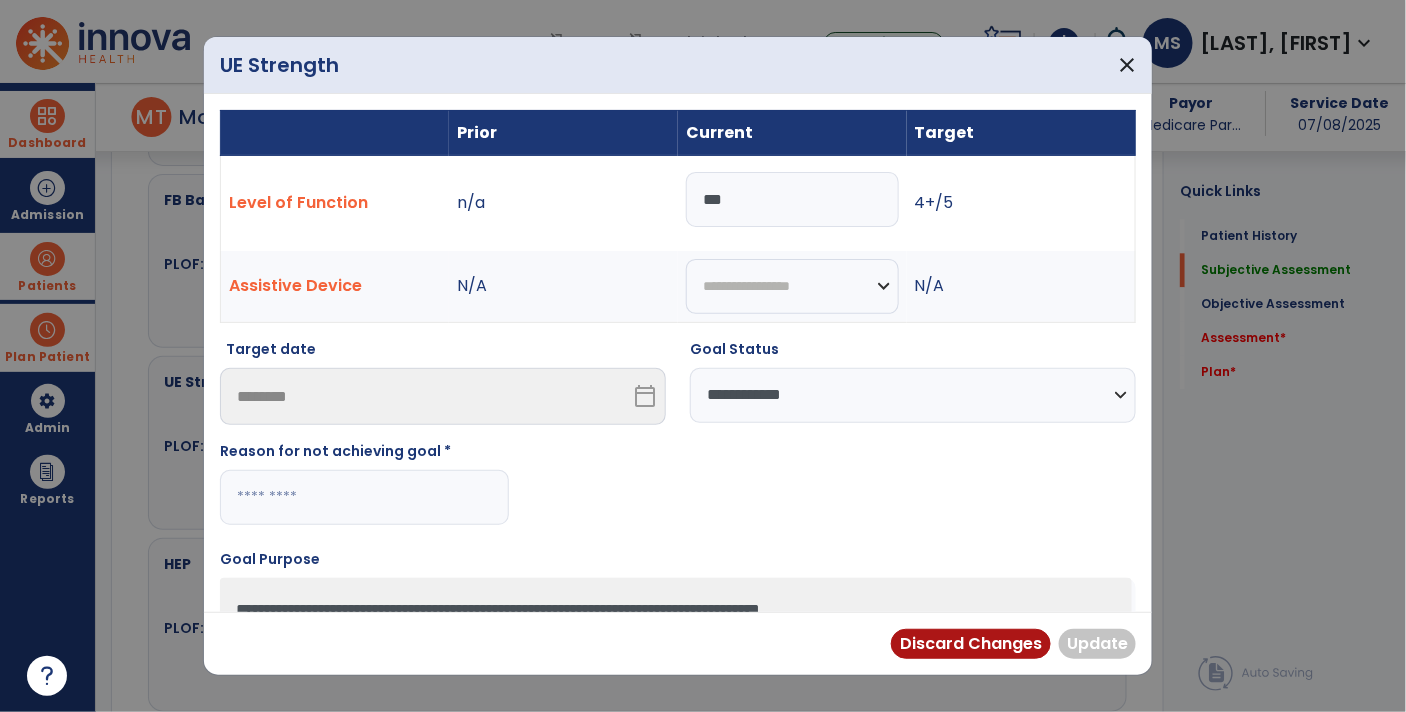 click at bounding box center [364, 497] 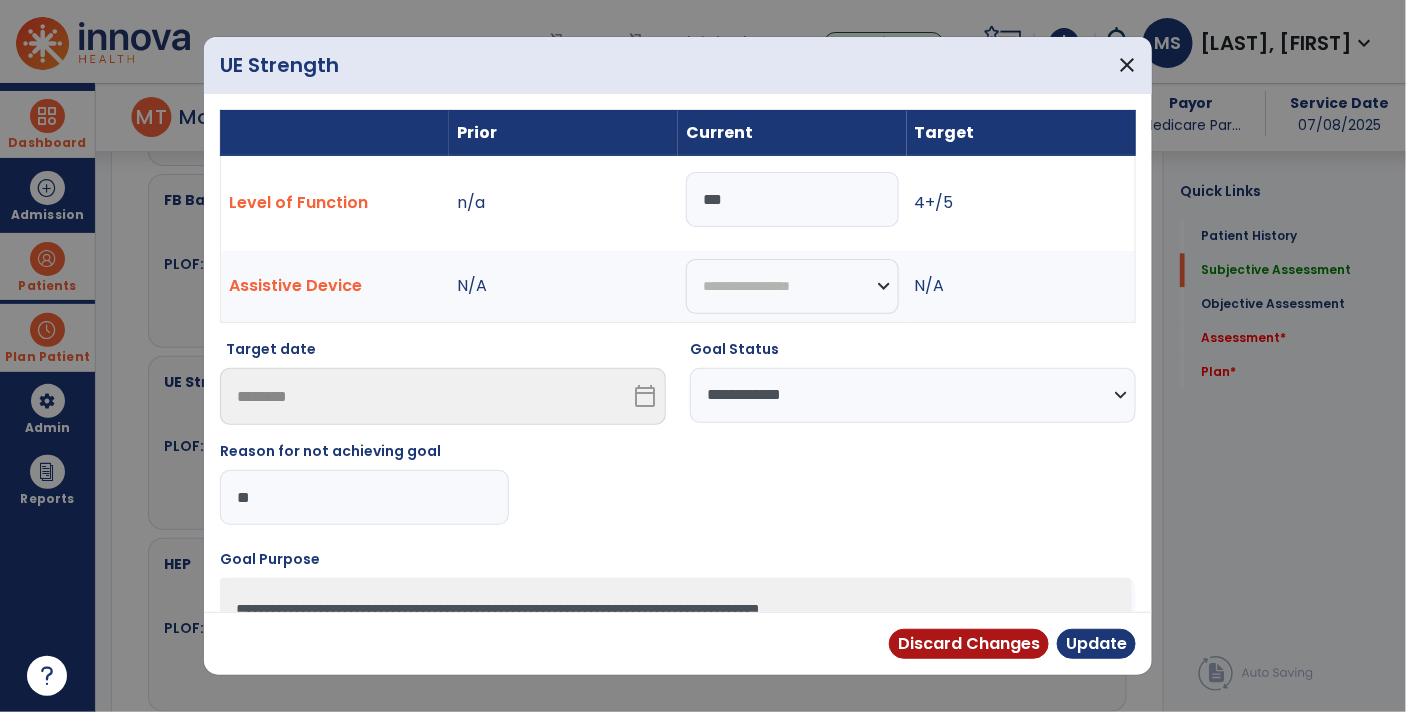 type on "*" 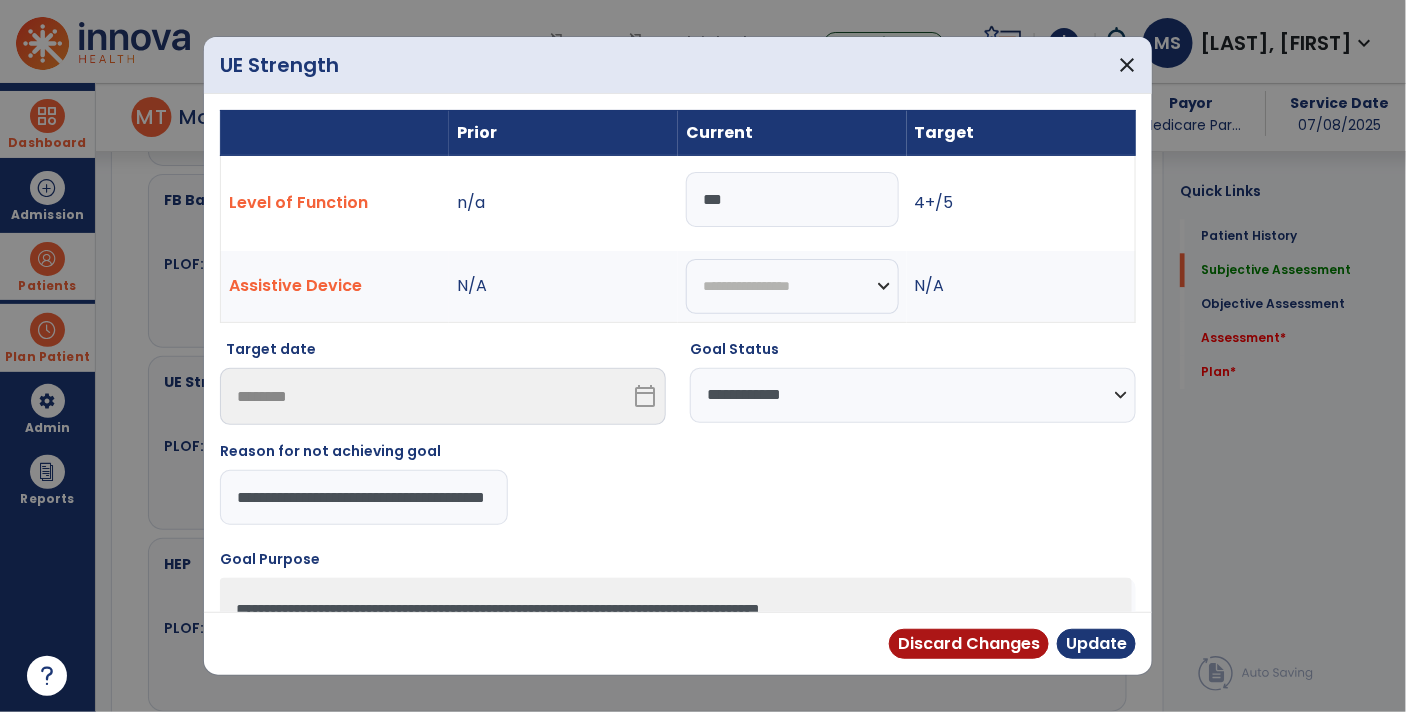 scroll, scrollTop: 0, scrollLeft: 94, axis: horizontal 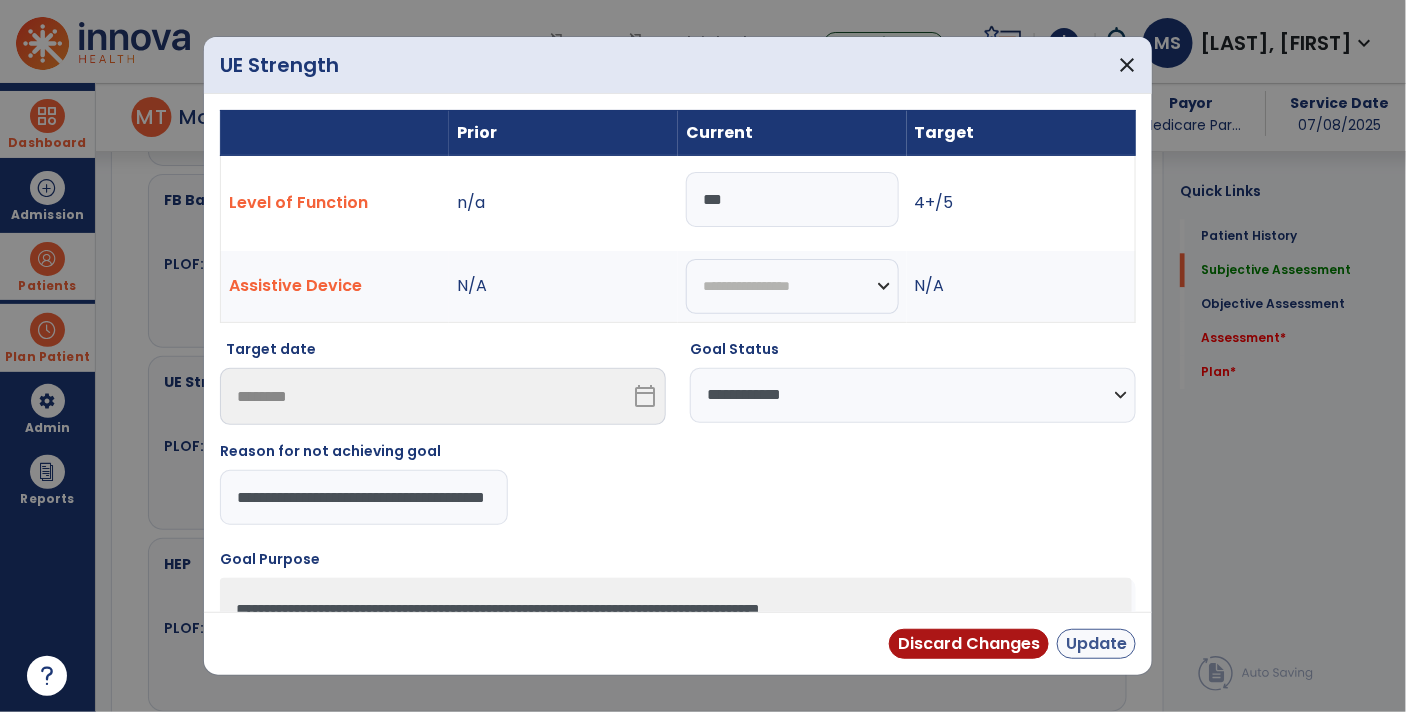 type on "**********" 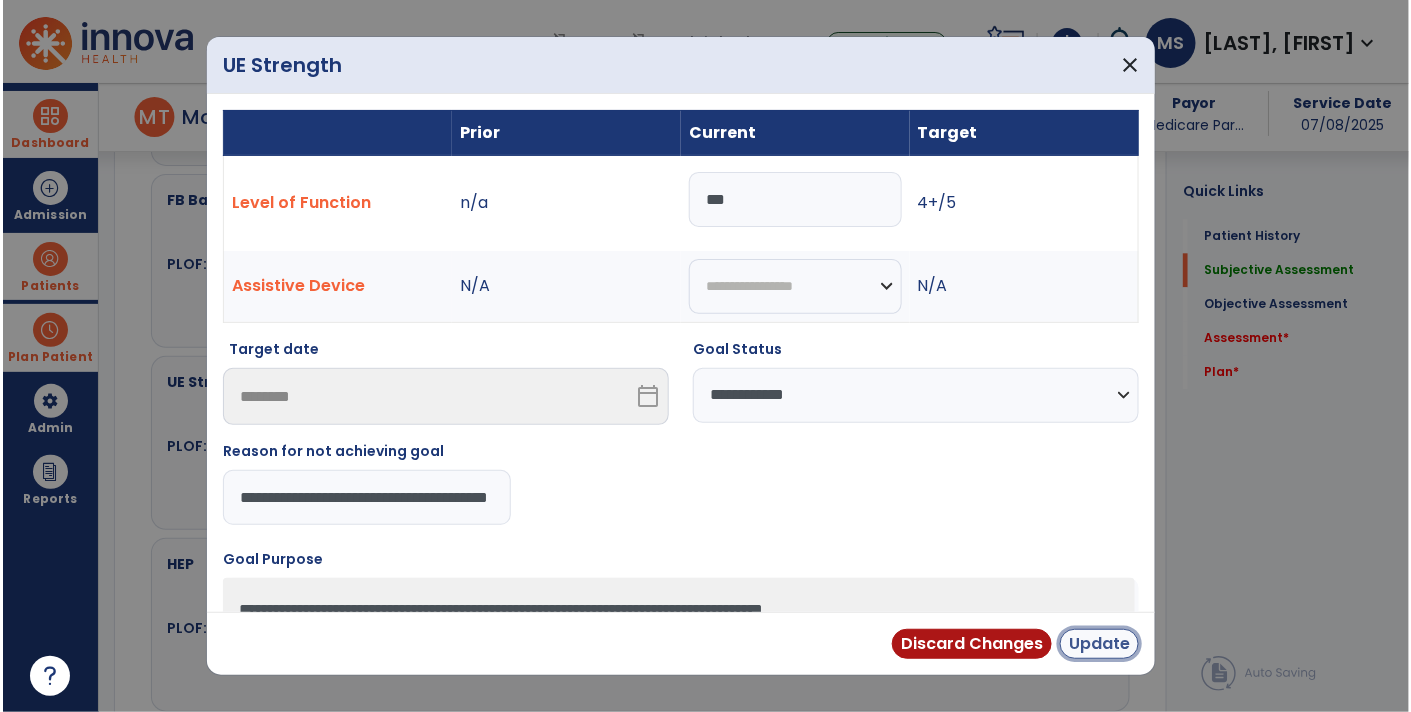 scroll, scrollTop: 0, scrollLeft: 0, axis: both 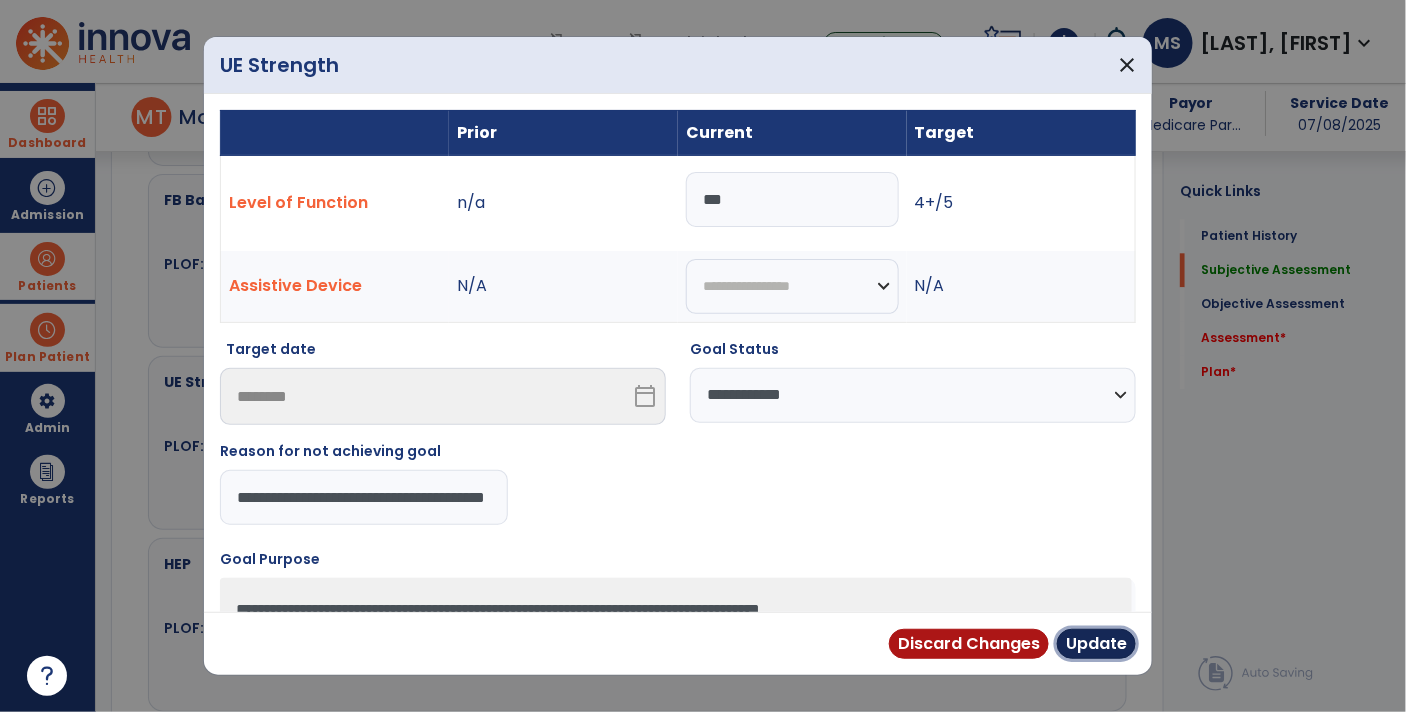 click on "Update" at bounding box center (1096, 644) 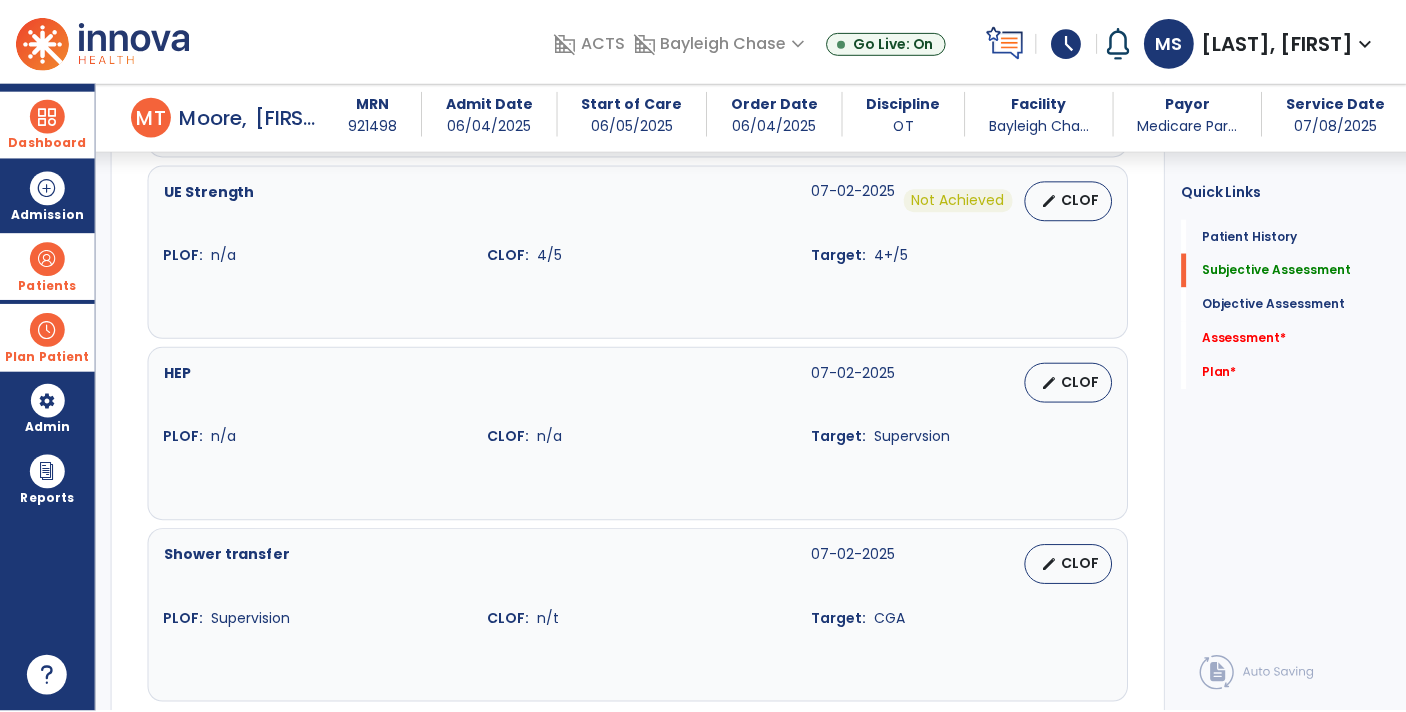 scroll, scrollTop: 1662, scrollLeft: 0, axis: vertical 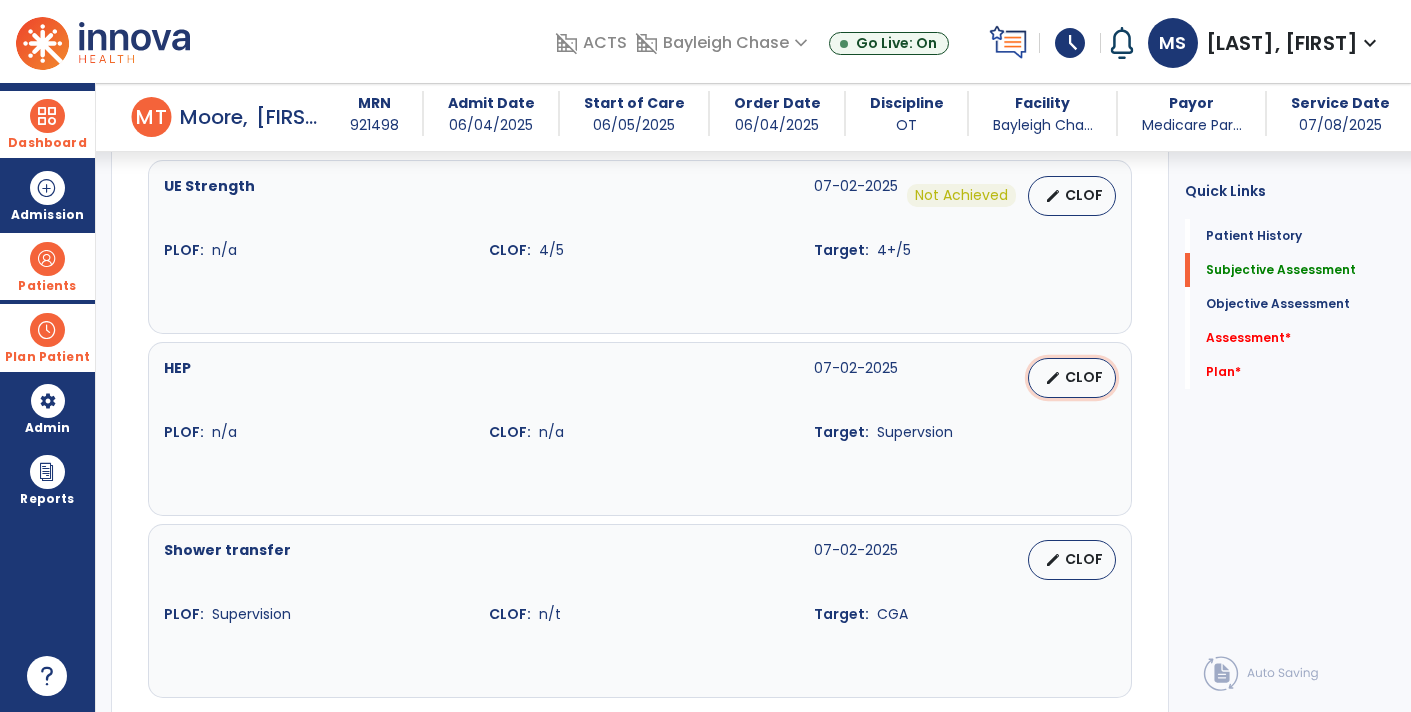 click on "CLOF" at bounding box center [1084, 377] 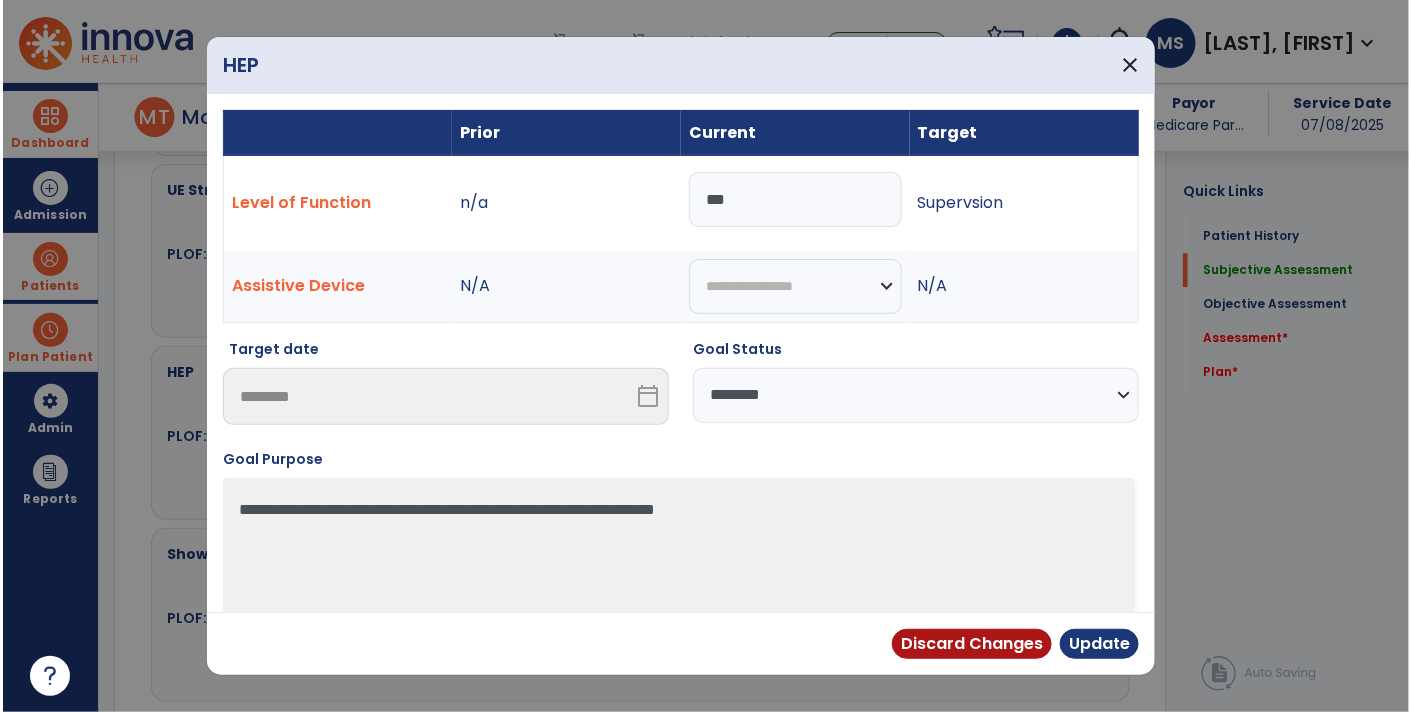 scroll, scrollTop: 1662, scrollLeft: 0, axis: vertical 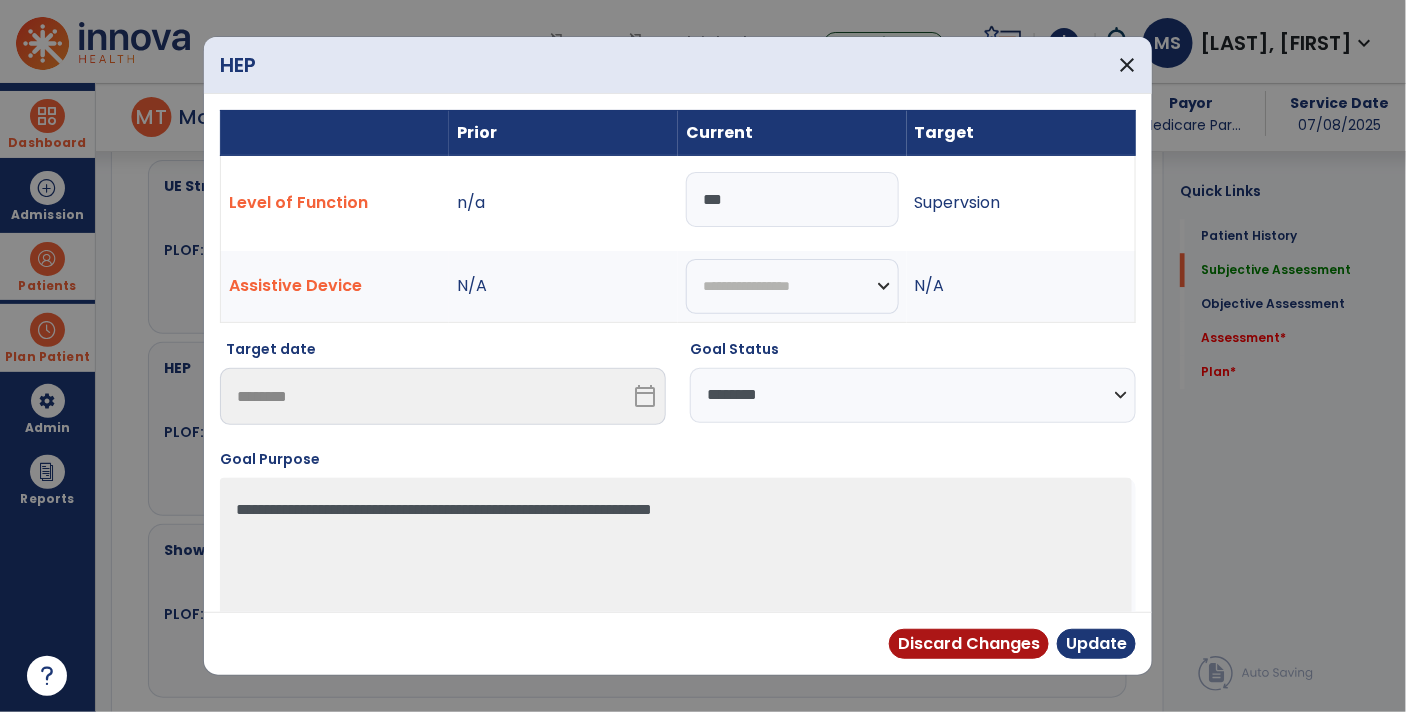 drag, startPoint x: 760, startPoint y: 202, endPoint x: 758, endPoint y: 188, distance: 14.142136 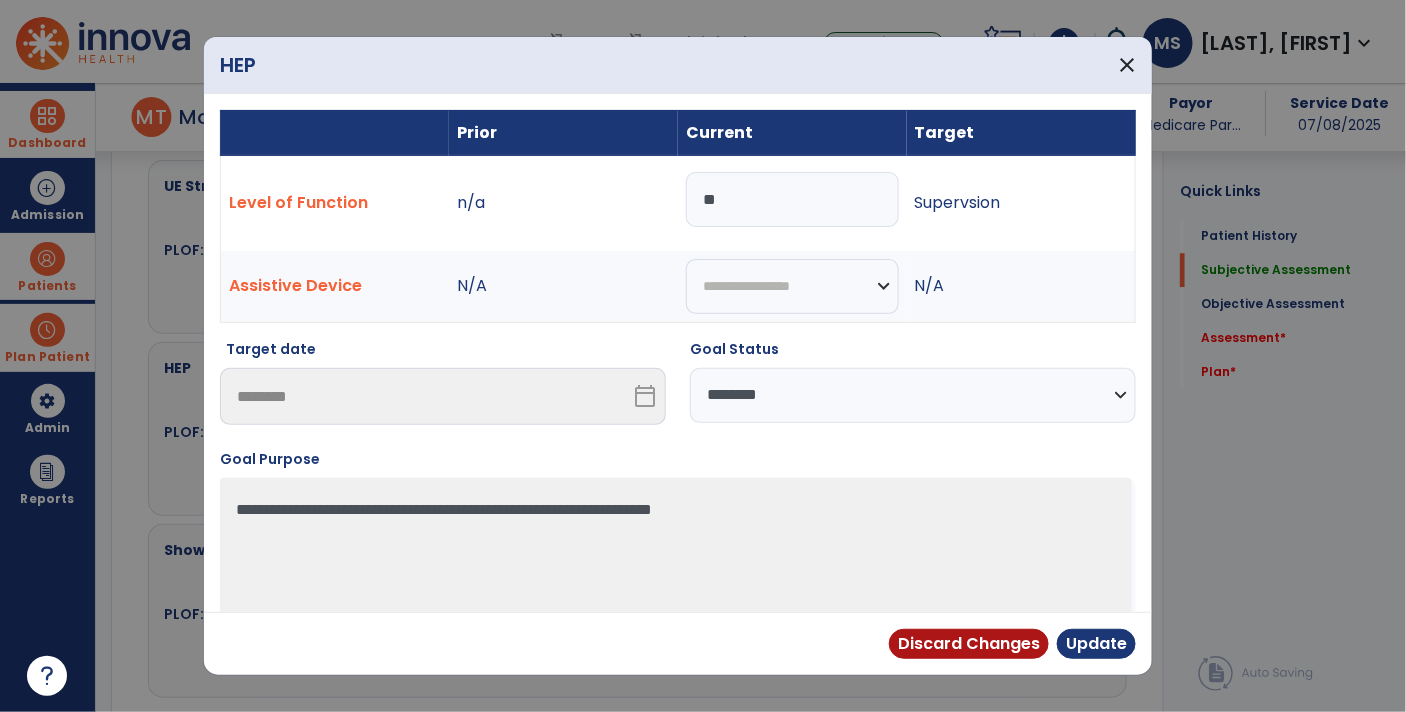 type on "*" 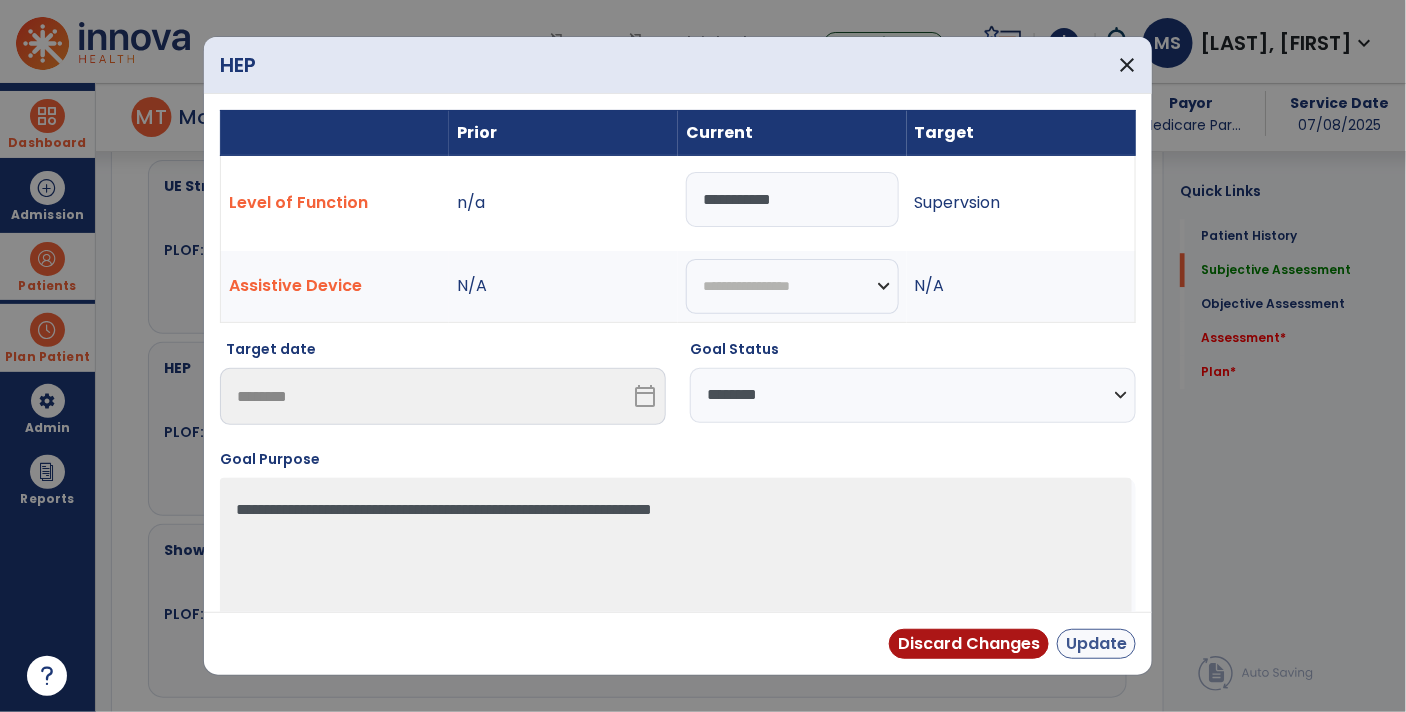 type on "**********" 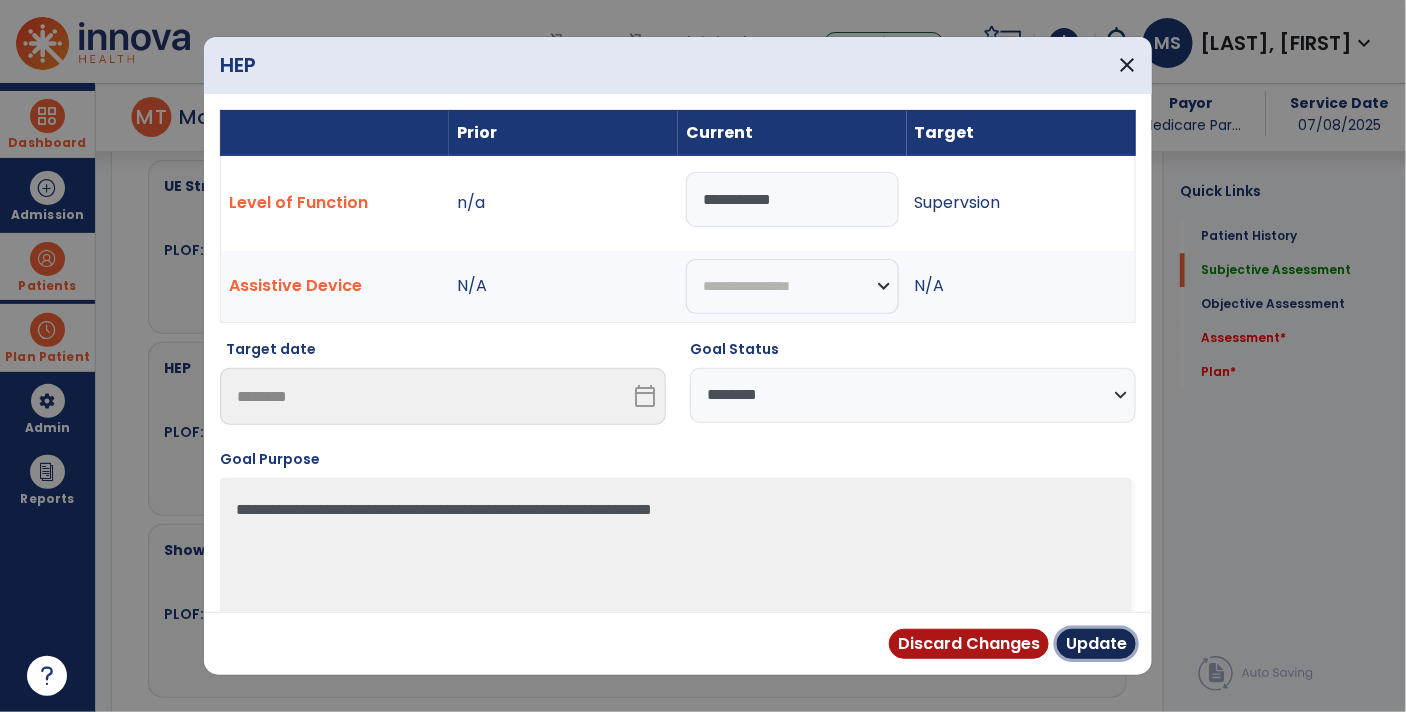 click on "Update" at bounding box center [1096, 644] 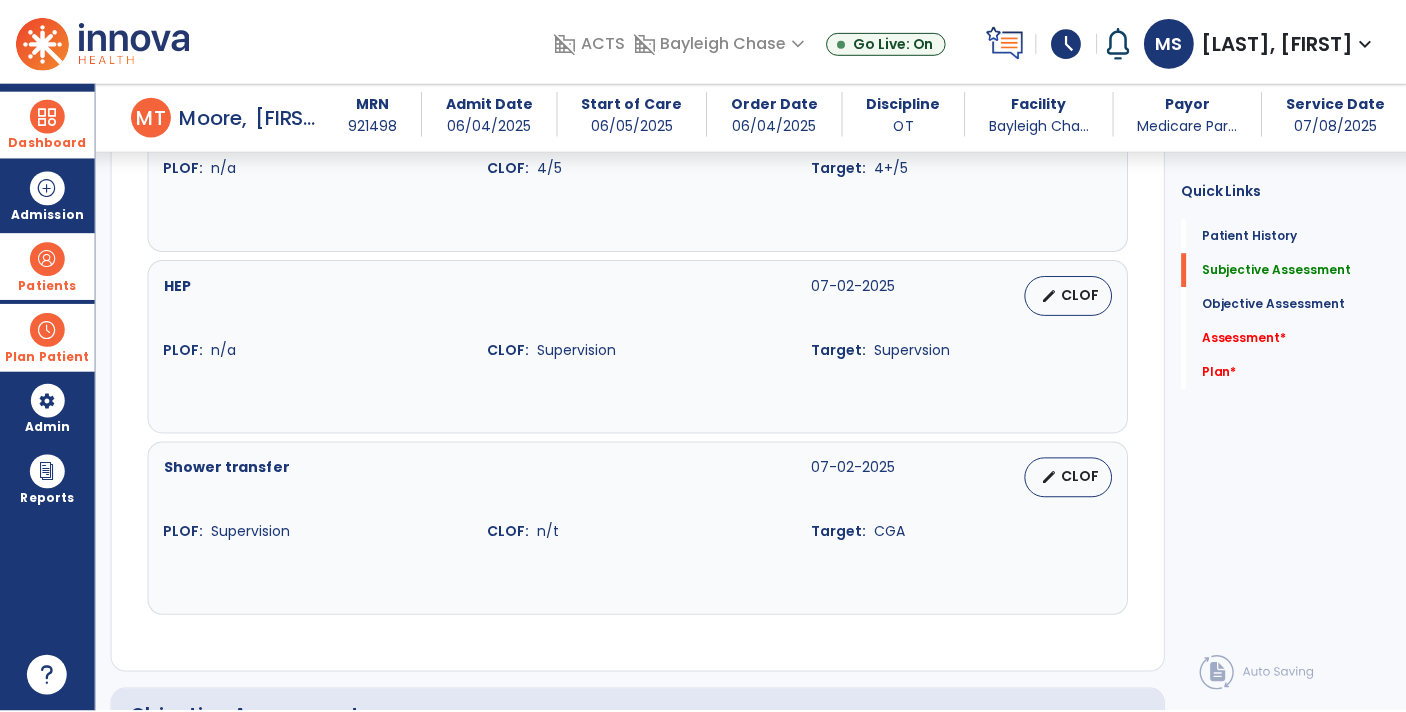 scroll, scrollTop: 1782, scrollLeft: 0, axis: vertical 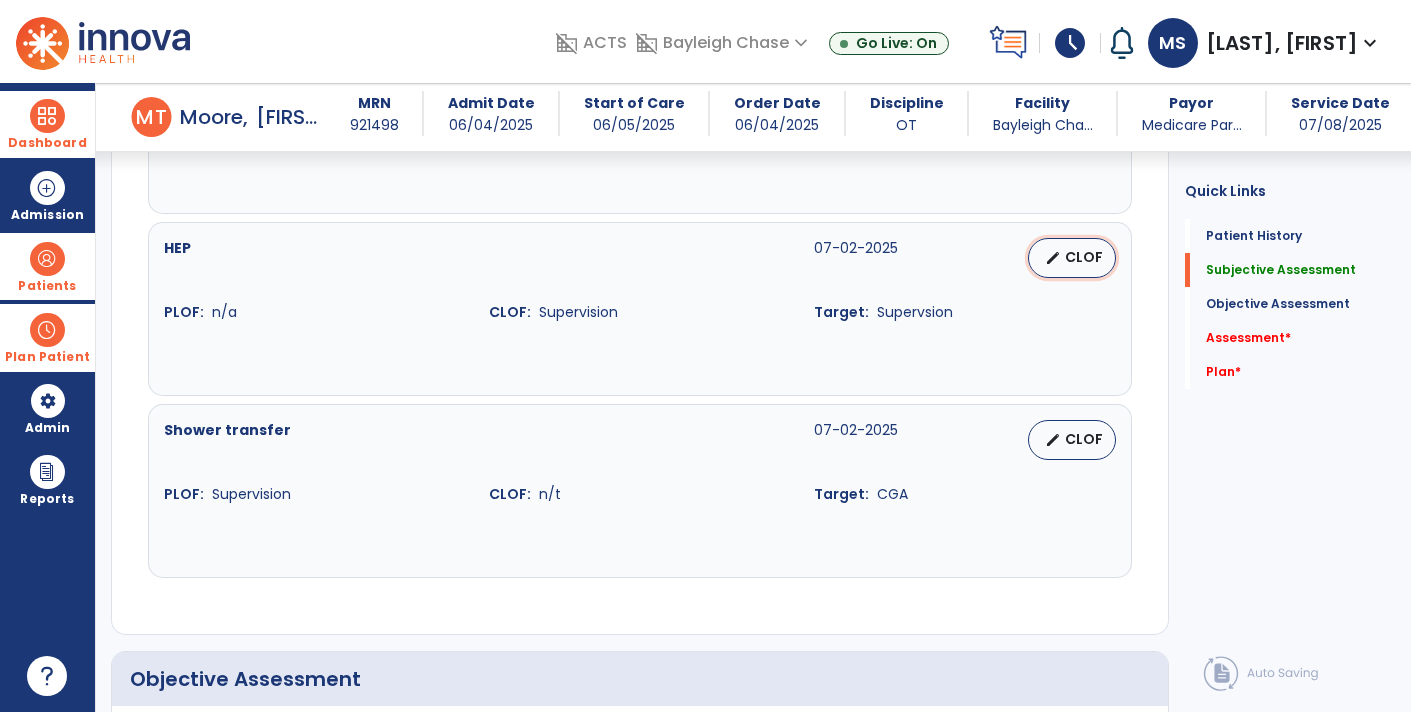 click on "CLOF" at bounding box center (1084, 257) 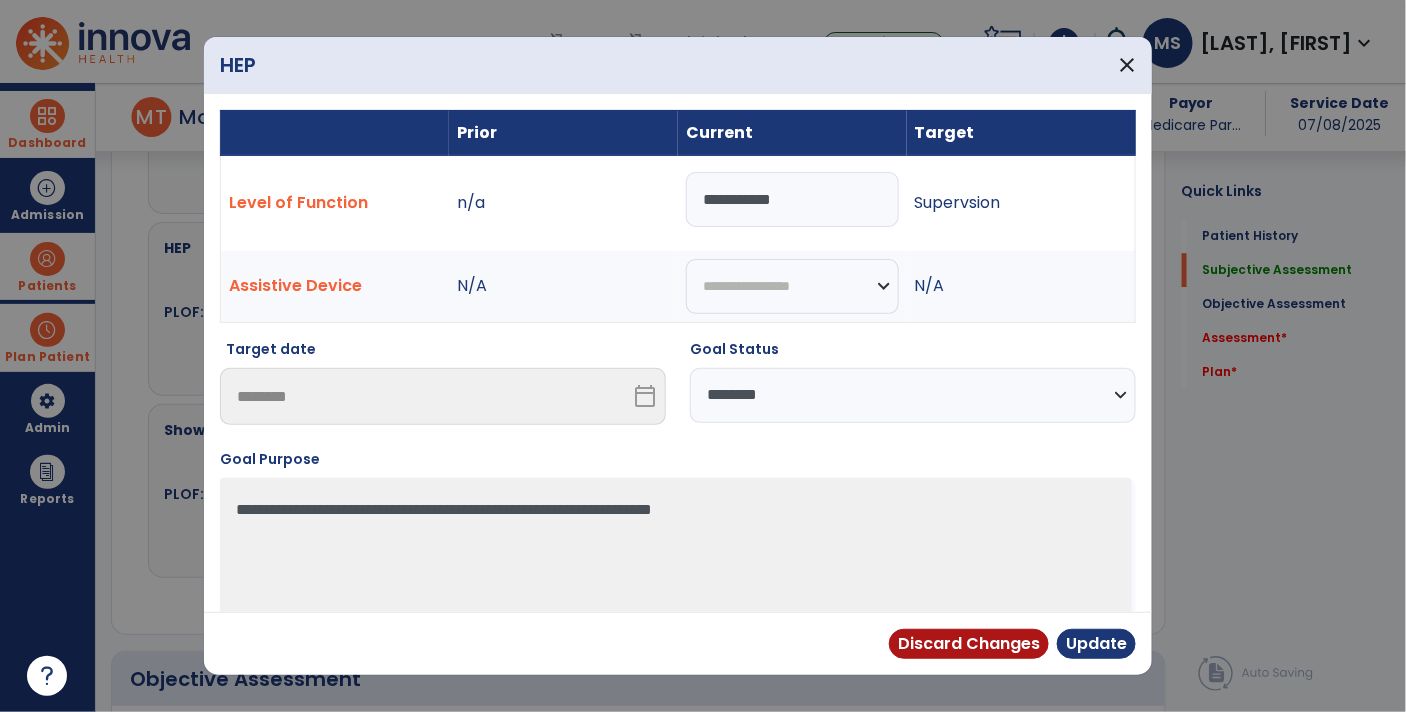 scroll, scrollTop: 1782, scrollLeft: 0, axis: vertical 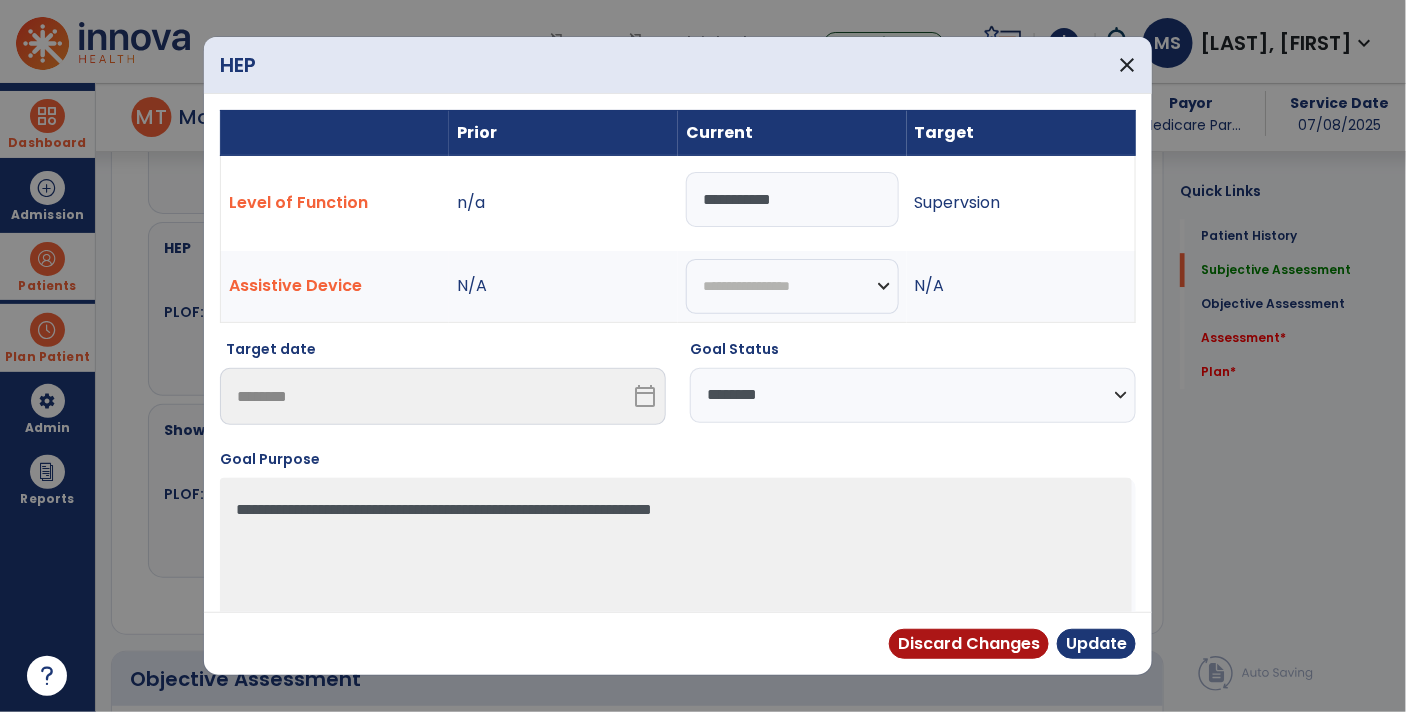 click on "**********" at bounding box center [913, 395] 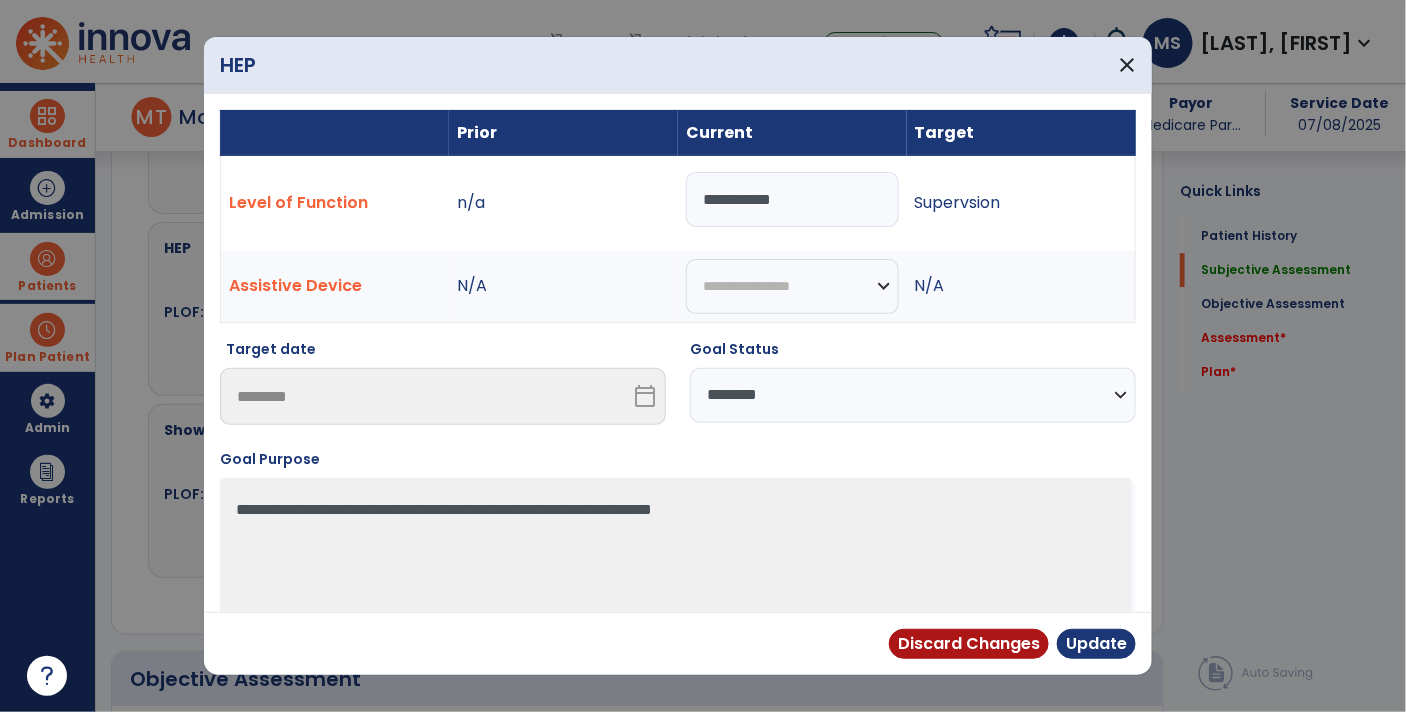 select on "********" 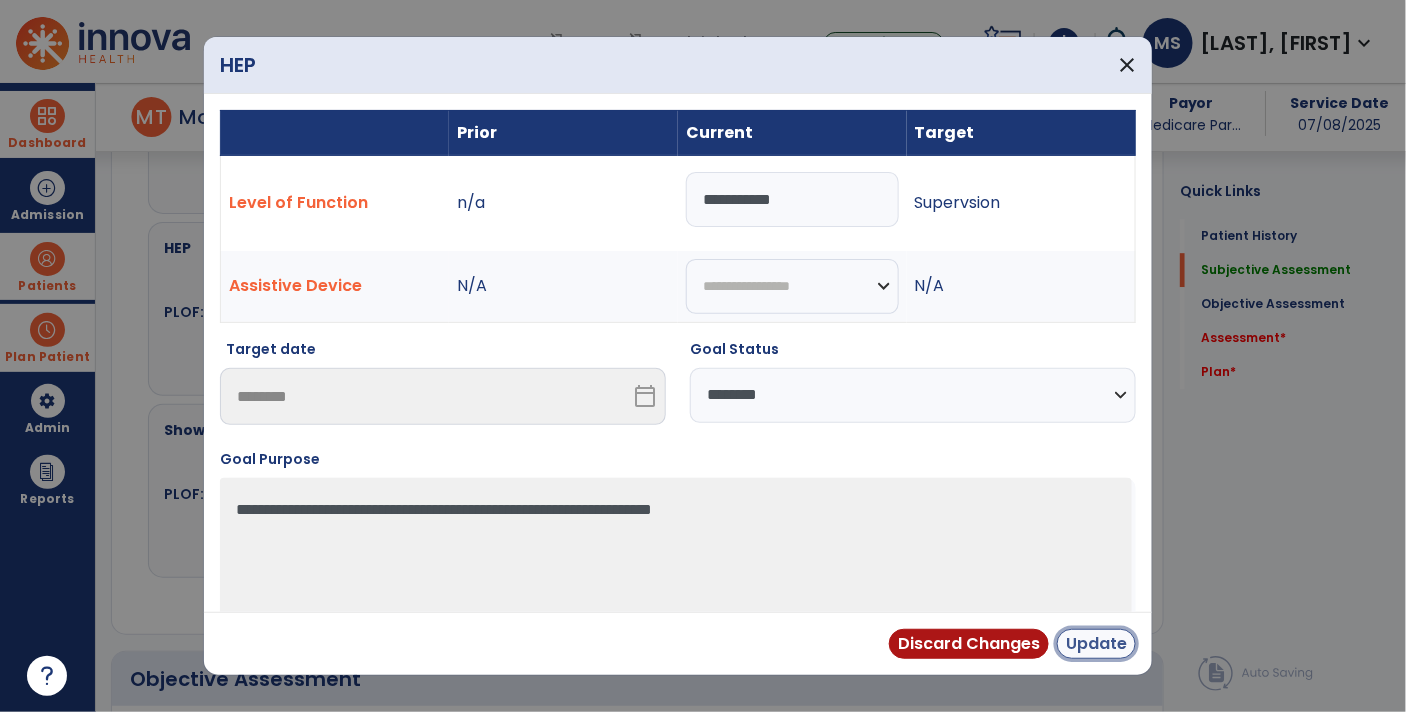 click on "Update" at bounding box center [1096, 644] 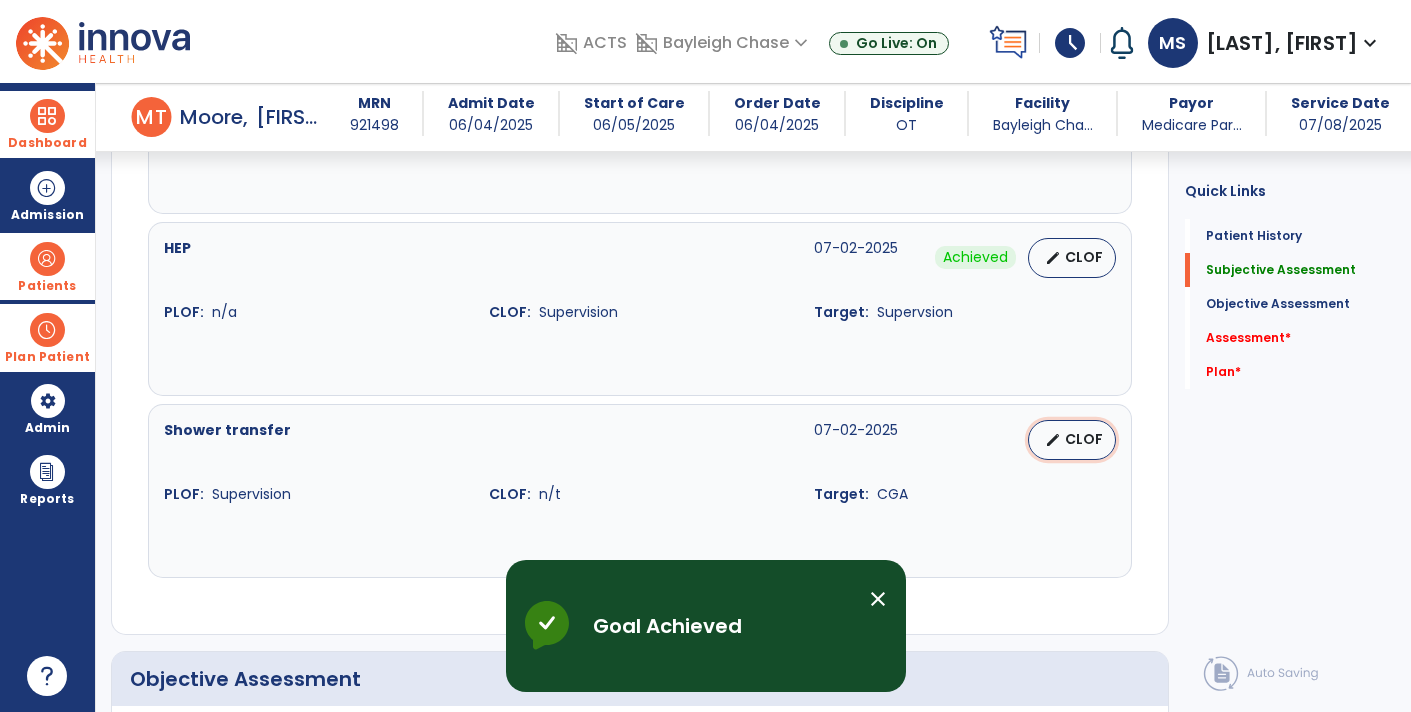 click on "CLOF" at bounding box center (1084, 439) 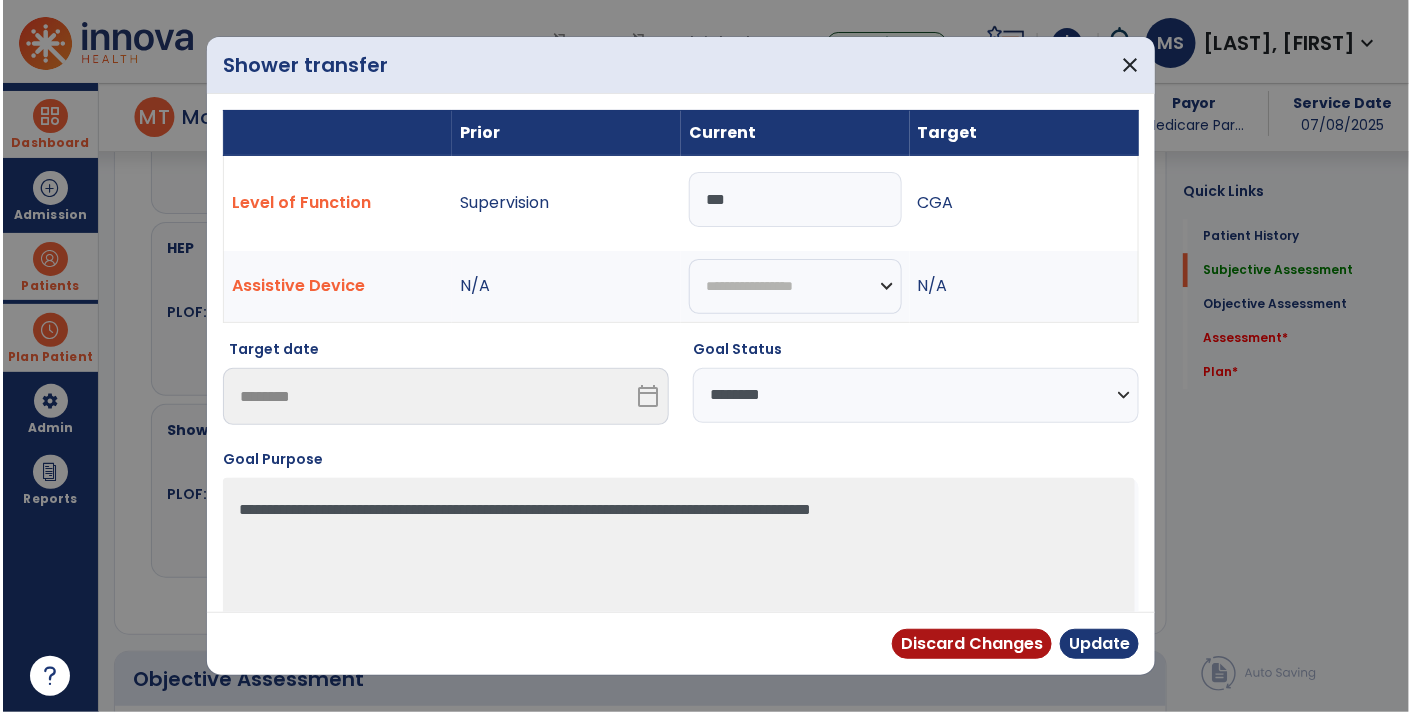 scroll, scrollTop: 1782, scrollLeft: 0, axis: vertical 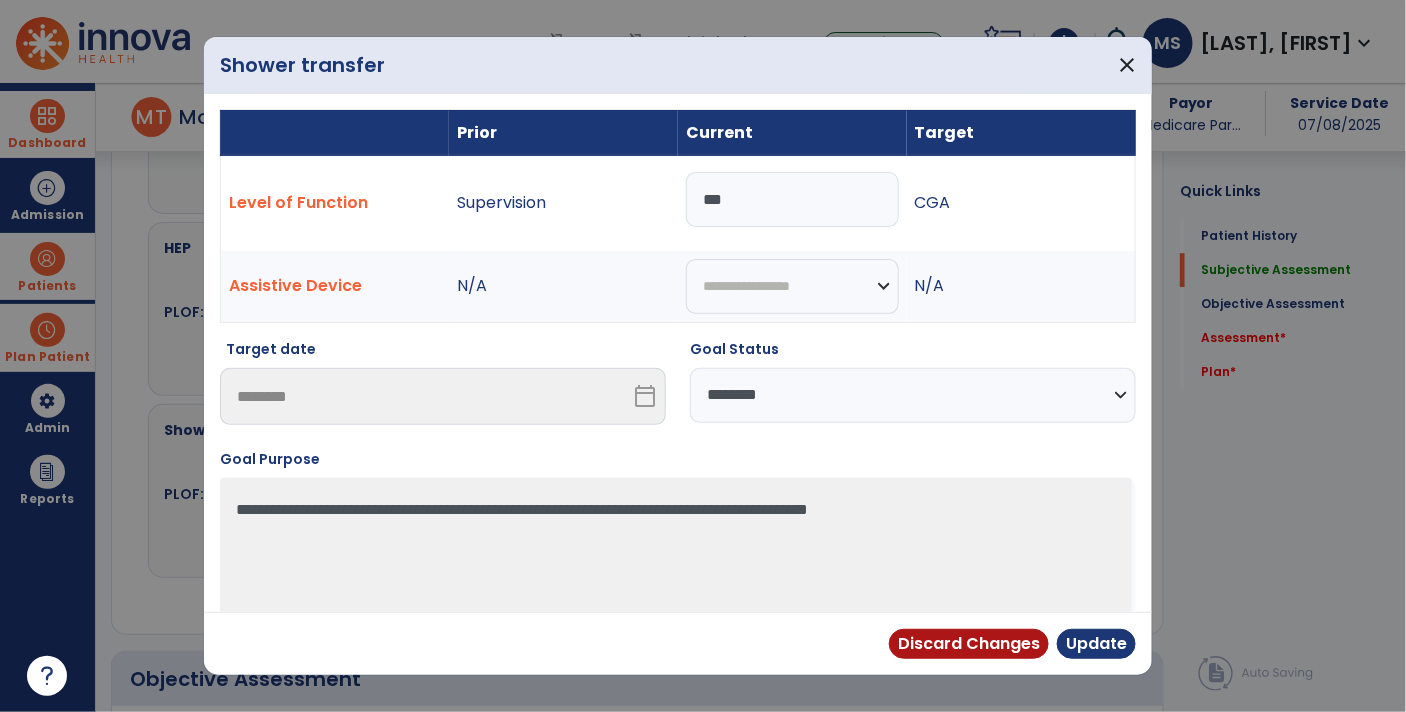 click on "***" at bounding box center (792, 199) 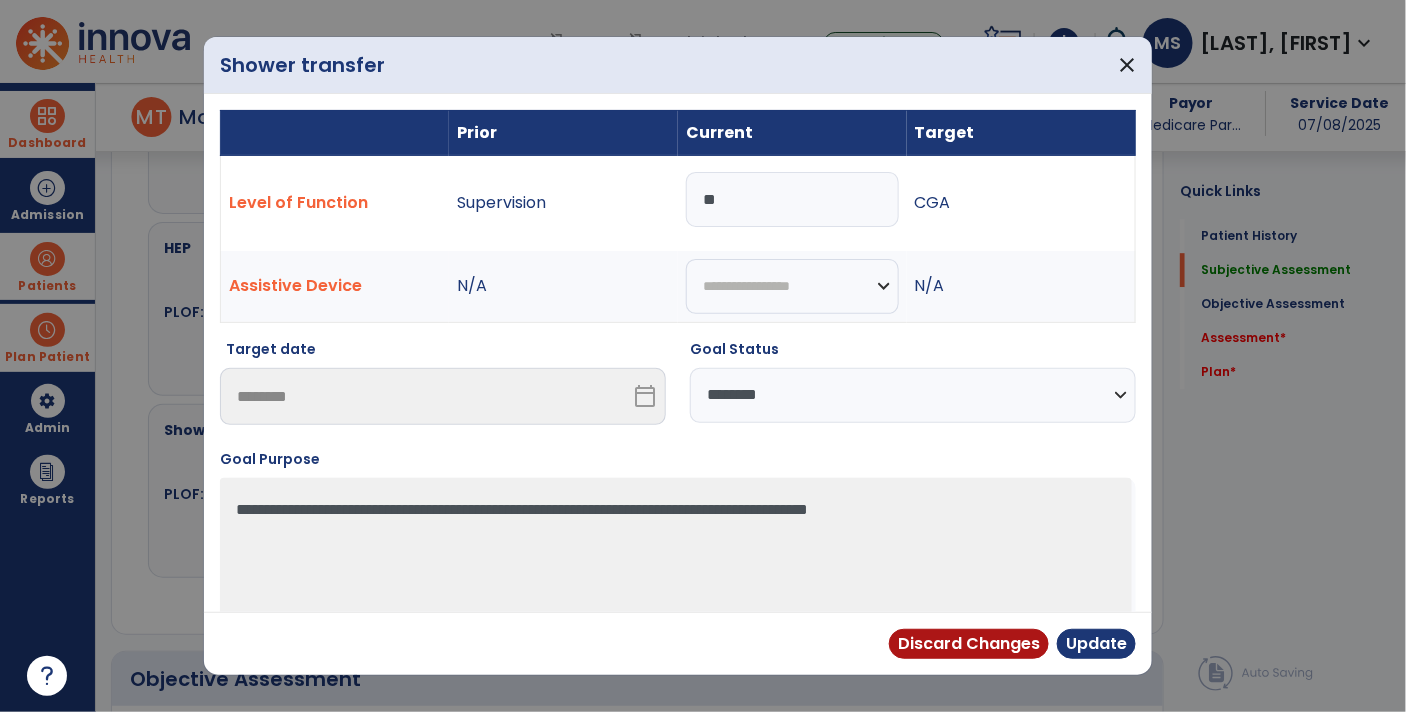 type on "*" 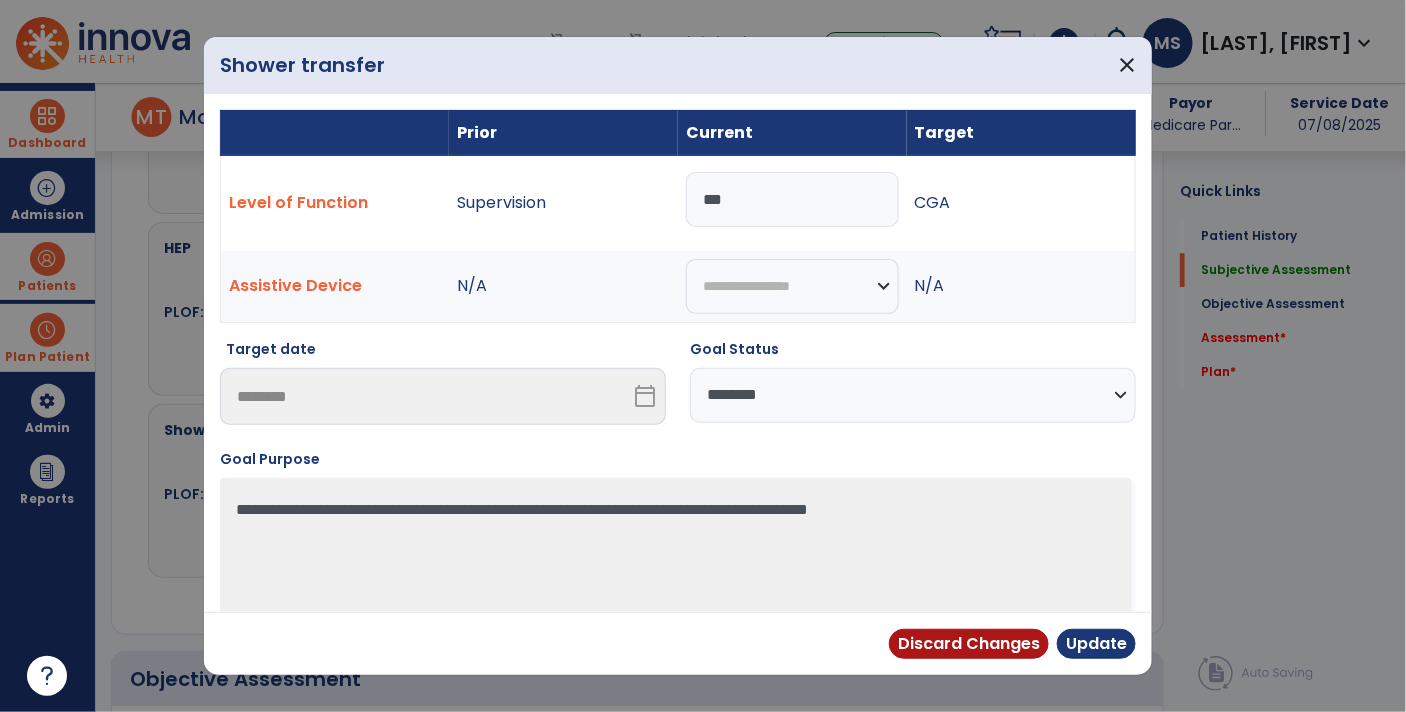 type on "***" 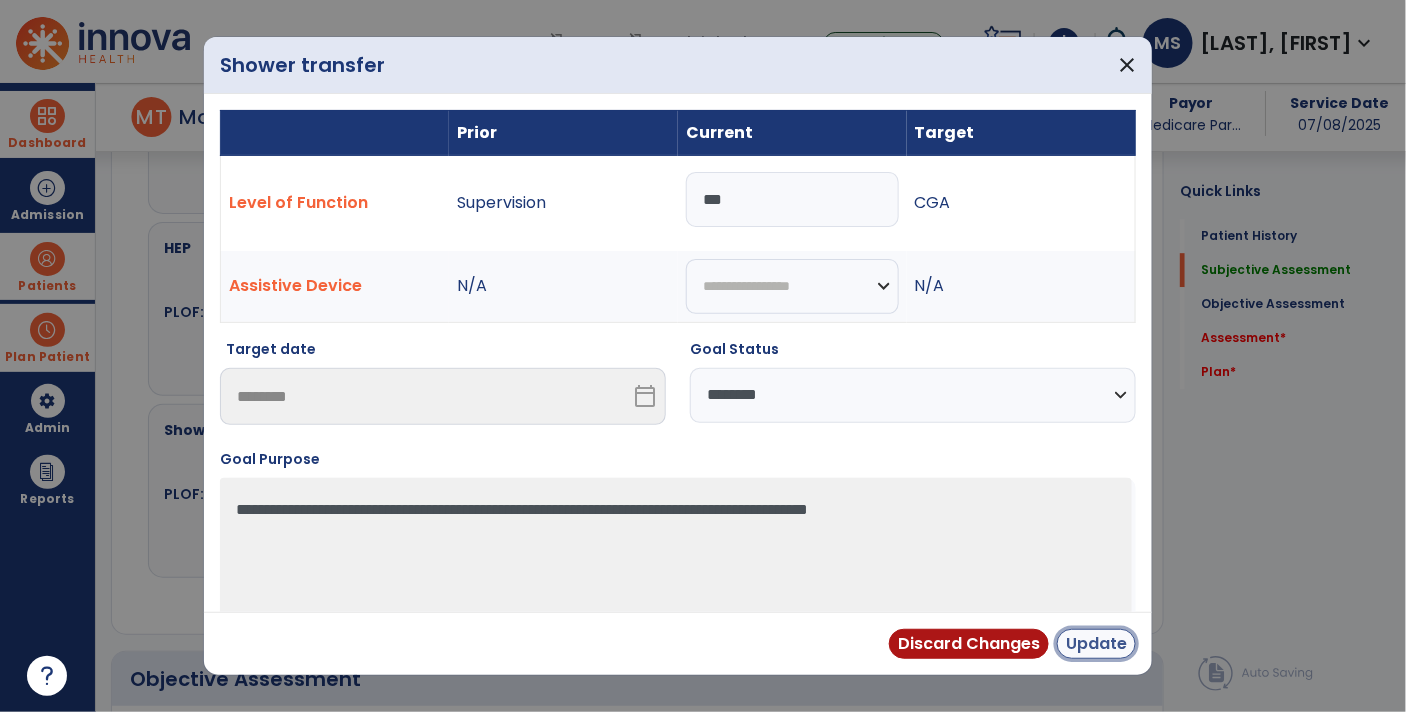 click on "Update" at bounding box center (1096, 644) 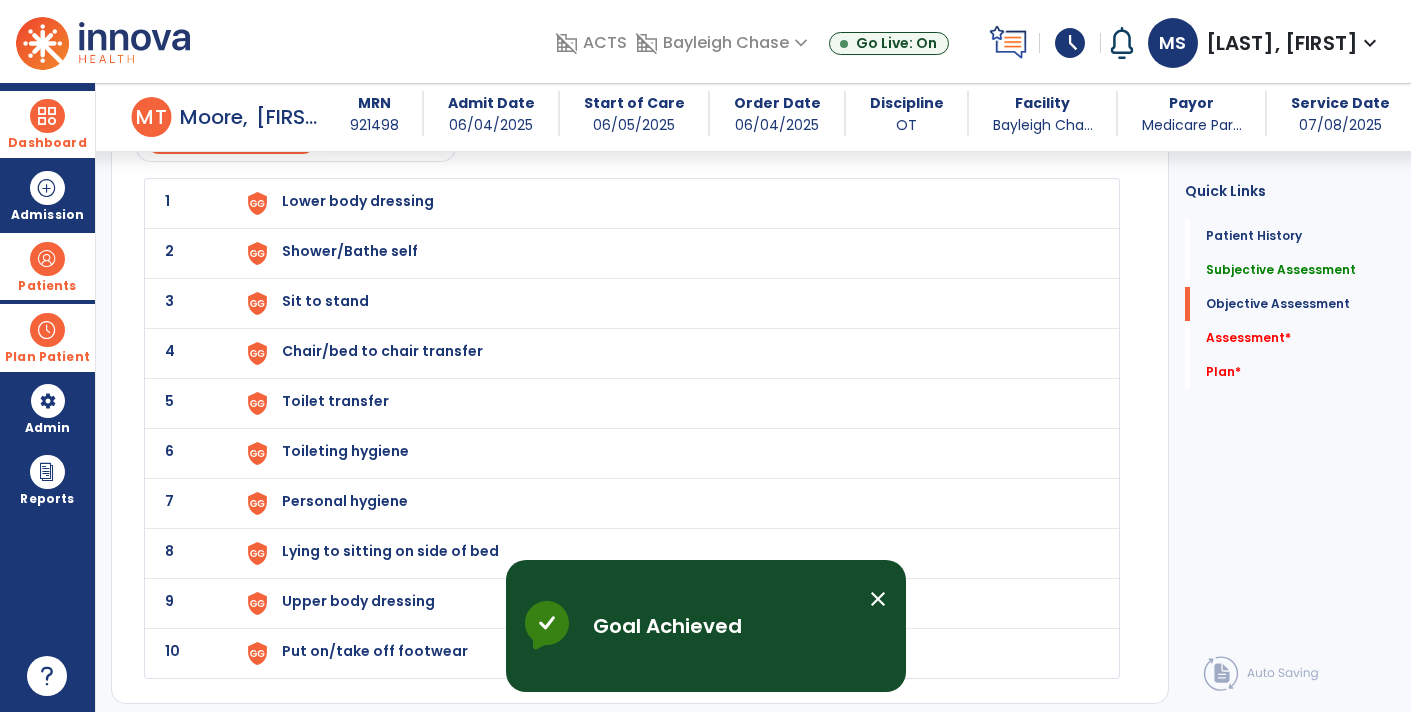 scroll, scrollTop: 2442, scrollLeft: 0, axis: vertical 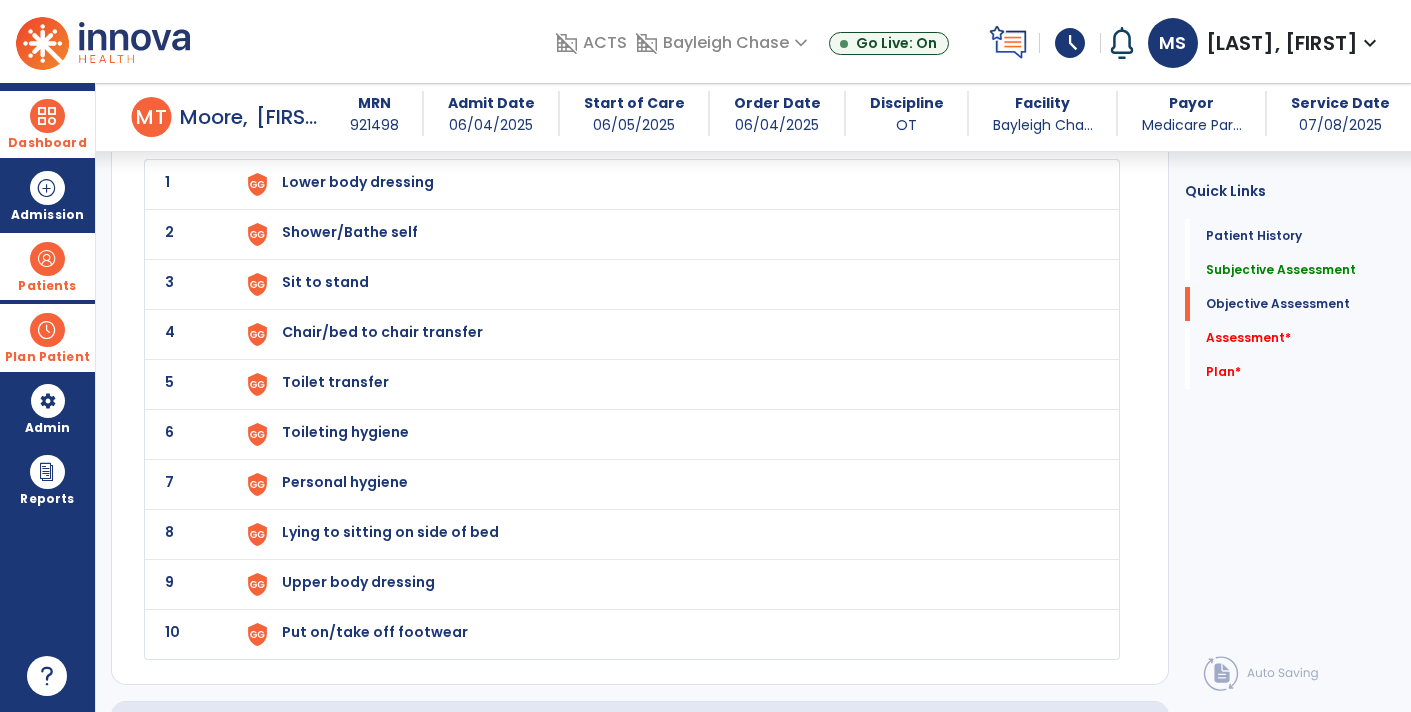 drag, startPoint x: 1106, startPoint y: 444, endPoint x: 1177, endPoint y: 405, distance: 81.00617 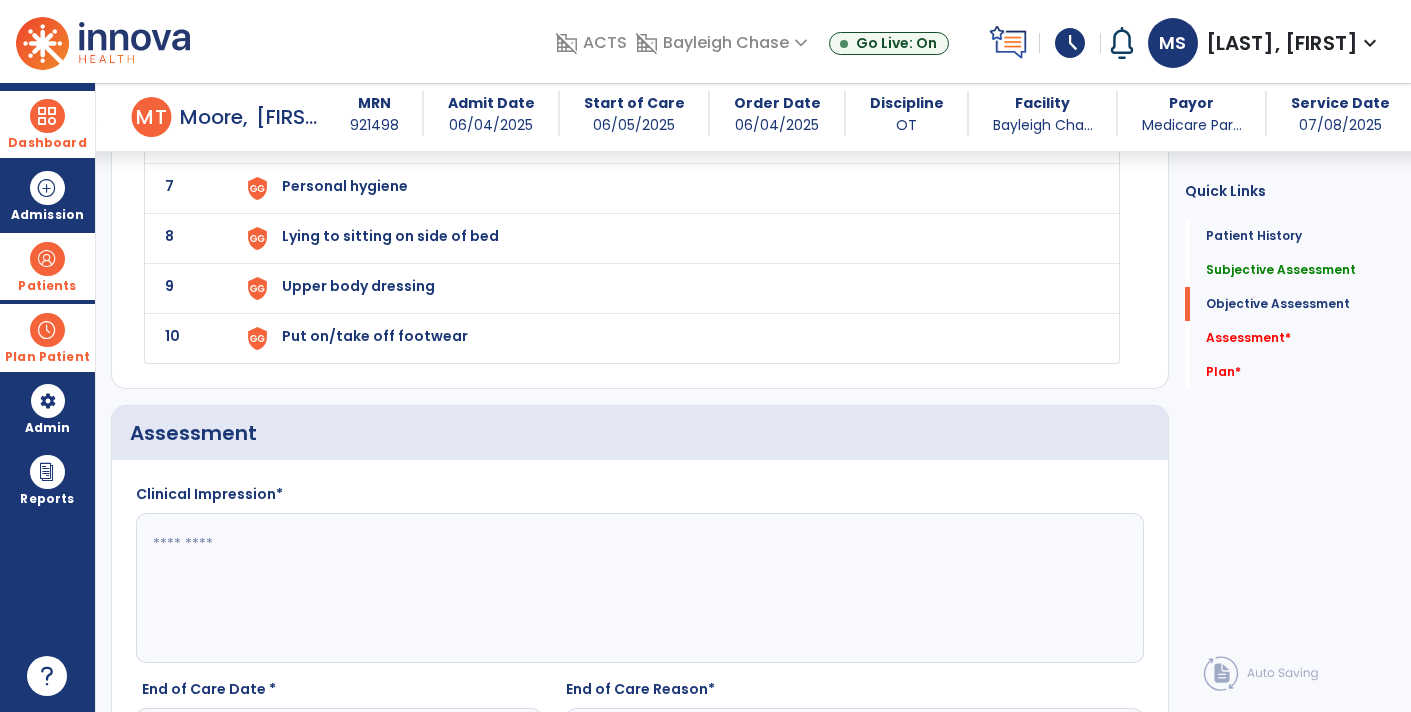 scroll, scrollTop: 2736, scrollLeft: 0, axis: vertical 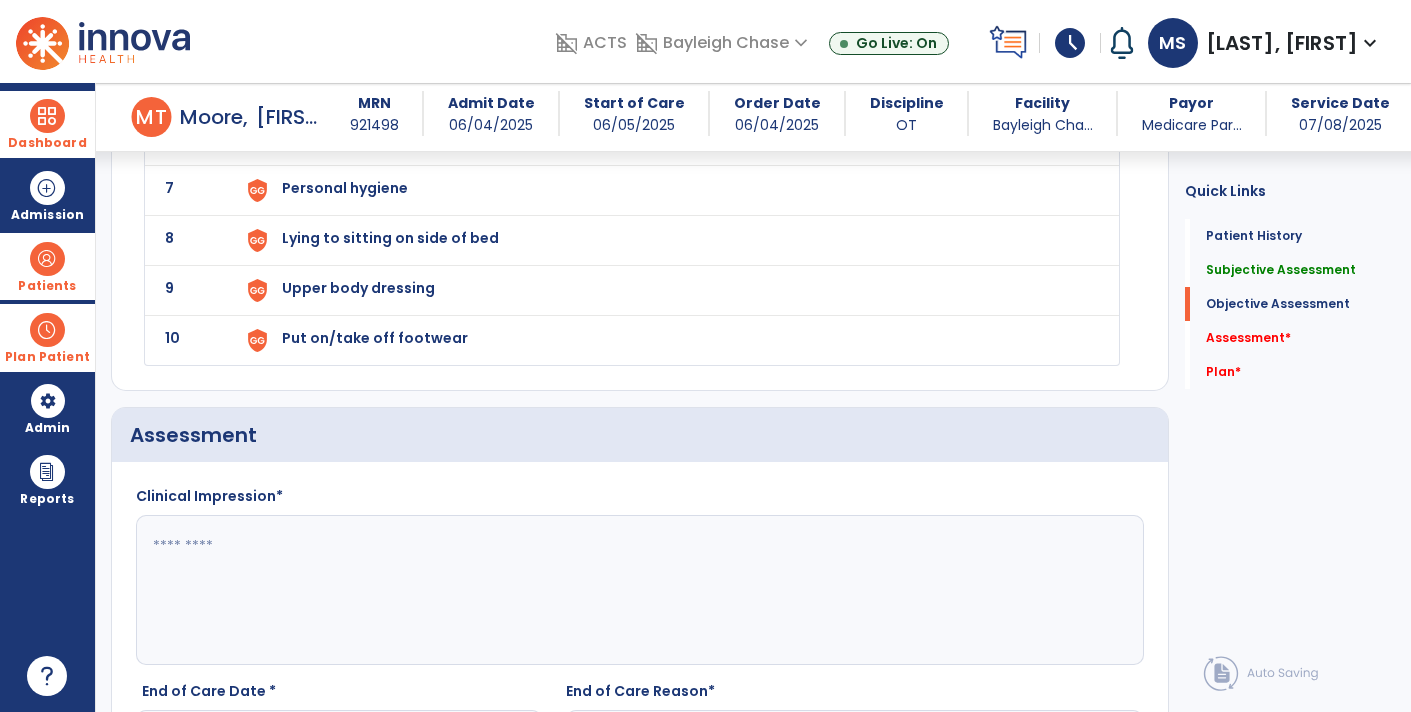 drag, startPoint x: 43, startPoint y: 684, endPoint x: 57, endPoint y: 691, distance: 15.652476 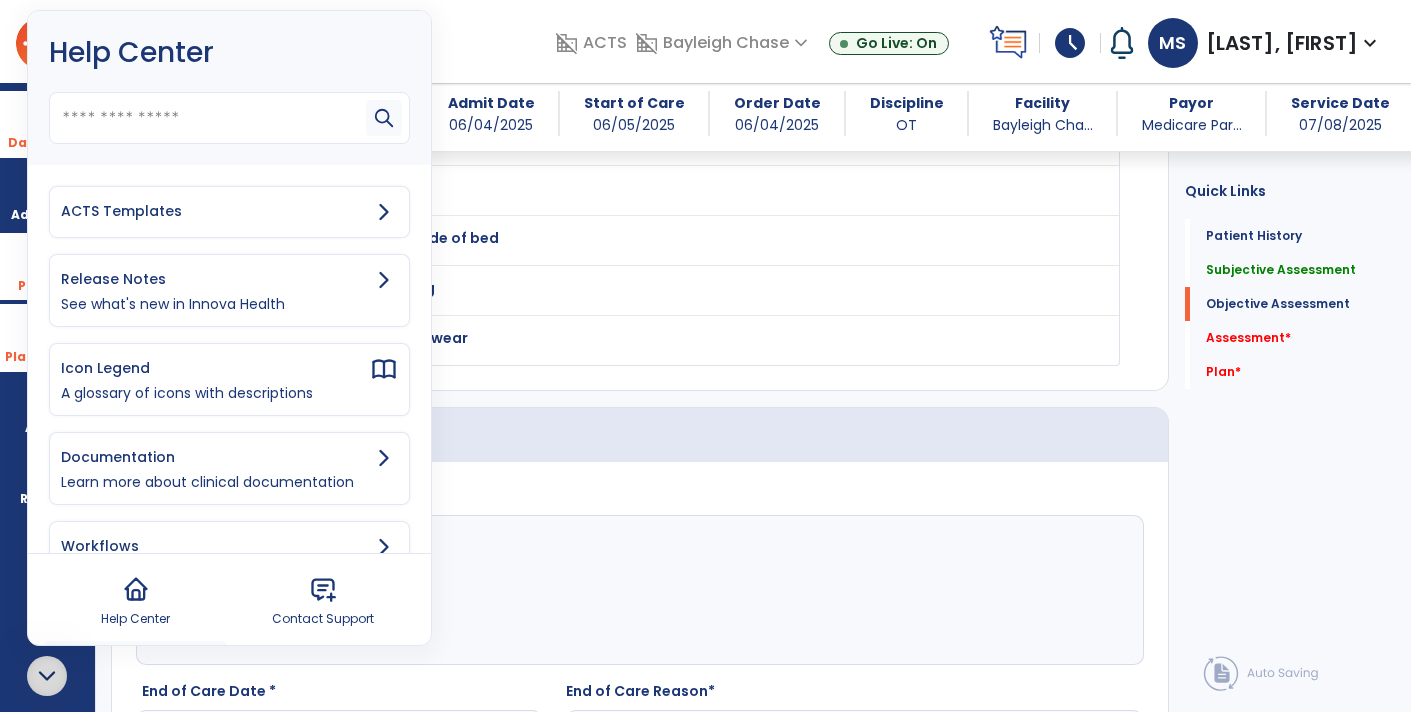 click on "ACTS Templates" at bounding box center (215, 211) 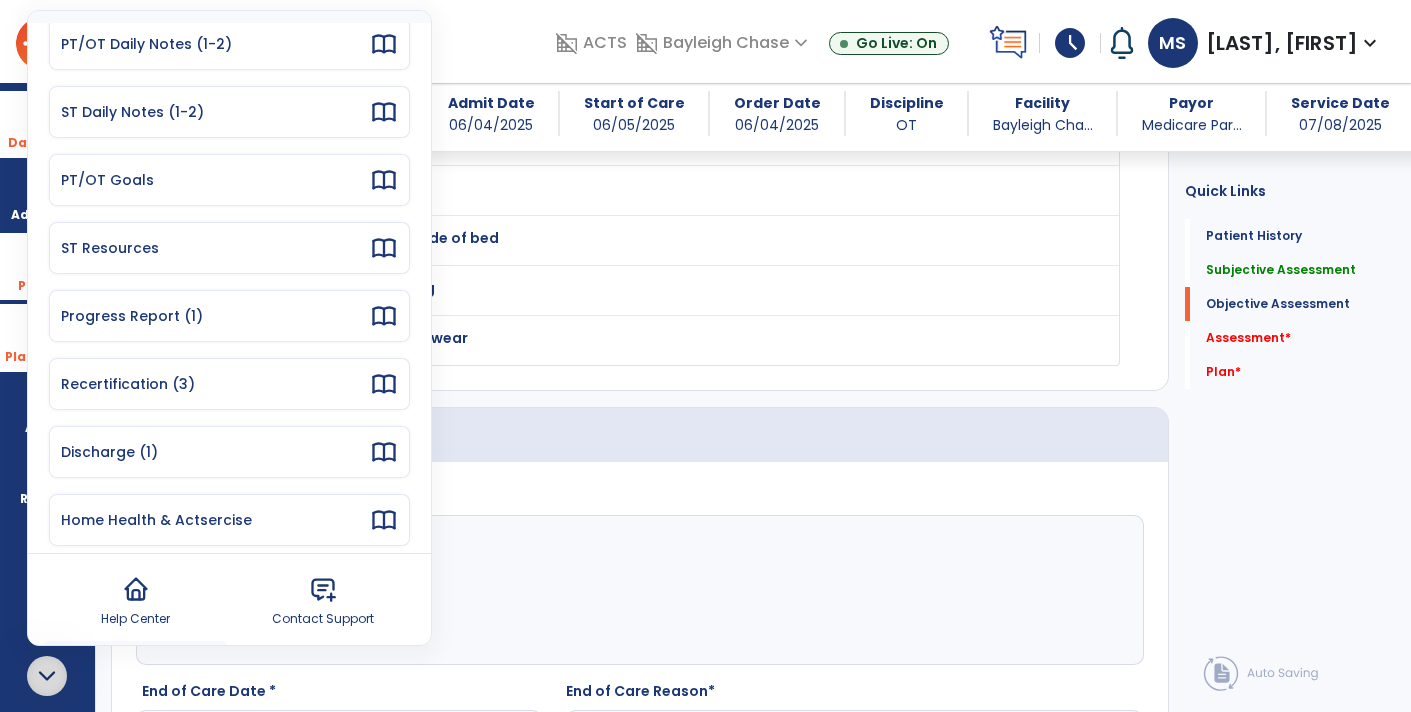 scroll, scrollTop: 179, scrollLeft: 0, axis: vertical 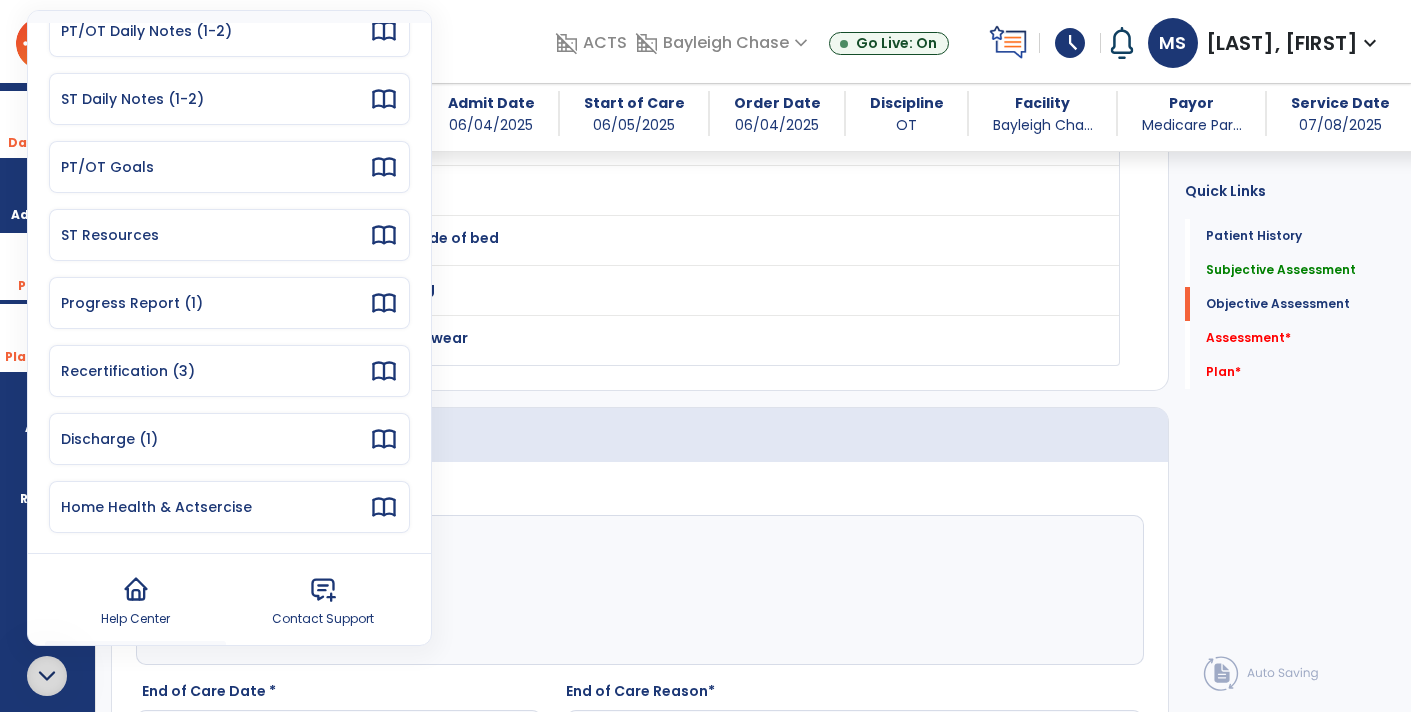 click on "Discharge (1)" at bounding box center [215, 439] 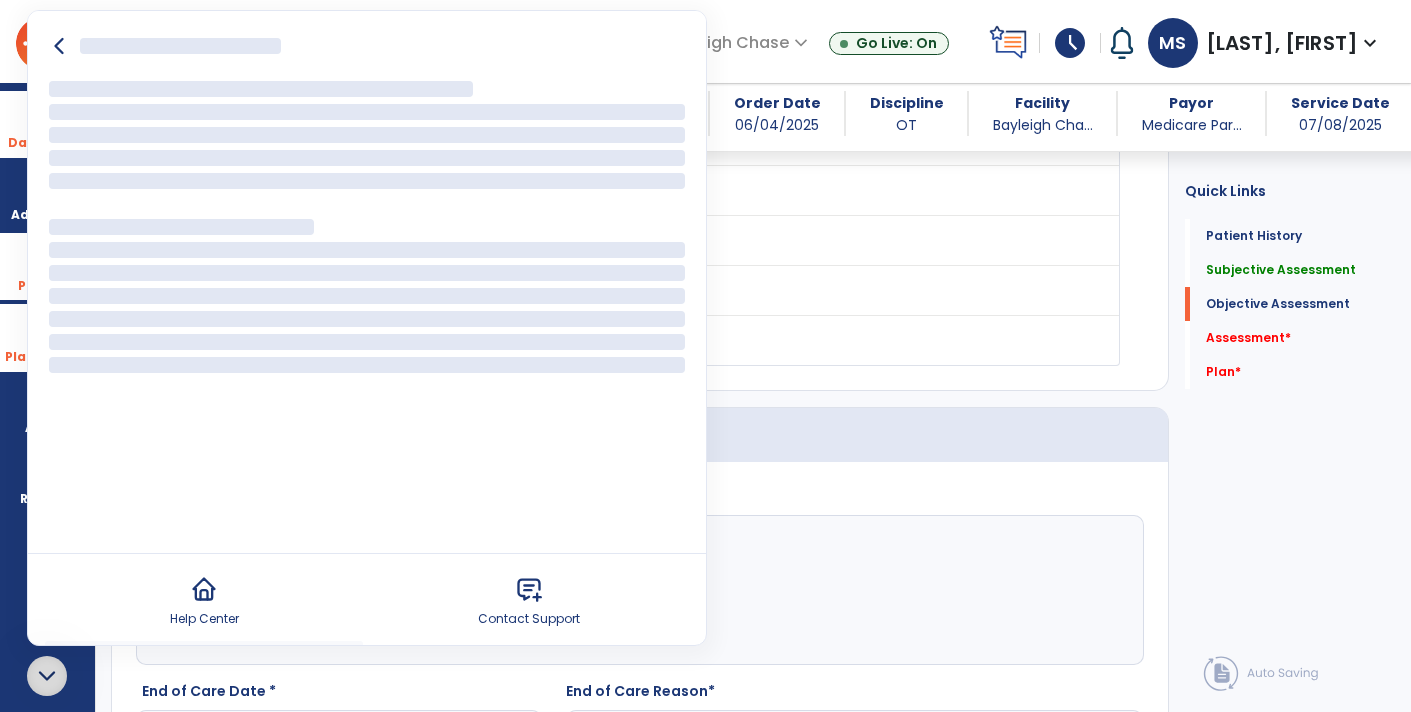 scroll, scrollTop: 0, scrollLeft: 0, axis: both 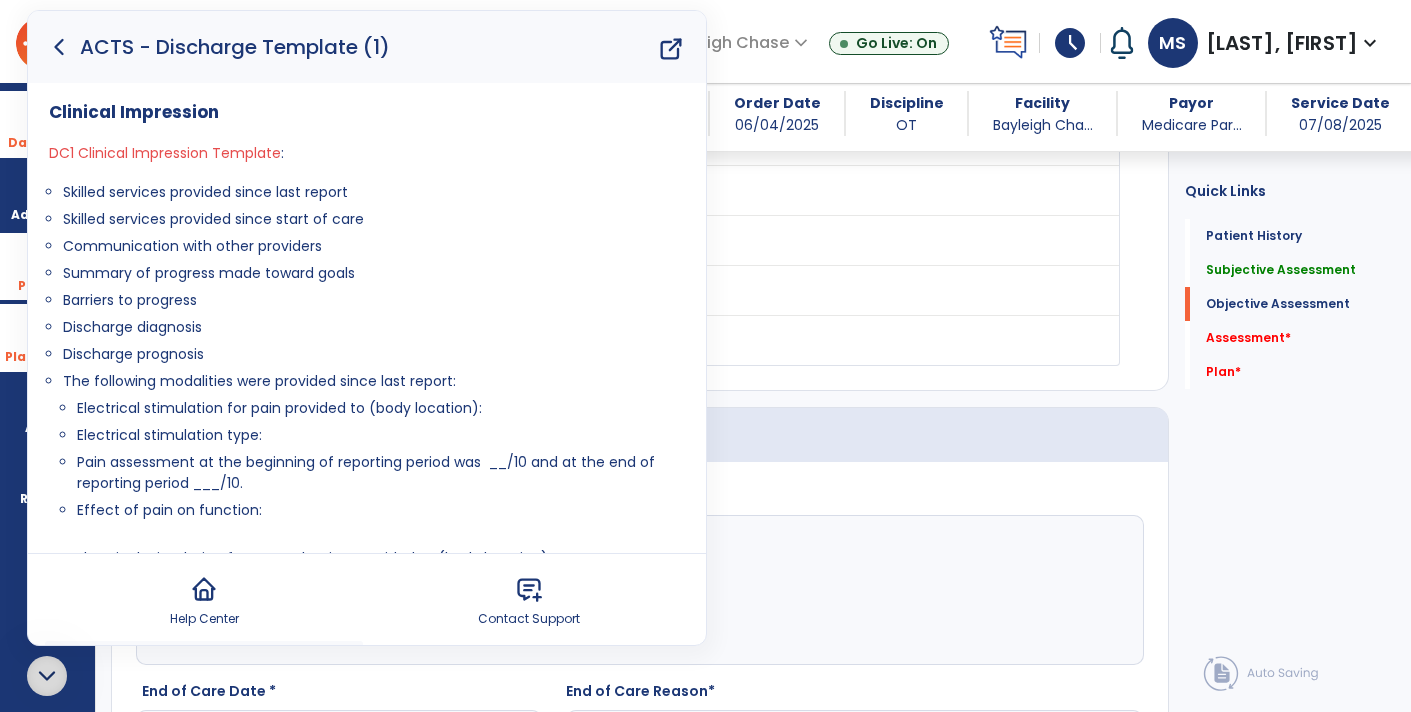 drag, startPoint x: 59, startPoint y: 185, endPoint x: 514, endPoint y: 302, distance: 469.8021 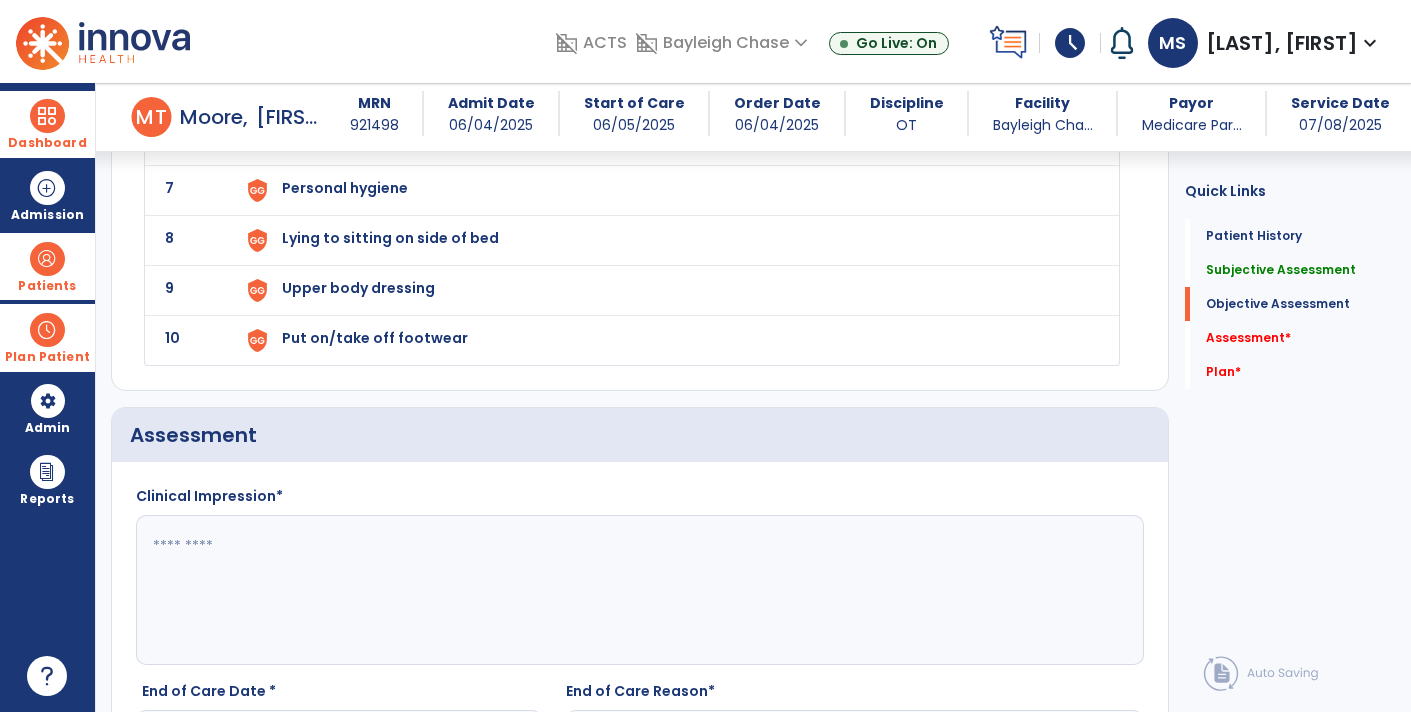 paste on "**********" 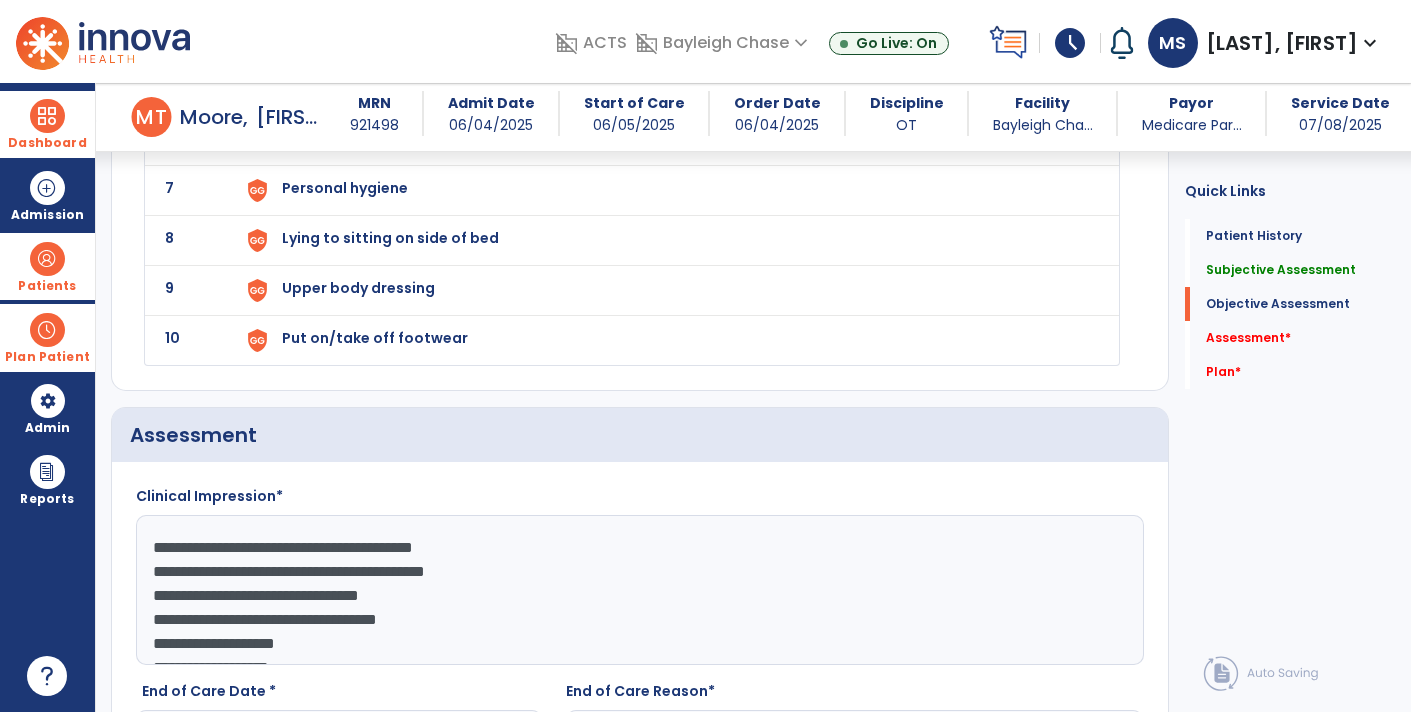 scroll, scrollTop: 39, scrollLeft: 0, axis: vertical 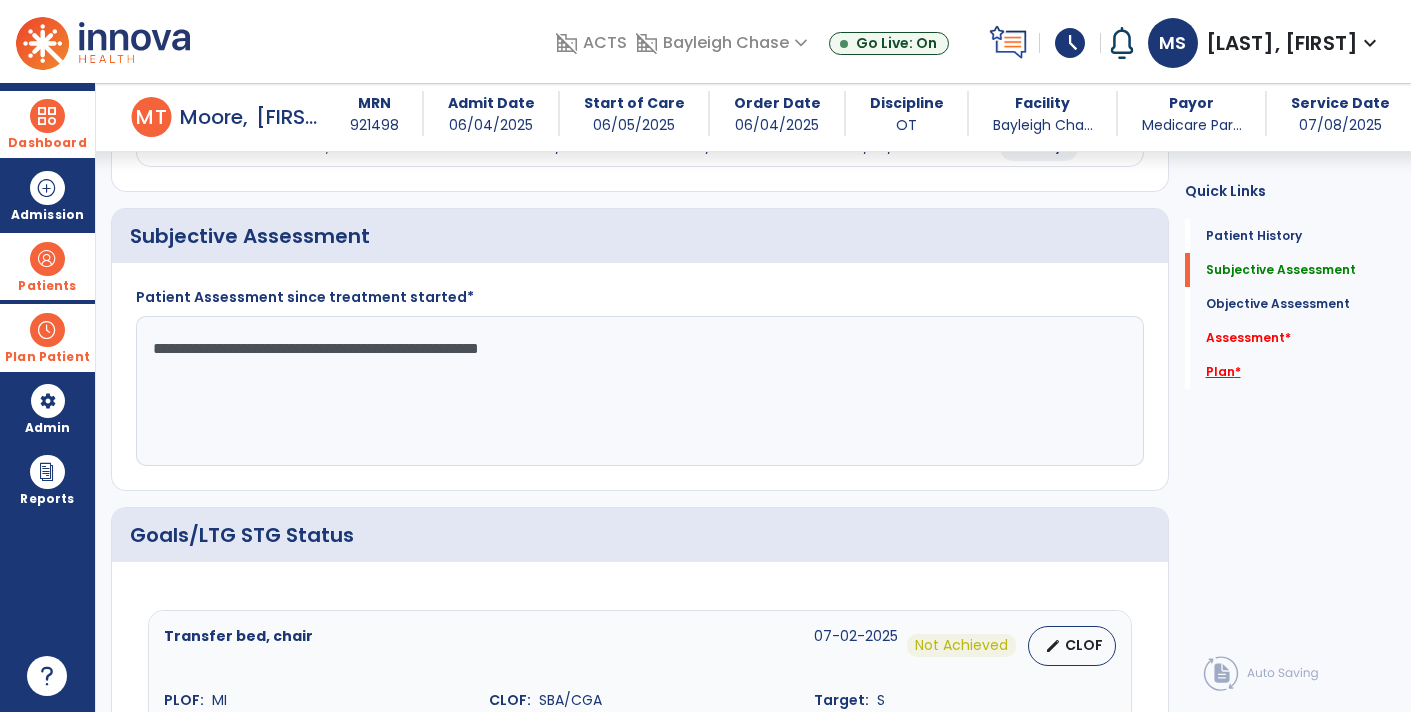 type on "**********" 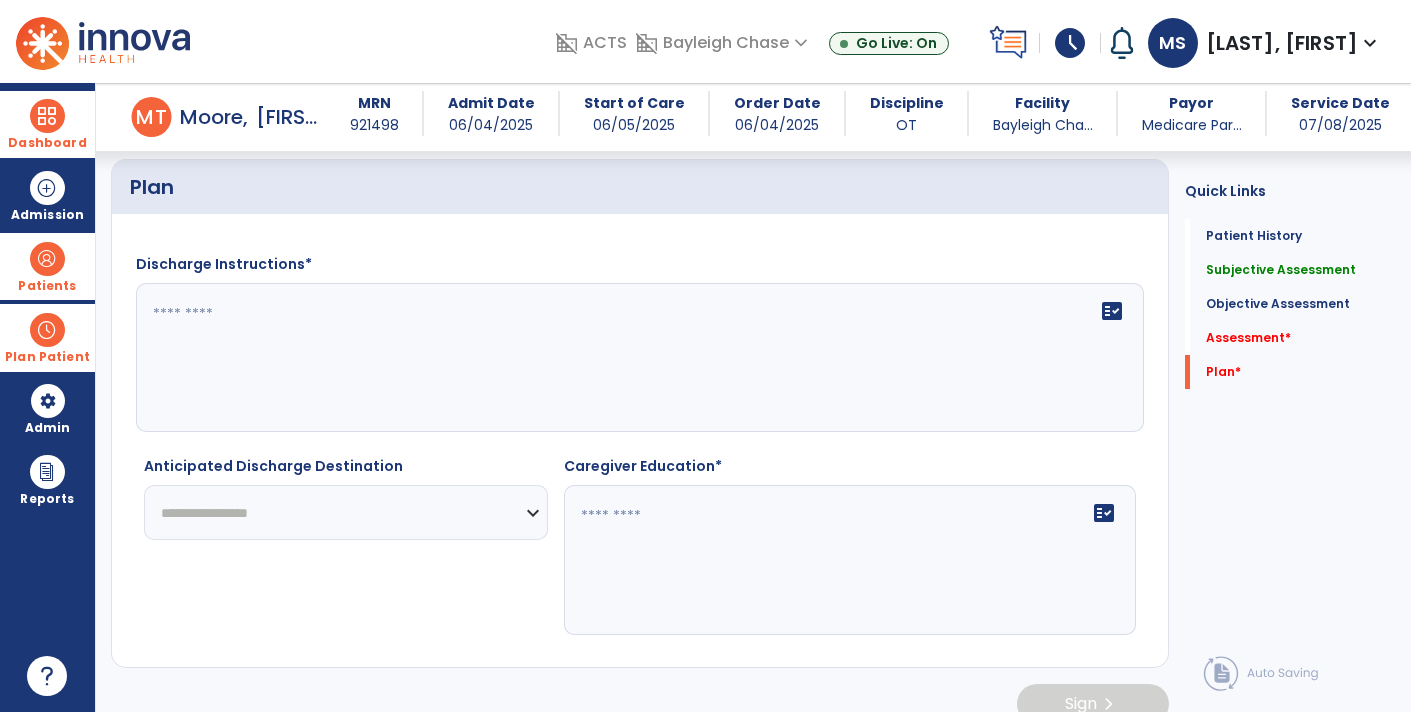 scroll, scrollTop: 3492, scrollLeft: 0, axis: vertical 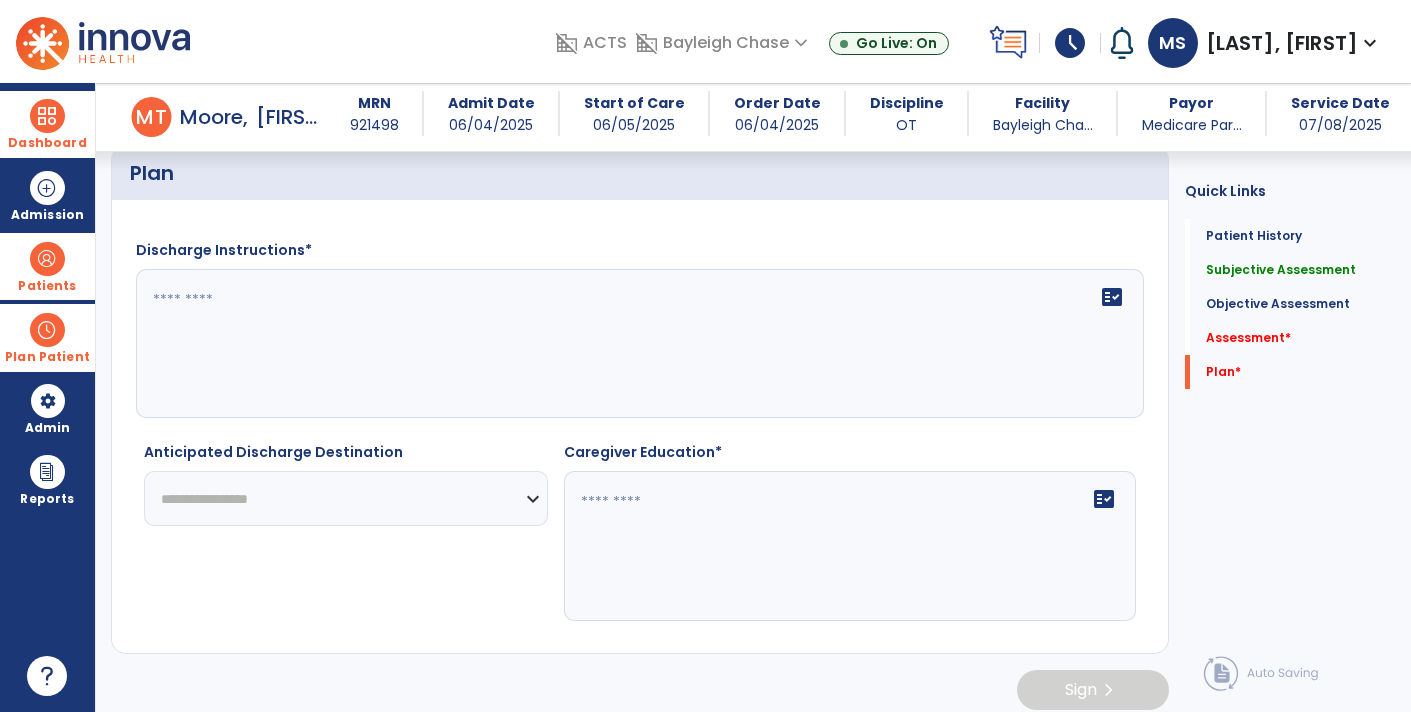 click 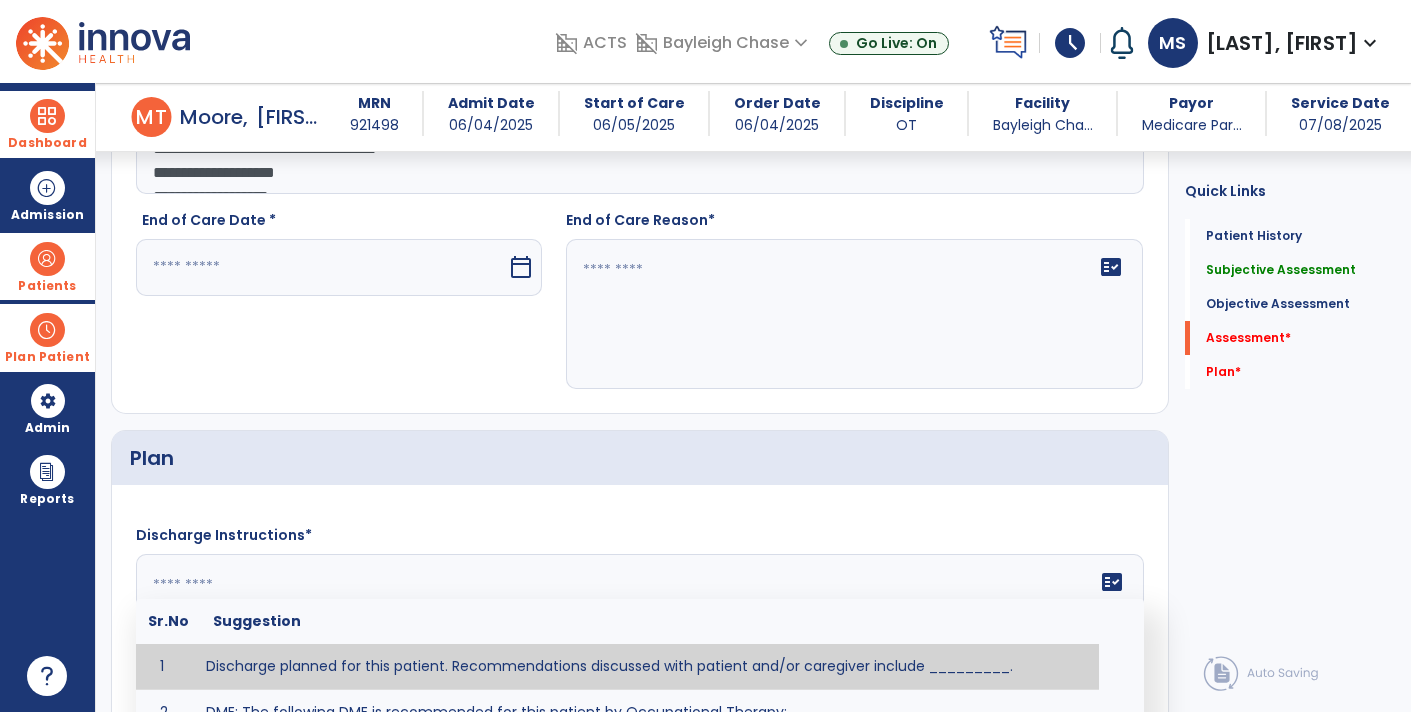 scroll, scrollTop: 3112, scrollLeft: 0, axis: vertical 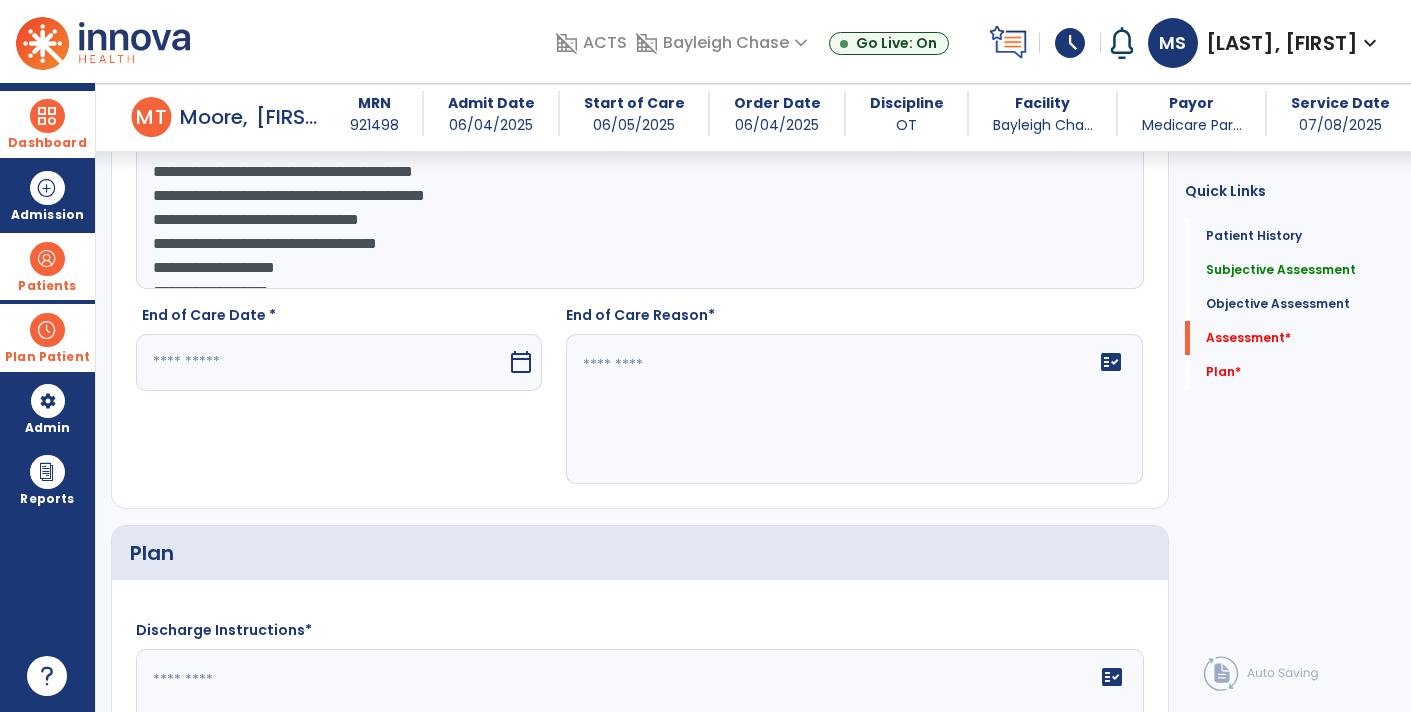 click at bounding box center (321, 362) 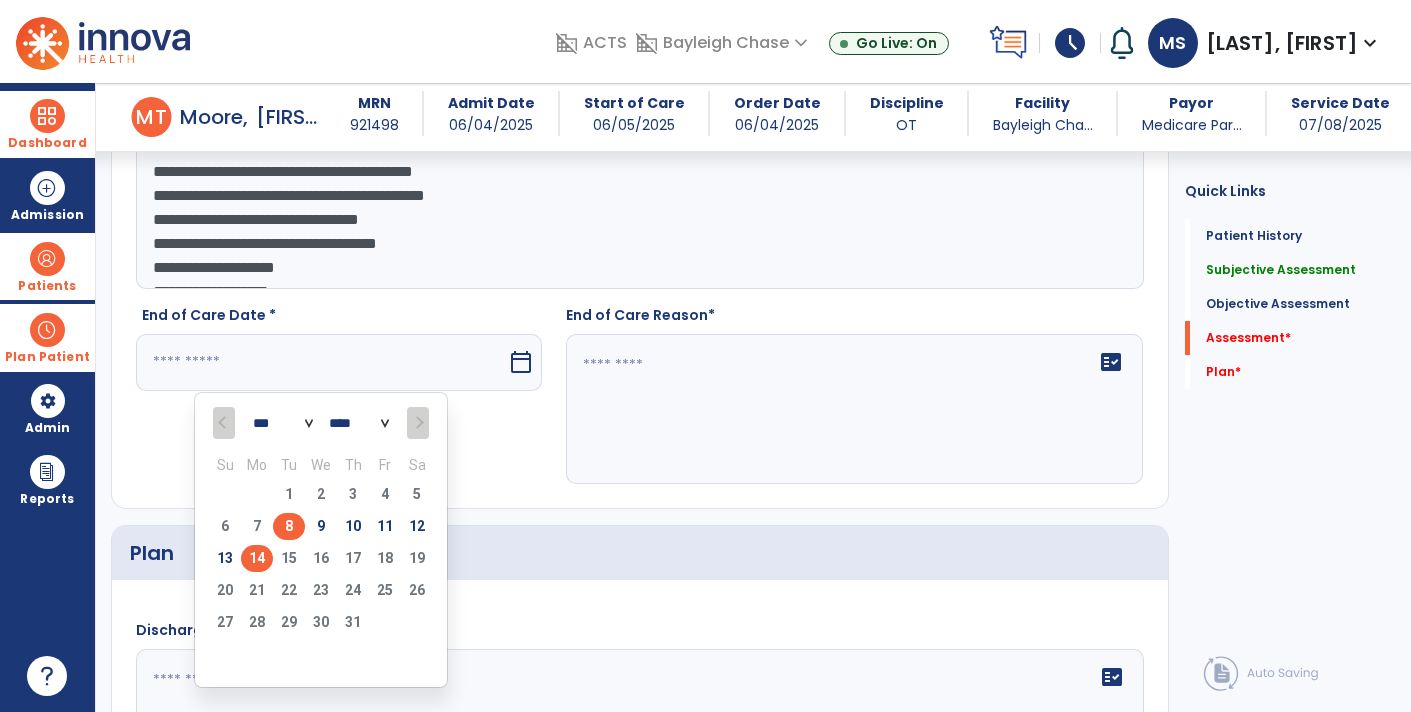 click on "8" at bounding box center [289, 526] 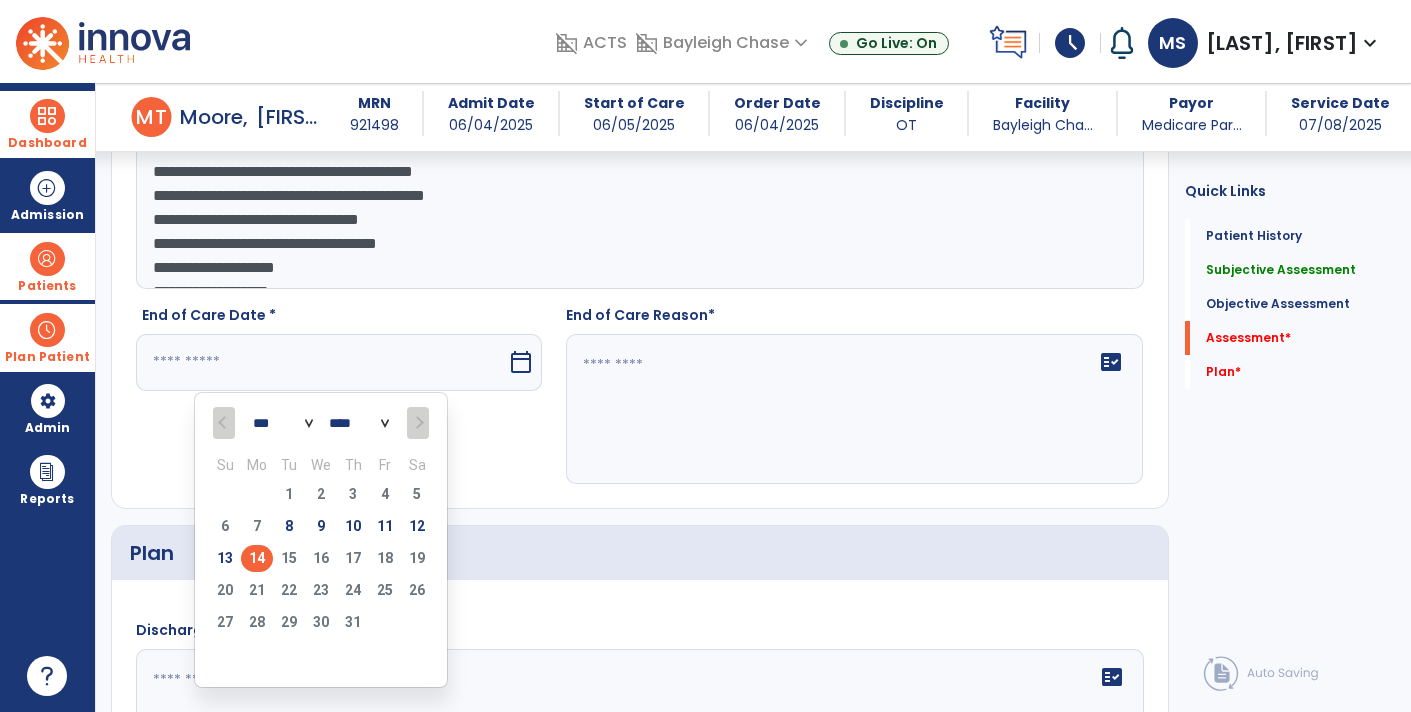 type on "********" 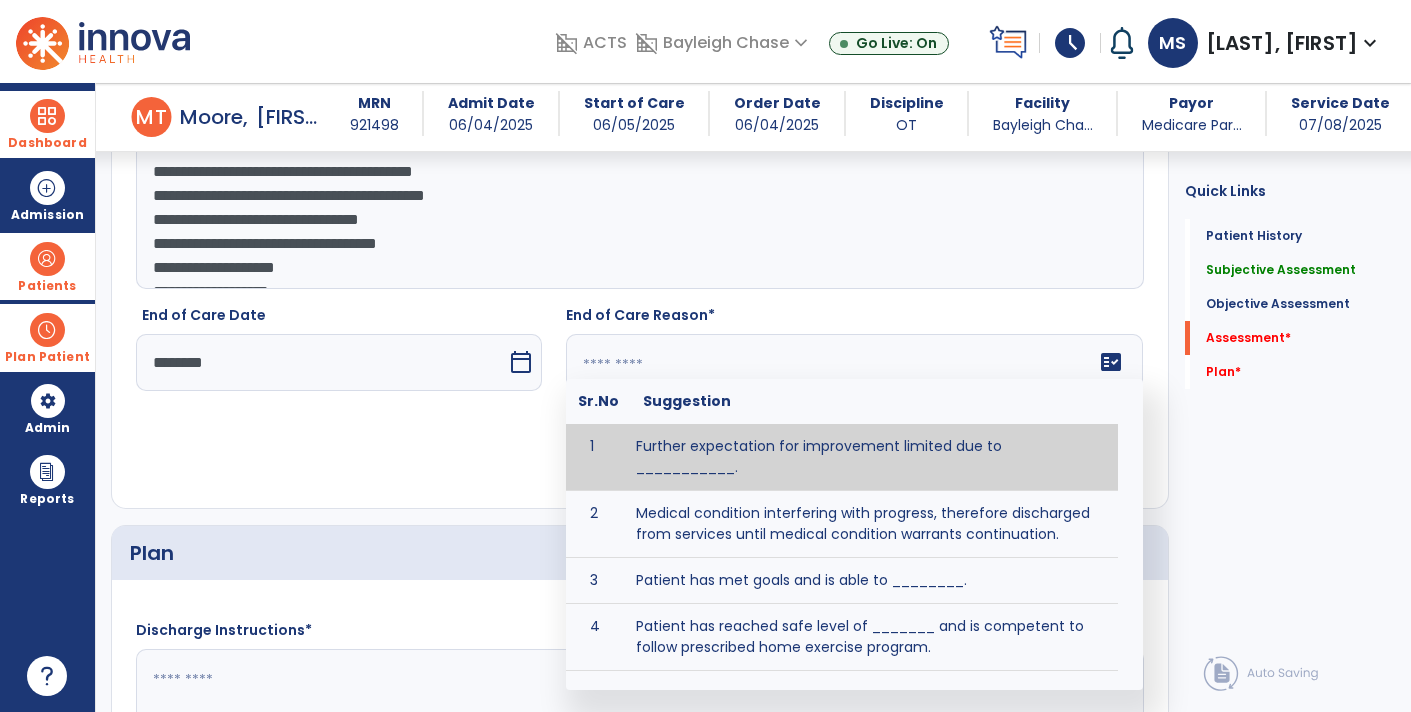 click on "fact_check  Sr.No Suggestion 1 Further expectation for improvement limited due to ___________. 2 Medical condition interfering with progress, therefore discharged from services until medical condition warrants continuation. 3 Patient has met goals and is able to ________. 4 Patient has reached safe level of _______ and is competent to follow prescribed home exercise program. 5 Patient responded to therapy ____________. 6 Unexpected facility discharge - patient continues to warrant further therapy and will be re-screened upon readmission. 7 Unstable medical condition makes continued services inappropriate at this time." 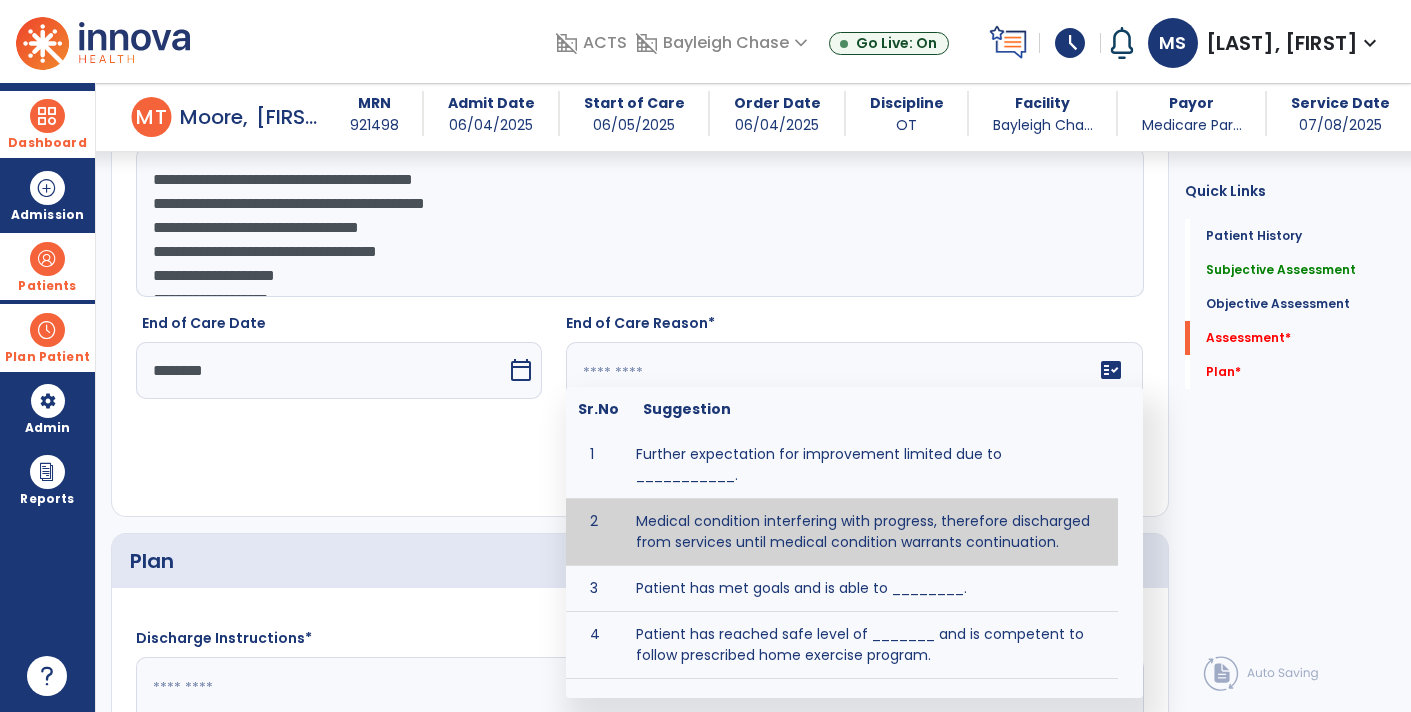 scroll, scrollTop: 3101, scrollLeft: 0, axis: vertical 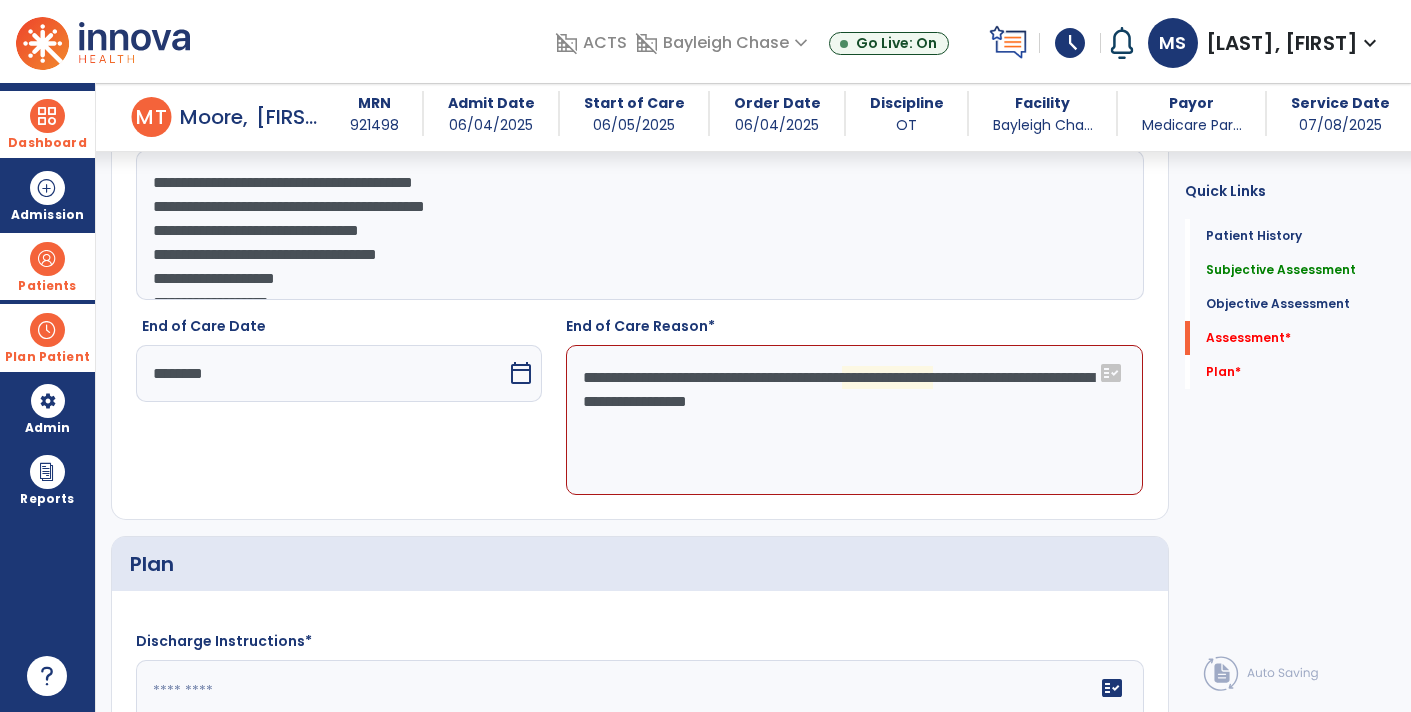 click on "**********" 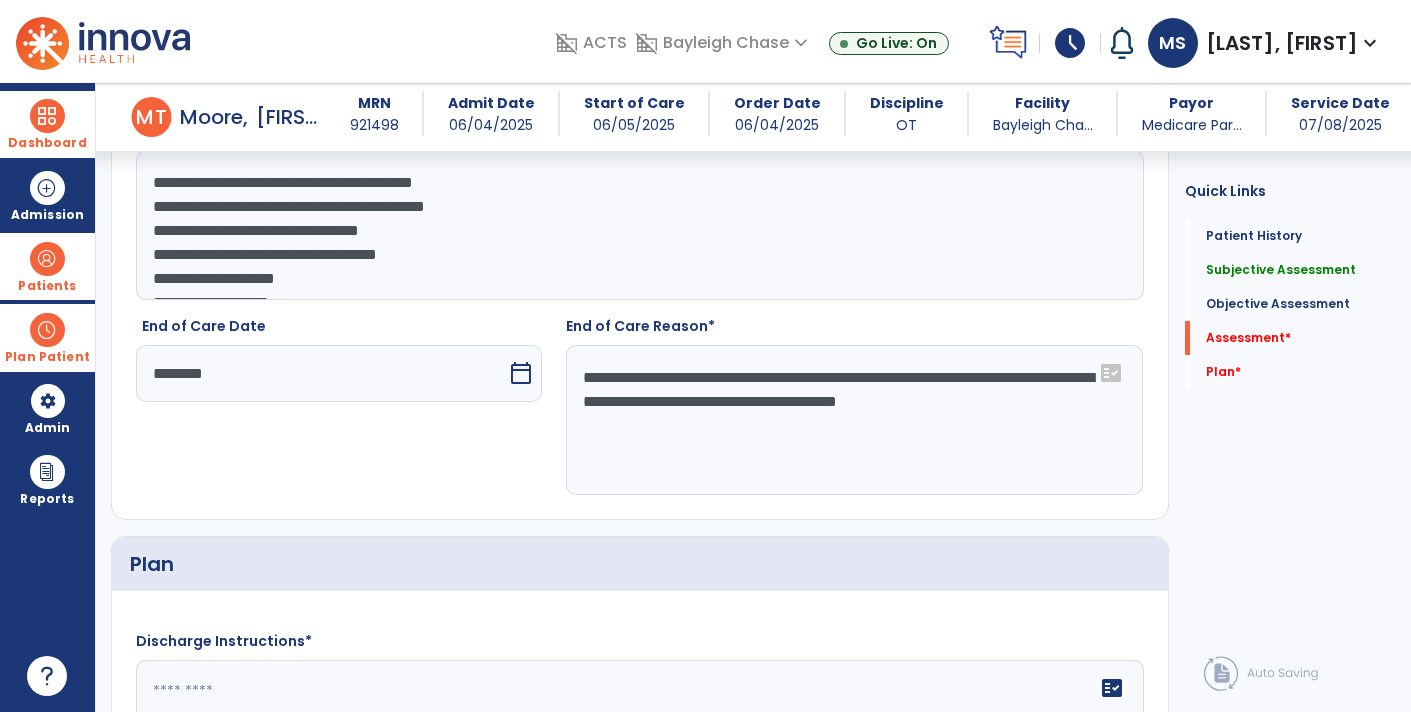 click on "**********" 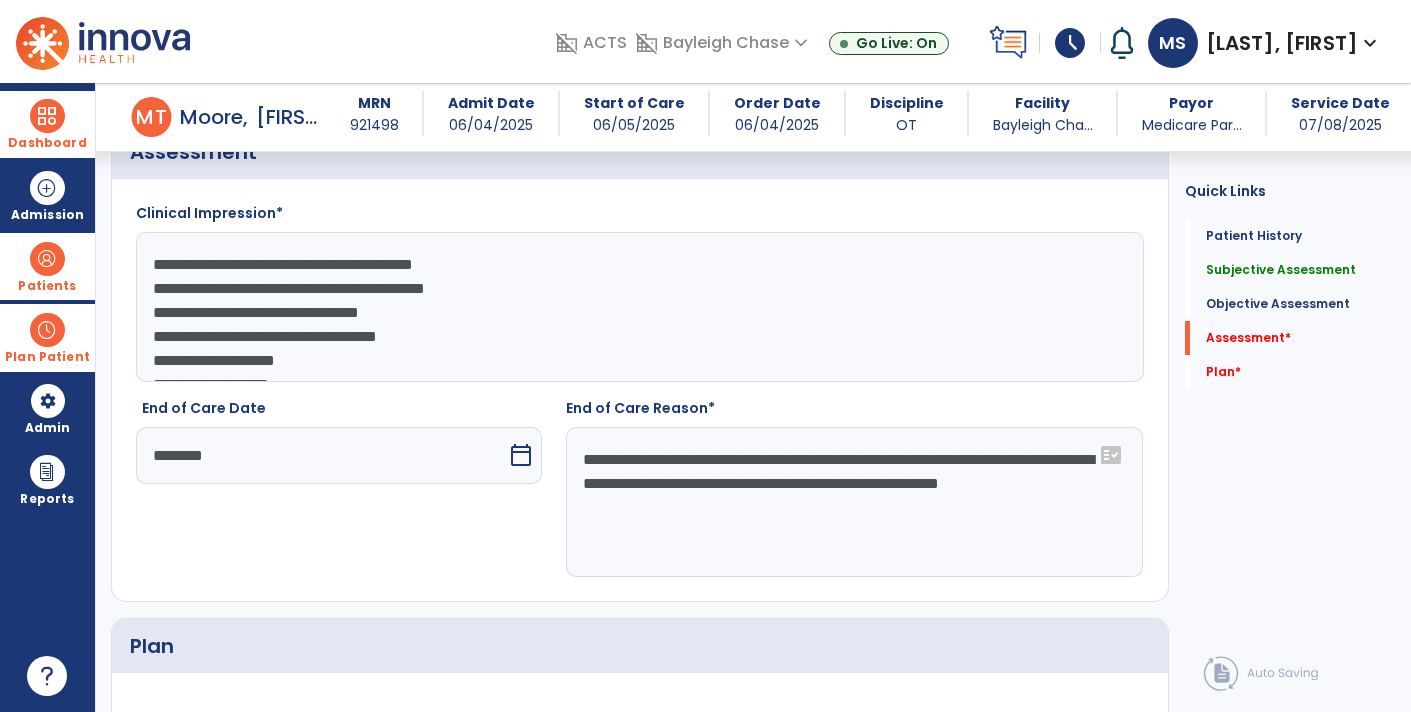 scroll, scrollTop: 2958, scrollLeft: 0, axis: vertical 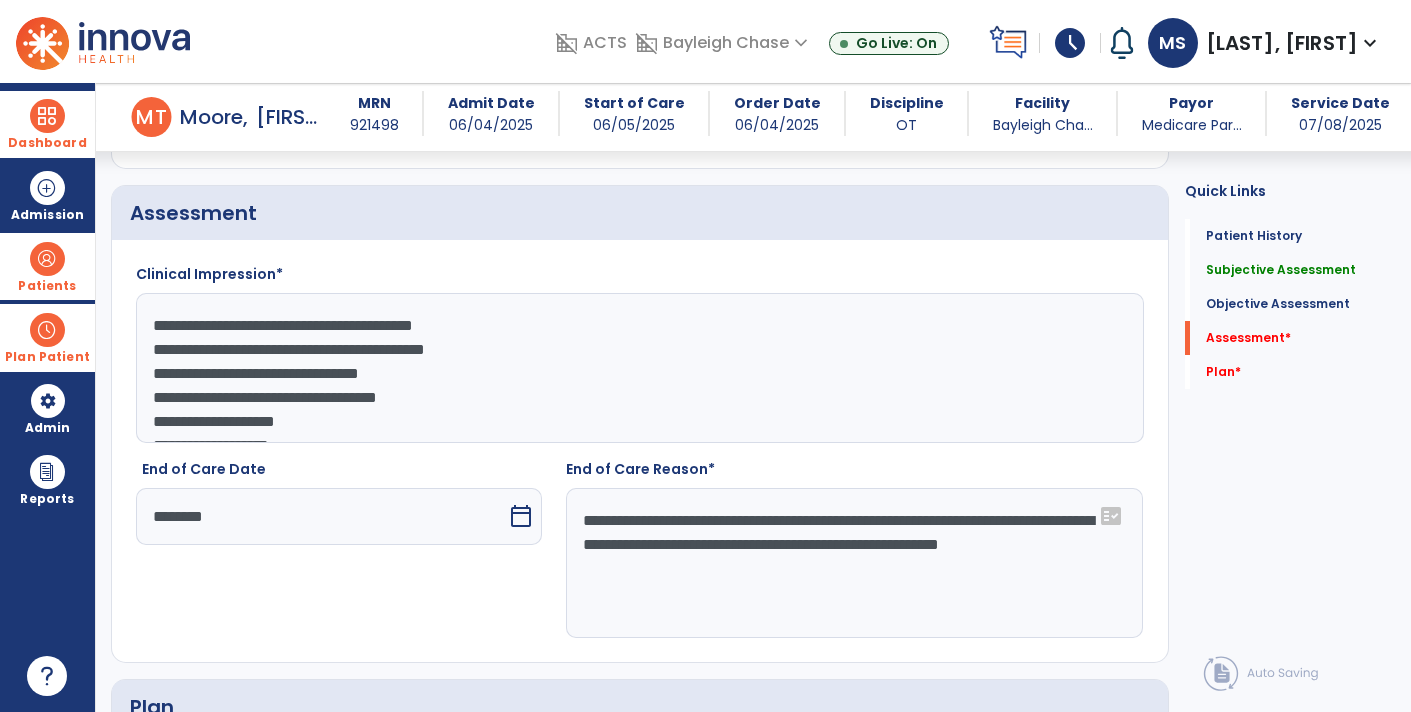 type on "**********" 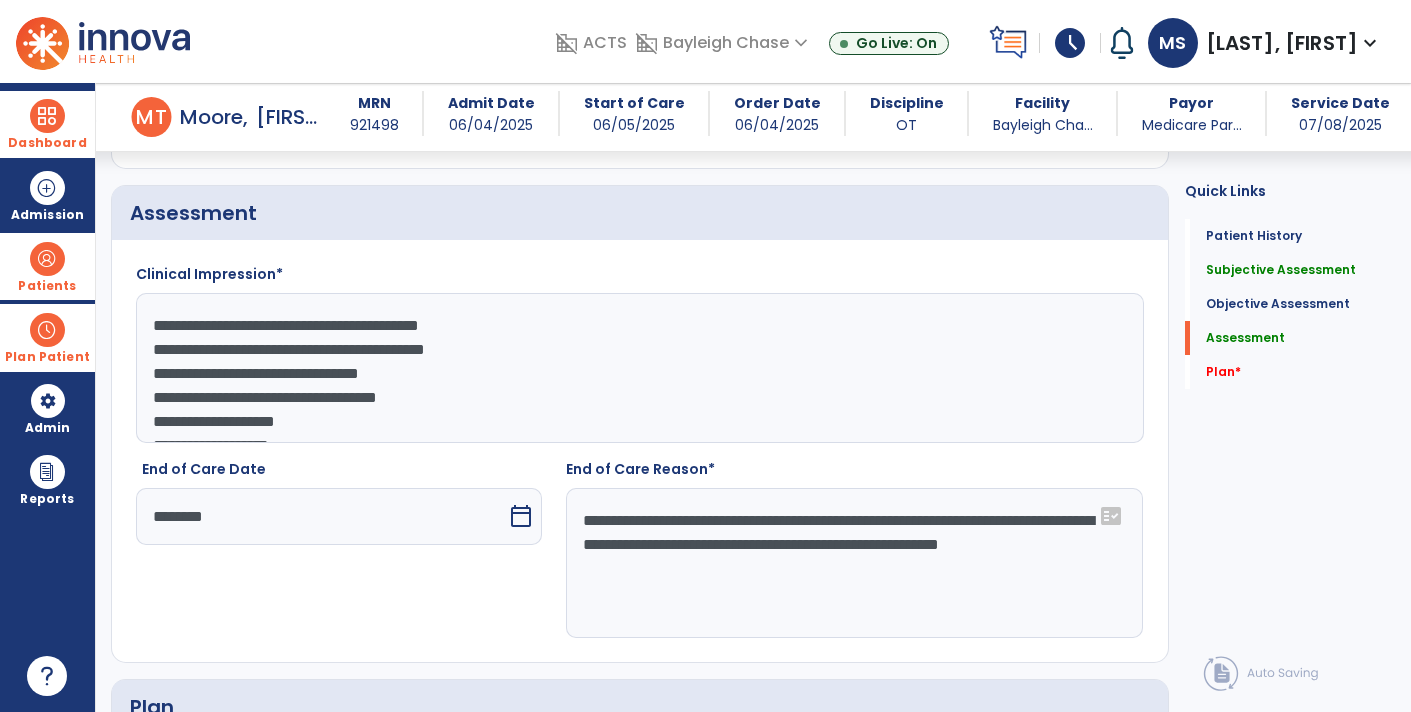 type on "**********" 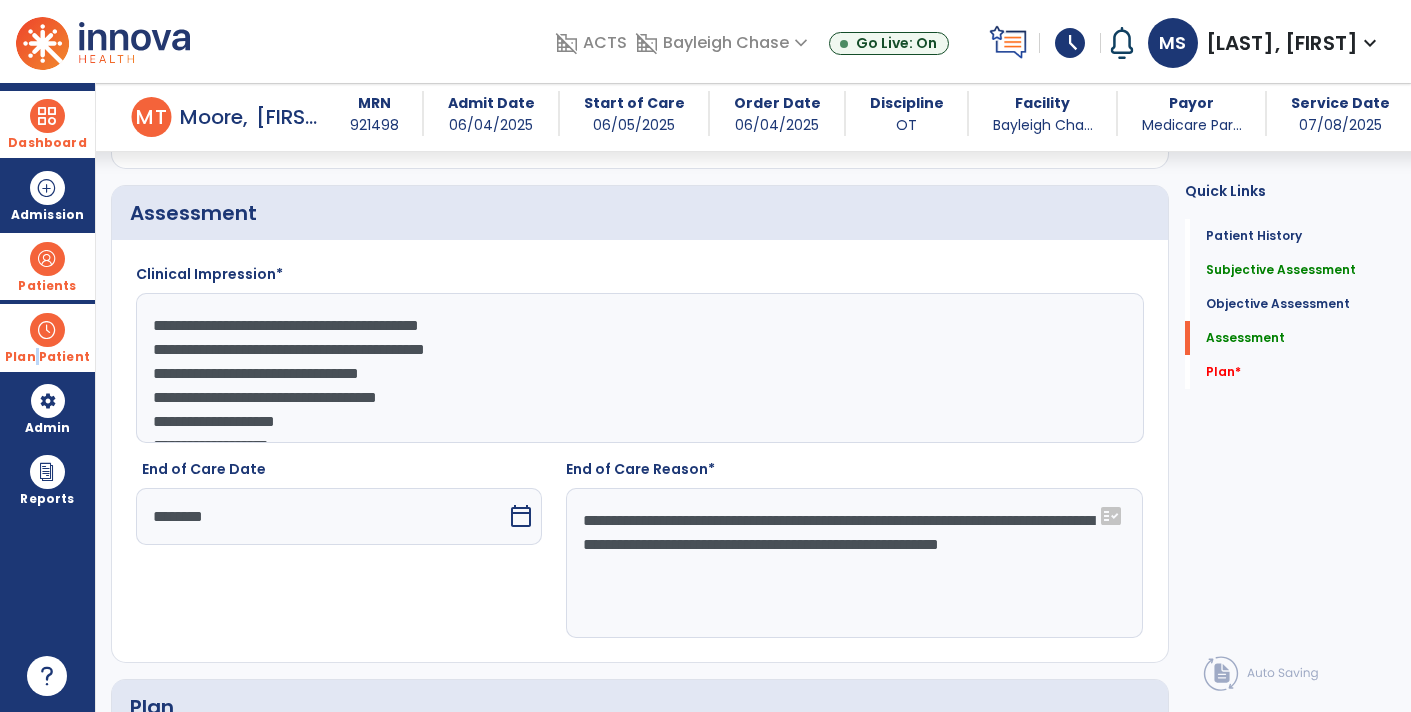 click on "Plan Patient" at bounding box center [47, 286] 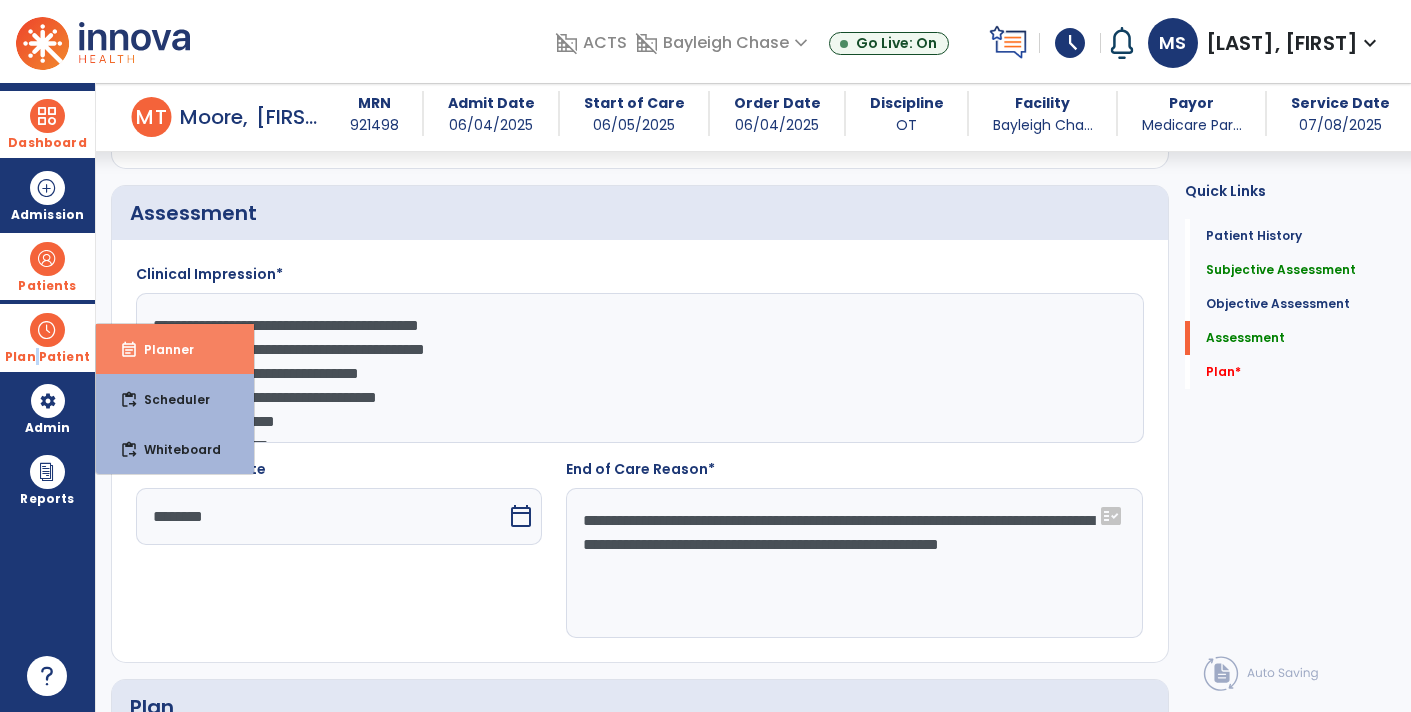 click on "event_note  Planner" at bounding box center [175, 349] 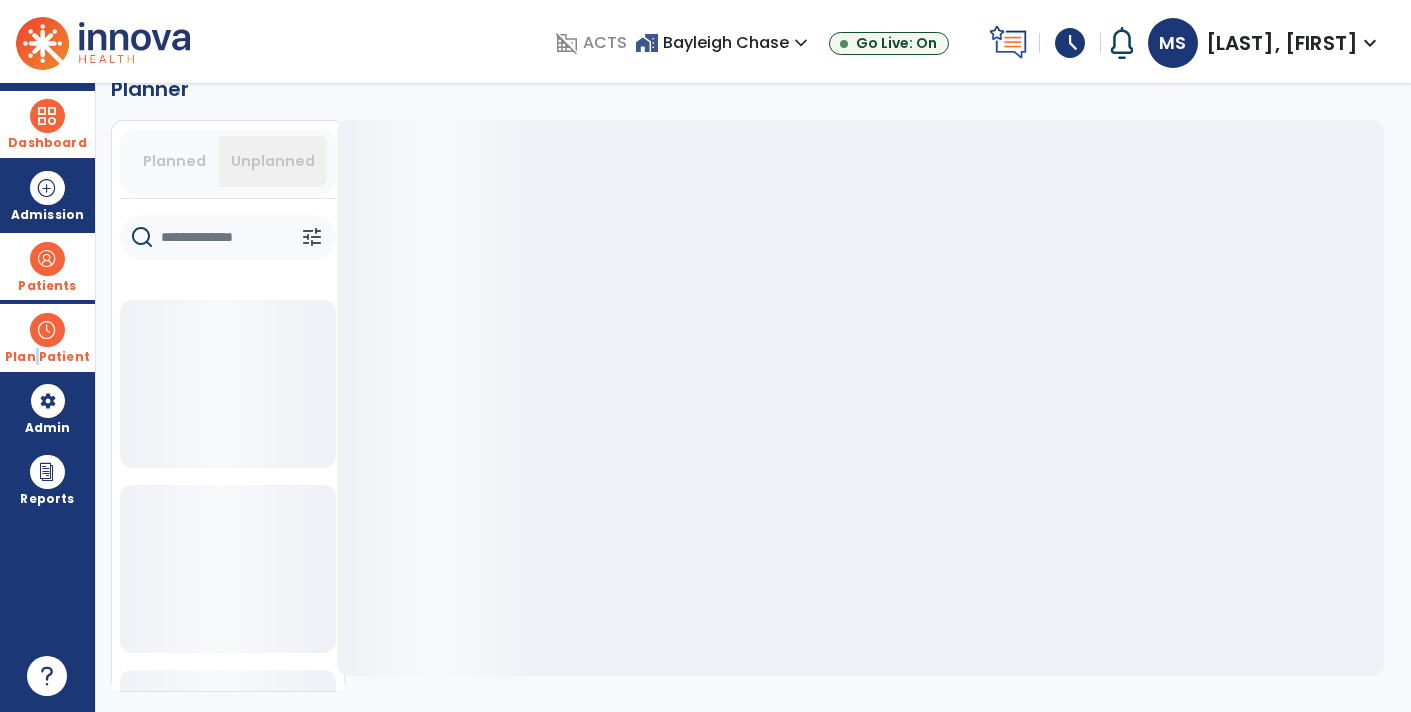 scroll, scrollTop: 36, scrollLeft: 0, axis: vertical 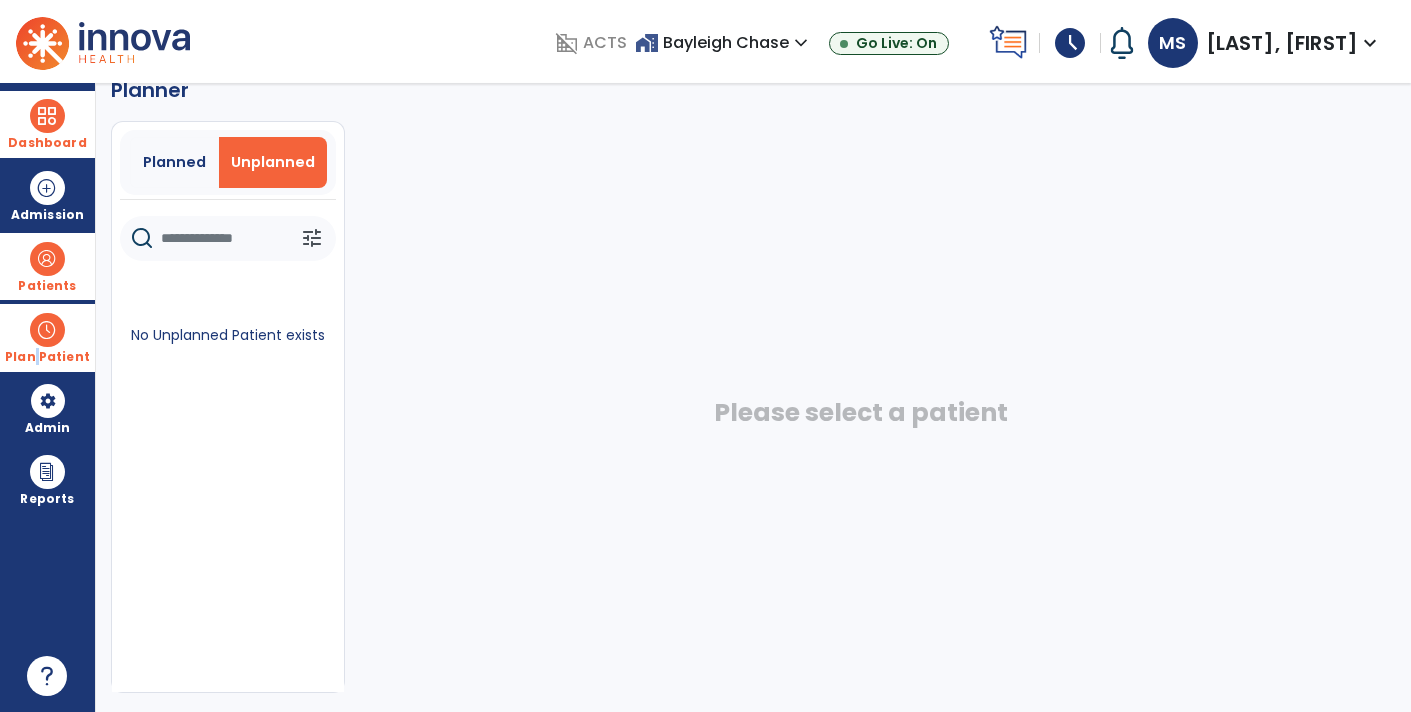 click on "Plan Patient" at bounding box center [47, 357] 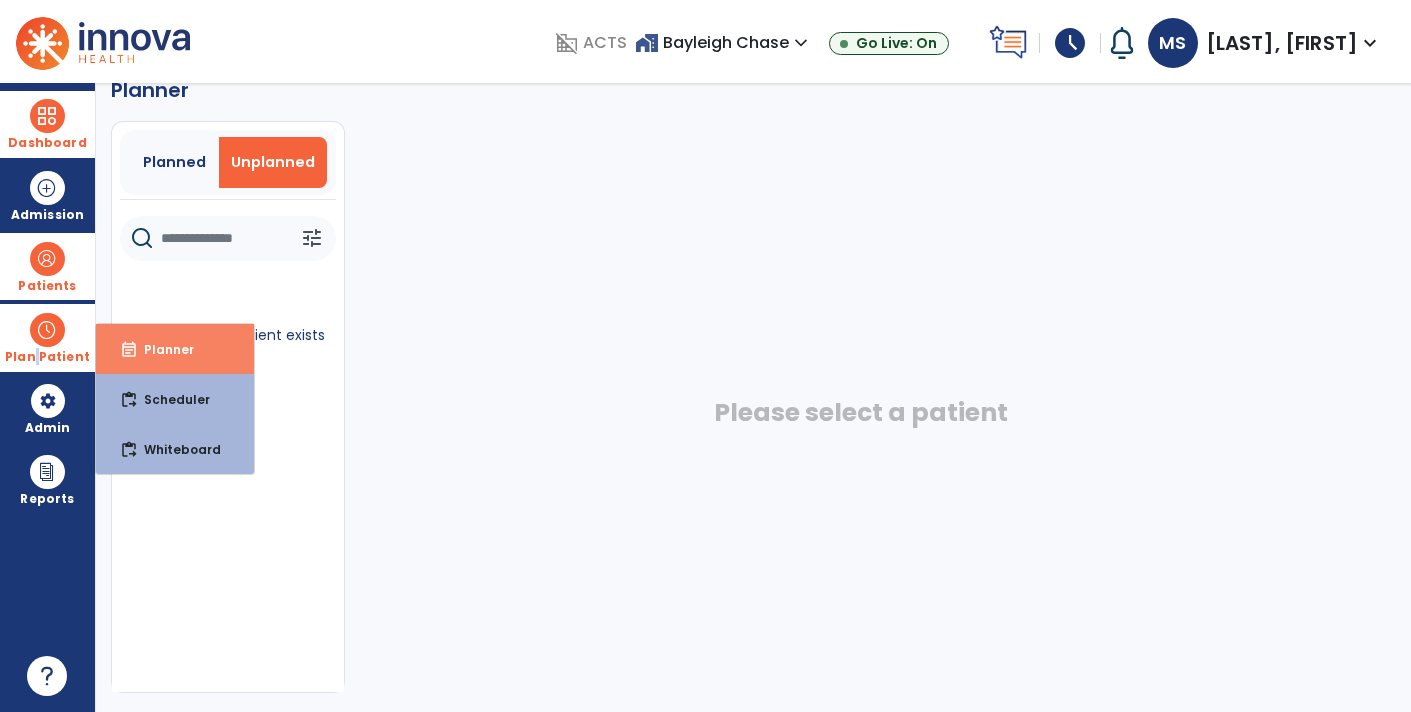 click on "event_note  Planner" at bounding box center [175, 349] 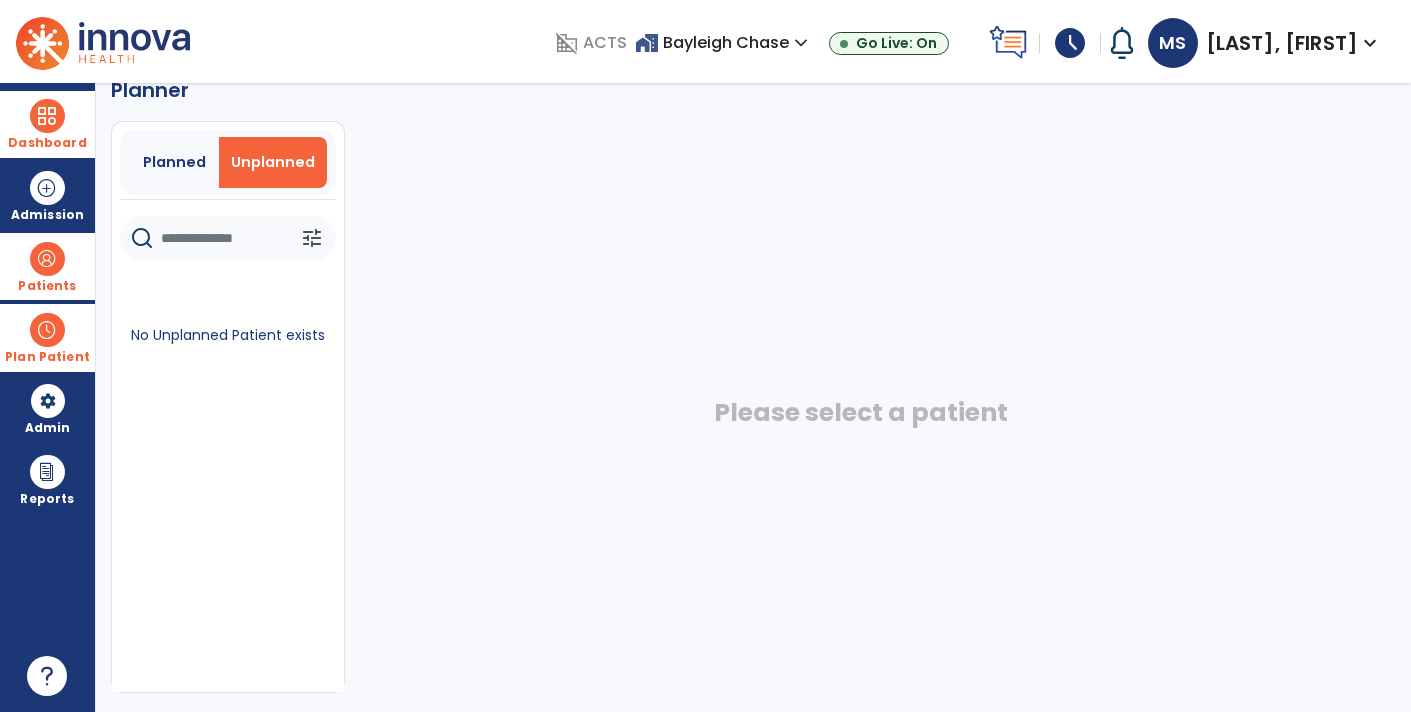 click at bounding box center [47, 330] 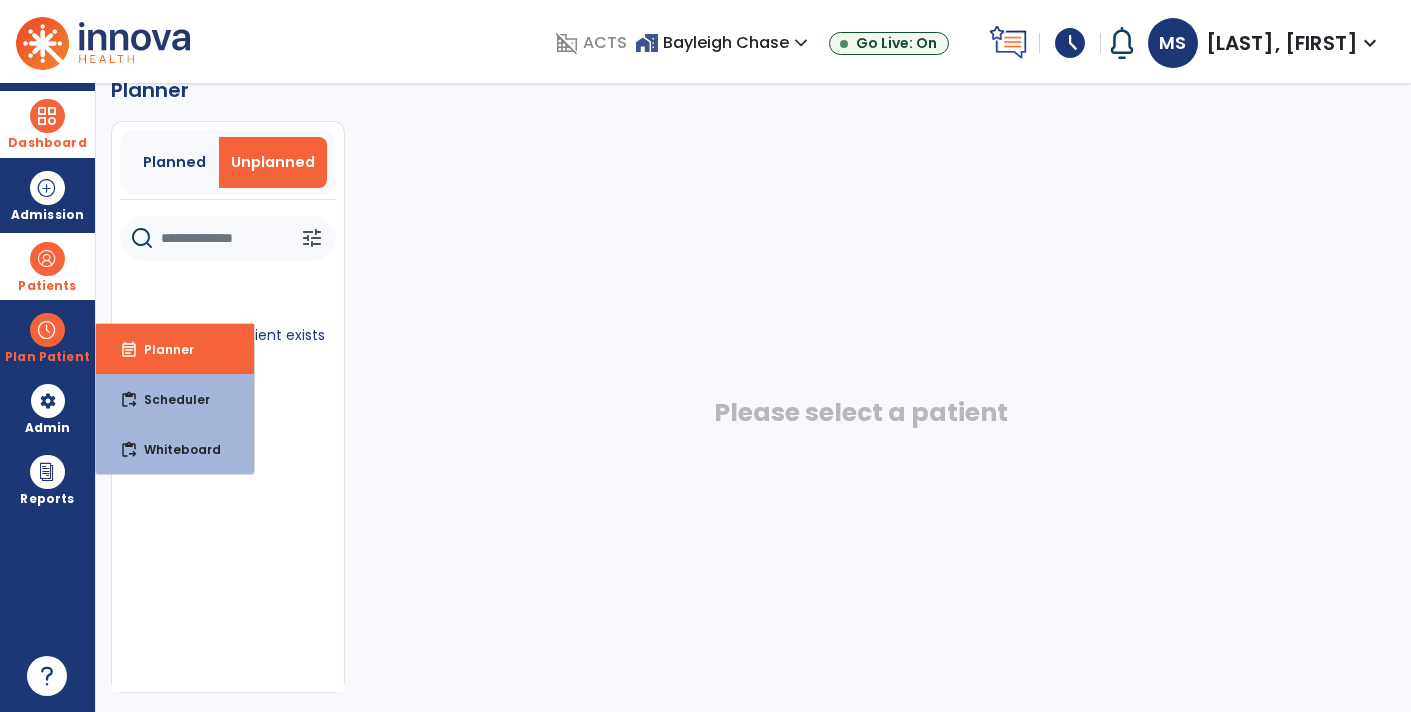 click on "Patients" at bounding box center (47, 286) 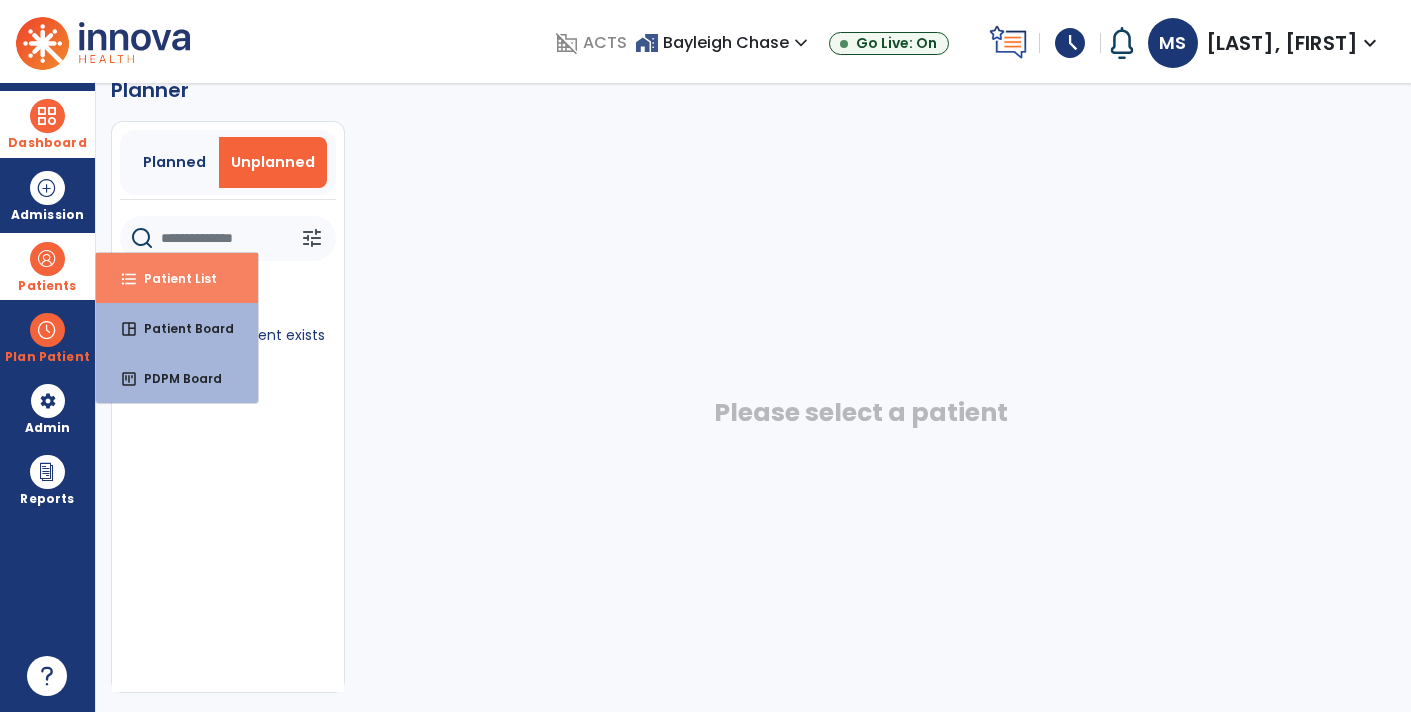 click on "format_list_bulleted" at bounding box center [129, 279] 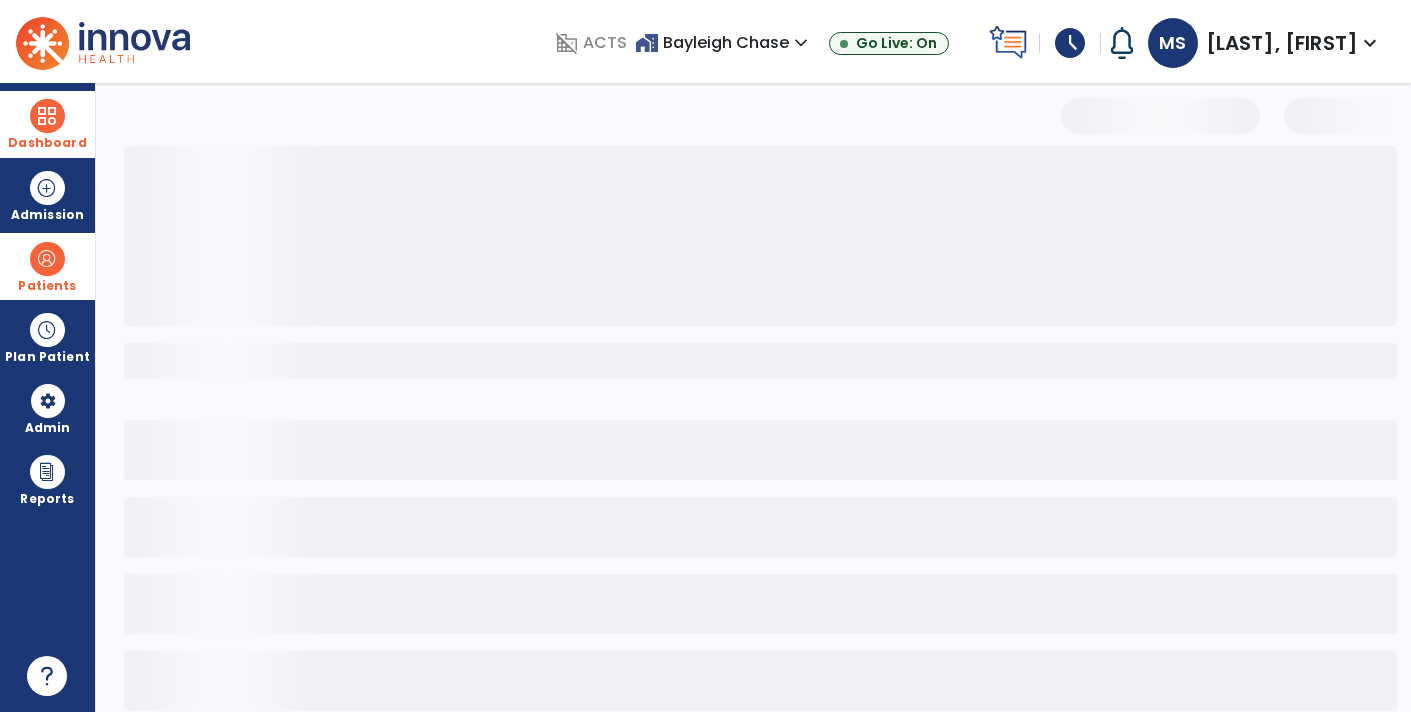 scroll, scrollTop: 0, scrollLeft: 0, axis: both 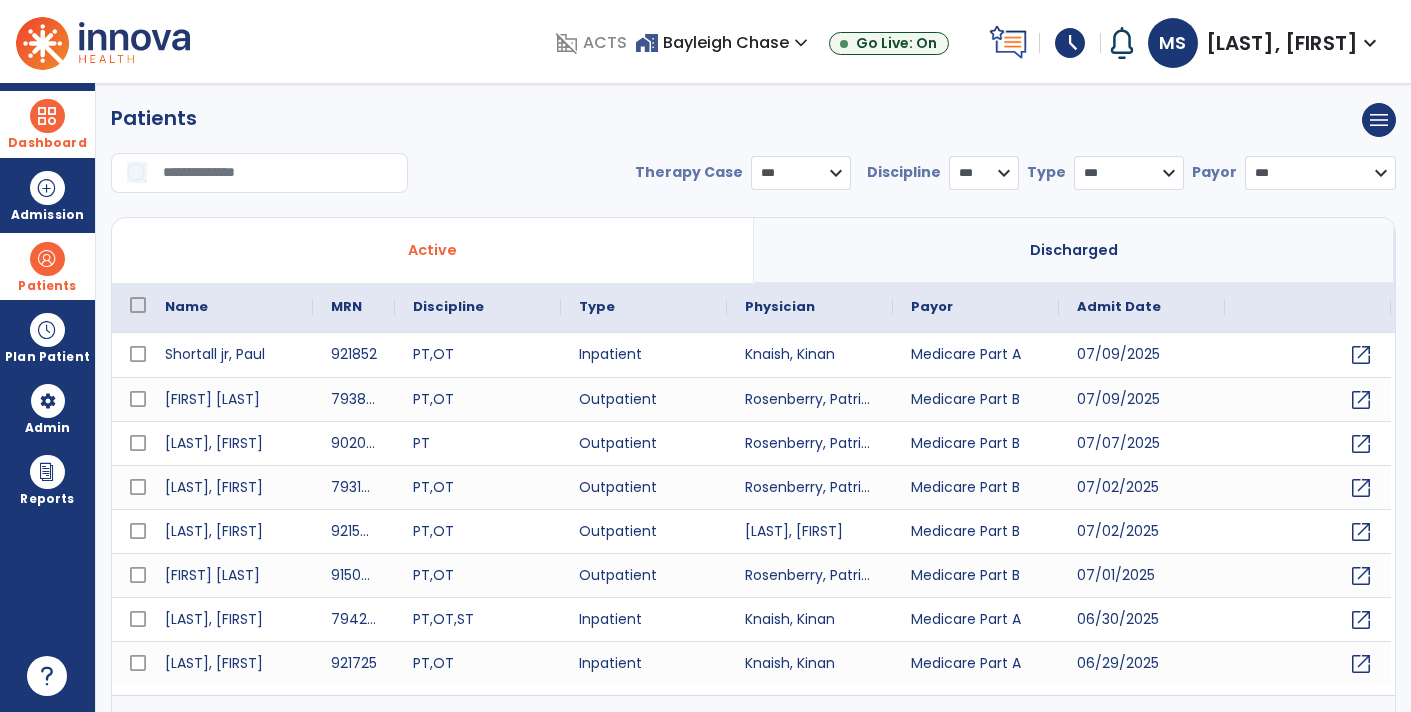 click at bounding box center (259, 173) 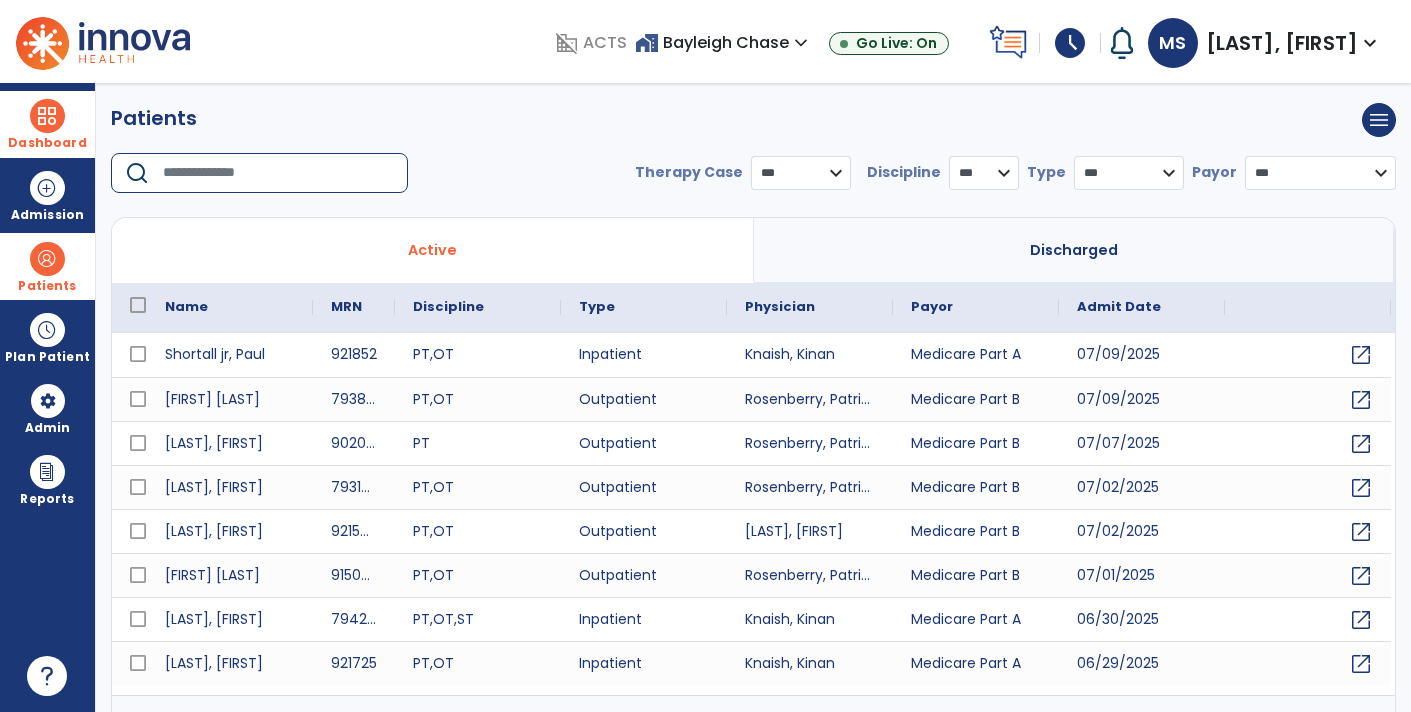 click at bounding box center (278, 173) 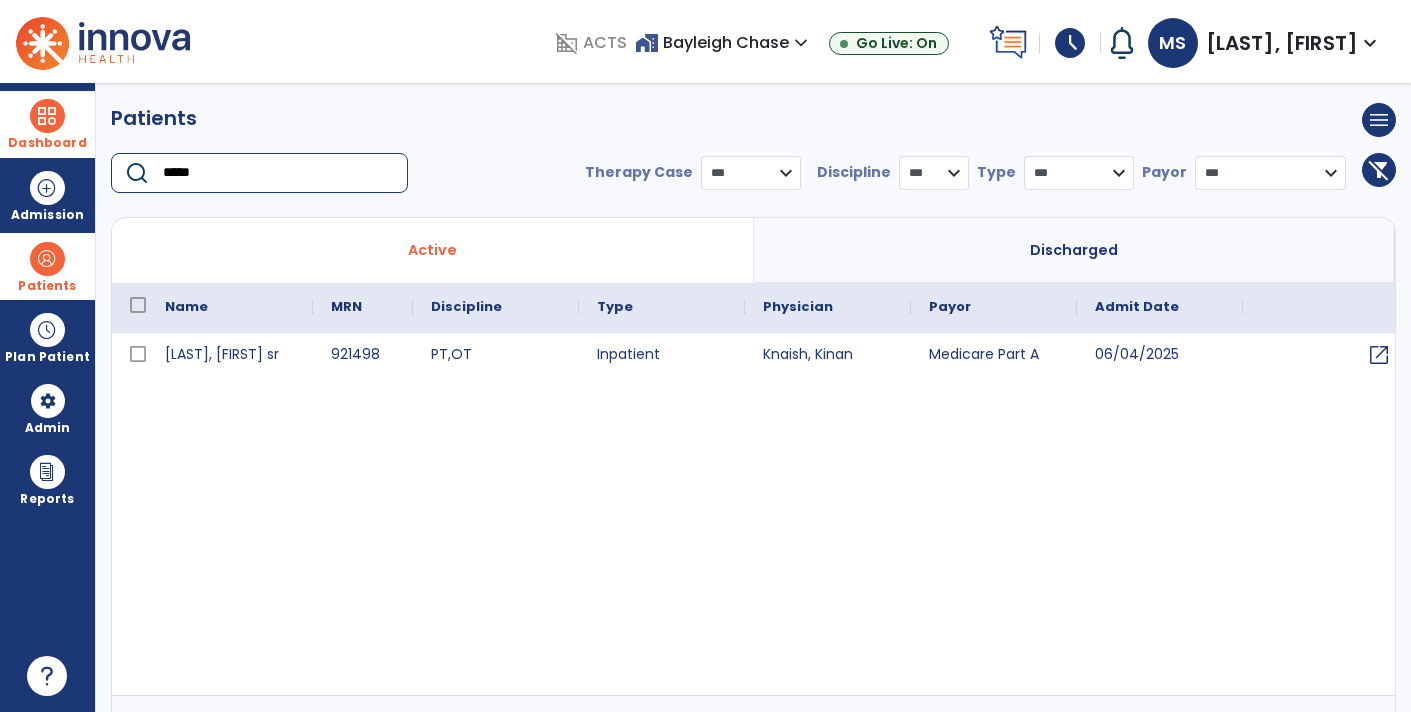 type on "*****" 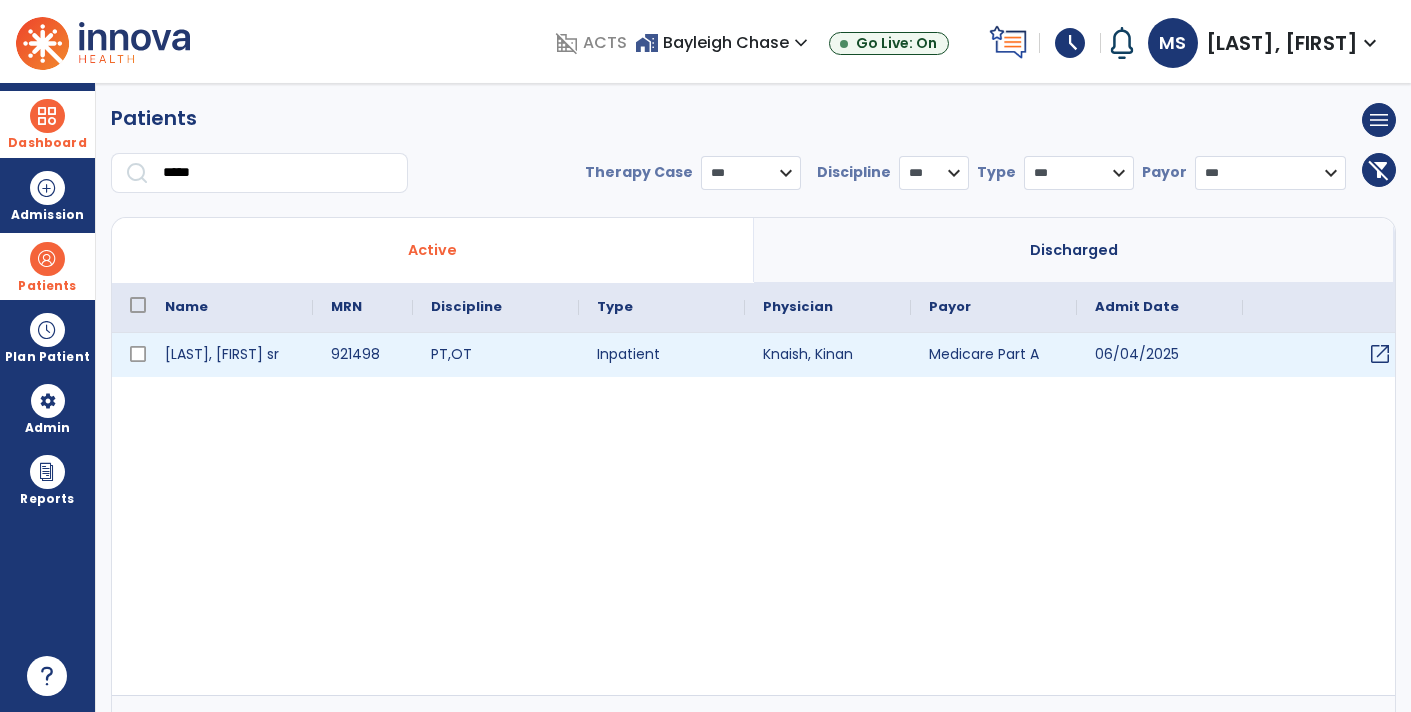click on "open_in_new" at bounding box center (1380, 354) 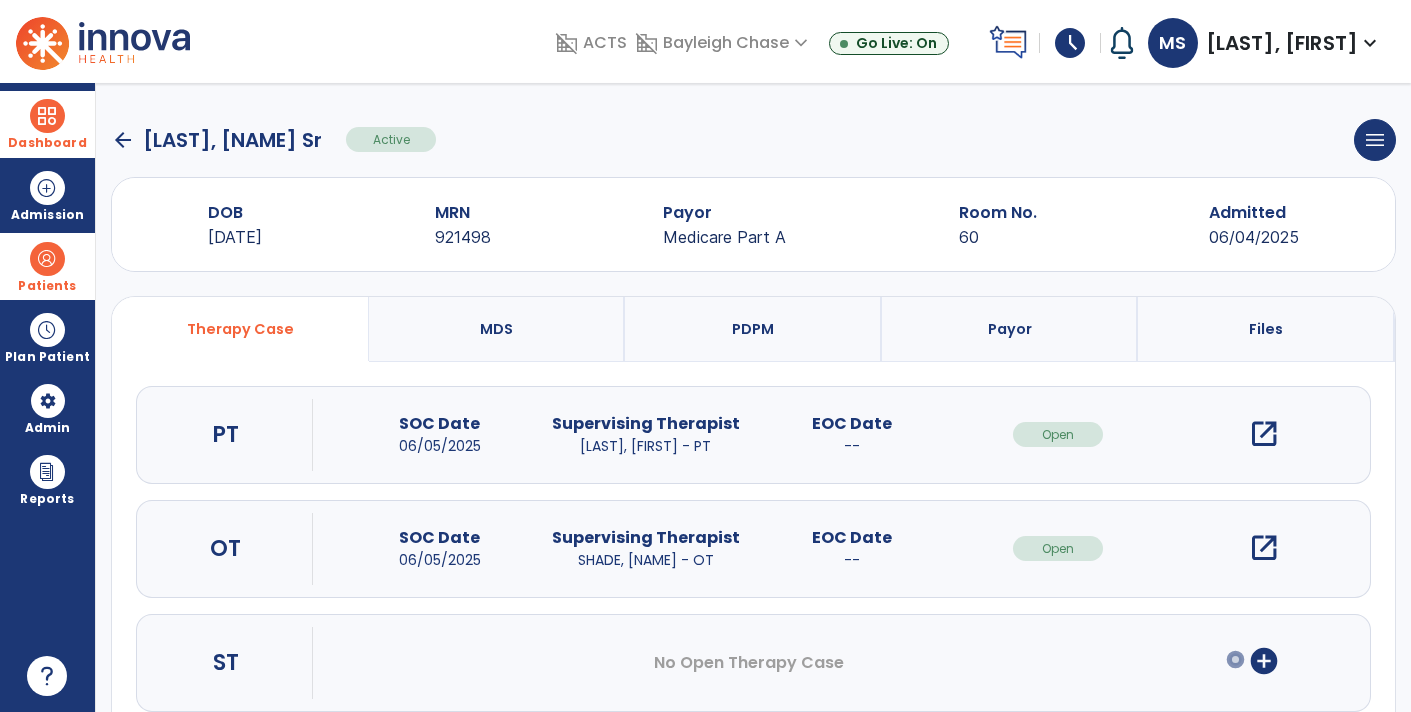 click on "open_in_new" at bounding box center (1264, 548) 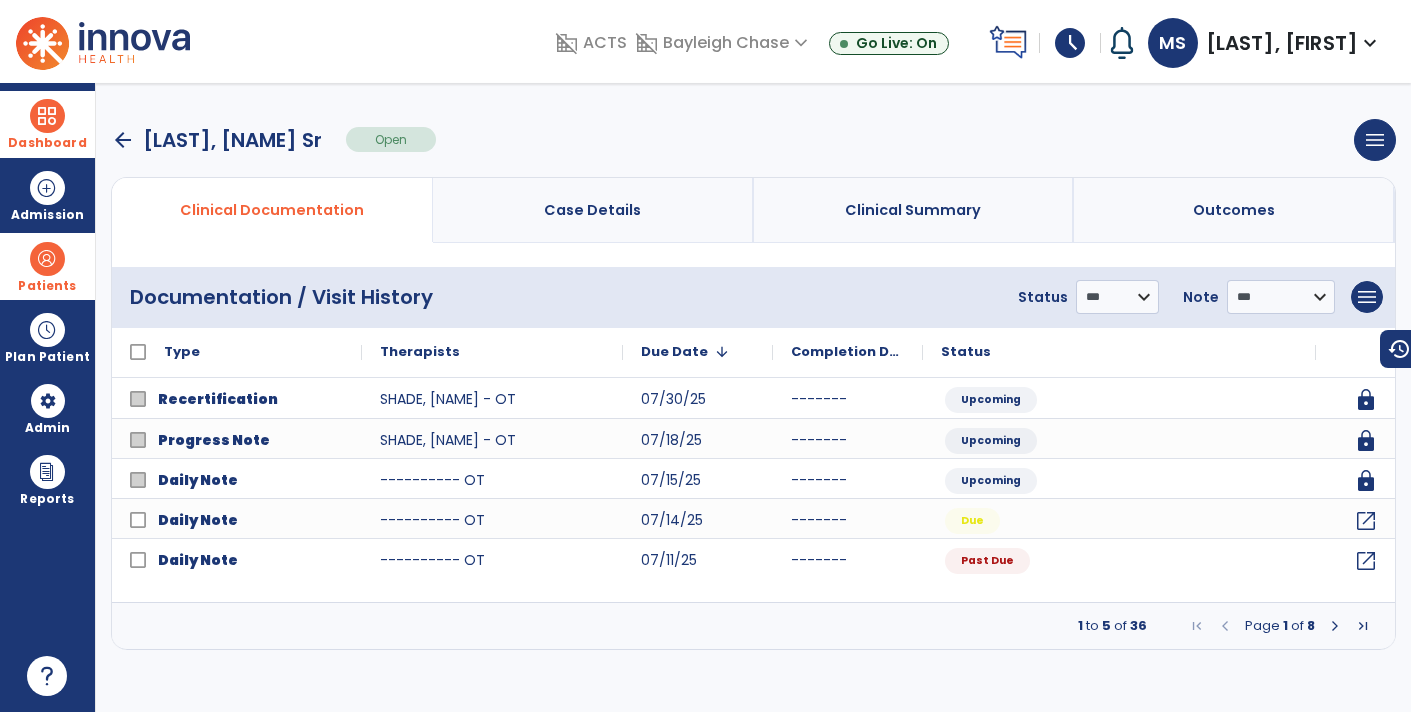 click at bounding box center [1335, 626] 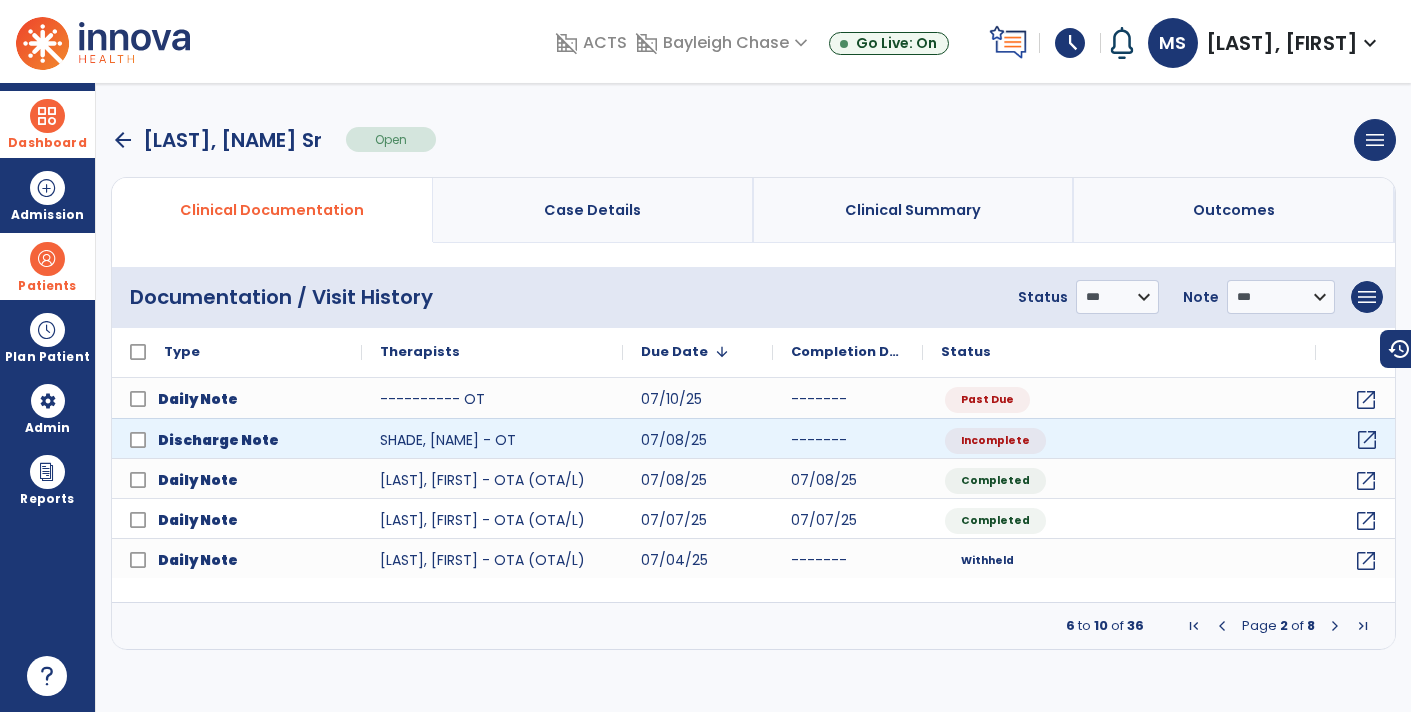 click on "open_in_new" 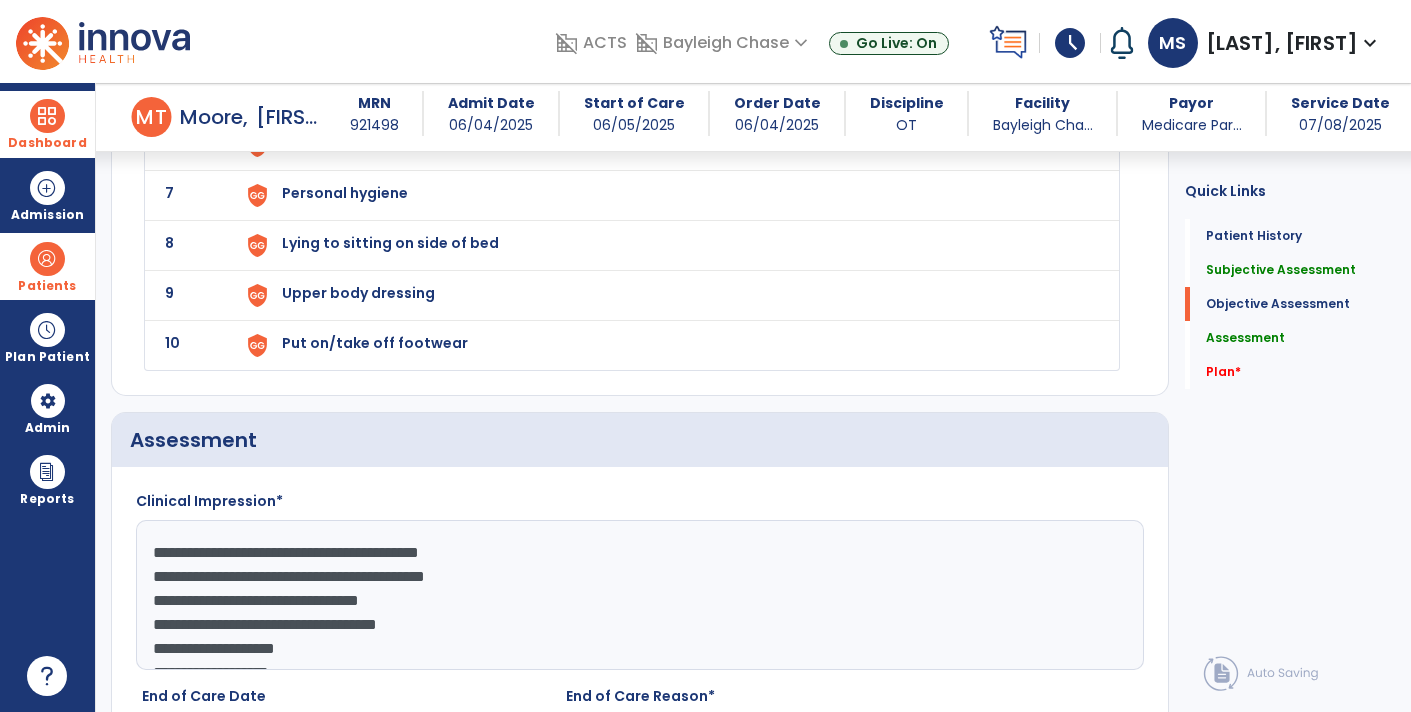 scroll, scrollTop: 2730, scrollLeft: 0, axis: vertical 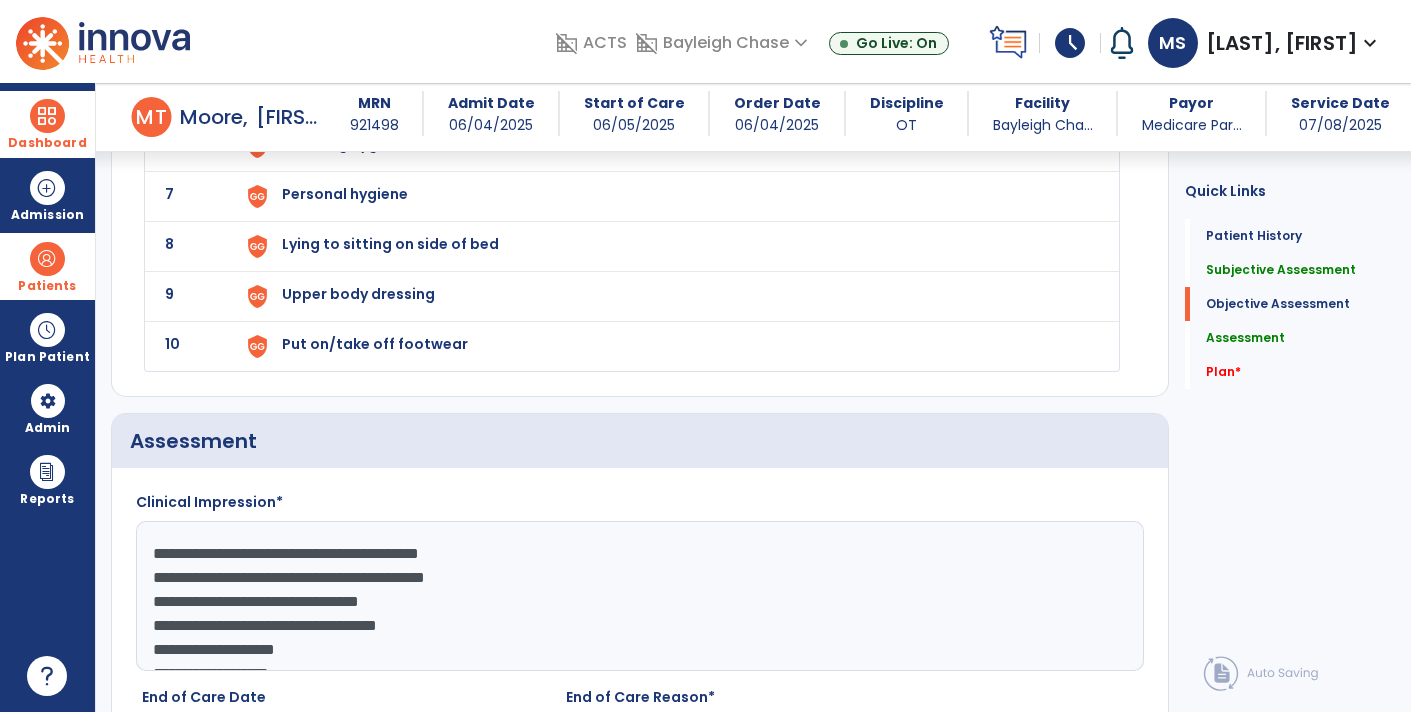 click on "**********" 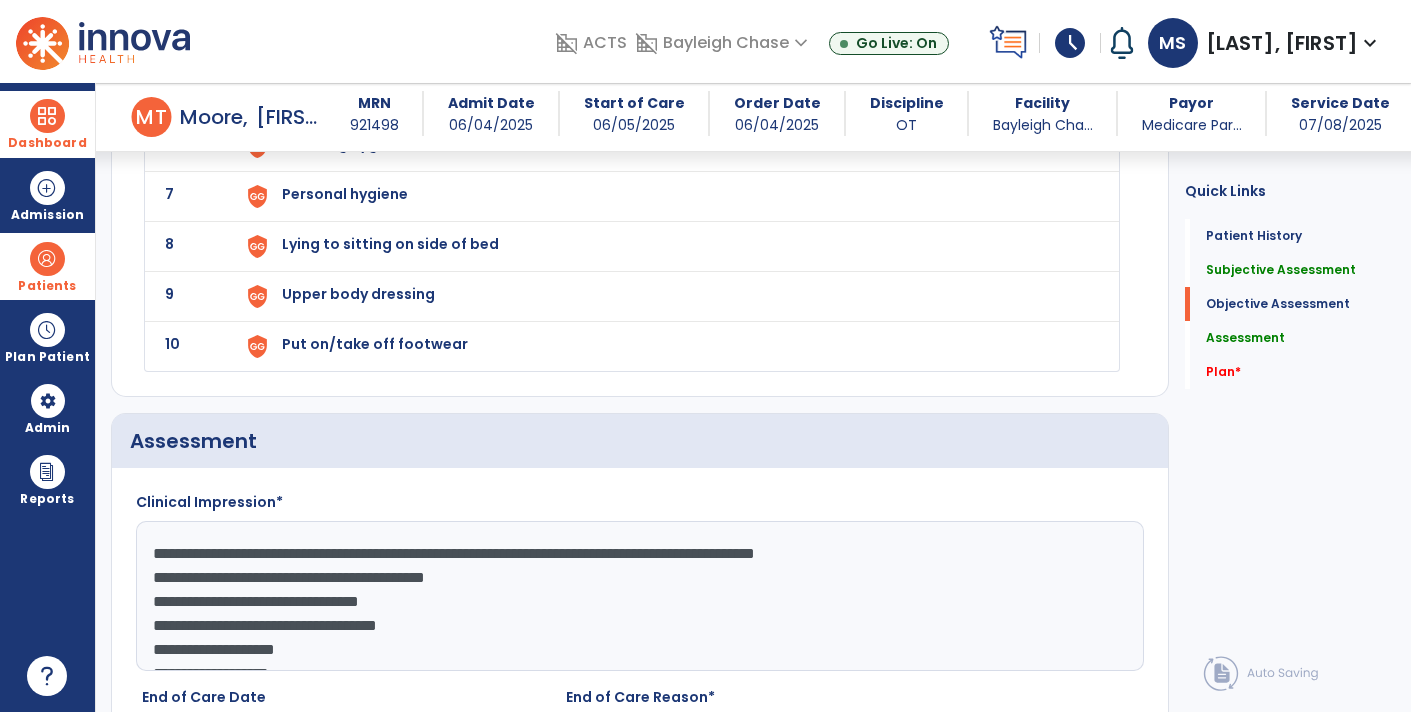 type on "**********" 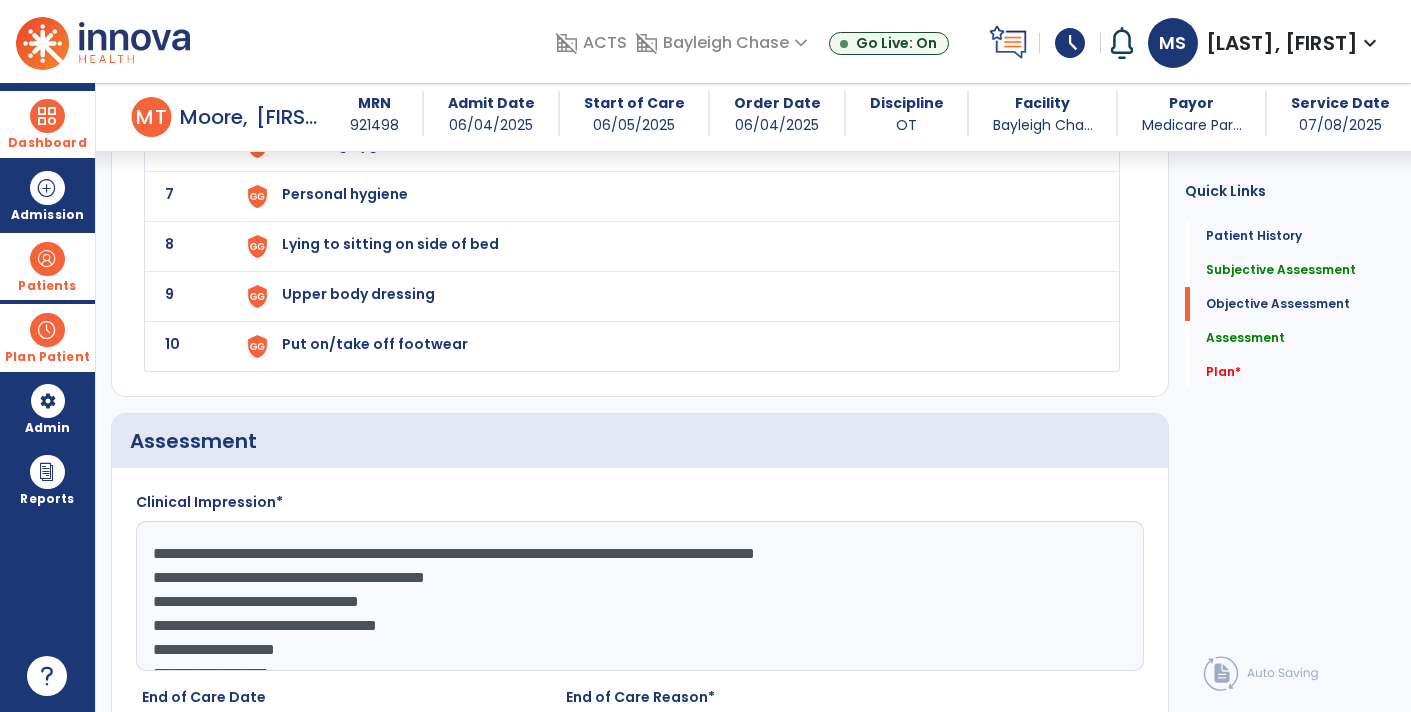 click on "Plan Patient" at bounding box center [47, 286] 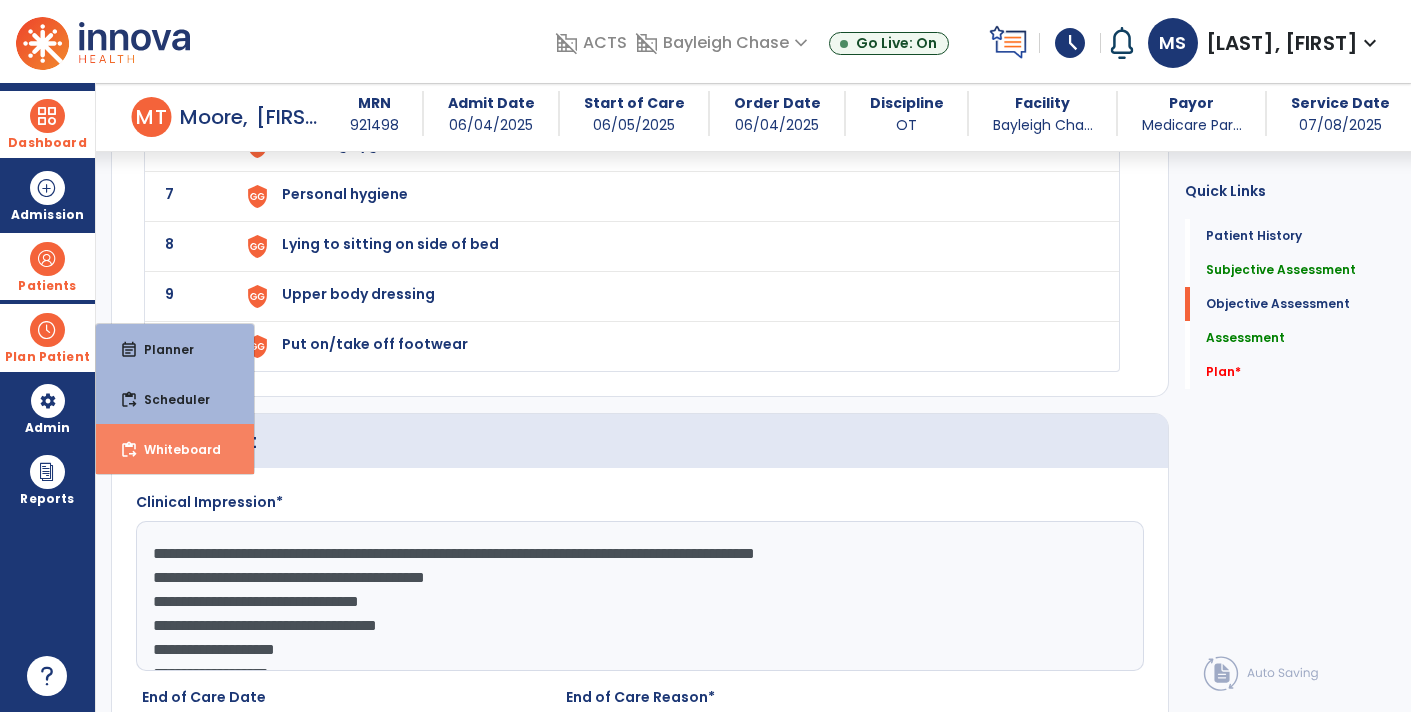 click on "Whiteboard" at bounding box center [174, 449] 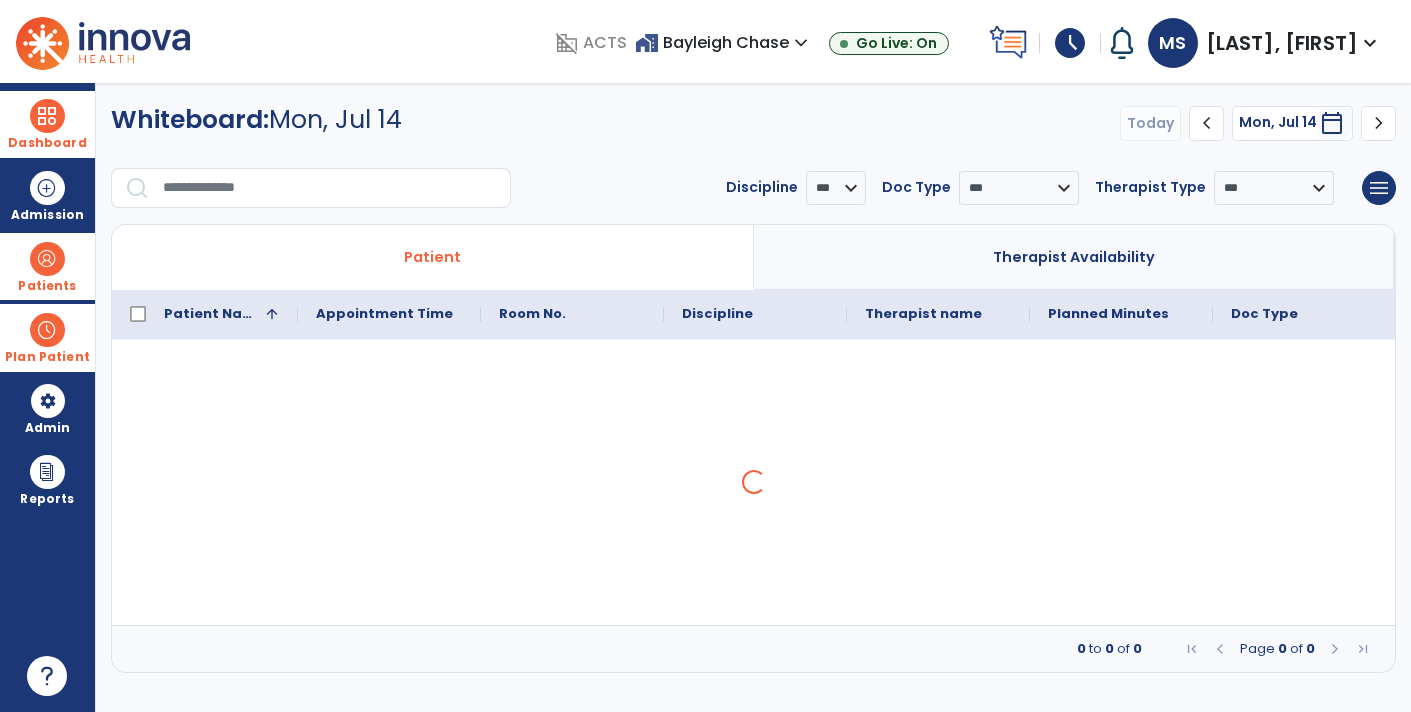 scroll, scrollTop: 0, scrollLeft: 0, axis: both 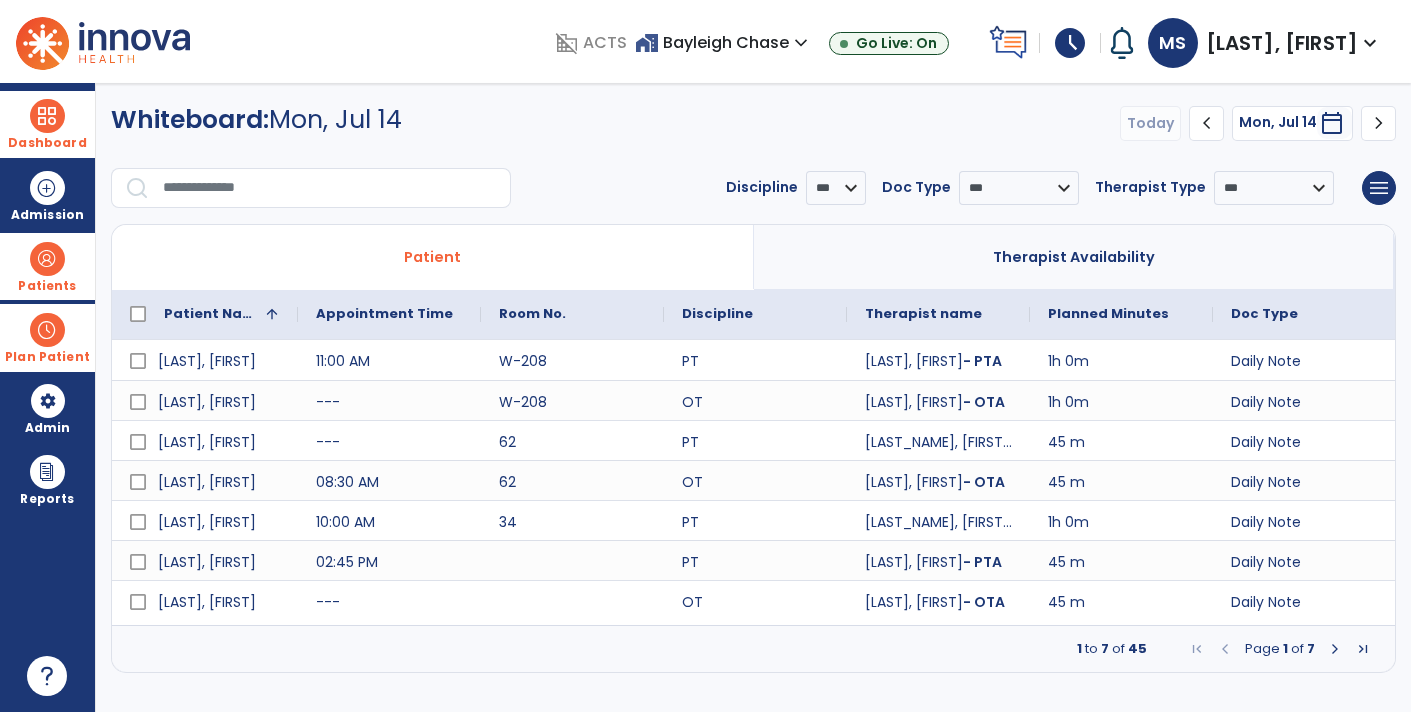 click at bounding box center [1335, 649] 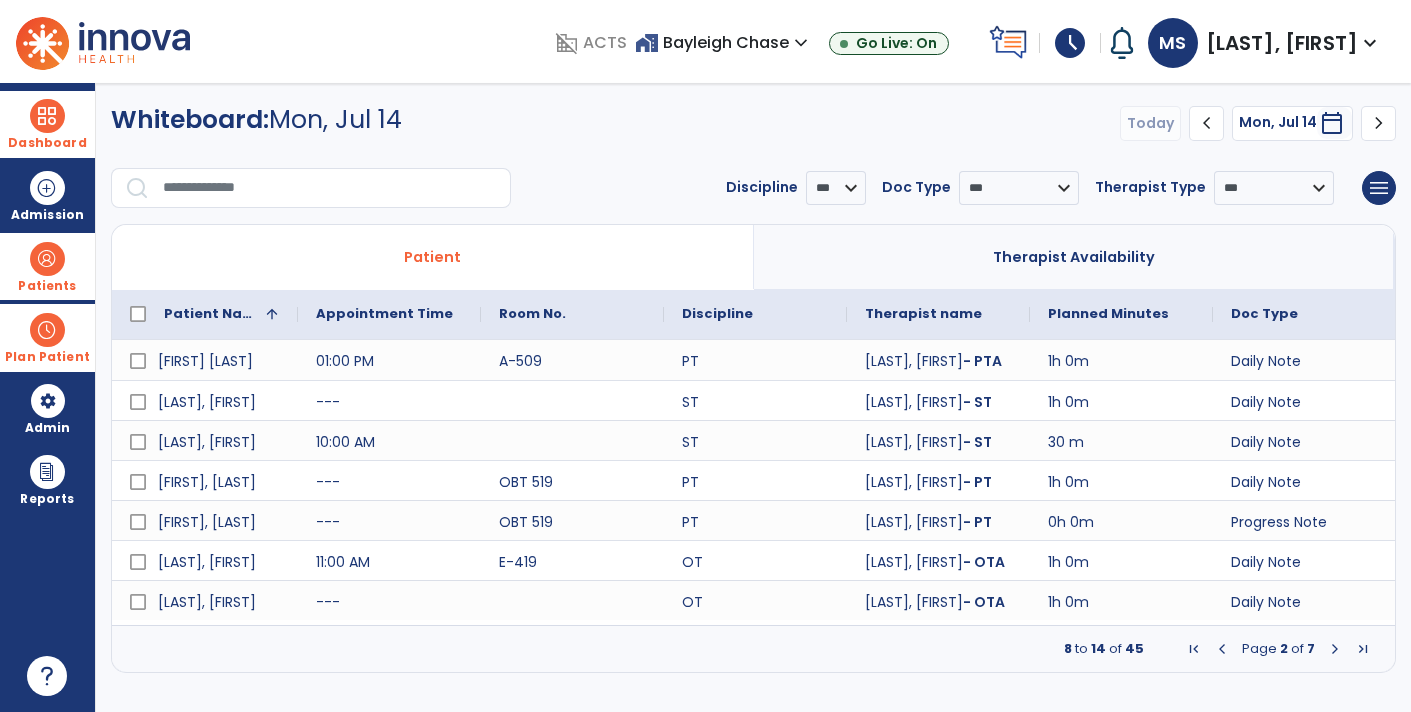 click at bounding box center [1335, 649] 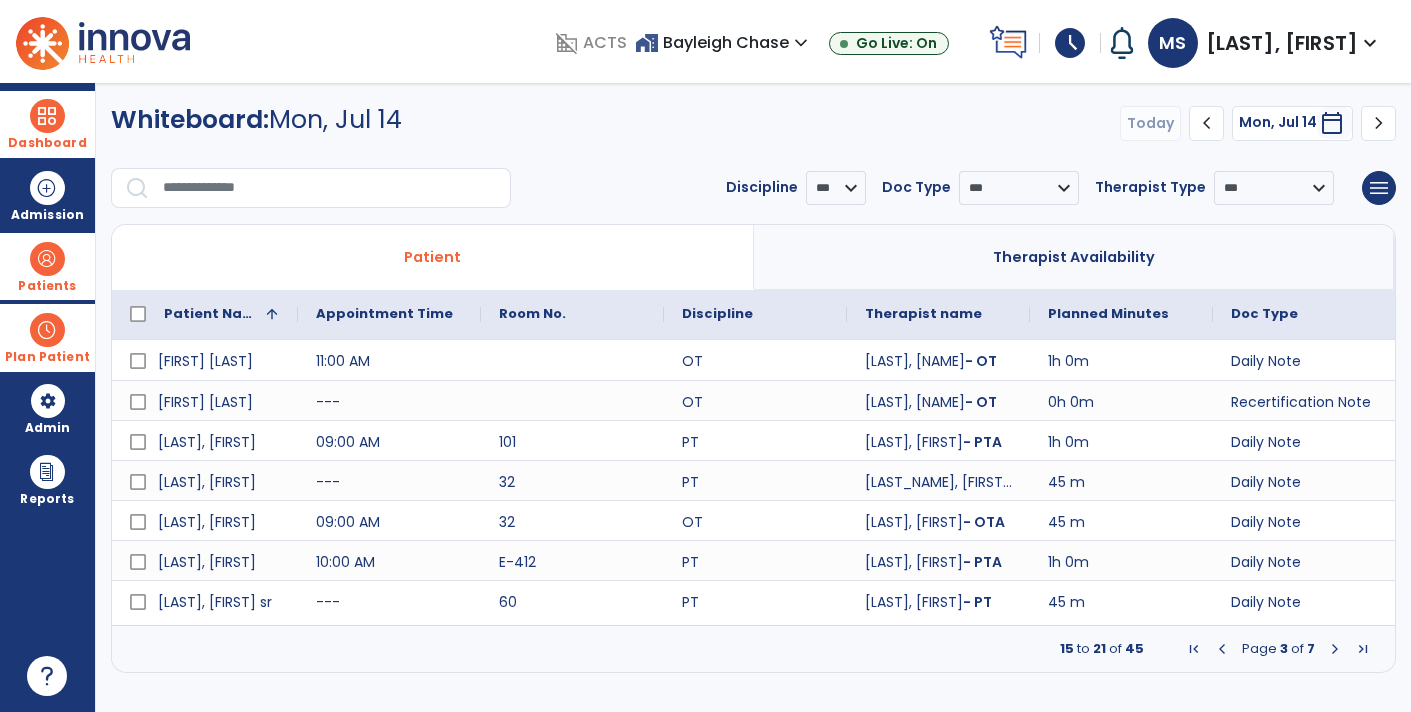 click at bounding box center [1335, 649] 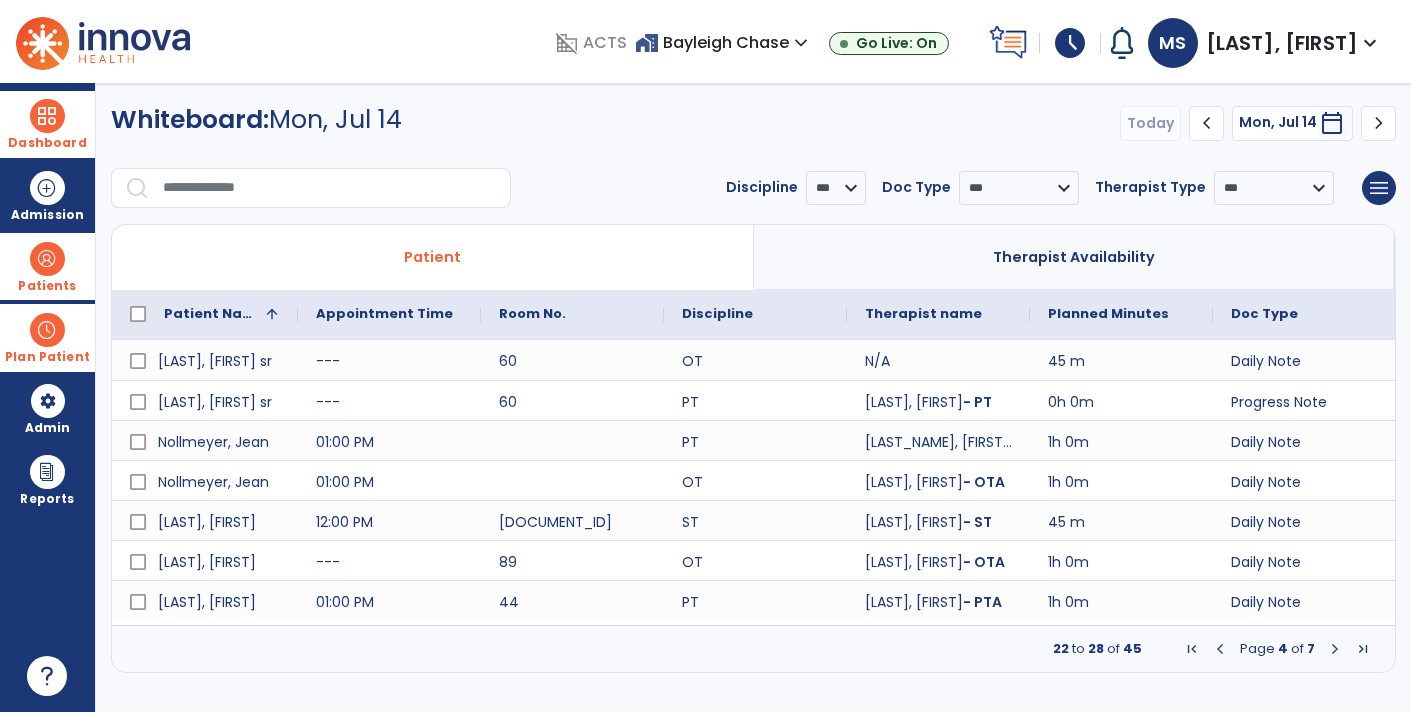 click at bounding box center [1335, 649] 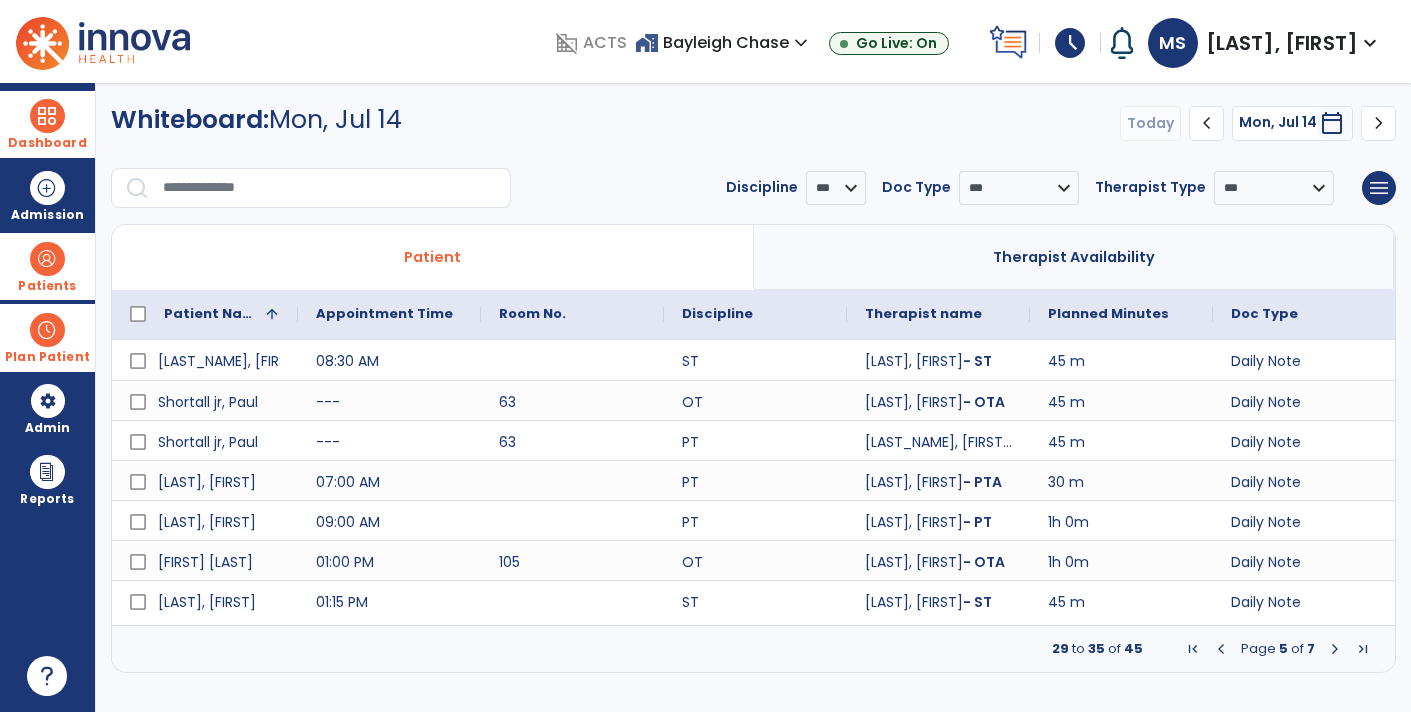 click at bounding box center (1335, 649) 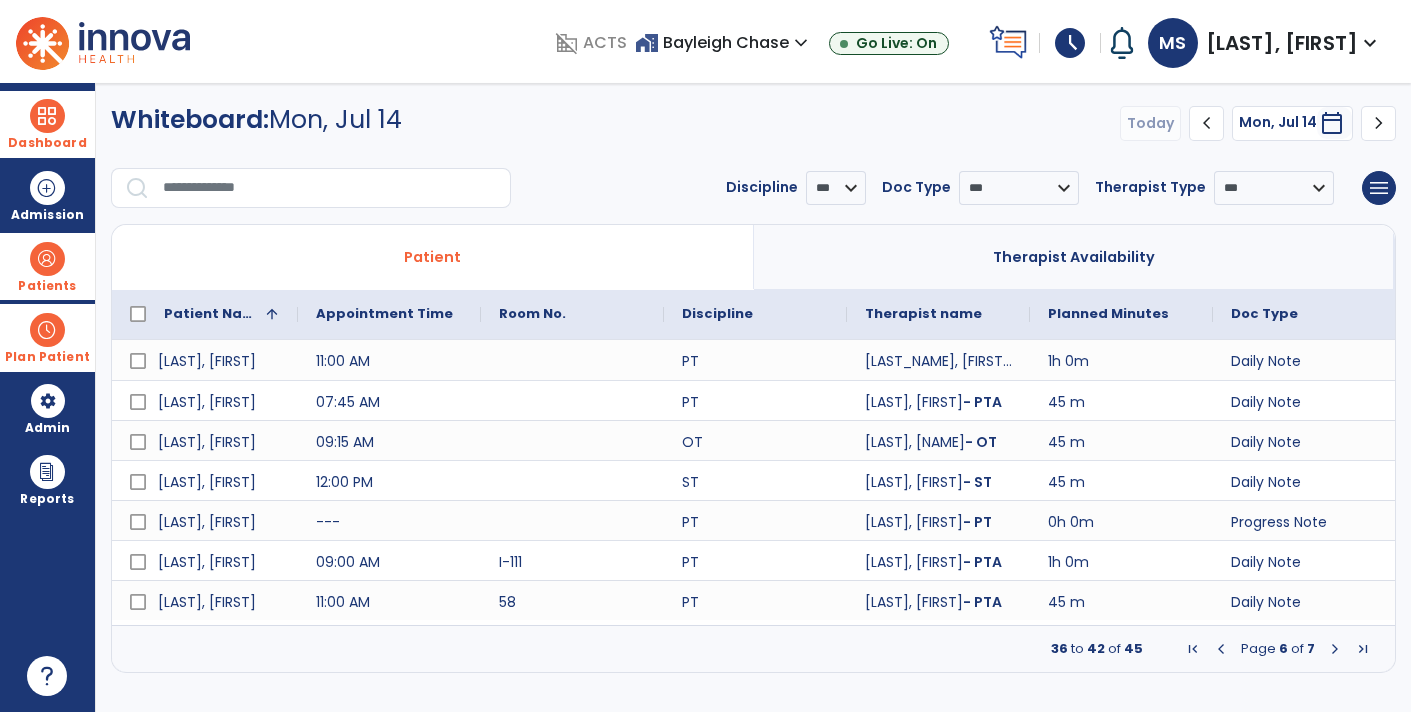 click at bounding box center (1335, 649) 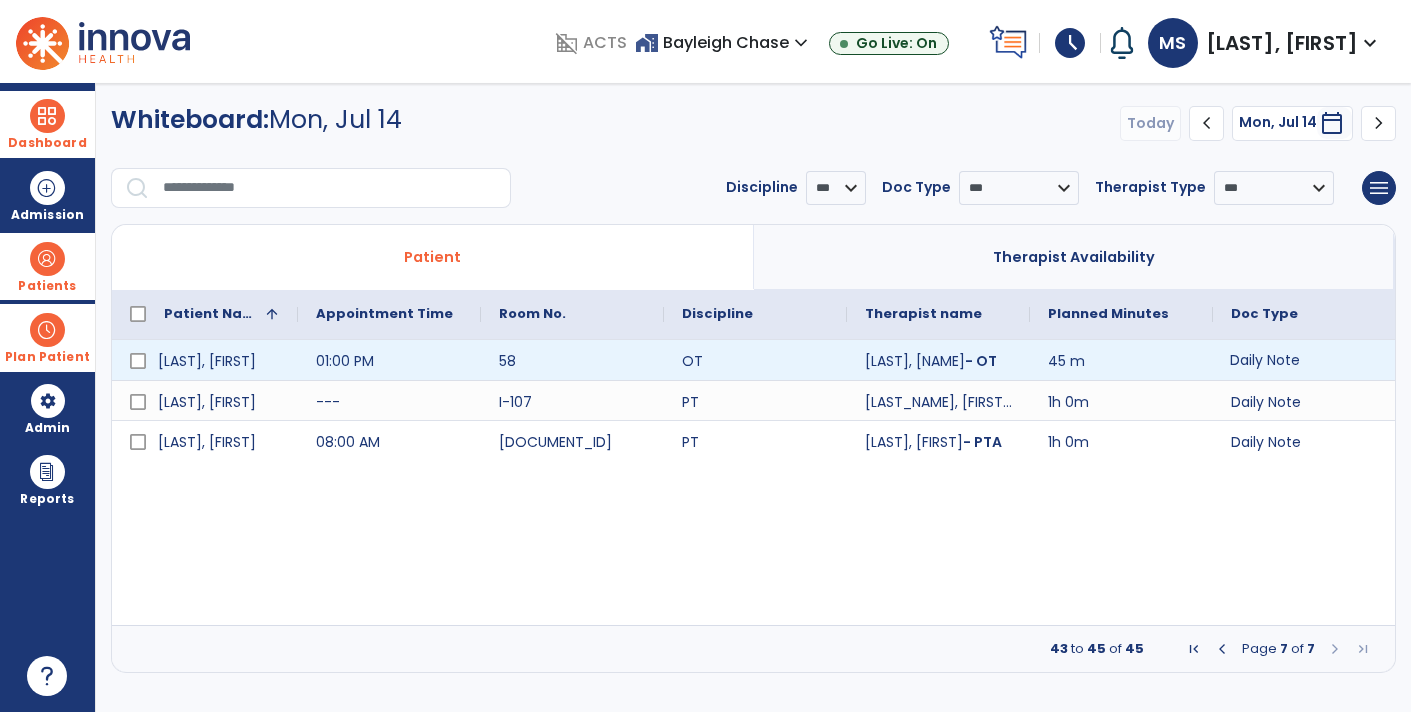 click on "Daily Note" 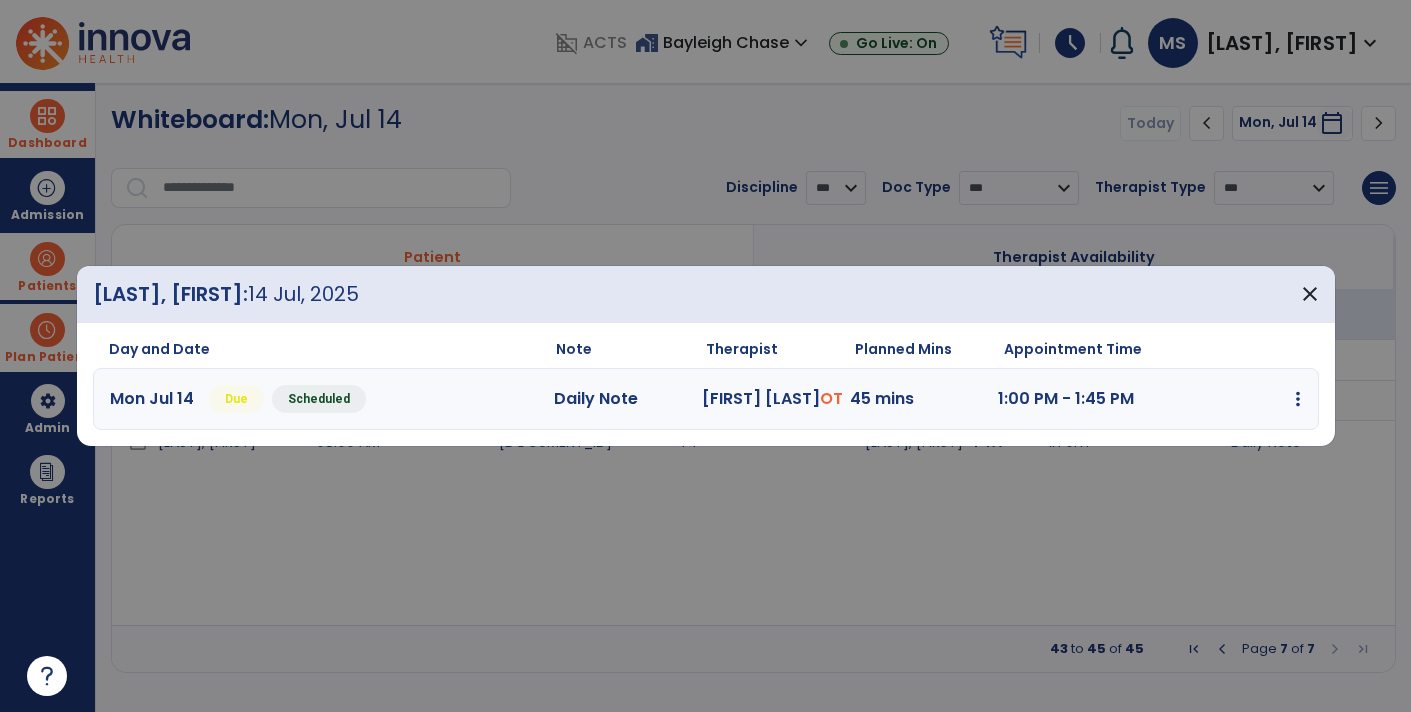 click on "edit   Edit Session   alt_route   Split Minutes  add_comment  Add Note" at bounding box center (1227, 399) 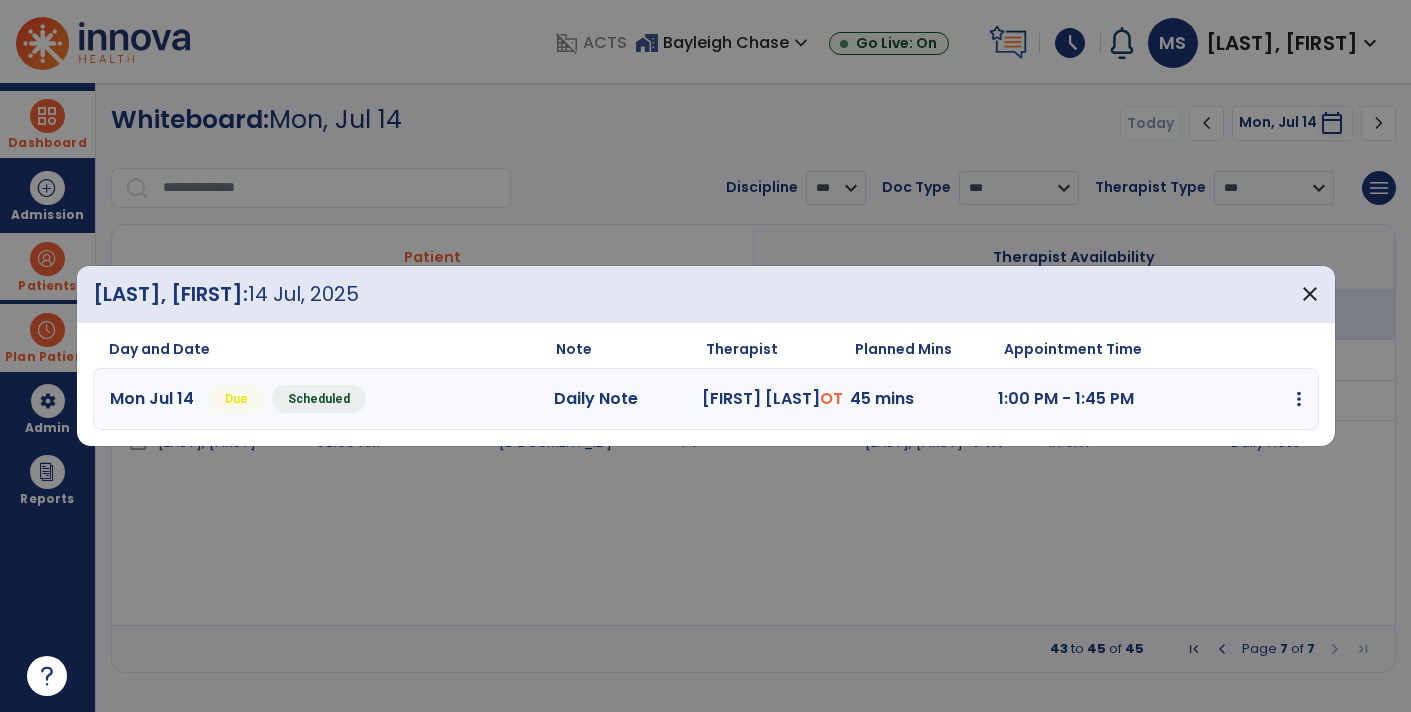 click at bounding box center (1299, 399) 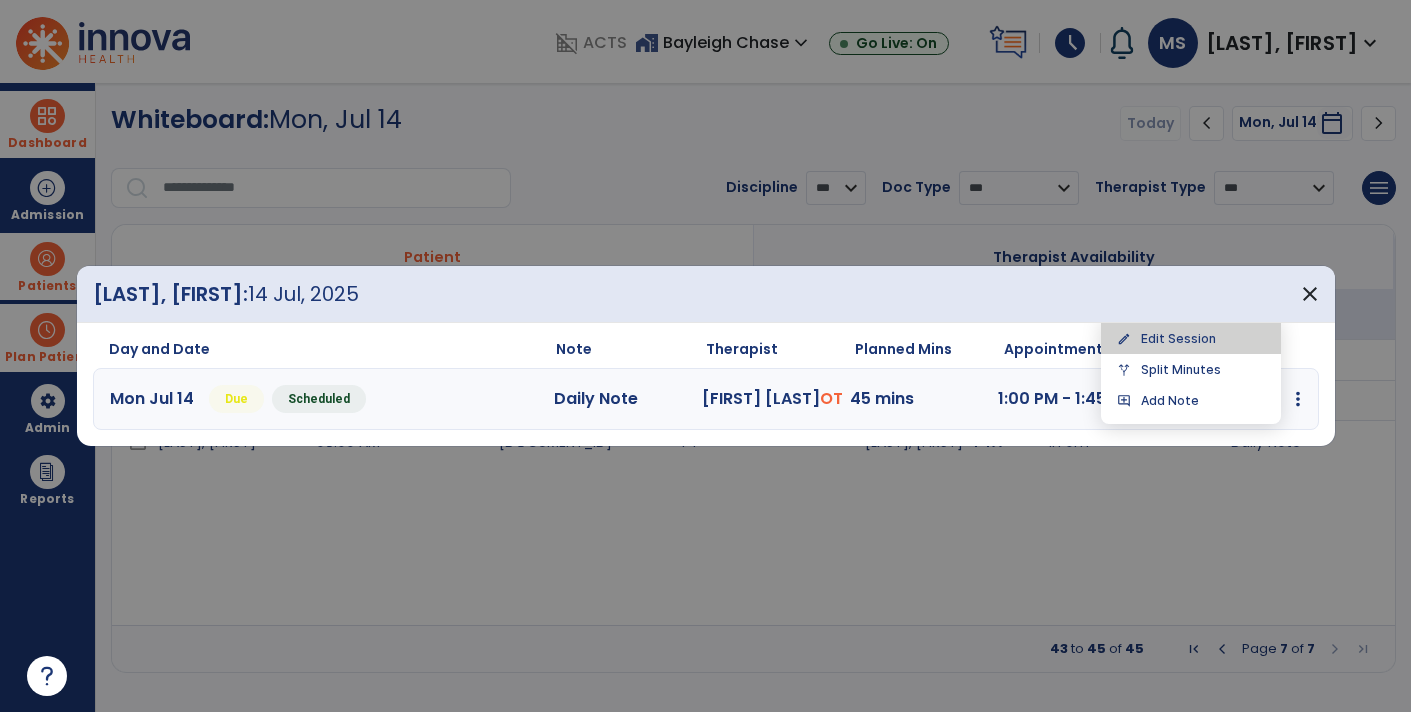 click on "edit   Edit Session" at bounding box center (1191, 338) 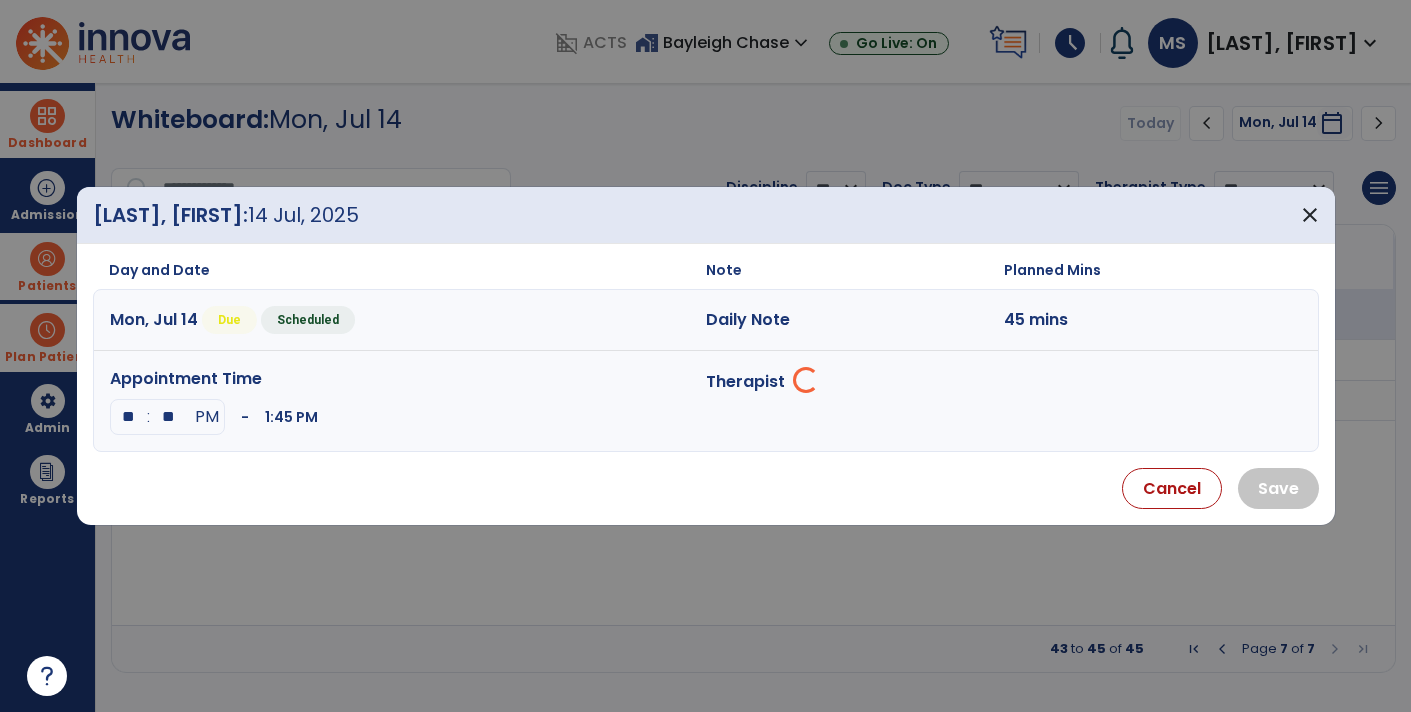 select on "**********" 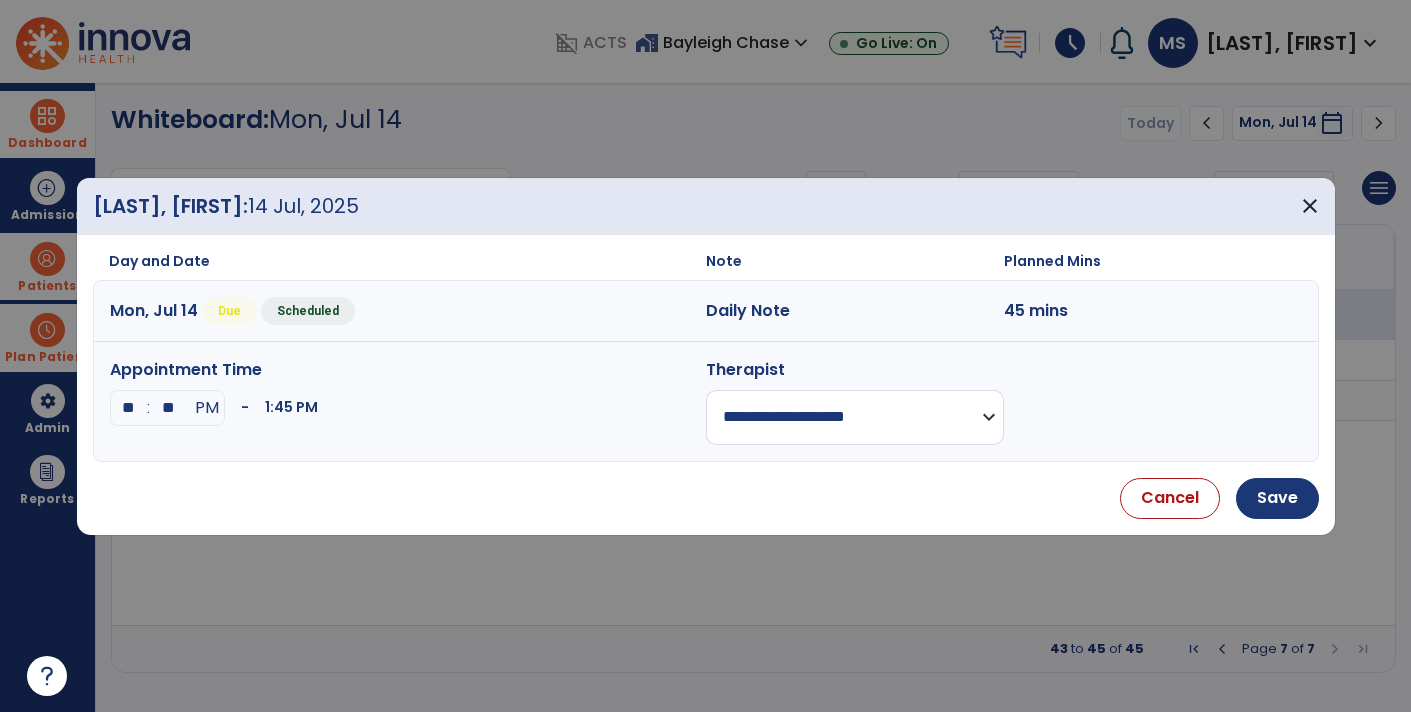 click on "**" at bounding box center [168, 408] 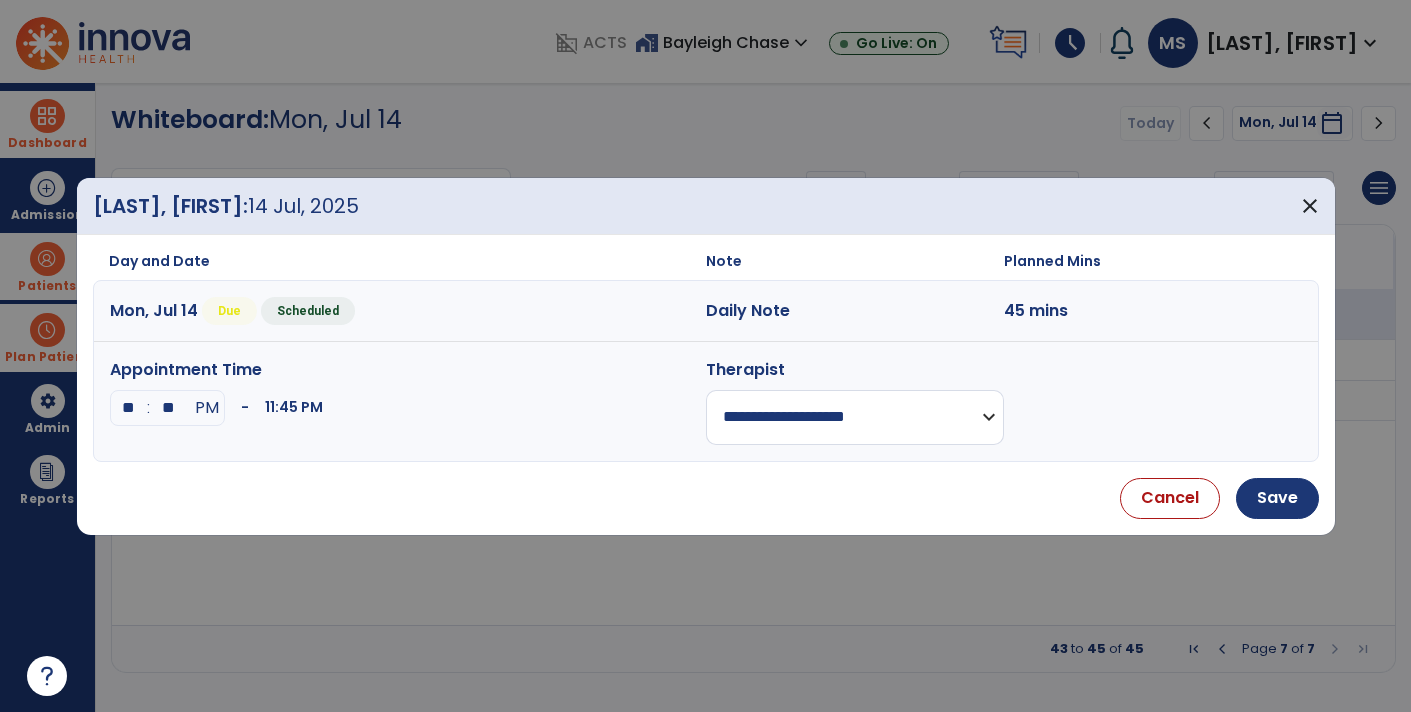 click on "**" at bounding box center [168, 408] 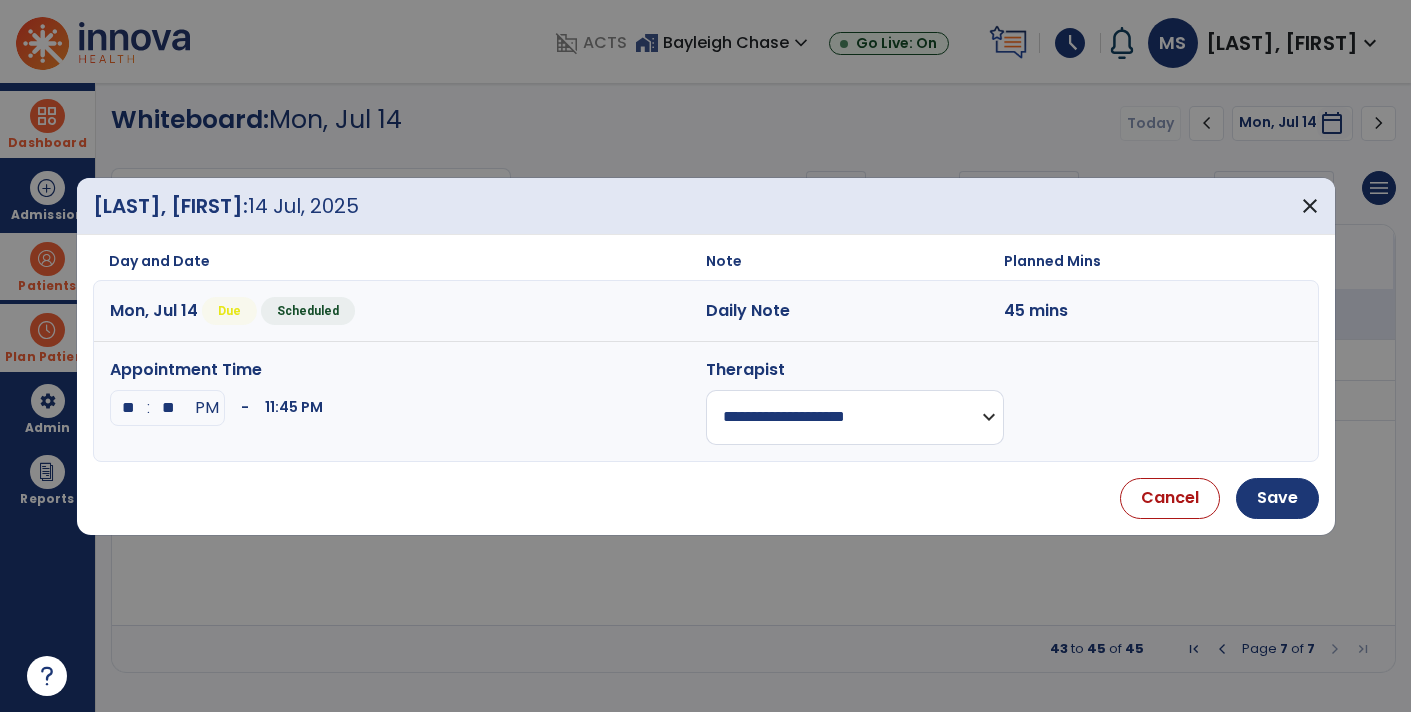 click on "**" at bounding box center (129, 408) 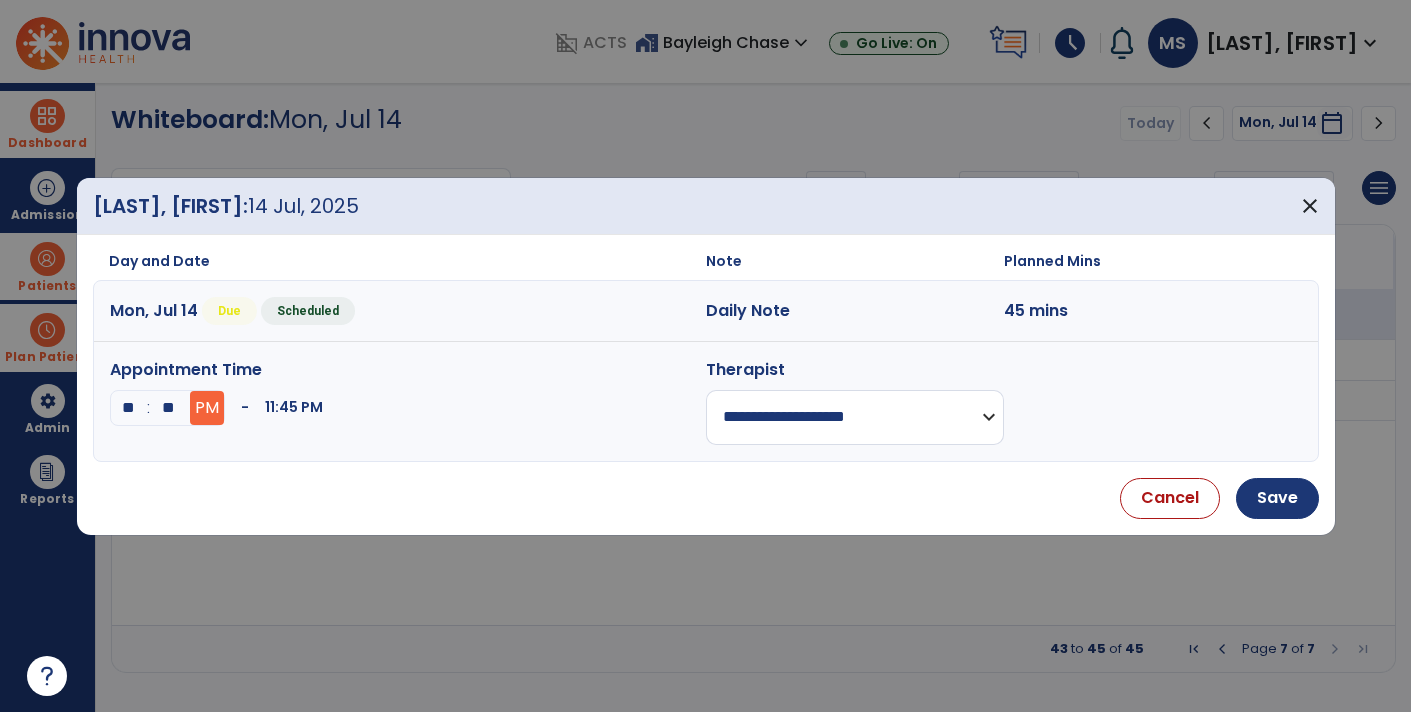 type on "**" 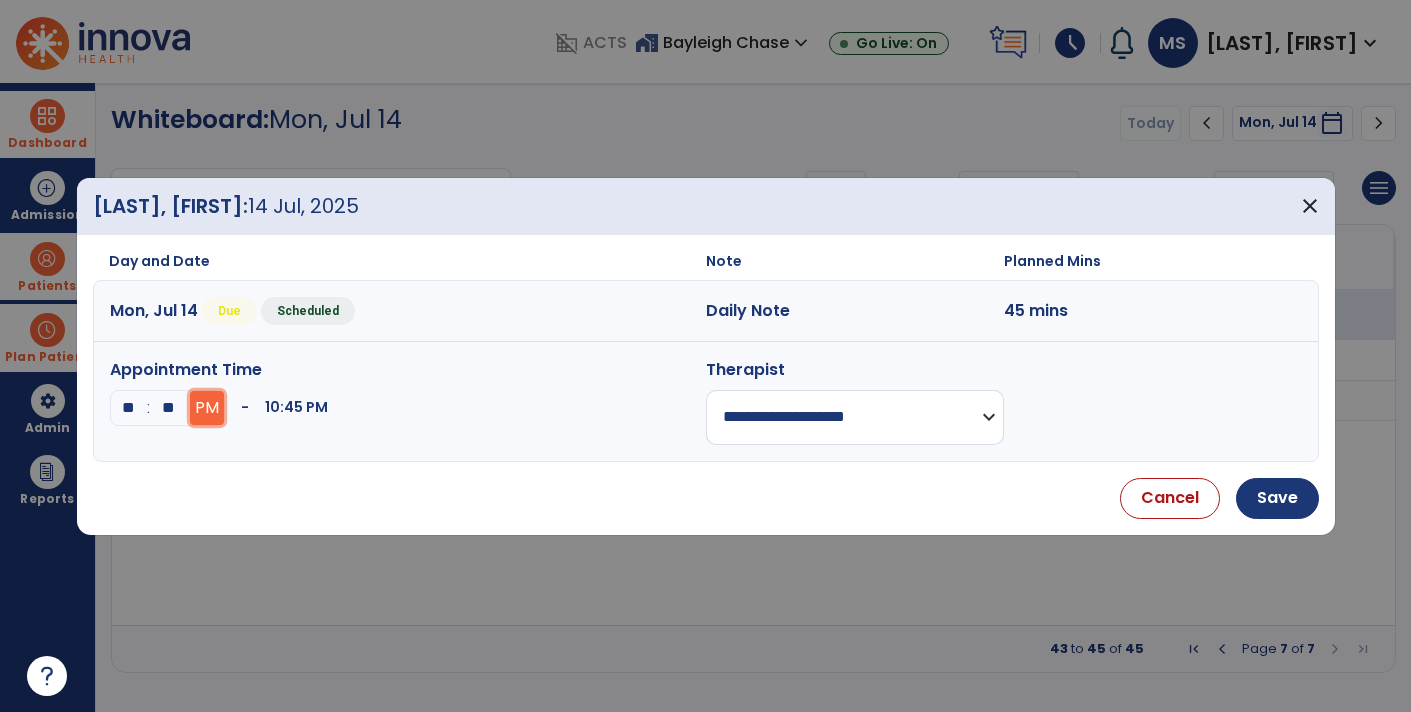 click on "PM" at bounding box center [207, 408] 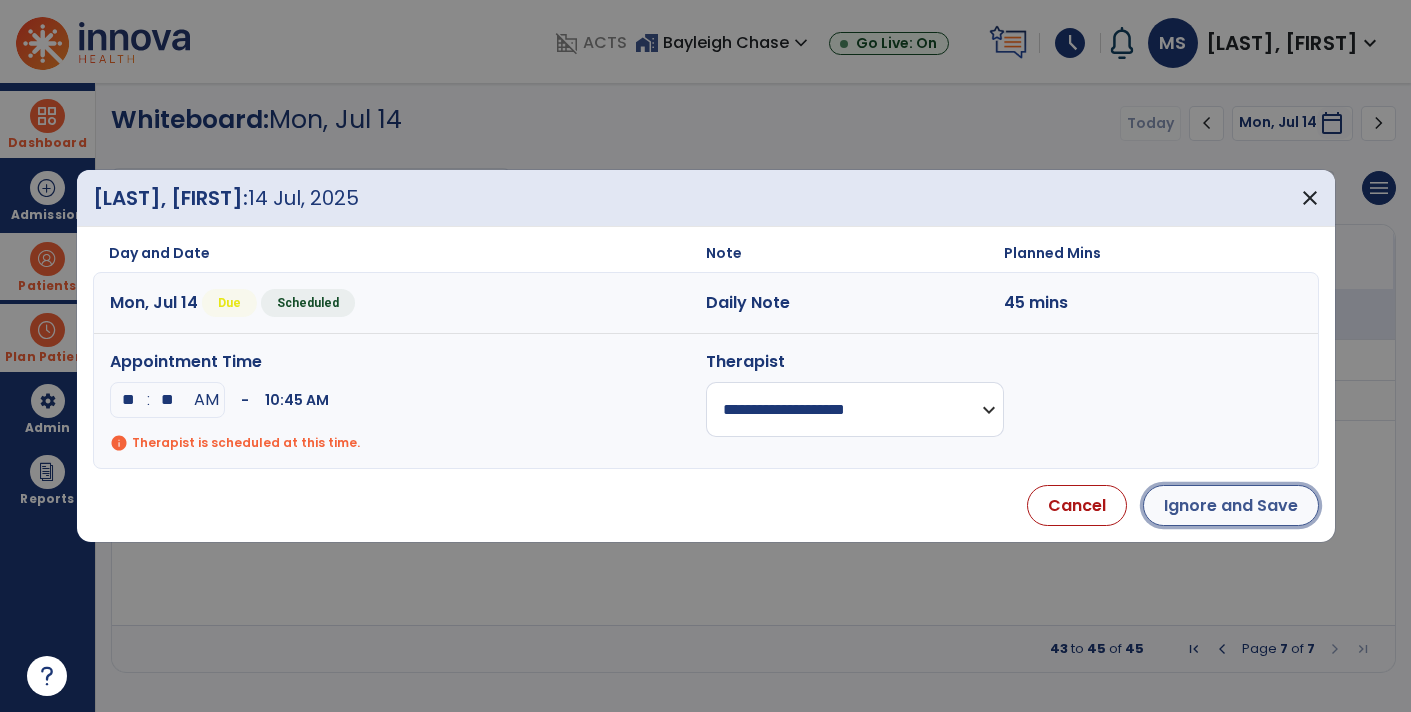 click on "Ignore and Save" at bounding box center (1231, 505) 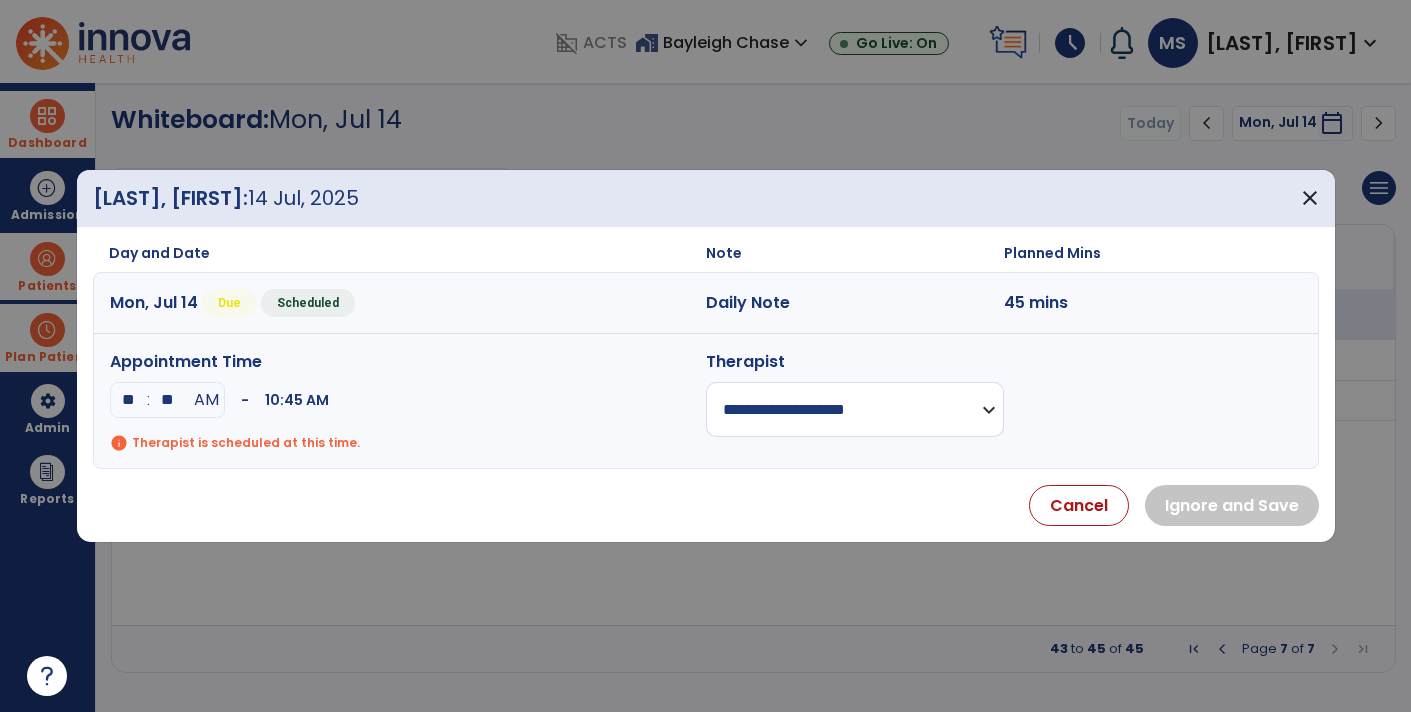 click on "Cancel  Ignore and Save" at bounding box center [706, 505] 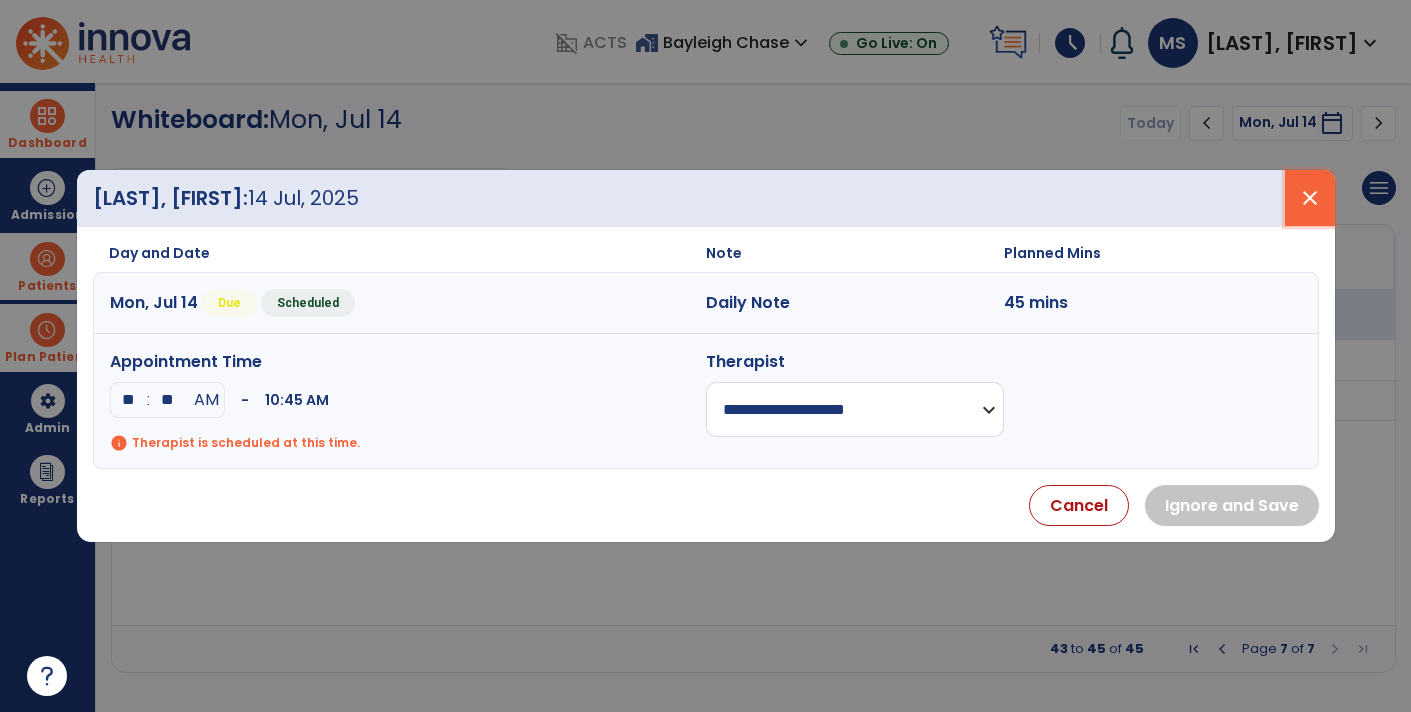 click on "close" at bounding box center [1310, 198] 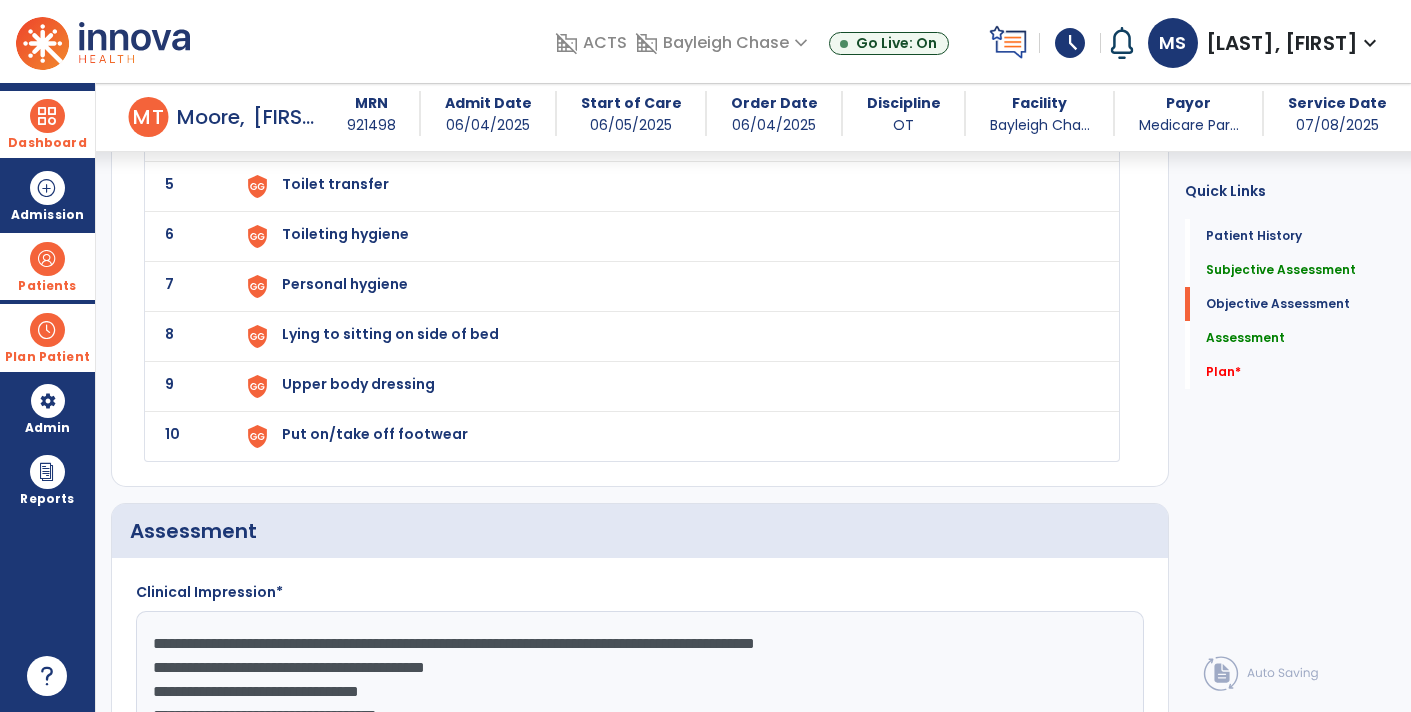 scroll, scrollTop: 2830, scrollLeft: 0, axis: vertical 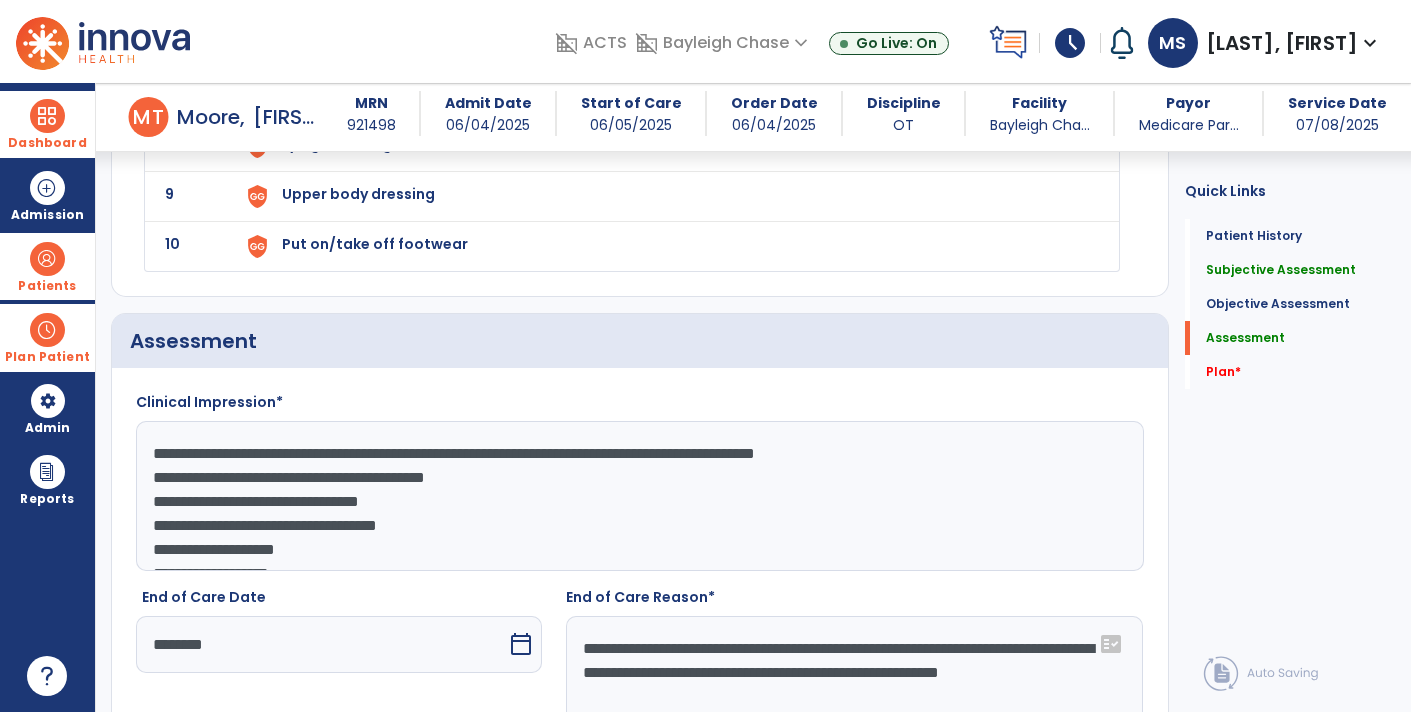 click on "**********" 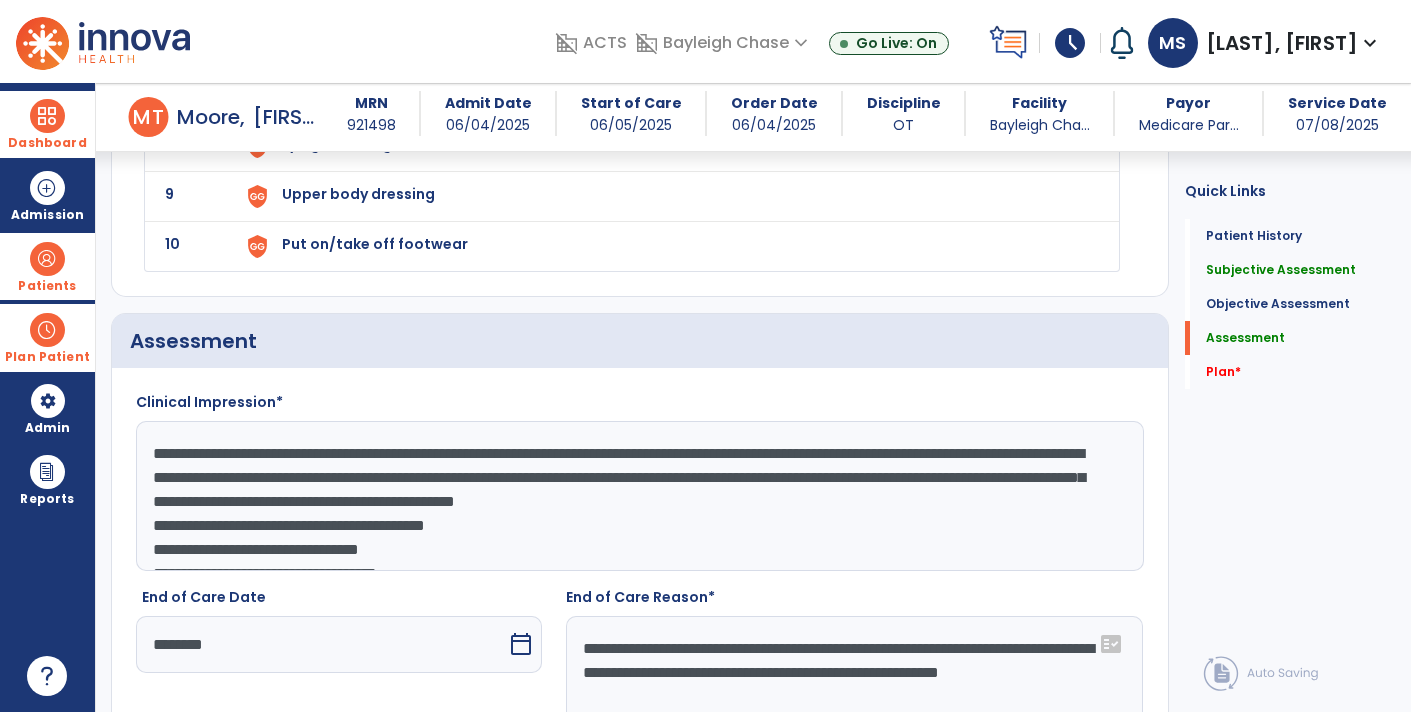 click on "**********" 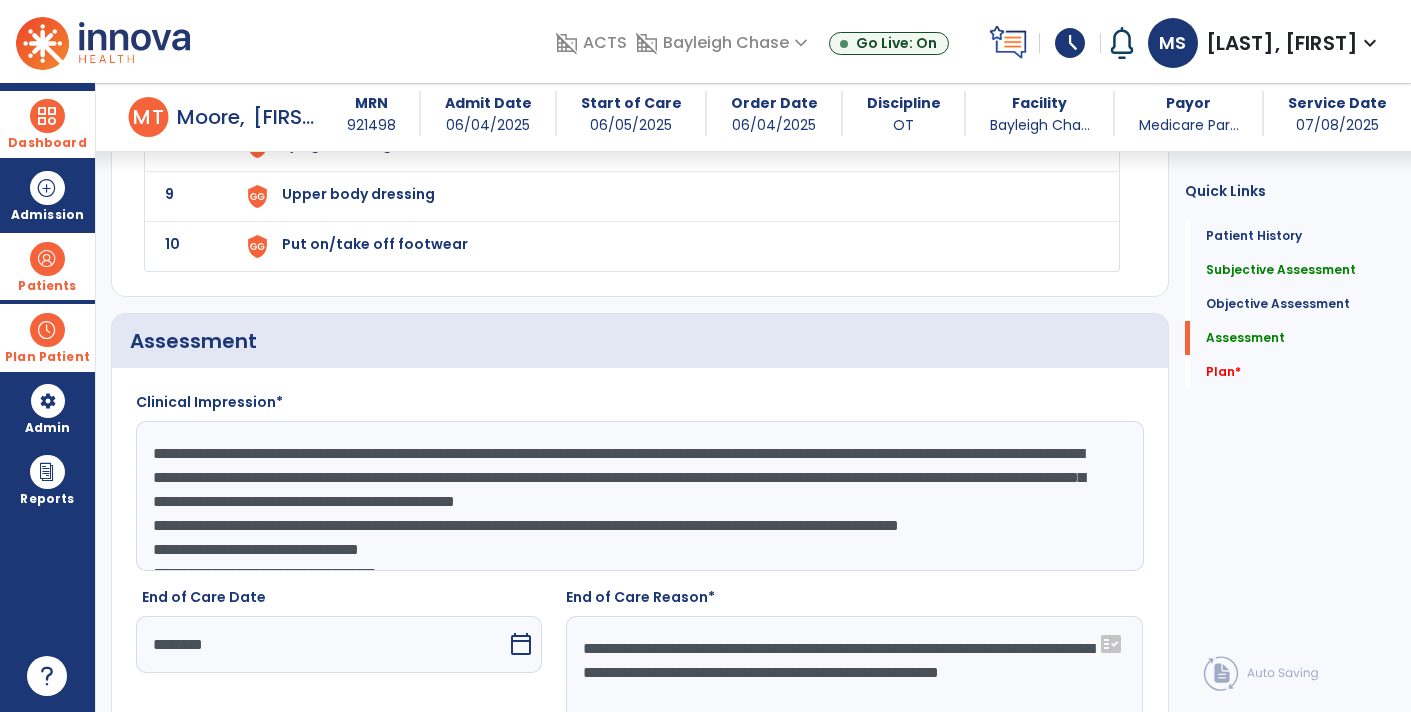 scroll, scrollTop: 15, scrollLeft: 0, axis: vertical 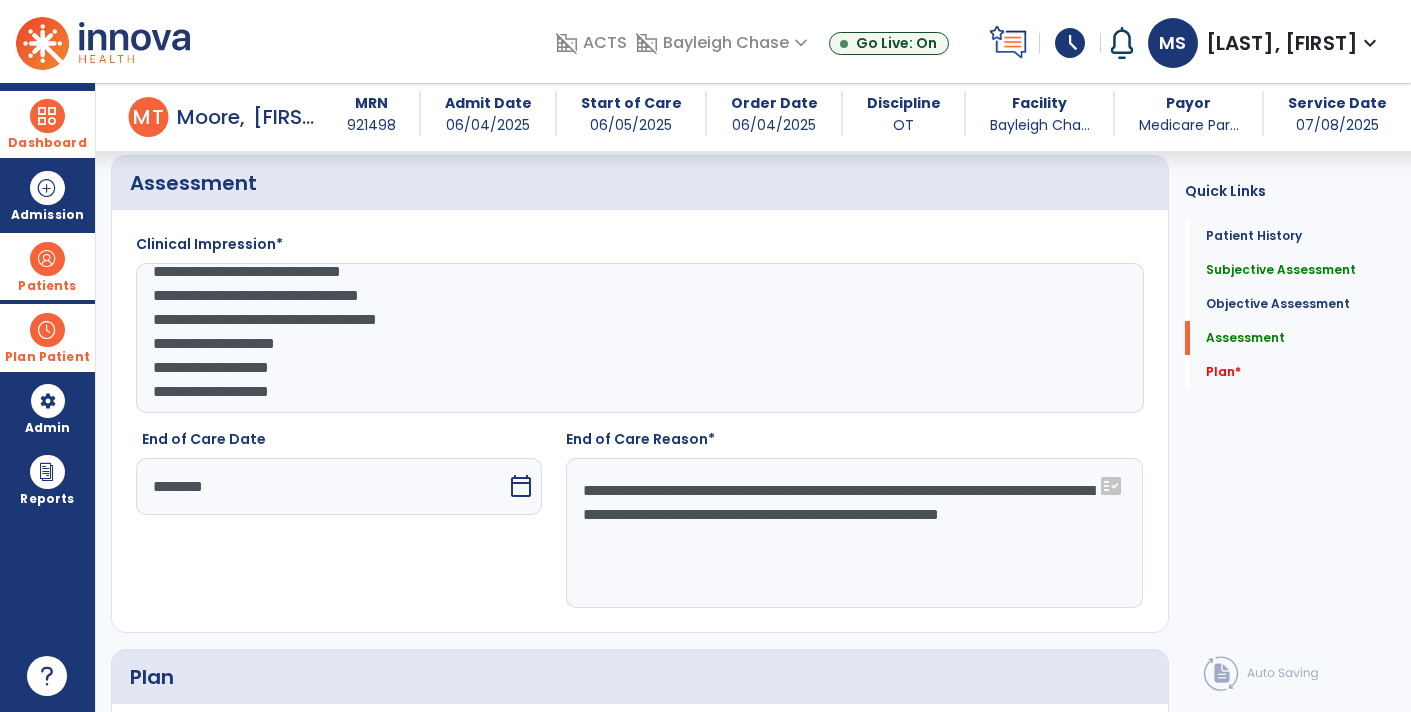 click on "**********" 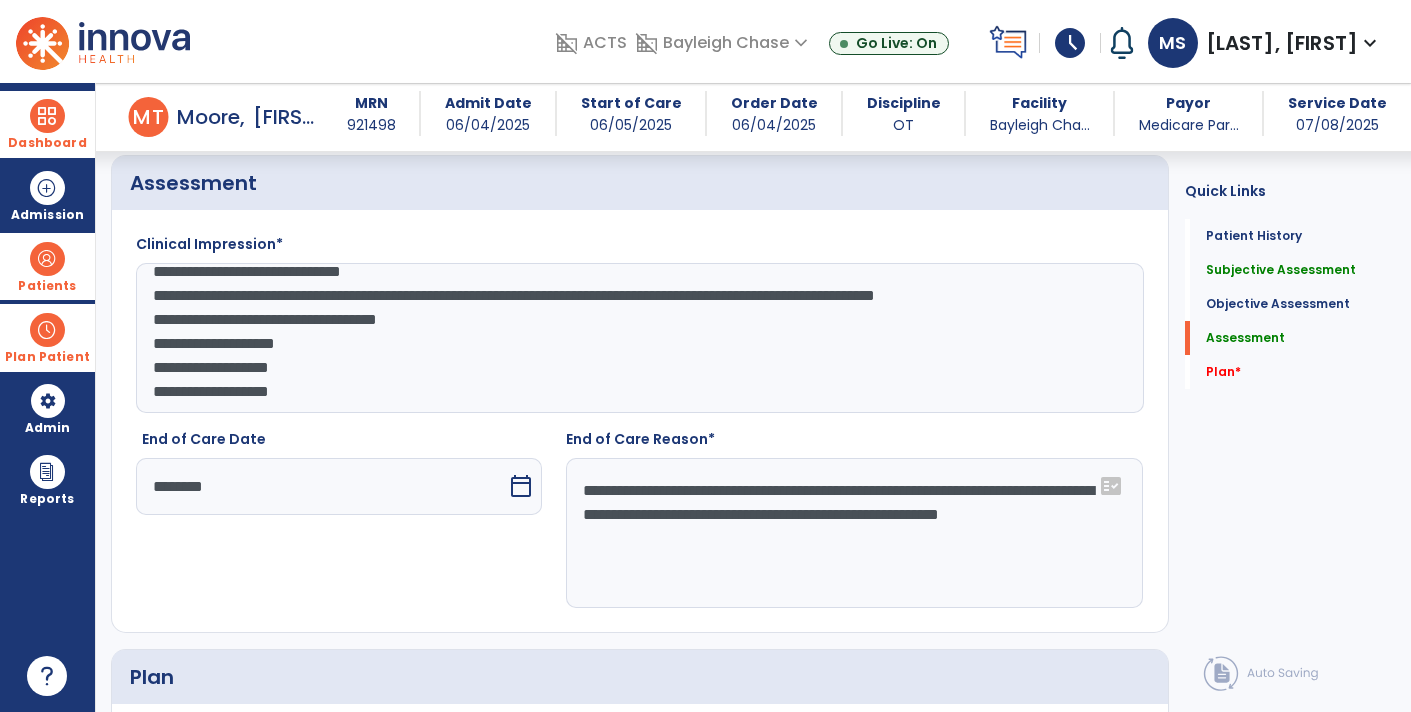 scroll, scrollTop: 191, scrollLeft: 0, axis: vertical 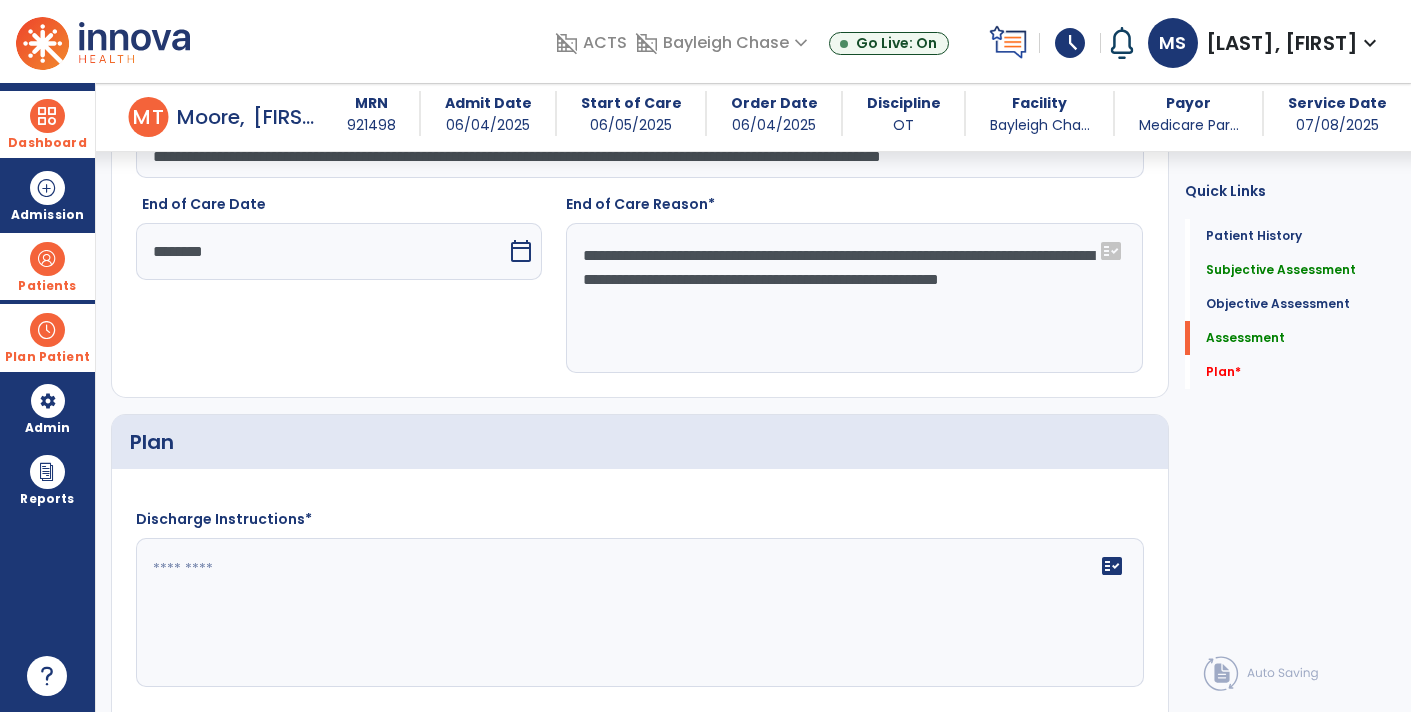 type on "**********" 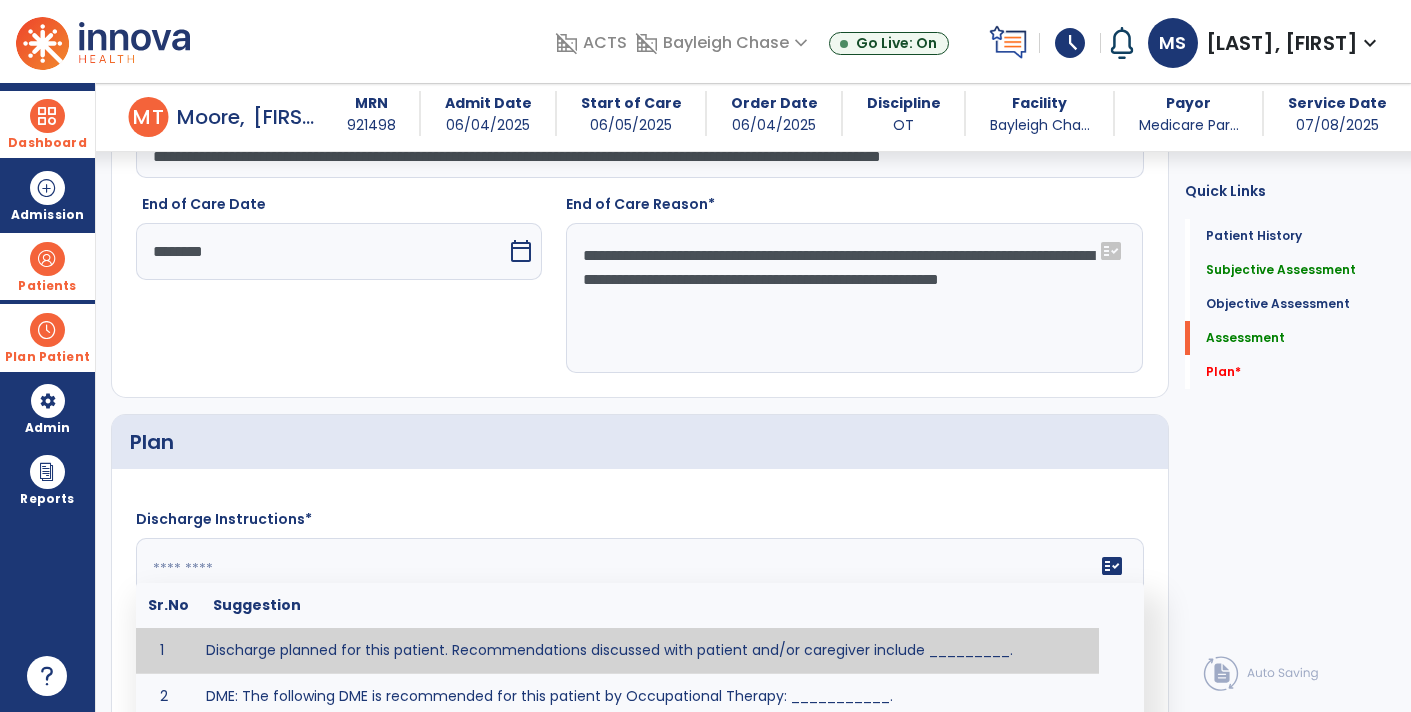 click 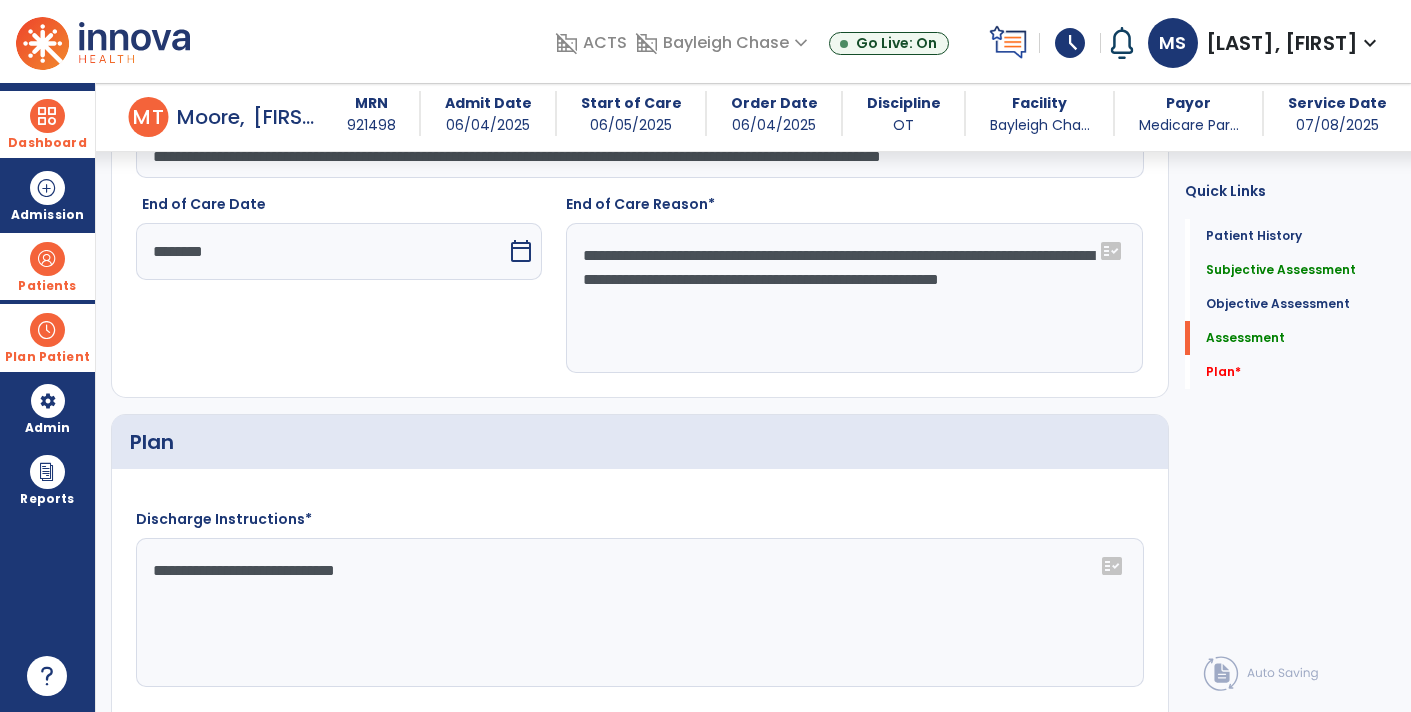 paste on "**********" 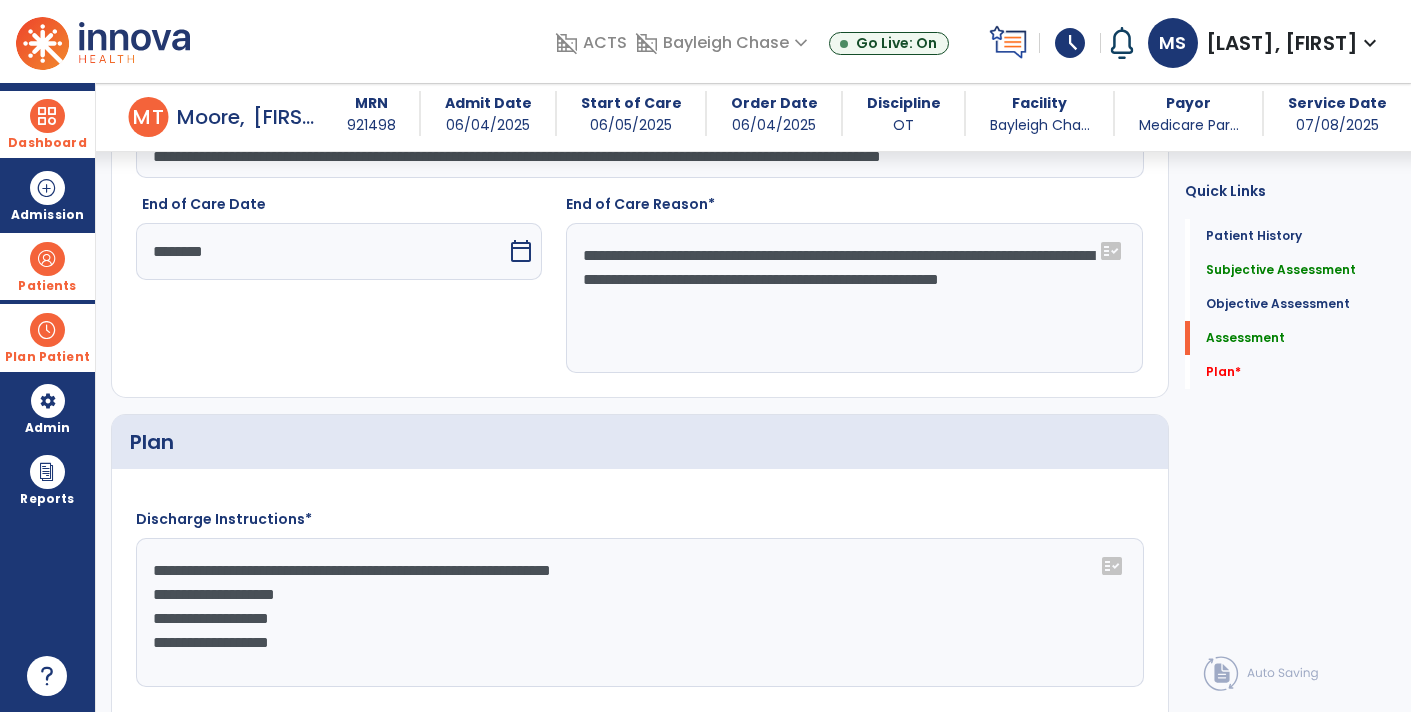 click on "**********" 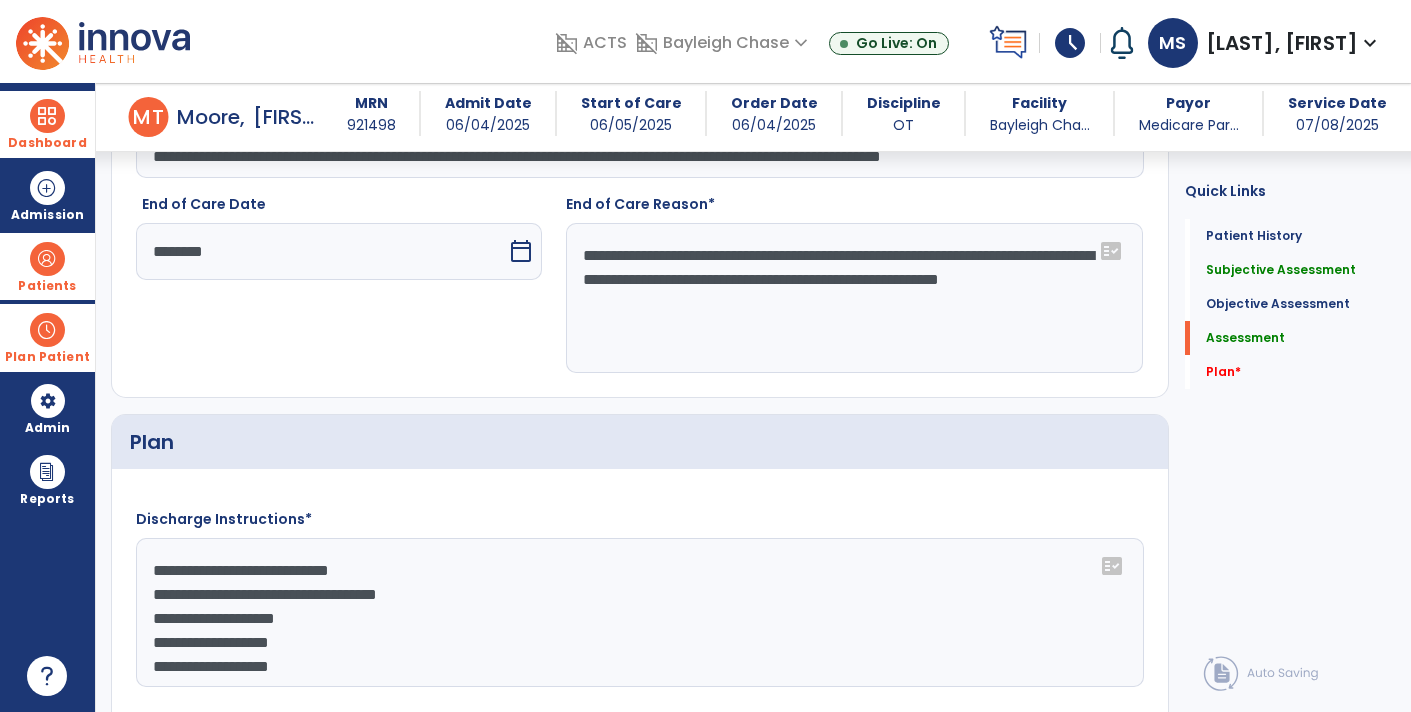 click on "**********" 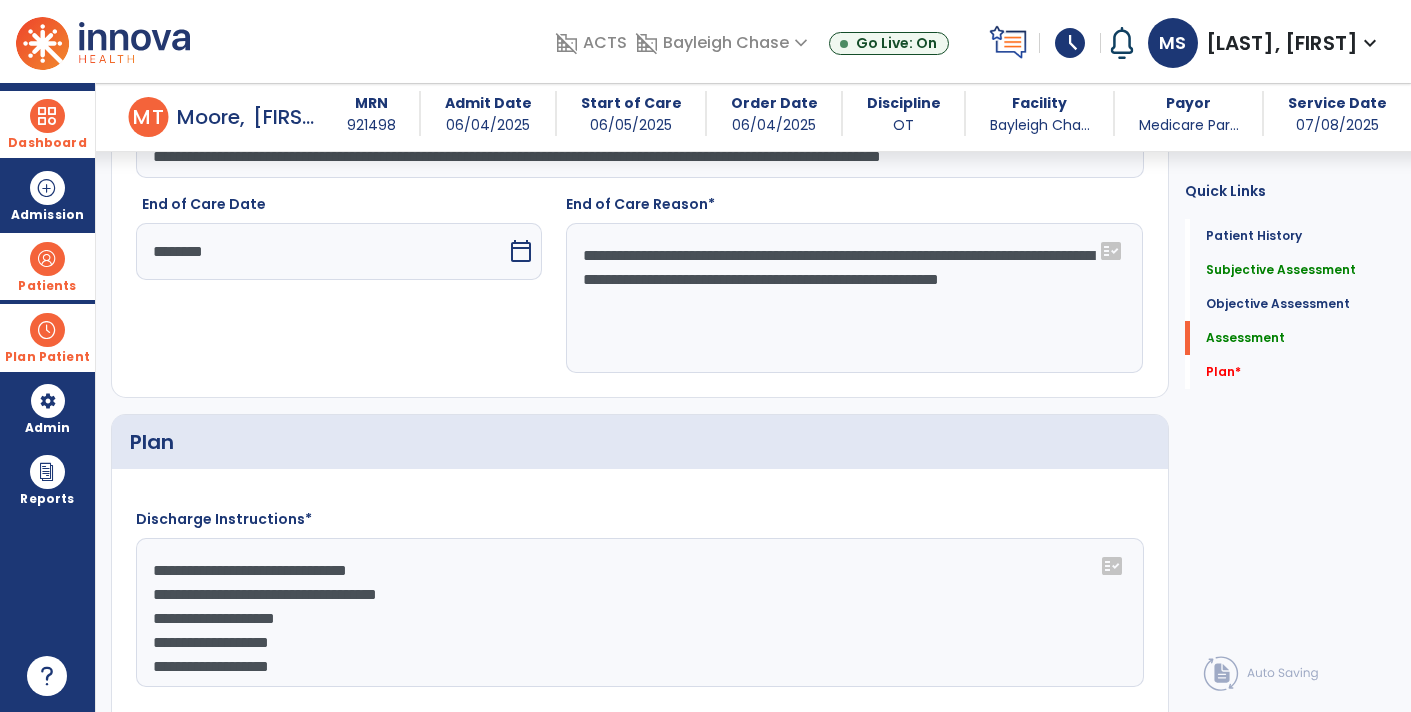 click on "**********" 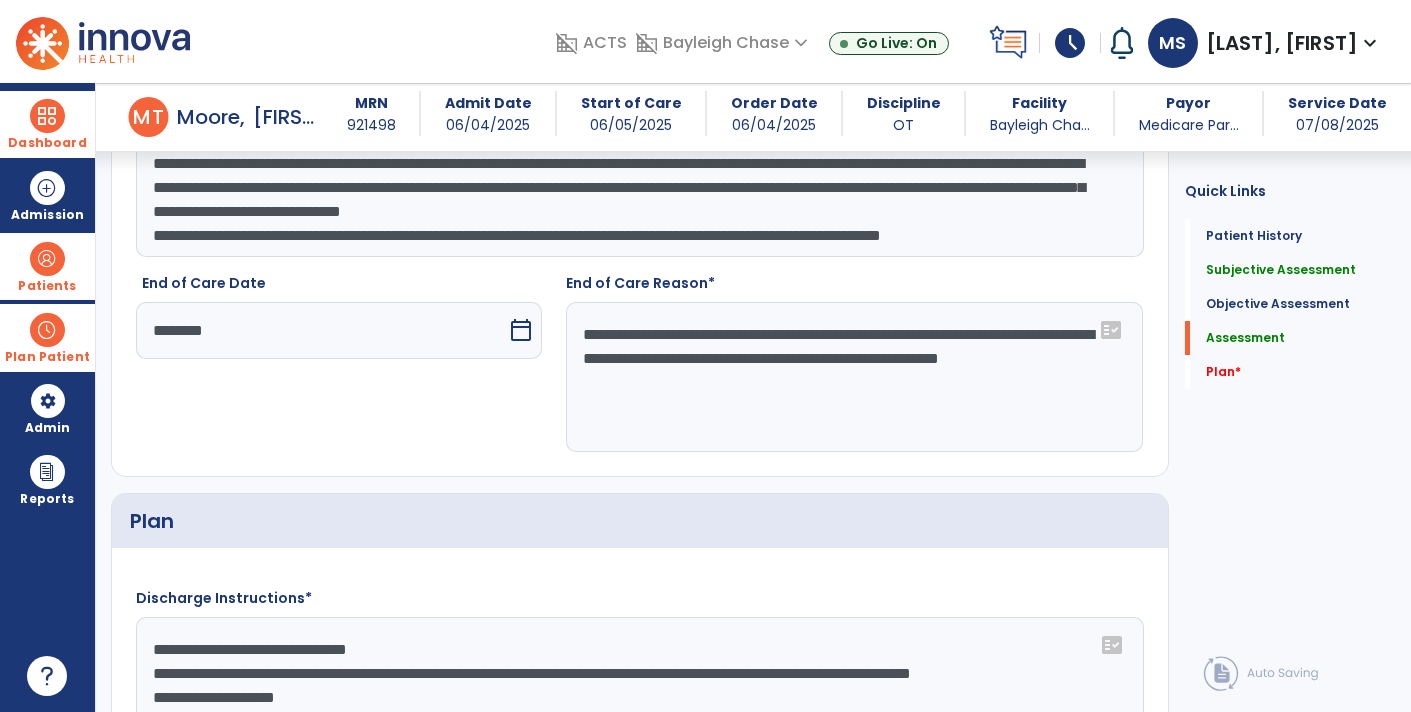 scroll, scrollTop: 3247, scrollLeft: 0, axis: vertical 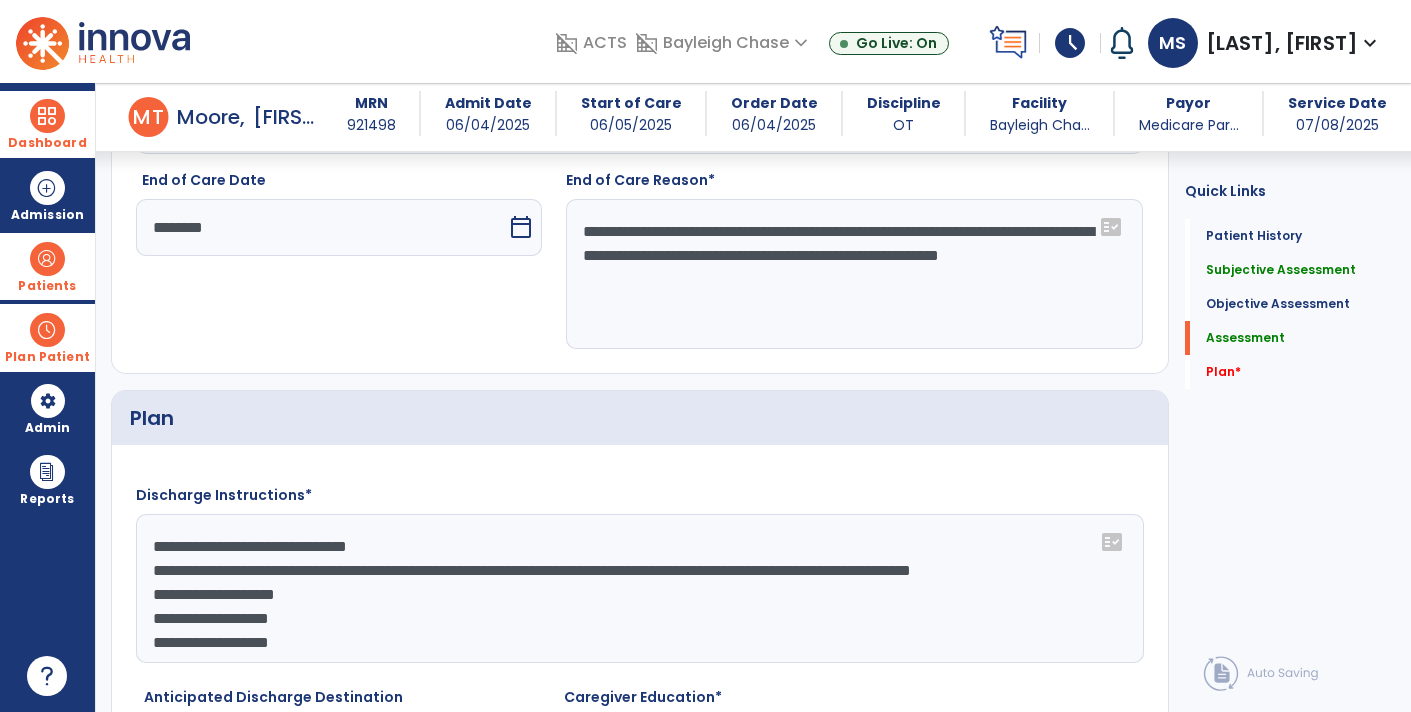 click on "**********" 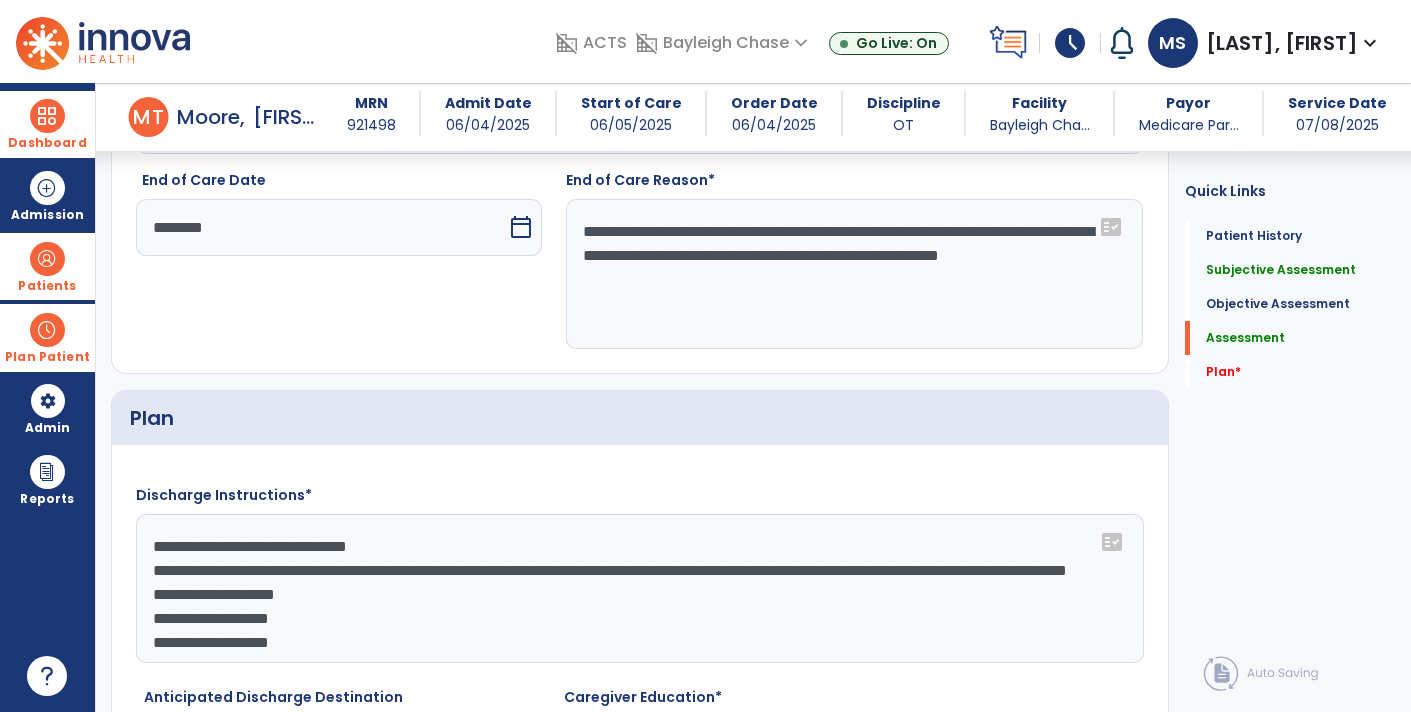 click on "**********" 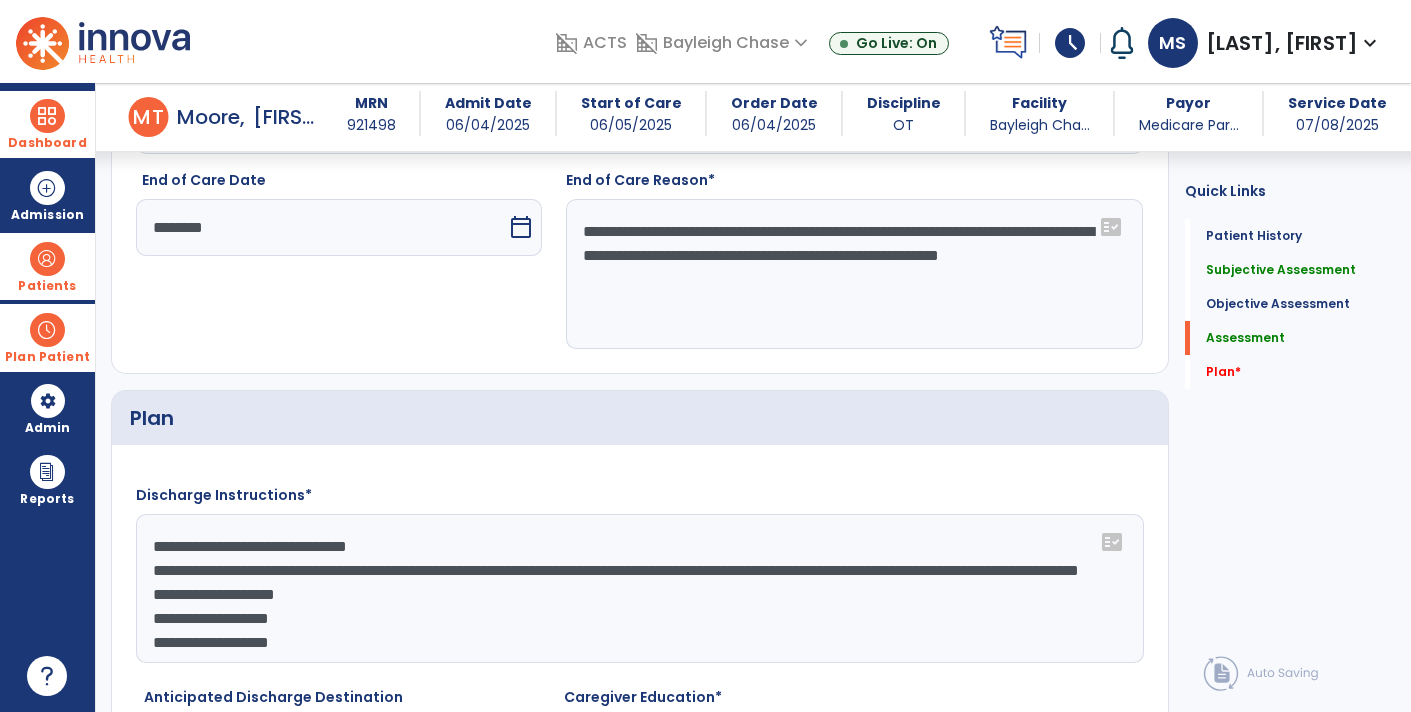 scroll, scrollTop: 9, scrollLeft: 0, axis: vertical 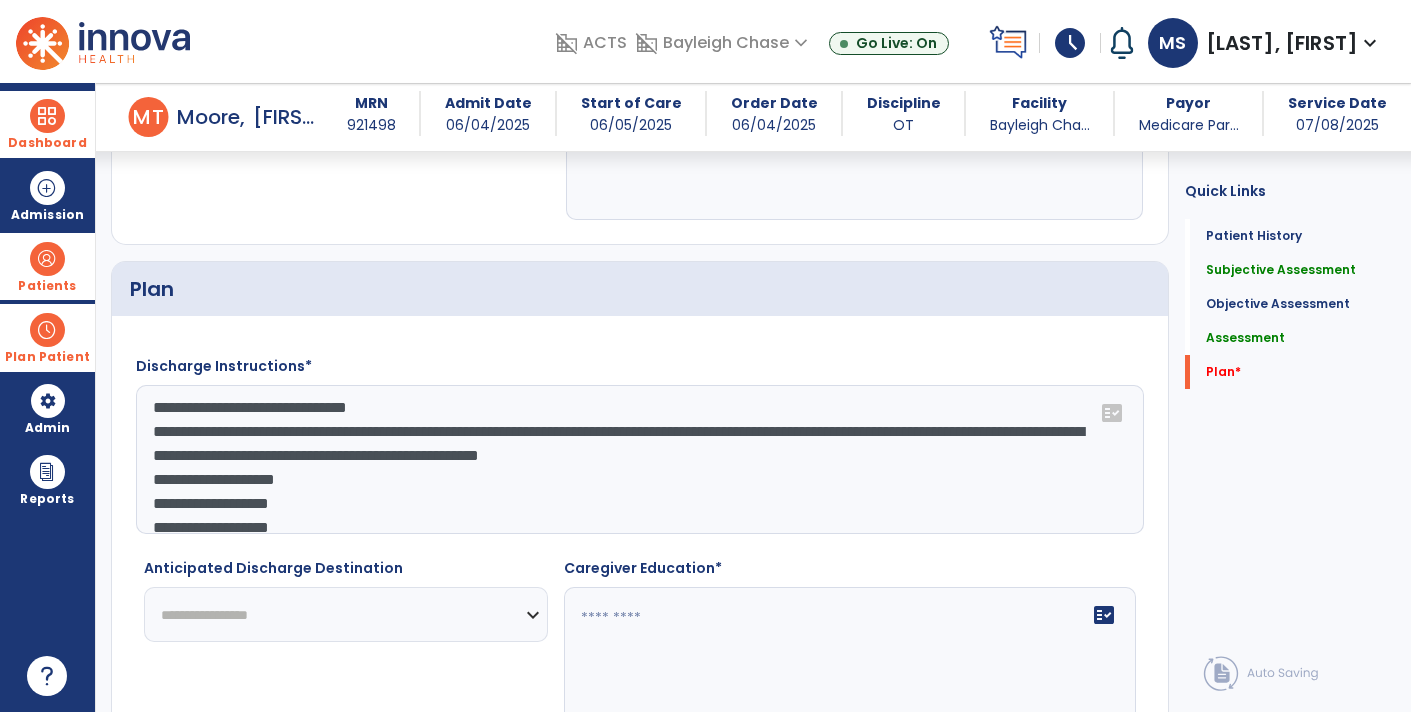click on "Quick Links  Patient History   Patient History   Subjective Assessment   Subjective Assessment   Objective Assessment   Objective Assessment   Assessment   Assessment   Plan   *  Plan   *" 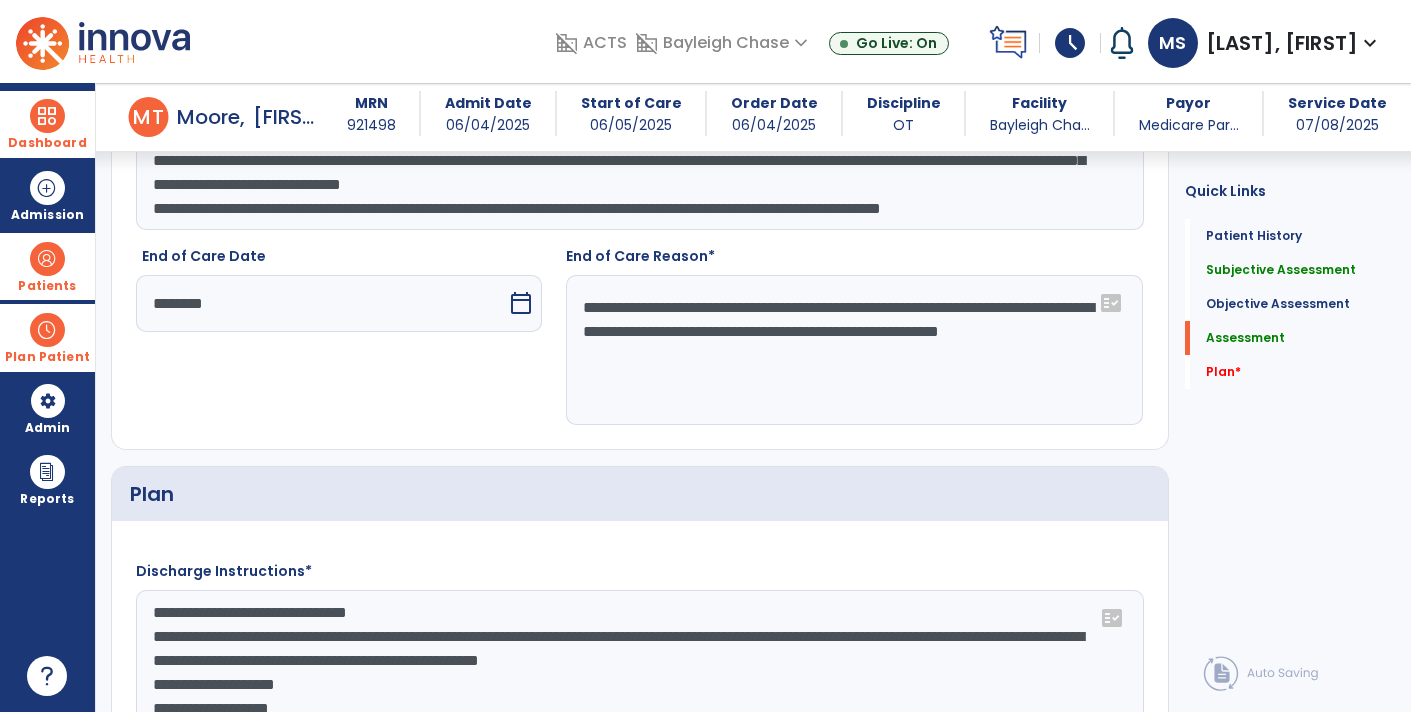 scroll, scrollTop: 3323, scrollLeft: 0, axis: vertical 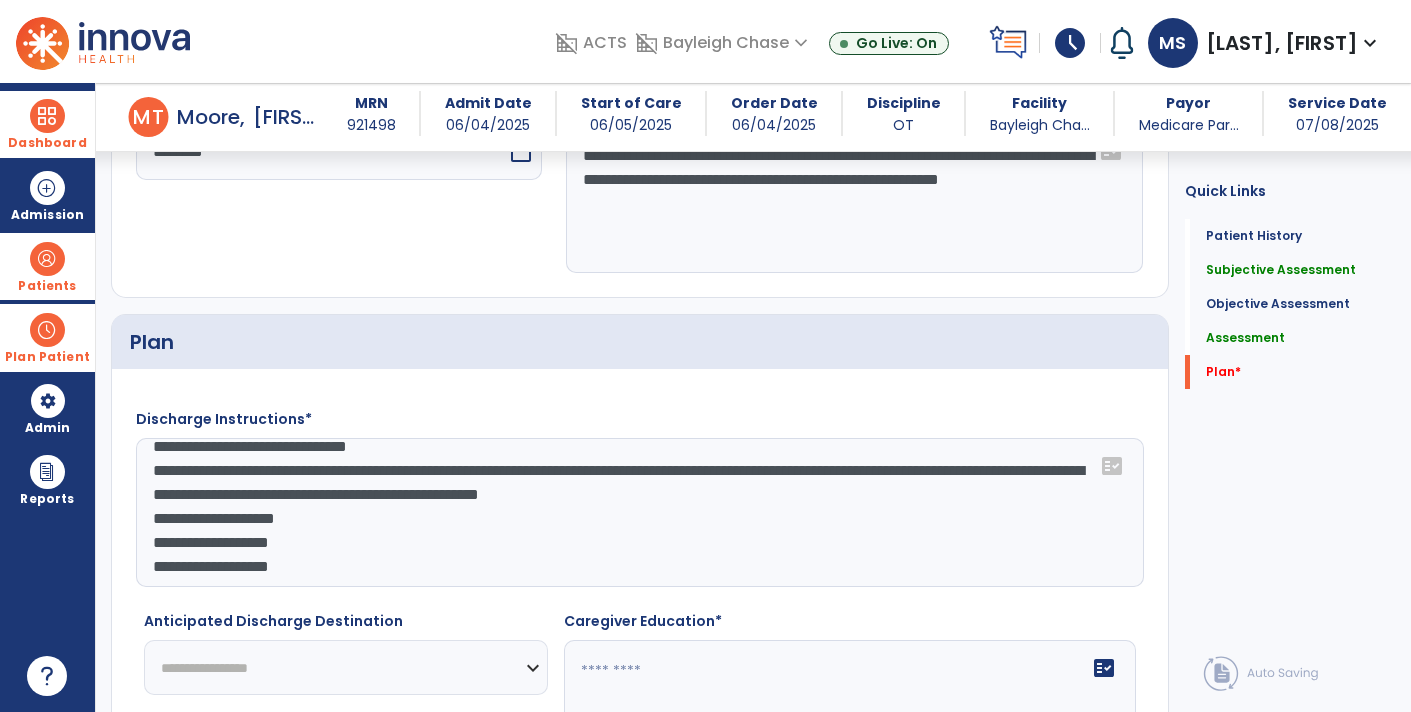 click on "**********" 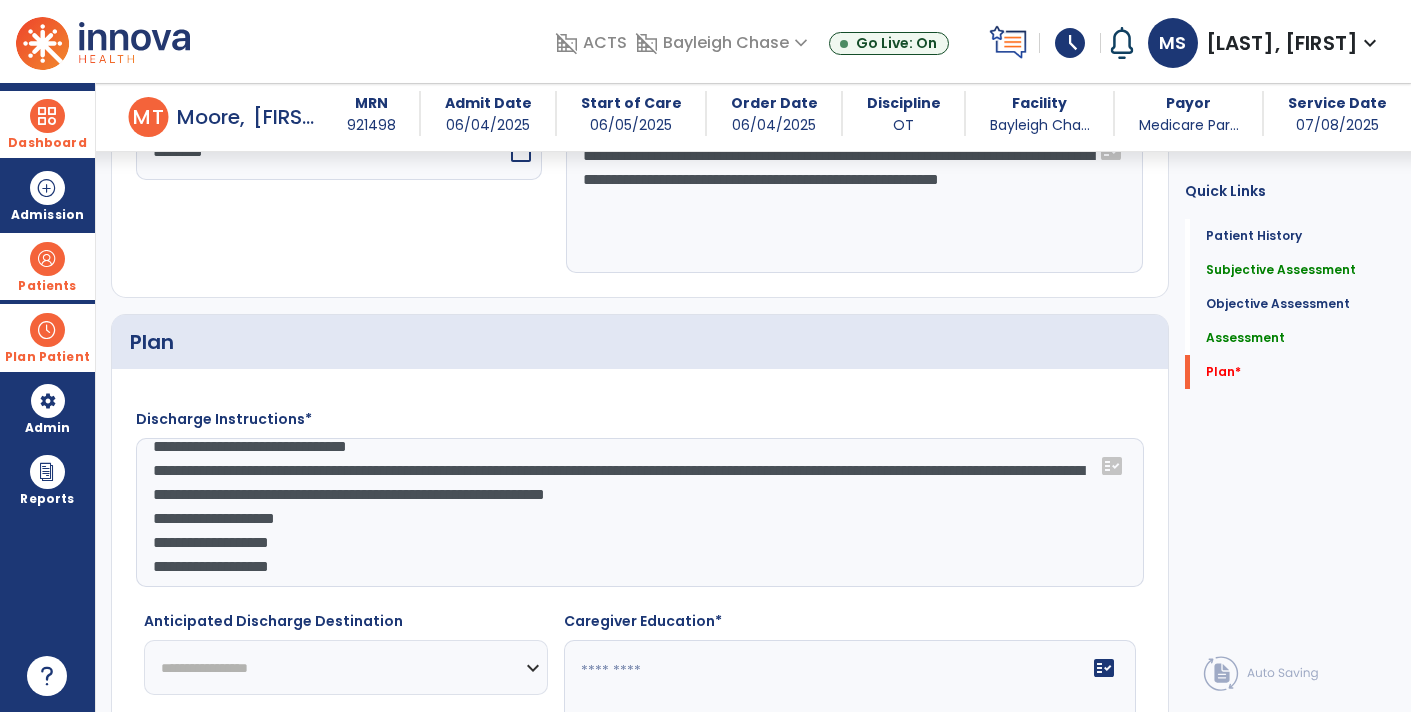 click on "**********" 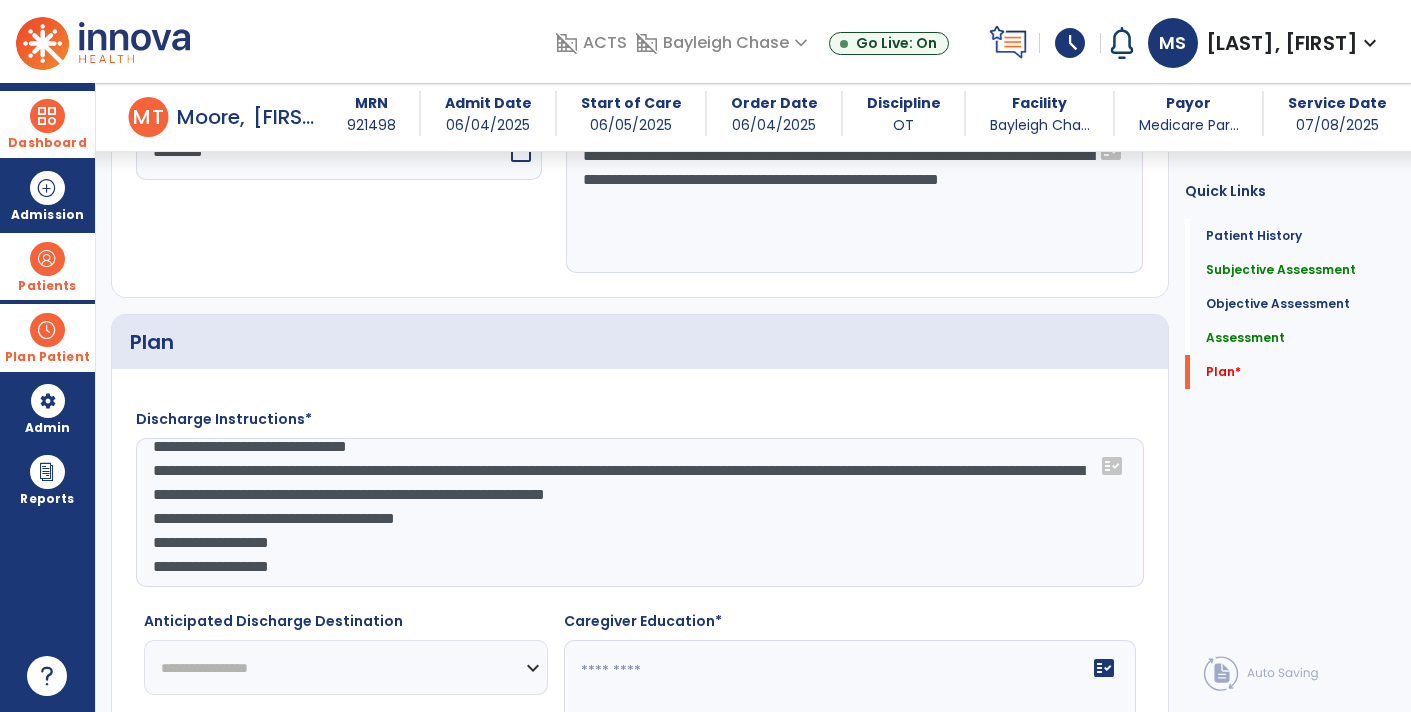 click on "**********" 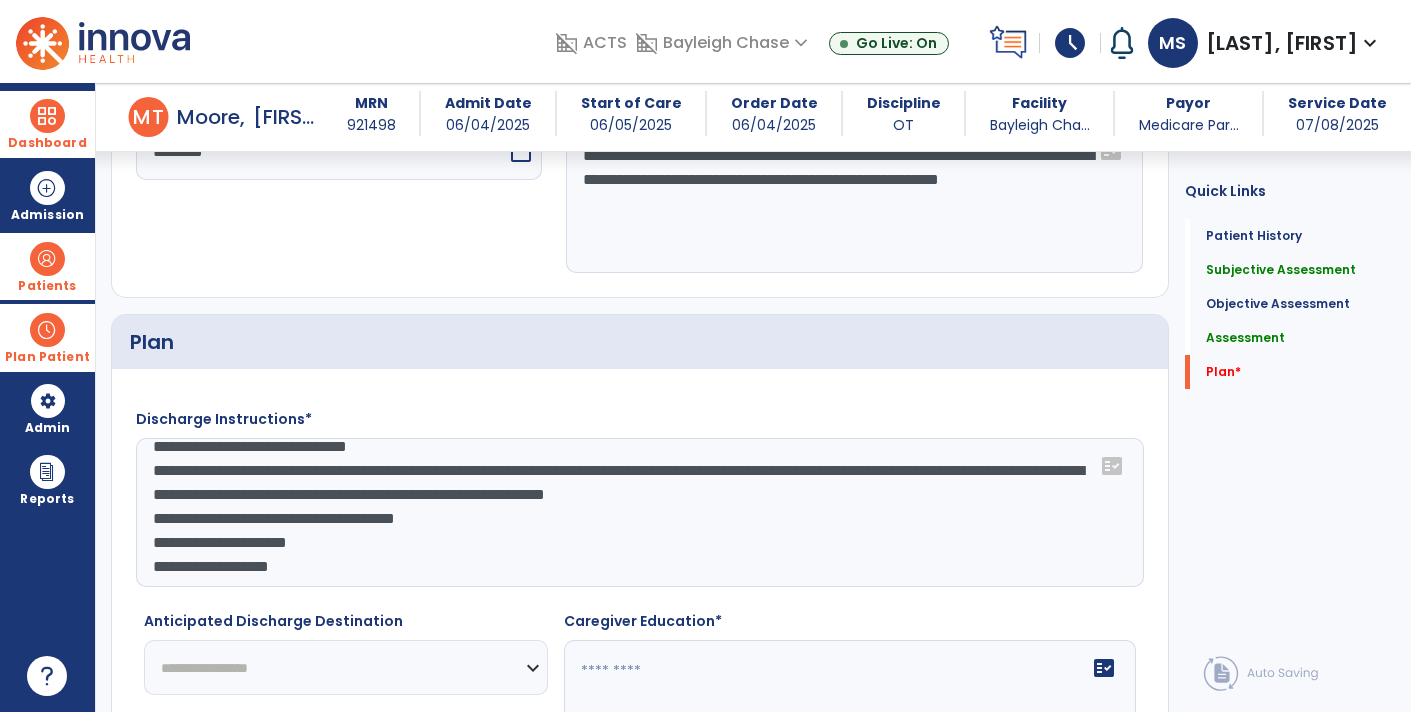 click on "**********" 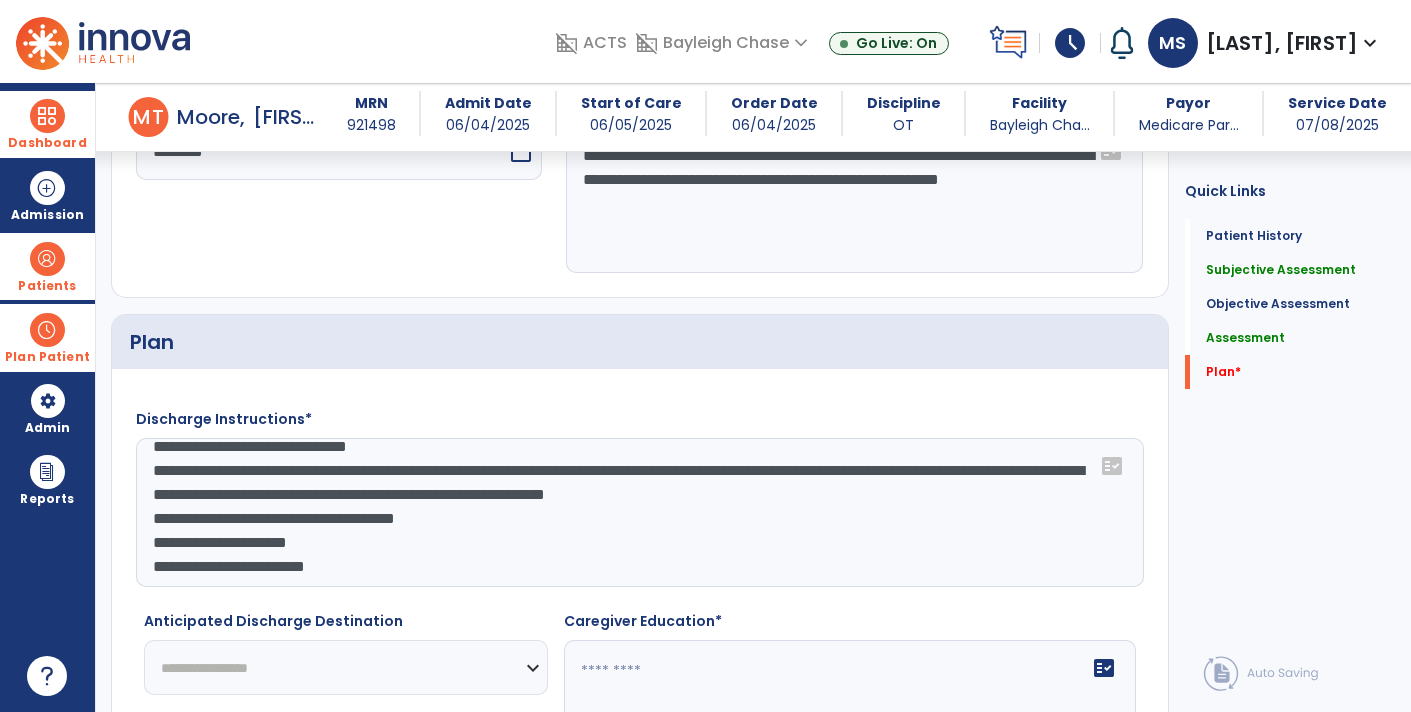 click on "**********" 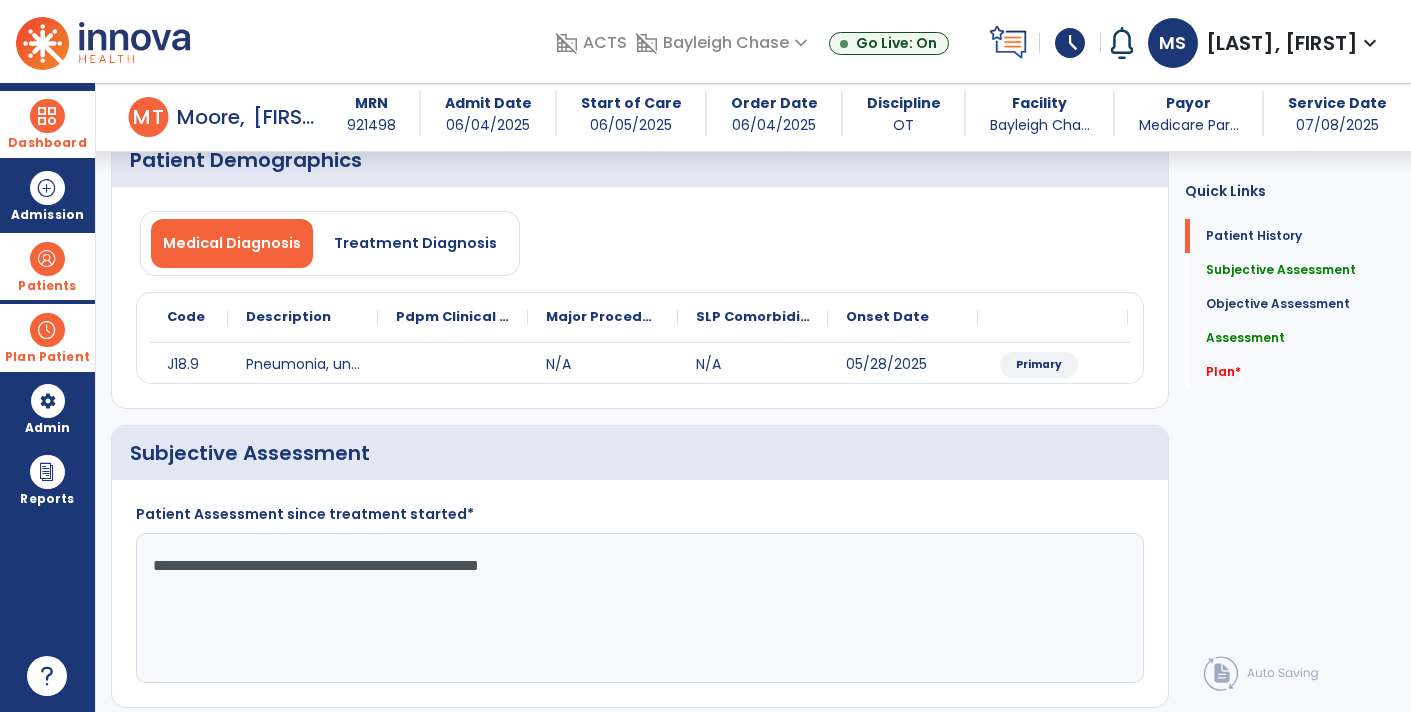 scroll, scrollTop: 0, scrollLeft: 0, axis: both 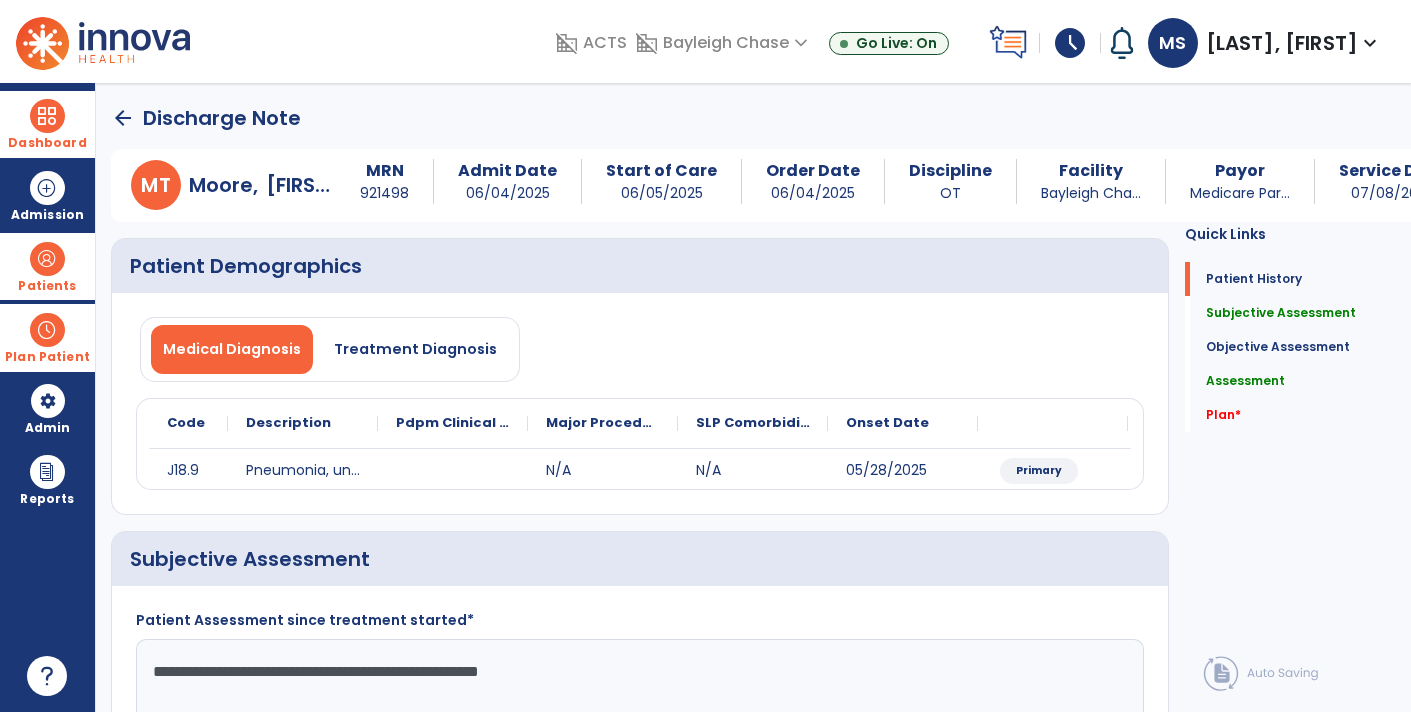 type on "**********" 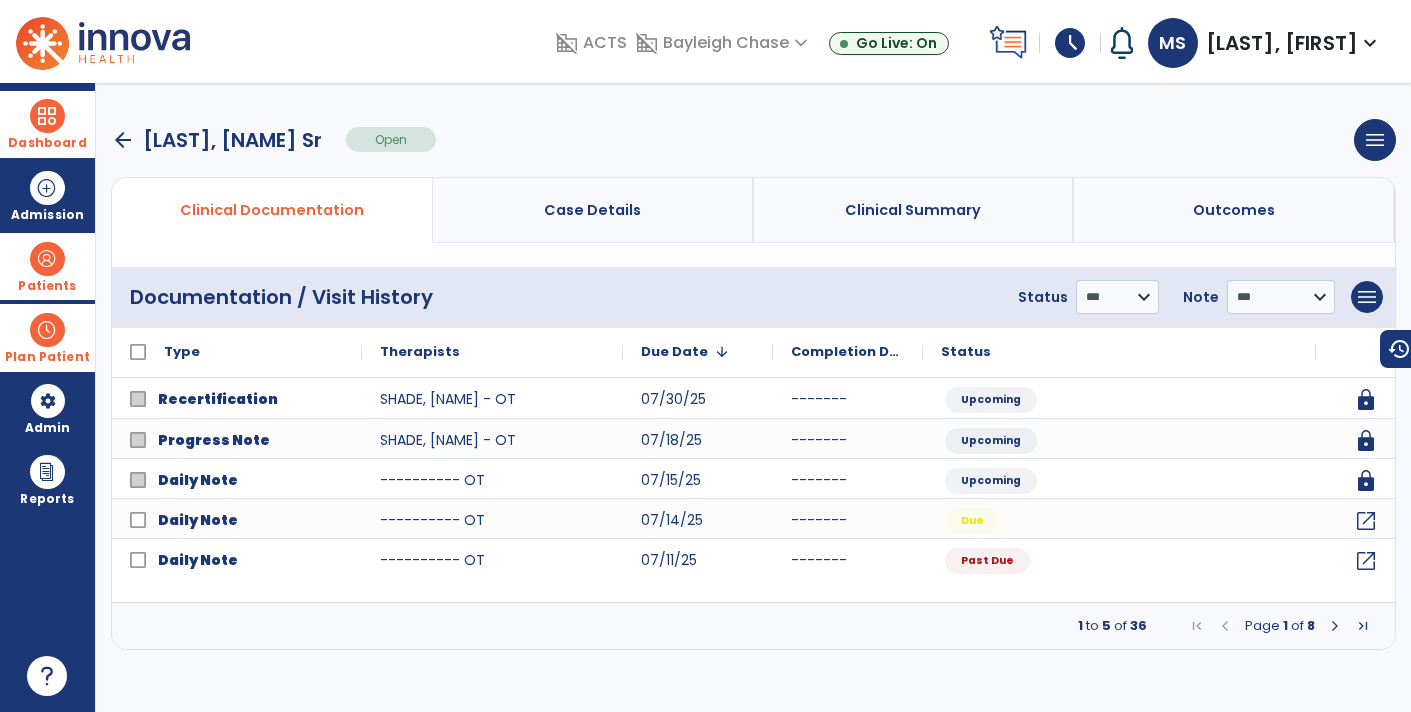 click at bounding box center (1335, 626) 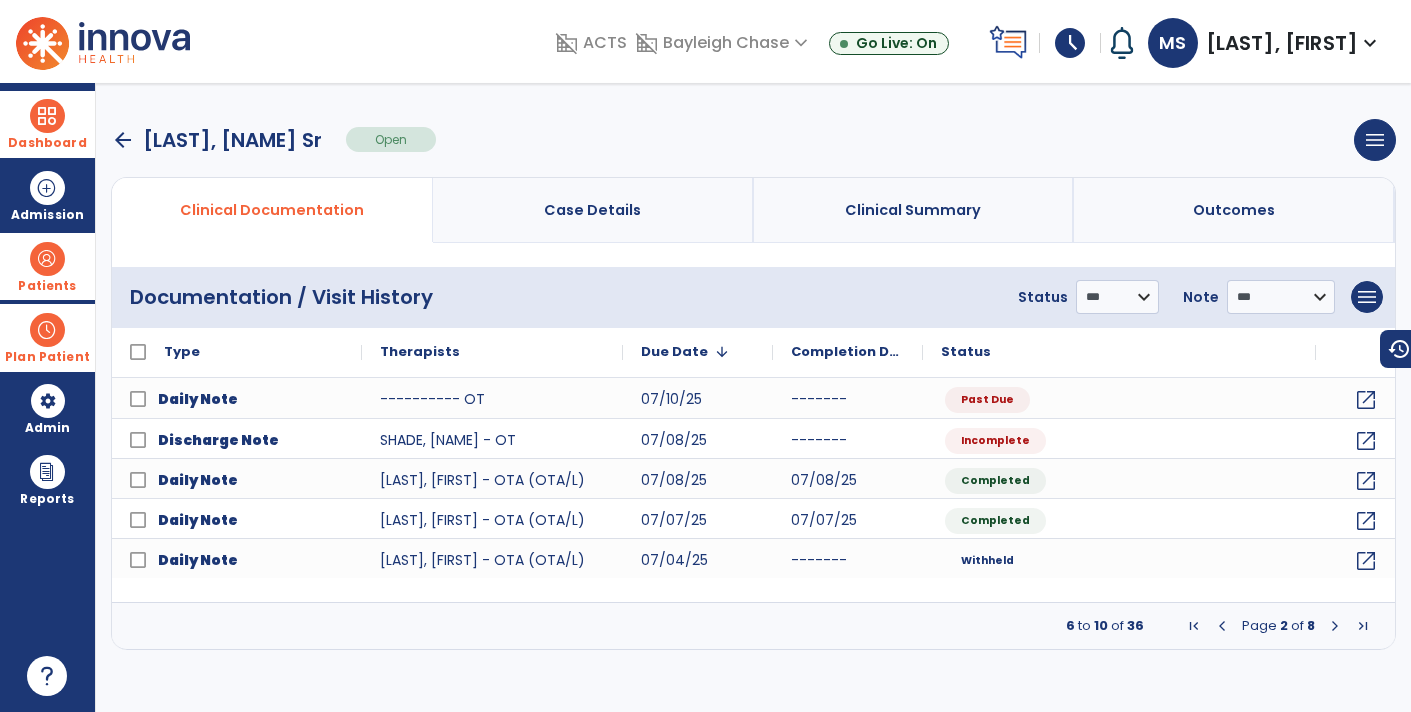 click at bounding box center [1335, 626] 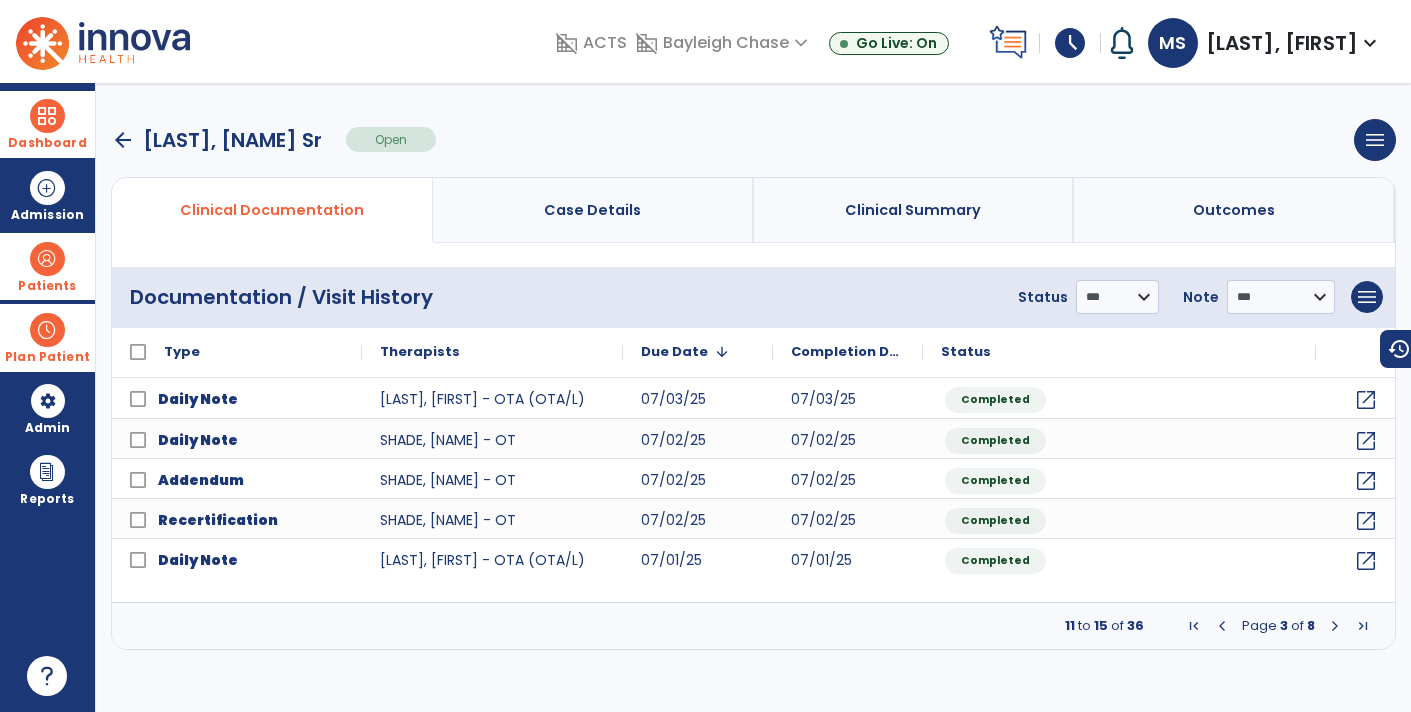 click on "Page
3
of
8" at bounding box center (1278, 626) 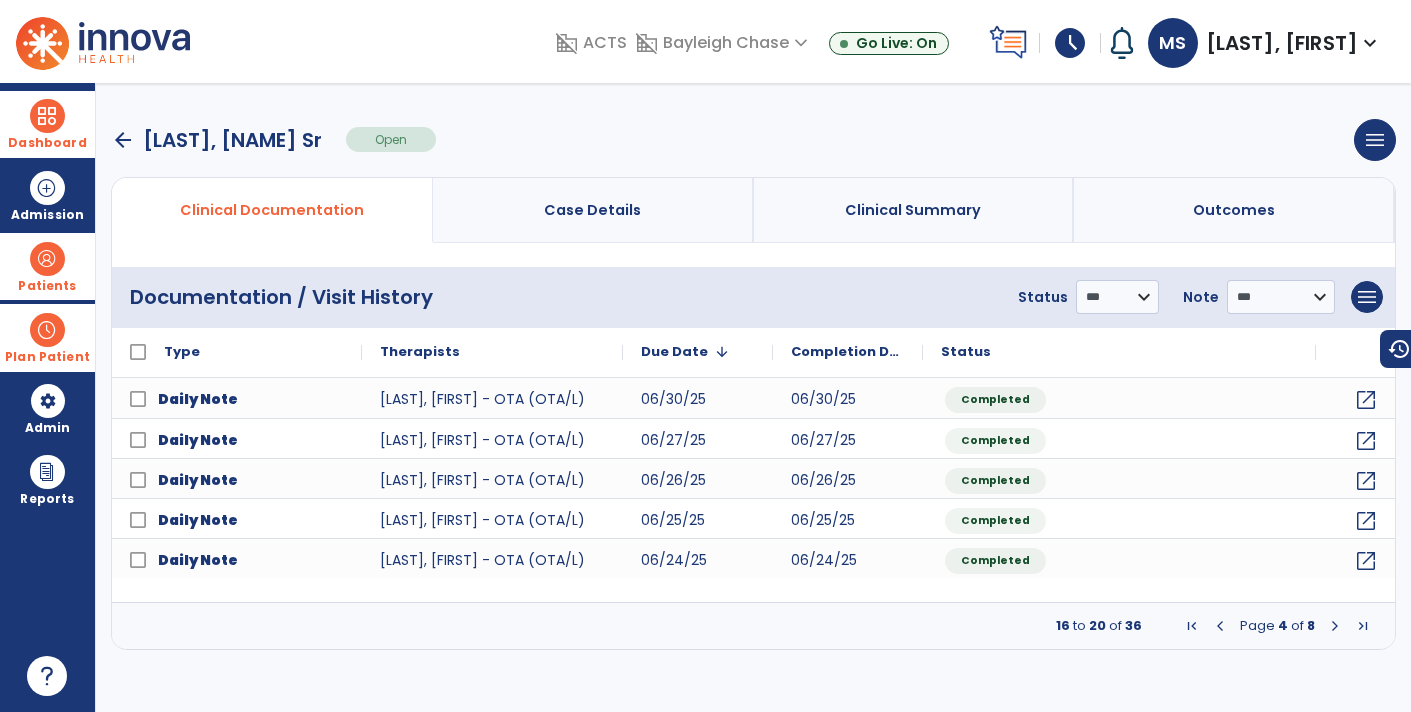 click at bounding box center (1335, 626) 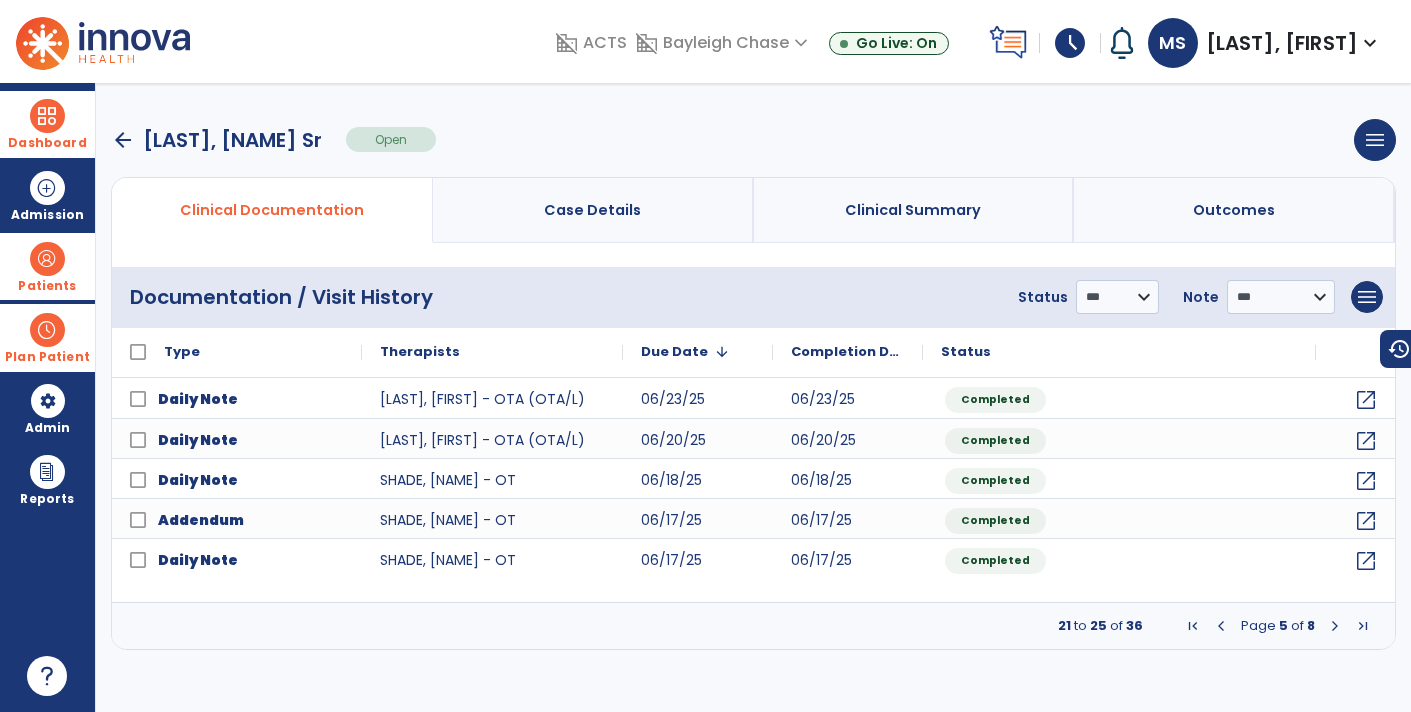click at bounding box center (1335, 626) 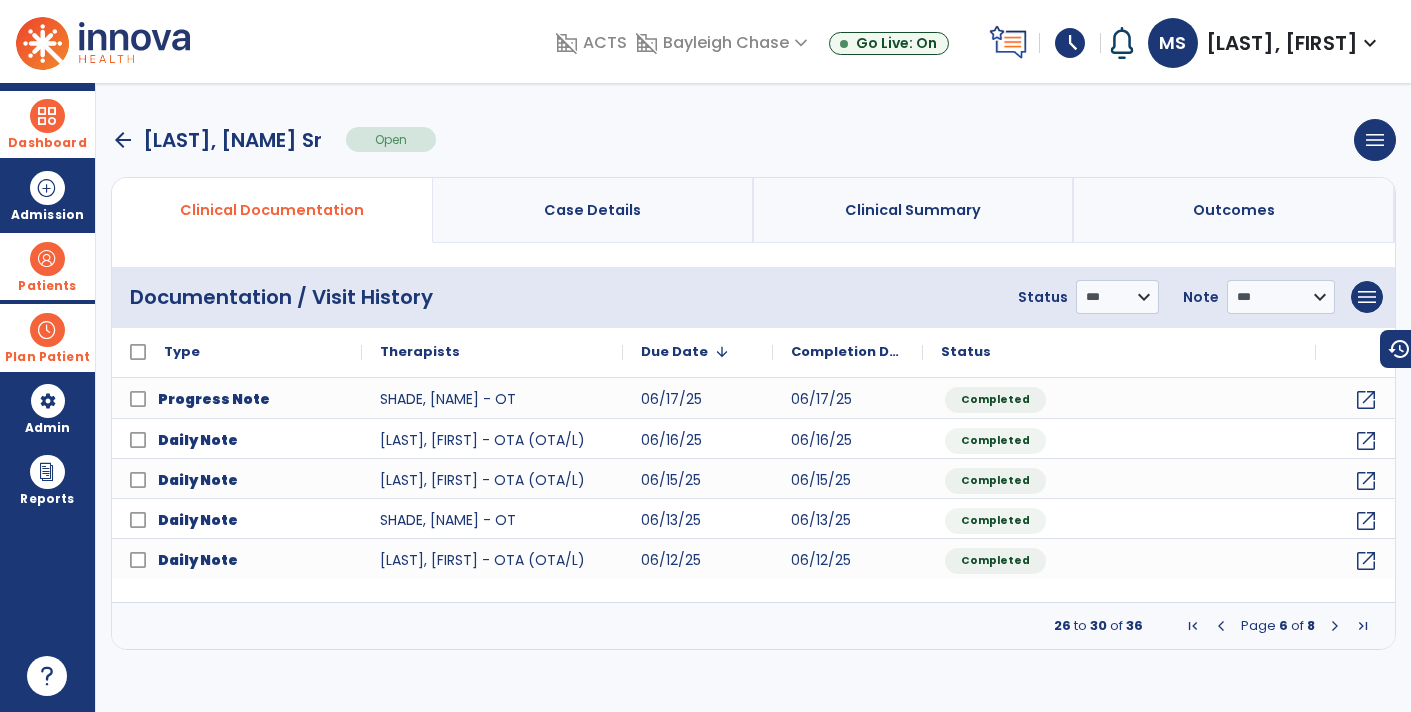 click at bounding box center (1335, 626) 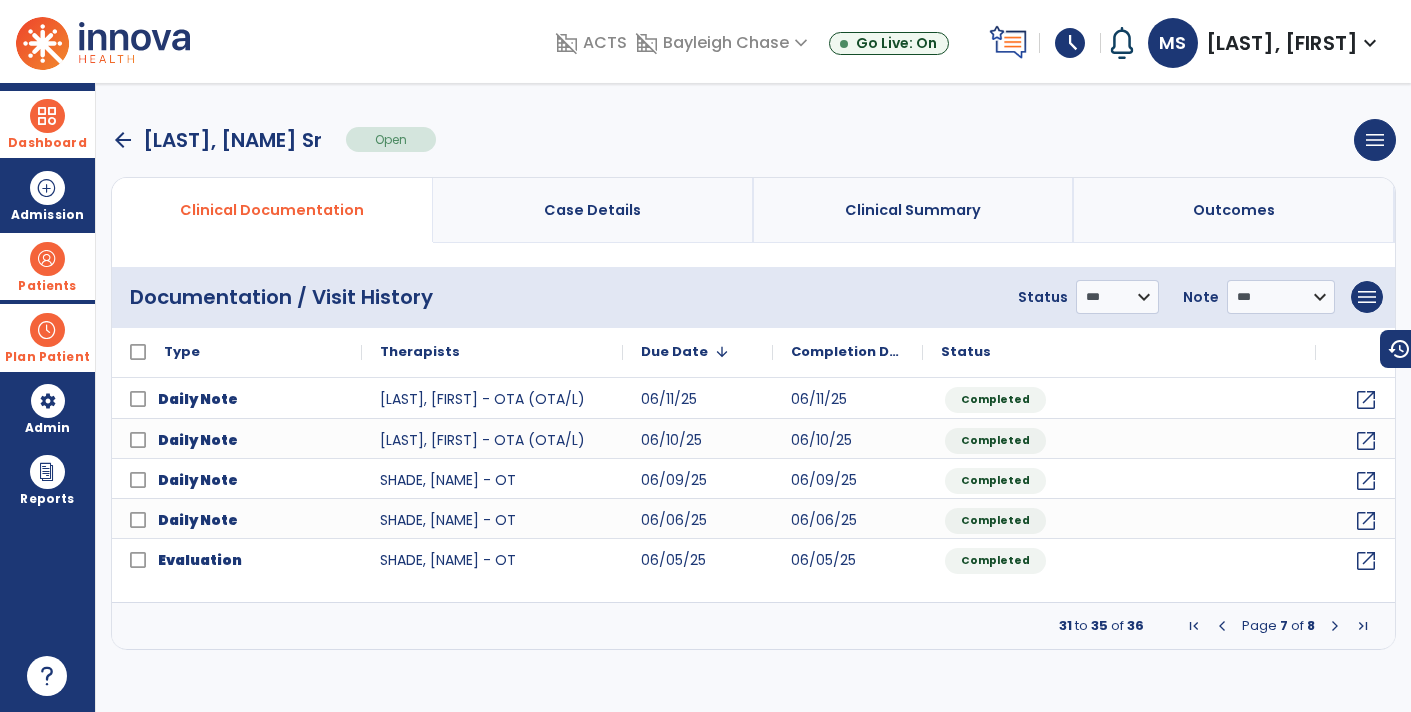 click at bounding box center [1335, 626] 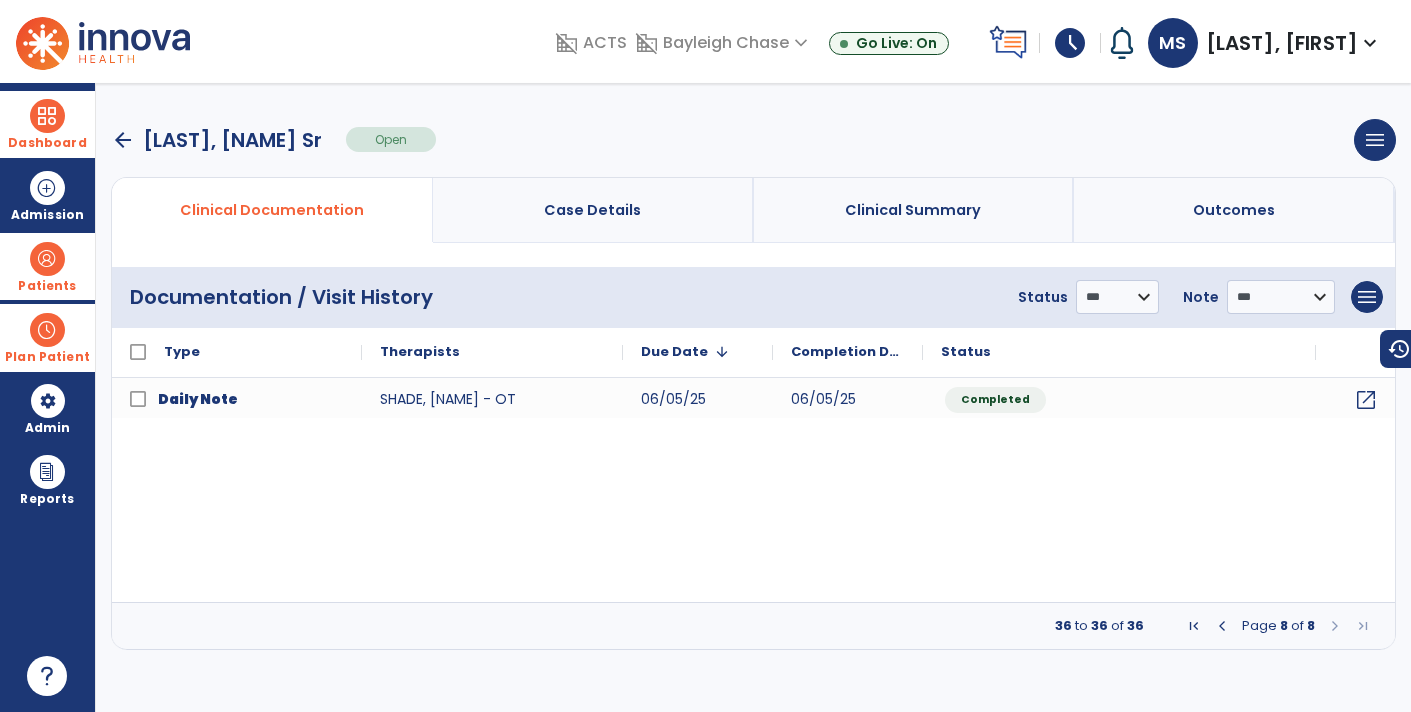 click at bounding box center (1222, 626) 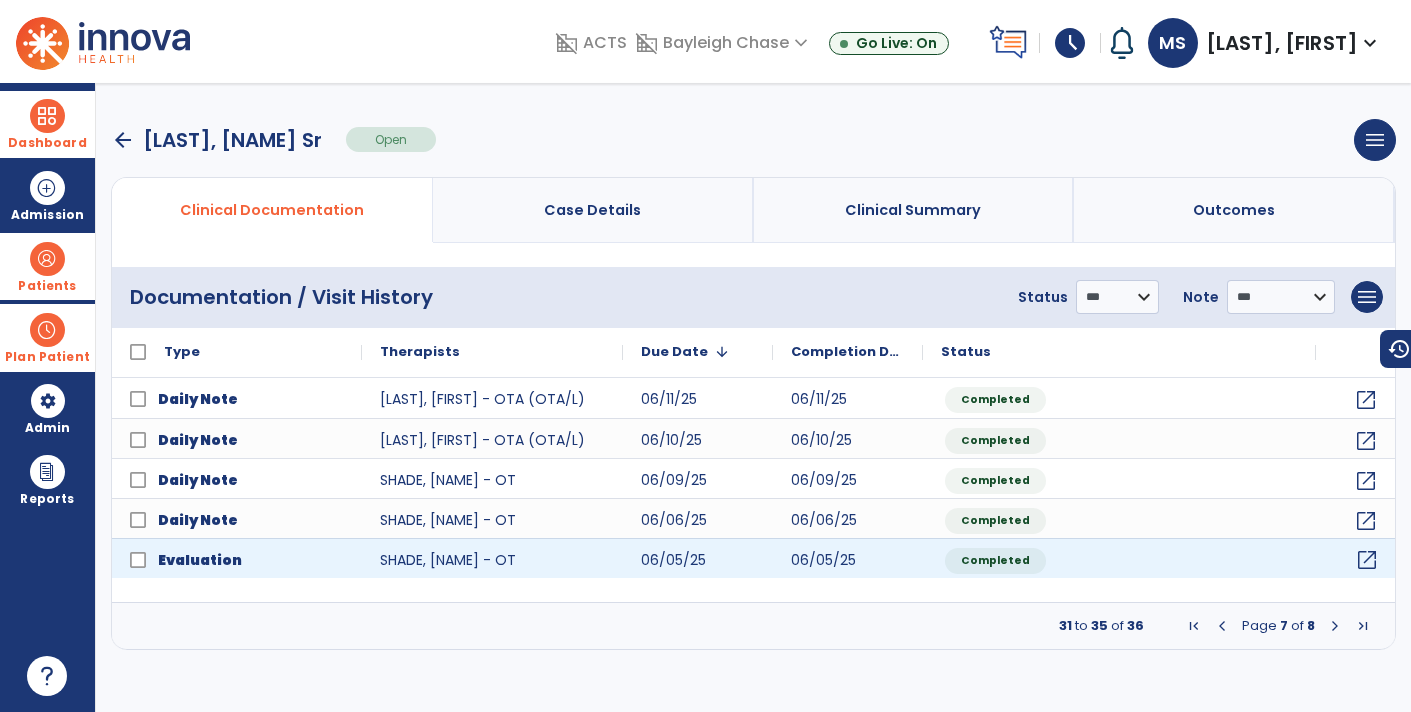 click on "open_in_new" 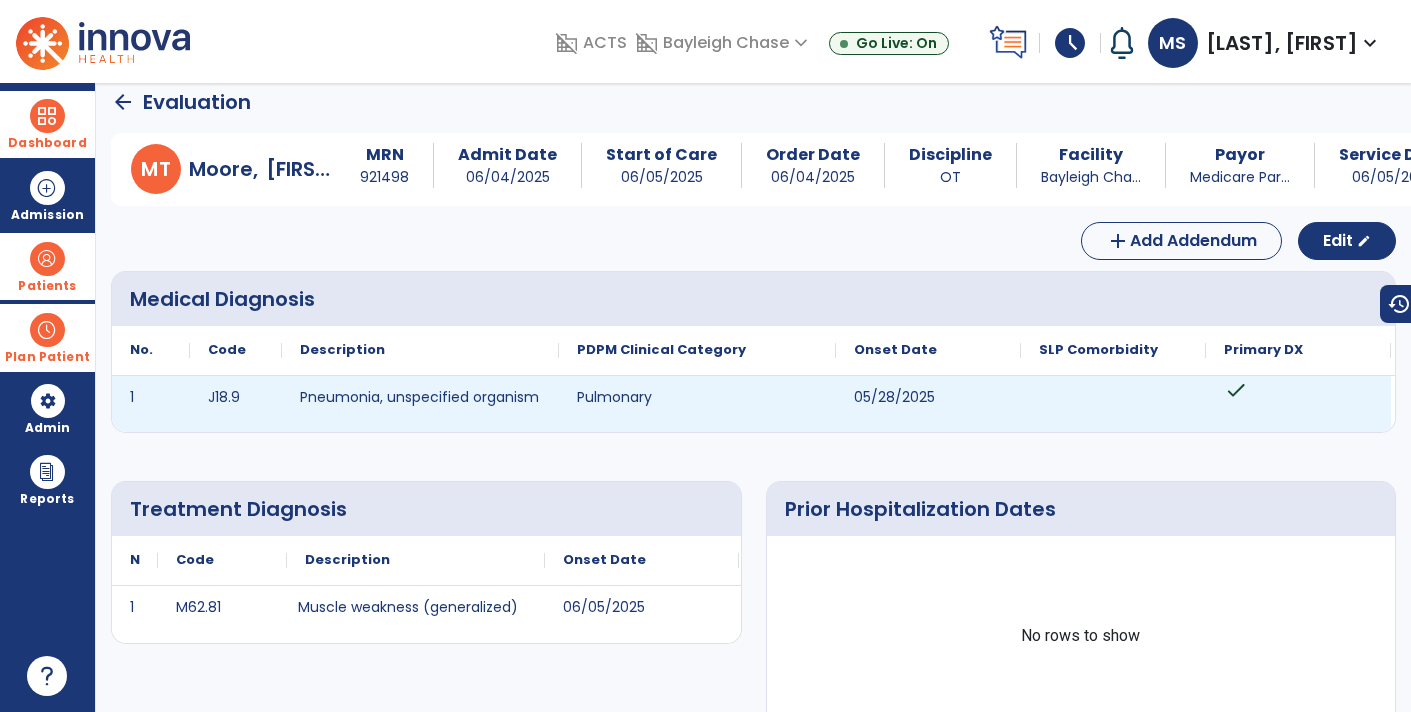 scroll, scrollTop: 0, scrollLeft: 0, axis: both 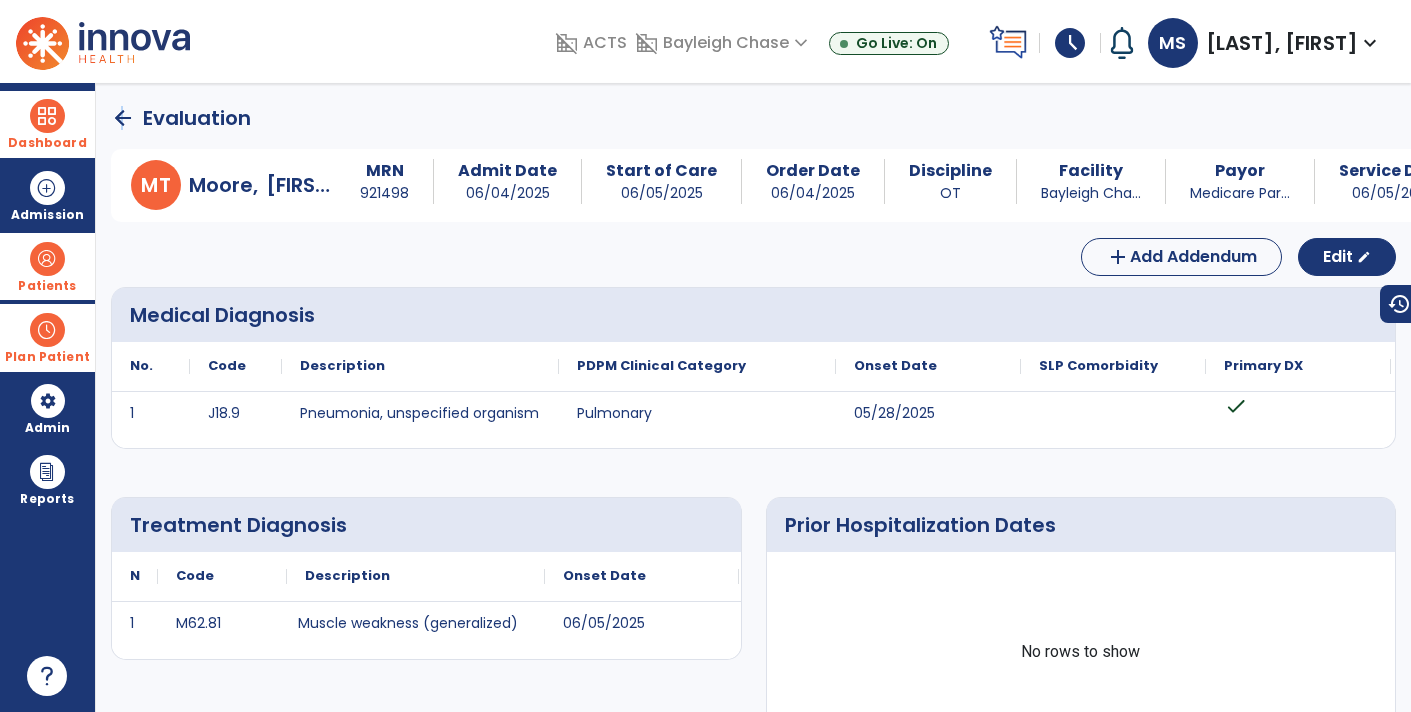 click on "arrow_back" 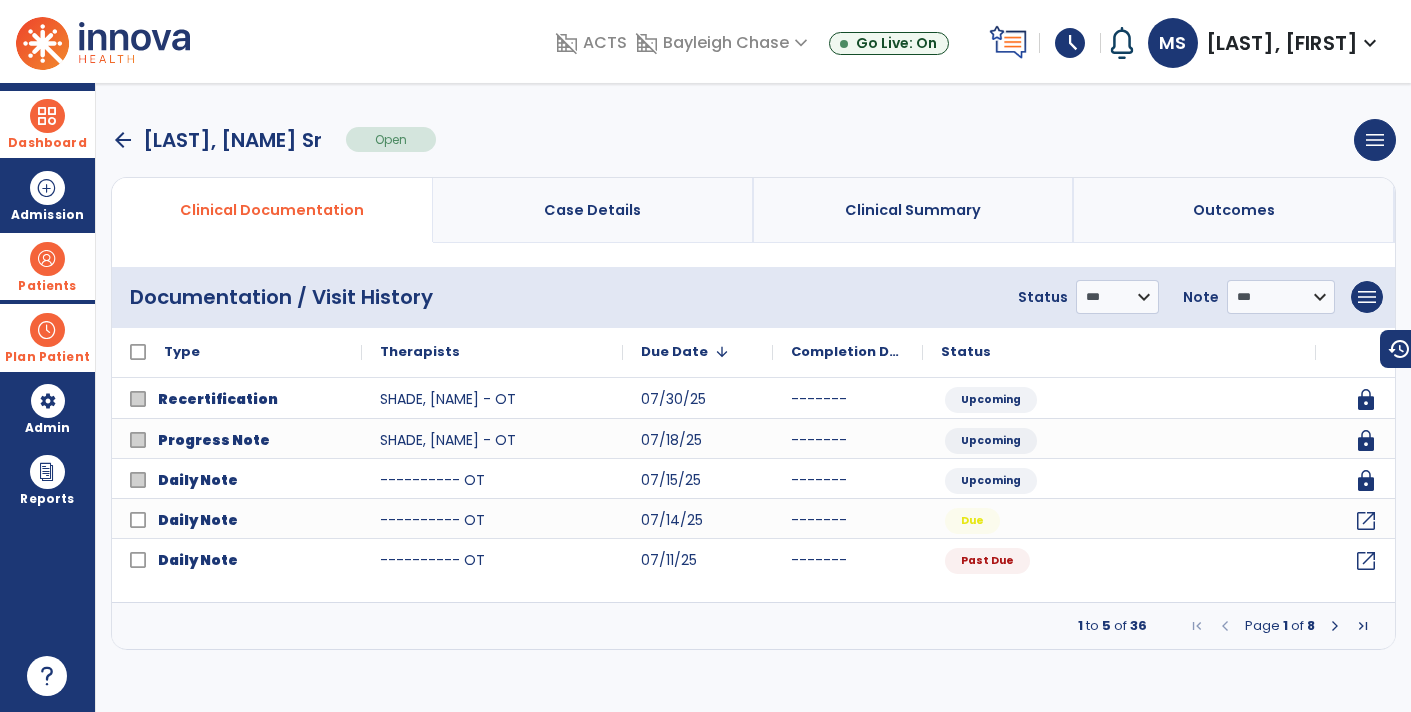 click at bounding box center (1335, 626) 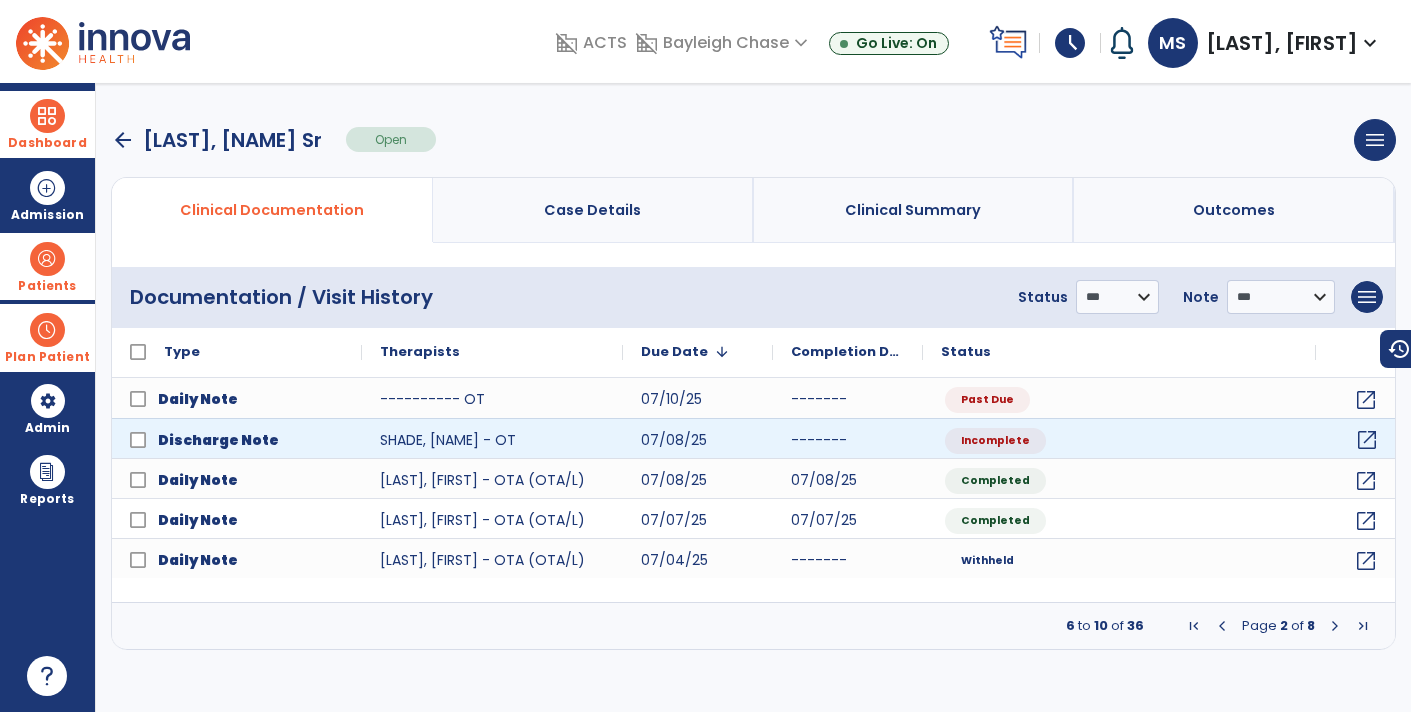 click on "open_in_new" 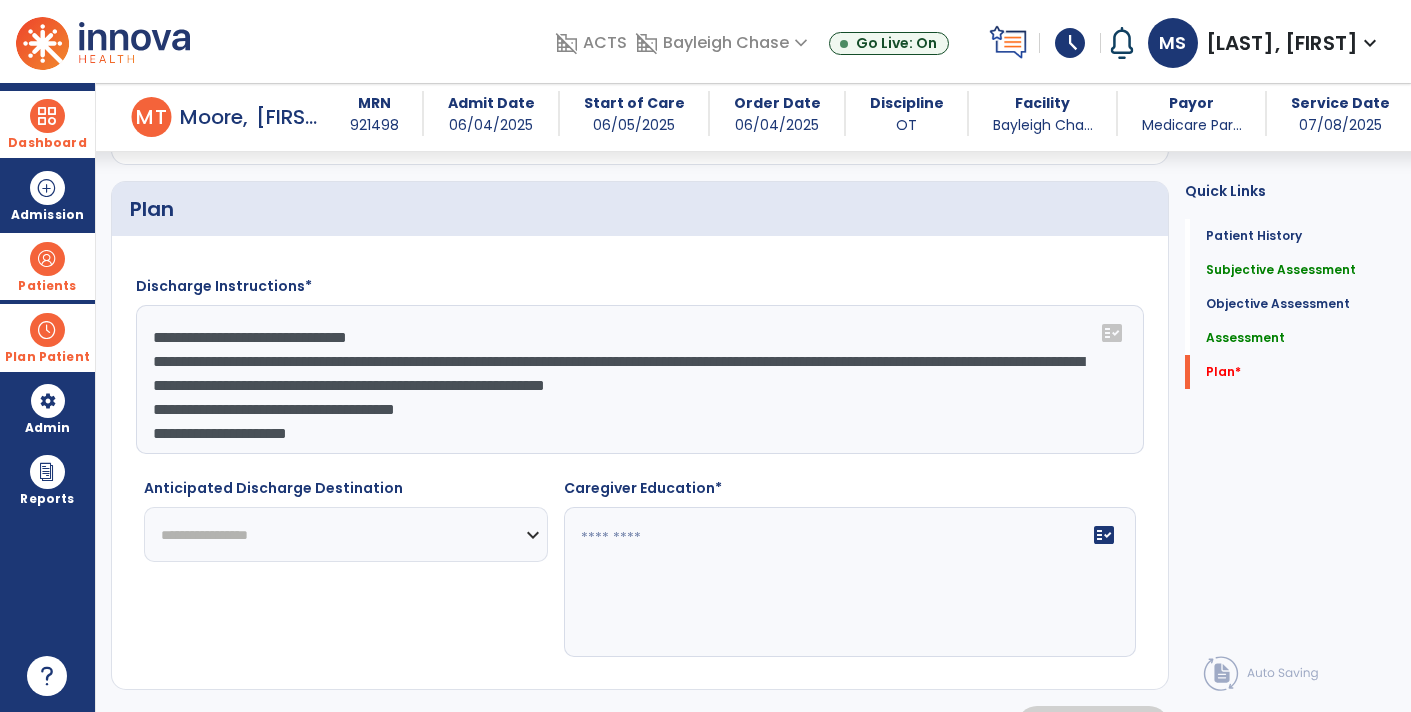 scroll, scrollTop: 3451, scrollLeft: 0, axis: vertical 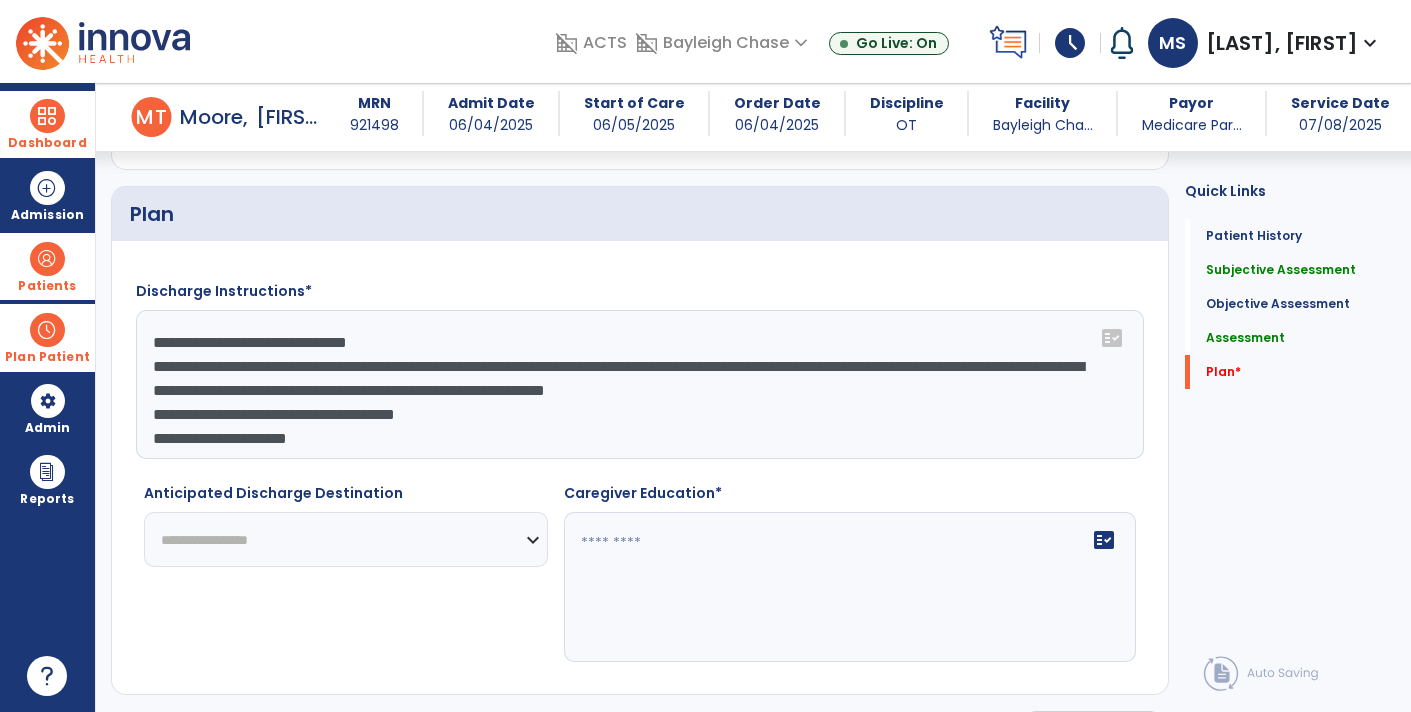 click on "**********" 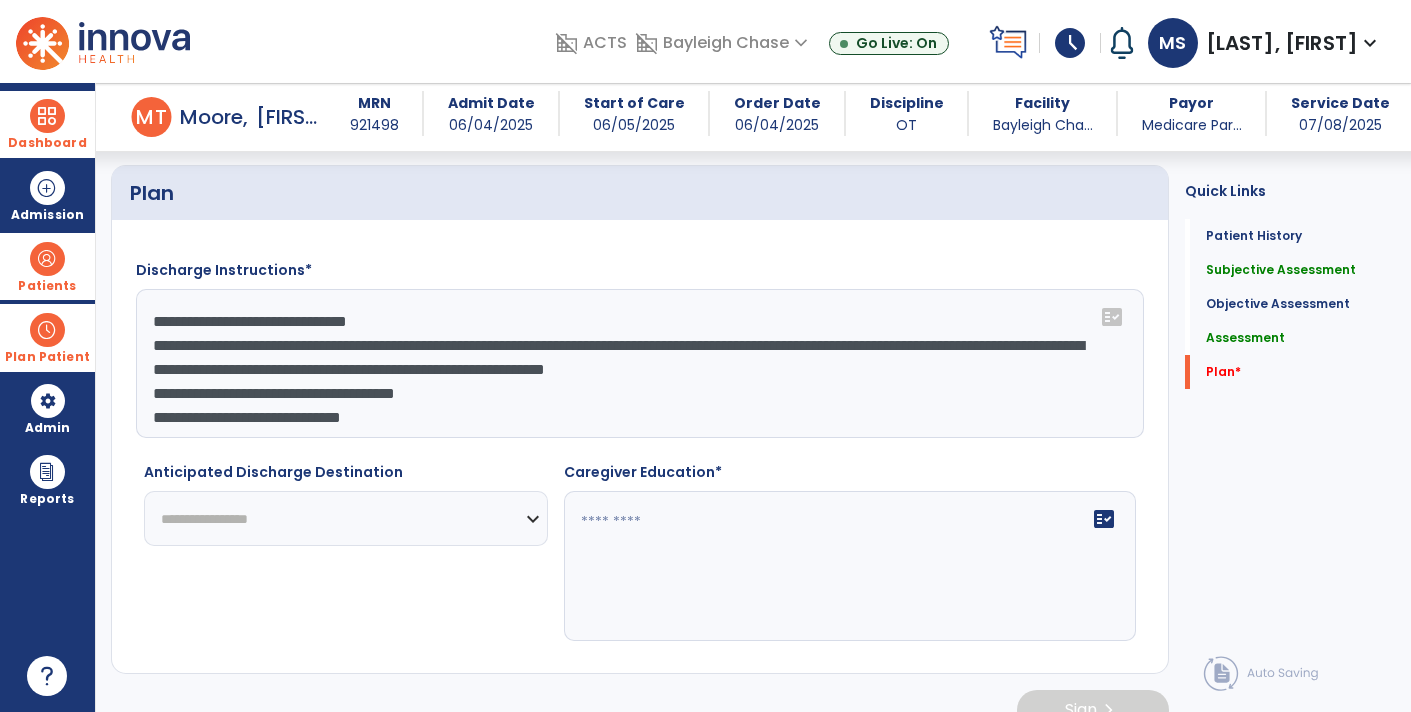 scroll, scrollTop: 3492, scrollLeft: 0, axis: vertical 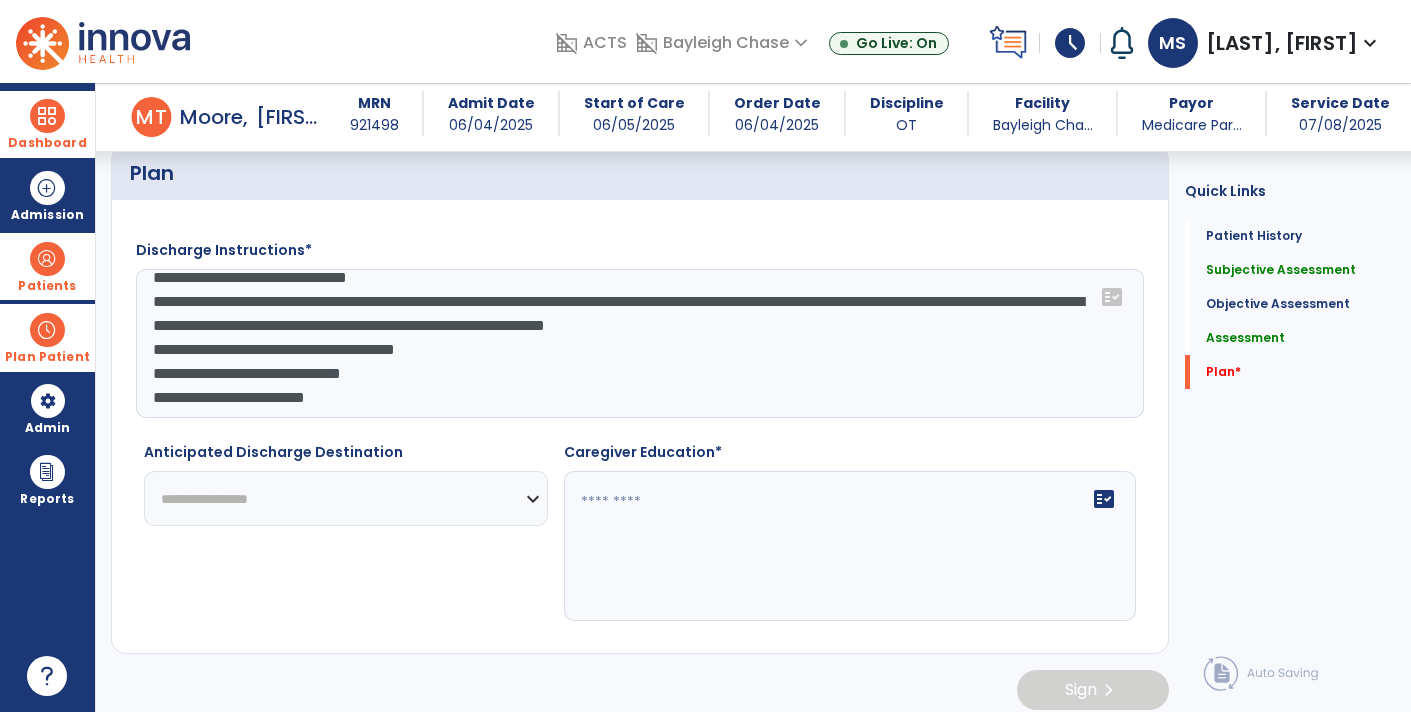 click on "**********" 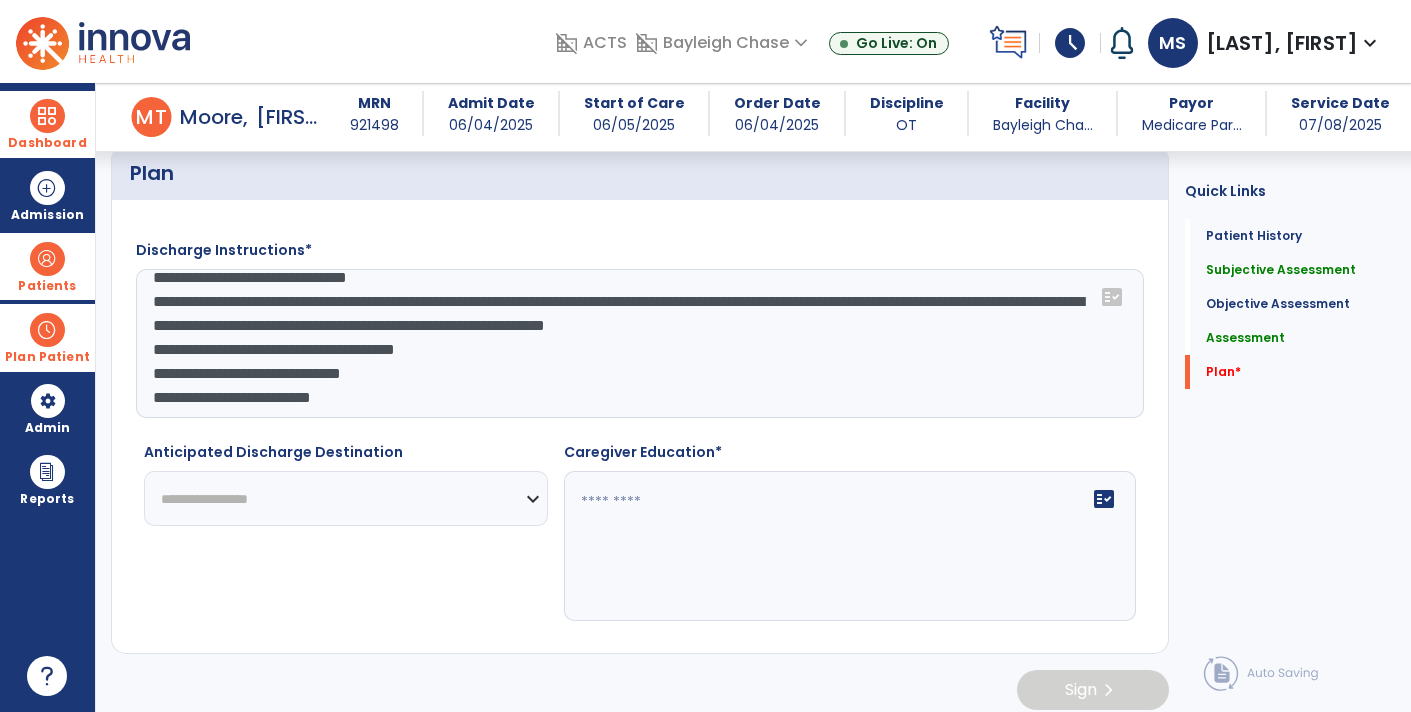 scroll, scrollTop: 38, scrollLeft: 0, axis: vertical 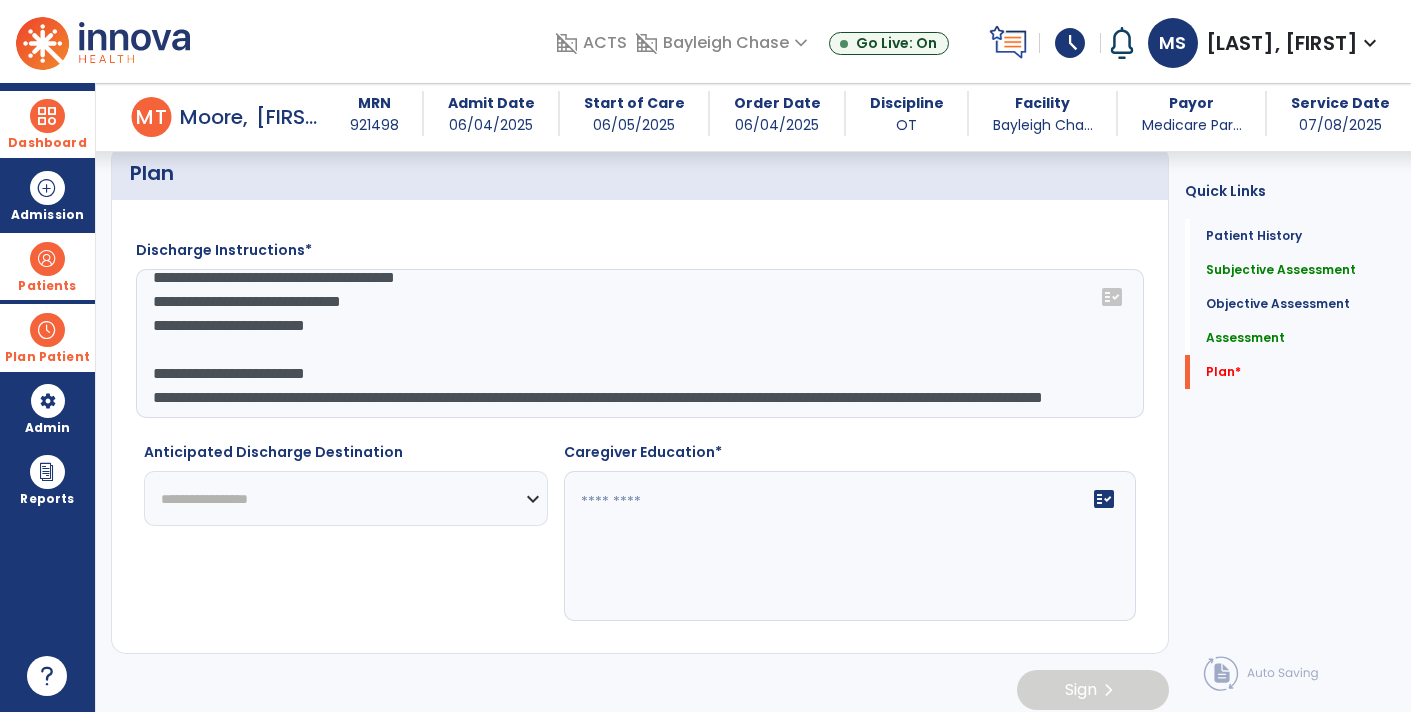 type on "**********" 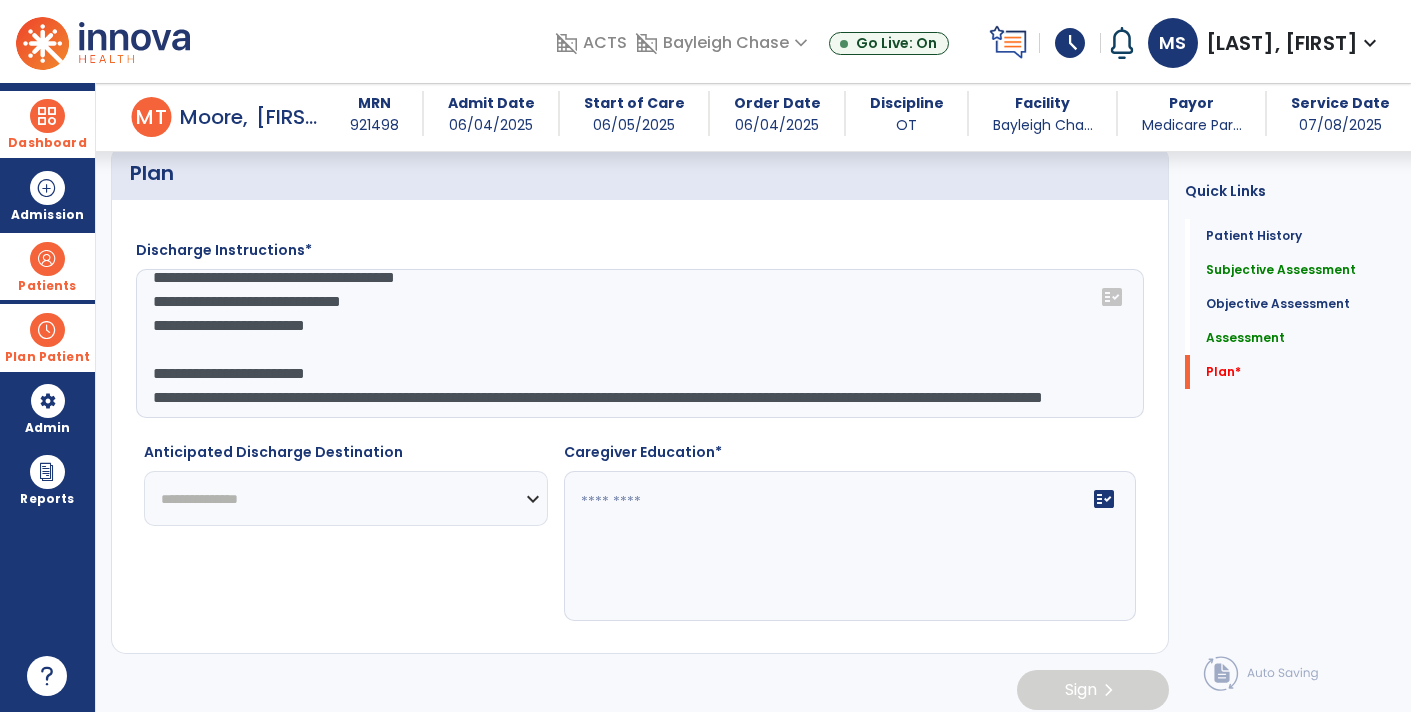 click on "**********" 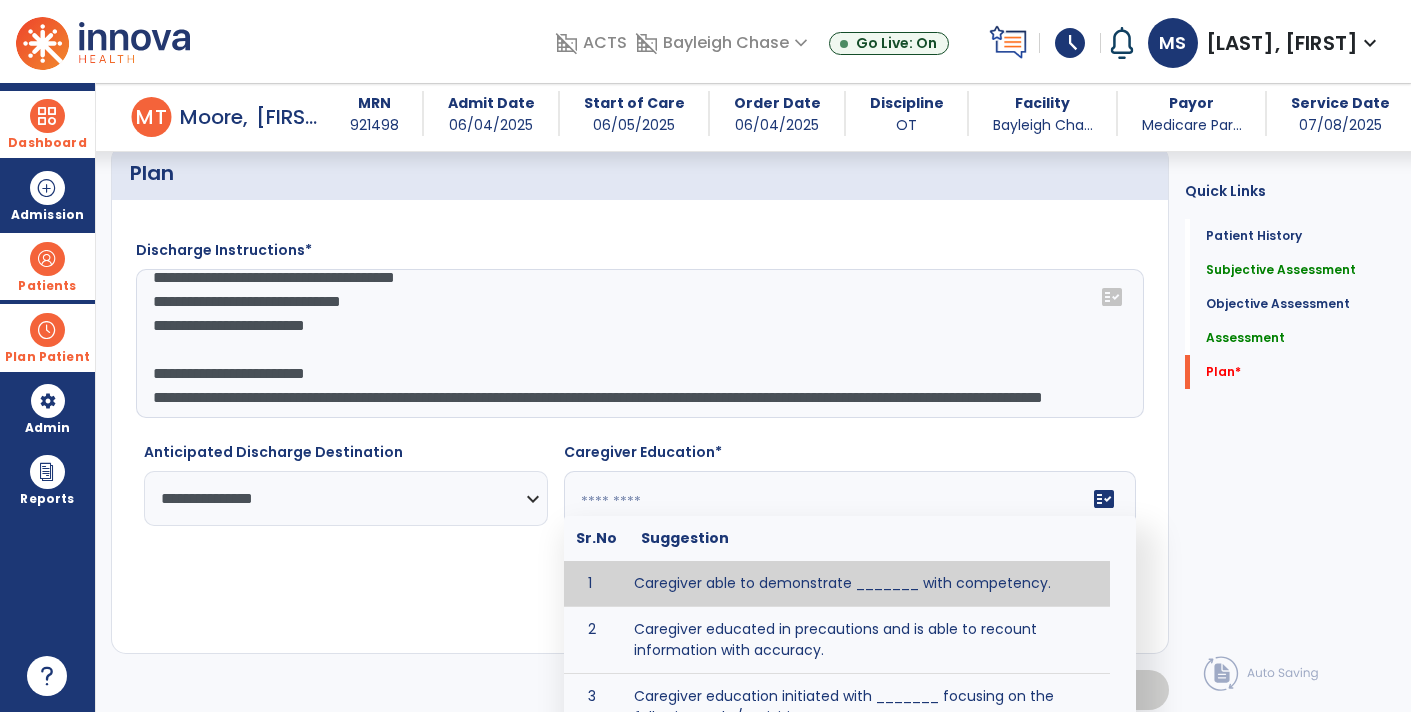 click 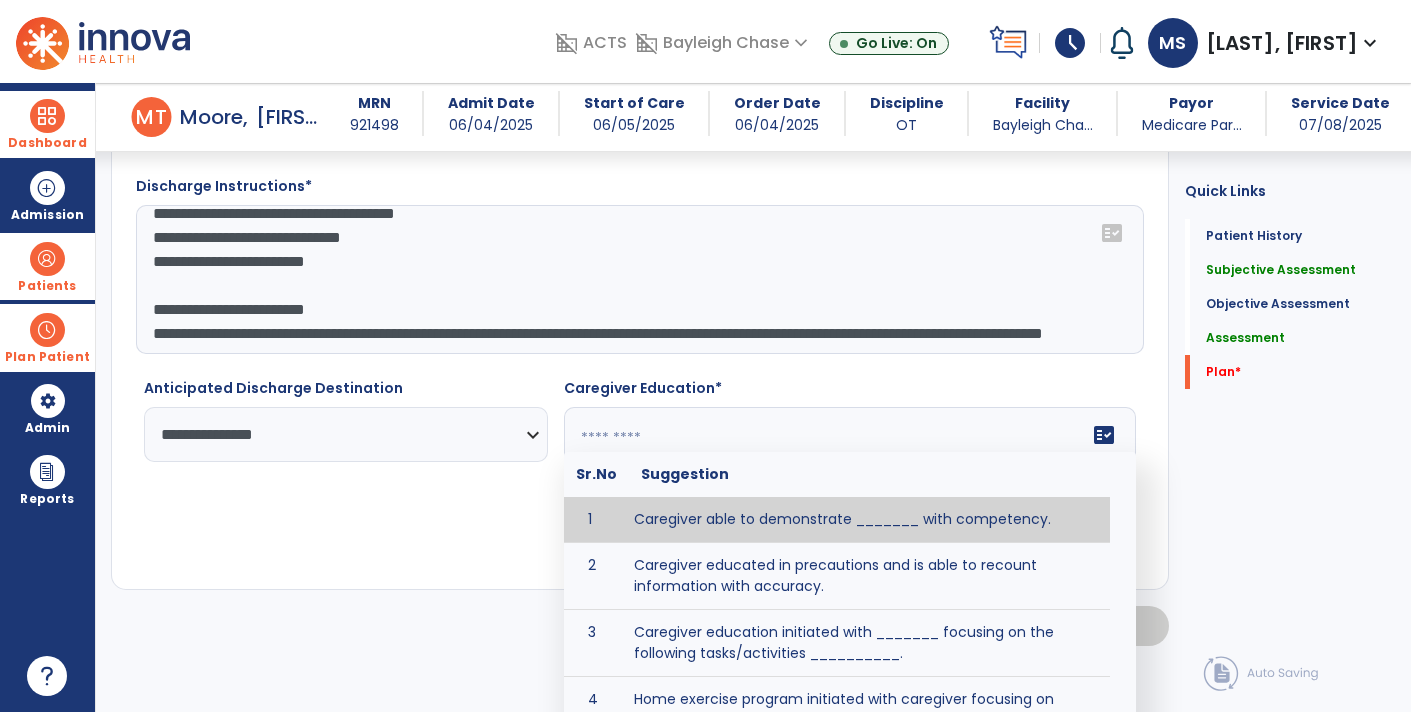 scroll, scrollTop: 3595, scrollLeft: 0, axis: vertical 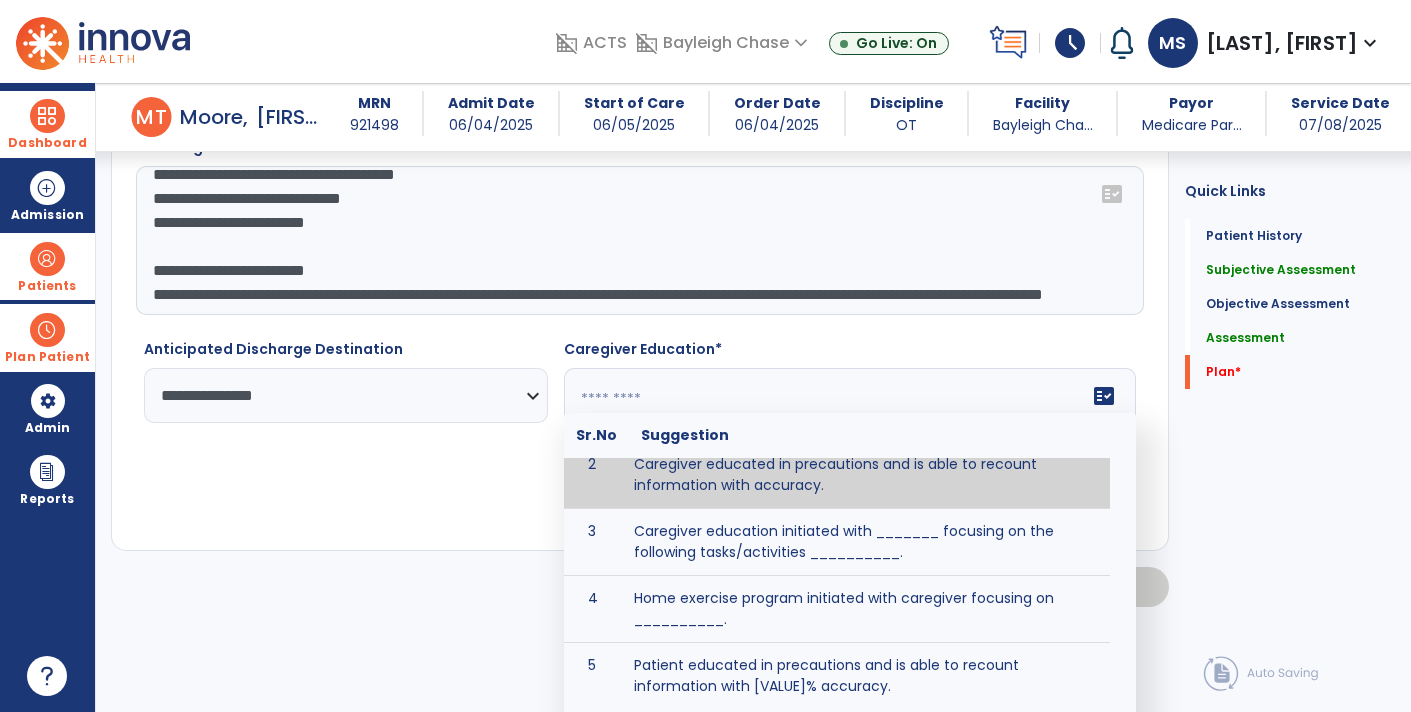 click 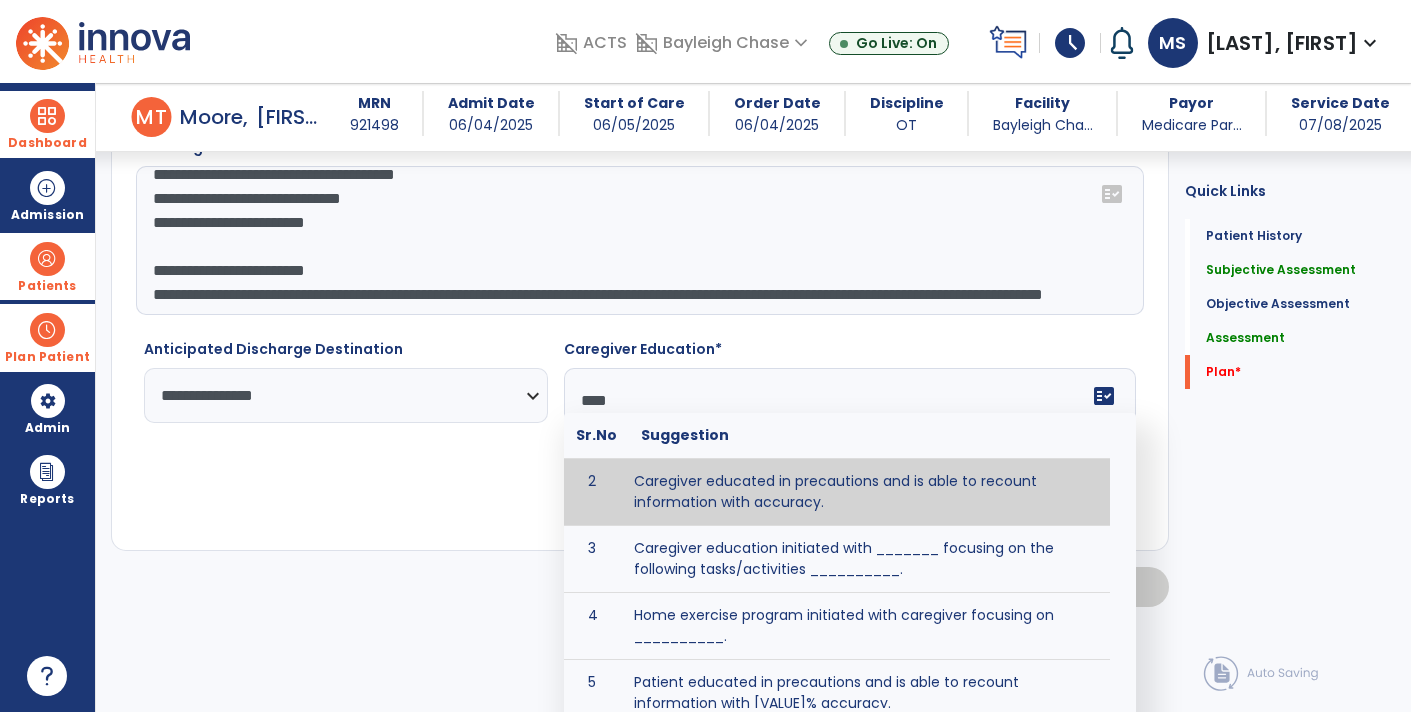 scroll, scrollTop: 0, scrollLeft: 0, axis: both 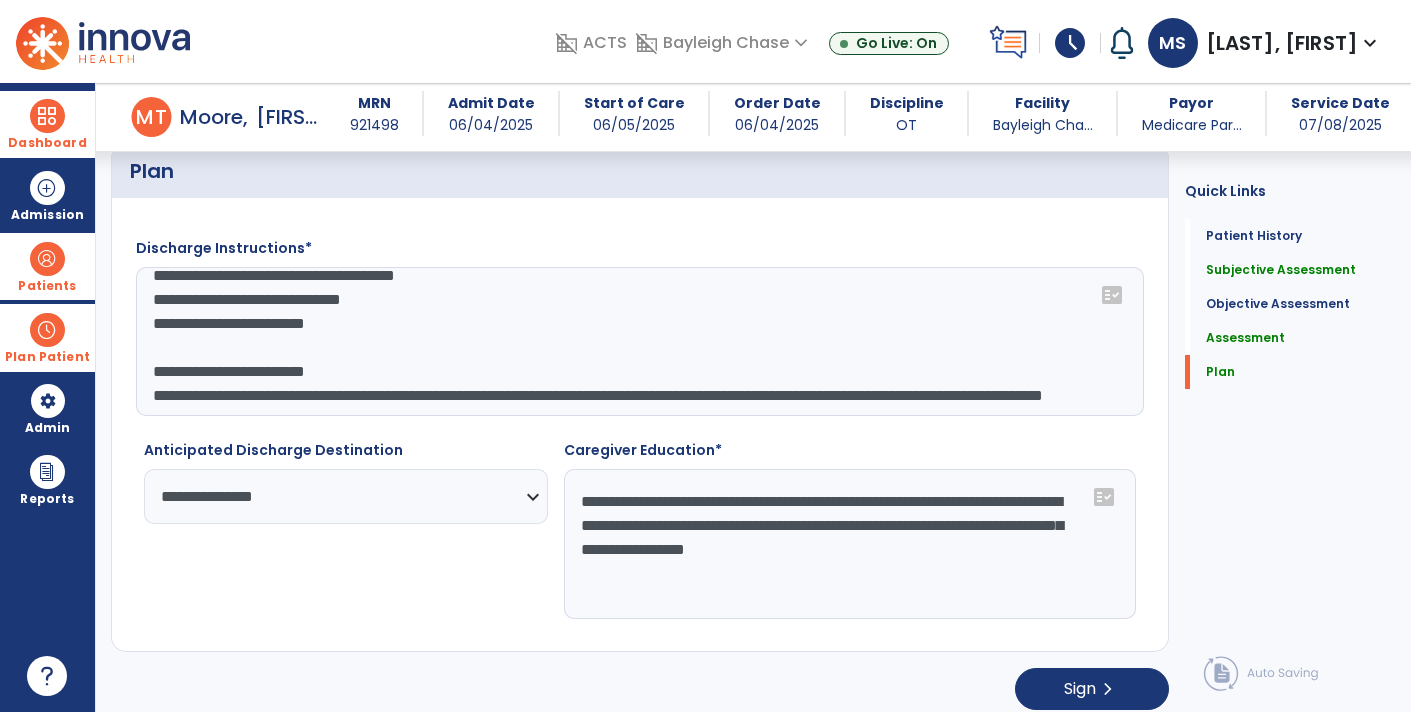 click on "**********" 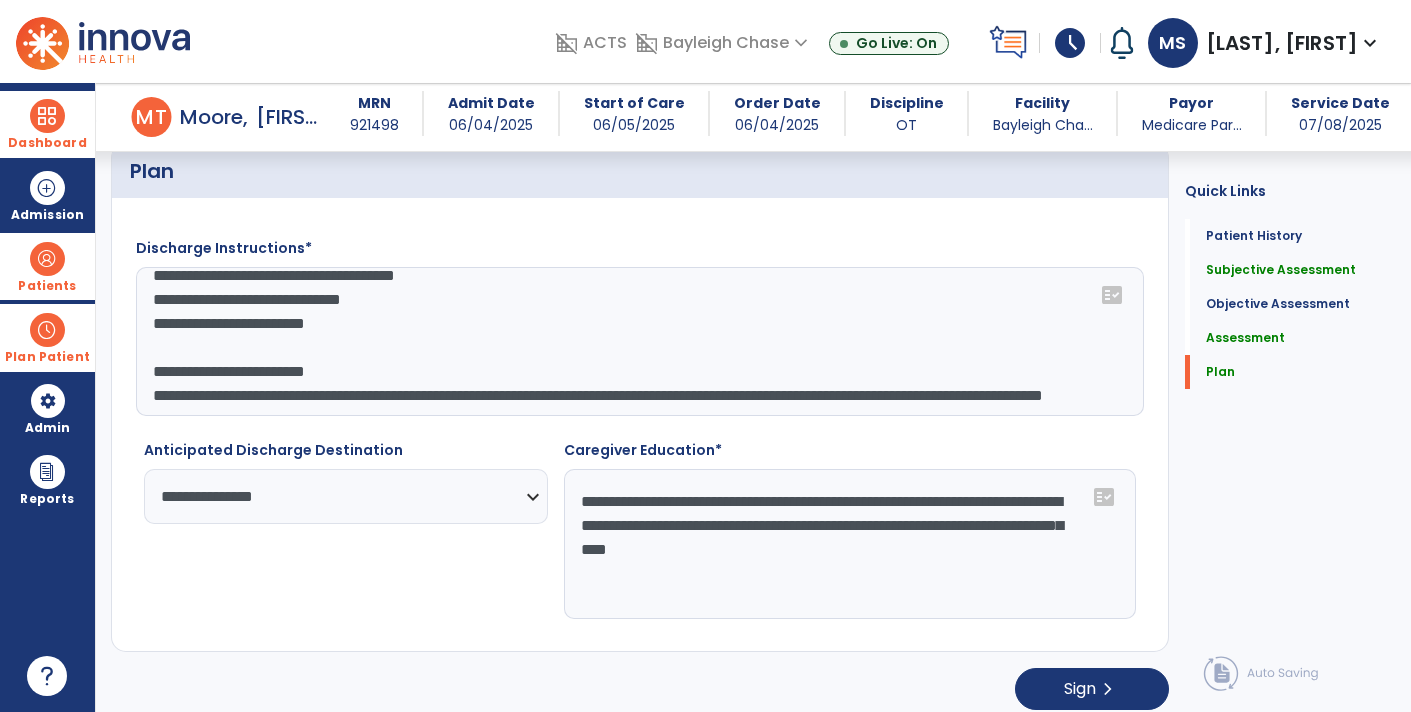 click on "**********" 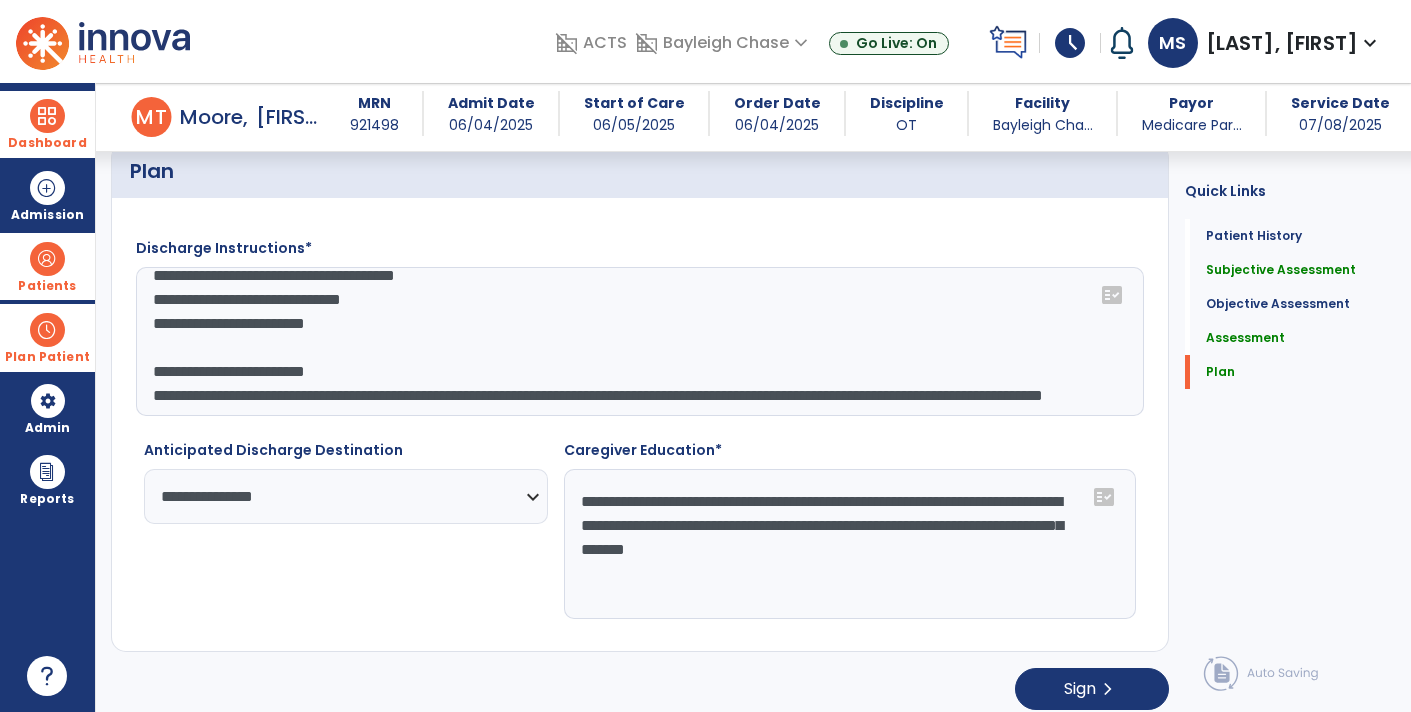 click on "**********" 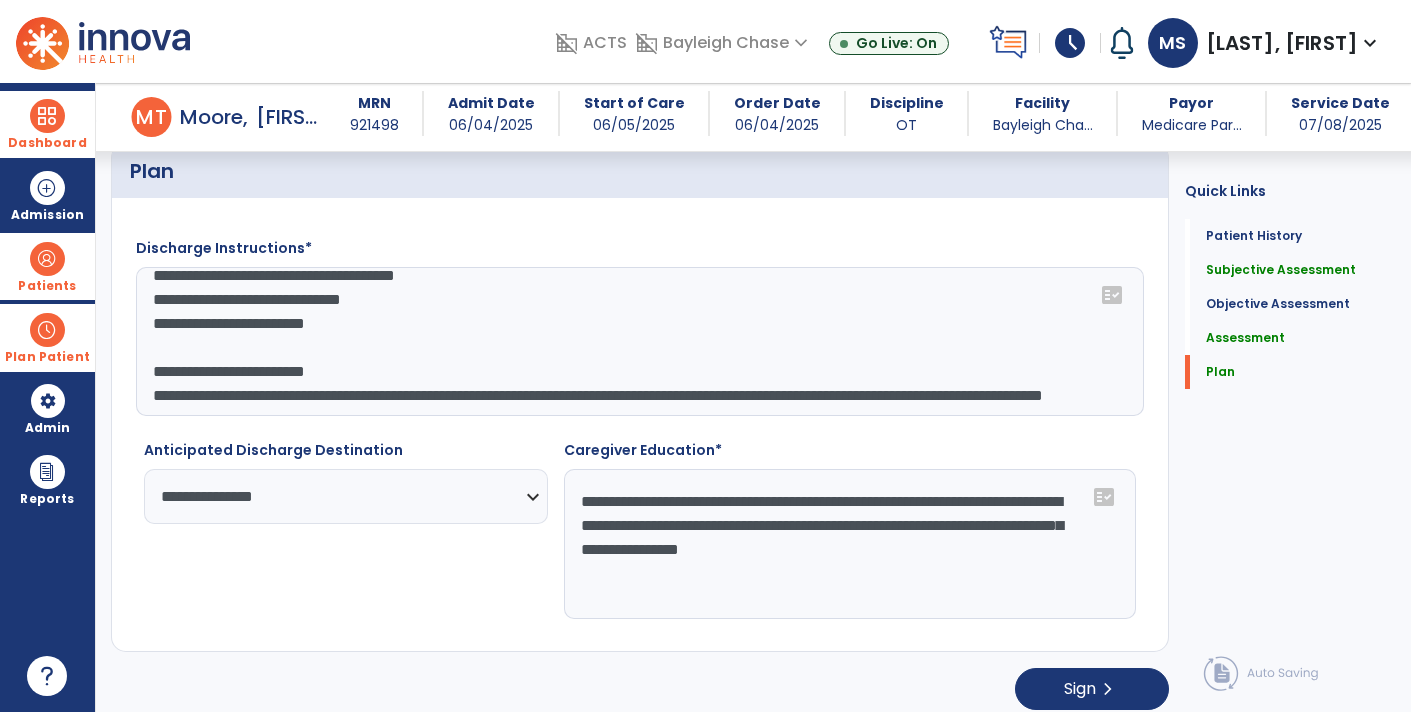 click on "**********" 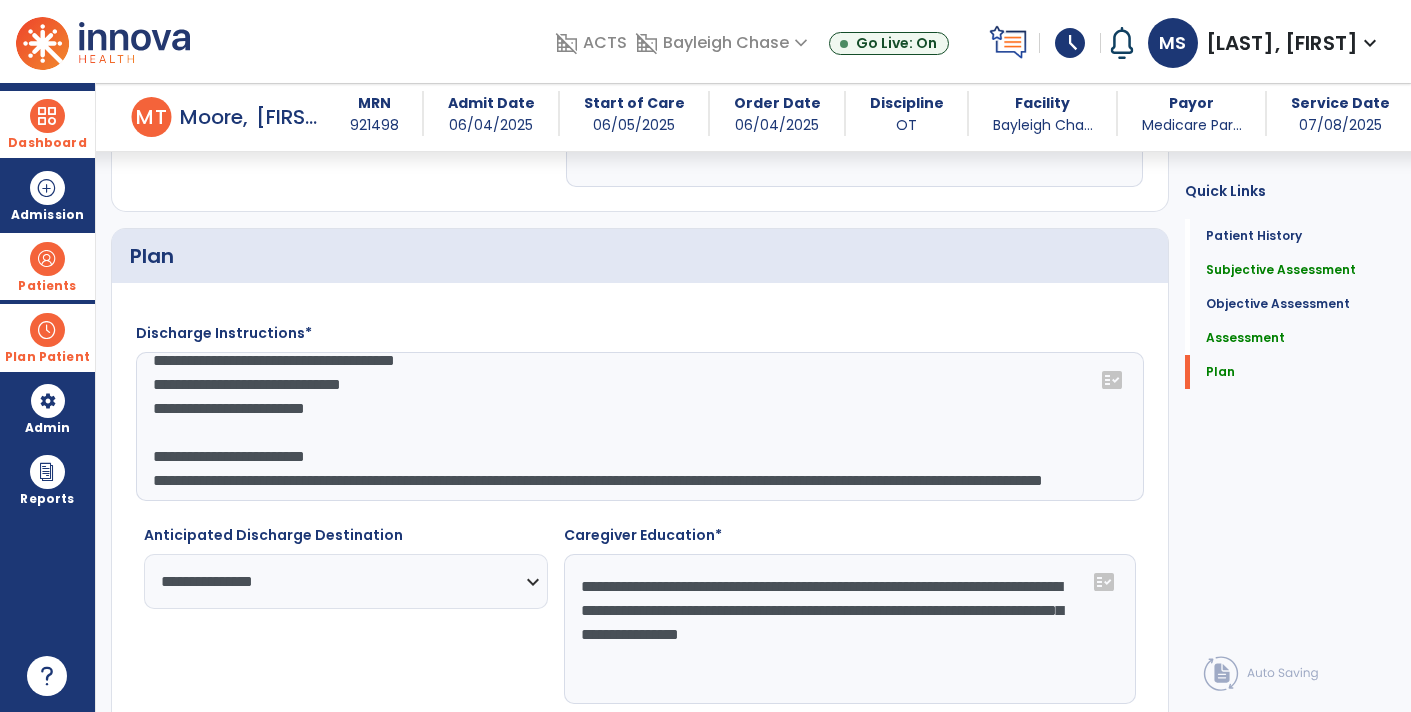scroll, scrollTop: 3407, scrollLeft: 0, axis: vertical 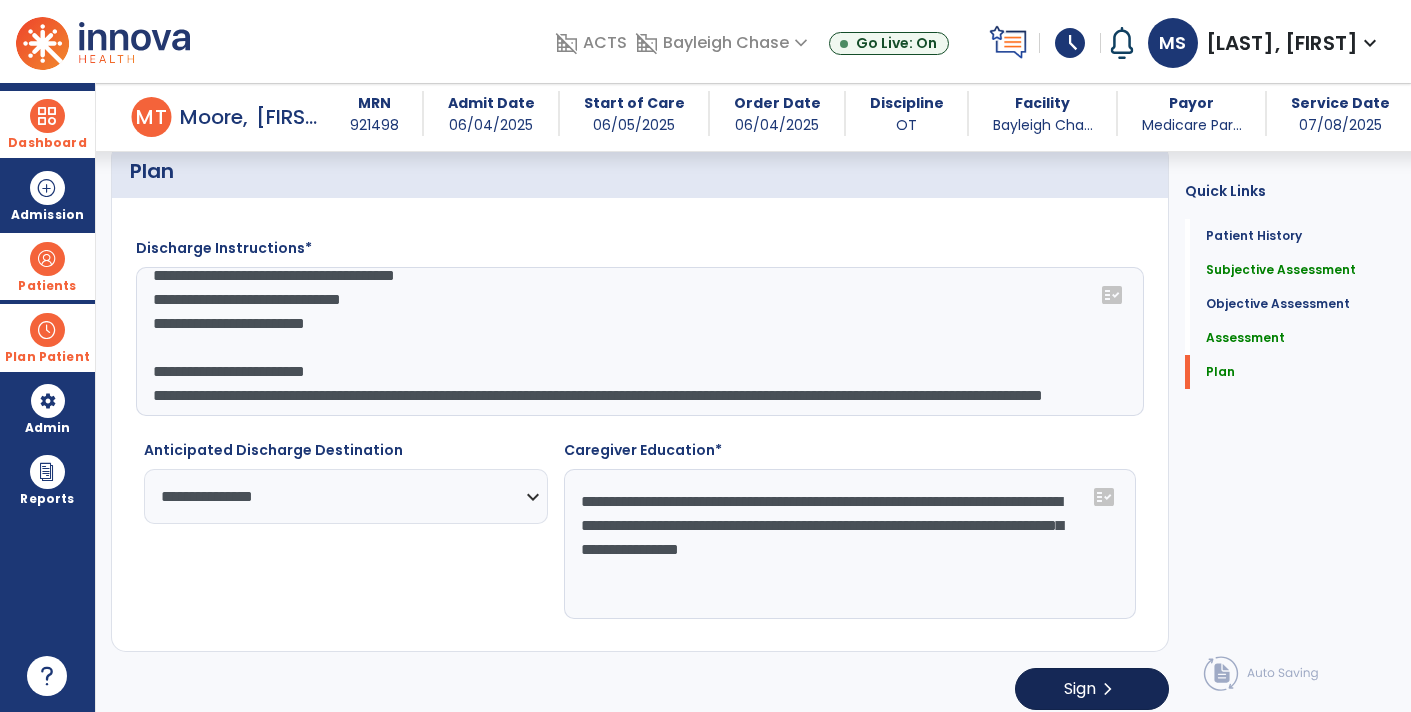 type on "**********" 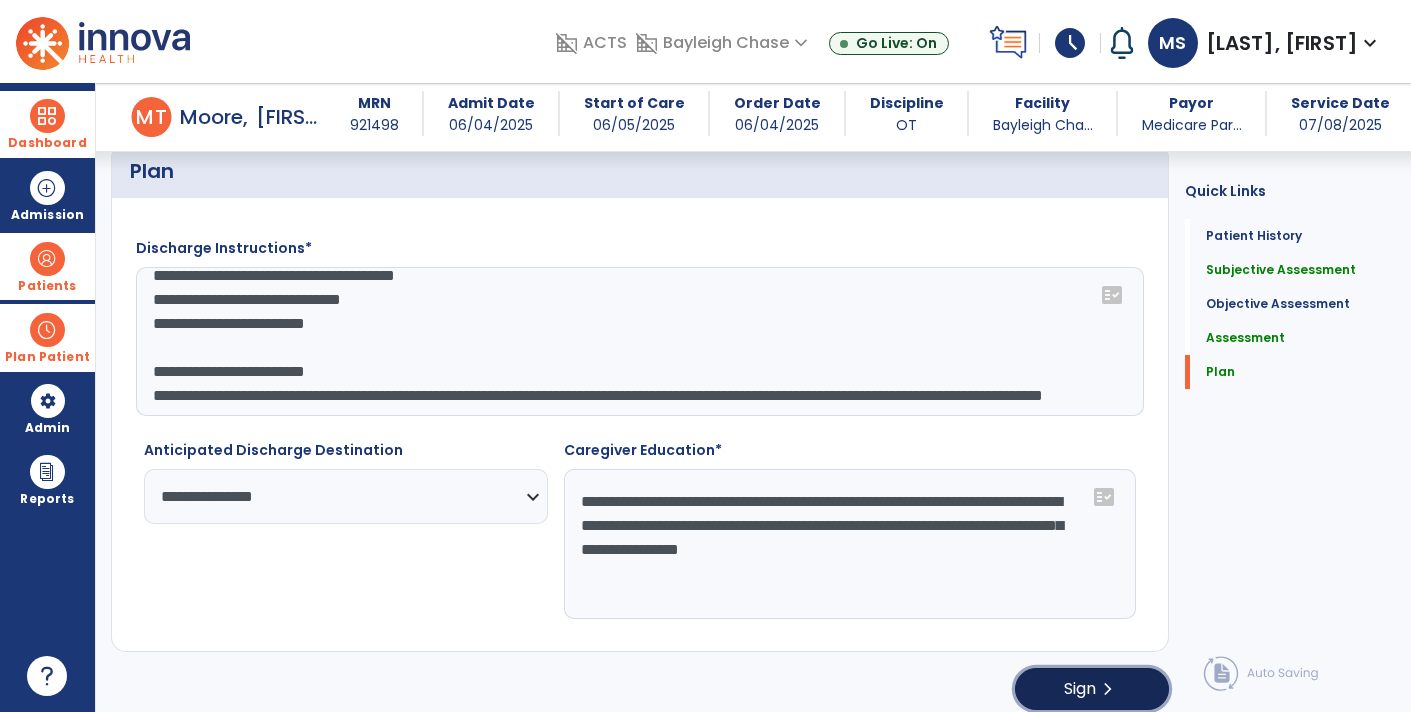 click on "Sign" 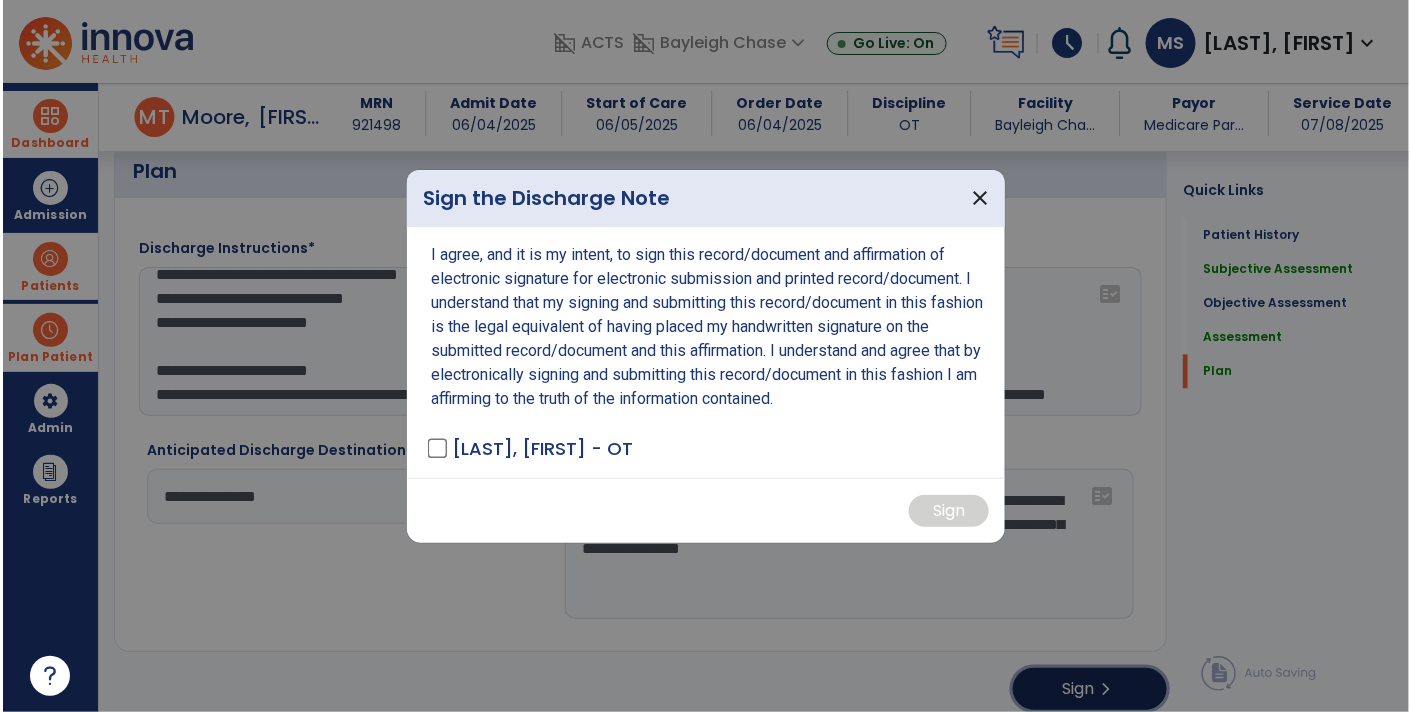 scroll, scrollTop: 3494, scrollLeft: 0, axis: vertical 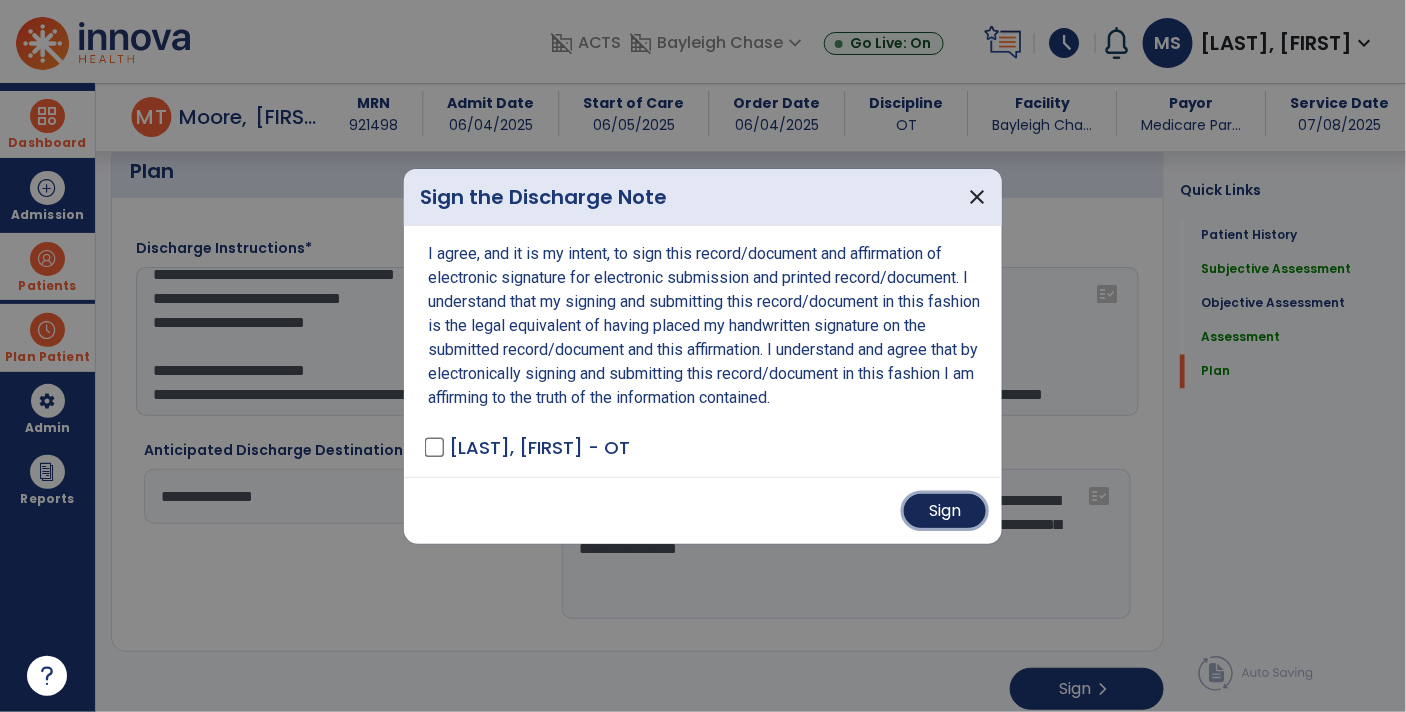 click on "Sign" at bounding box center (945, 511) 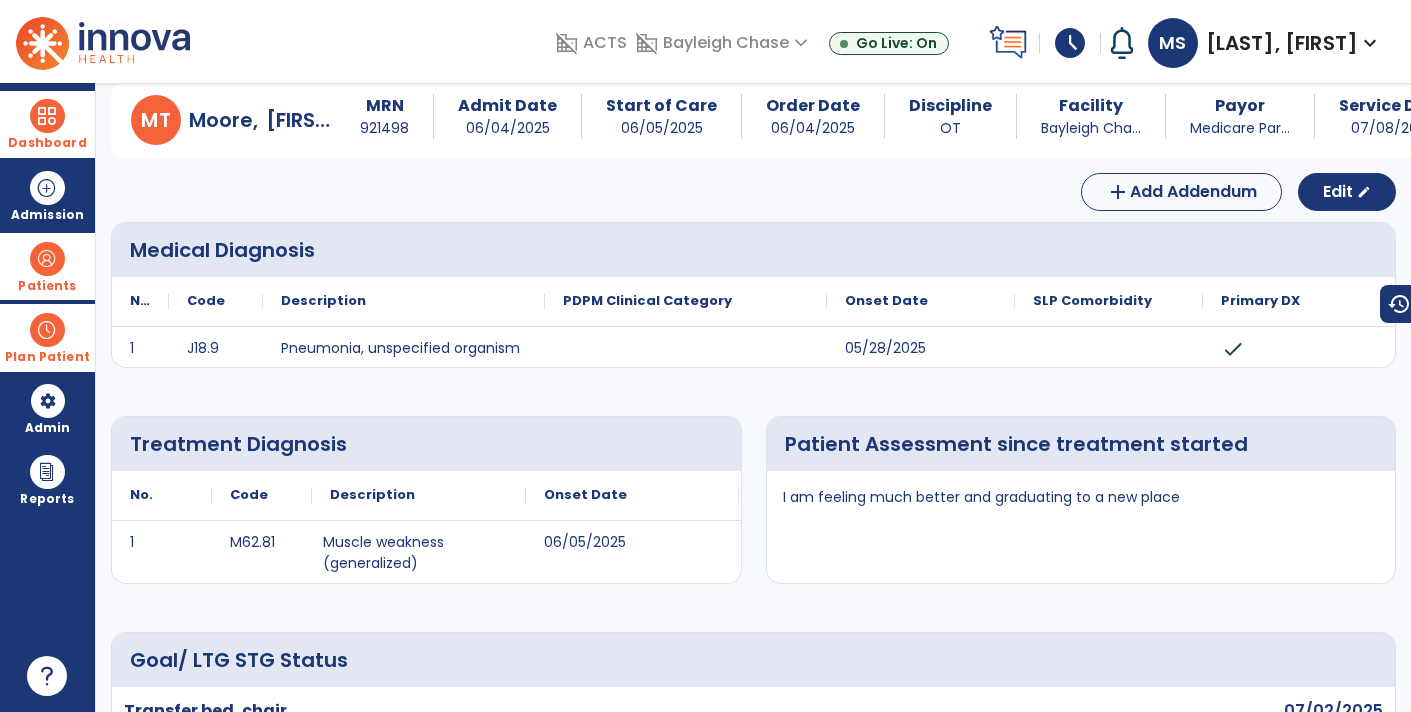 scroll, scrollTop: 0, scrollLeft: 0, axis: both 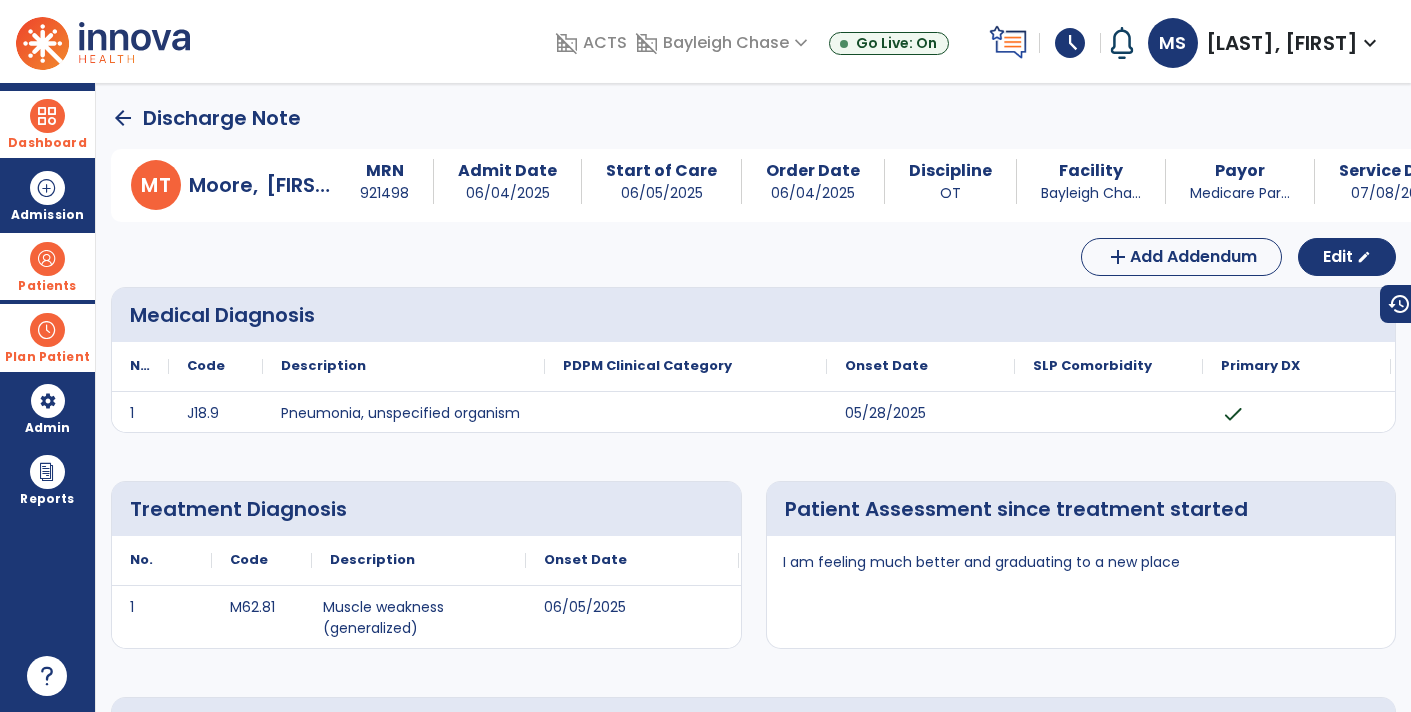click on "arrow_back" 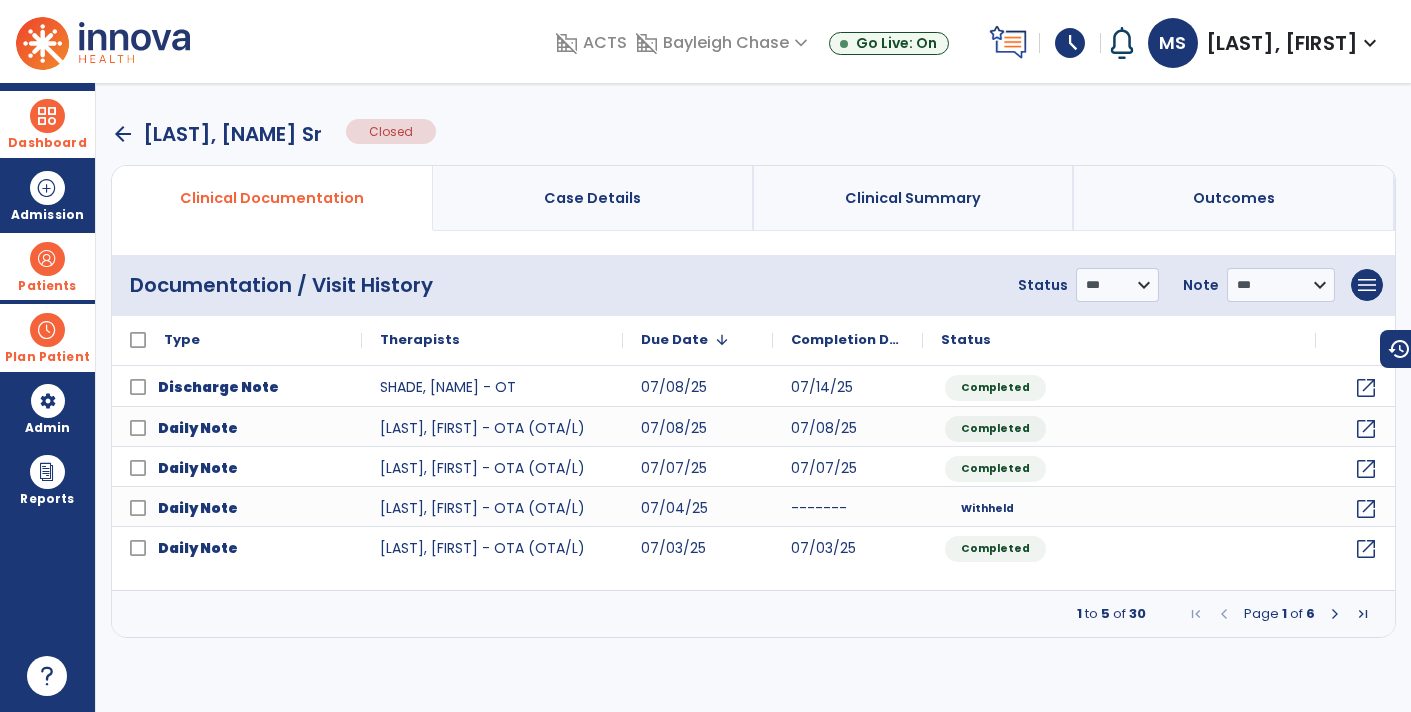 click on "arrow_back" at bounding box center [123, 134] 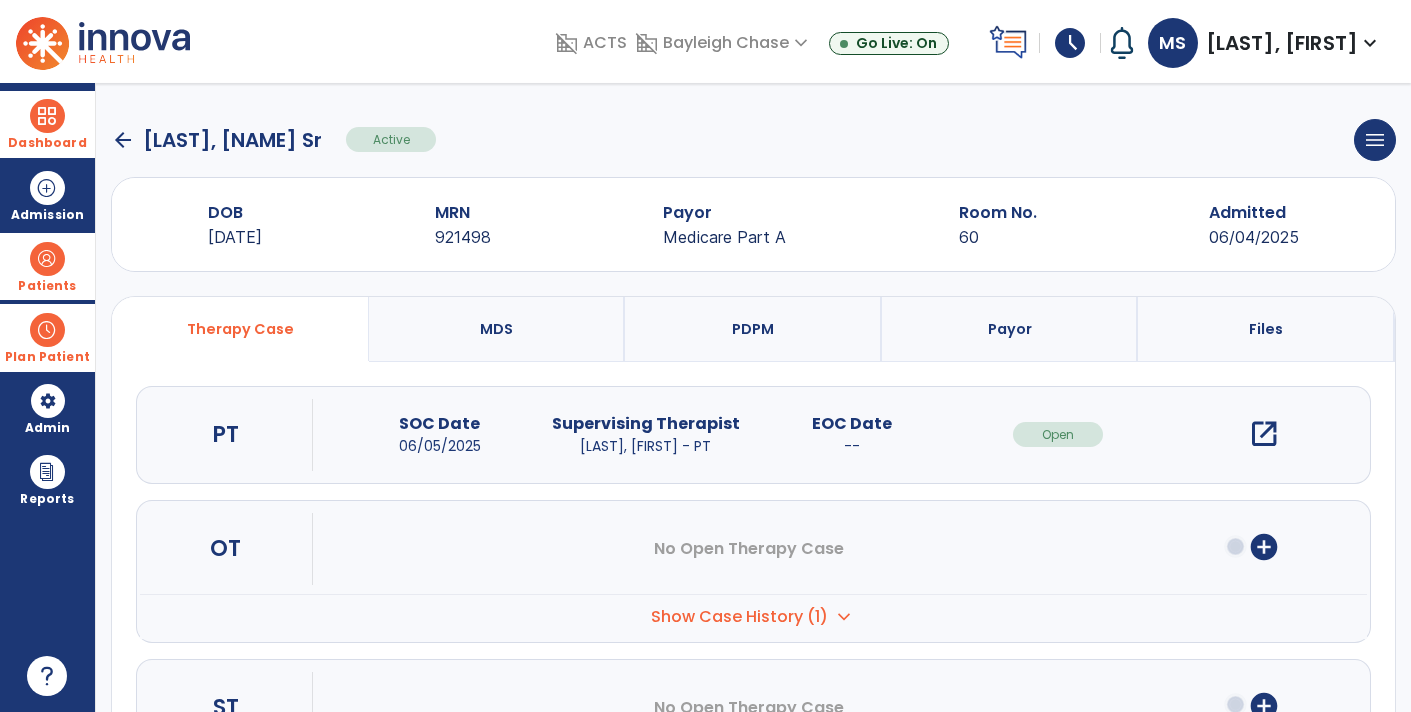 click on "Patients" at bounding box center [47, 286] 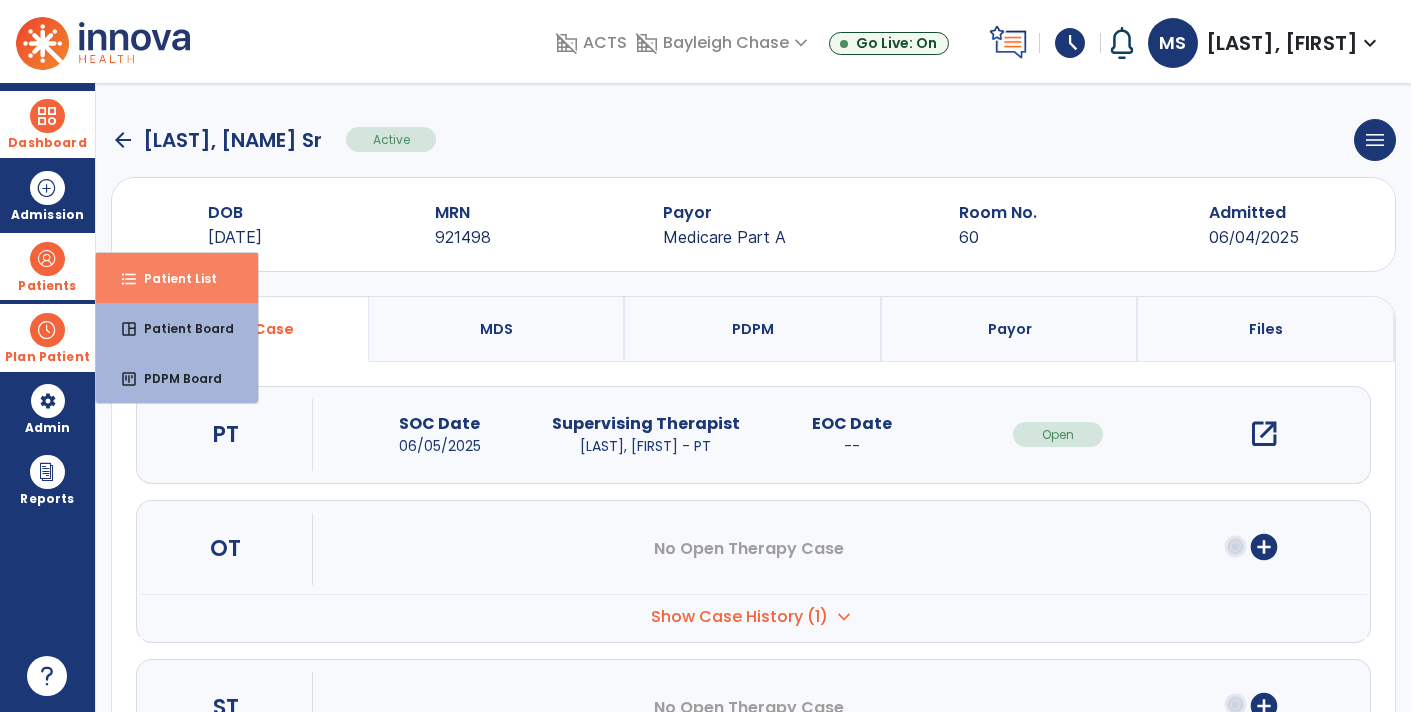 click on "Patient List" at bounding box center (172, 278) 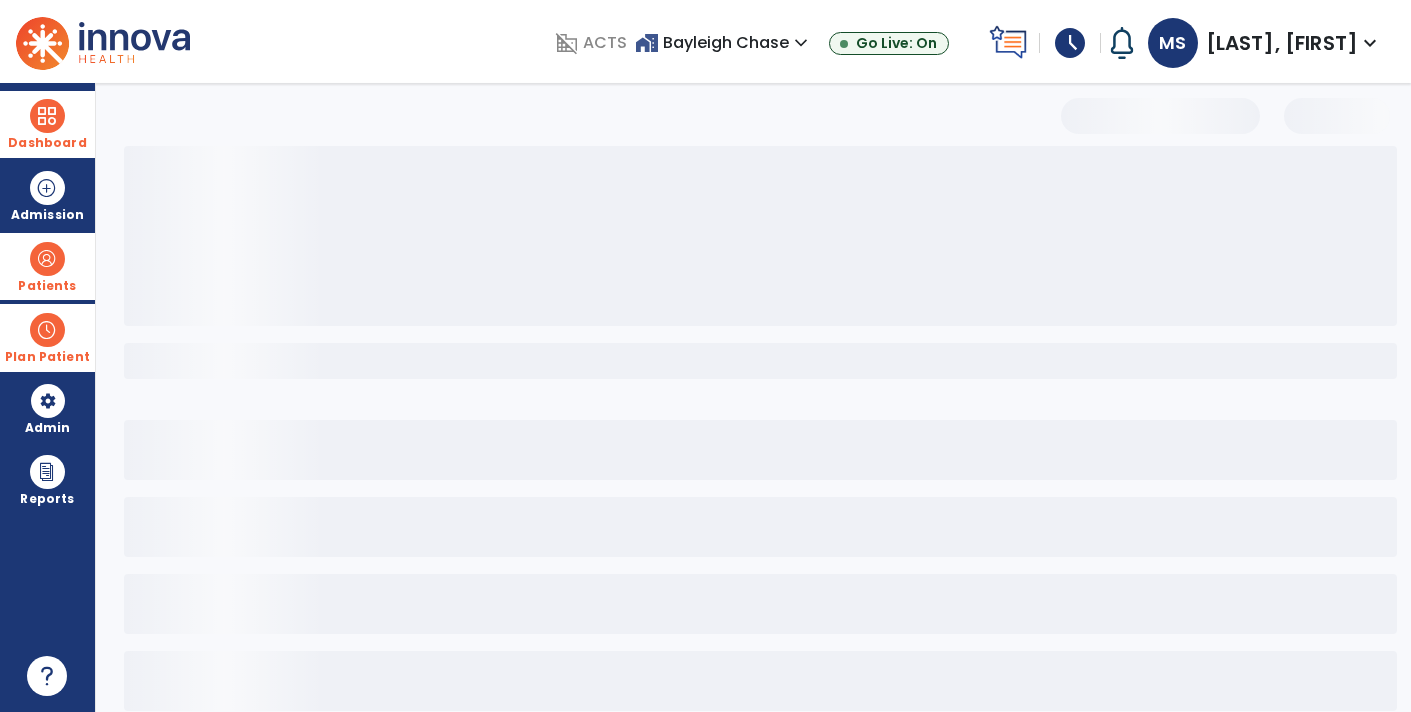 select on "***" 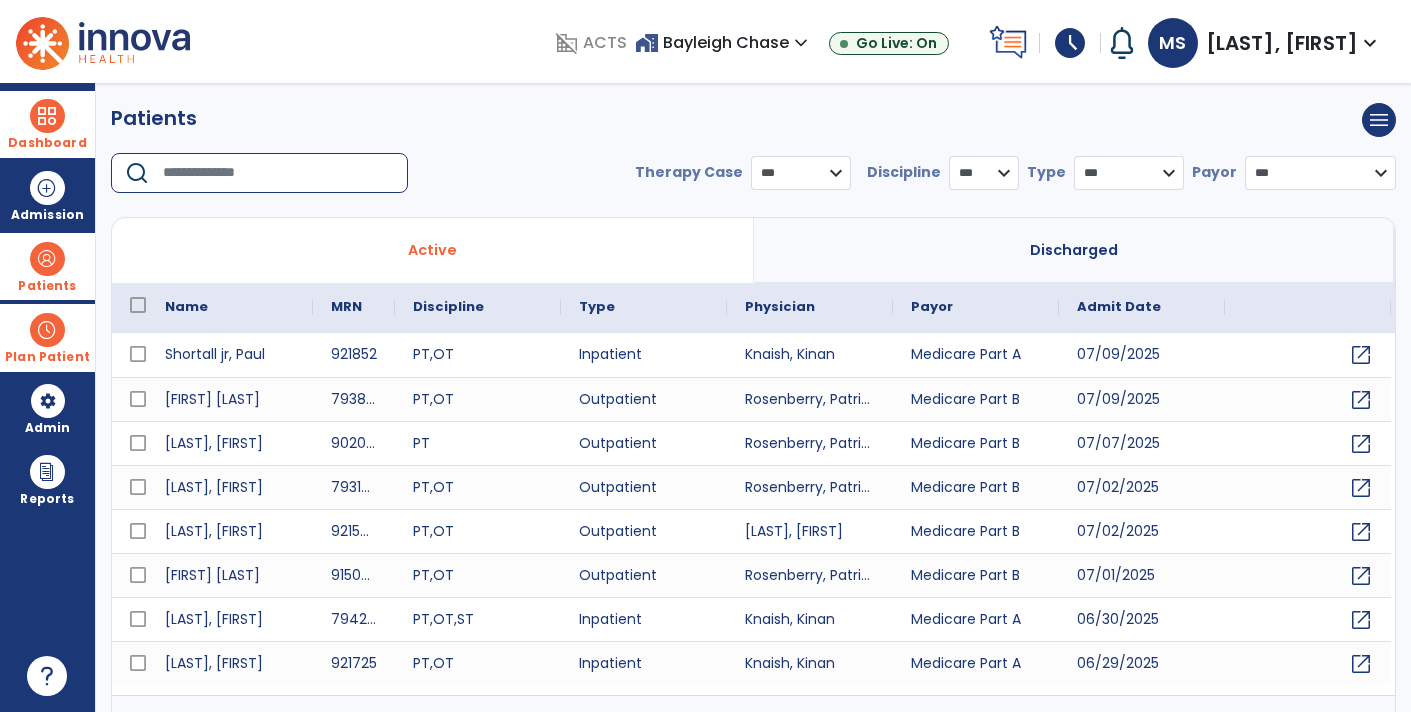 click at bounding box center (278, 173) 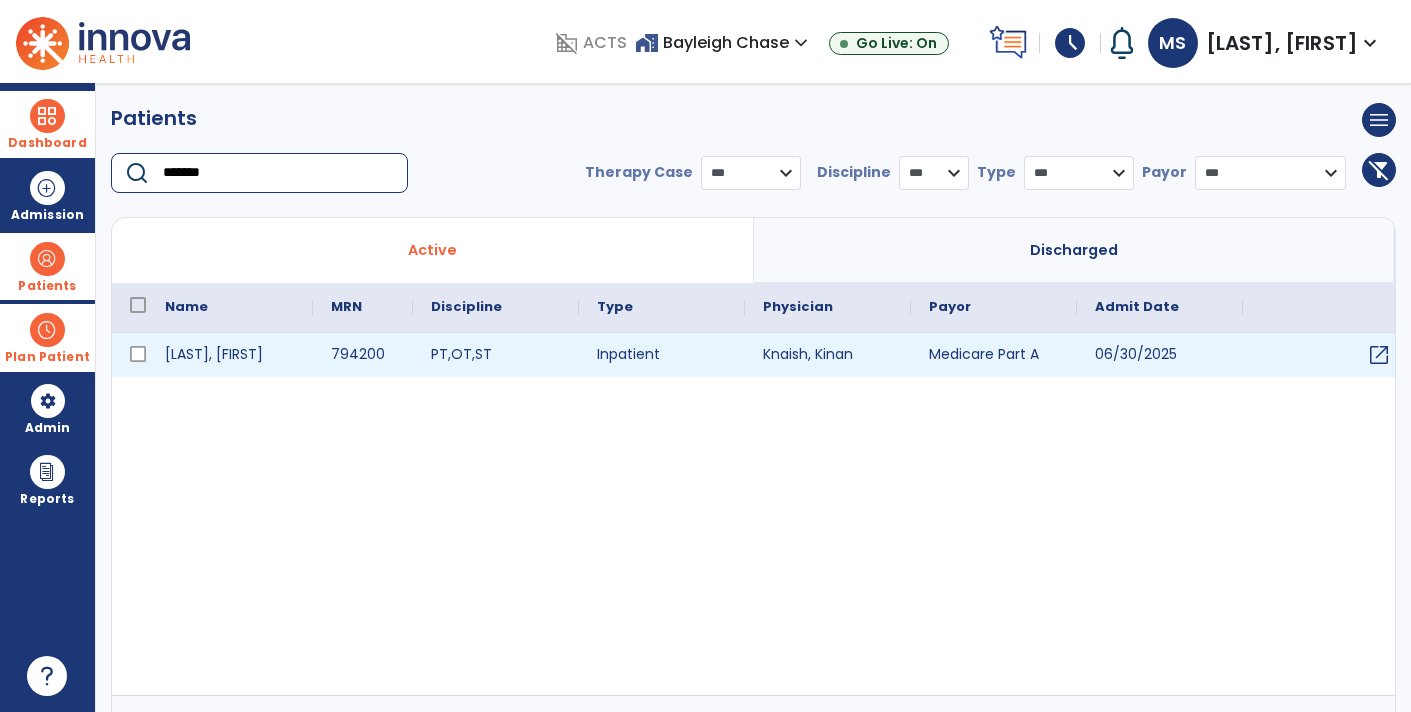 type on "*******" 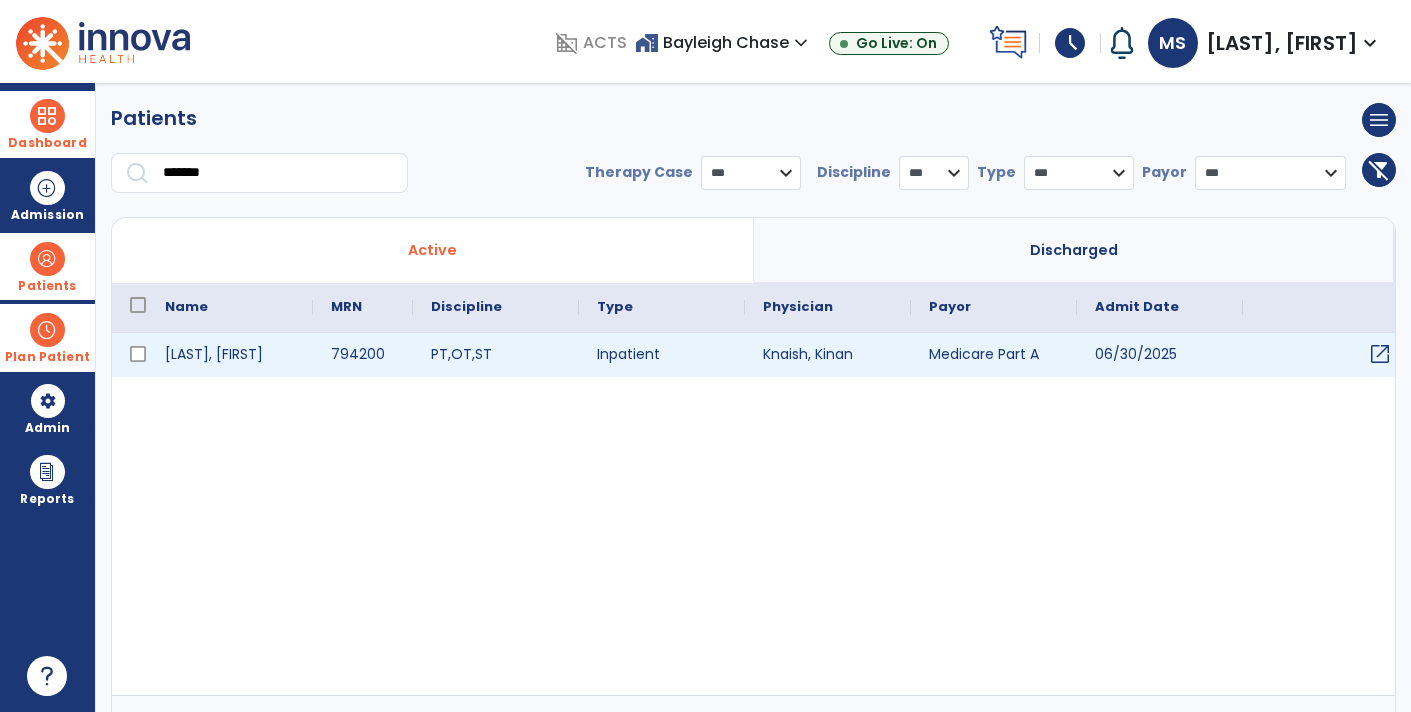 click on "open_in_new" at bounding box center [1380, 354] 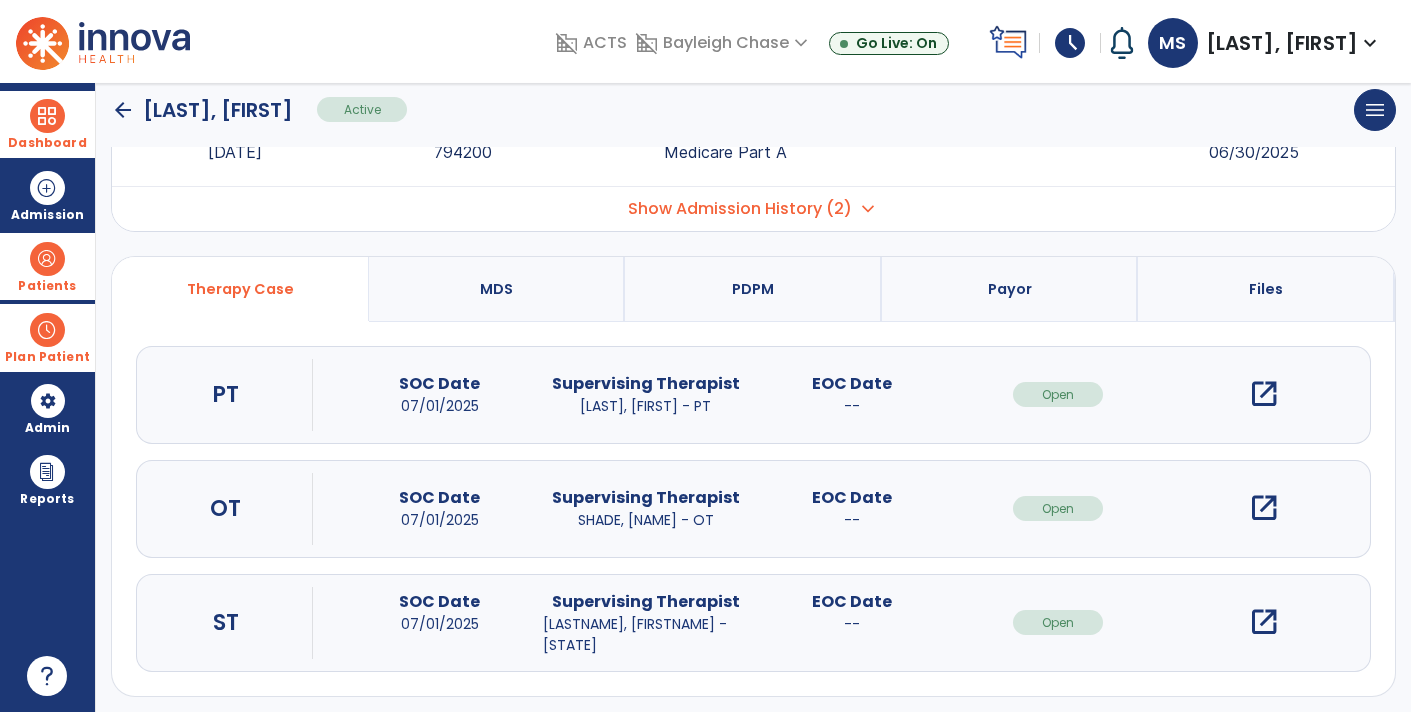 scroll, scrollTop: 89, scrollLeft: 0, axis: vertical 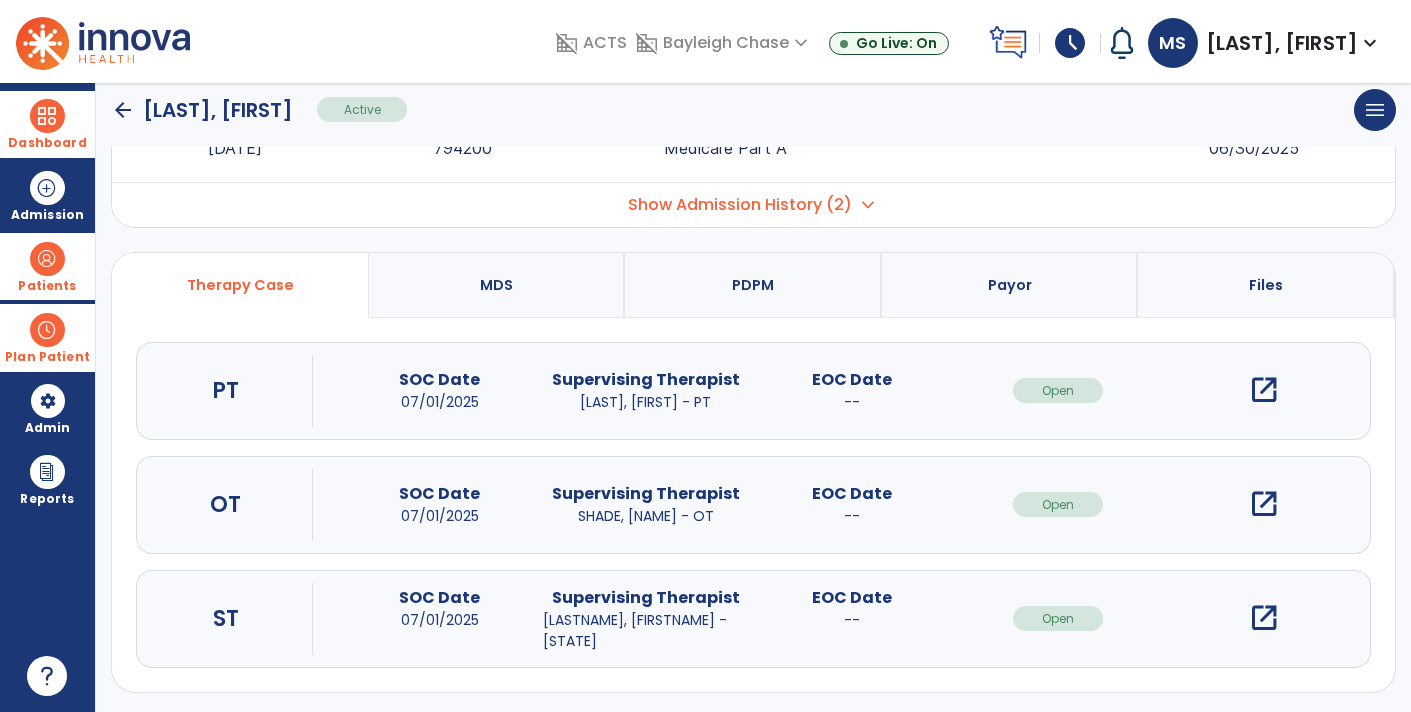 click on "open_in_new" at bounding box center (1264, 504) 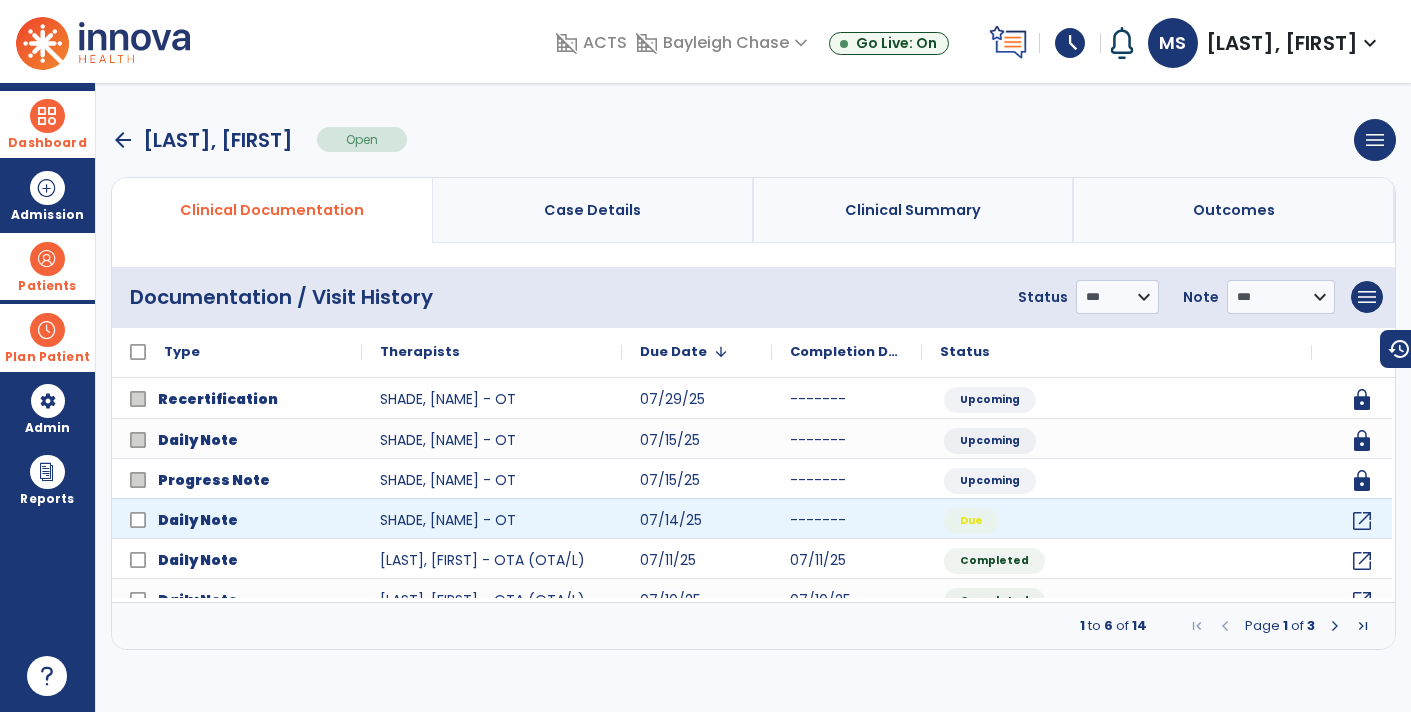 scroll, scrollTop: 0, scrollLeft: 0, axis: both 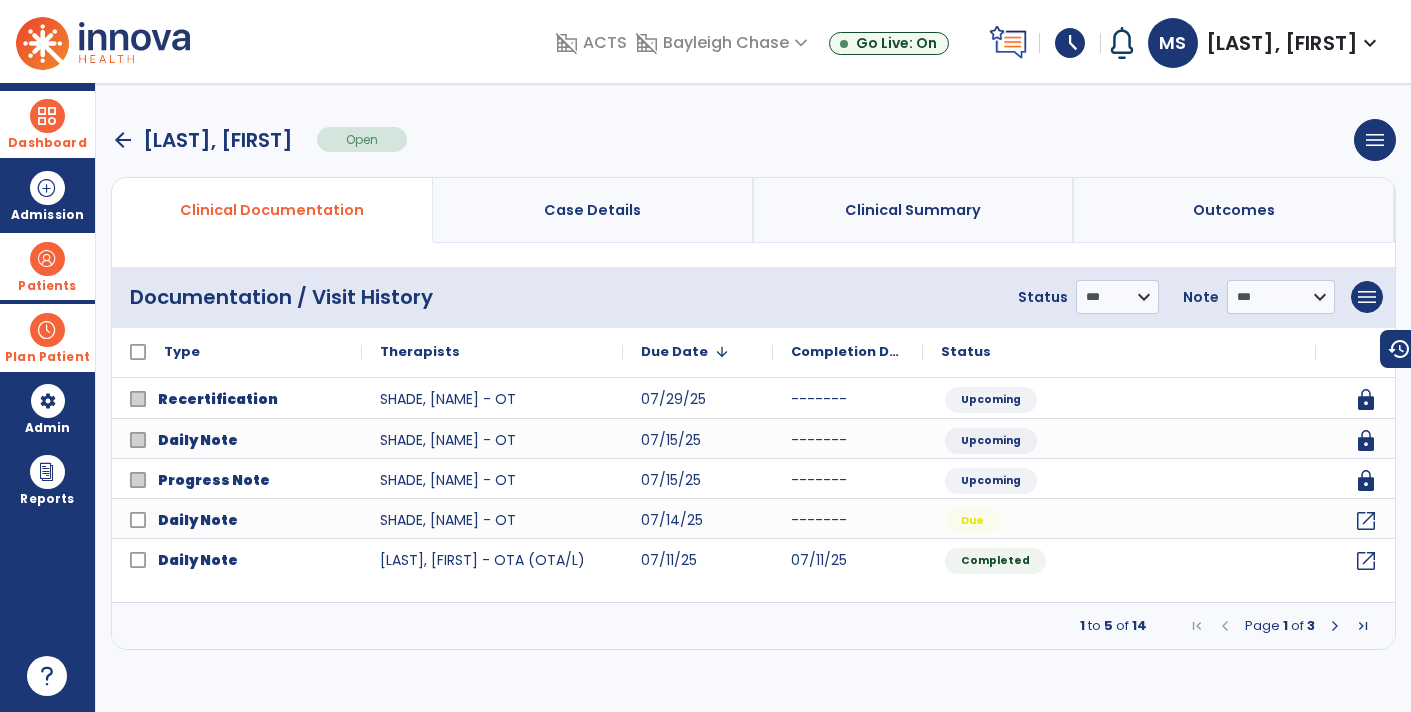 click at bounding box center (1335, 626) 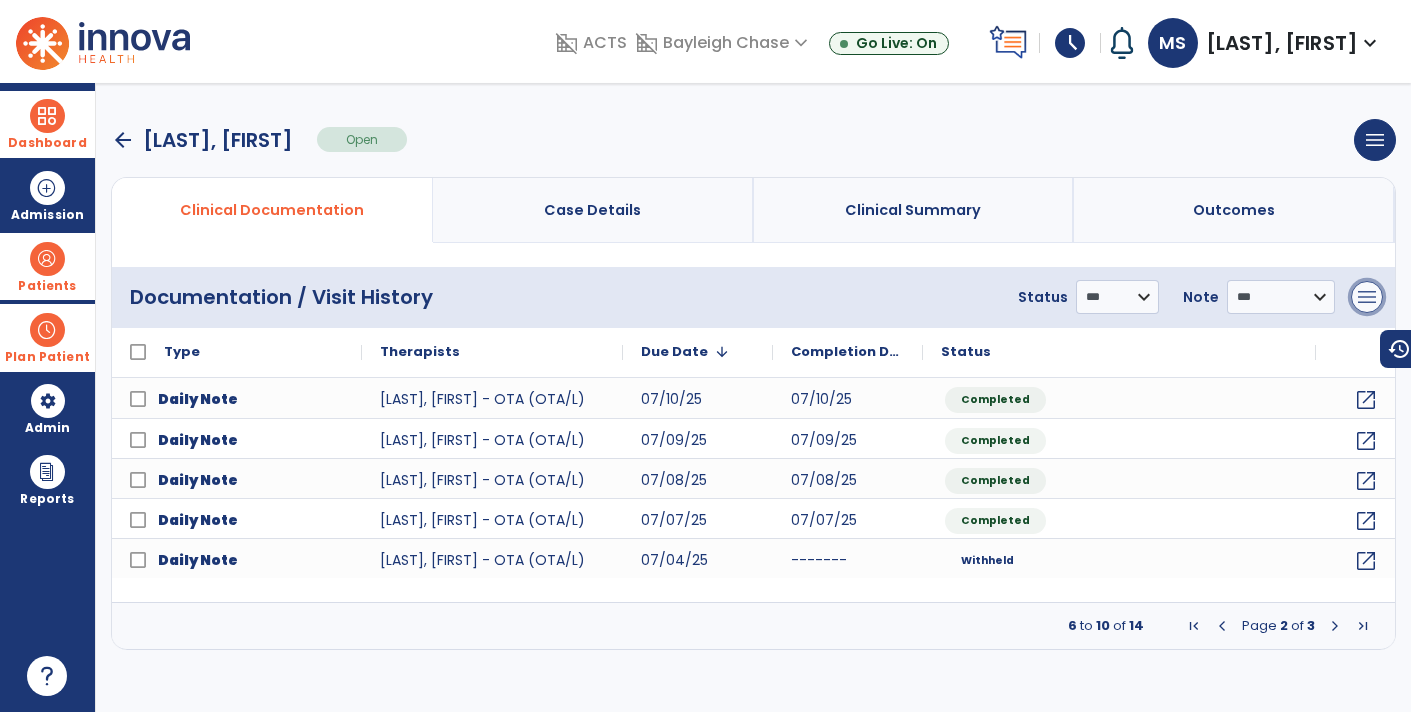 click on "menu" at bounding box center (1367, 297) 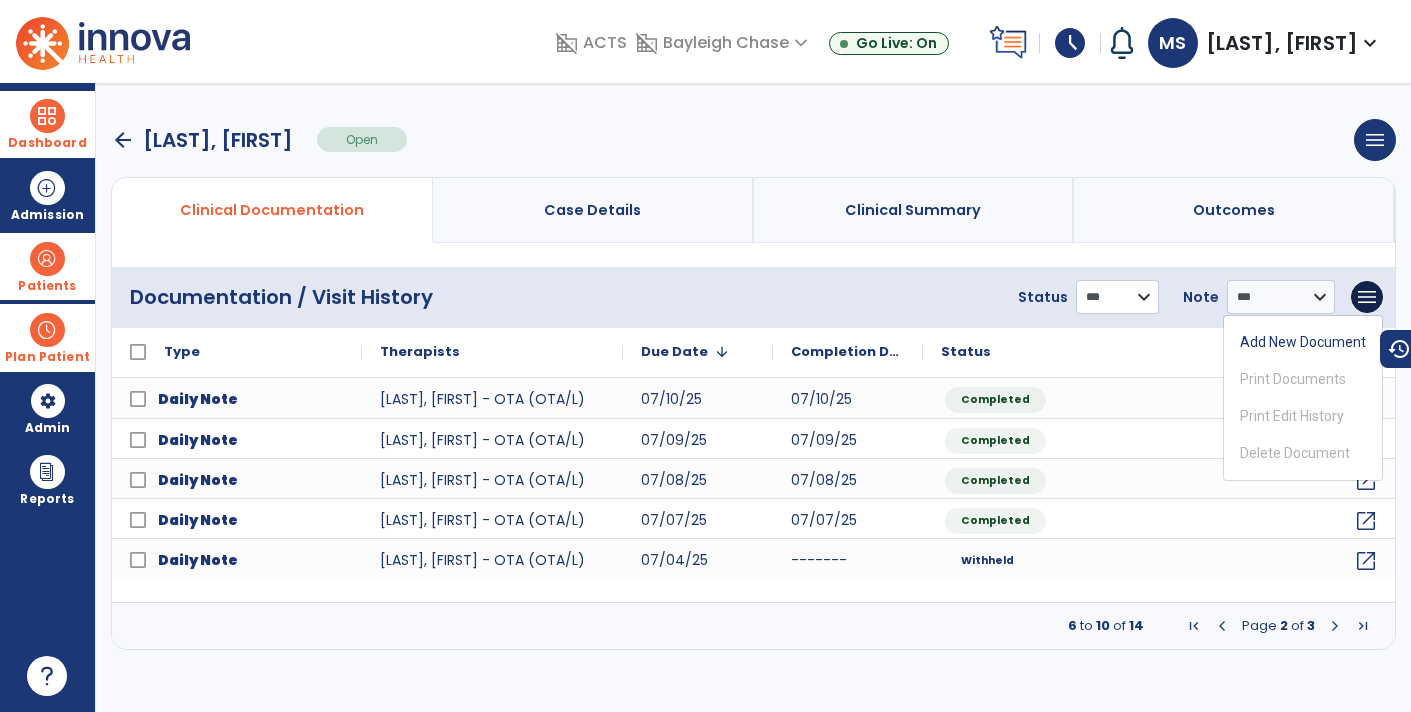 click on "**********" at bounding box center [1117, 297] 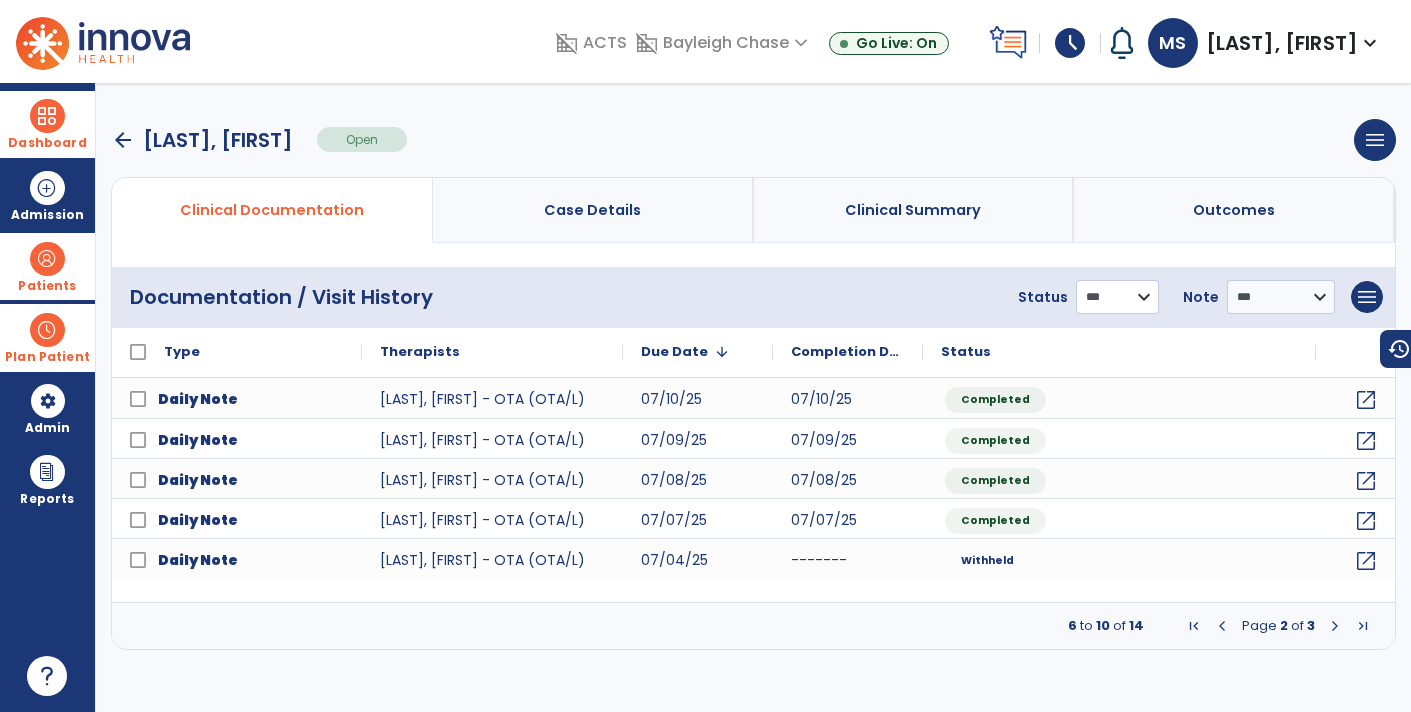 select on "*********" 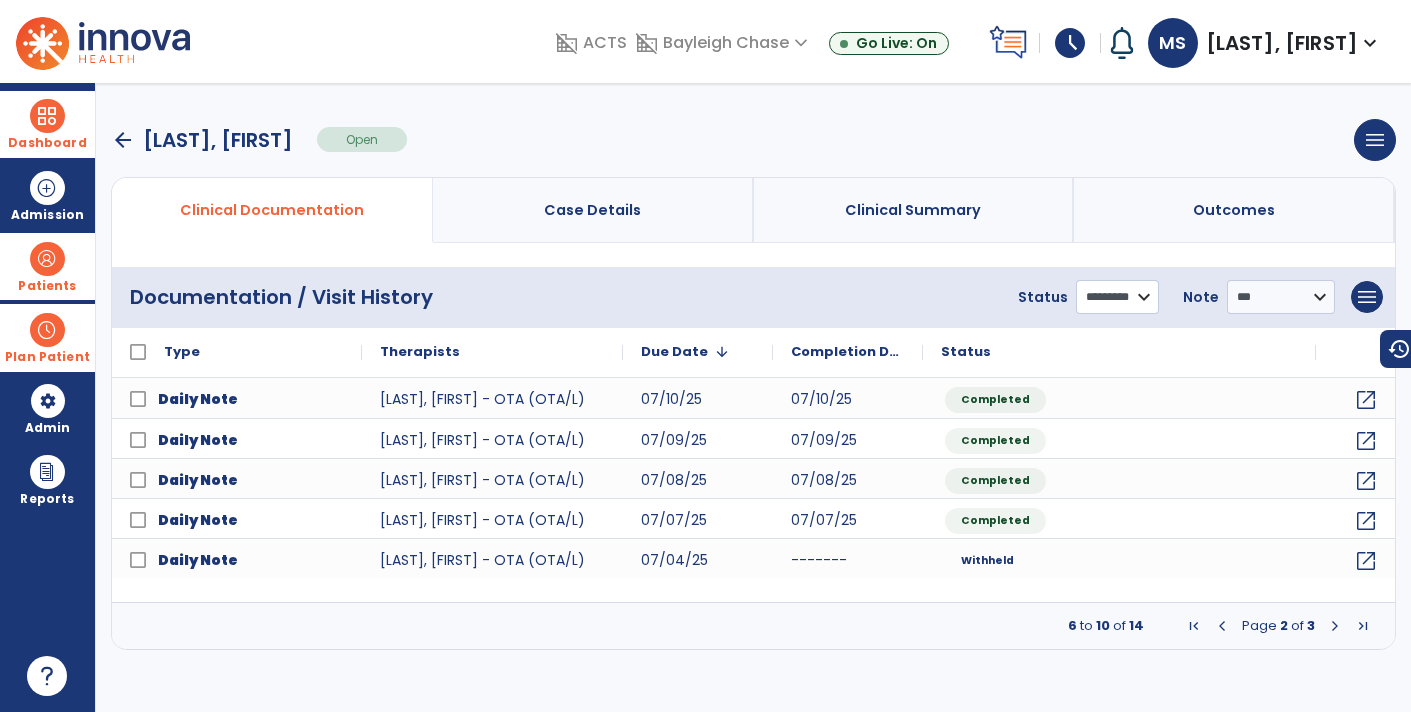 click on "**********" at bounding box center (1117, 297) 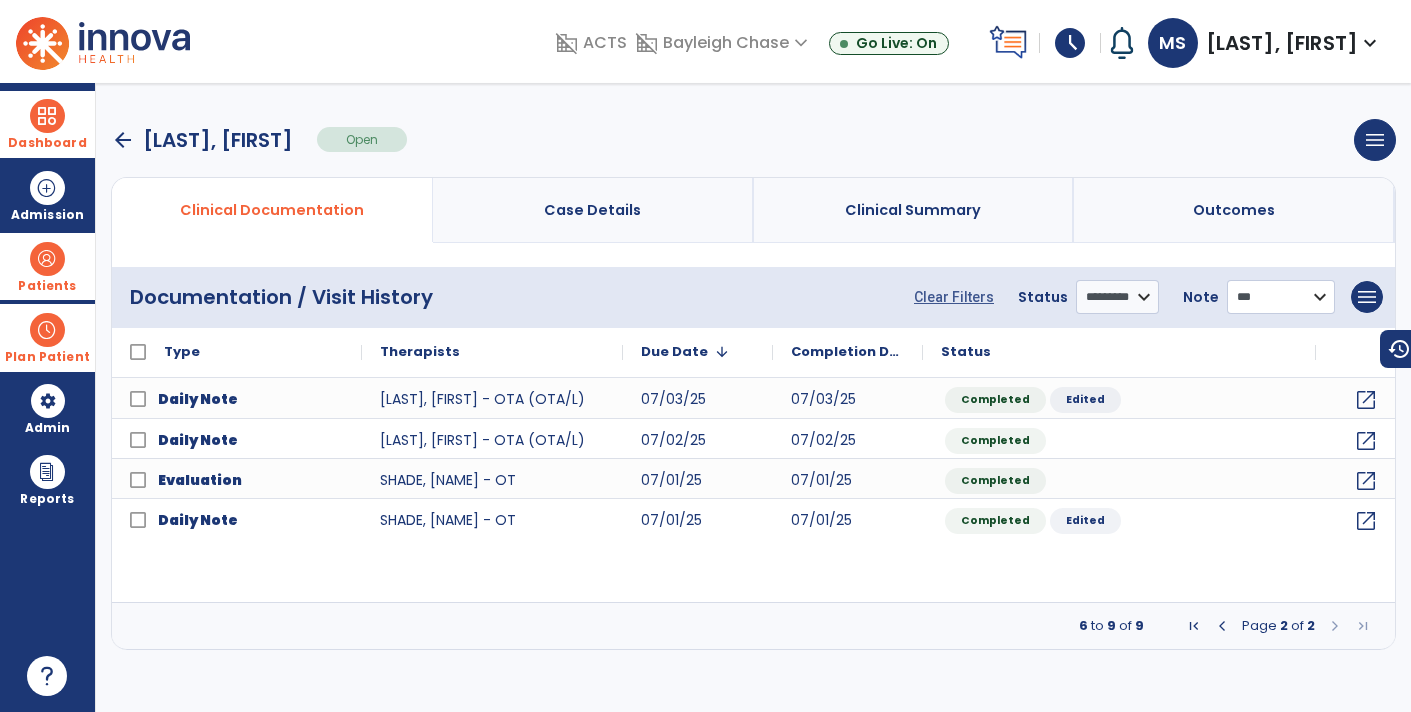 click on "**********" at bounding box center (1281, 297) 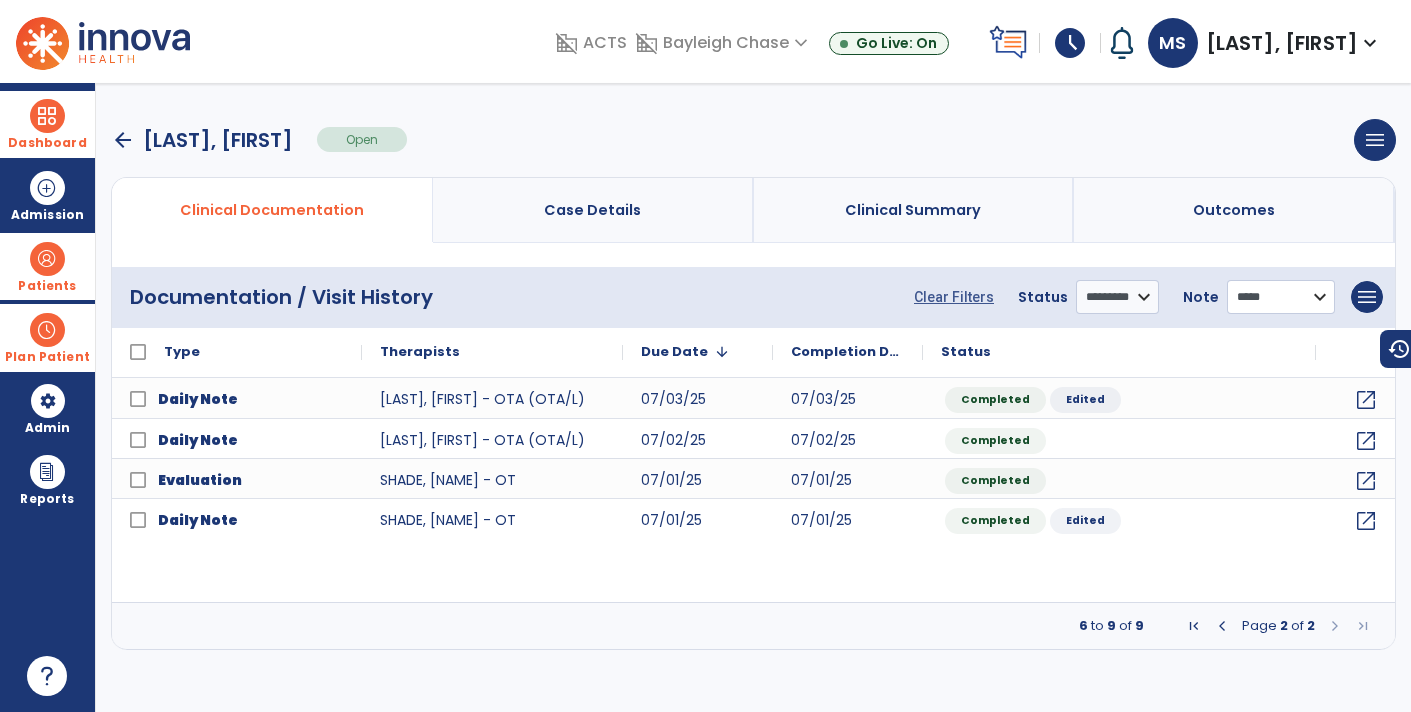 click on "**********" at bounding box center (1281, 297) 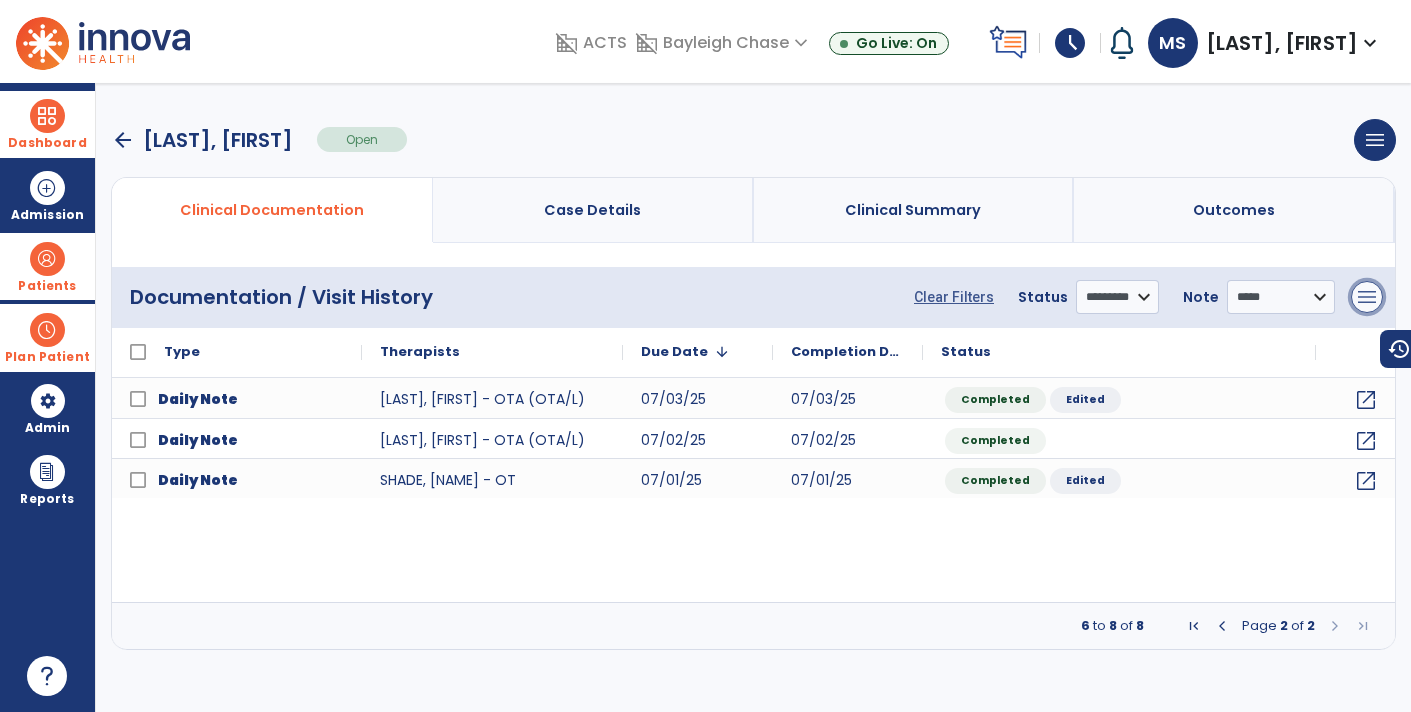 click on "menu" at bounding box center [1367, 297] 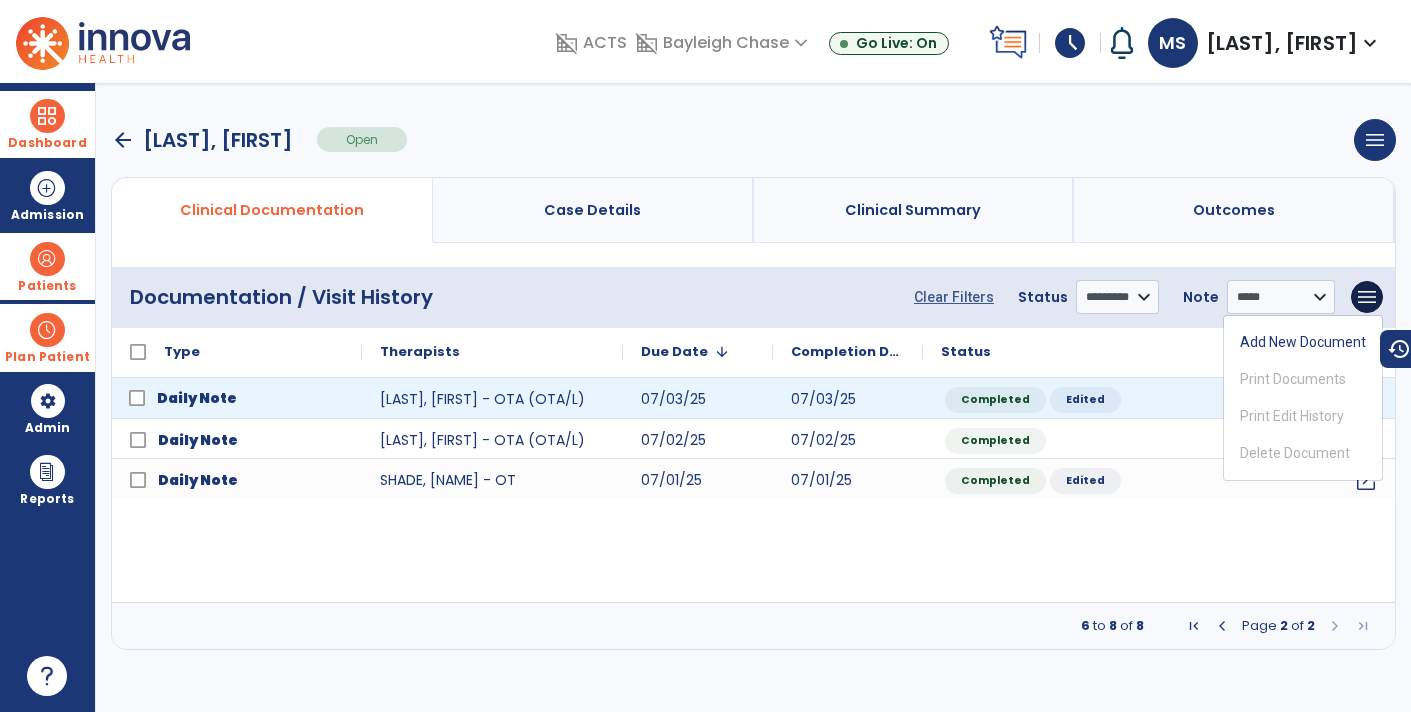 click on "Daily Note" 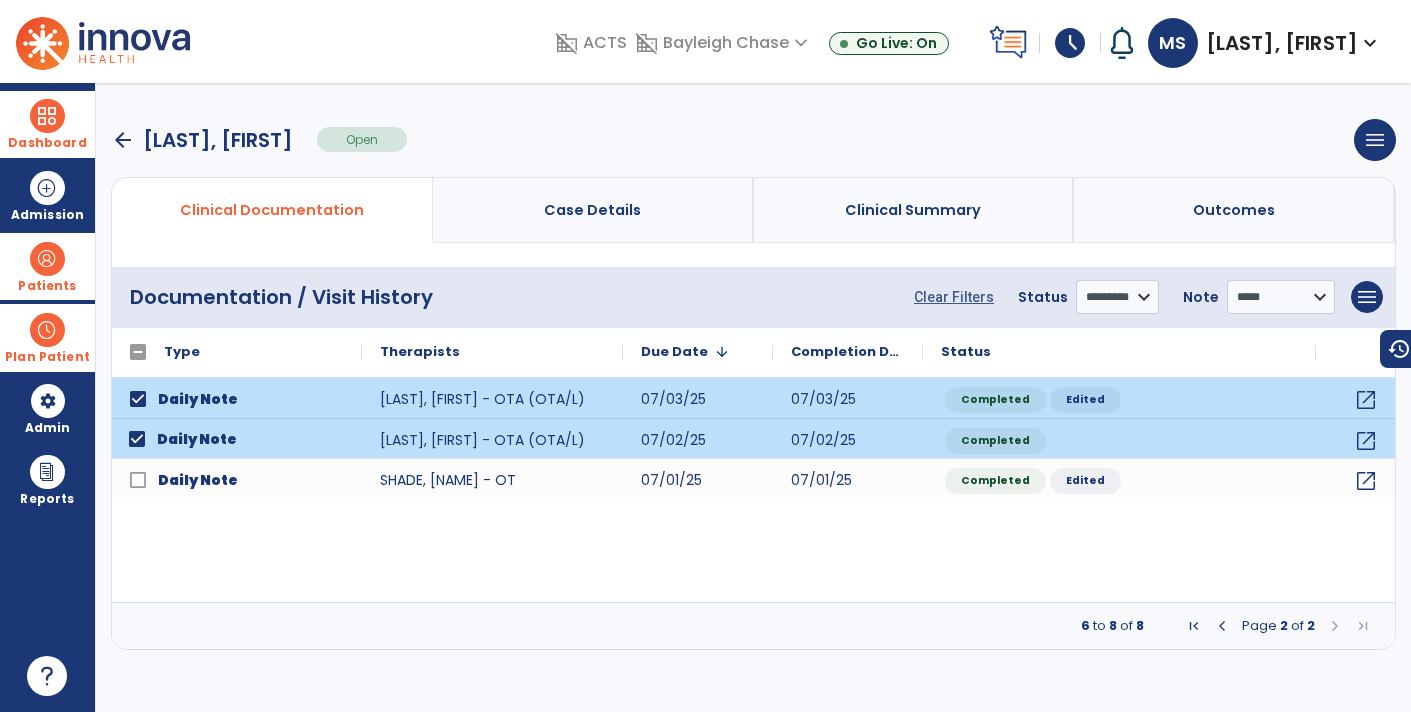 click at bounding box center (1335, 626) 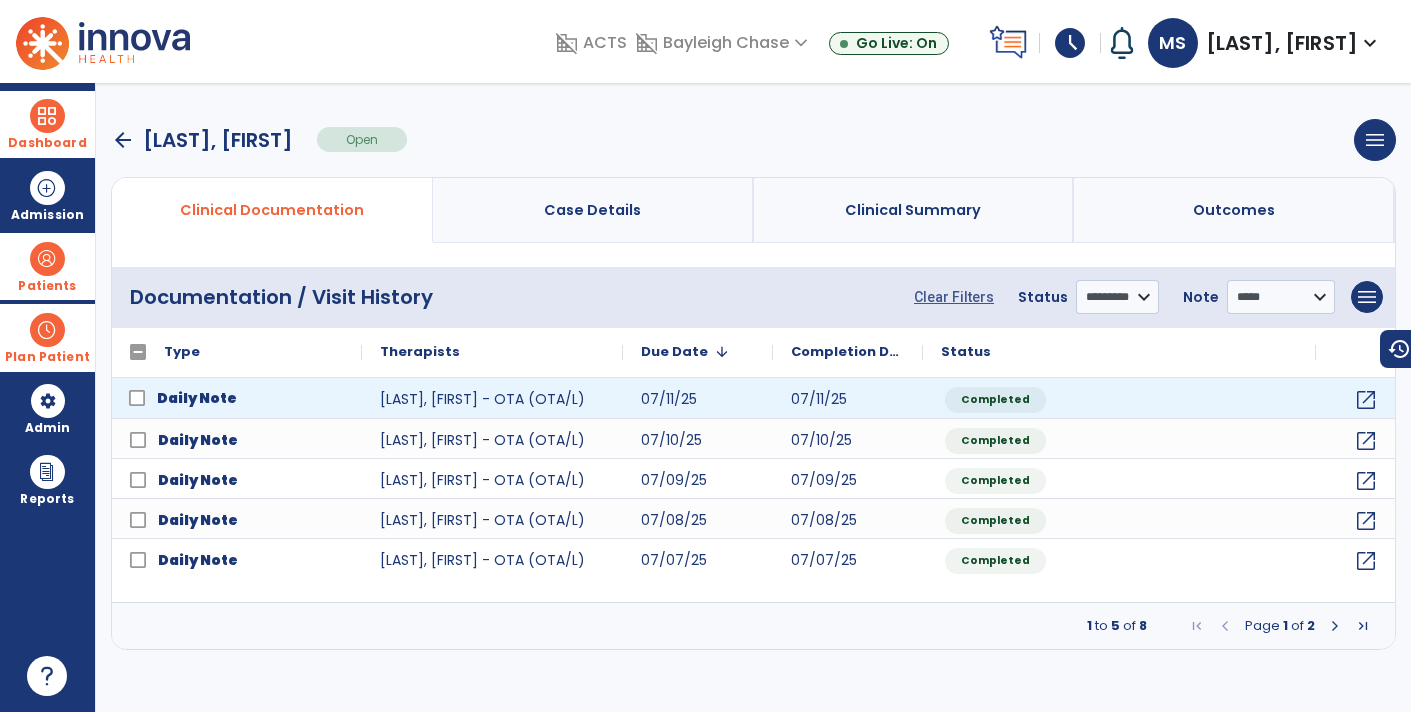 drag, startPoint x: 276, startPoint y: 390, endPoint x: 273, endPoint y: 402, distance: 12.369317 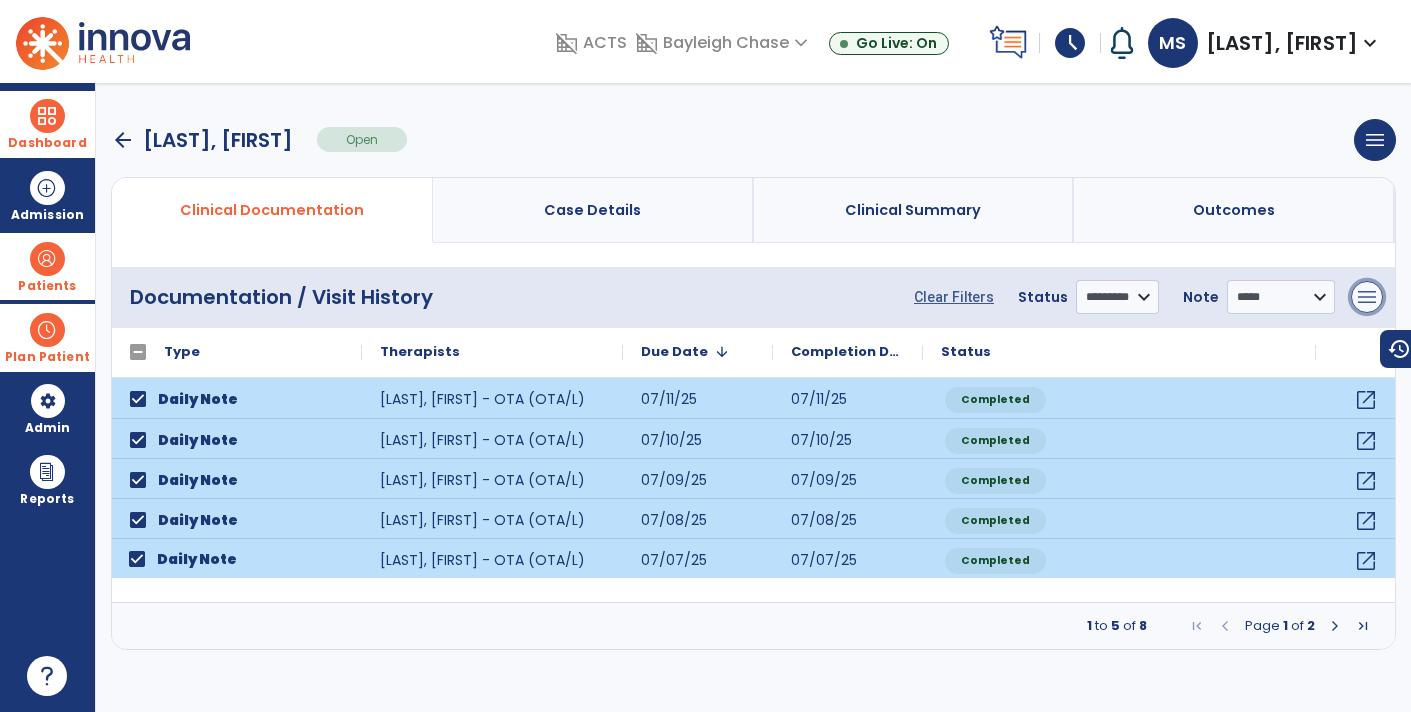 click on "menu" at bounding box center [1367, 297] 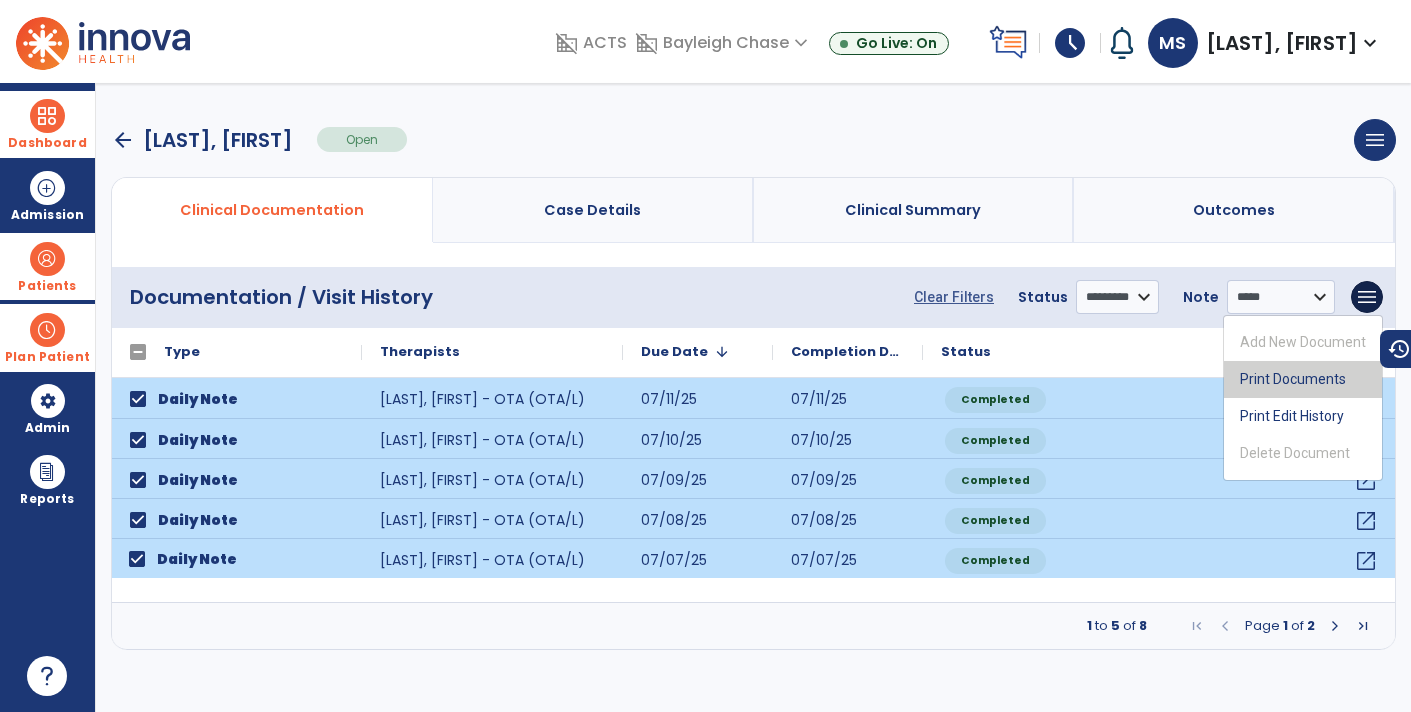 click on "Print Documents" at bounding box center (1303, 379) 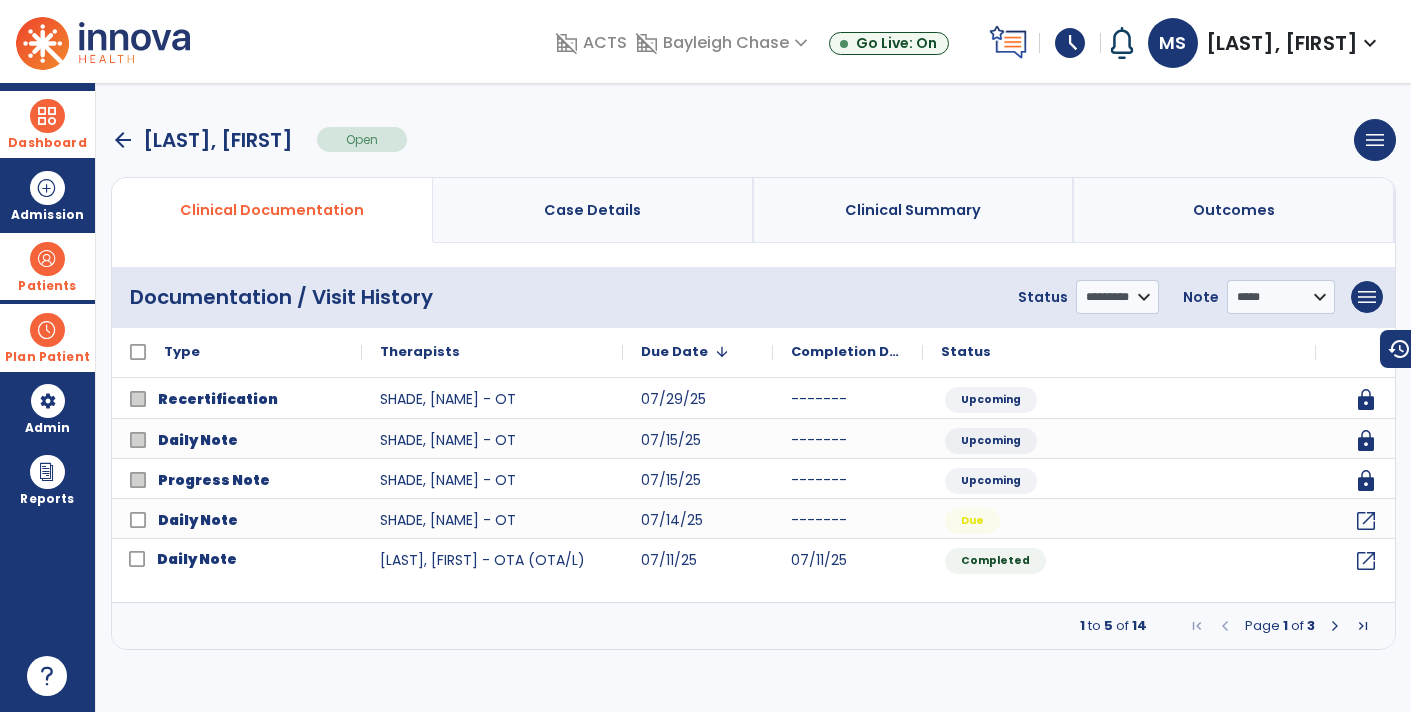 select on "***" 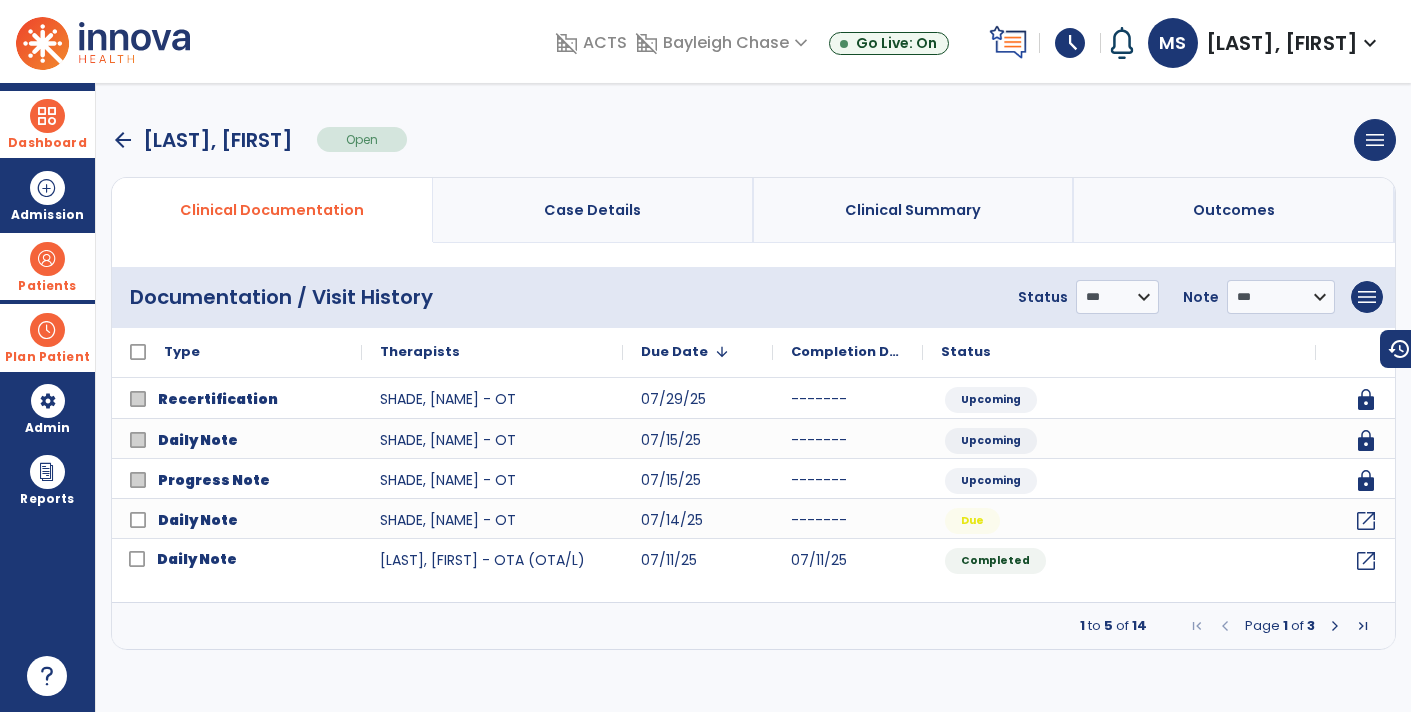 click at bounding box center (1335, 626) 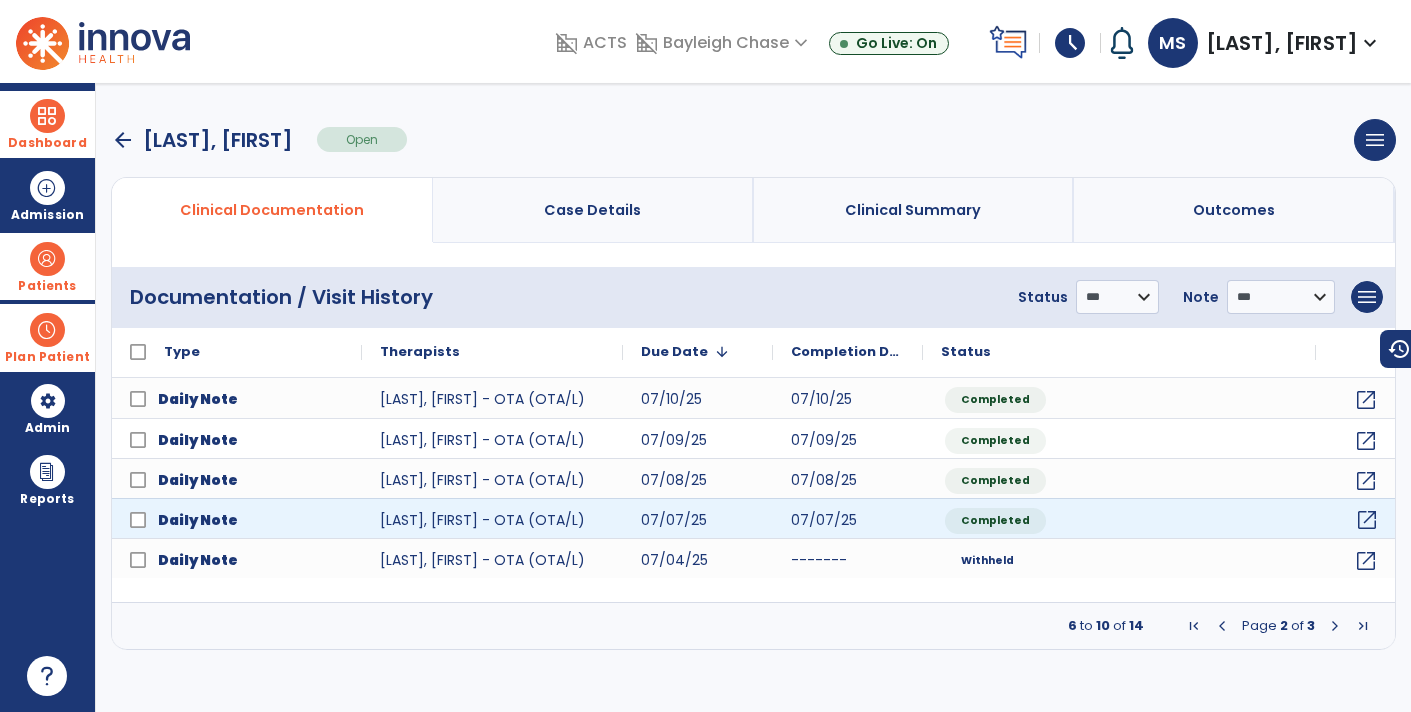 click on "open_in_new" 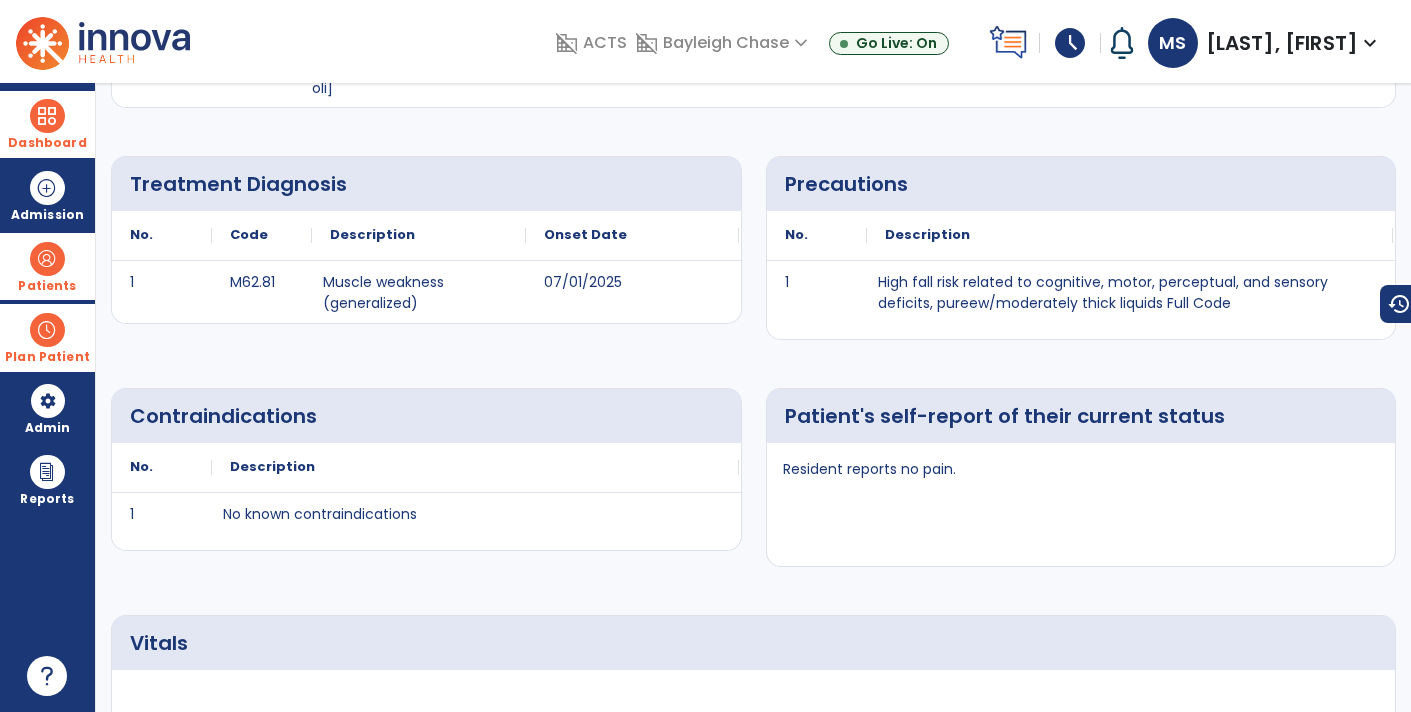 scroll, scrollTop: 0, scrollLeft: 0, axis: both 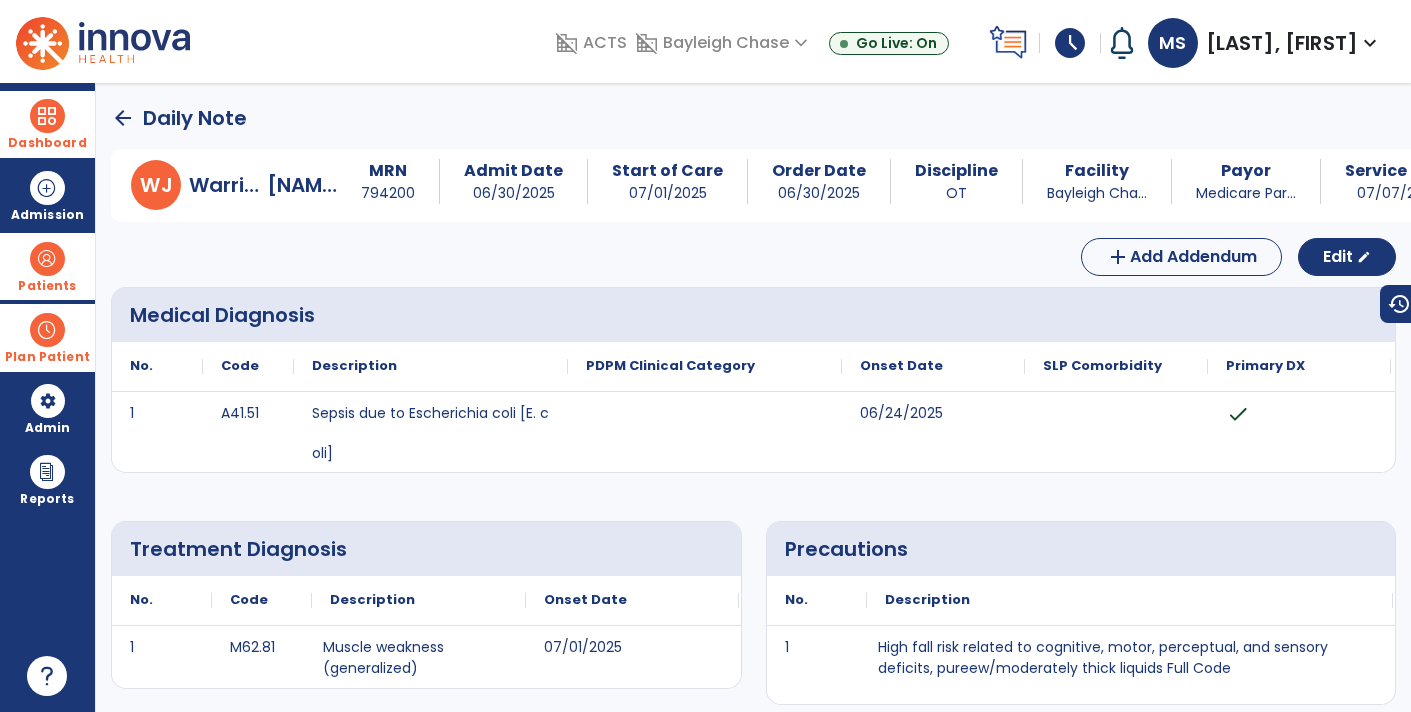 click on "arrow_back" 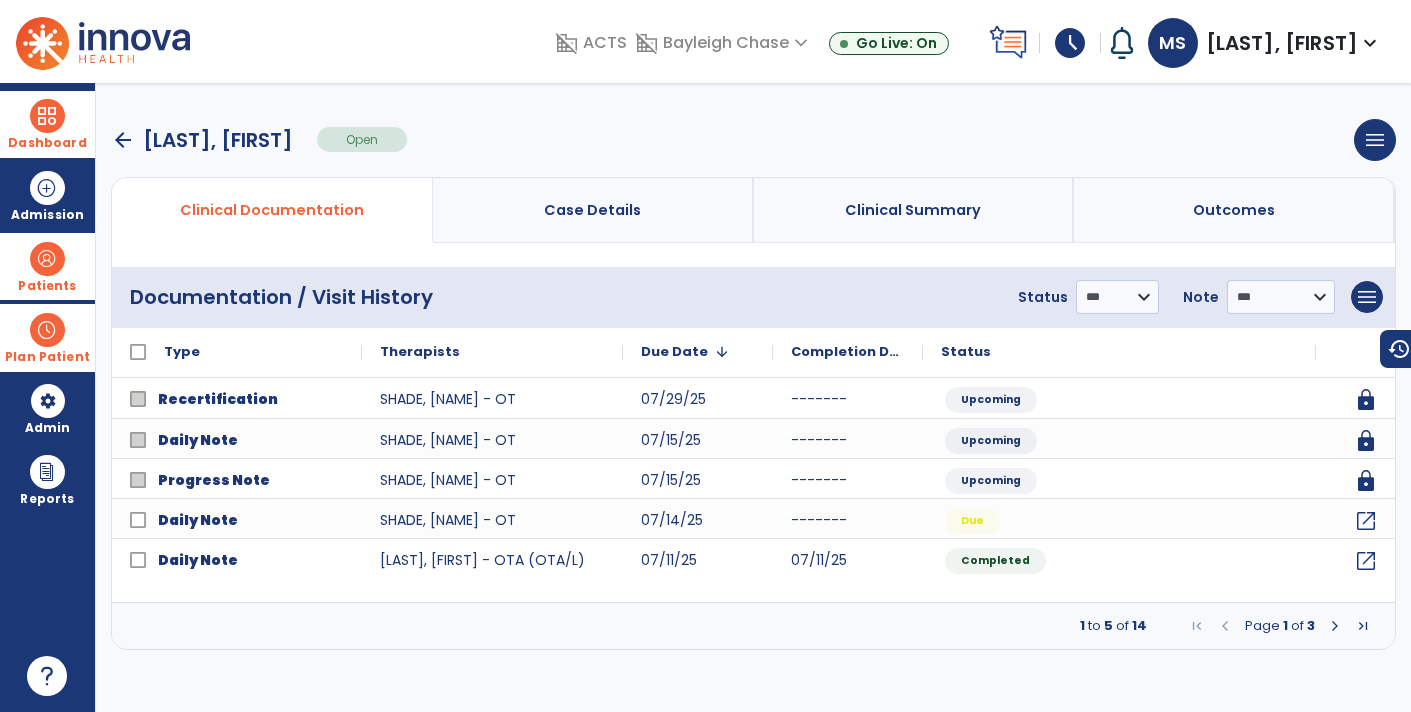 click at bounding box center [1335, 626] 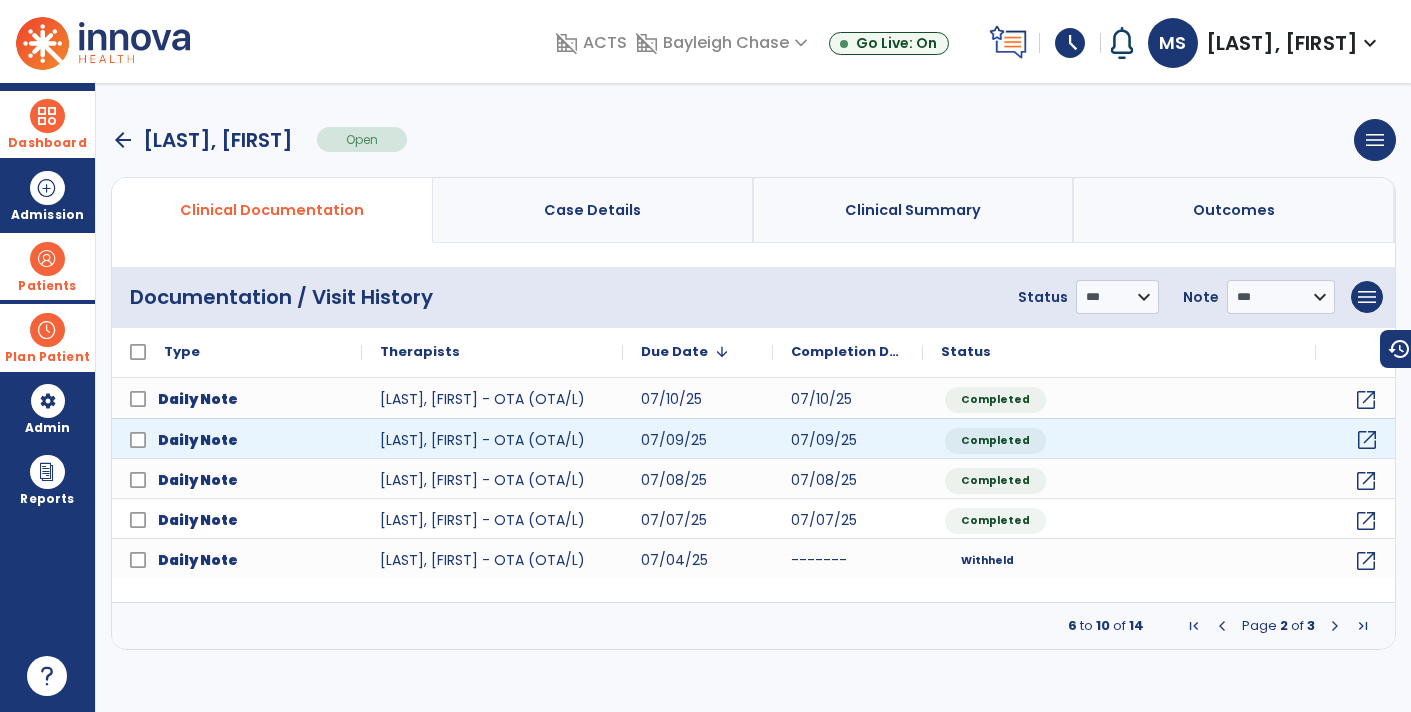click on "open_in_new" 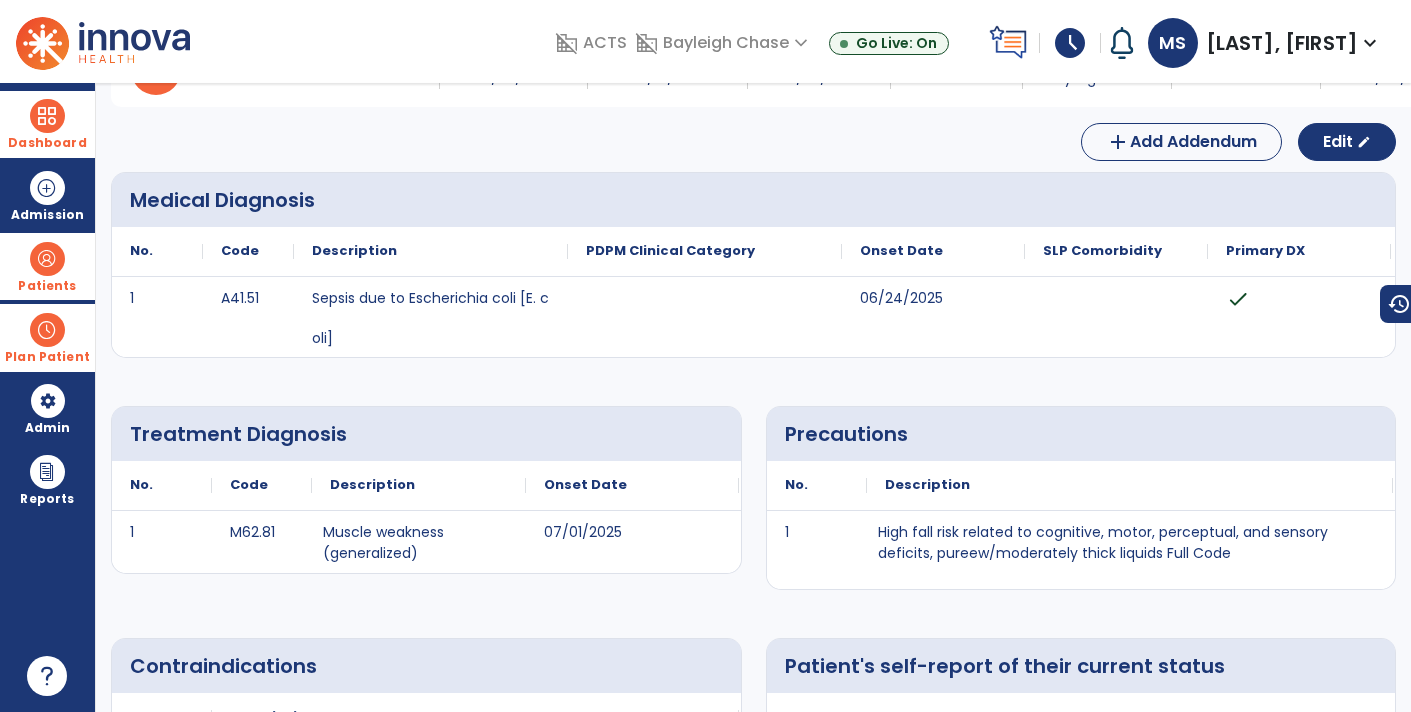 scroll, scrollTop: 0, scrollLeft: 0, axis: both 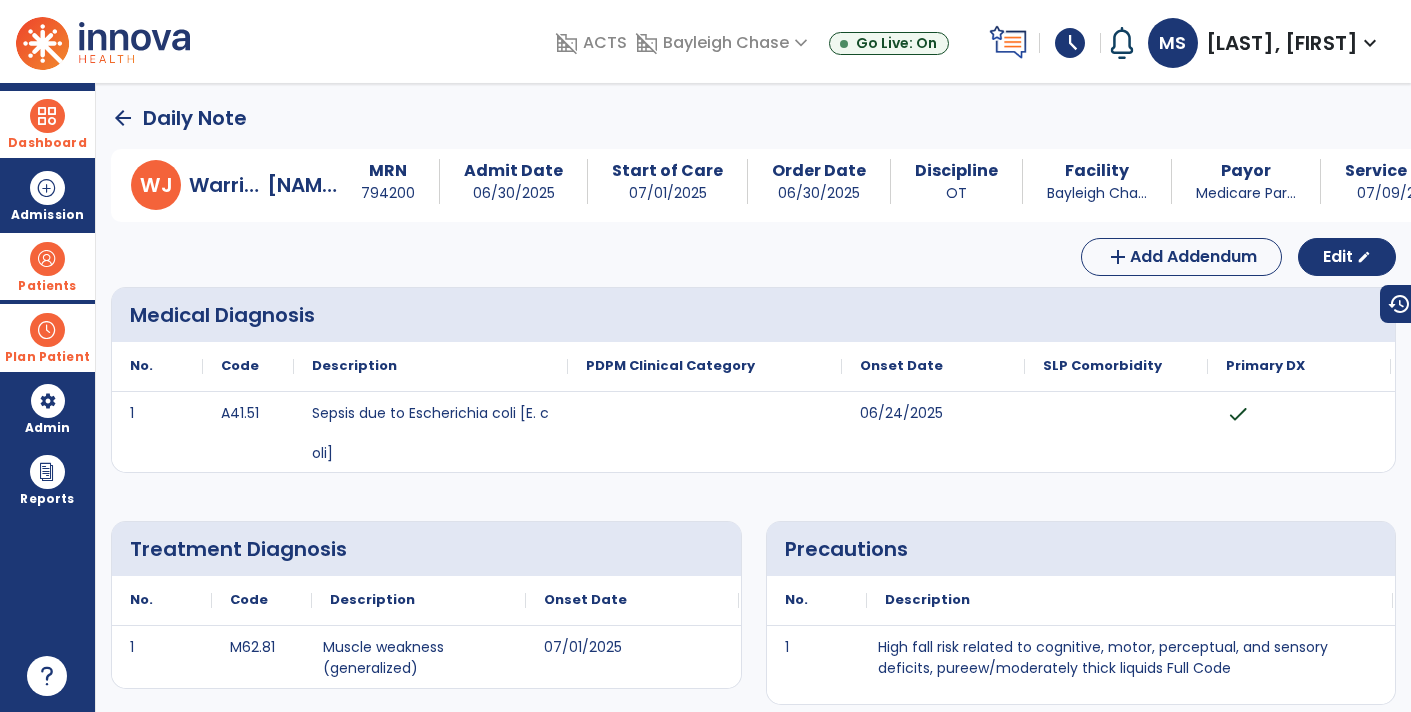 click on "arrow_back" 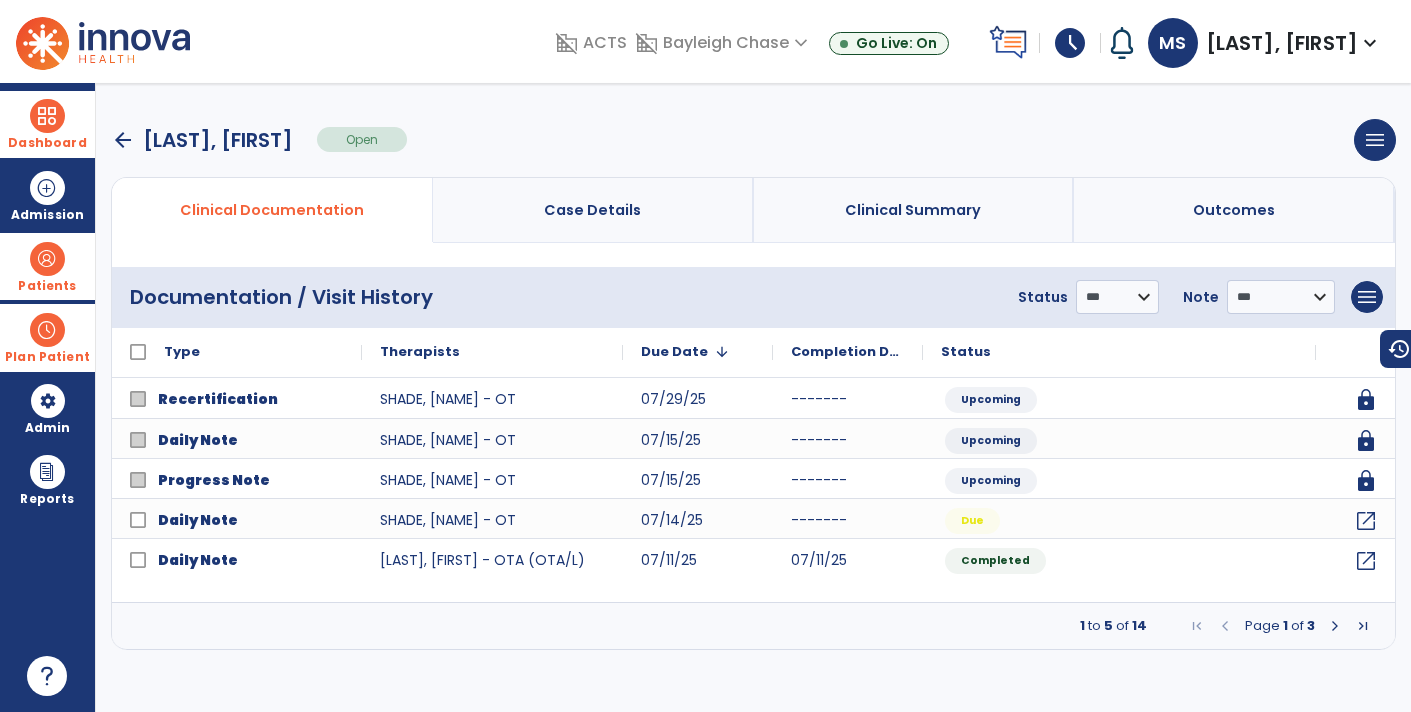 click on "Page
1
of
3" at bounding box center [1280, 626] 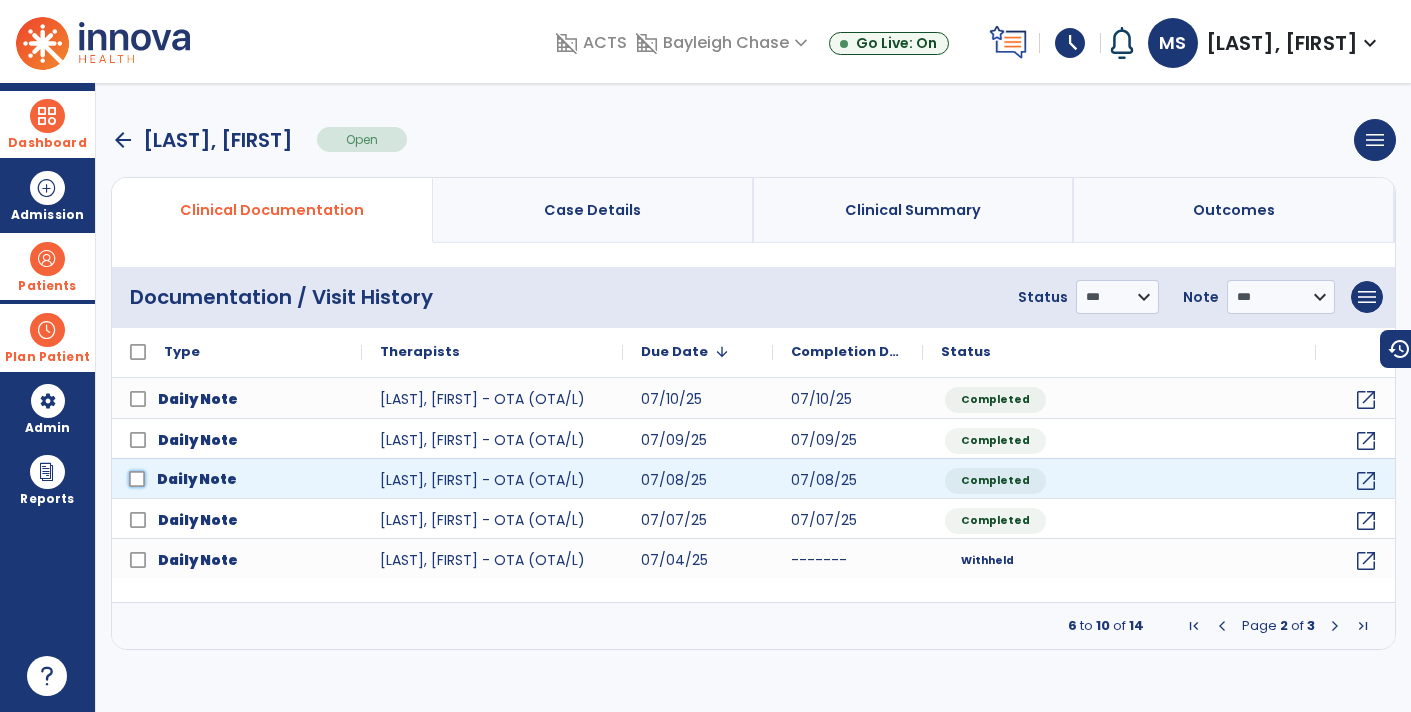 click on "Daily Note" 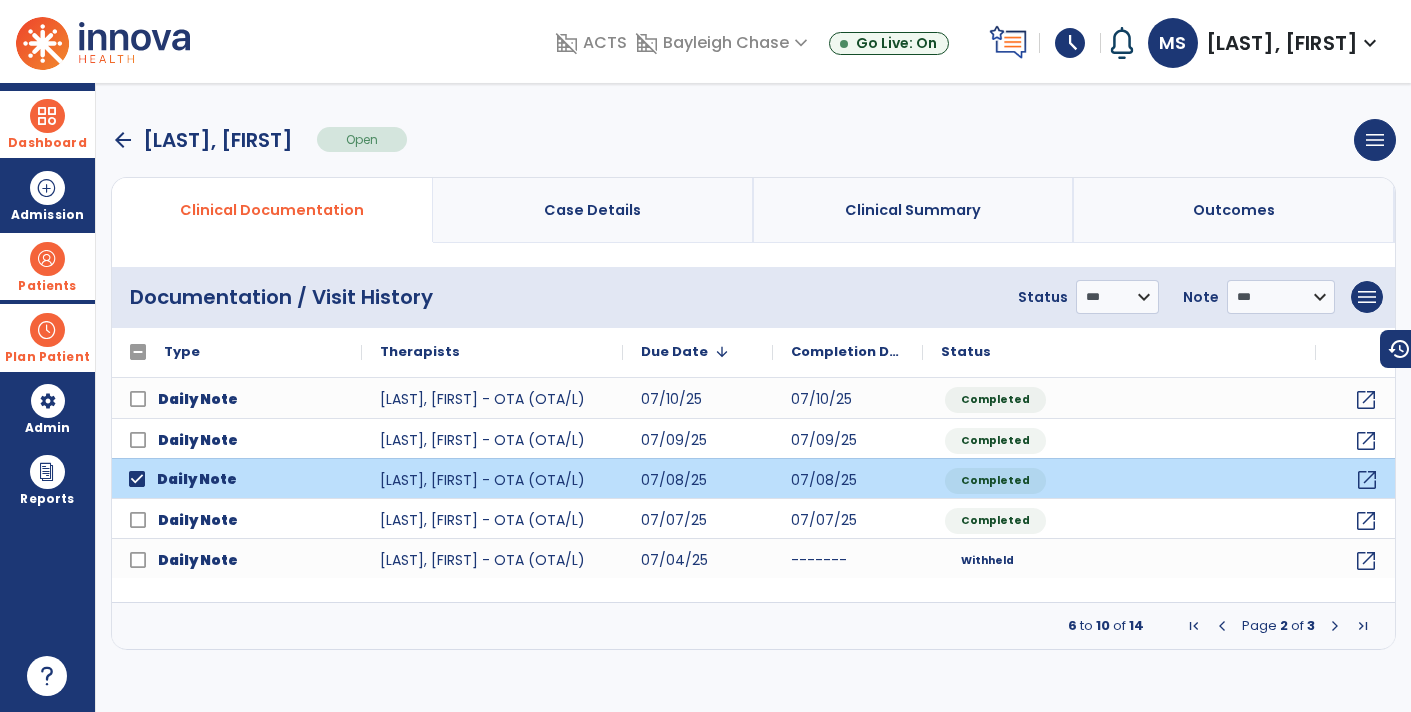 click on "open_in_new" 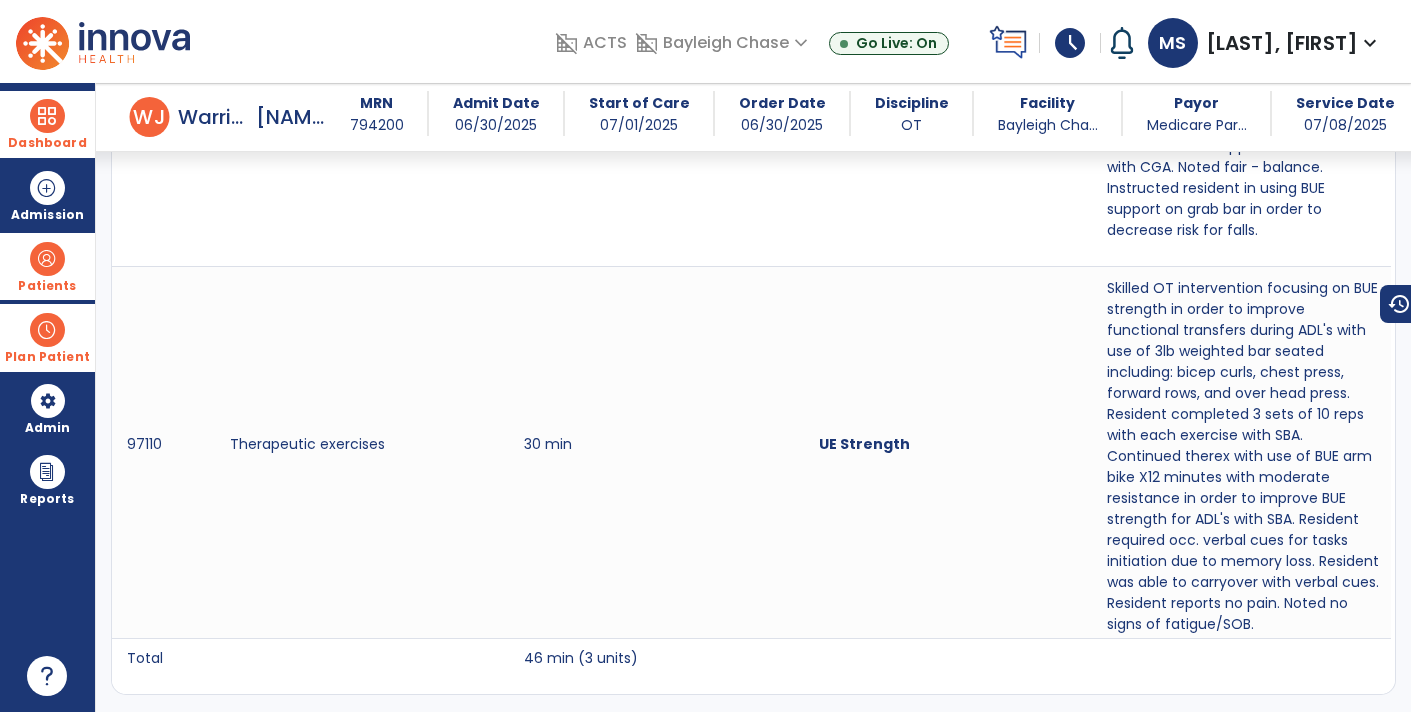 scroll, scrollTop: 1654, scrollLeft: 0, axis: vertical 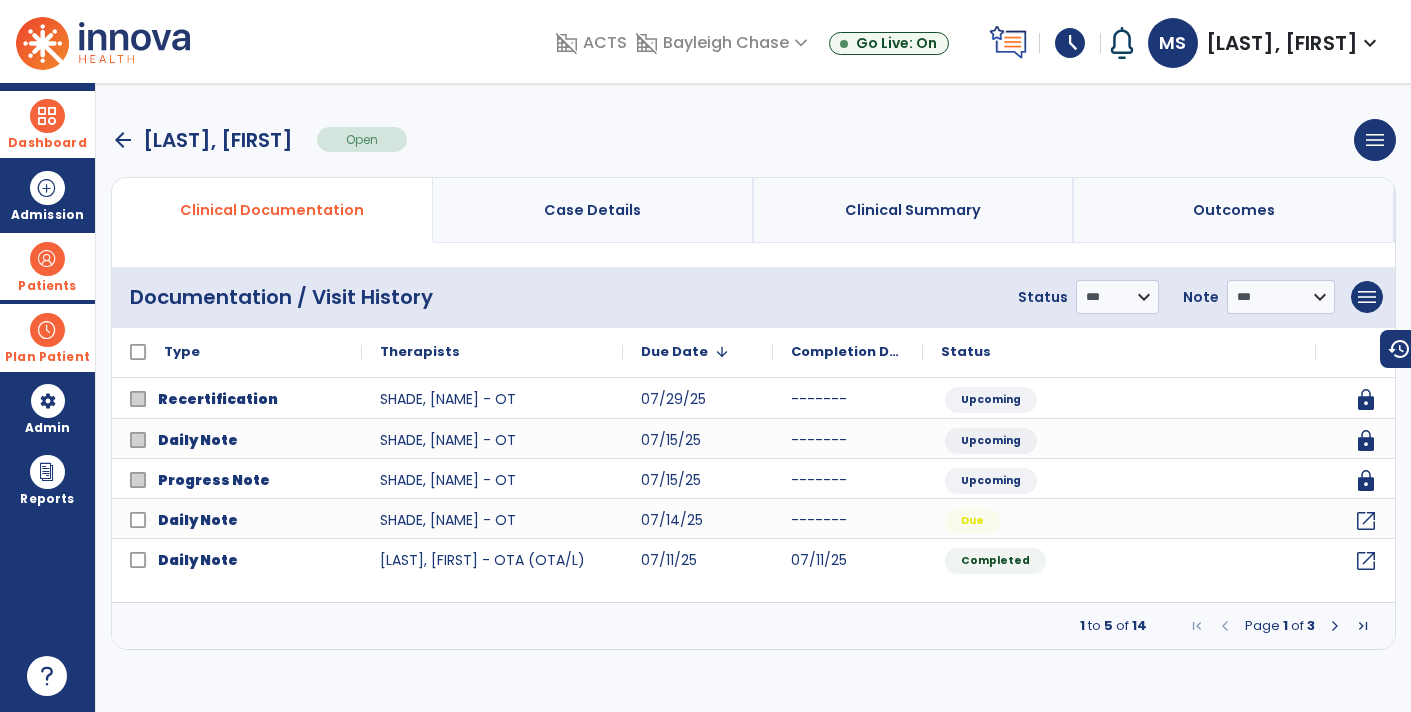 click at bounding box center (1335, 626) 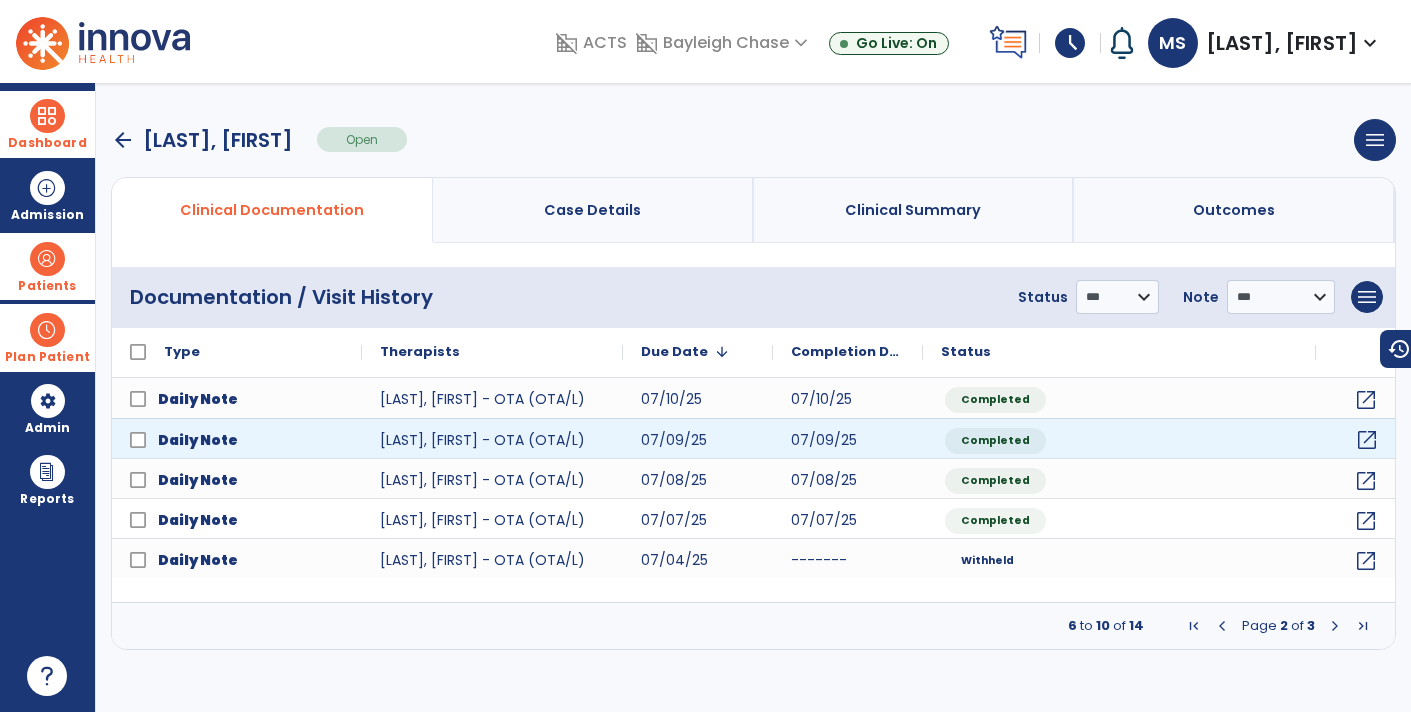 click on "open_in_new" 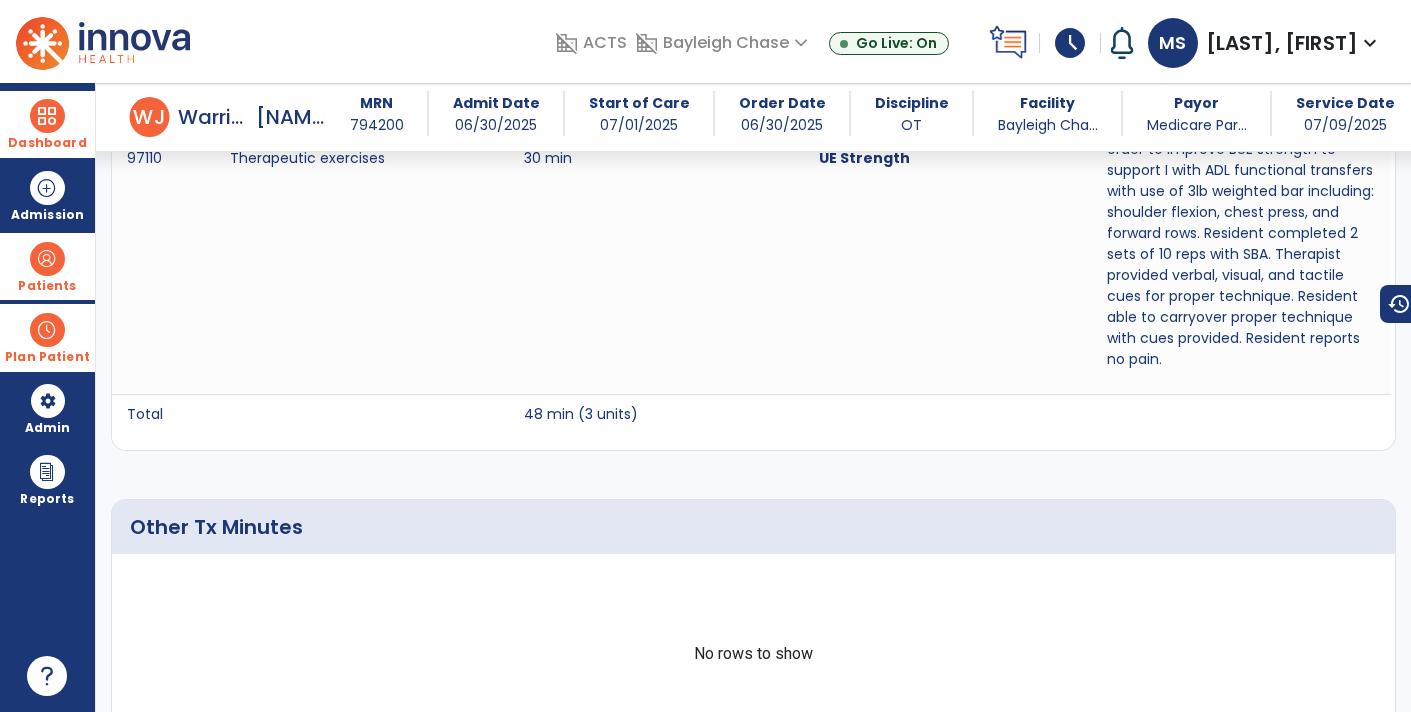 scroll, scrollTop: 1805, scrollLeft: 0, axis: vertical 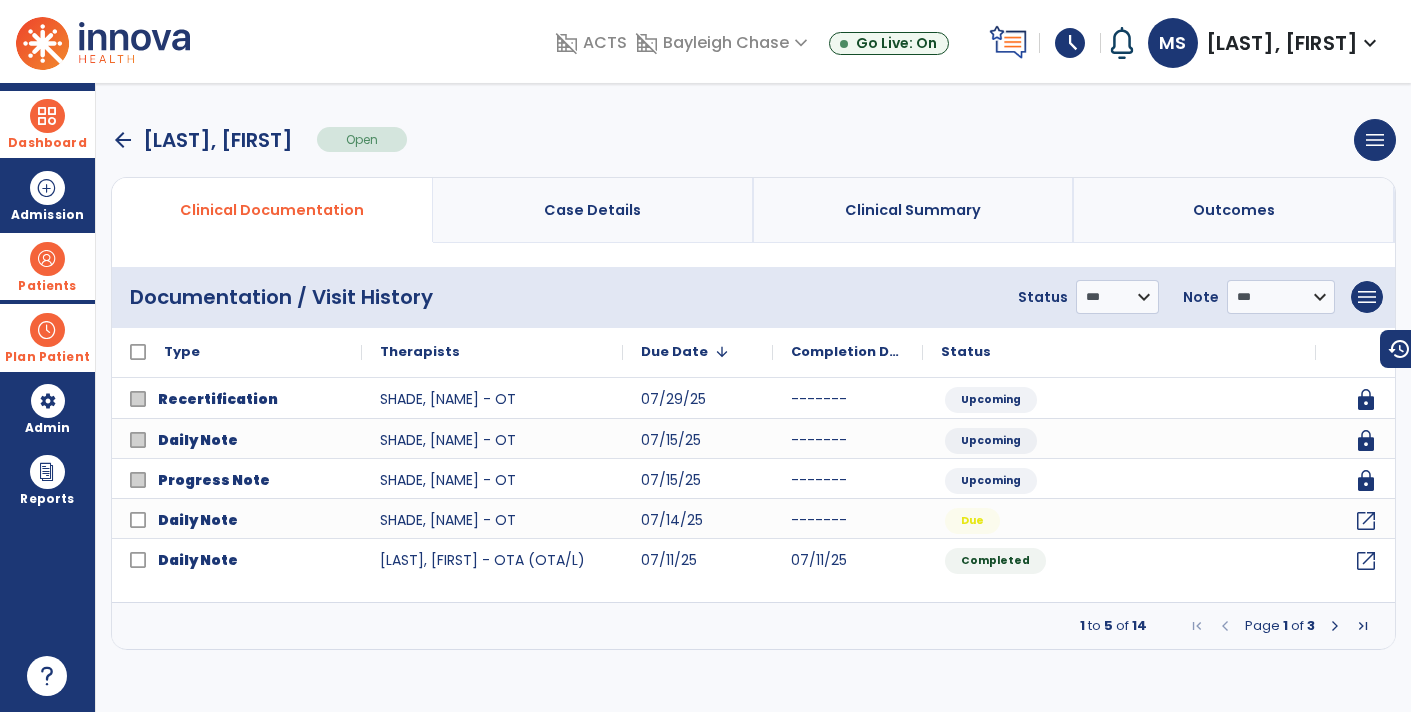 click at bounding box center (1335, 626) 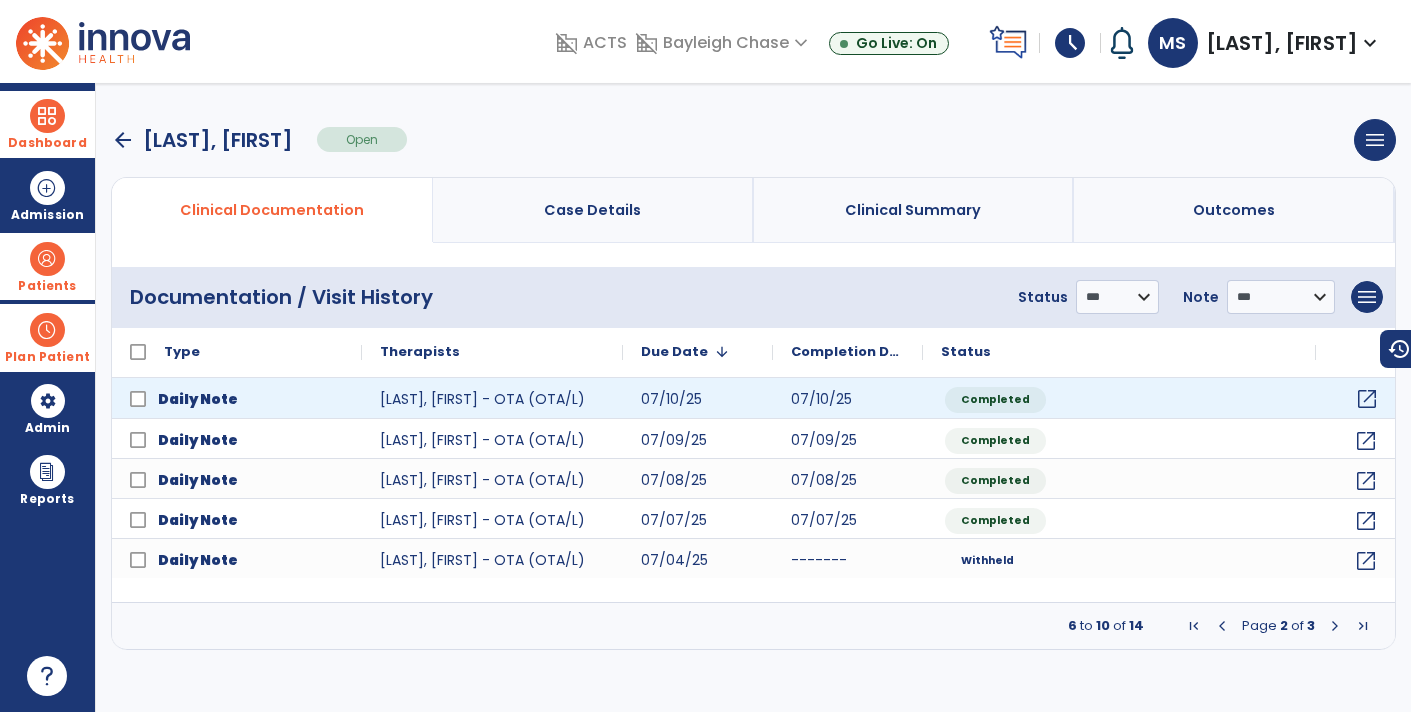 click on "open_in_new" 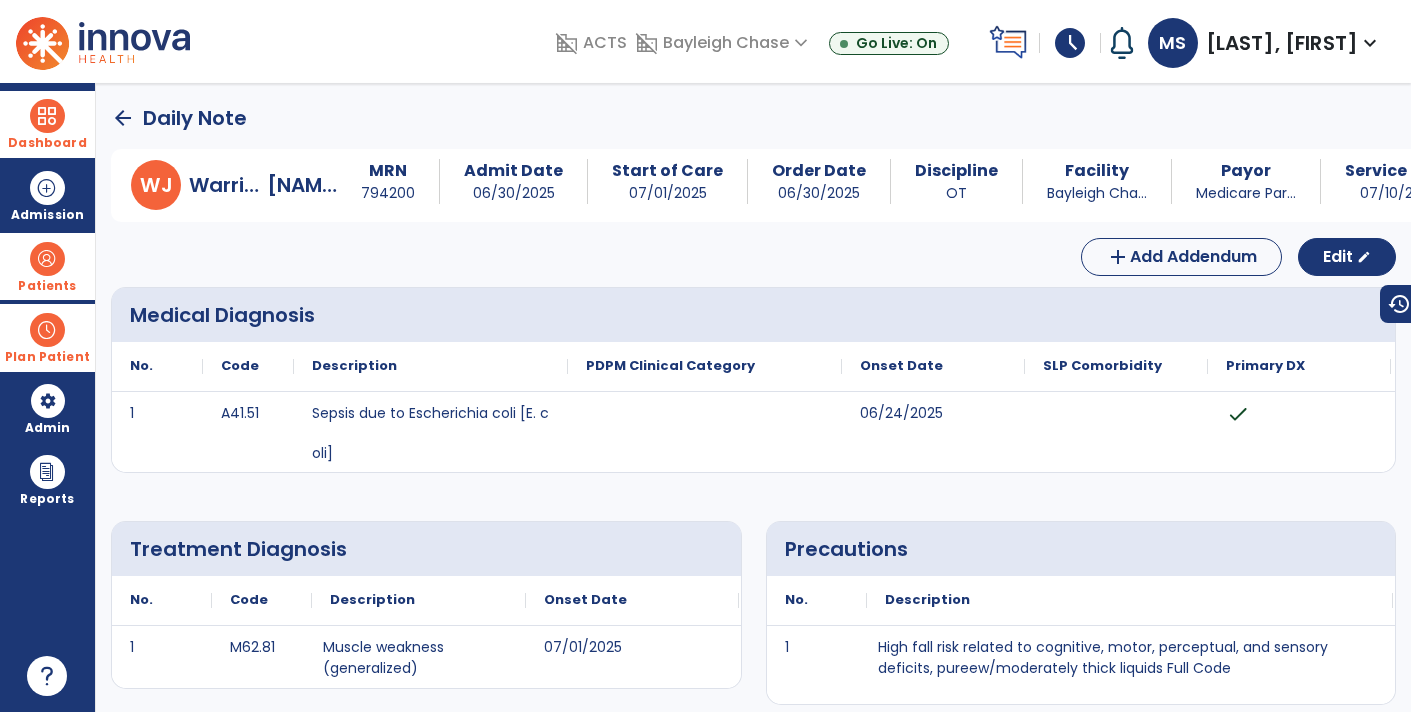 scroll, scrollTop: 0, scrollLeft: 0, axis: both 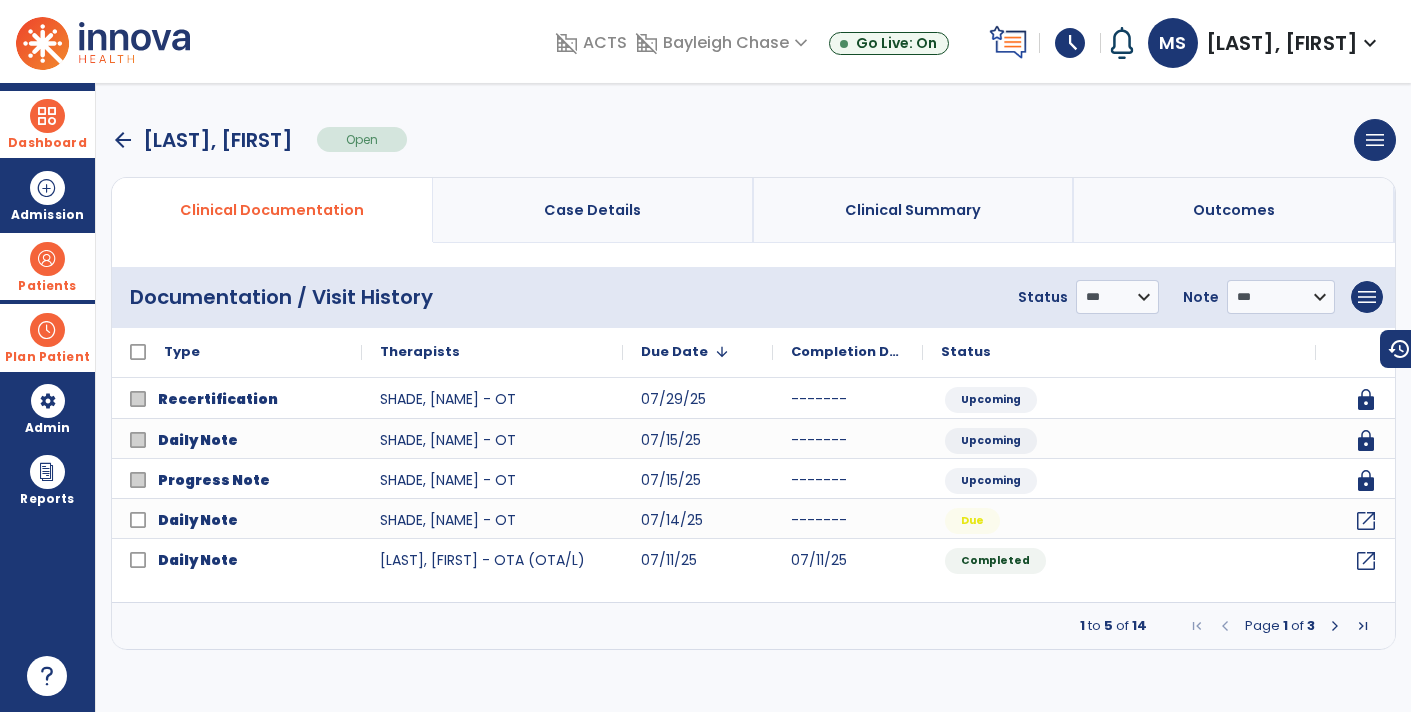 click at bounding box center (1335, 626) 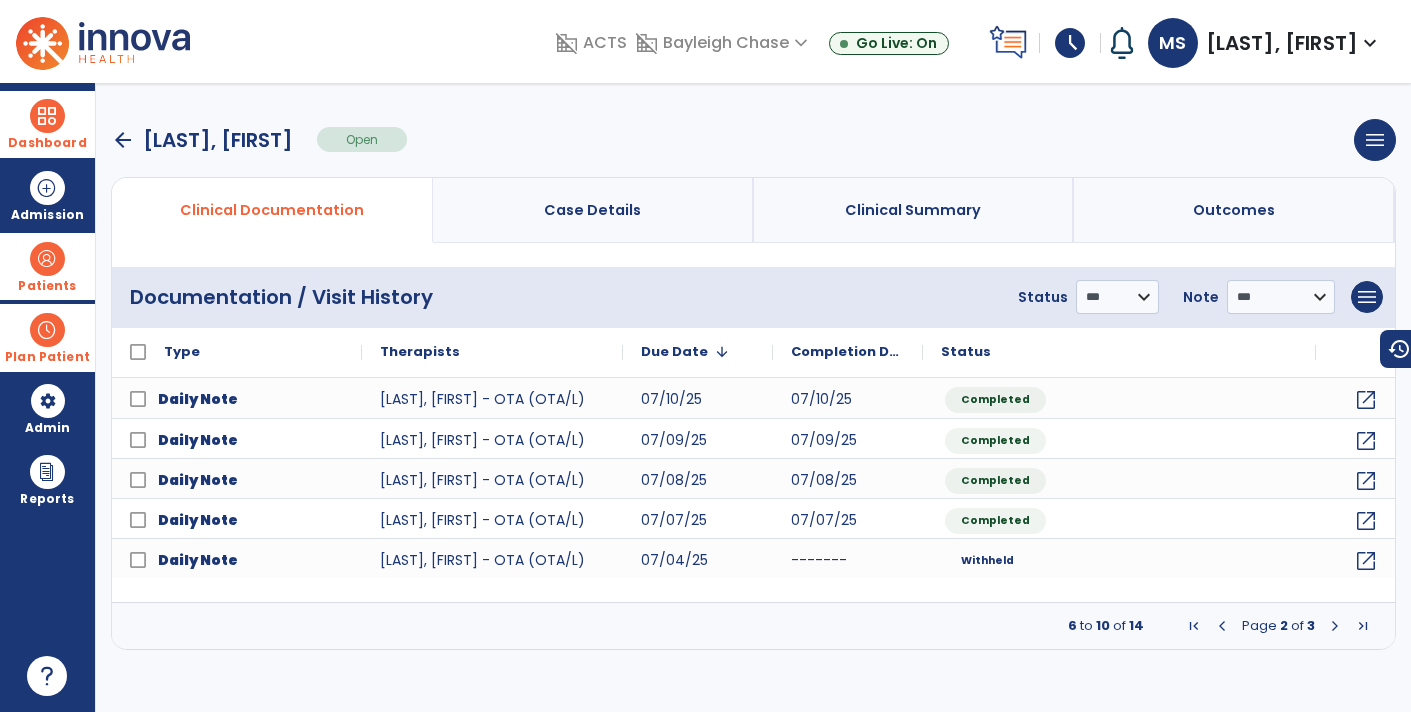 click at bounding box center (1335, 626) 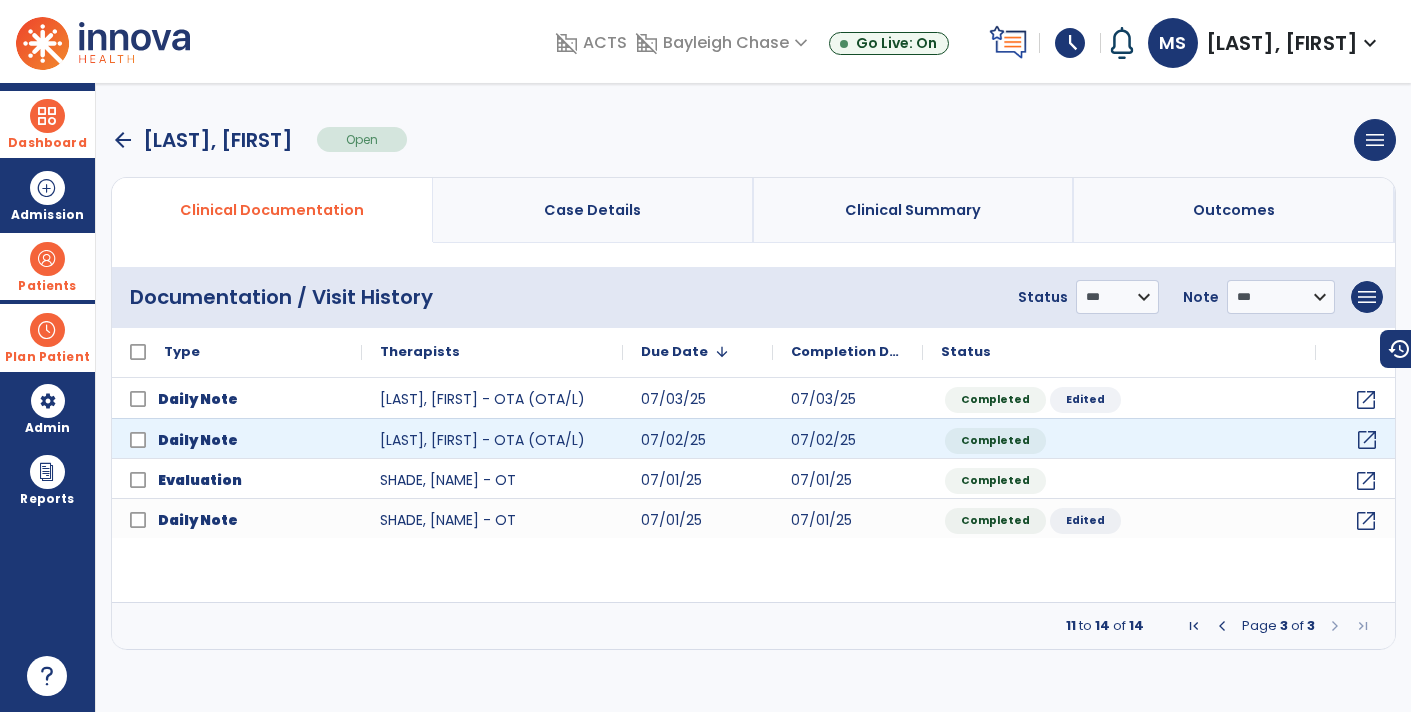 click on "open_in_new" 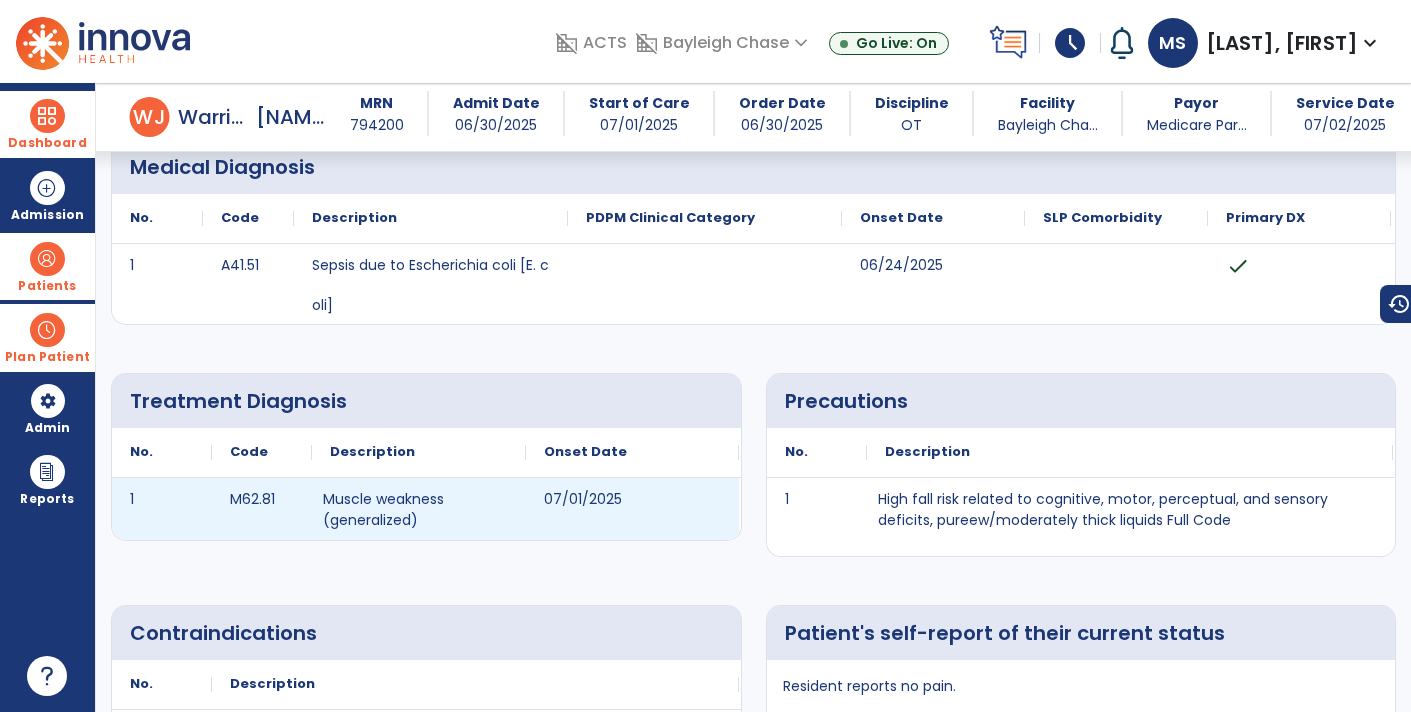 scroll, scrollTop: 0, scrollLeft: 0, axis: both 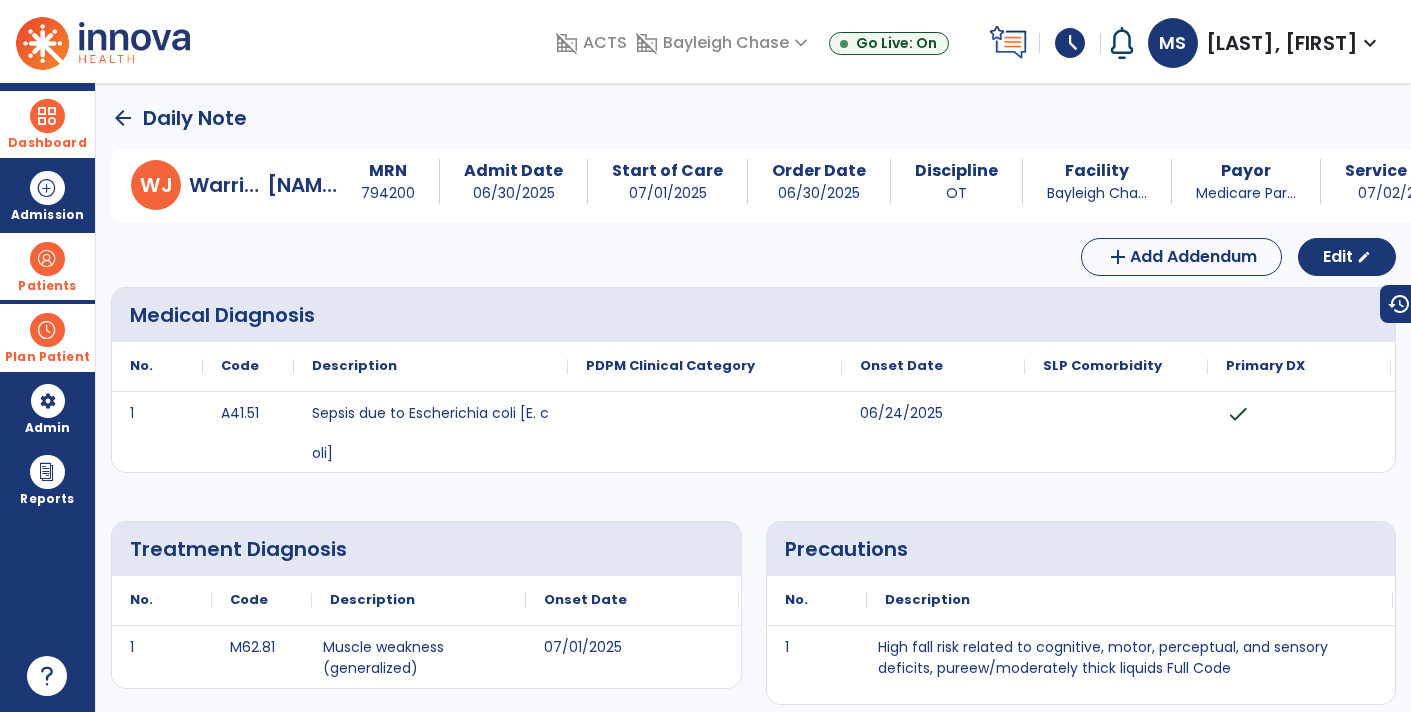 click on "arrow_back" 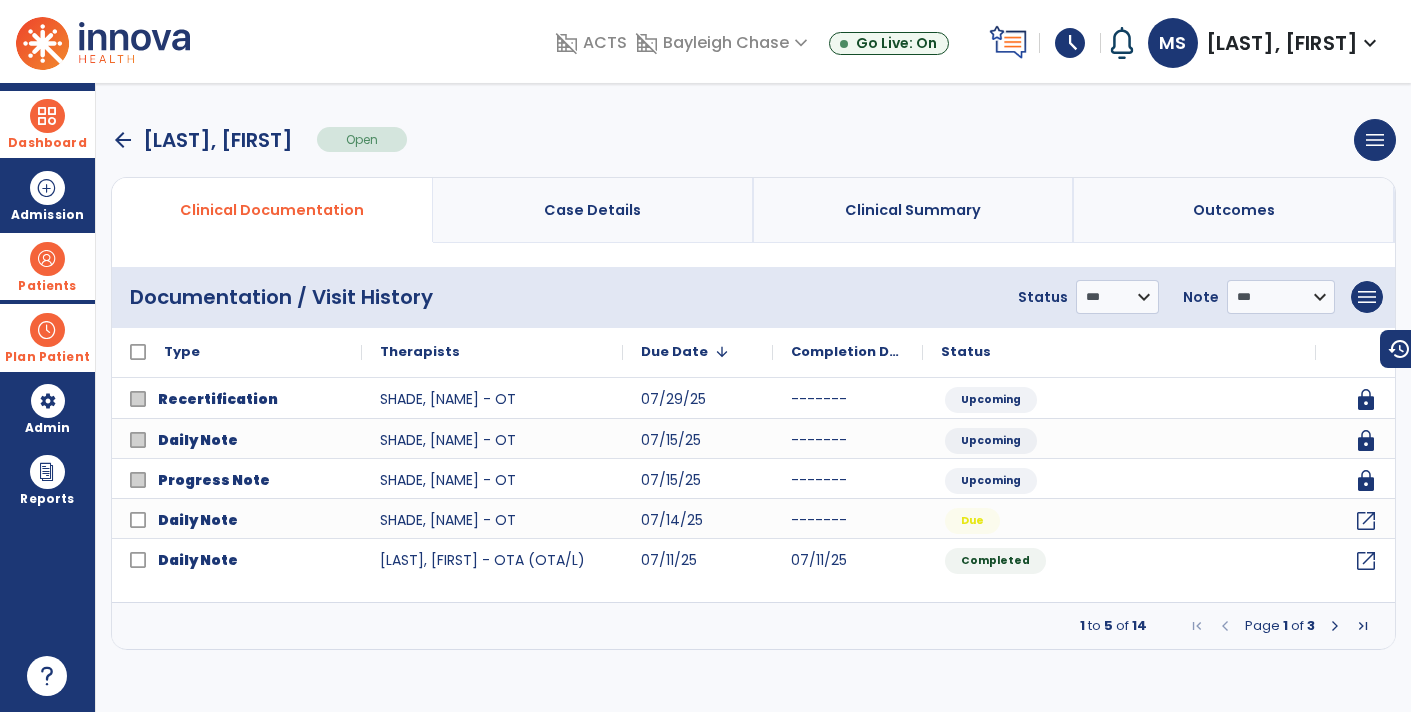 click at bounding box center [1335, 626] 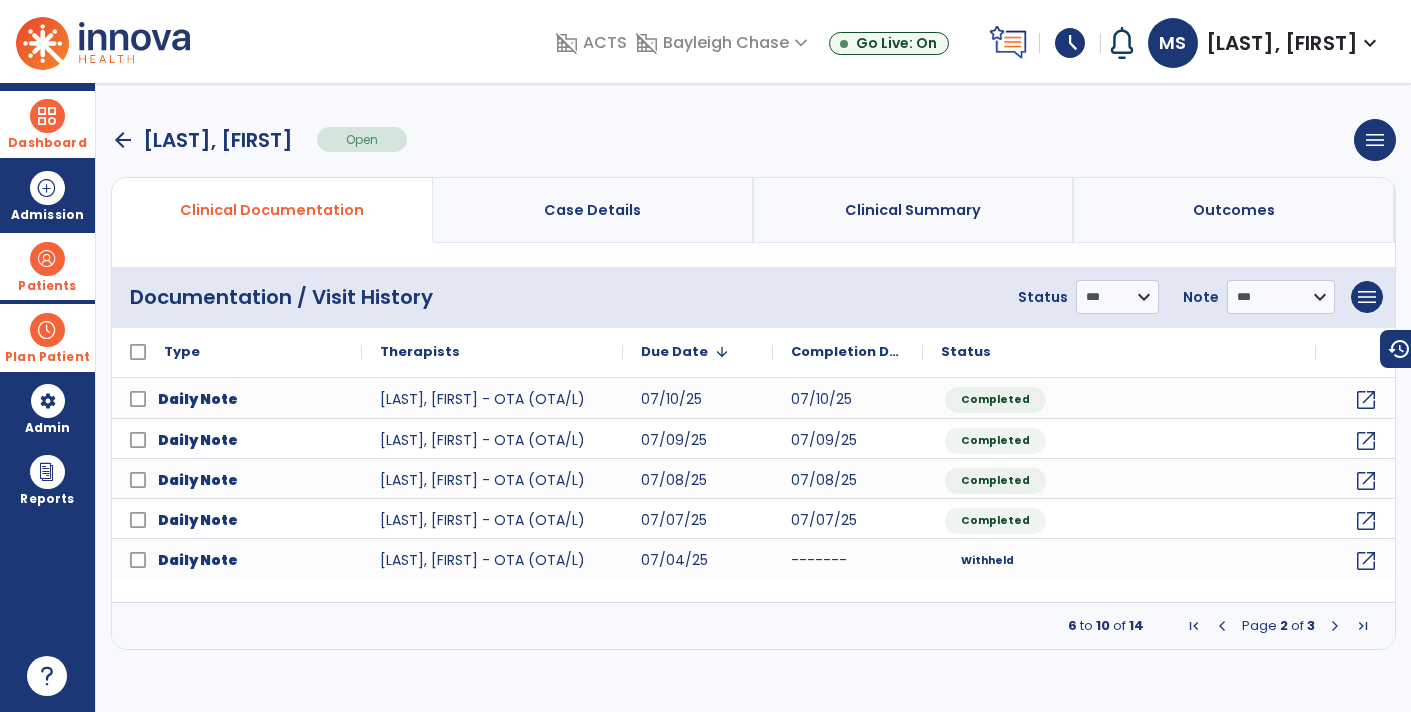 click at bounding box center (47, 259) 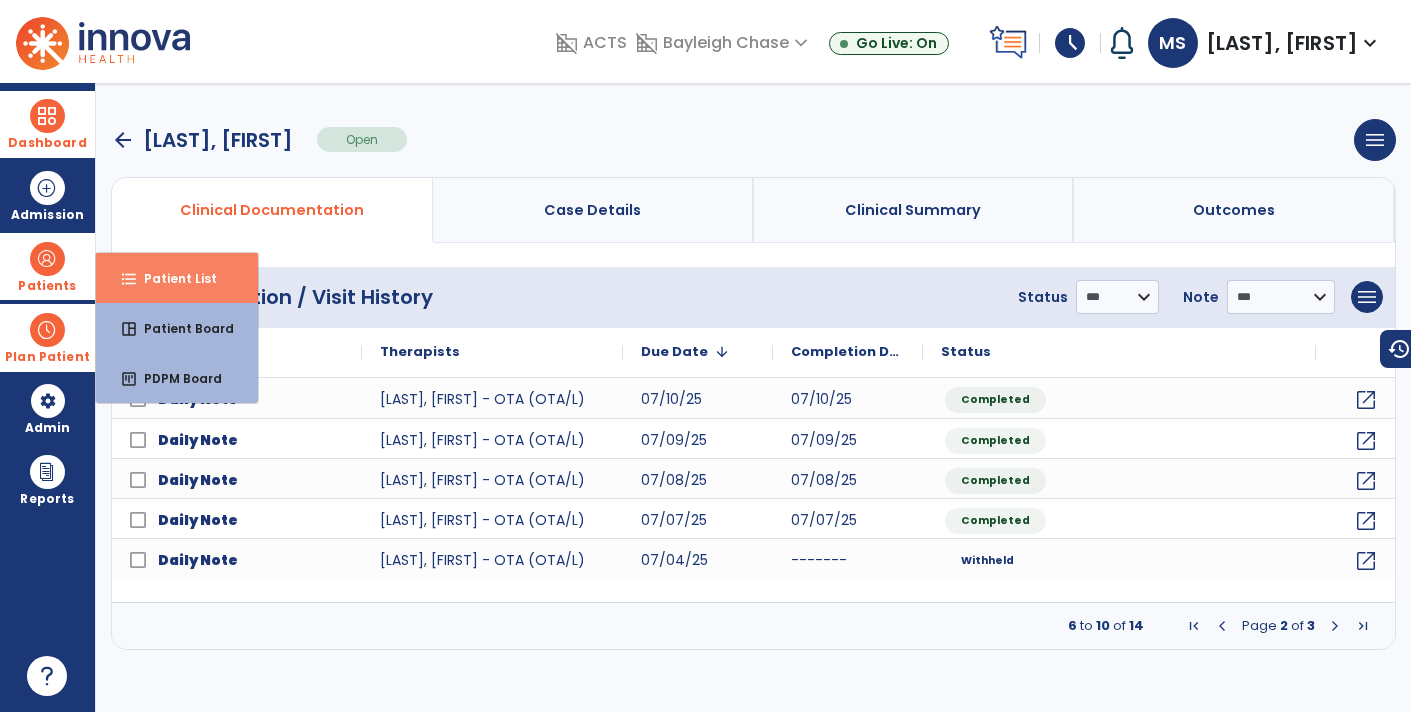 click on "Patient List" at bounding box center (172, 278) 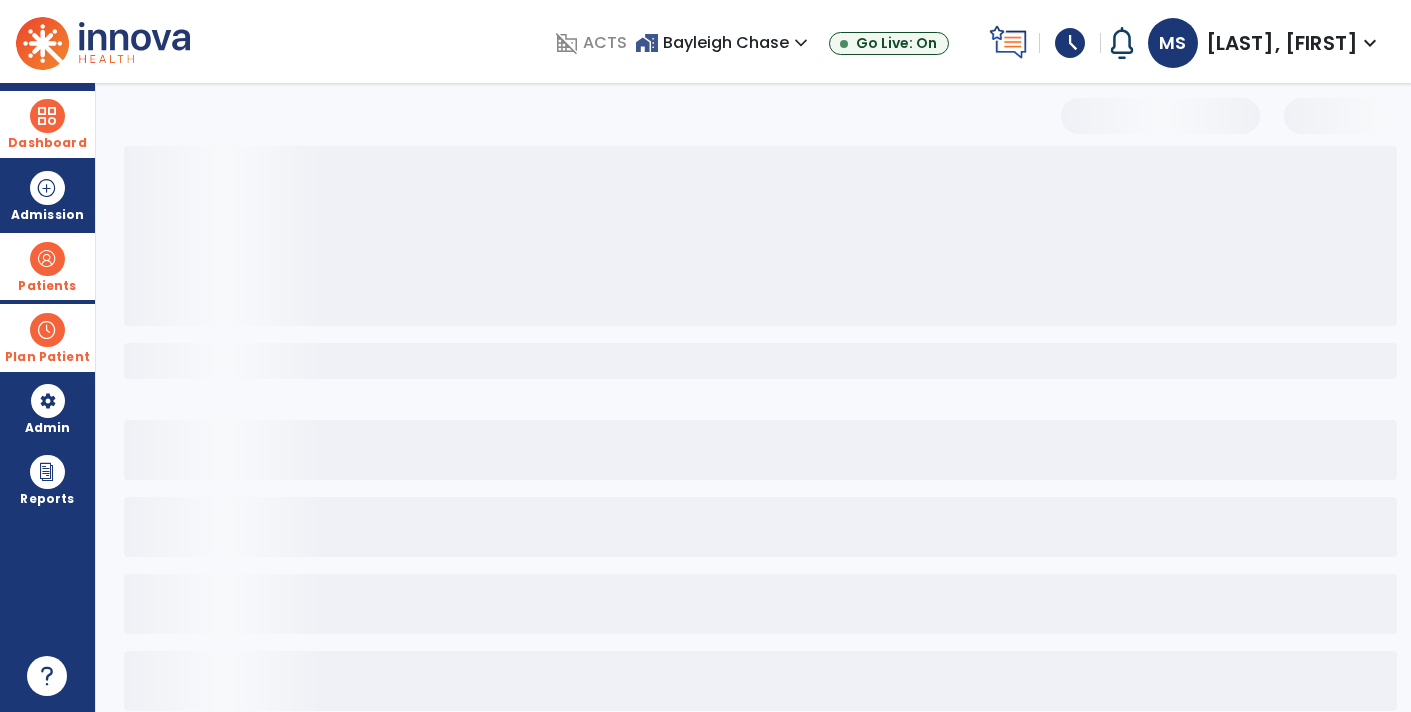 select on "***" 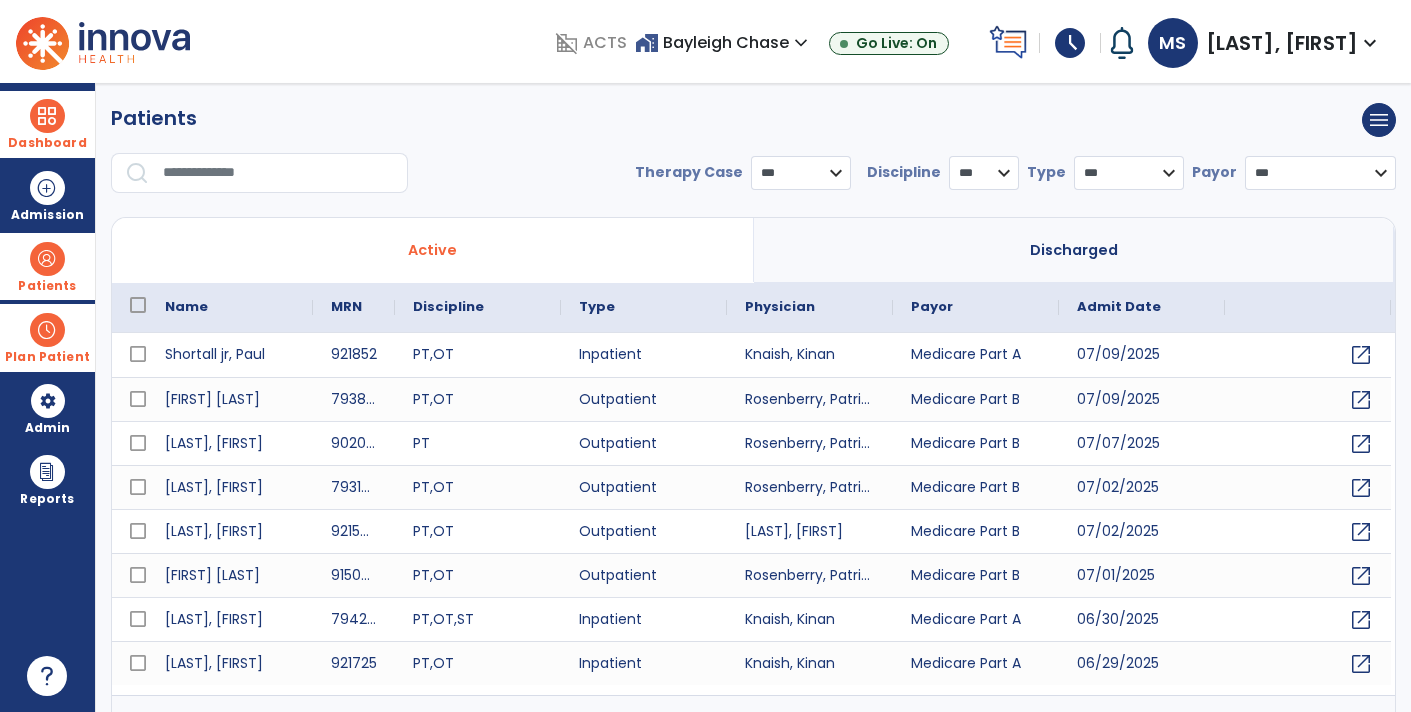 click at bounding box center [278, 173] 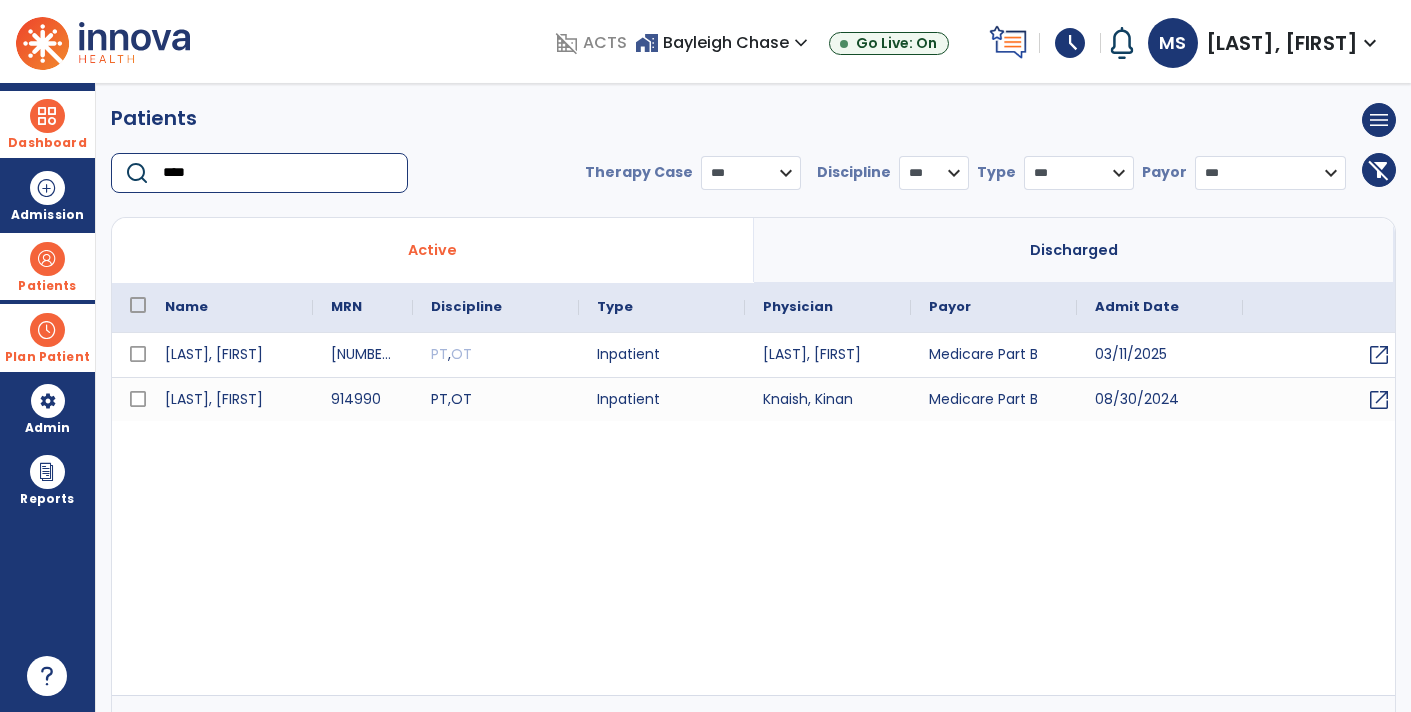 click at bounding box center (47, 259) 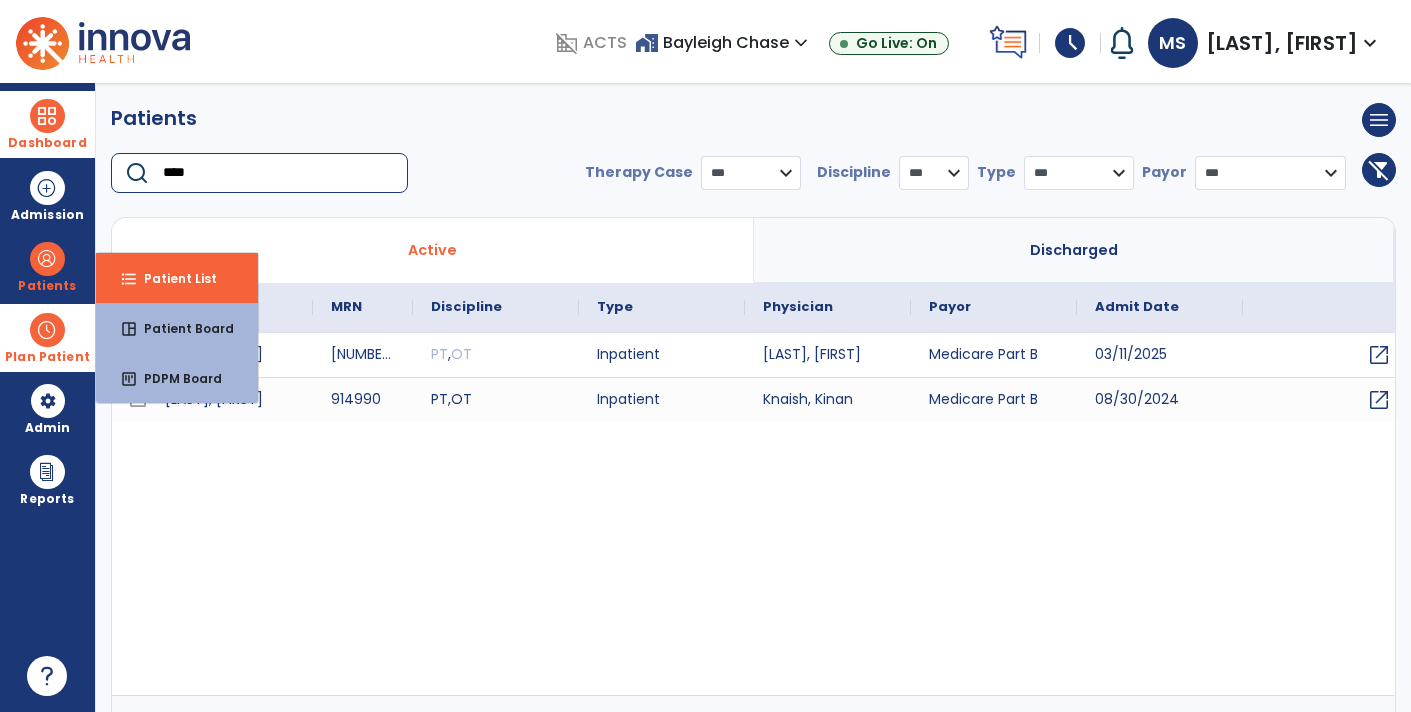 click on "****" at bounding box center [278, 173] 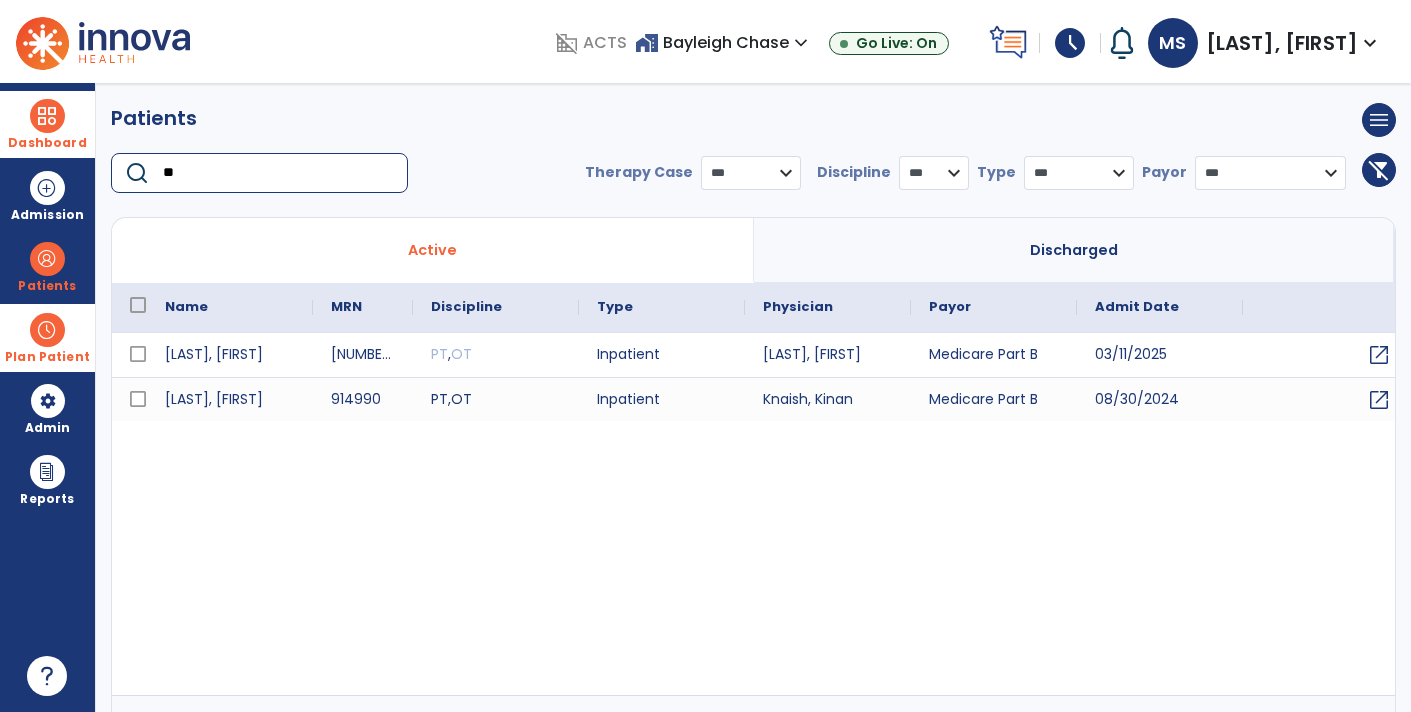 type on "*" 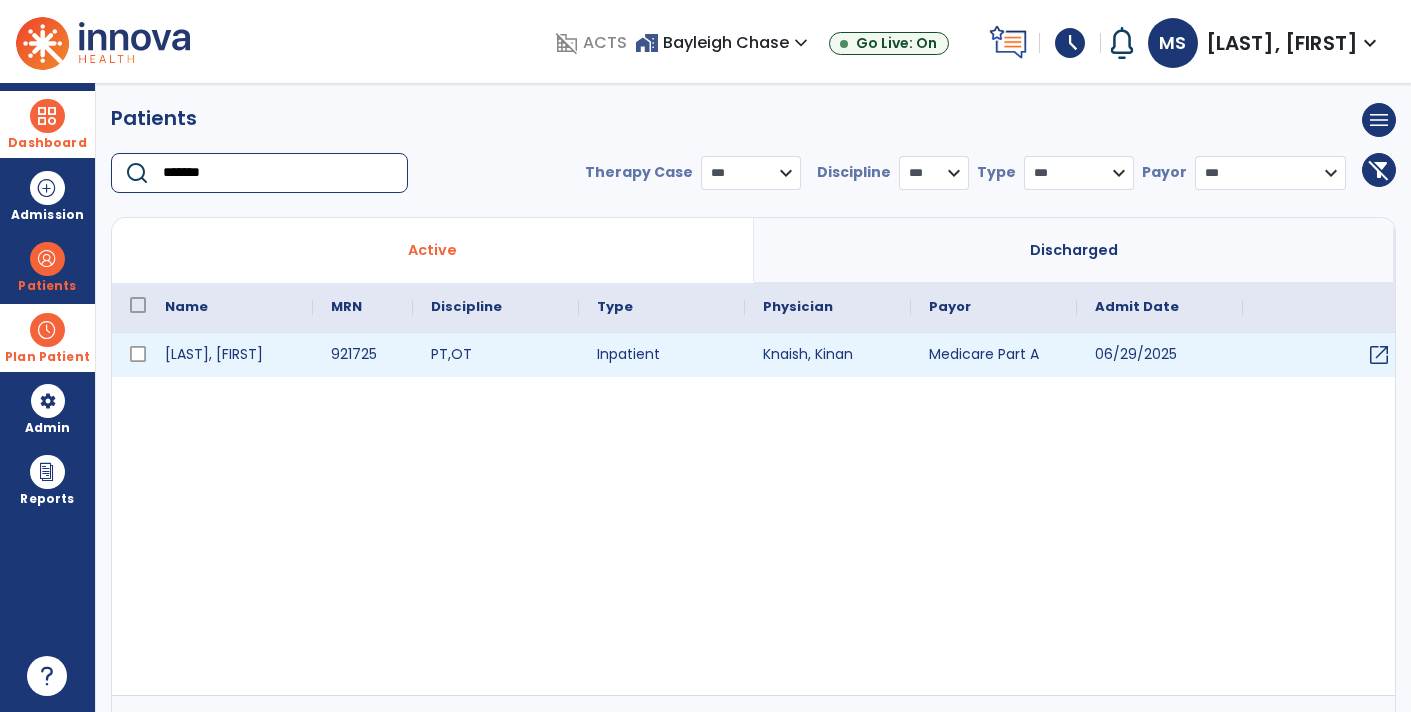 type on "*******" 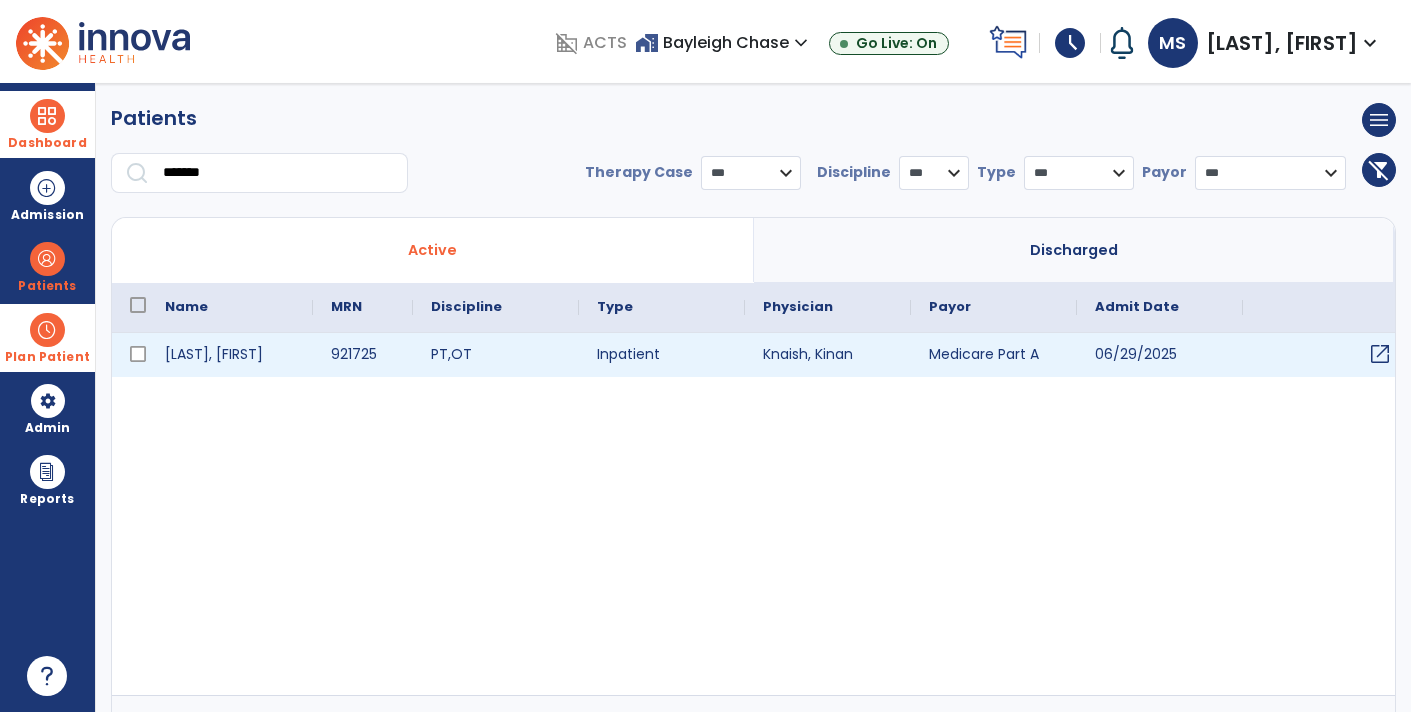 click on "open_in_new" at bounding box center [1380, 354] 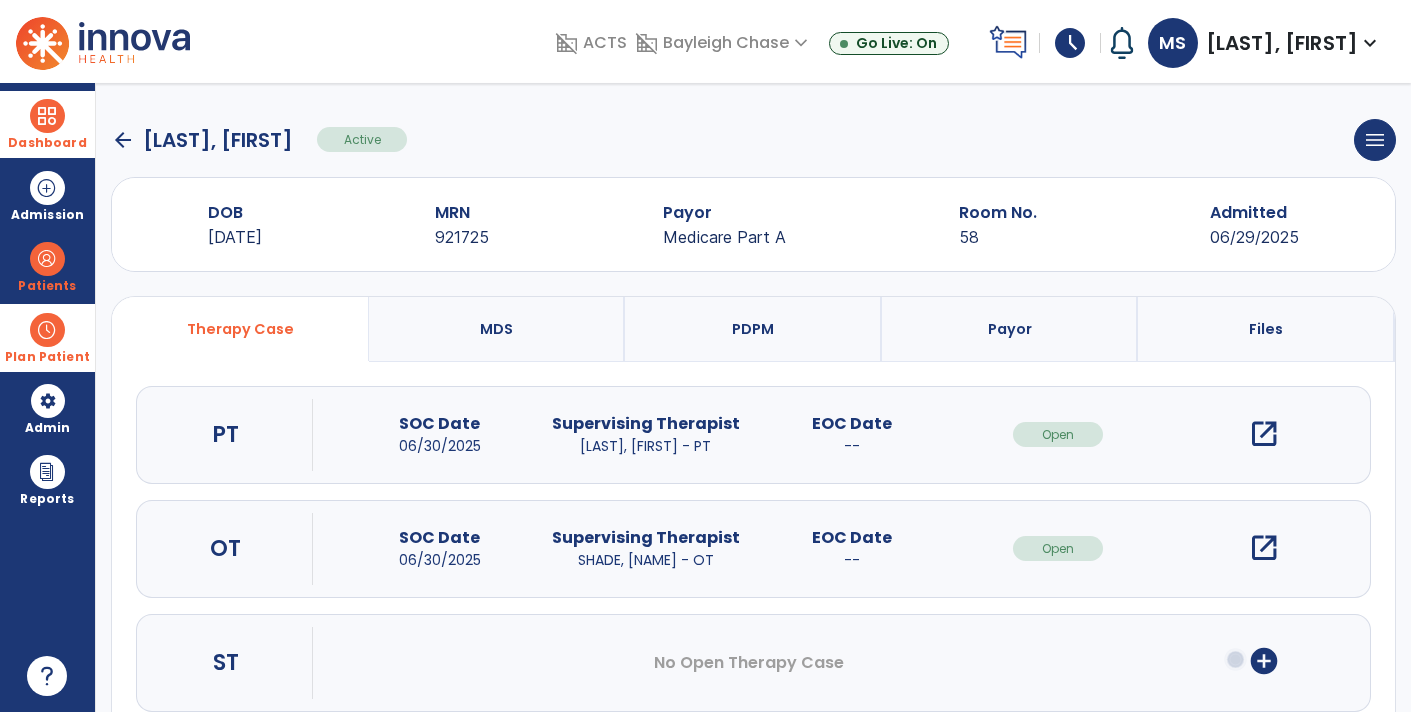 click on "open_in_new" at bounding box center [1264, 548] 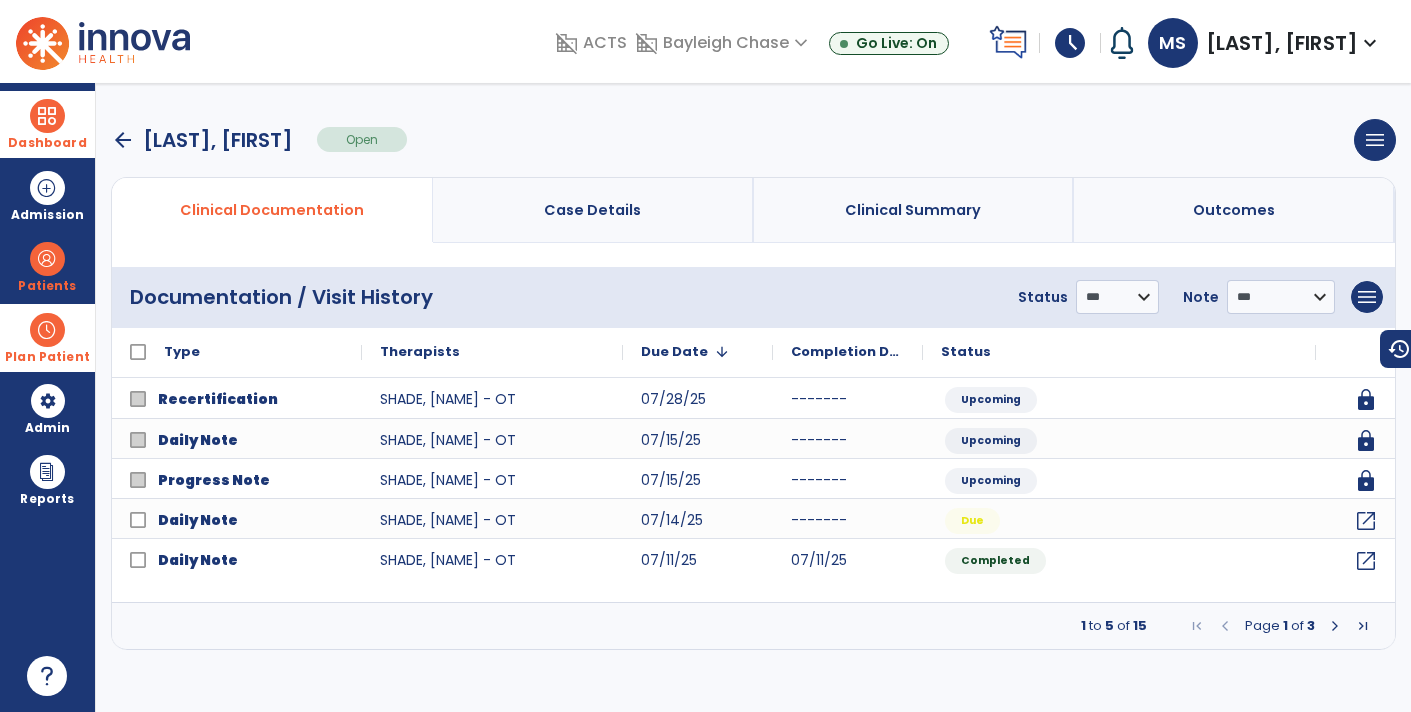 click at bounding box center [1335, 626] 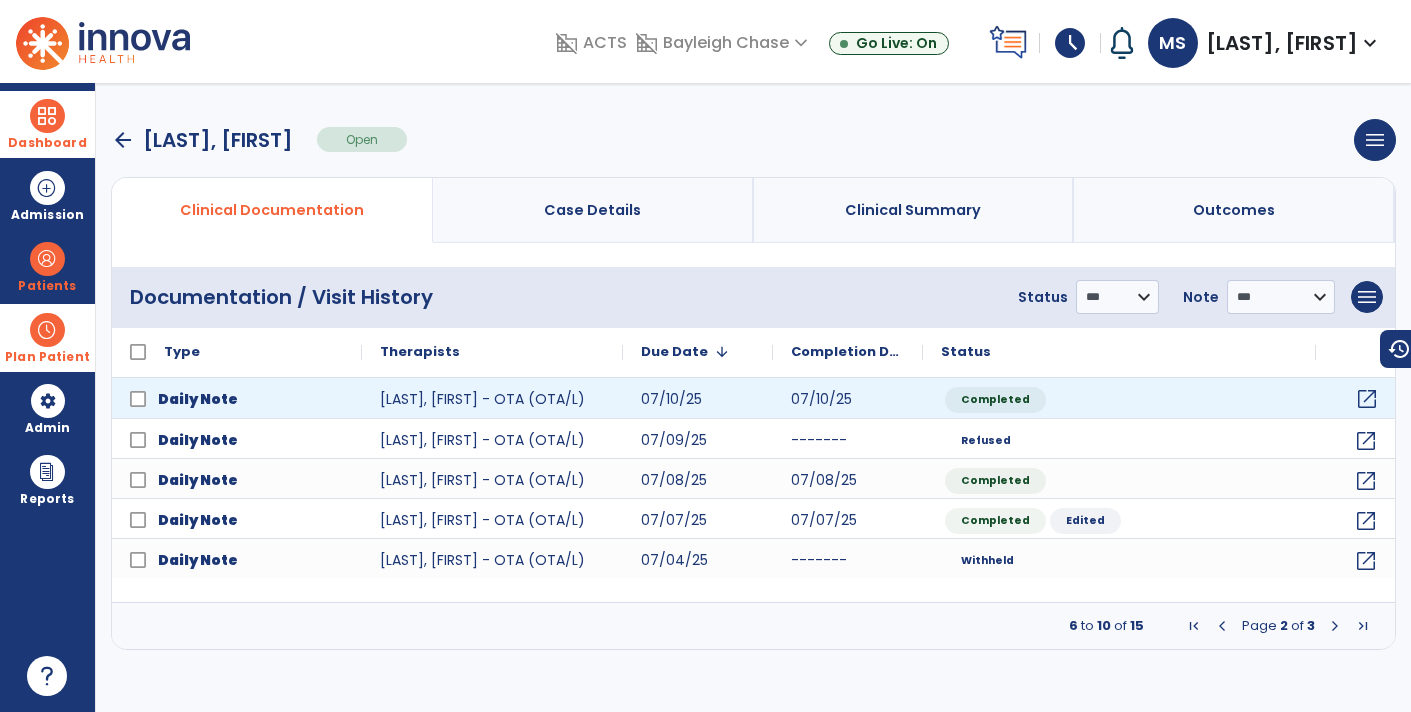 click on "open_in_new" 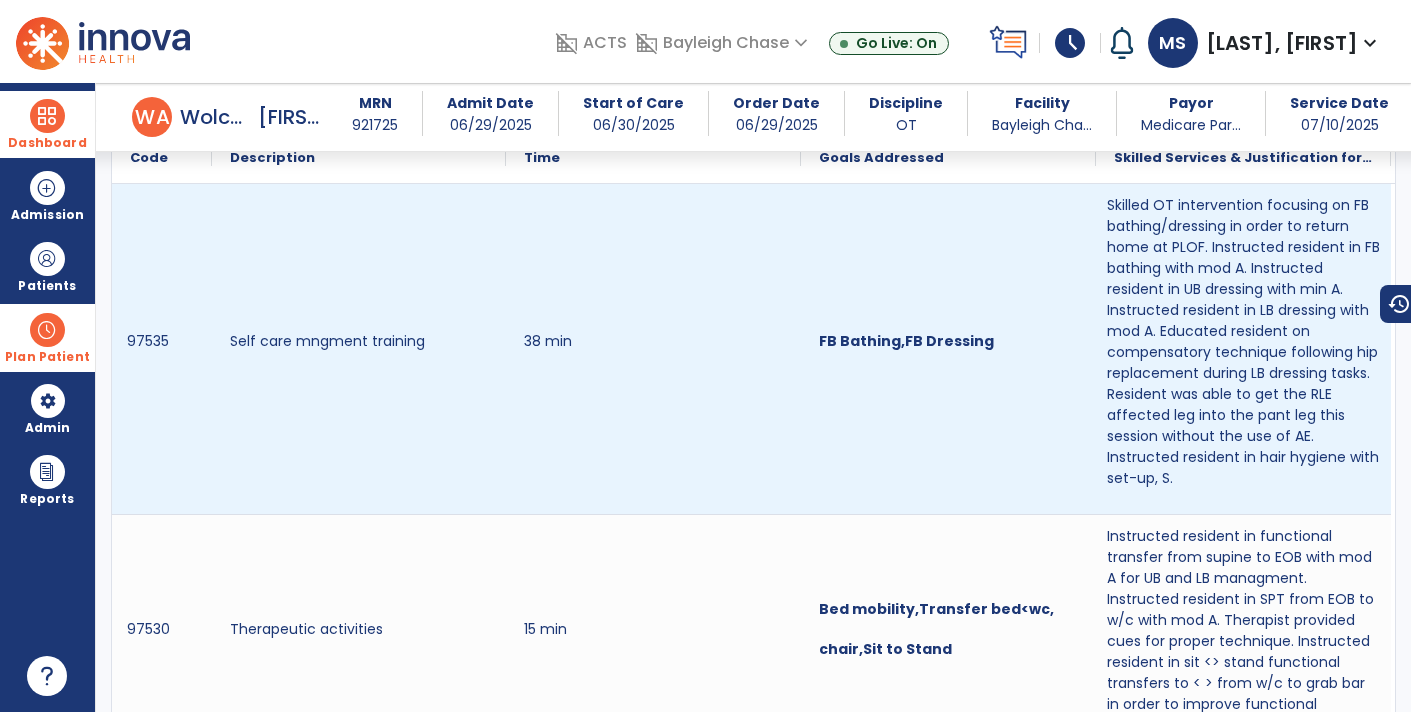 scroll, scrollTop: 1254, scrollLeft: 0, axis: vertical 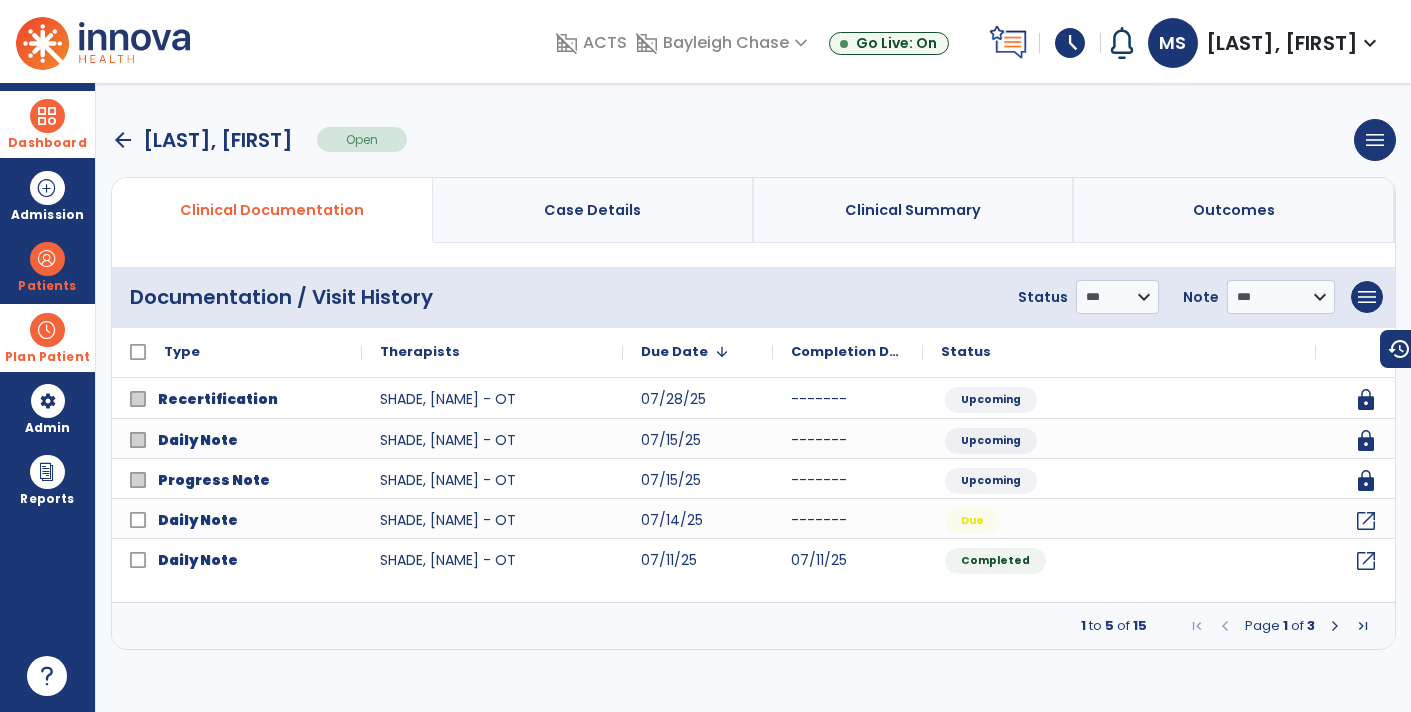 click on "arrow_back" at bounding box center (123, 140) 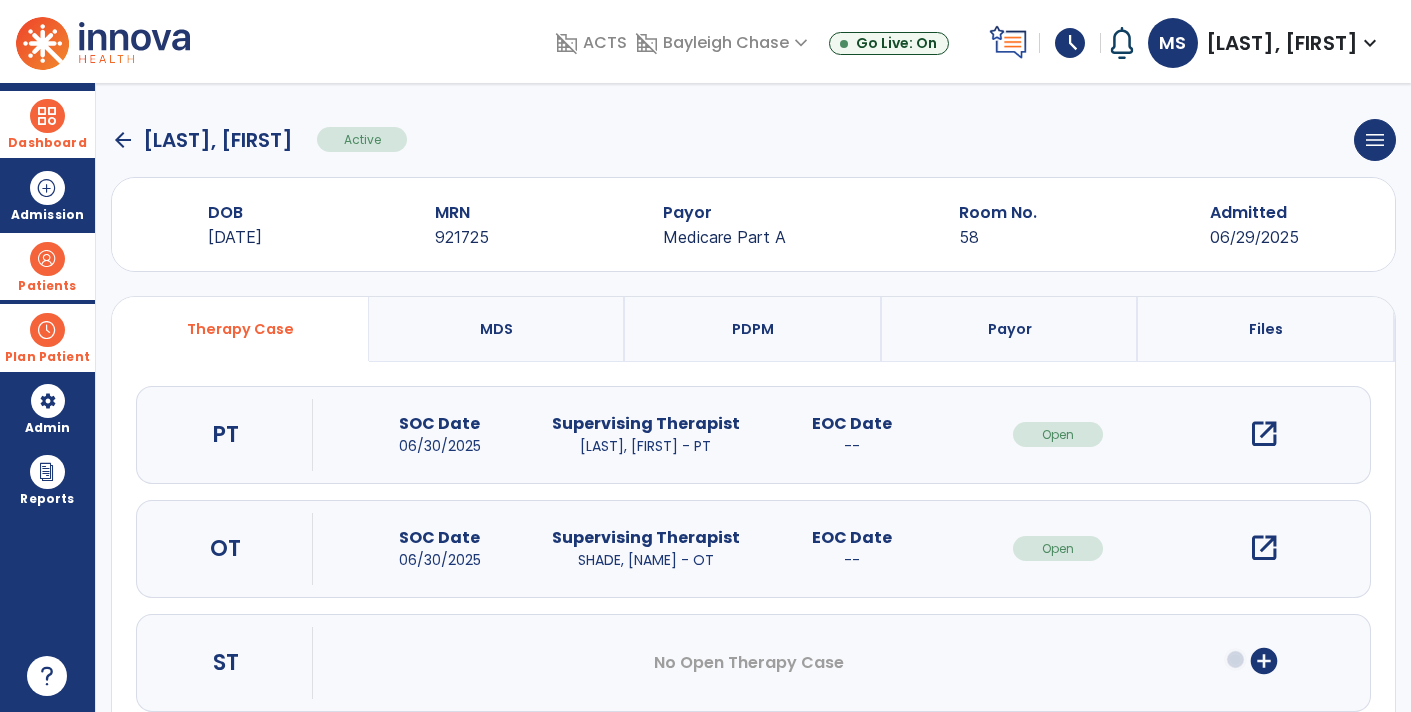 click at bounding box center [47, 259] 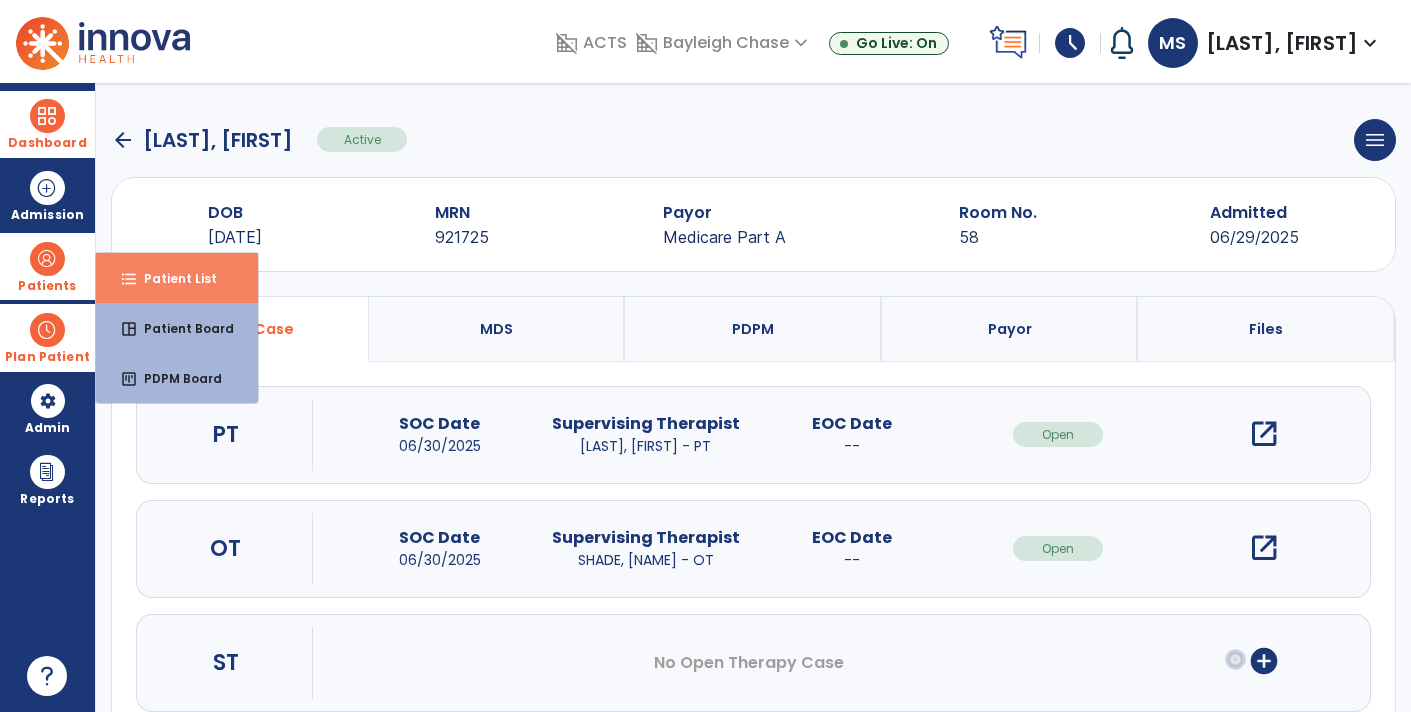 click on "format_list_bulleted  Patient List" at bounding box center (177, 278) 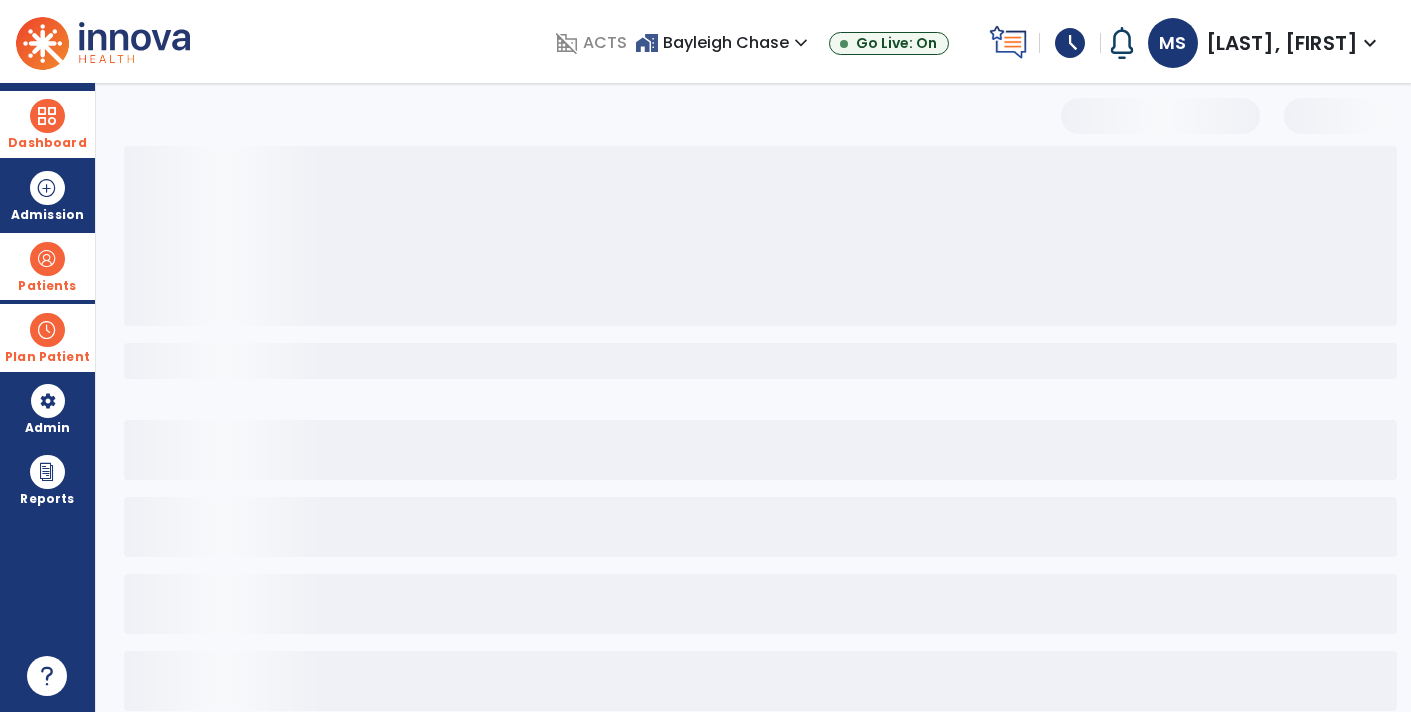 select on "***" 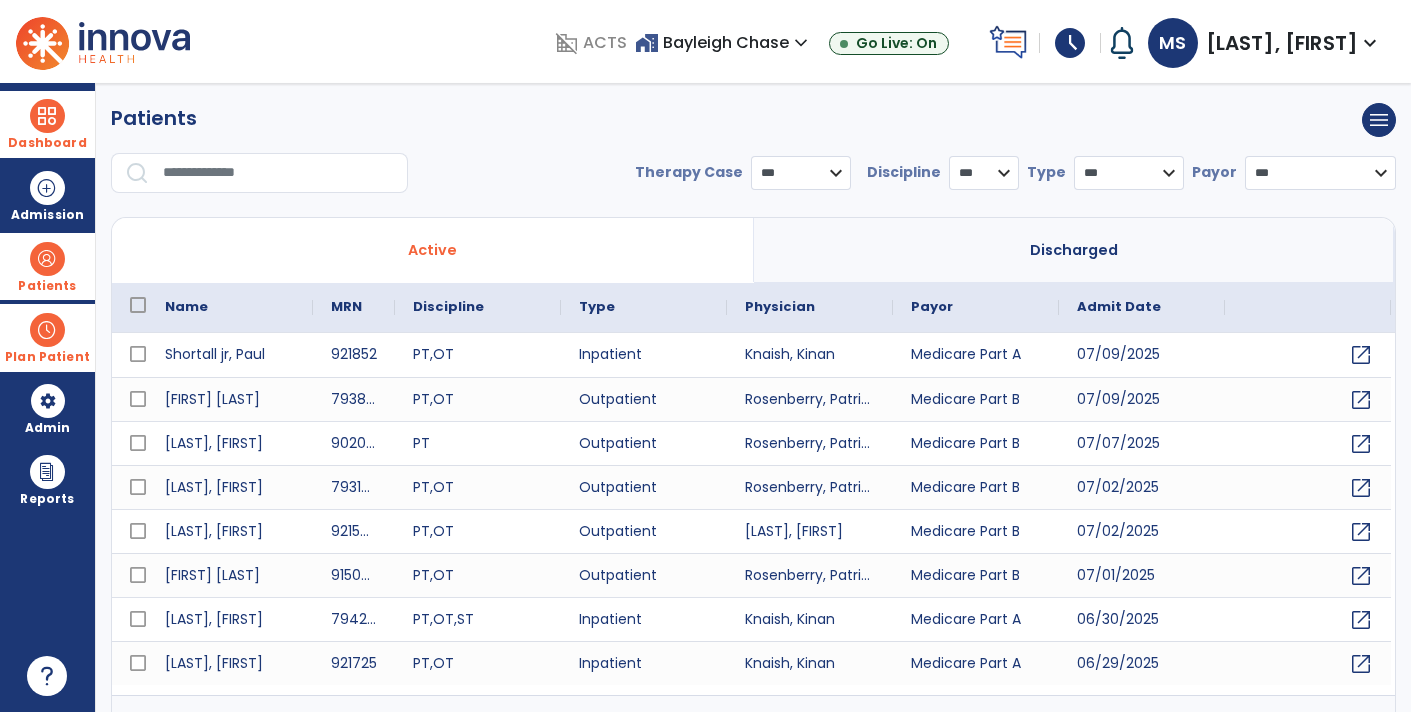 click on "Patients" at bounding box center (47, 286) 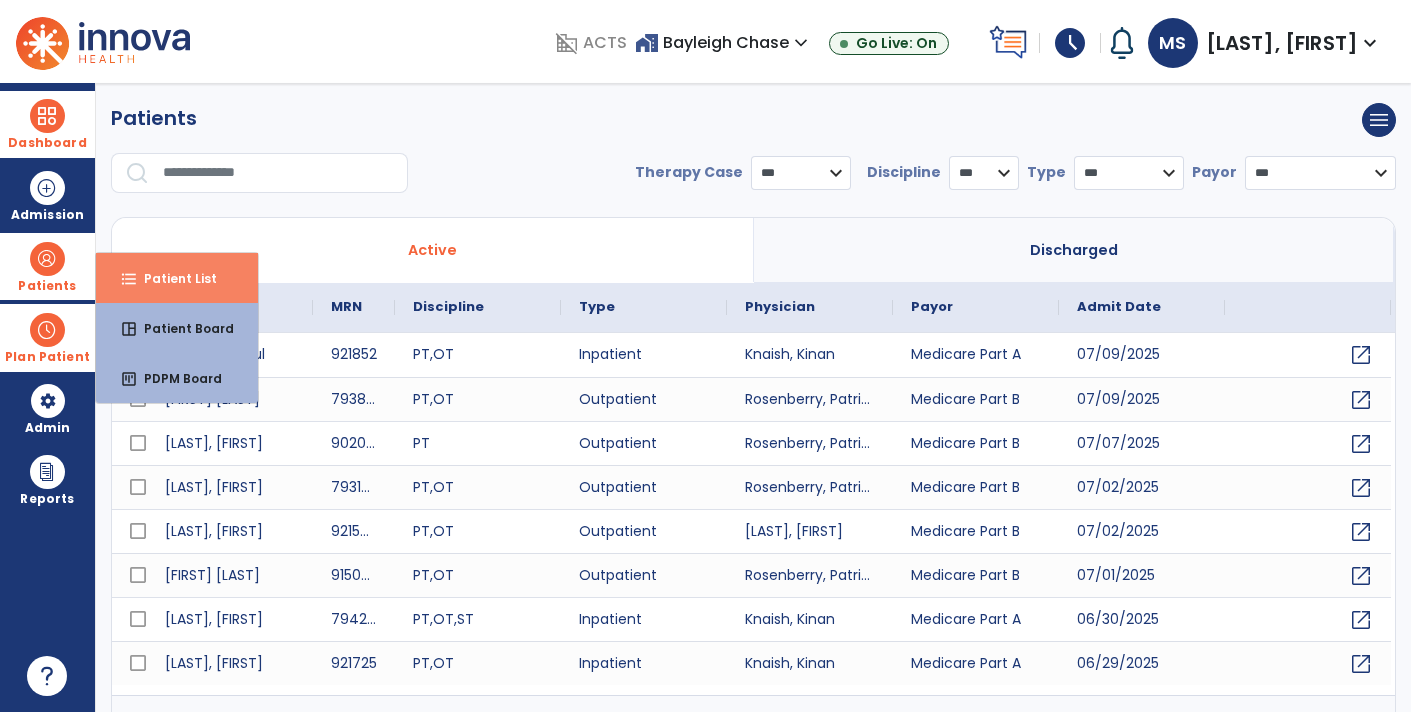 click on "format_list_bulleted  Patient List" at bounding box center [177, 278] 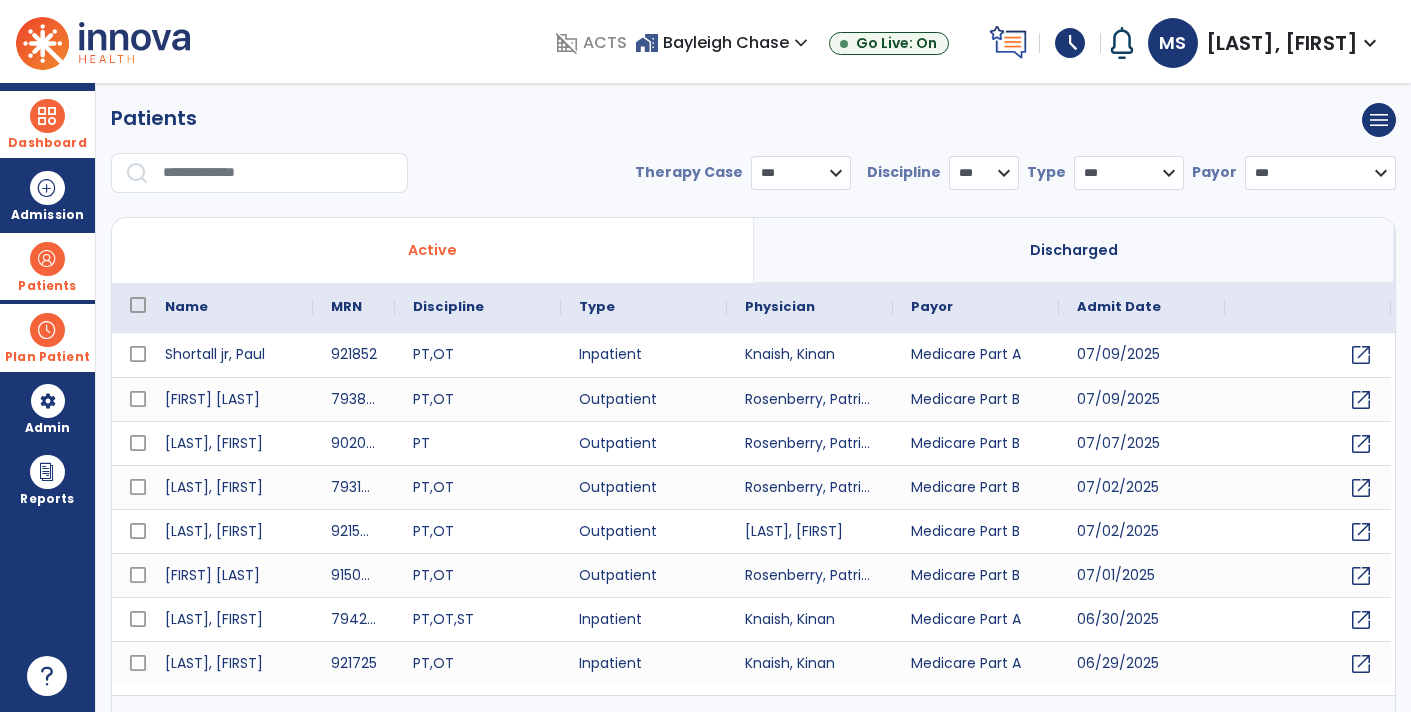 click on "Plan Patient" at bounding box center (47, 266) 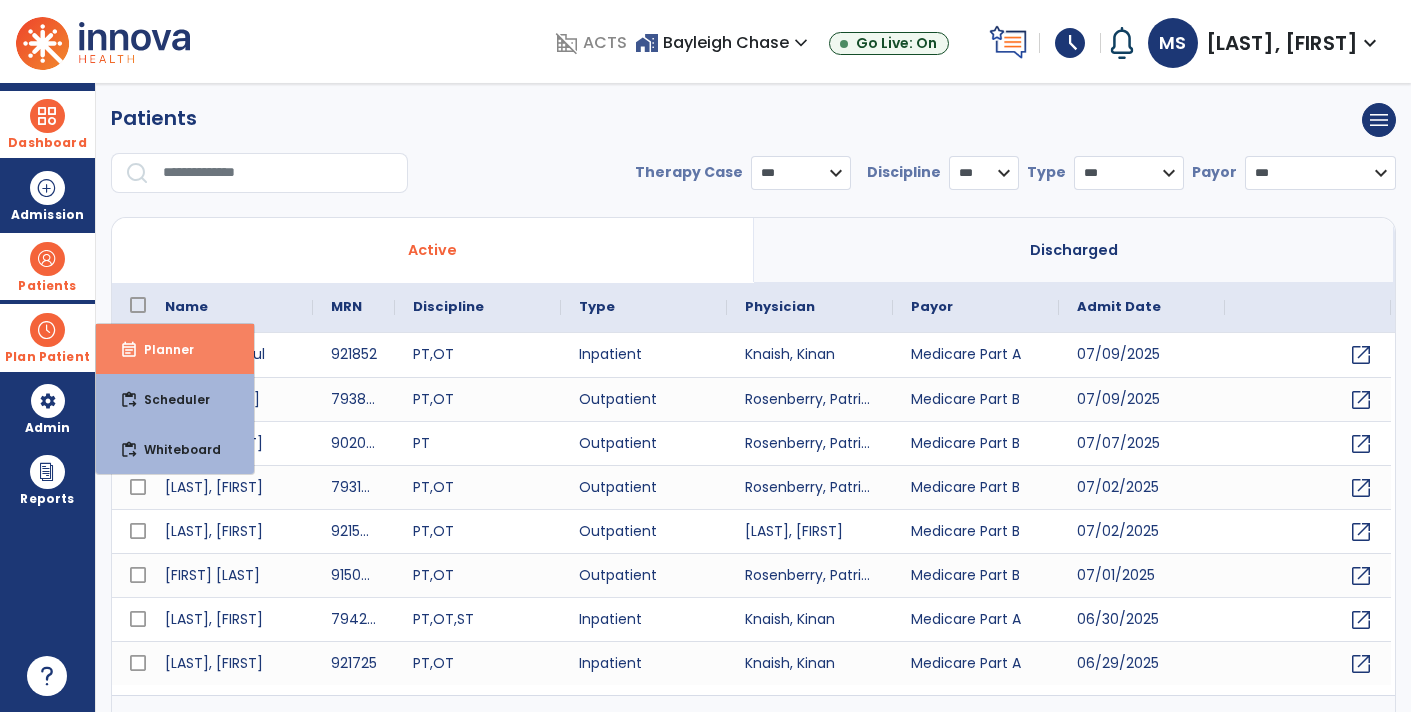 click on "Planner" at bounding box center (161, 349) 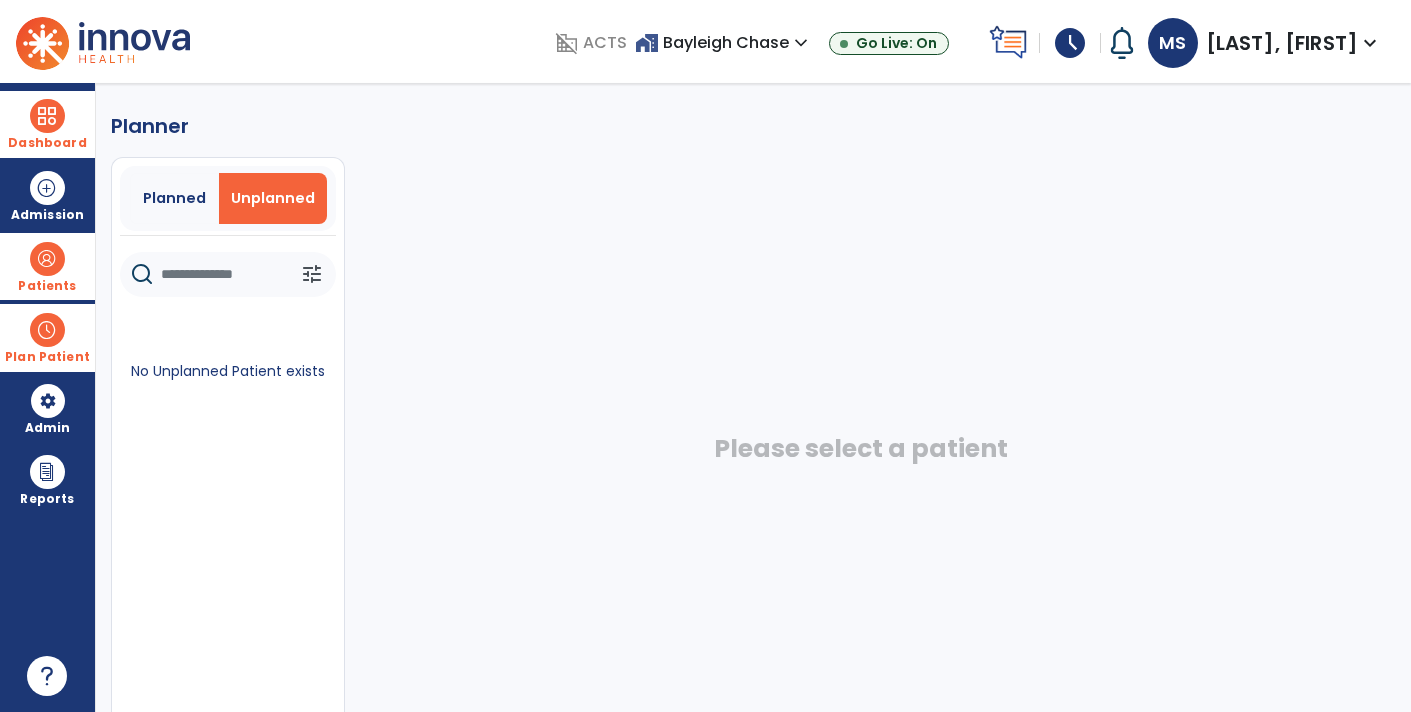 click on "Patients" at bounding box center [47, 286] 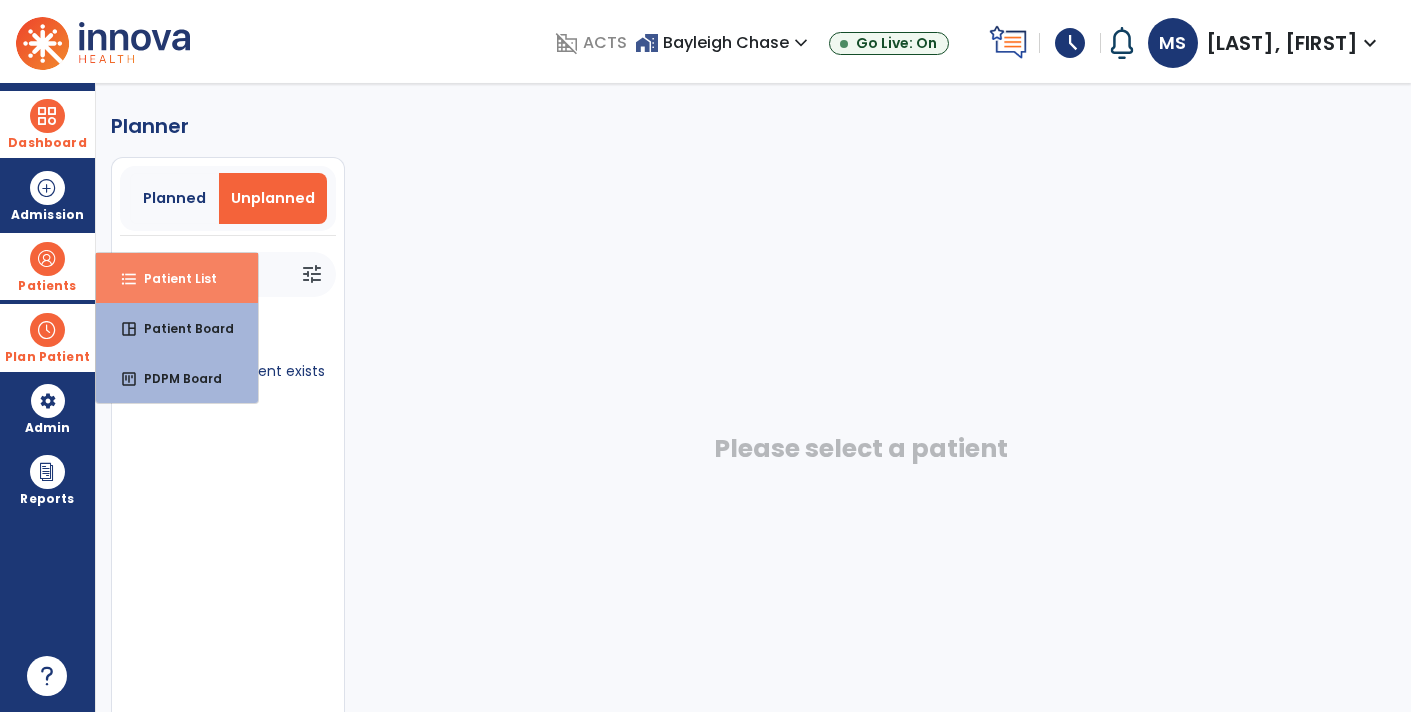 click on "format_list_bulleted  Patient List" at bounding box center [177, 278] 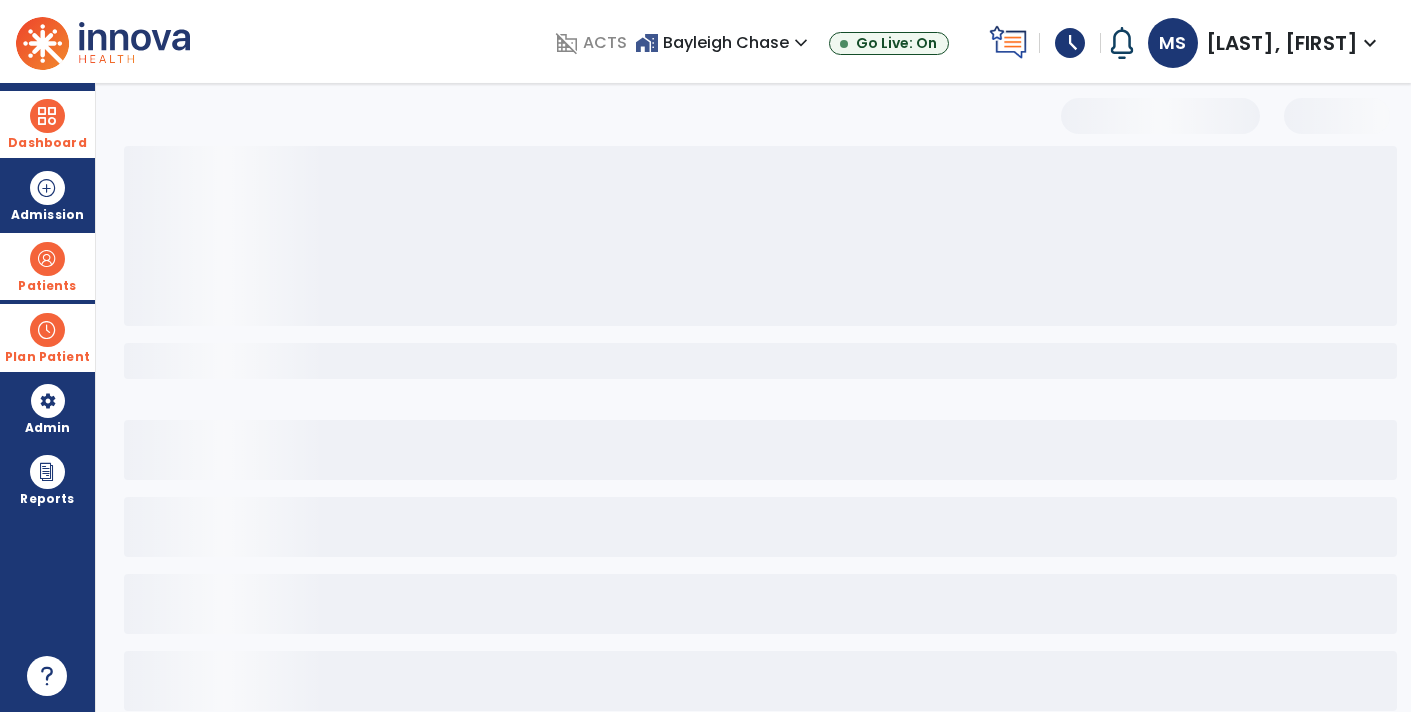 select on "***" 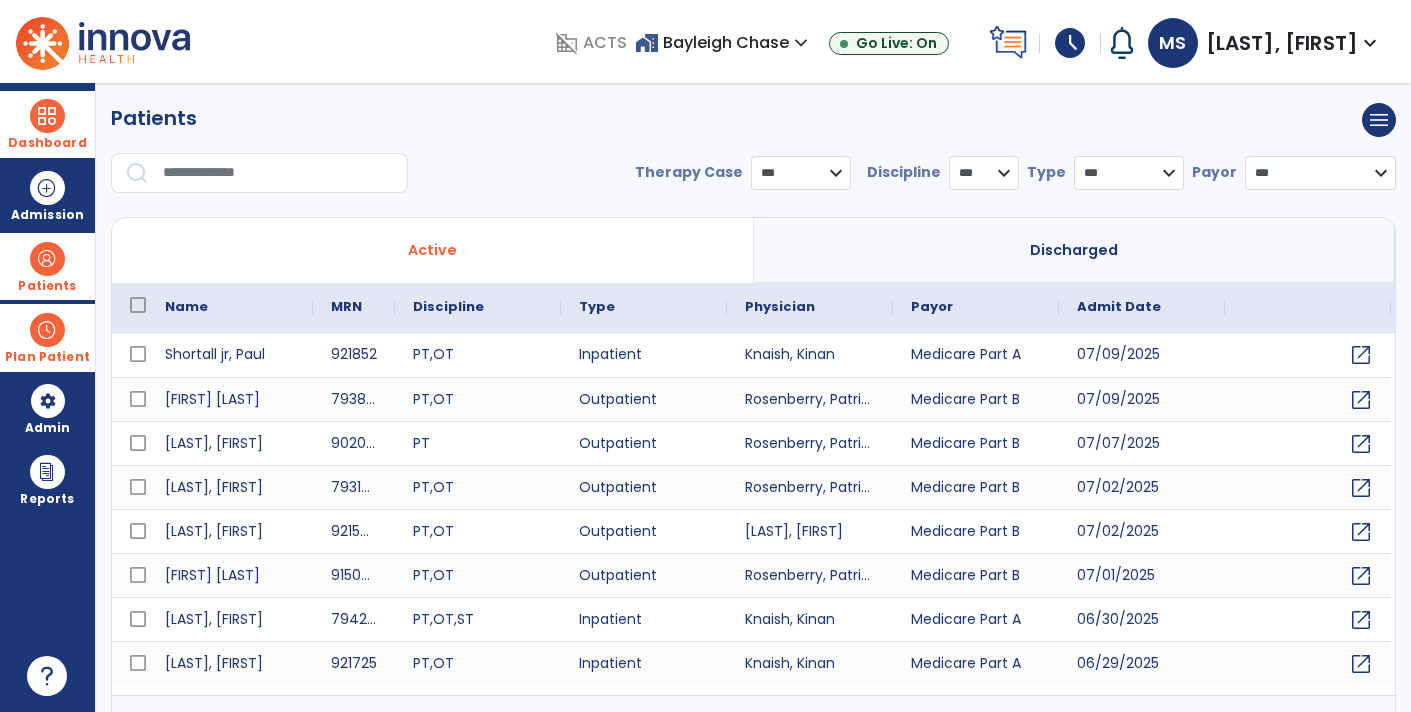 click on "Dashboard" at bounding box center (47, 124) 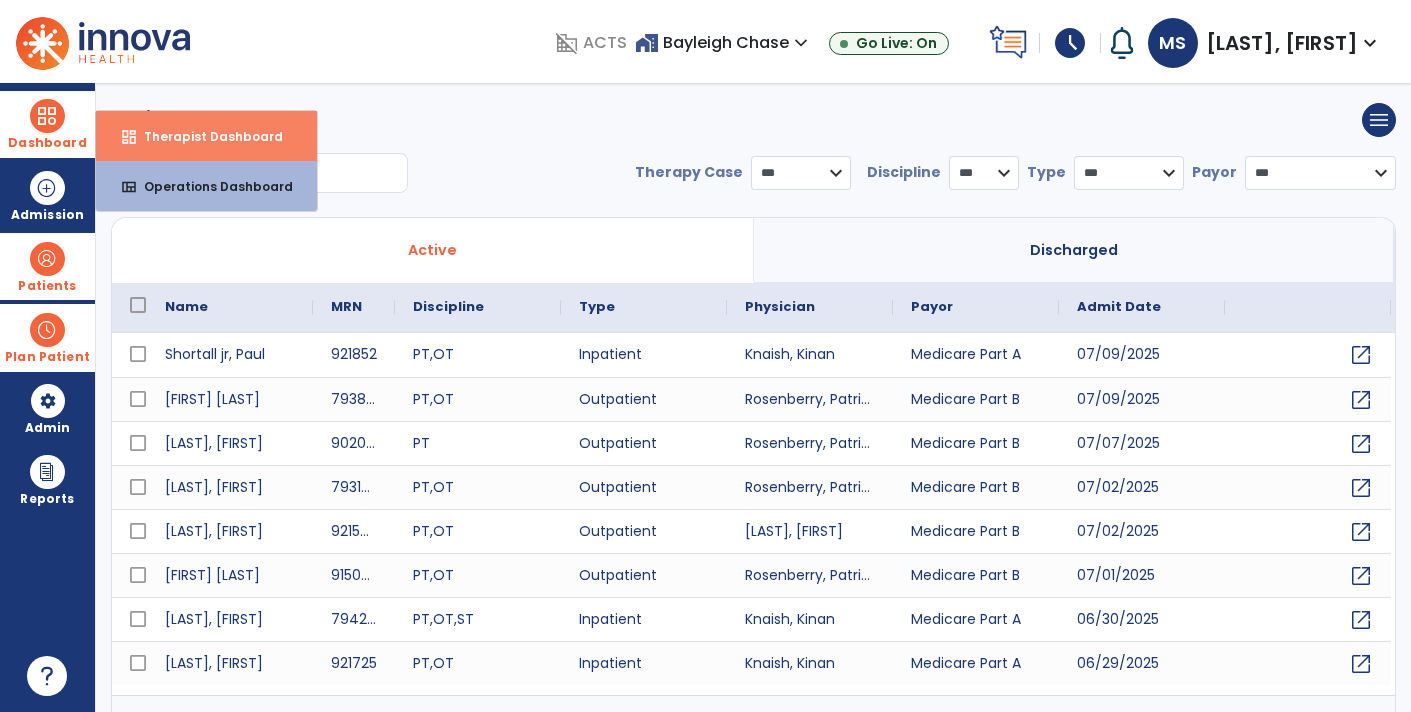 click on "Therapist Dashboard" at bounding box center (205, 136) 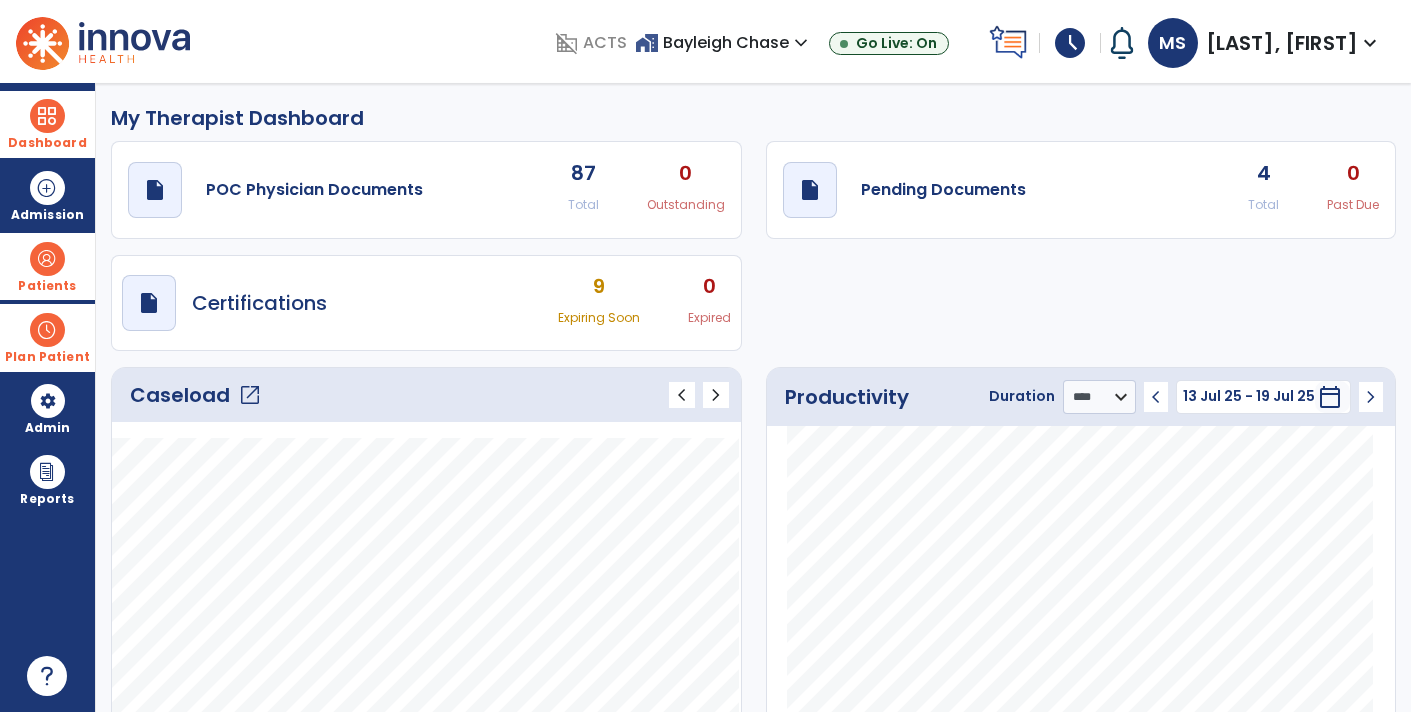 click on "draft   open_in_new  Pending Documents 4 Total 0 Past Due" 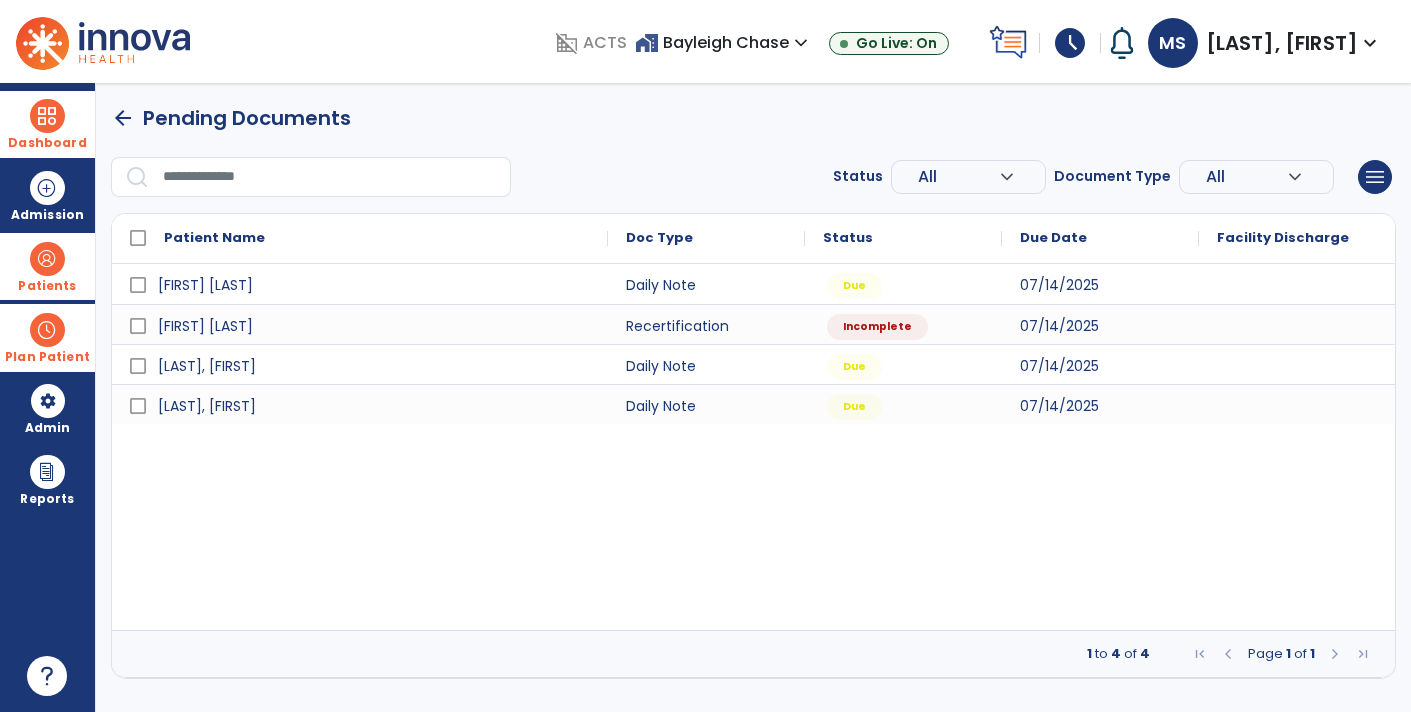 click on "arrow_back" at bounding box center [123, 118] 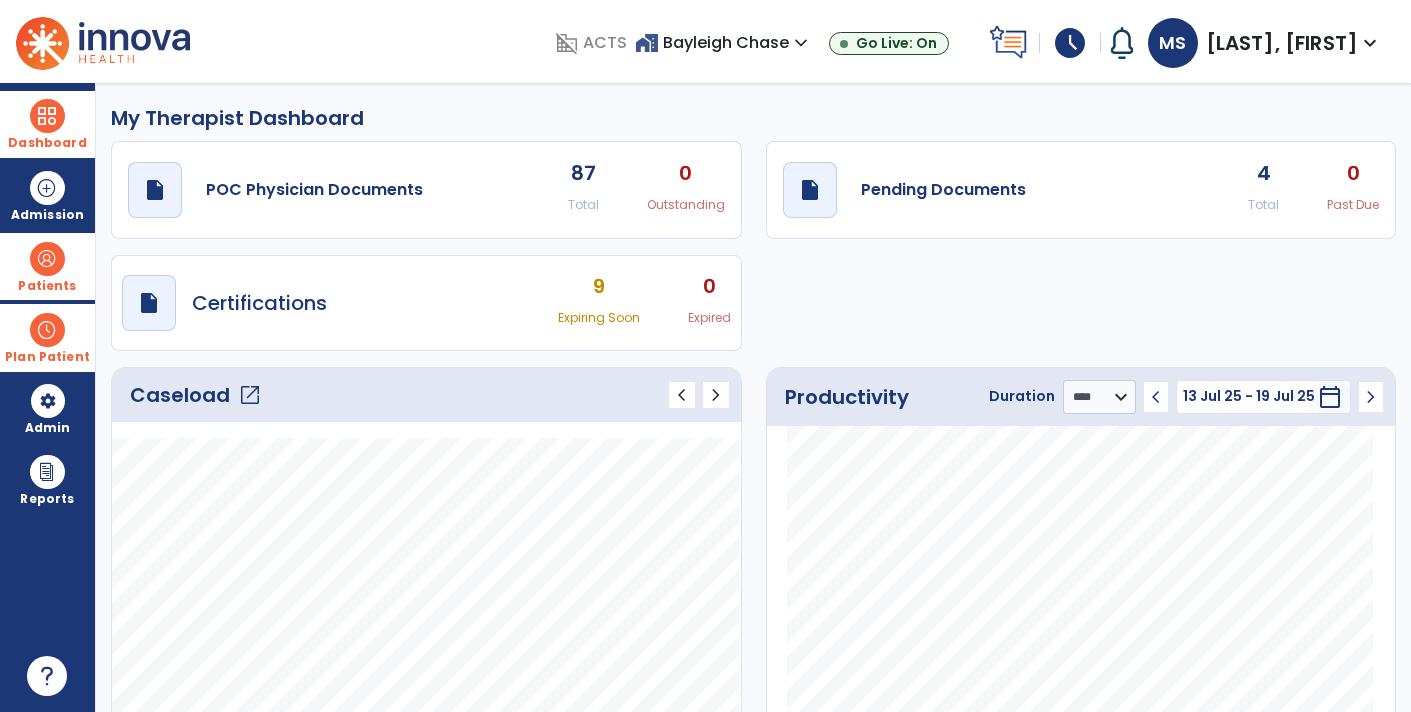 click on "draft   open_in_new  Pending Documents 4 Total 0 Past Due" 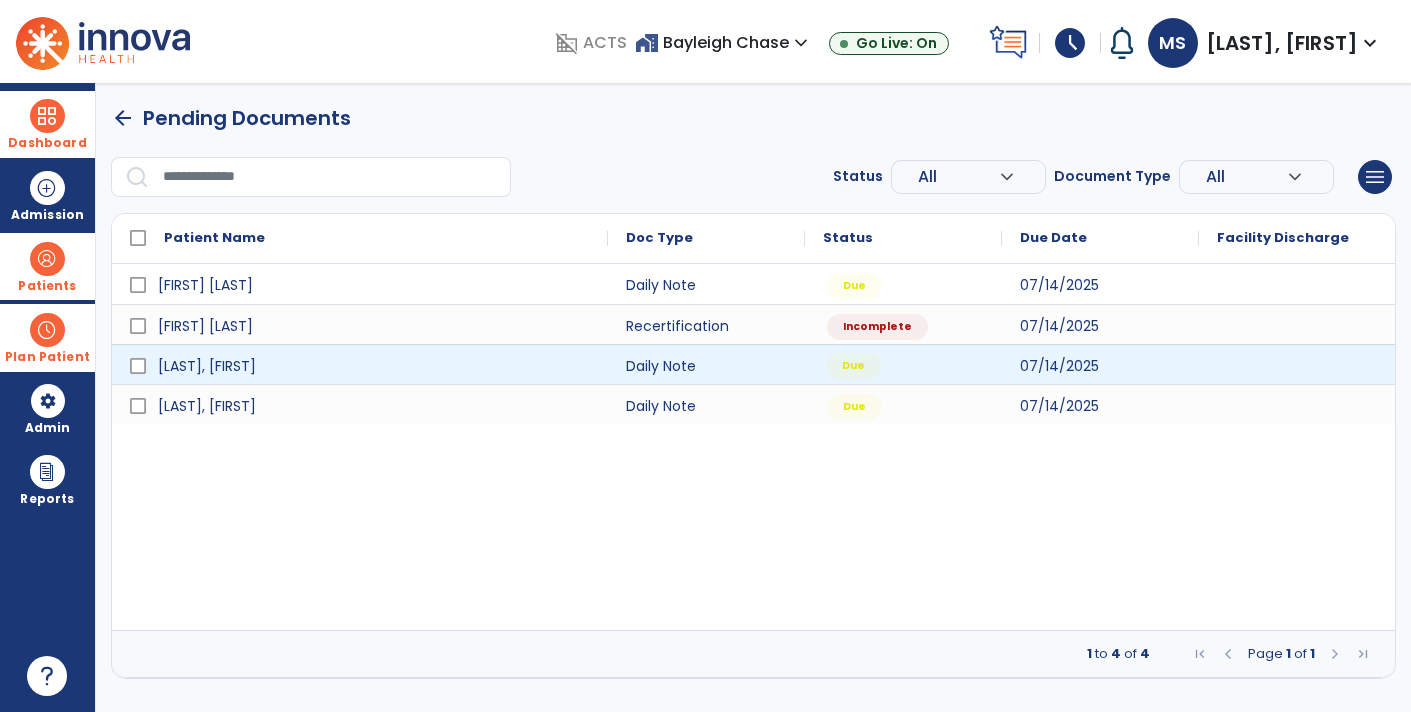 click on "Due" at bounding box center [853, 366] 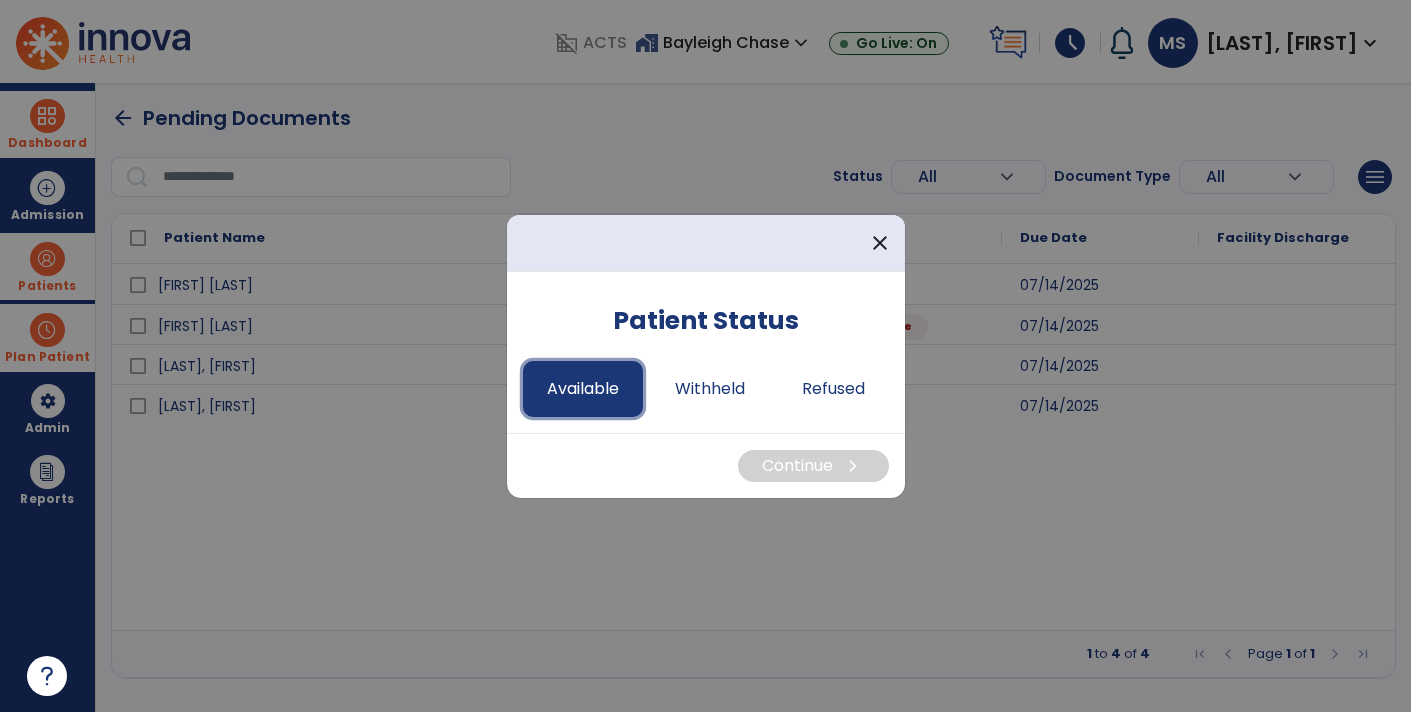 click on "Available" at bounding box center (583, 389) 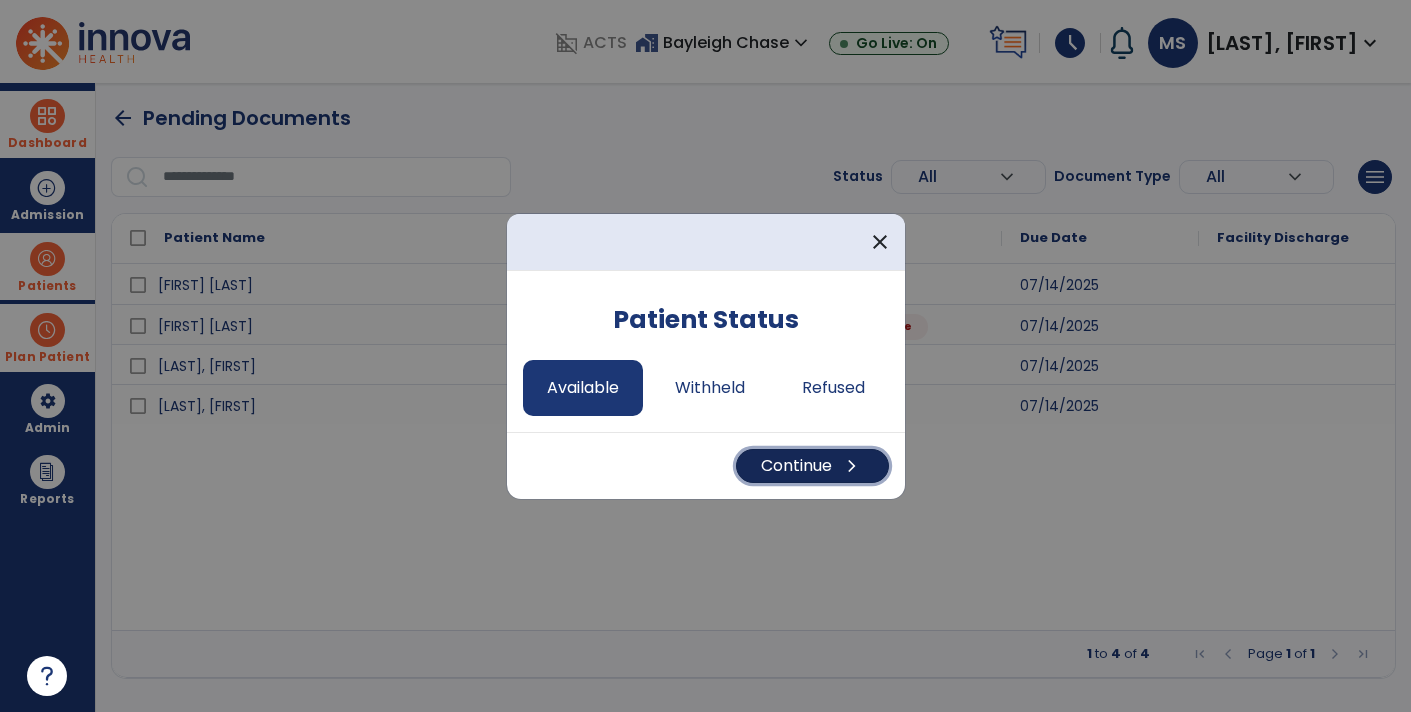 click on "Continue   chevron_right" at bounding box center [812, 466] 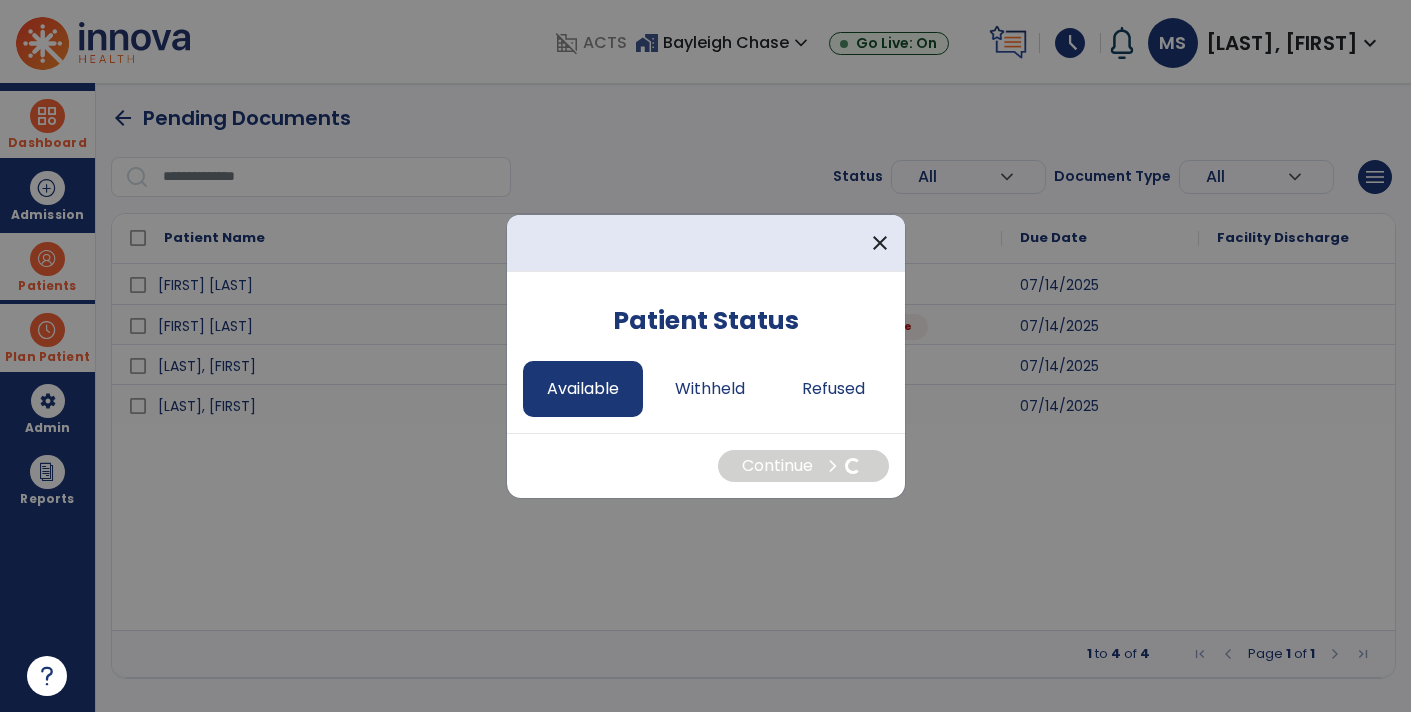 select on "*" 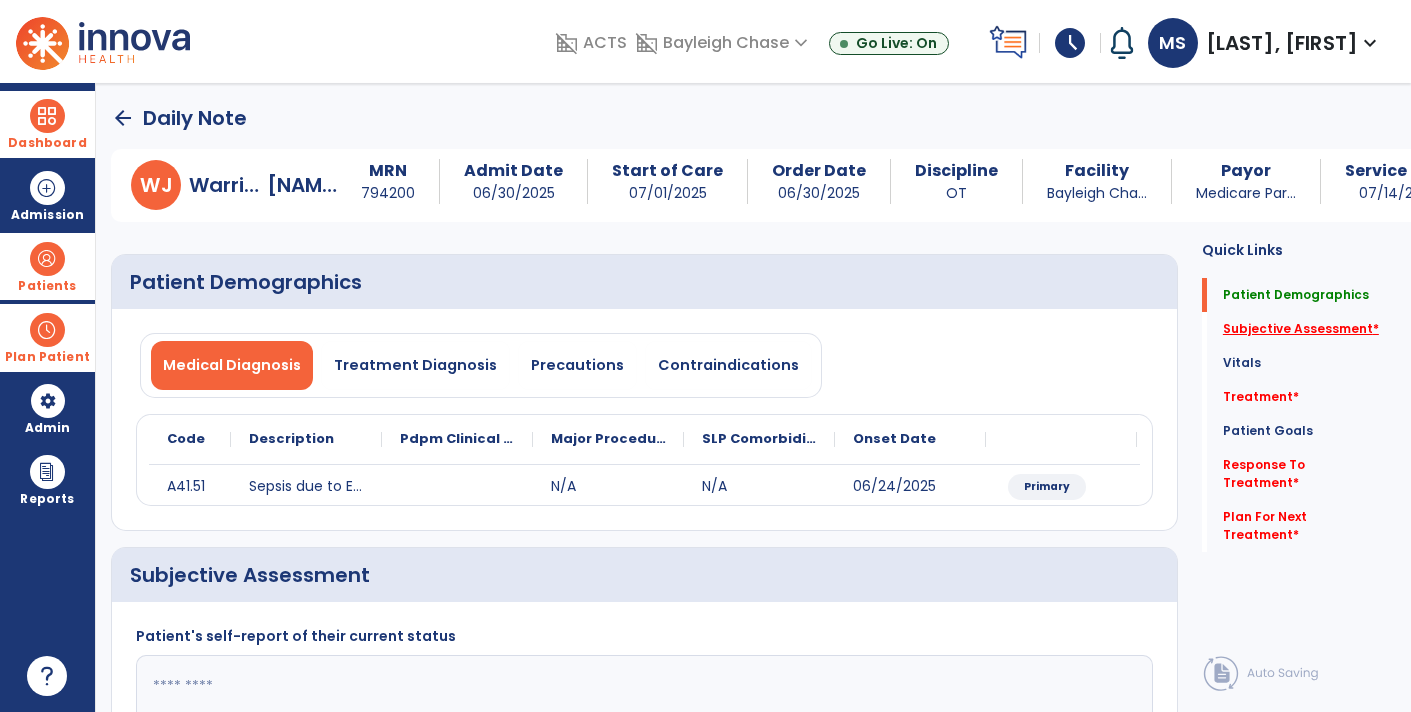 click on "Subjective Assessment   *" 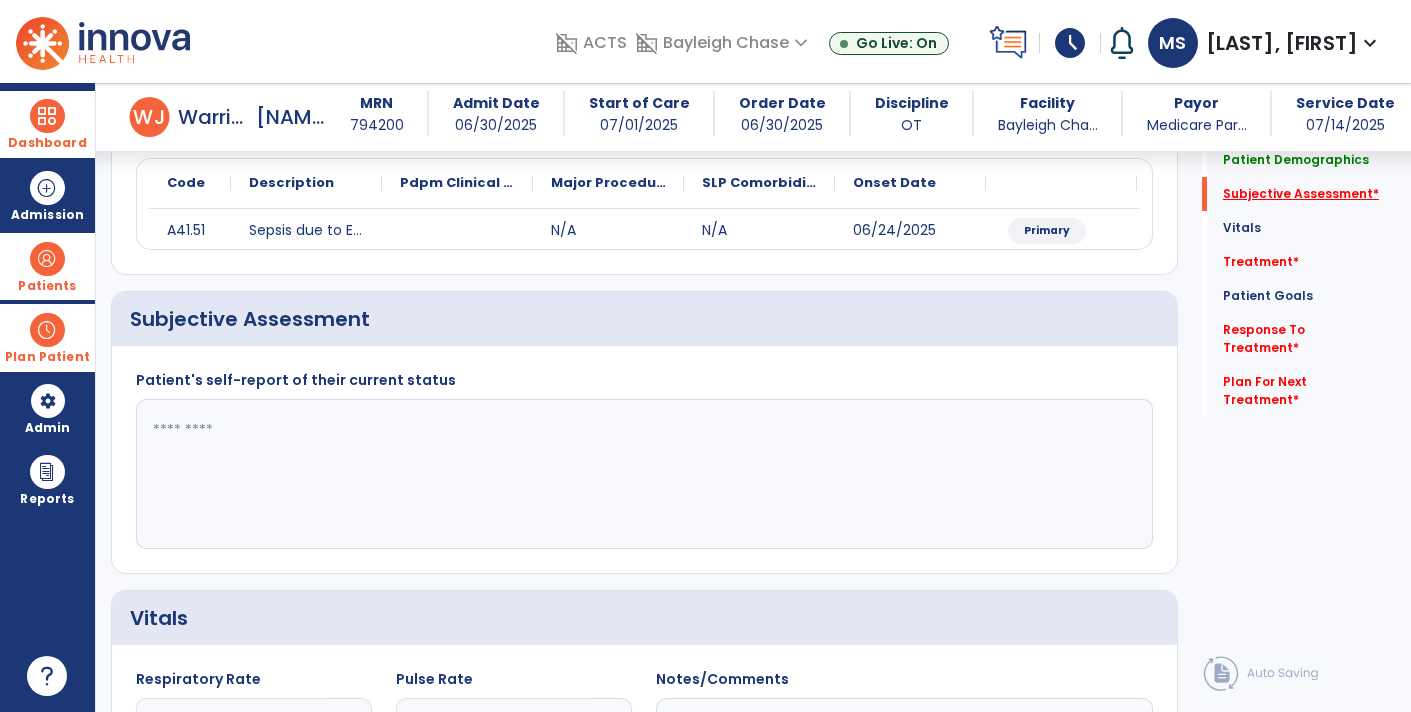 scroll, scrollTop: 288, scrollLeft: 0, axis: vertical 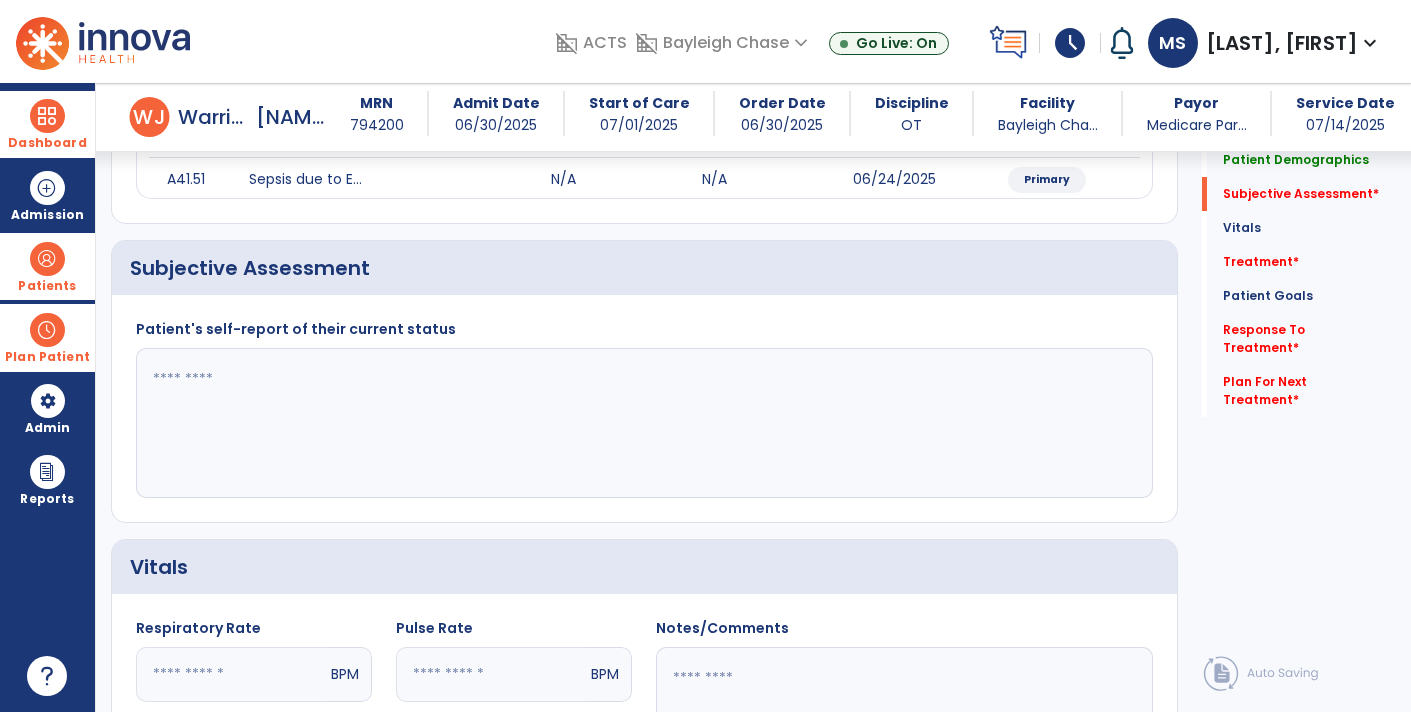 click 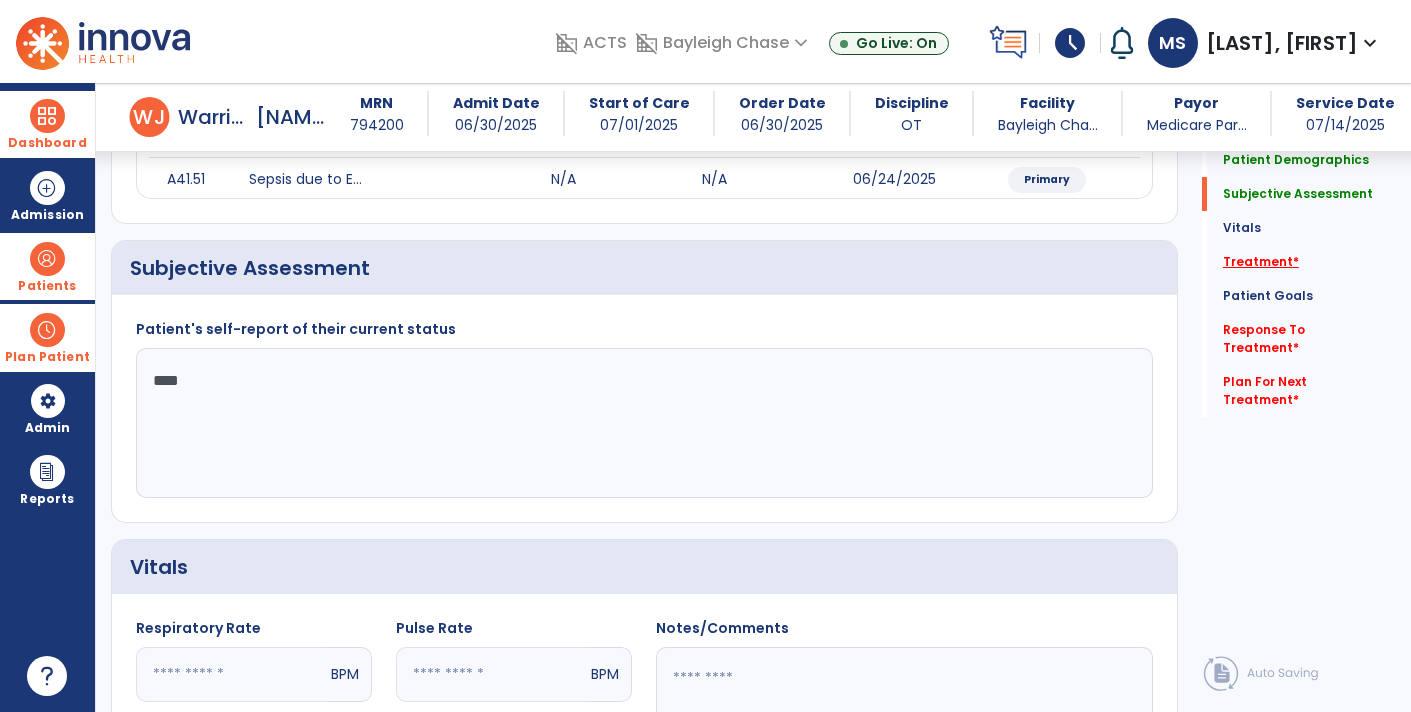 type on "****" 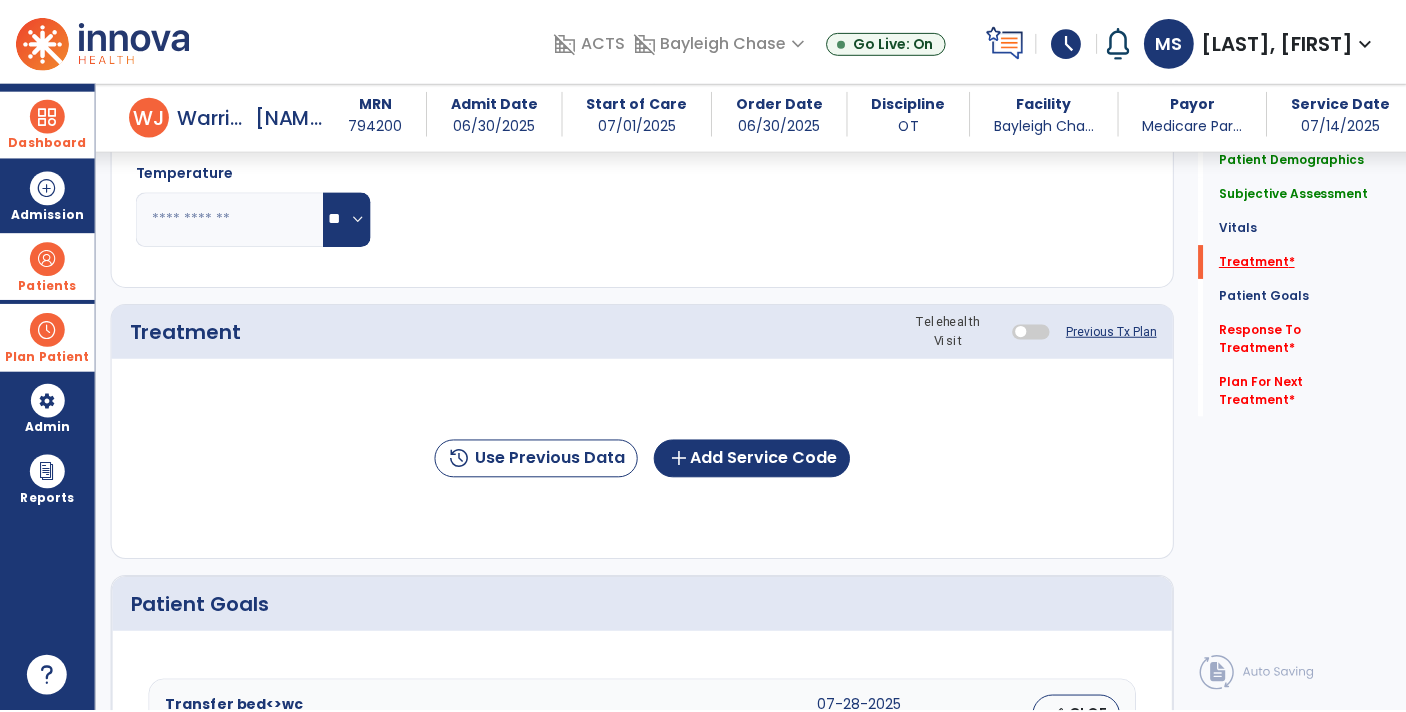scroll, scrollTop: 975, scrollLeft: 0, axis: vertical 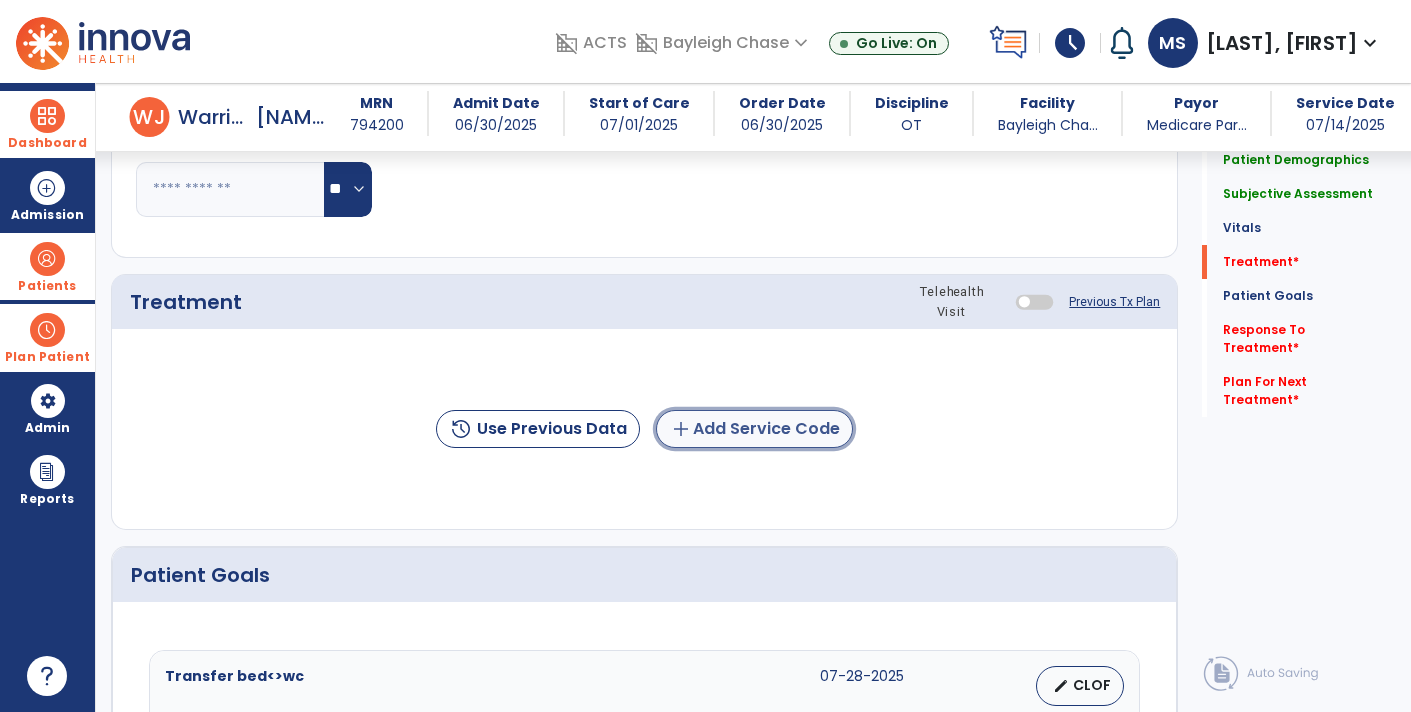 click on "add  Add Service Code" 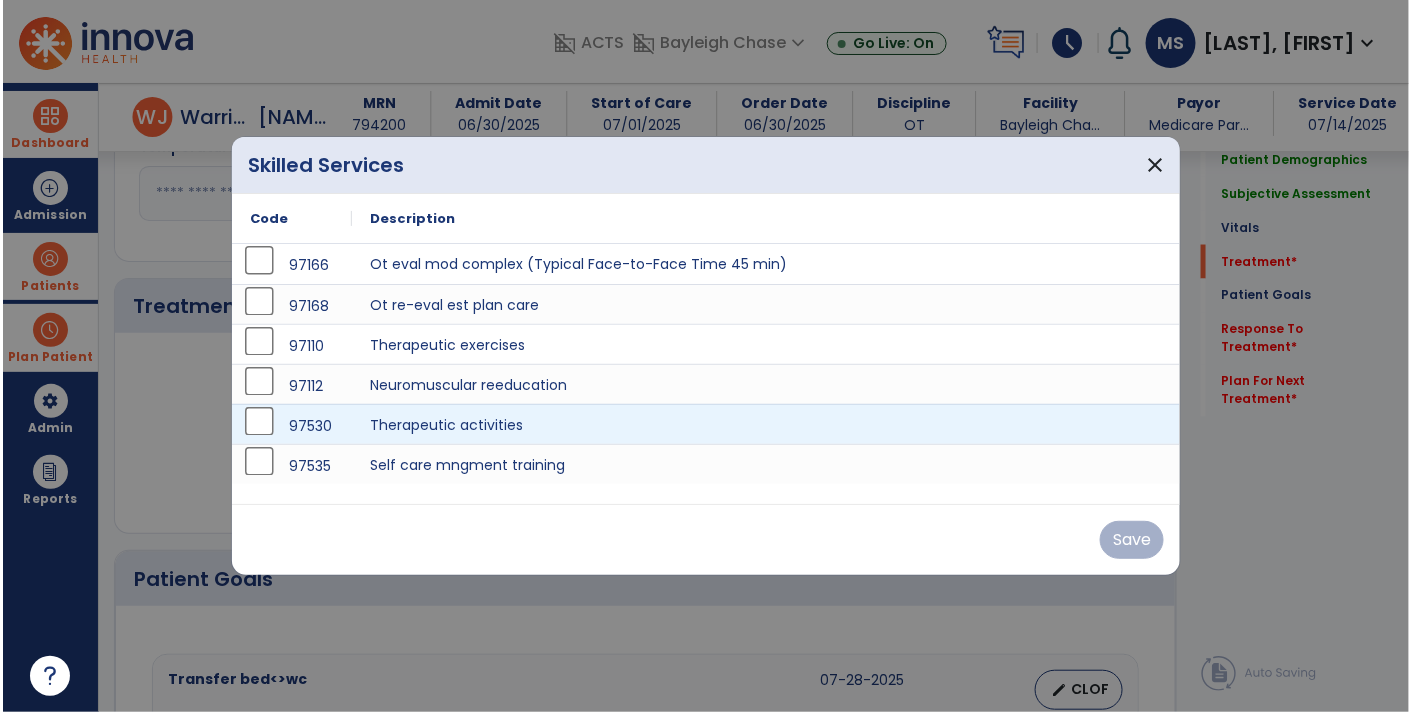 scroll, scrollTop: 975, scrollLeft: 0, axis: vertical 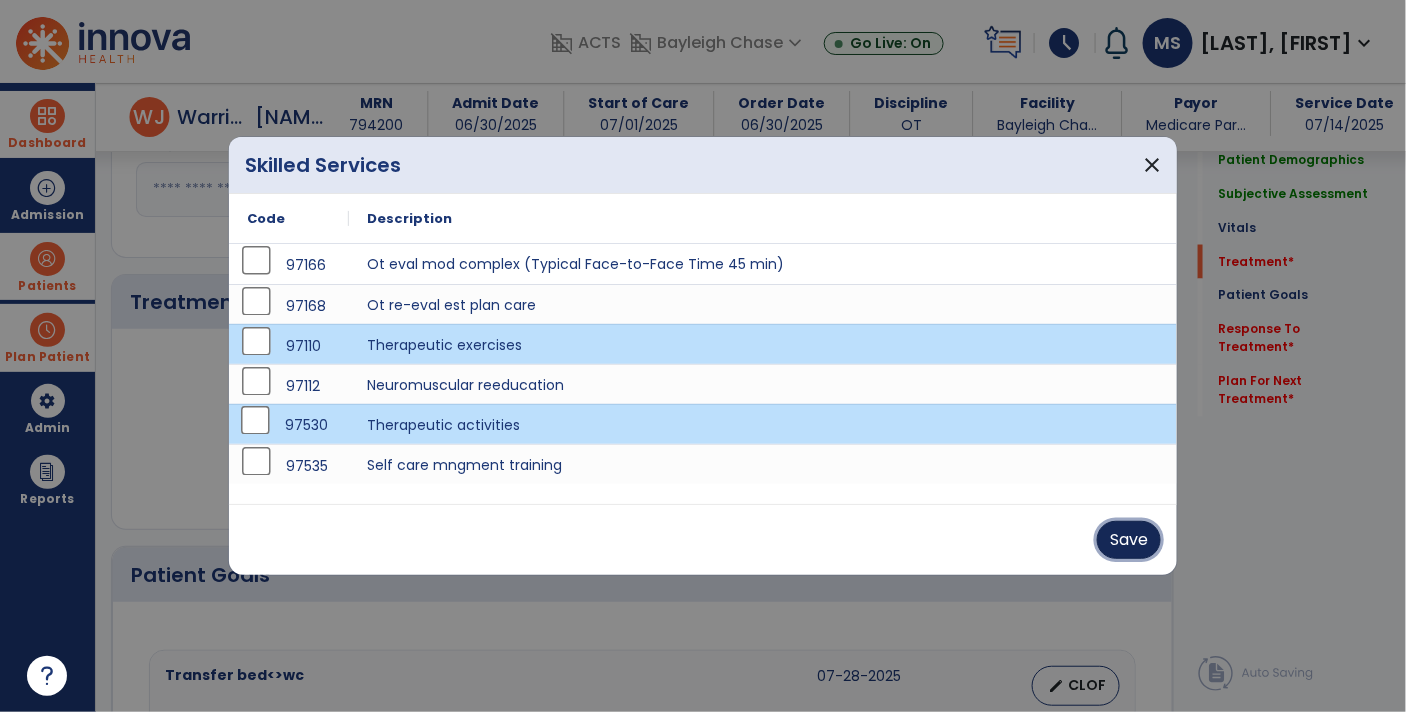click on "Save" at bounding box center [1129, 540] 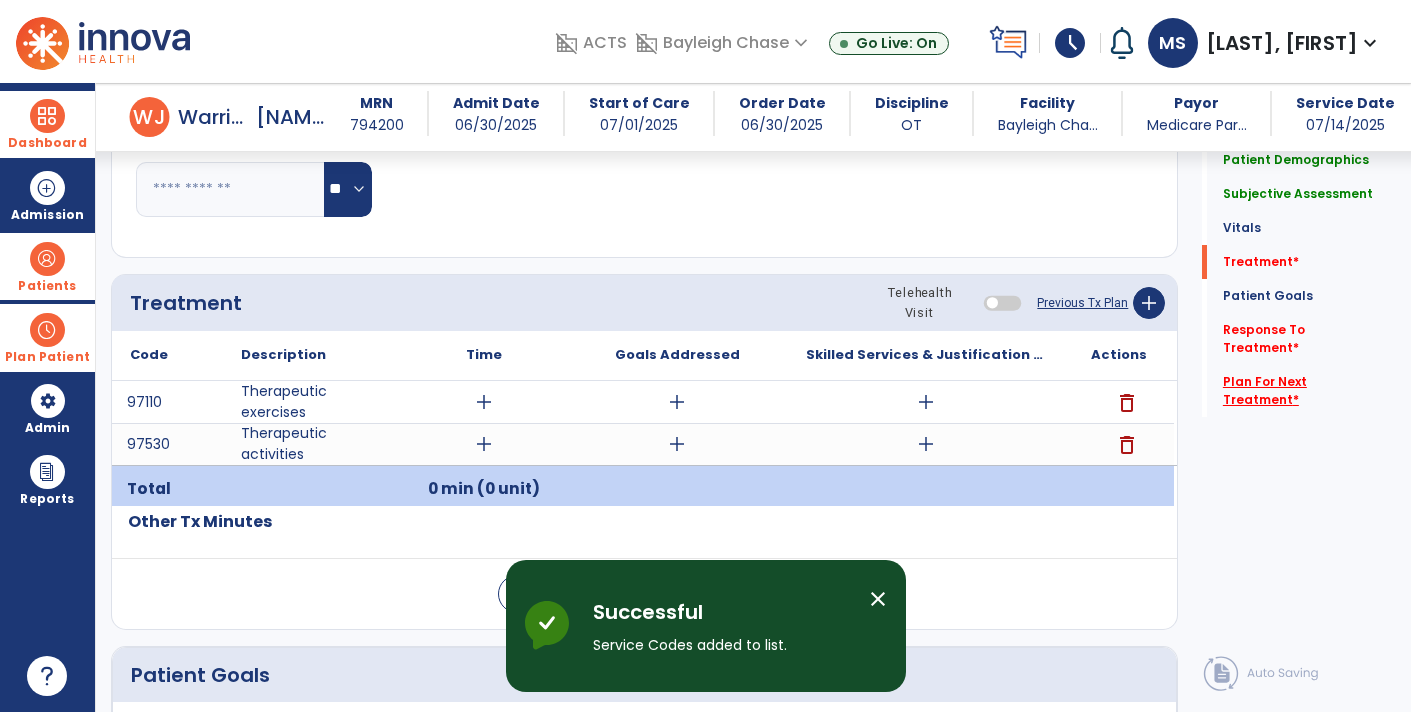 click on "Plan For Next Treatment   *" 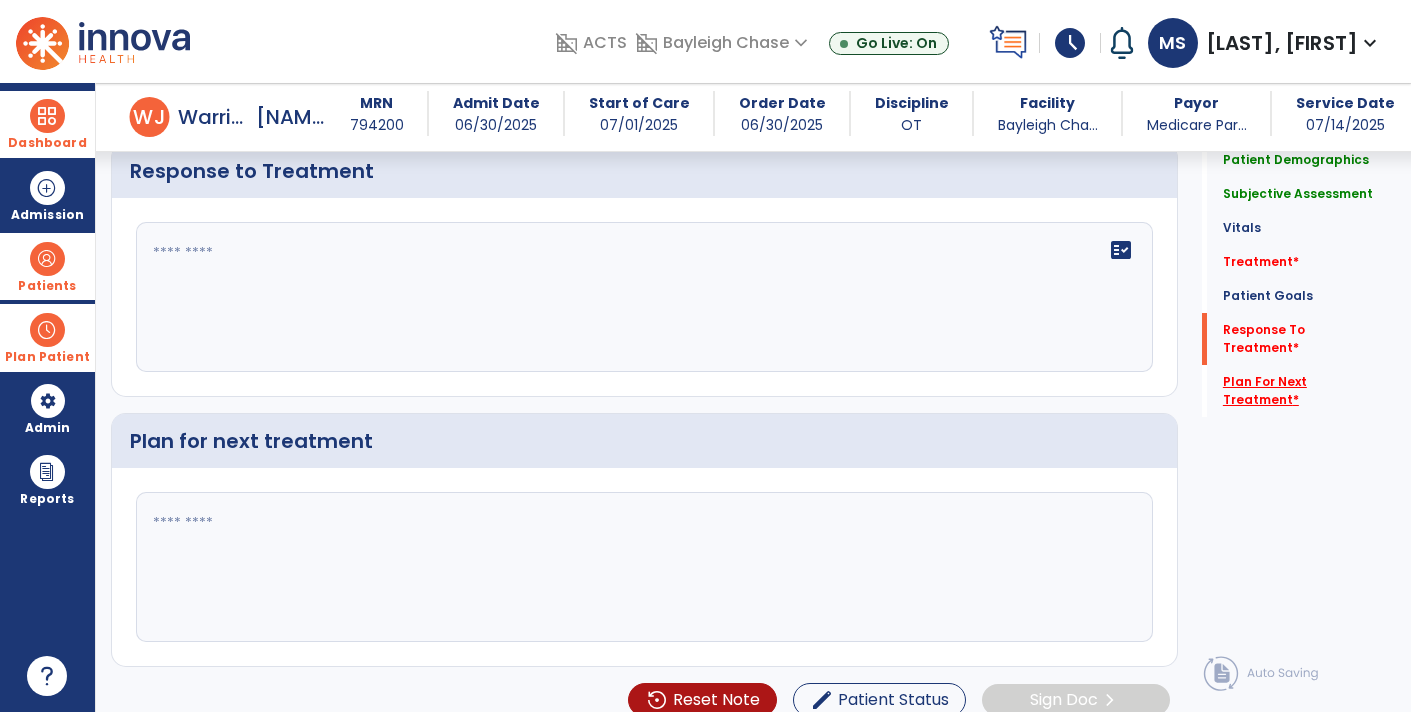 scroll, scrollTop: 2838, scrollLeft: 0, axis: vertical 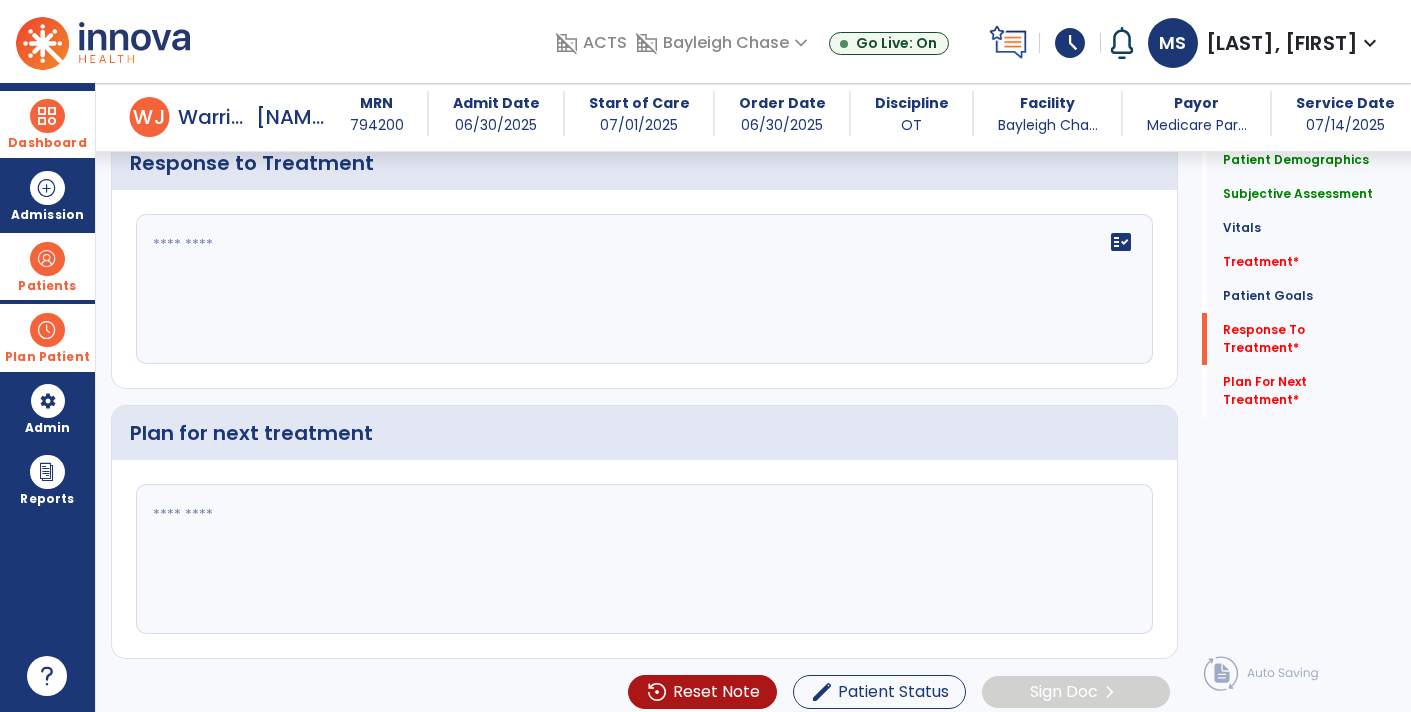 click 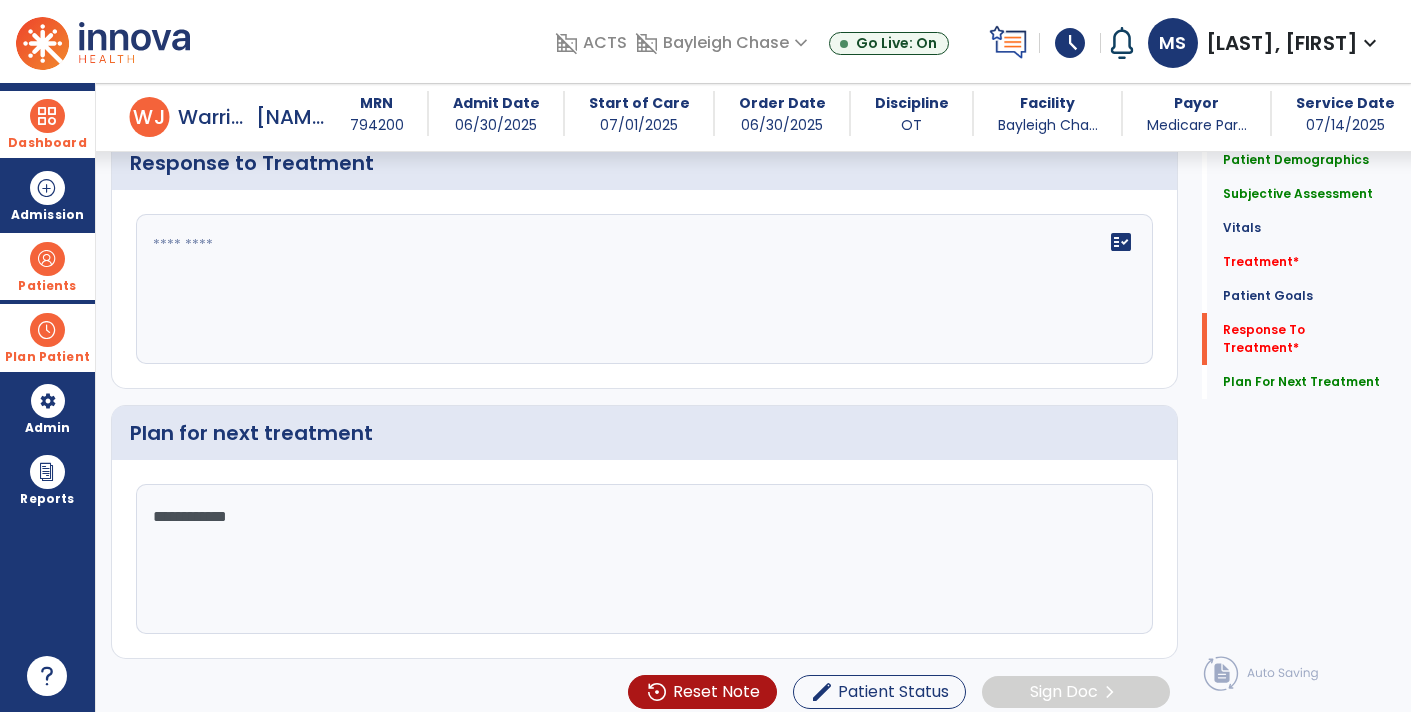 scroll, scrollTop: 2838, scrollLeft: 0, axis: vertical 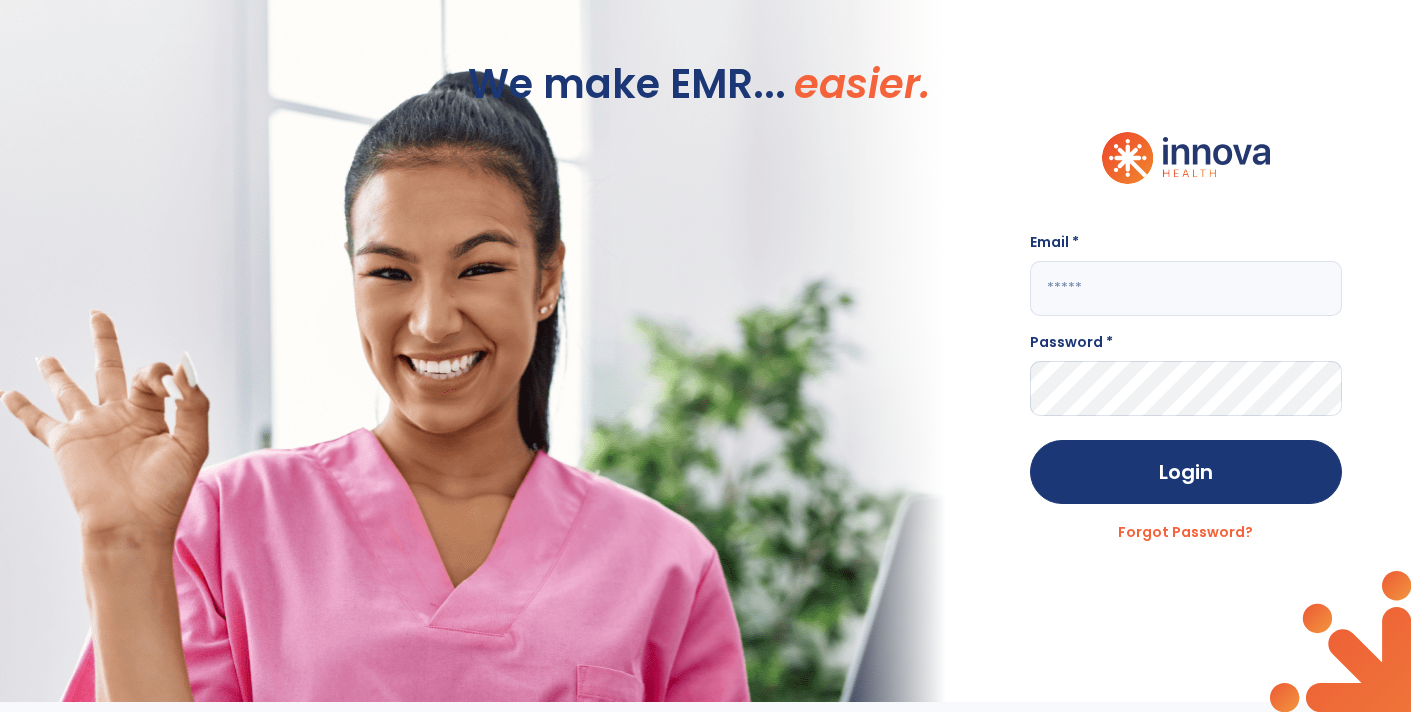 type on "**********" 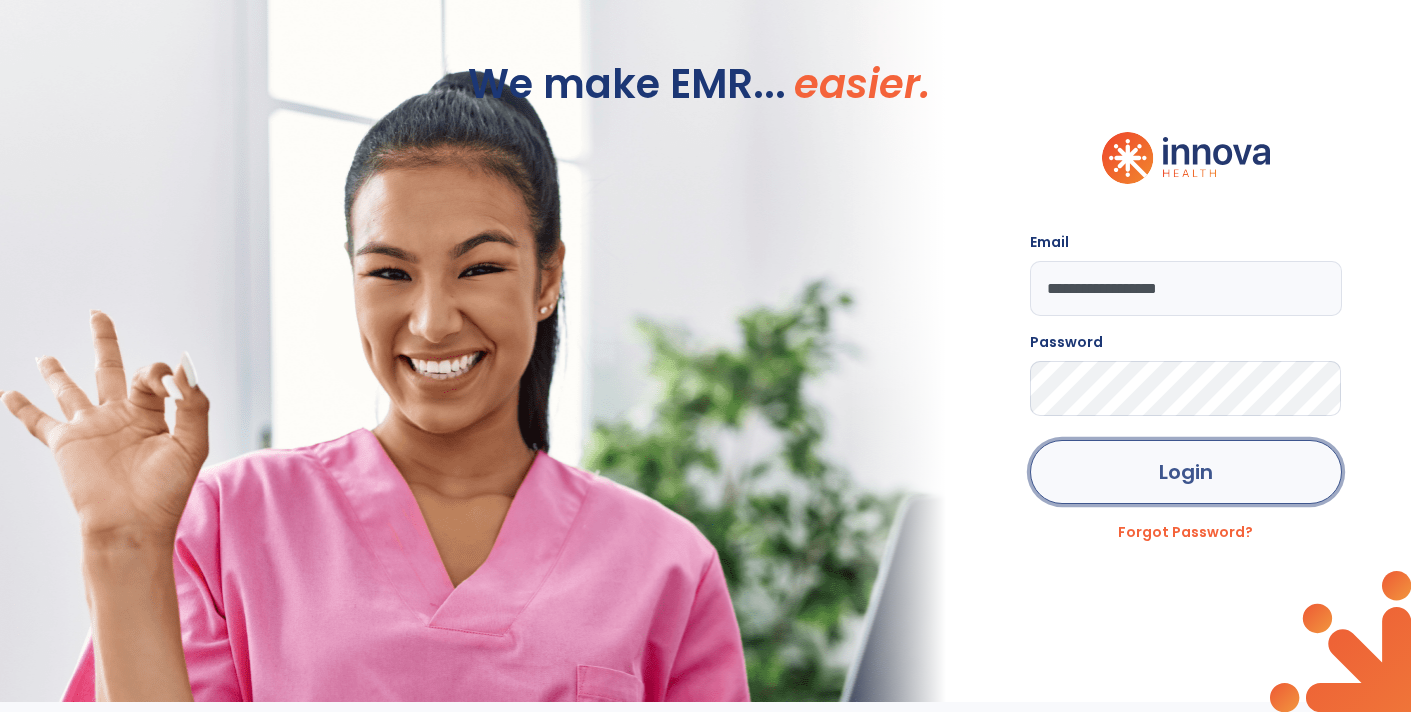 click on "Login" 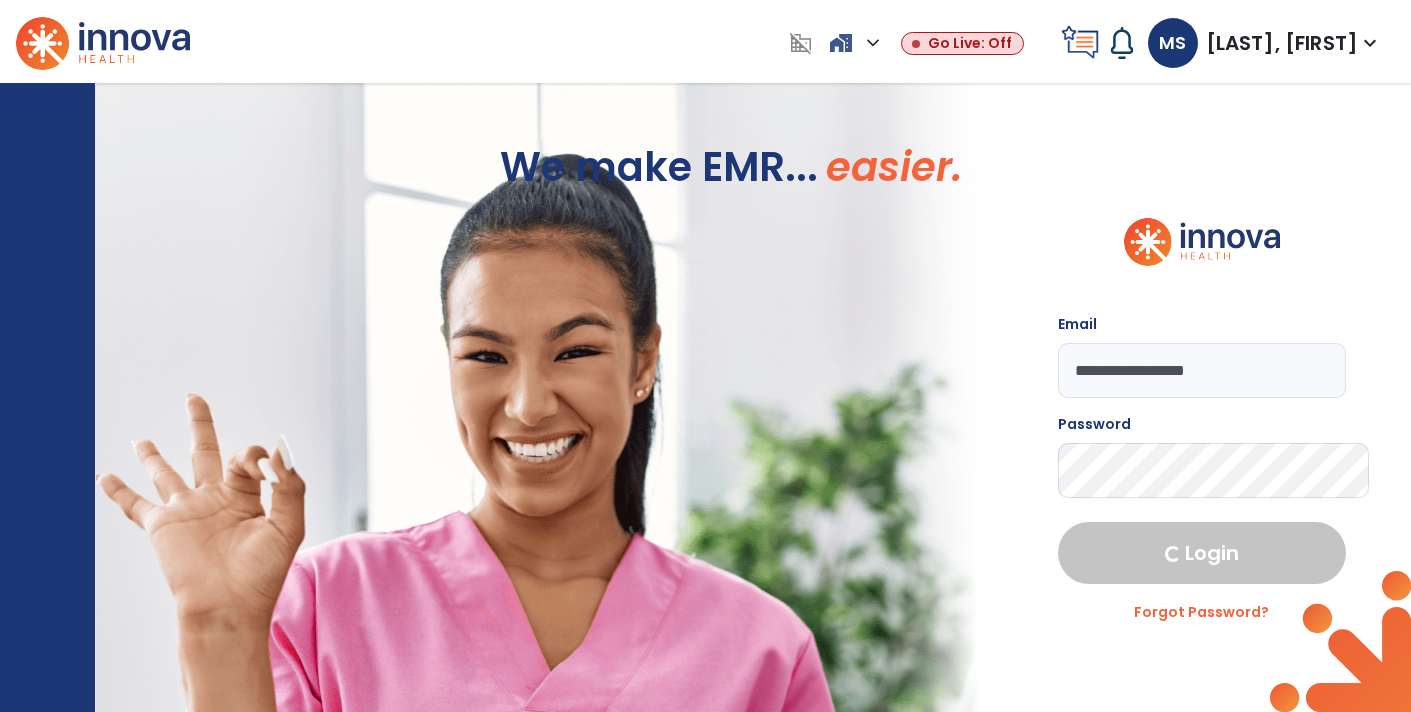 select on "****" 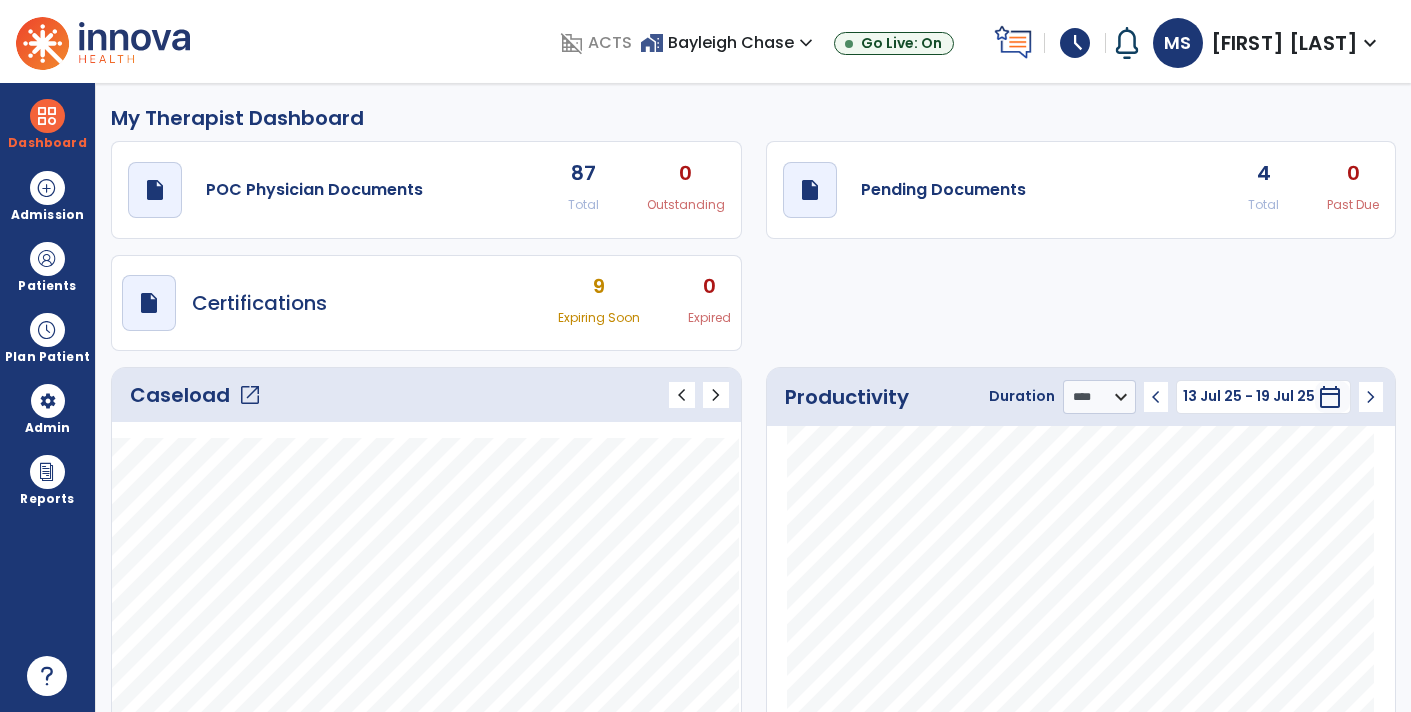 select on "****" 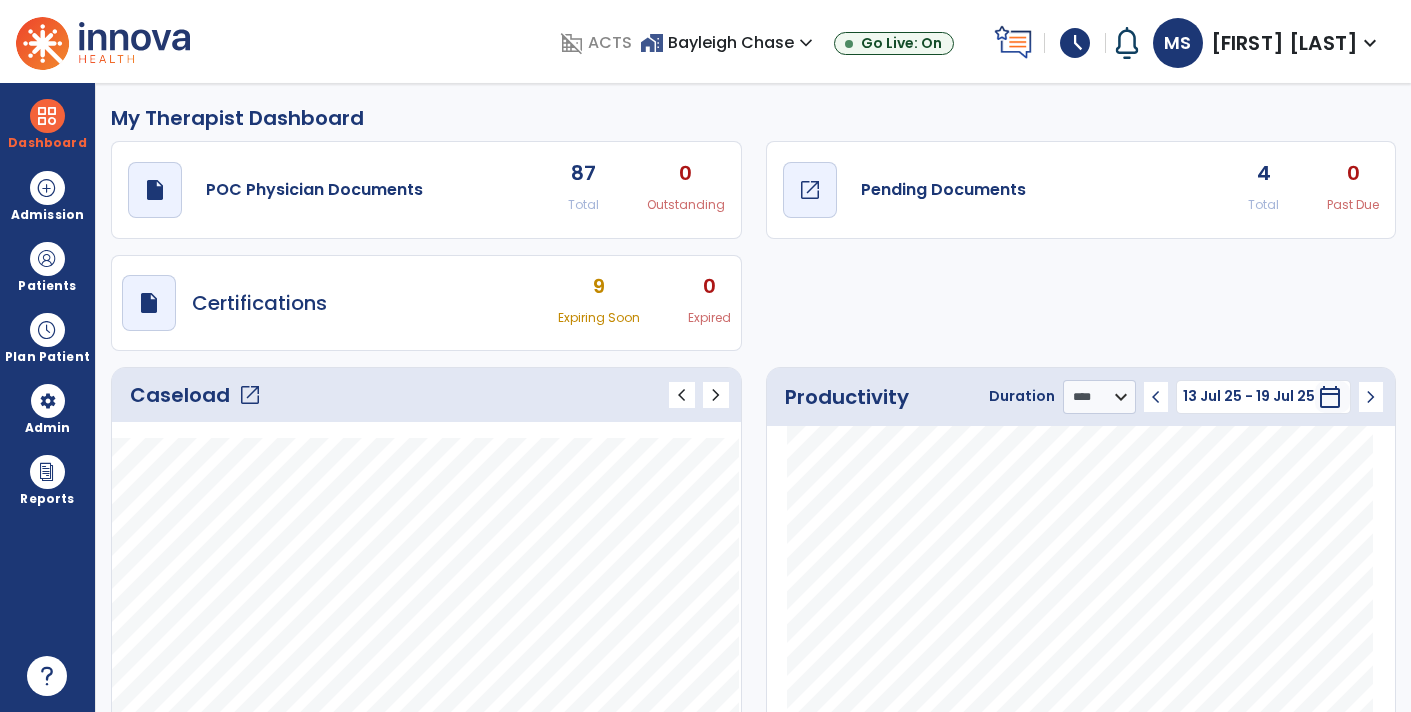 scroll, scrollTop: 0, scrollLeft: 0, axis: both 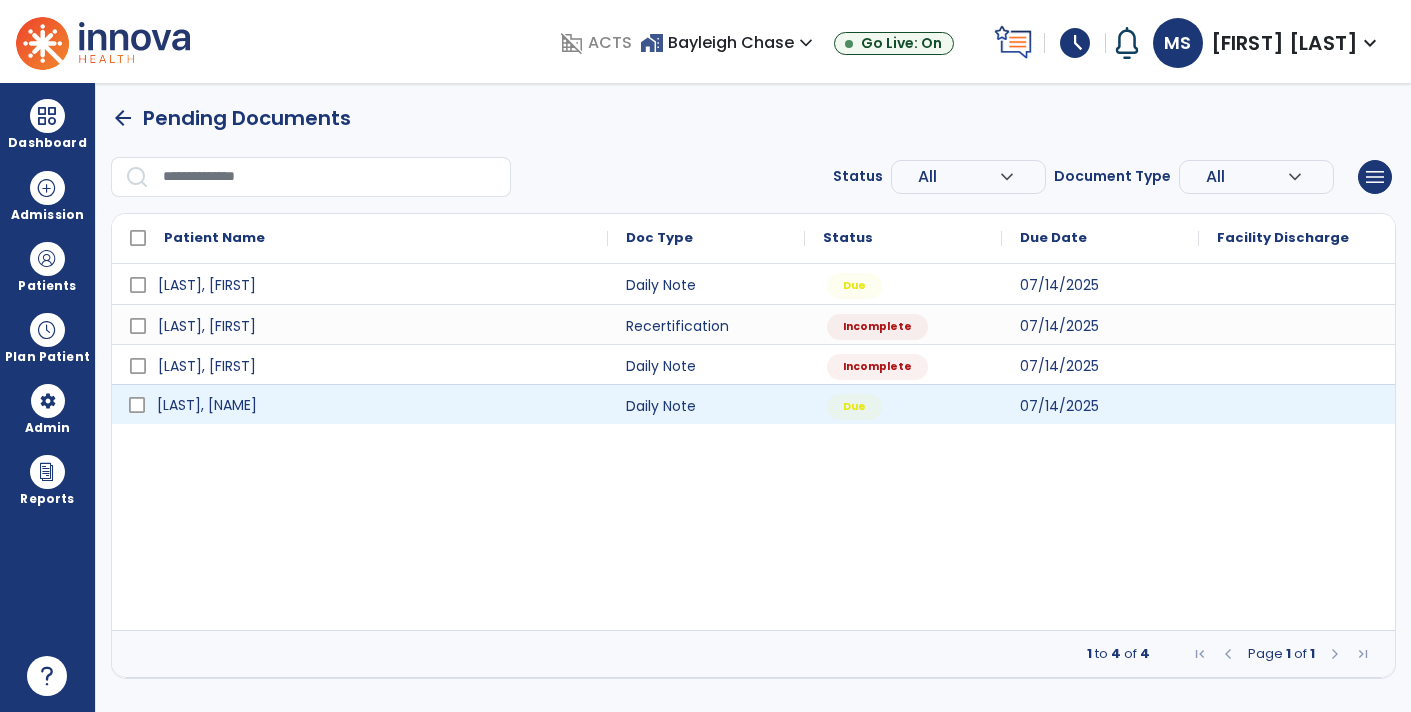 click on "[LAST], [FIRST]" at bounding box center (374, 405) 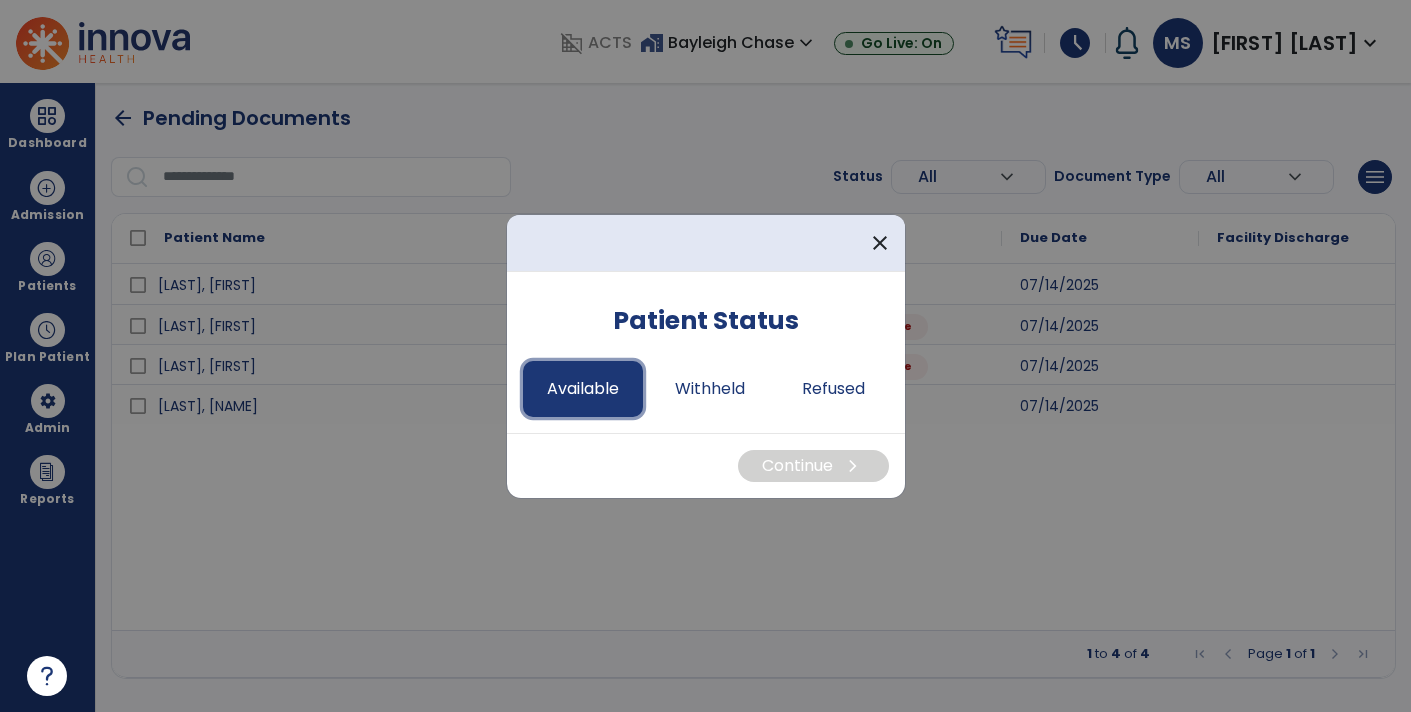 click on "Available" at bounding box center (583, 389) 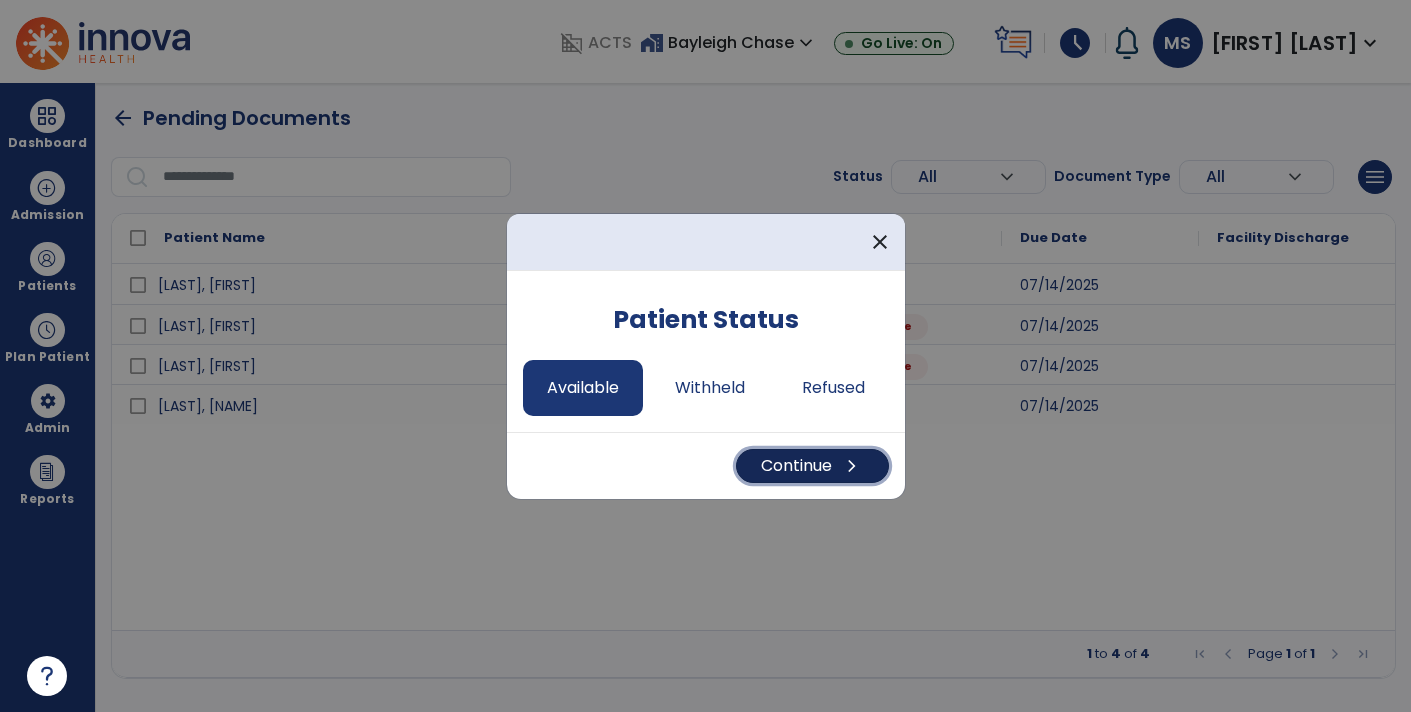 click on "Continue   chevron_right" at bounding box center [812, 466] 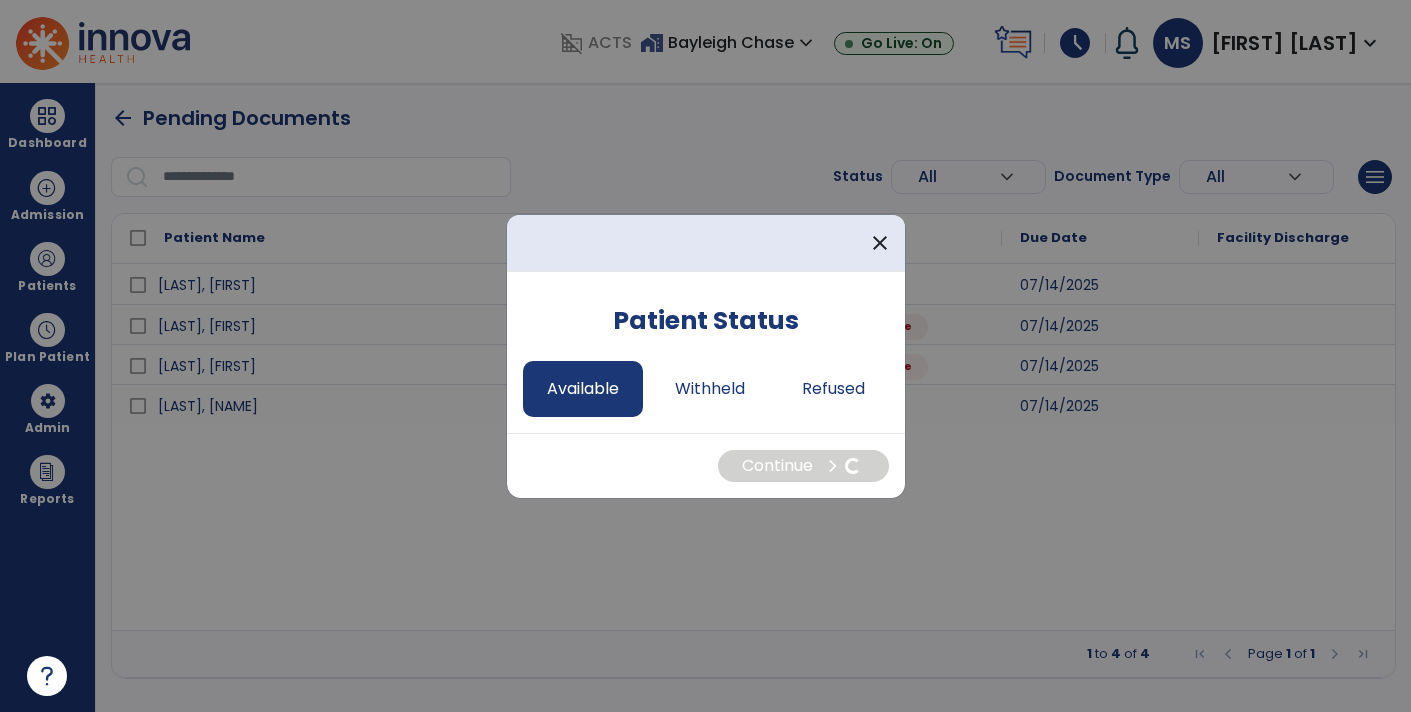 select on "*" 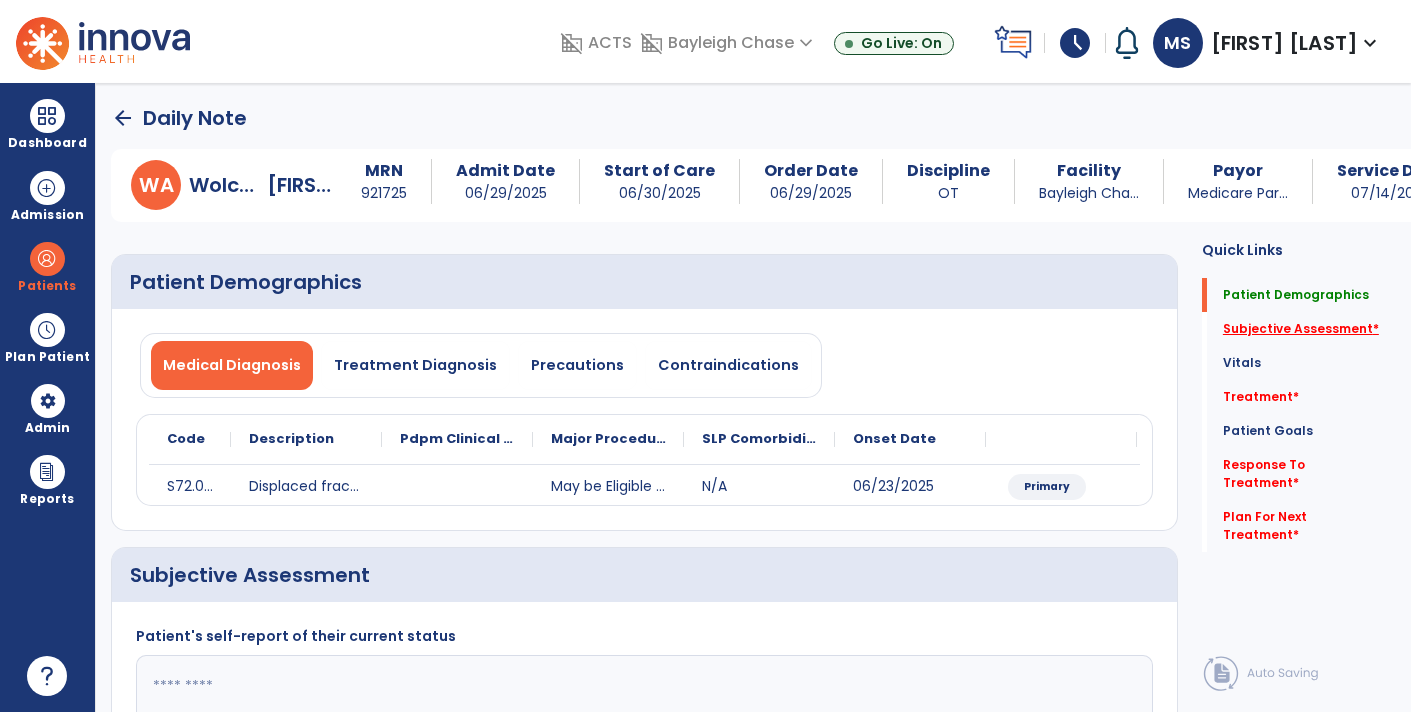 click on "Subjective Assessment   *" 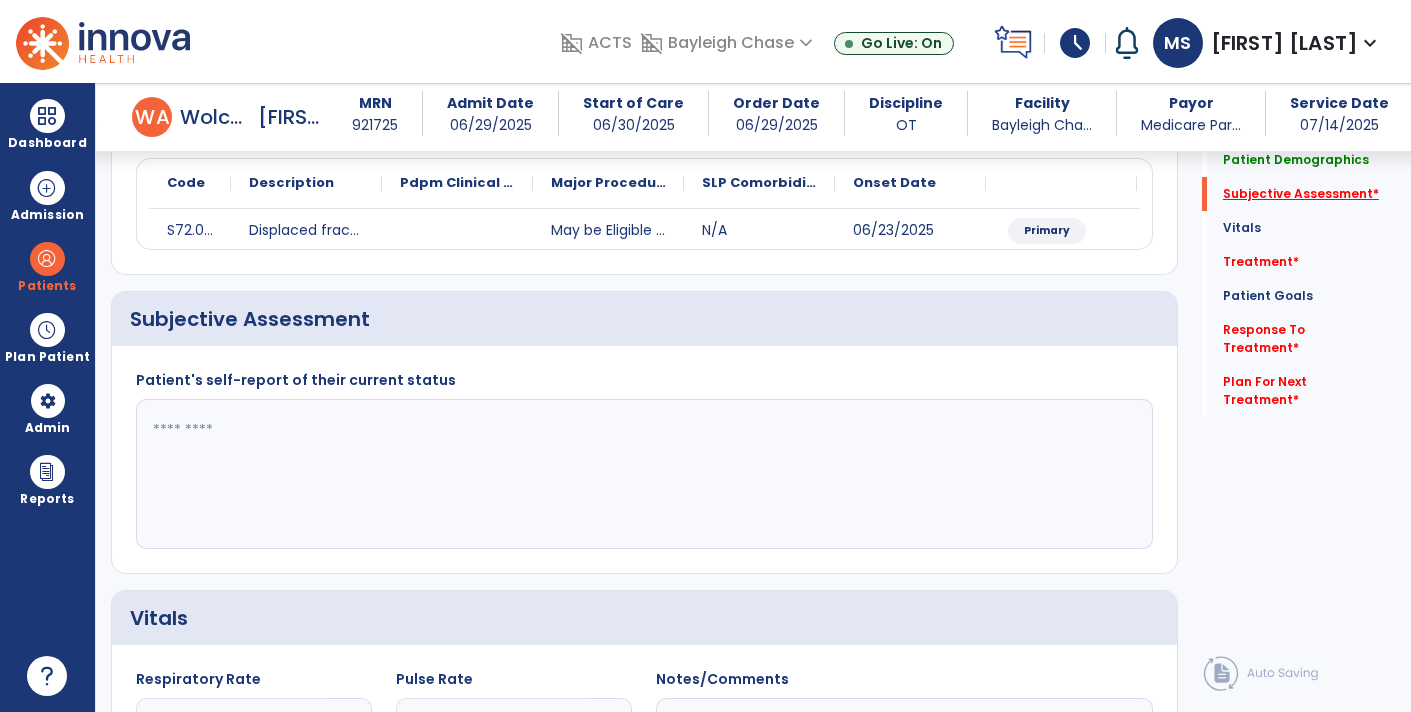 scroll, scrollTop: 288, scrollLeft: 0, axis: vertical 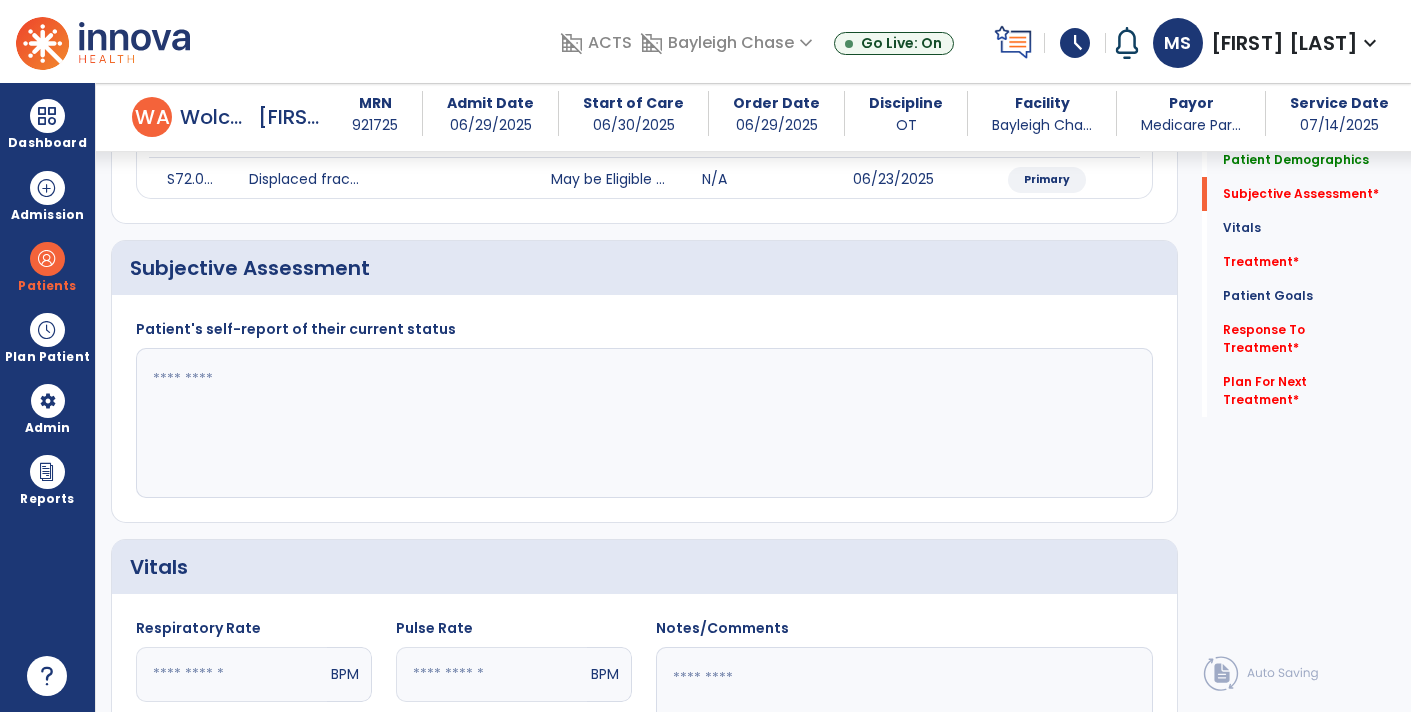 click 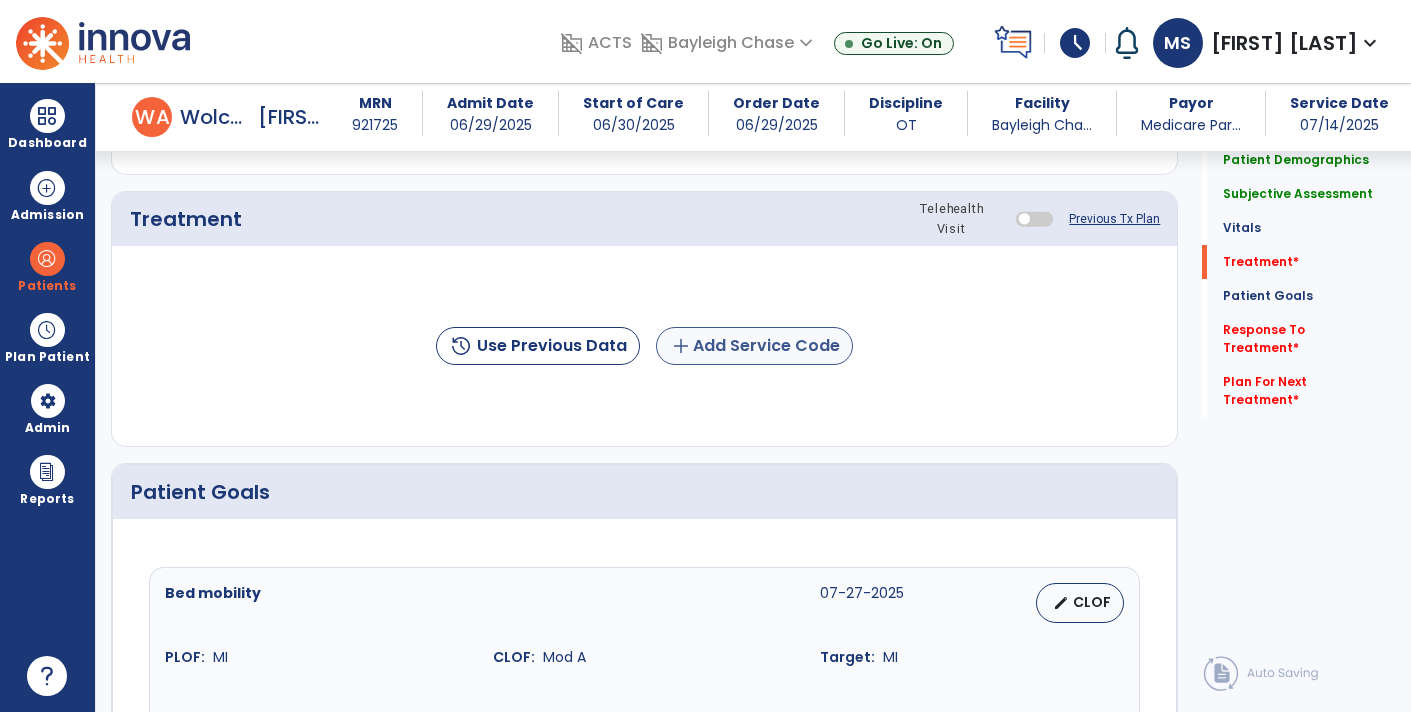 type on "**********" 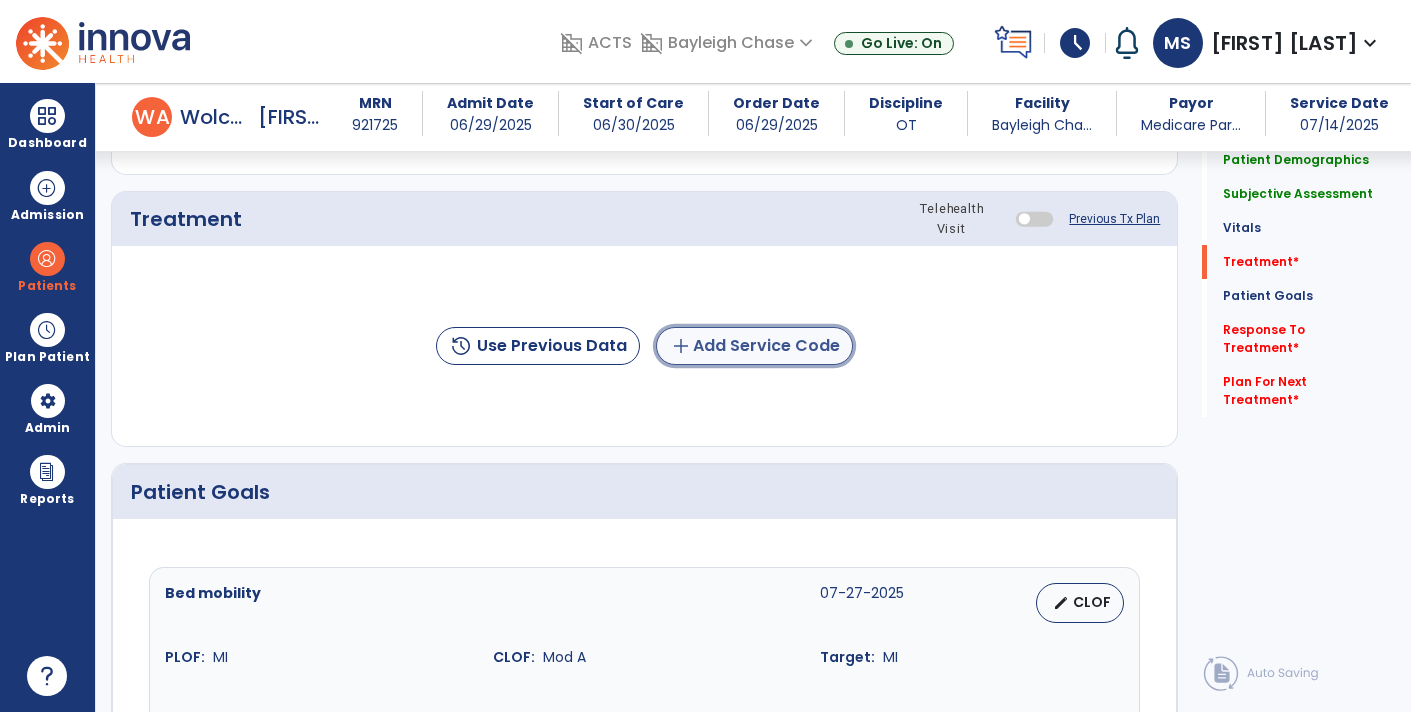 click on "add  Add Service Code" 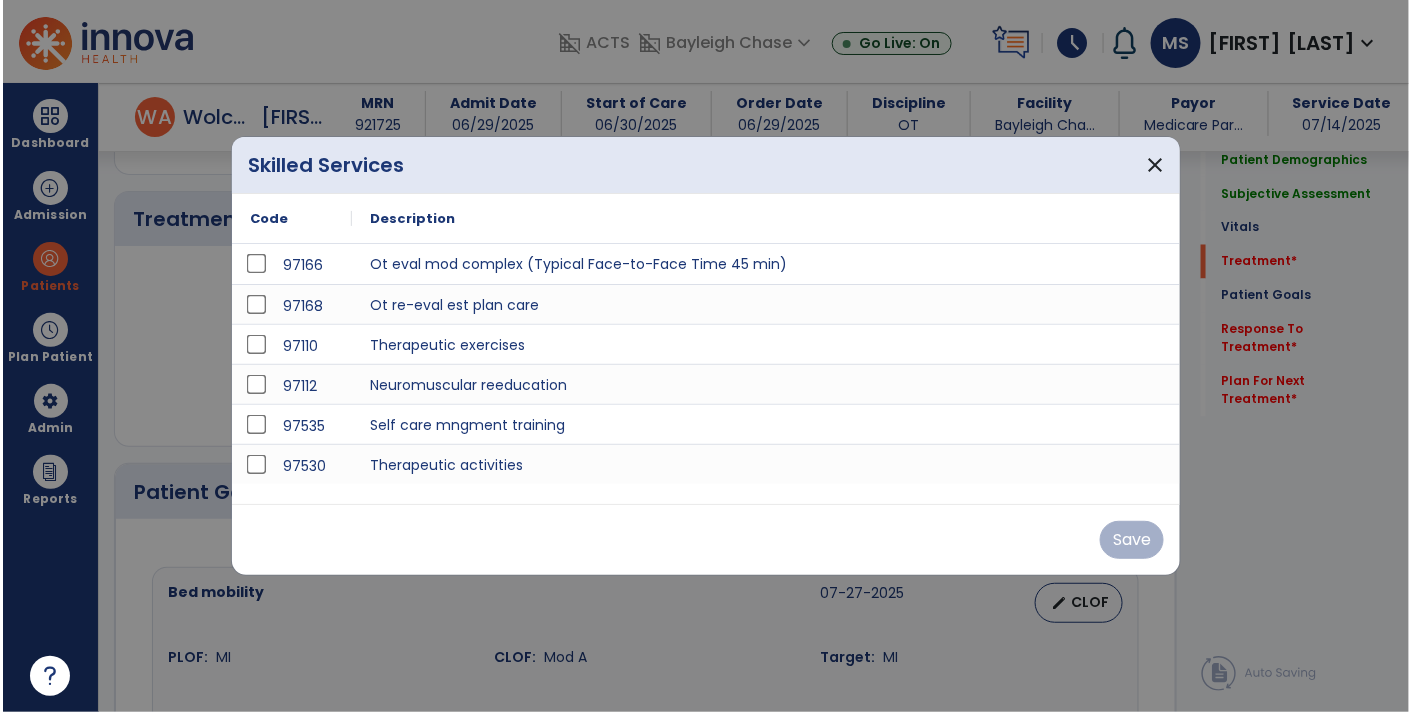 scroll, scrollTop: 1058, scrollLeft: 0, axis: vertical 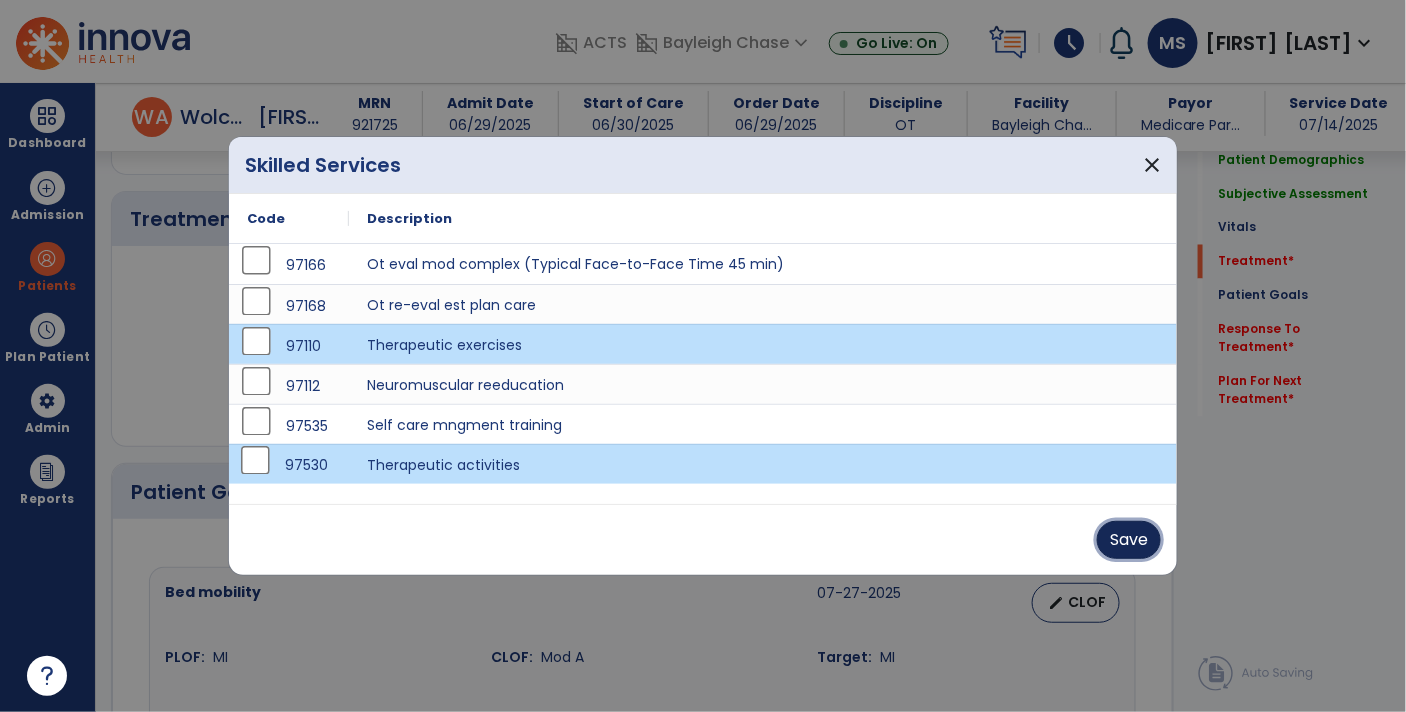 click on "Save" at bounding box center [1129, 540] 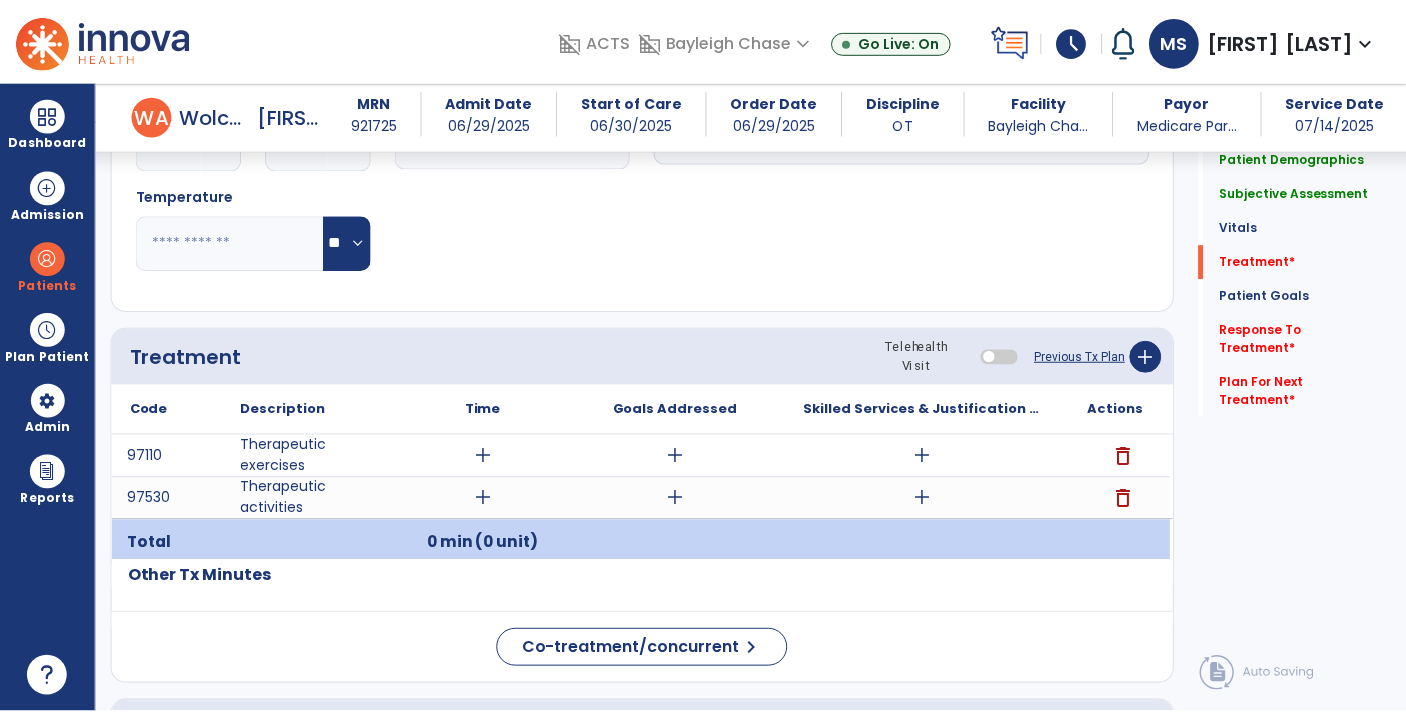 scroll, scrollTop: 923, scrollLeft: 0, axis: vertical 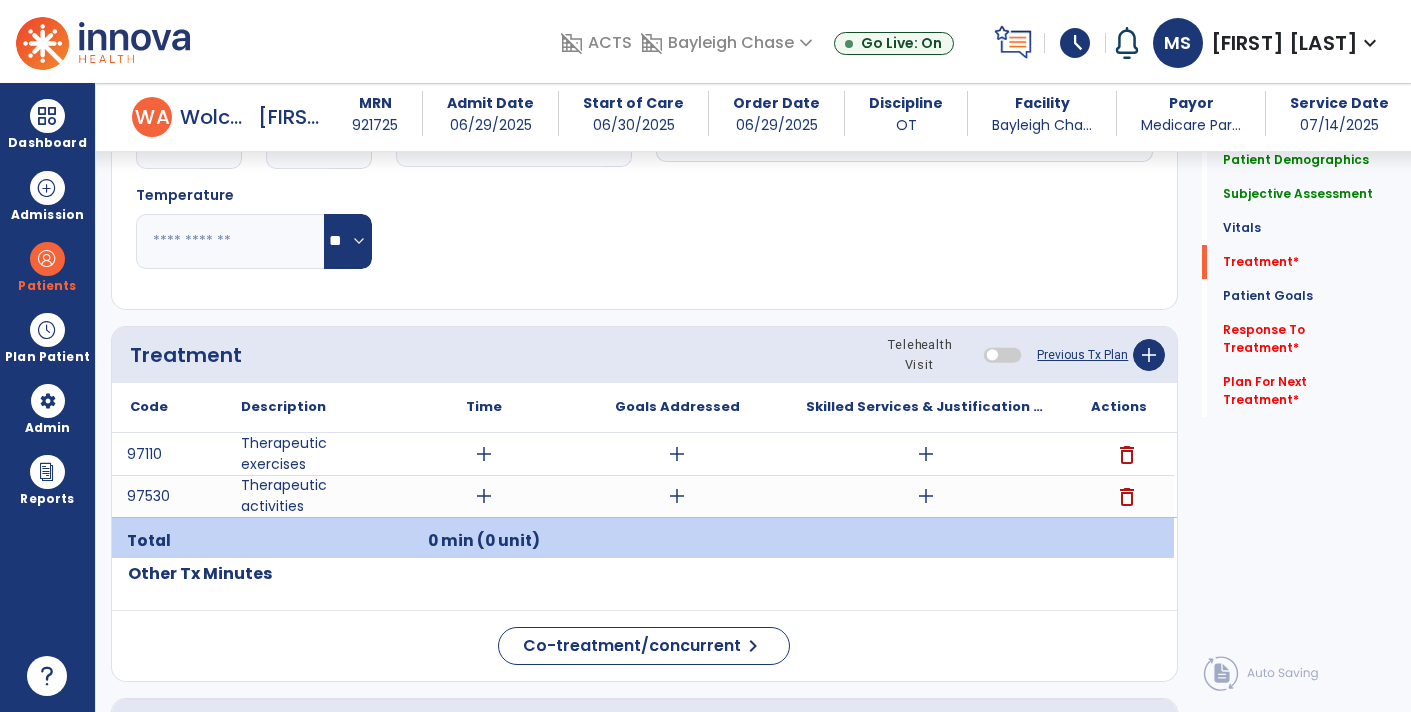 click on "add" at bounding box center (484, 454) 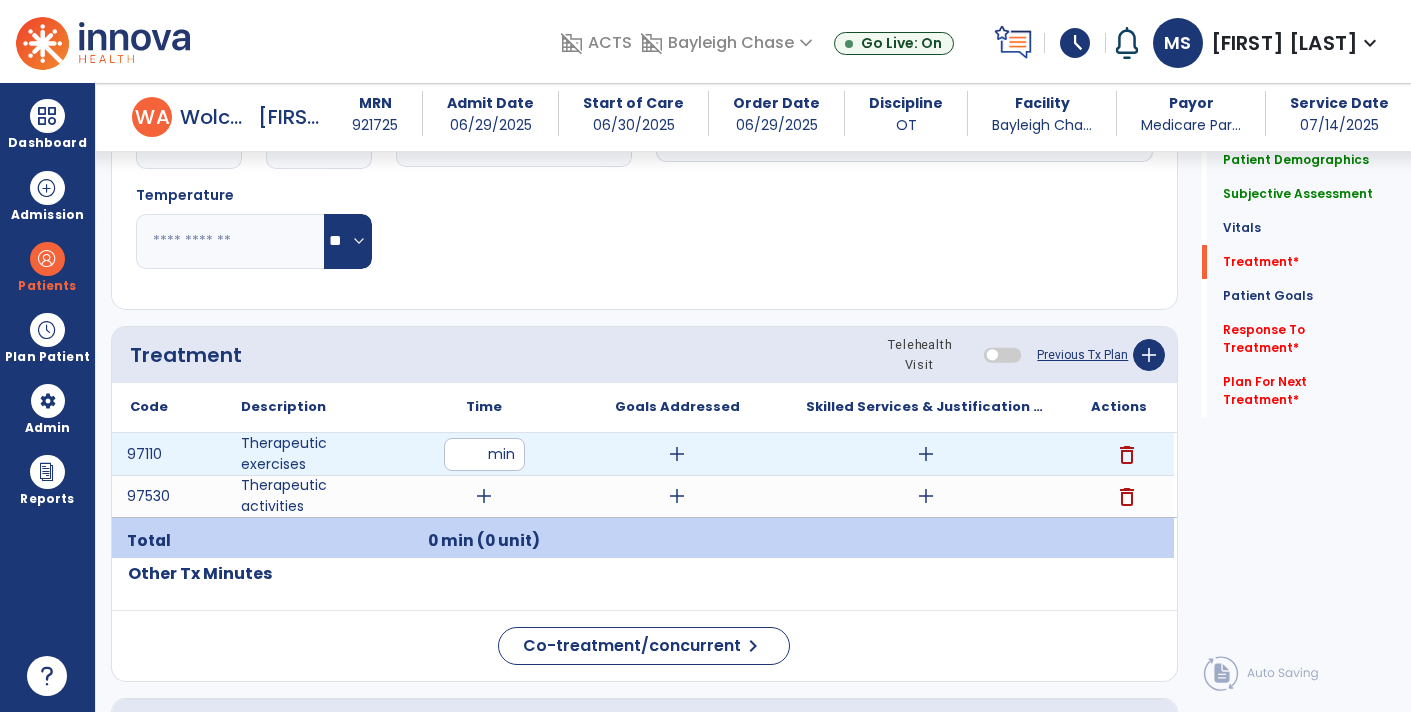 type on "**" 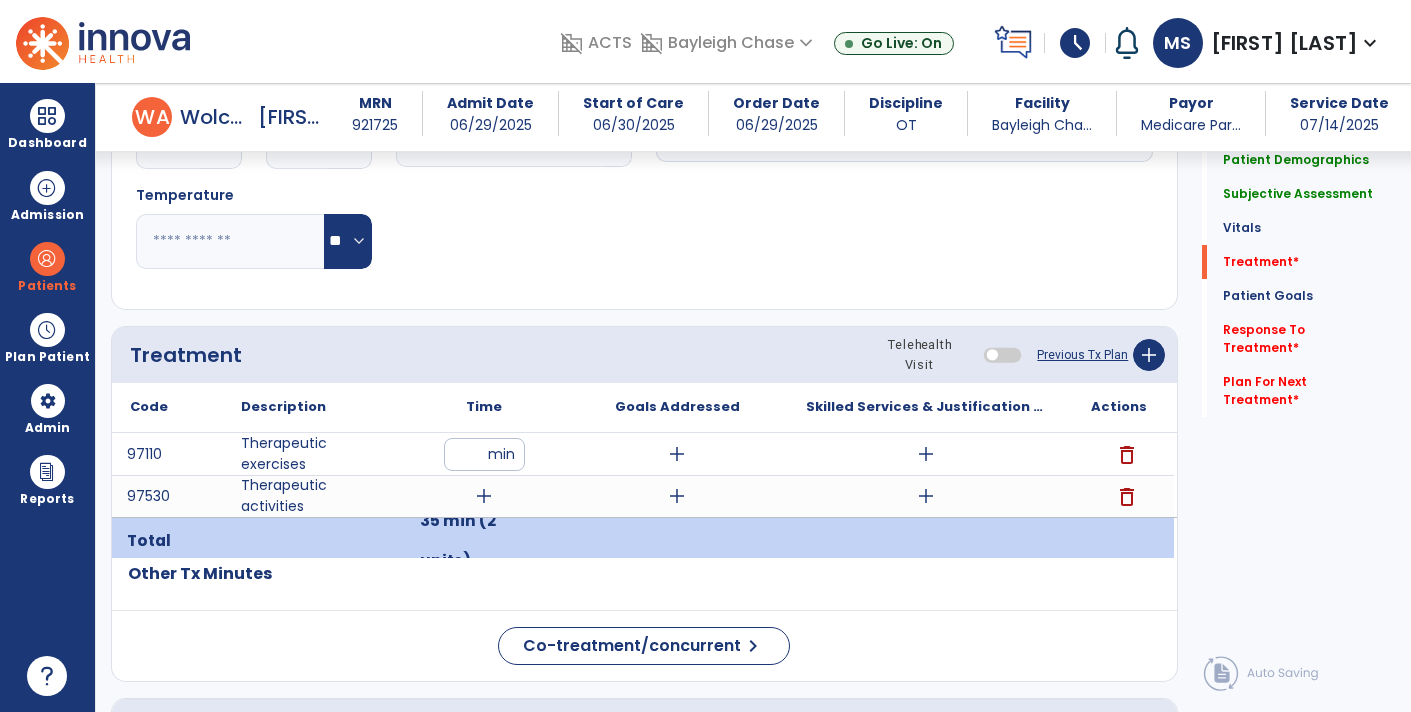 click on "add" at bounding box center [484, 496] 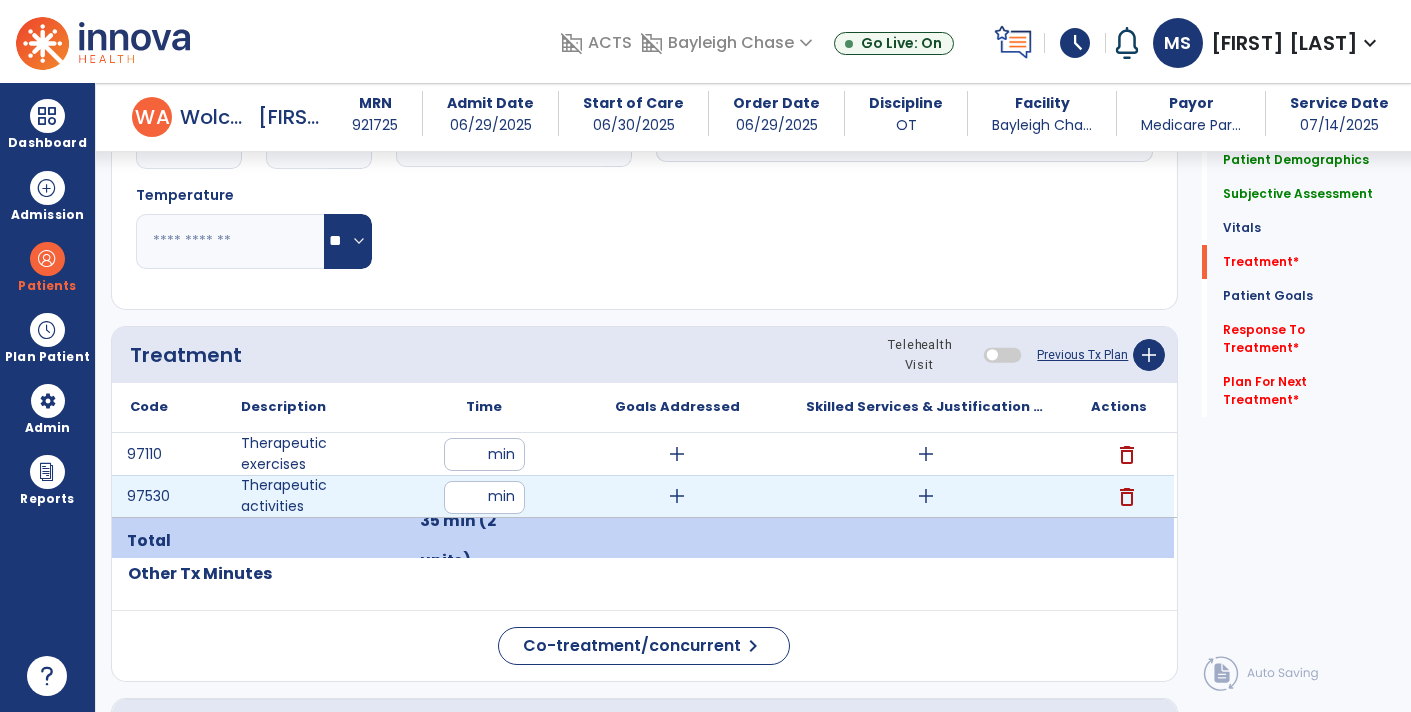 type on "*" 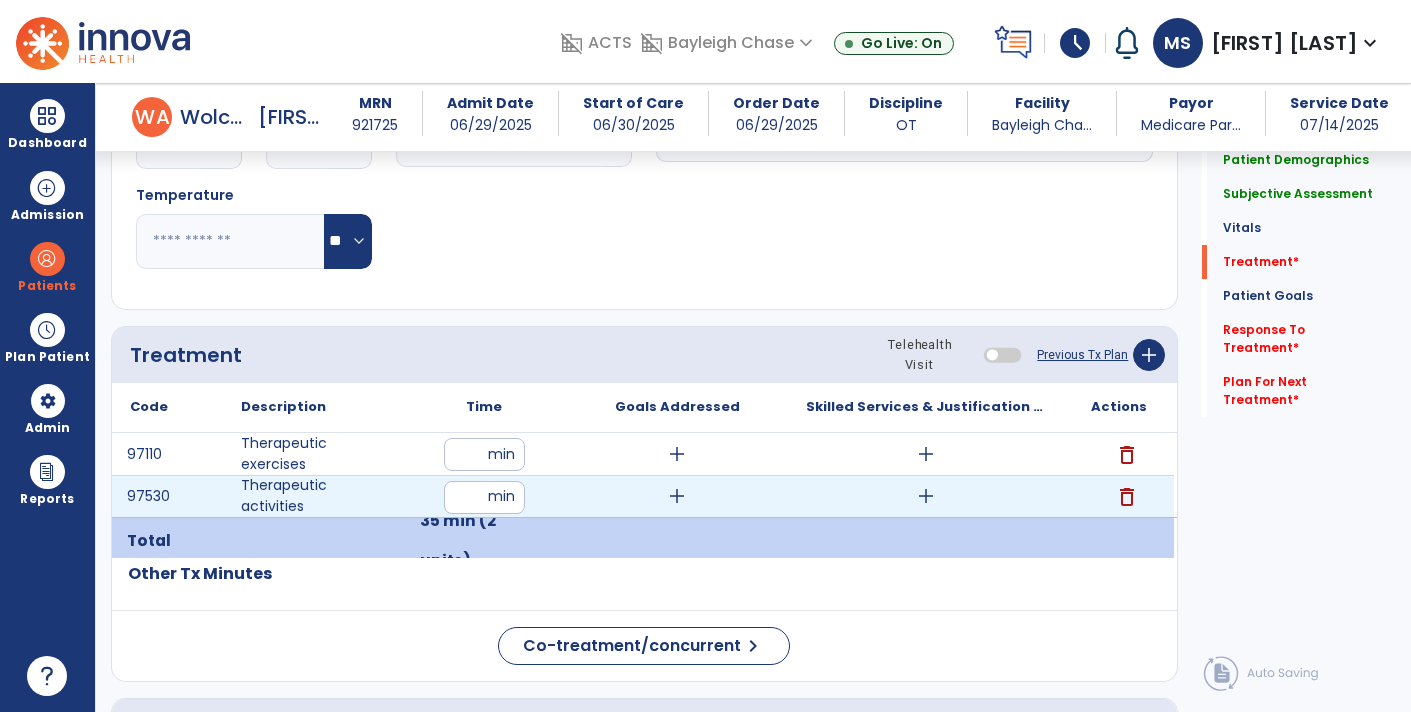 type on "**" 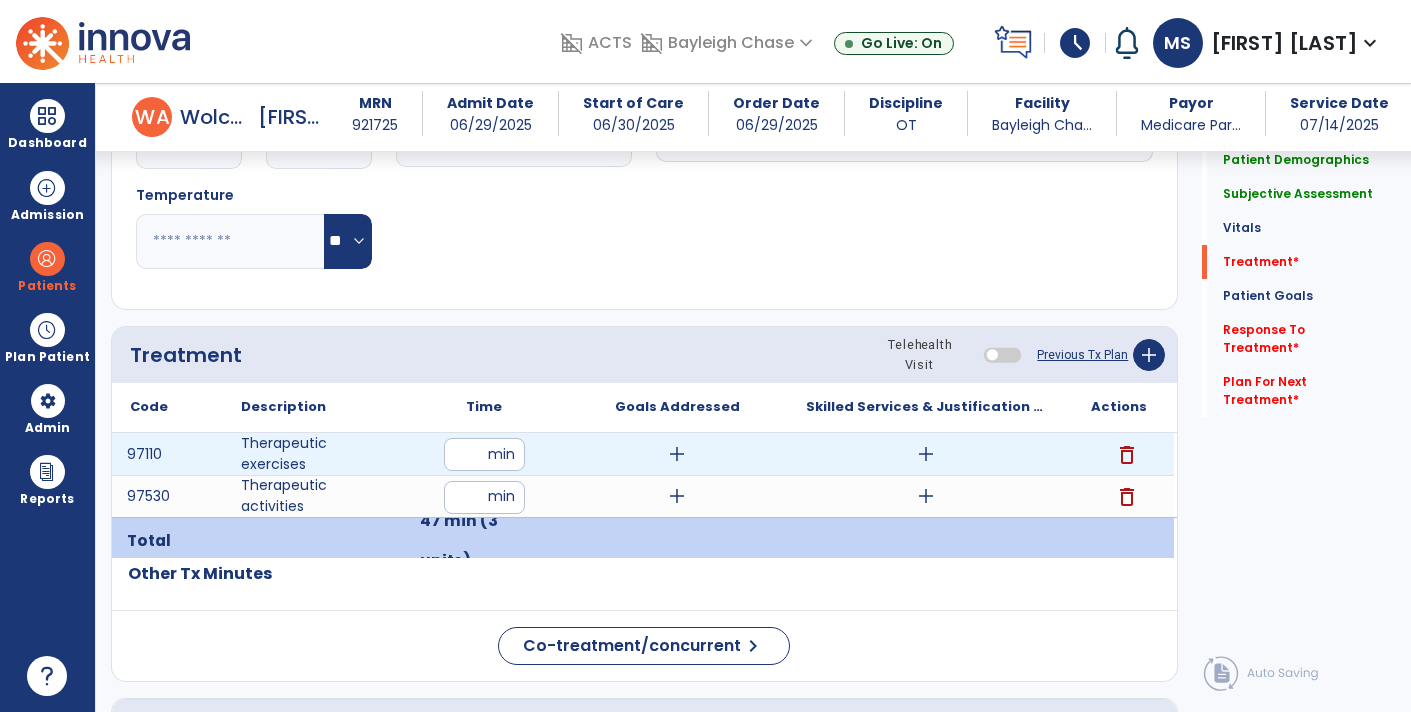 click on "add" at bounding box center [677, 454] 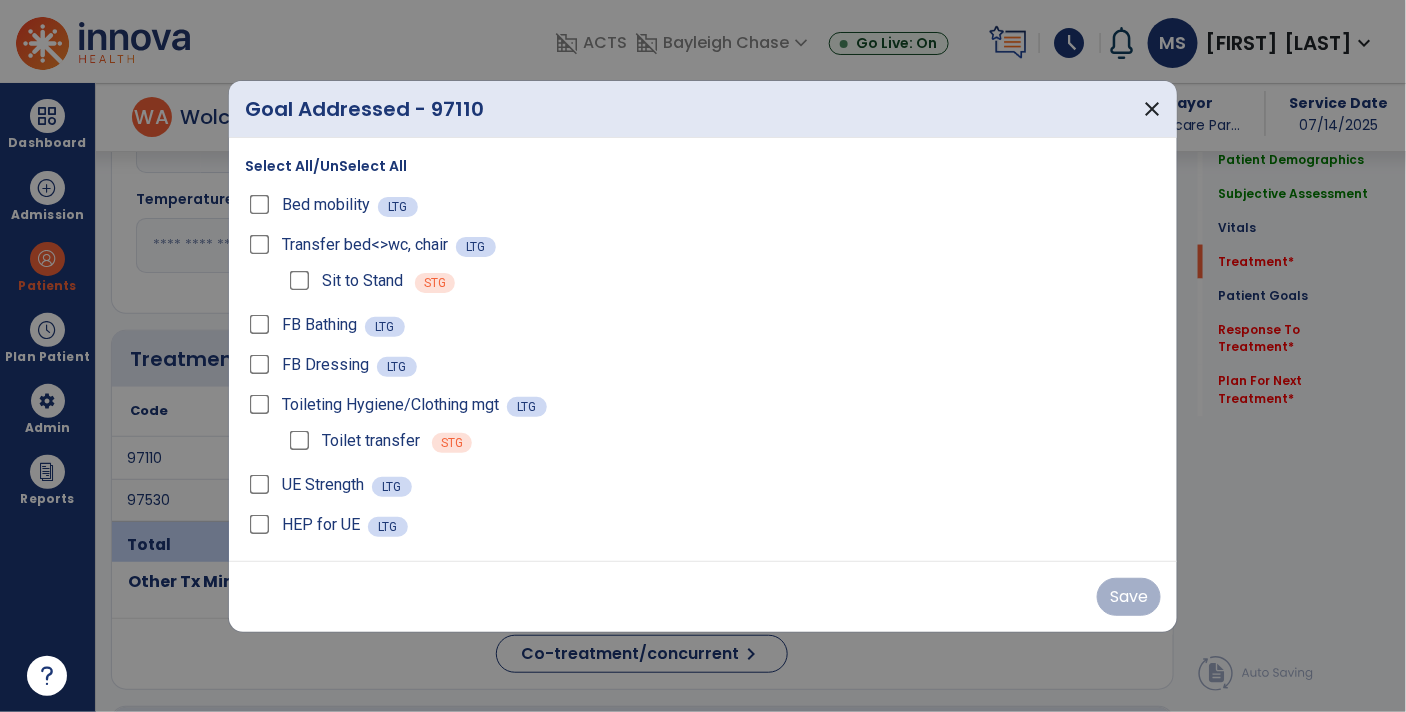 scroll, scrollTop: 923, scrollLeft: 0, axis: vertical 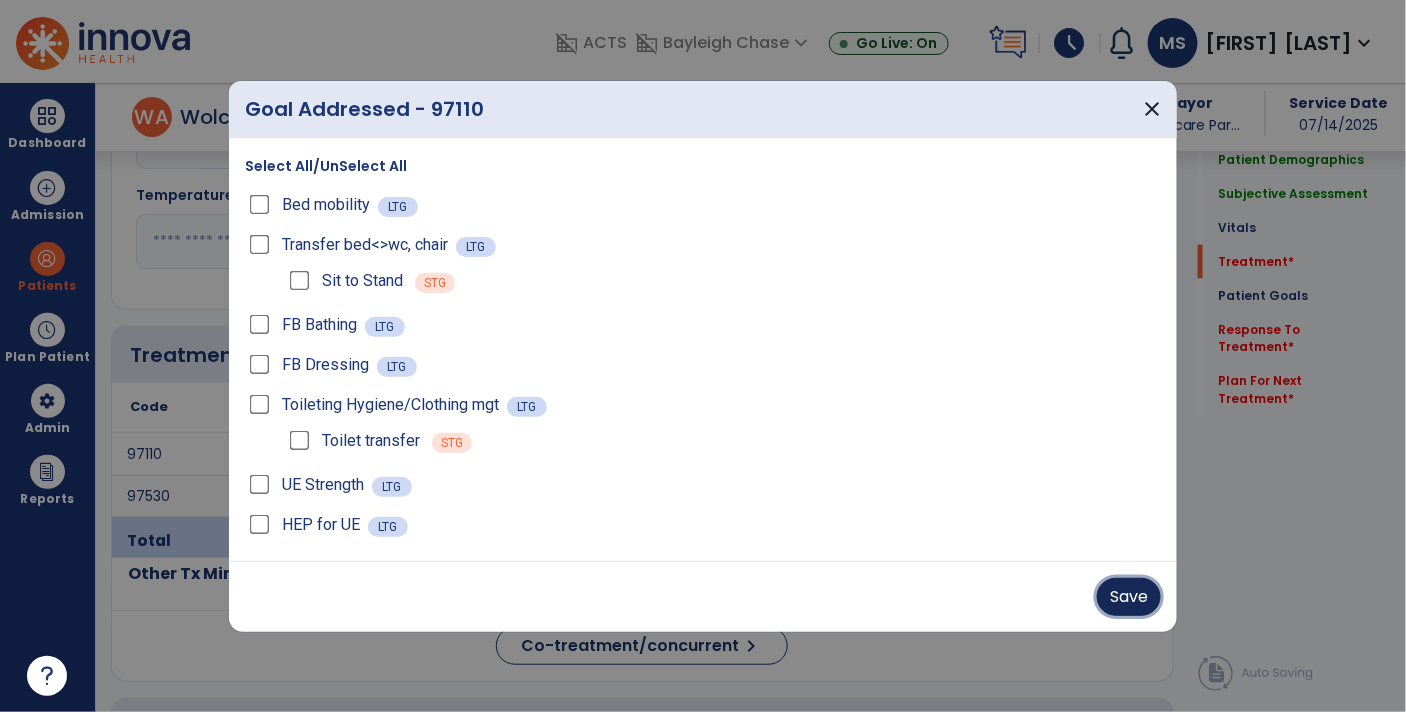 click on "Save" at bounding box center (1129, 597) 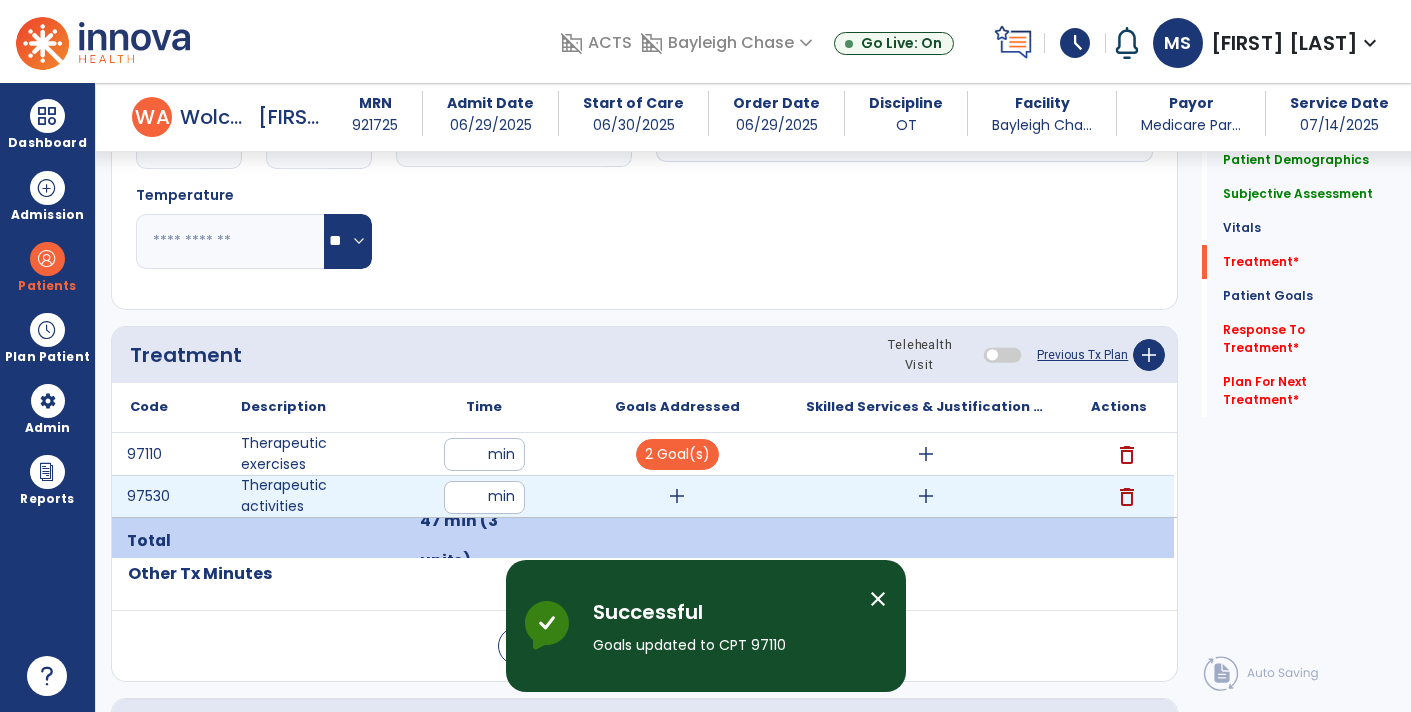 click on "add" at bounding box center [677, 496] 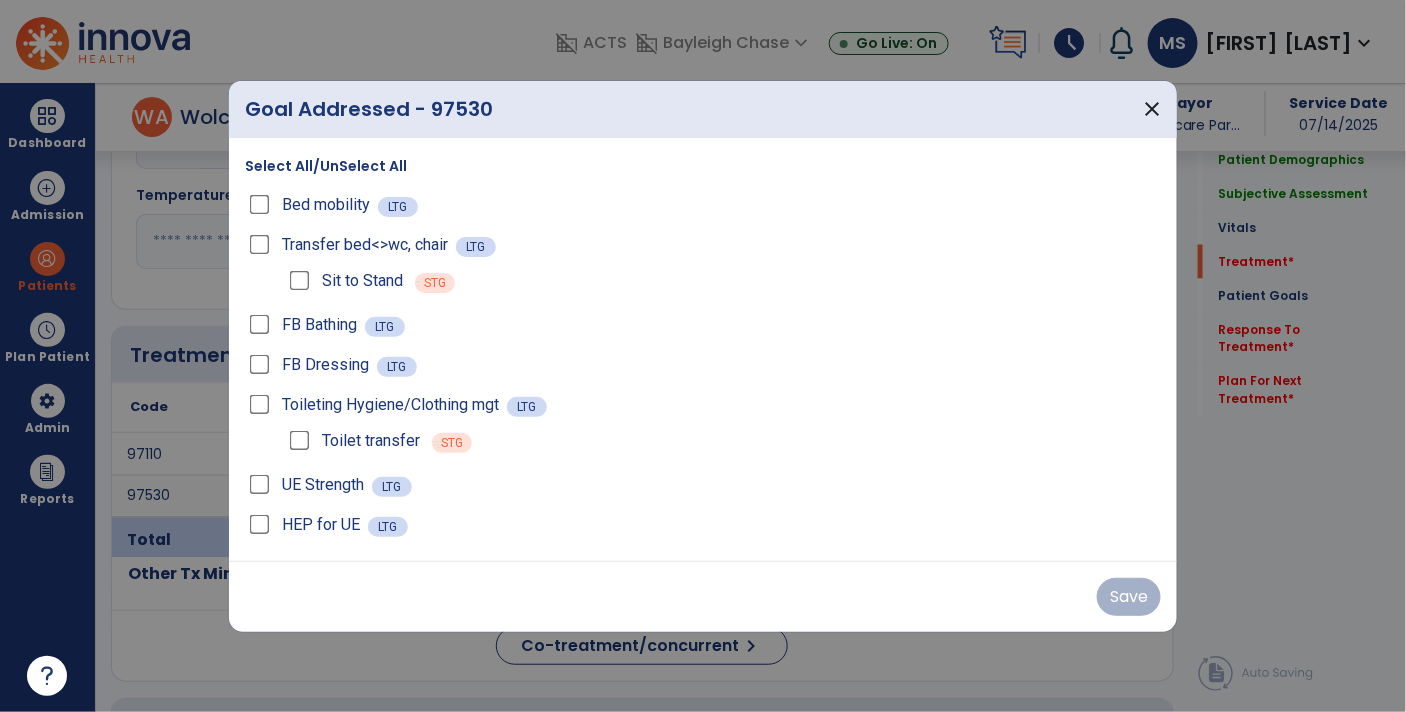scroll, scrollTop: 923, scrollLeft: 0, axis: vertical 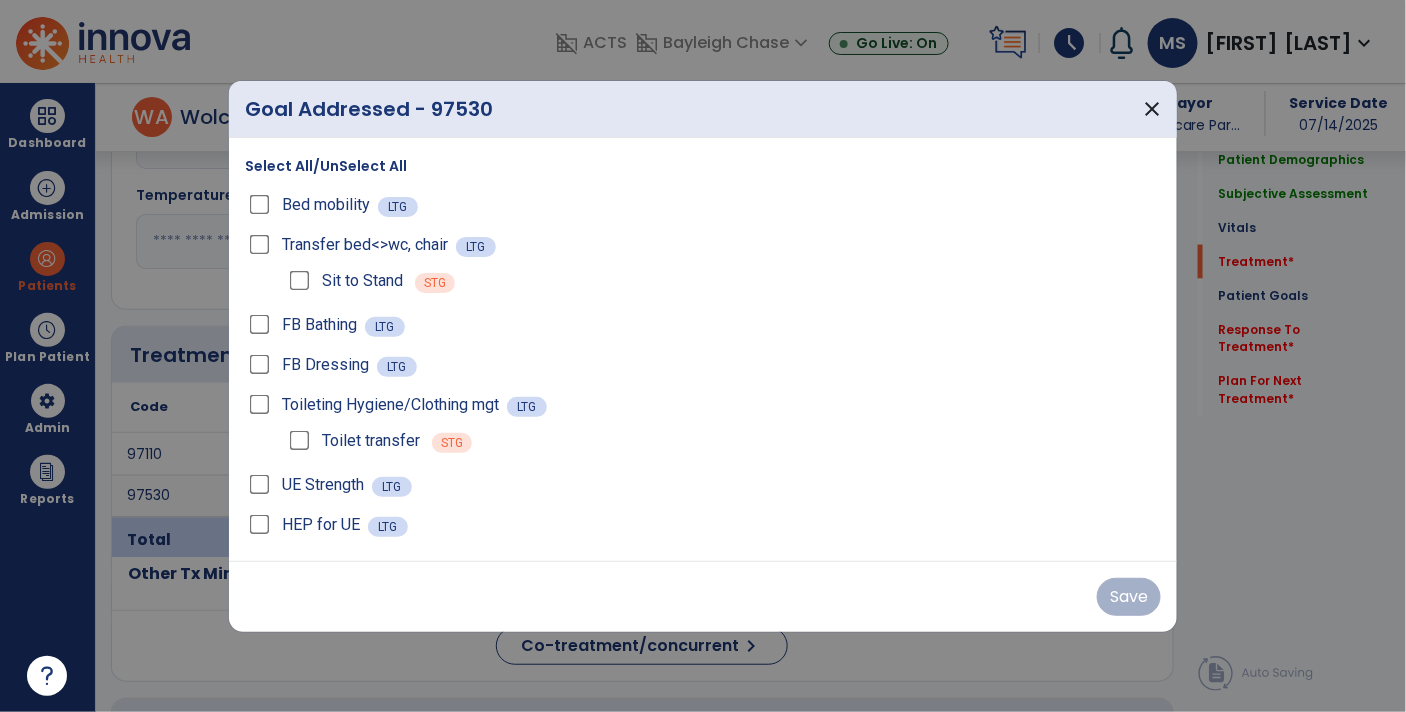 click on "Transfer bed<>wc, chair" at bounding box center [365, 245] 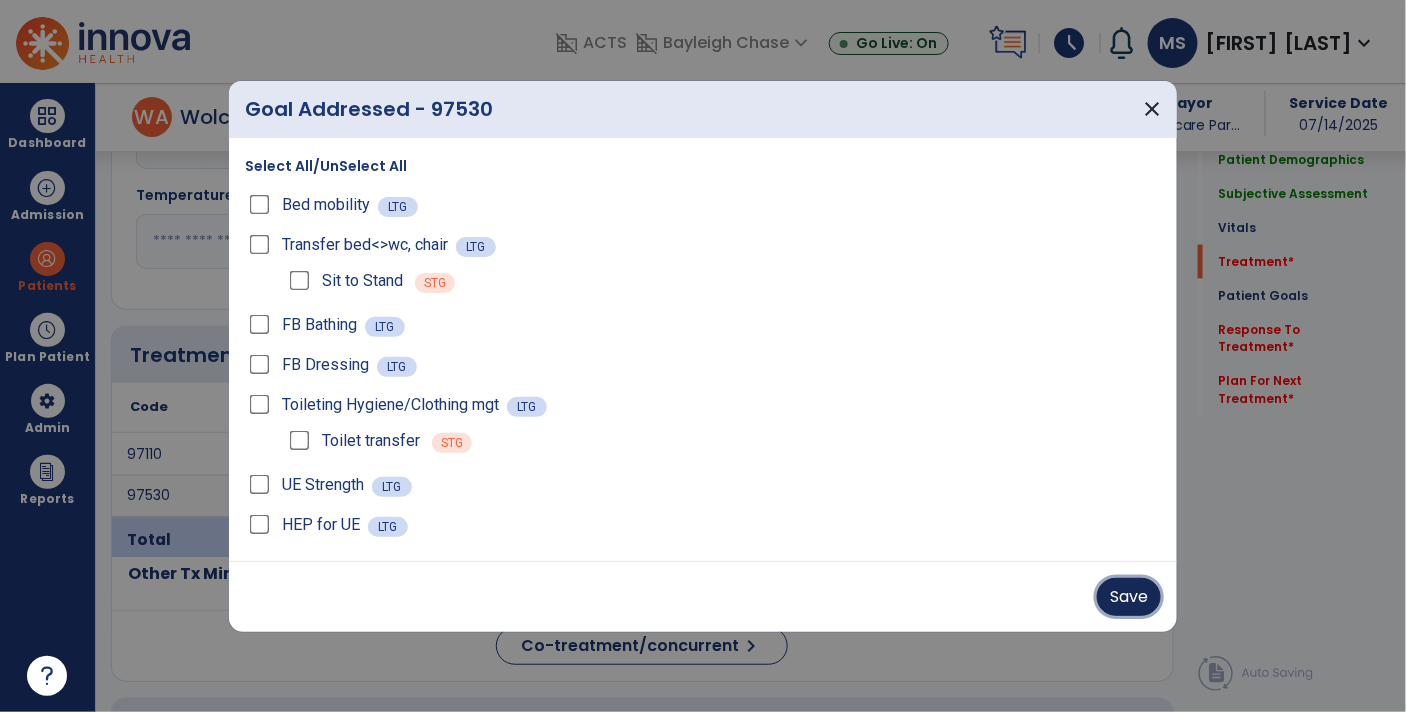 click on "Save" at bounding box center [1129, 597] 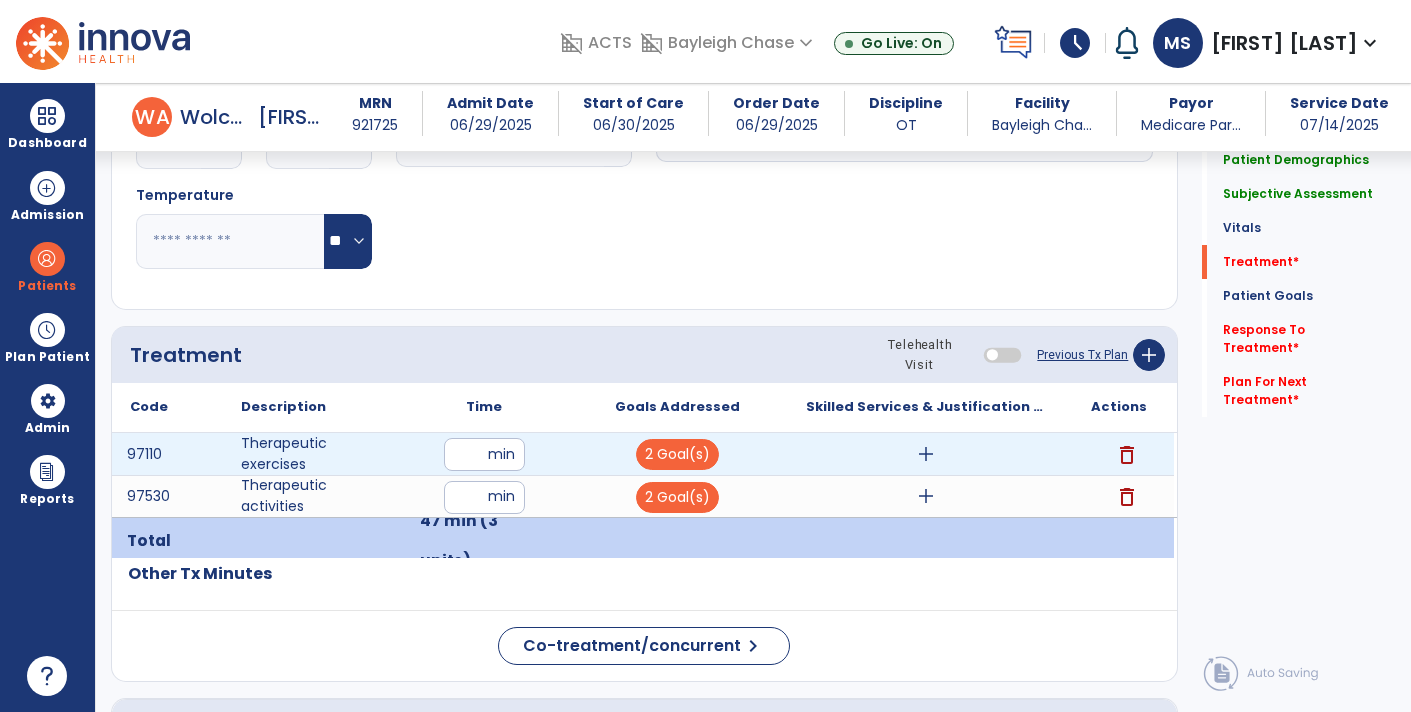 click on "add" at bounding box center [926, 454] 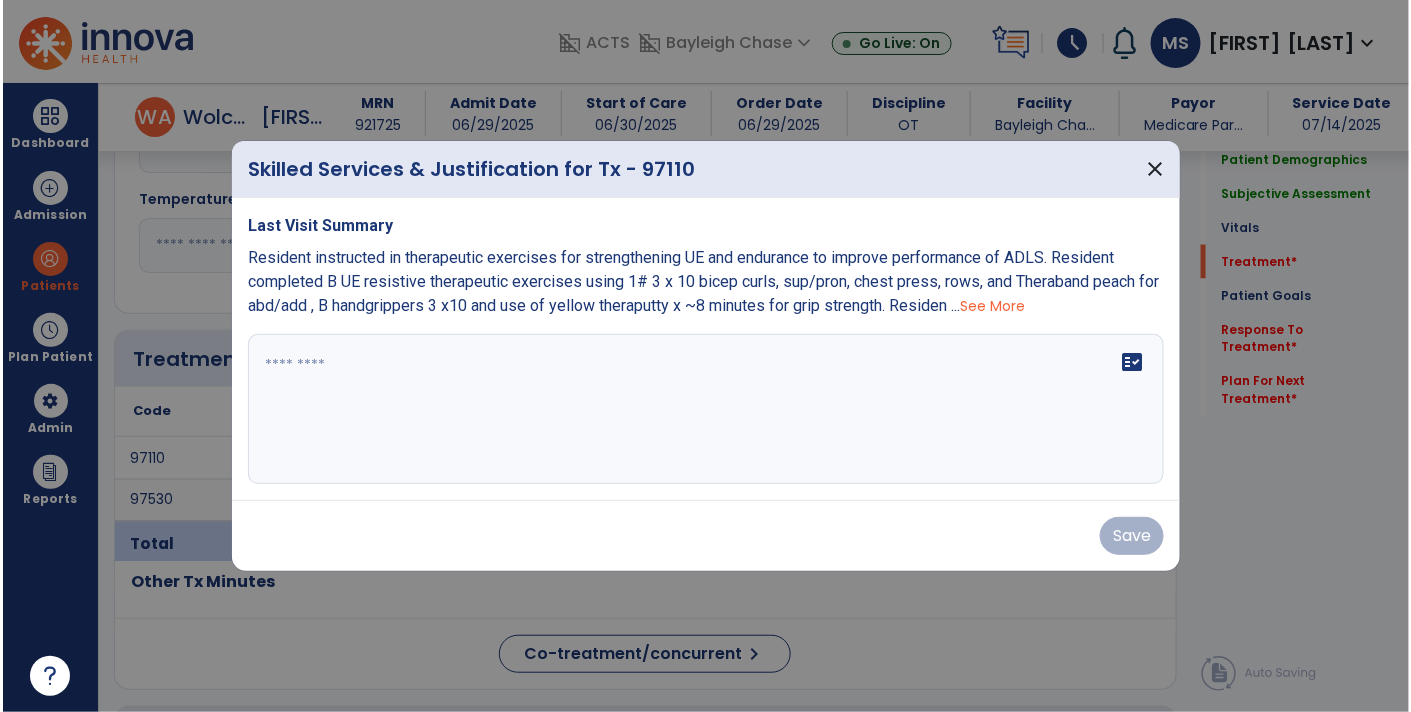 scroll, scrollTop: 923, scrollLeft: 0, axis: vertical 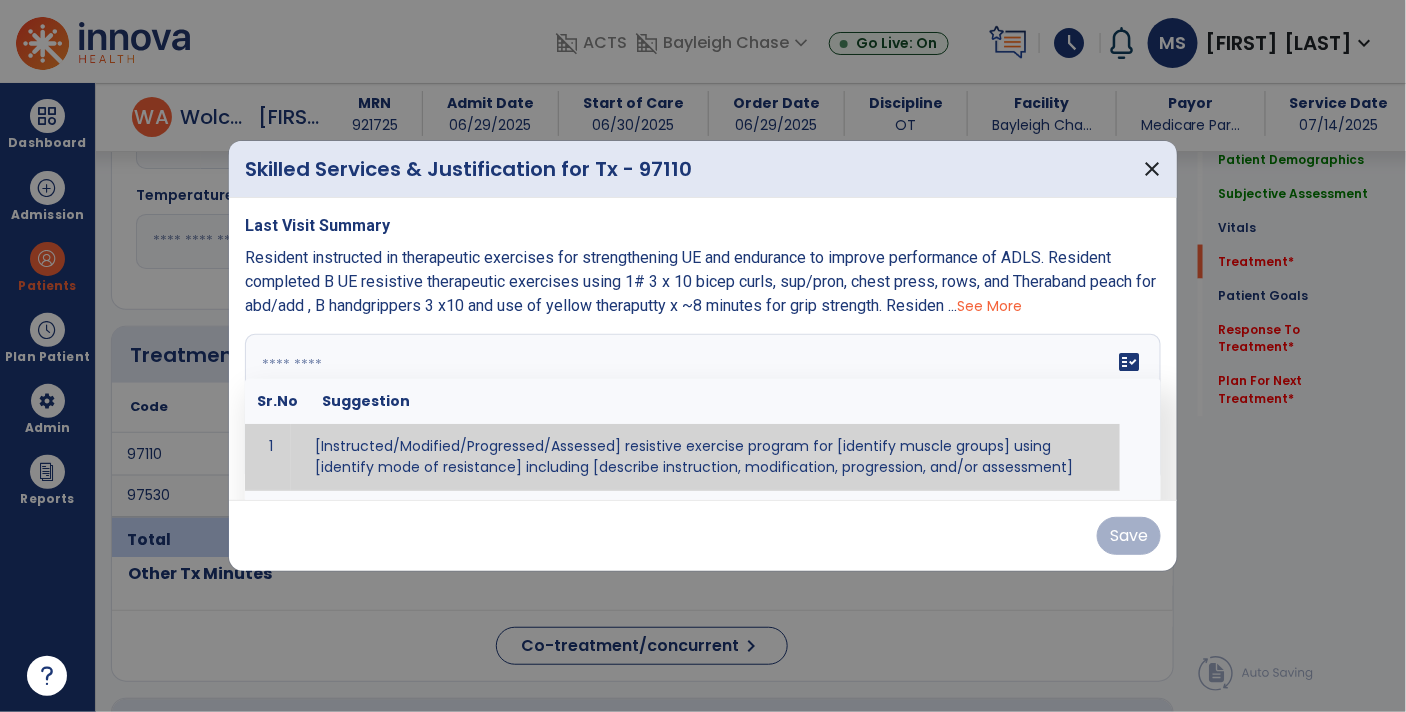 click at bounding box center (701, 409) 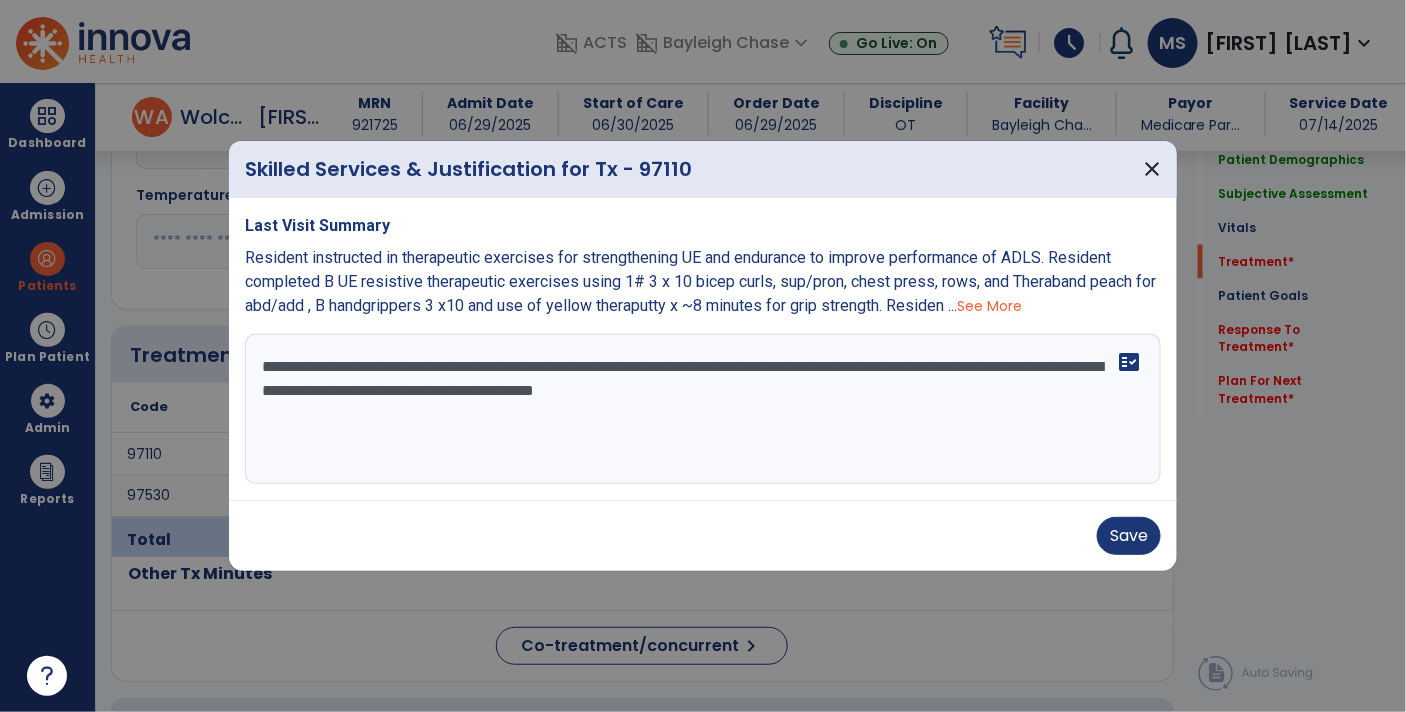 click on "**********" at bounding box center (703, 349) 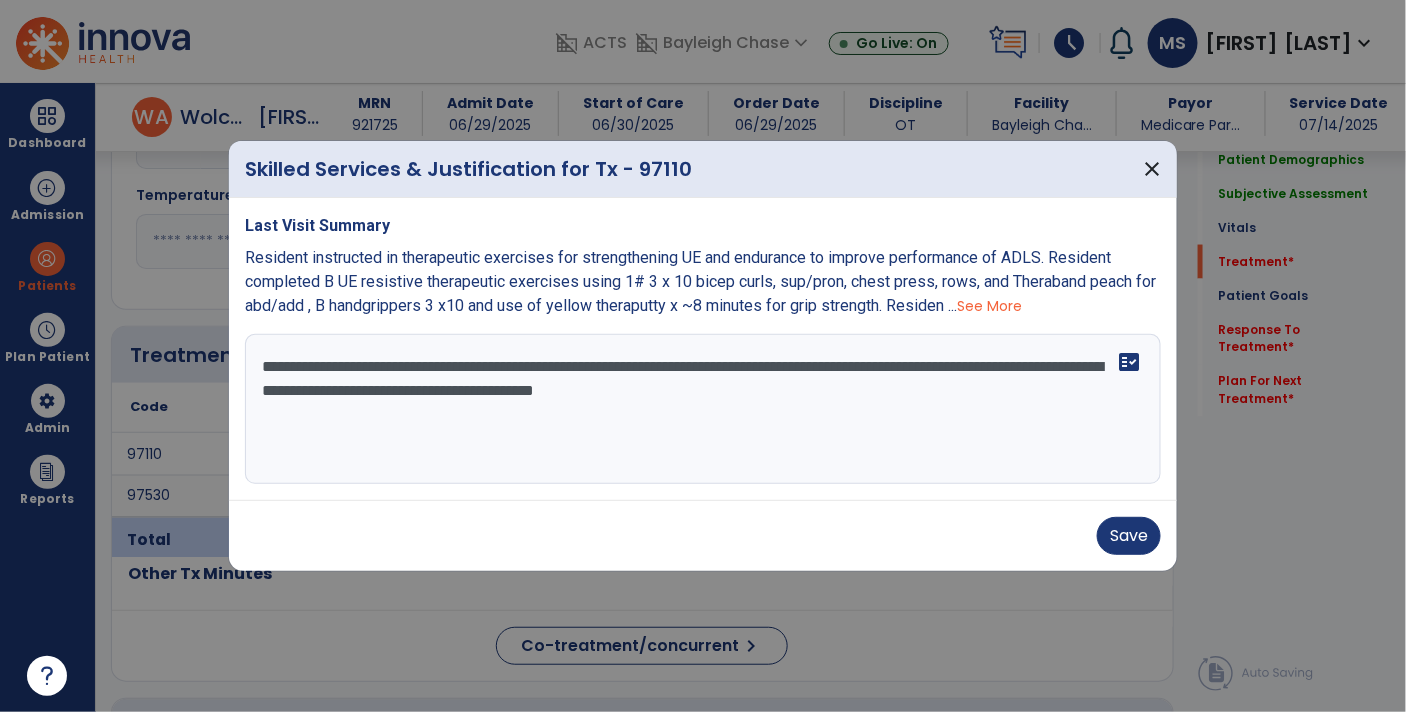 click on "**********" at bounding box center (703, 409) 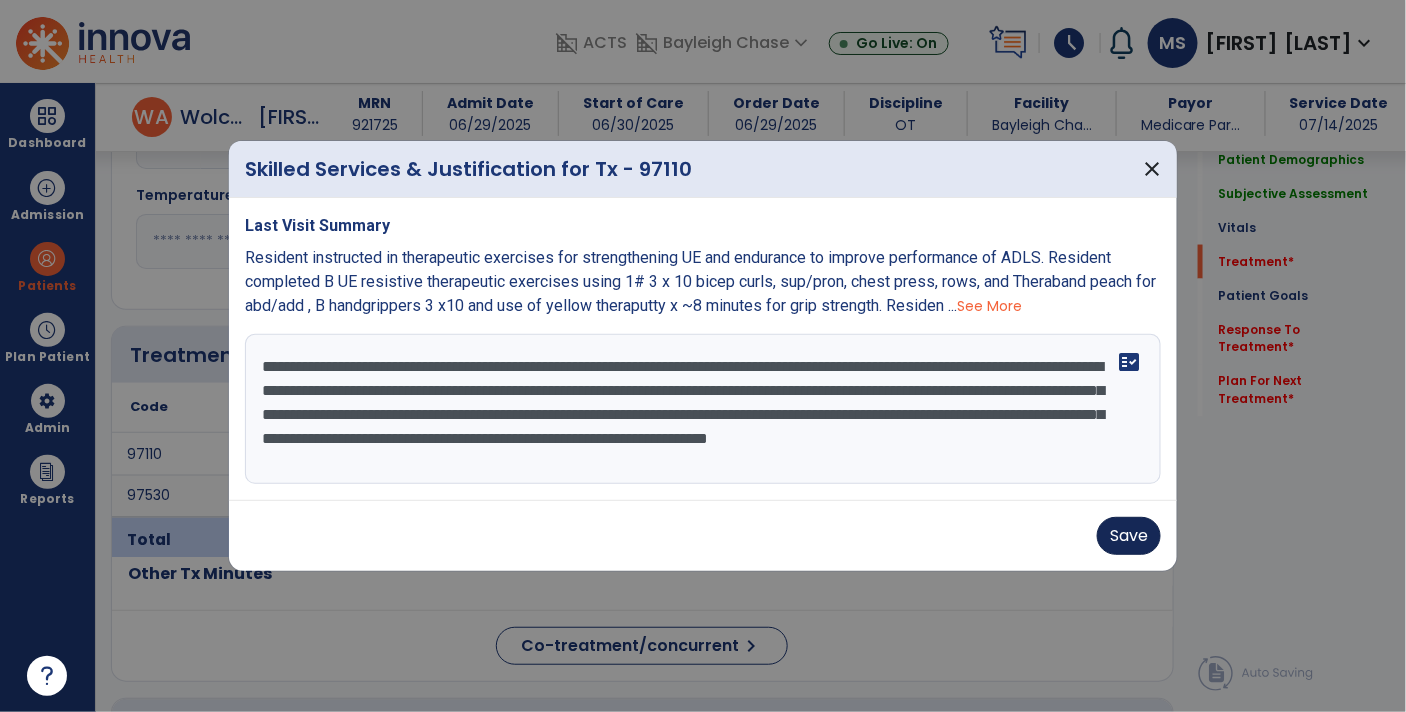 type on "**********" 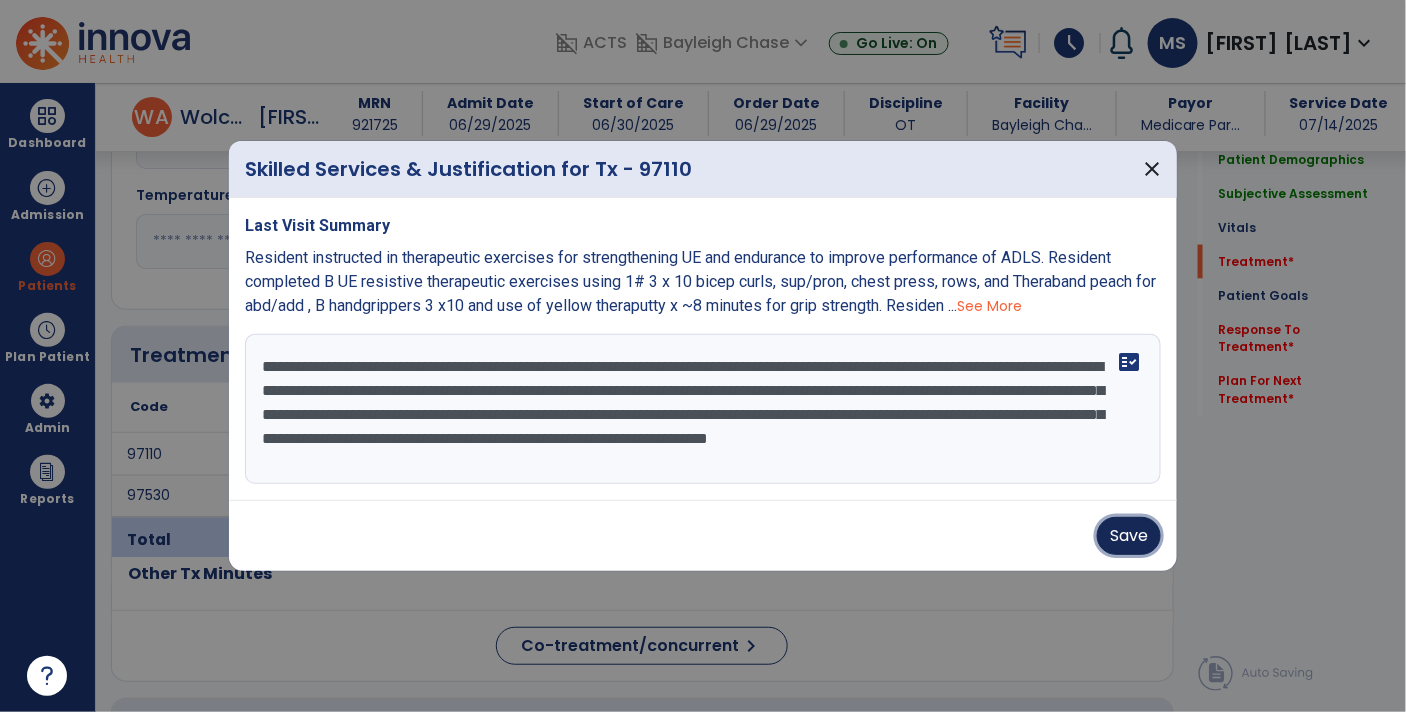 click on "Save" at bounding box center [1129, 536] 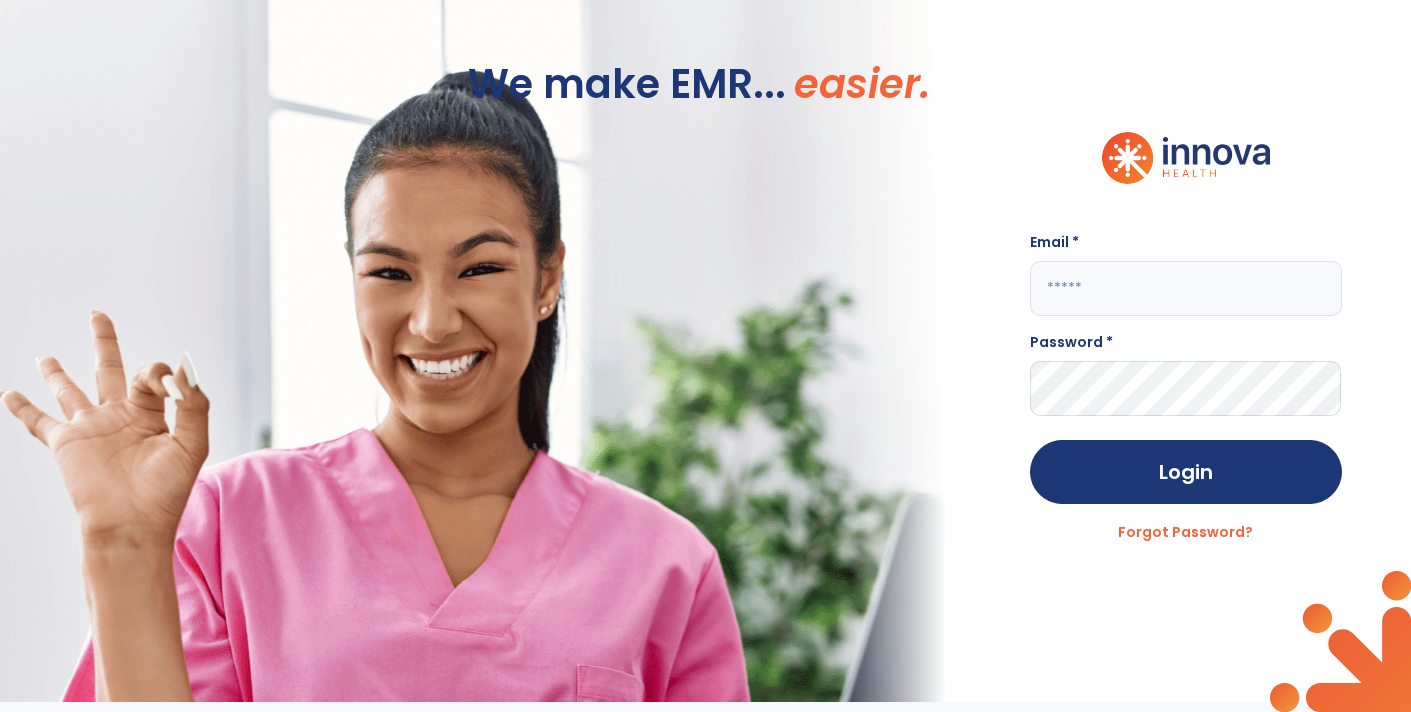scroll, scrollTop: 0, scrollLeft: 0, axis: both 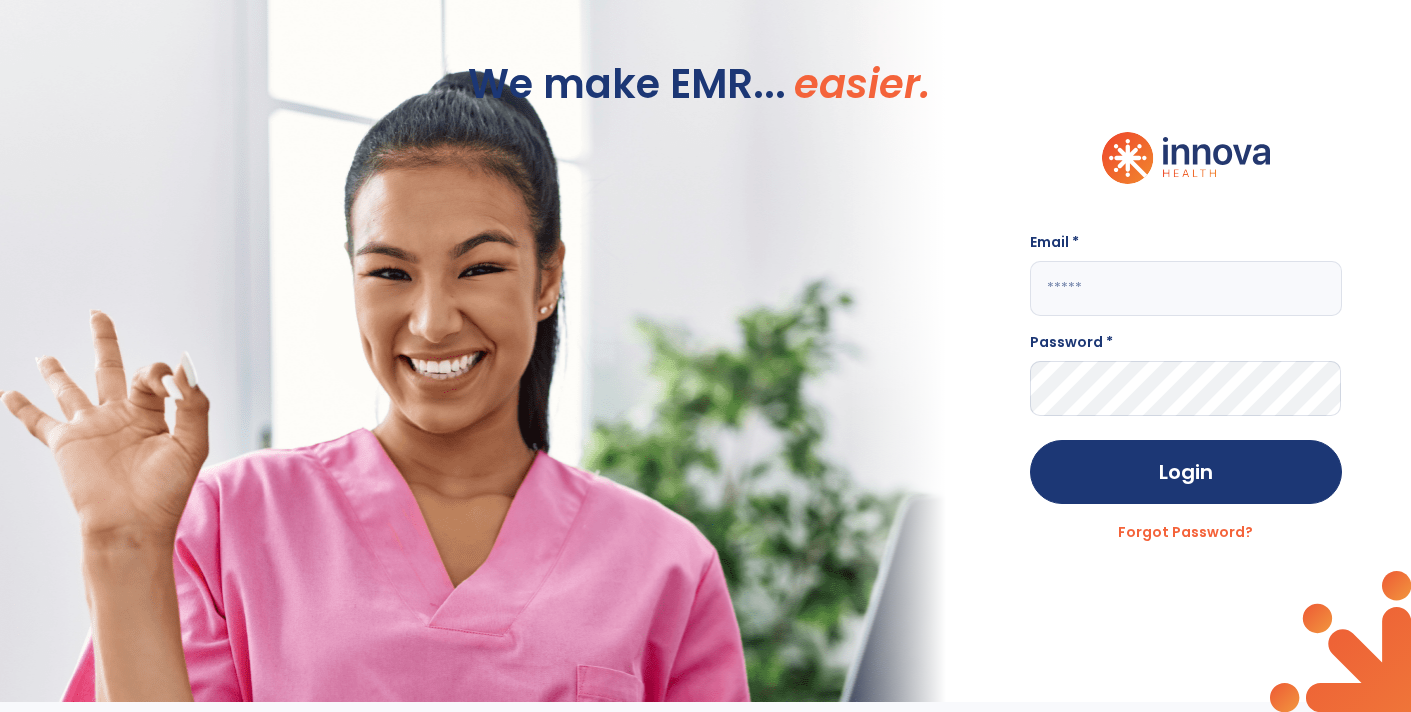 type on "**********" 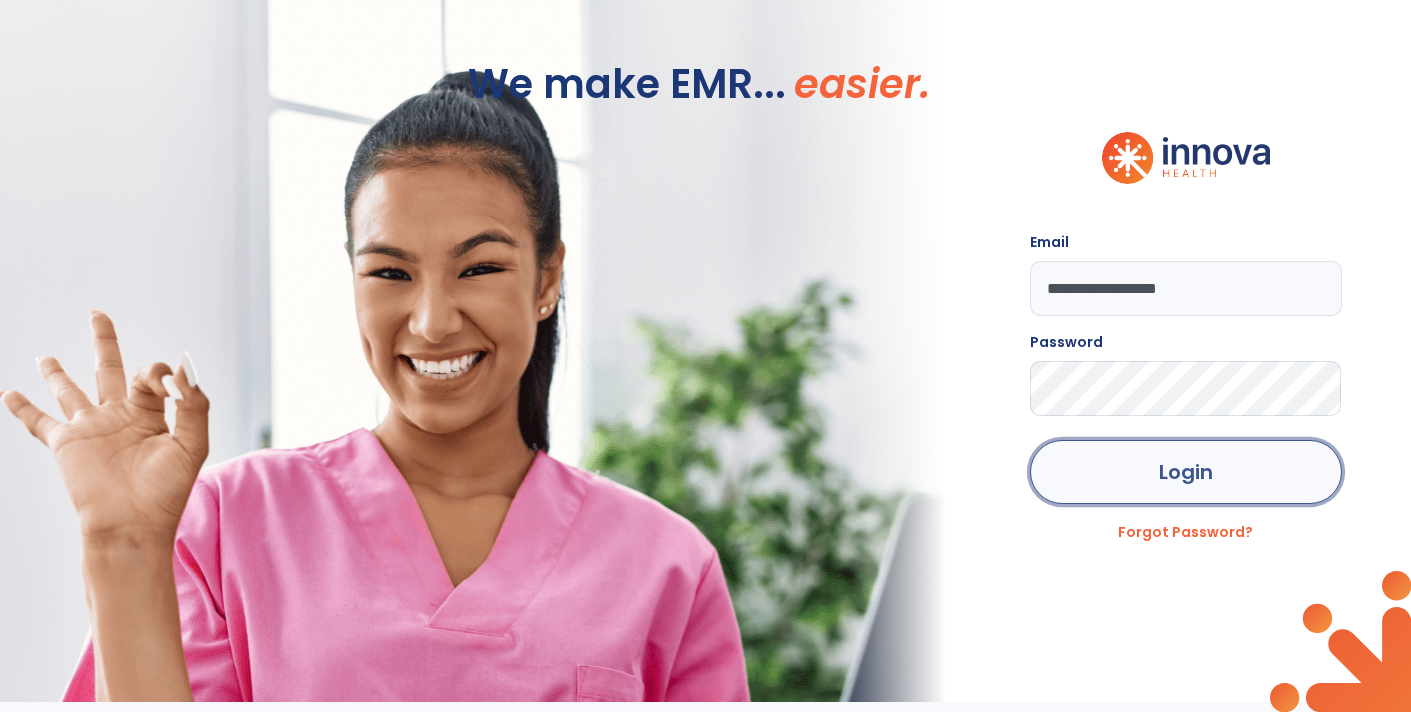 click on "Login" 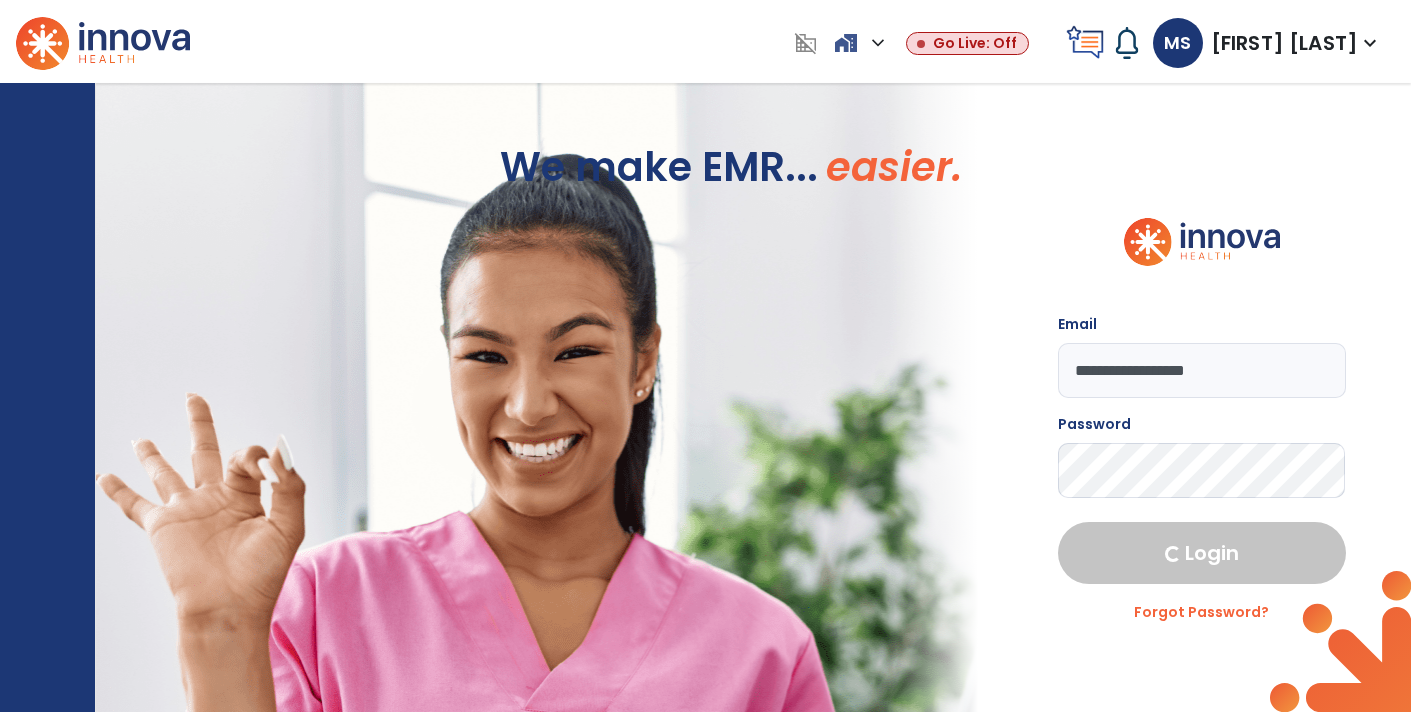 select on "****" 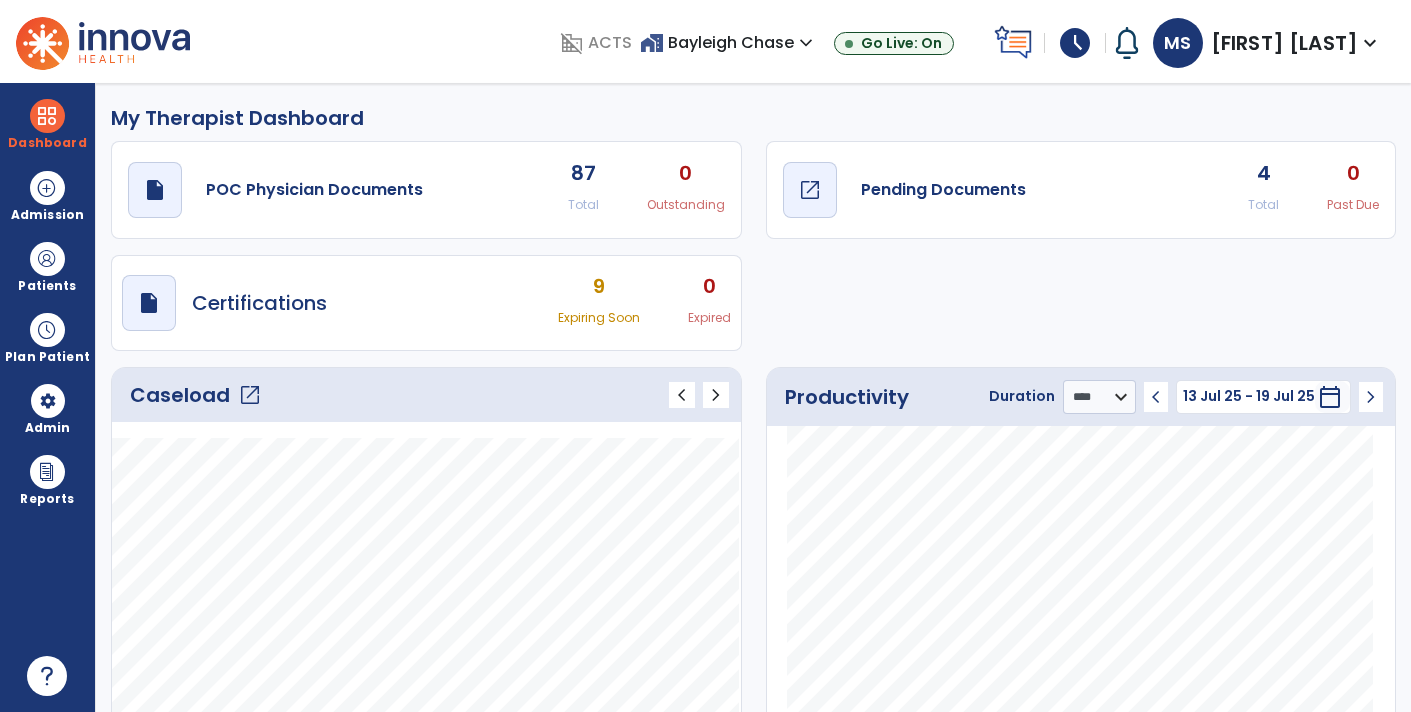 click on "Pending Documents" 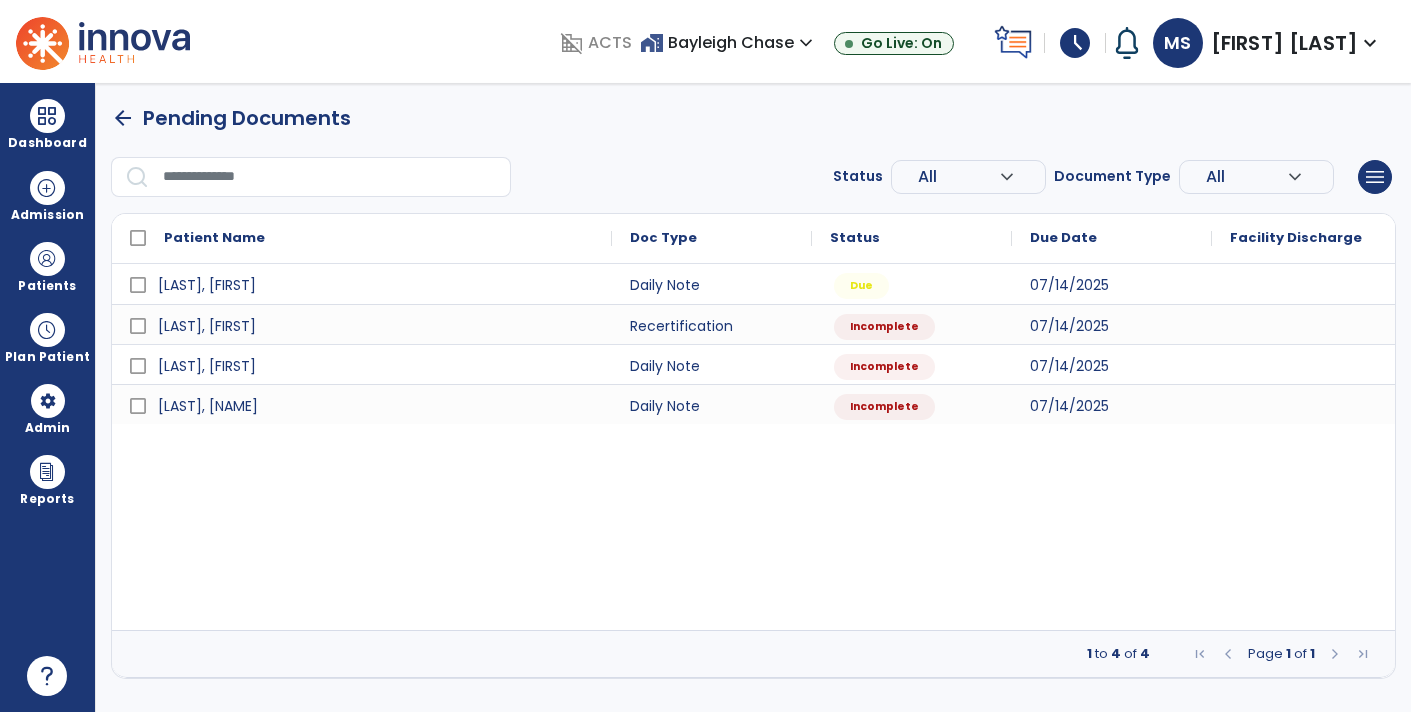 scroll, scrollTop: 0, scrollLeft: 0, axis: both 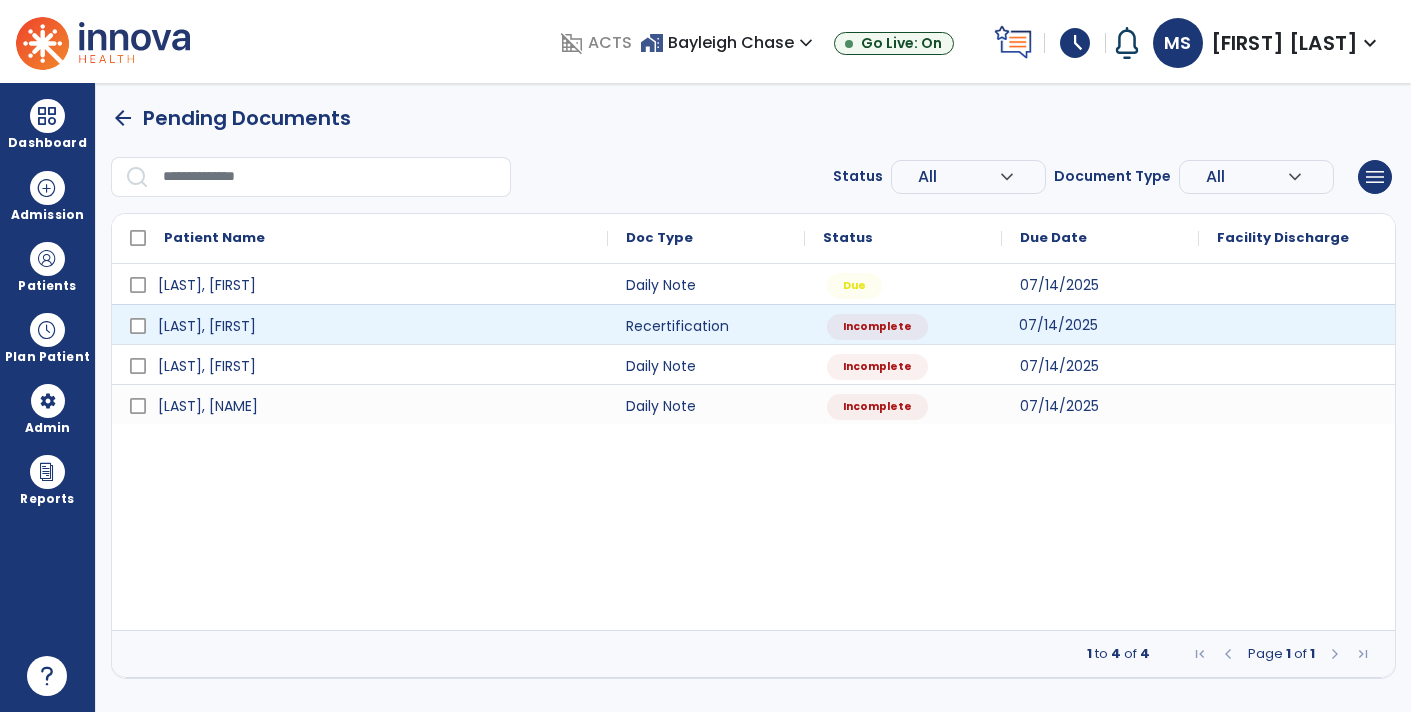 click on "07/14/2025" at bounding box center (1100, 324) 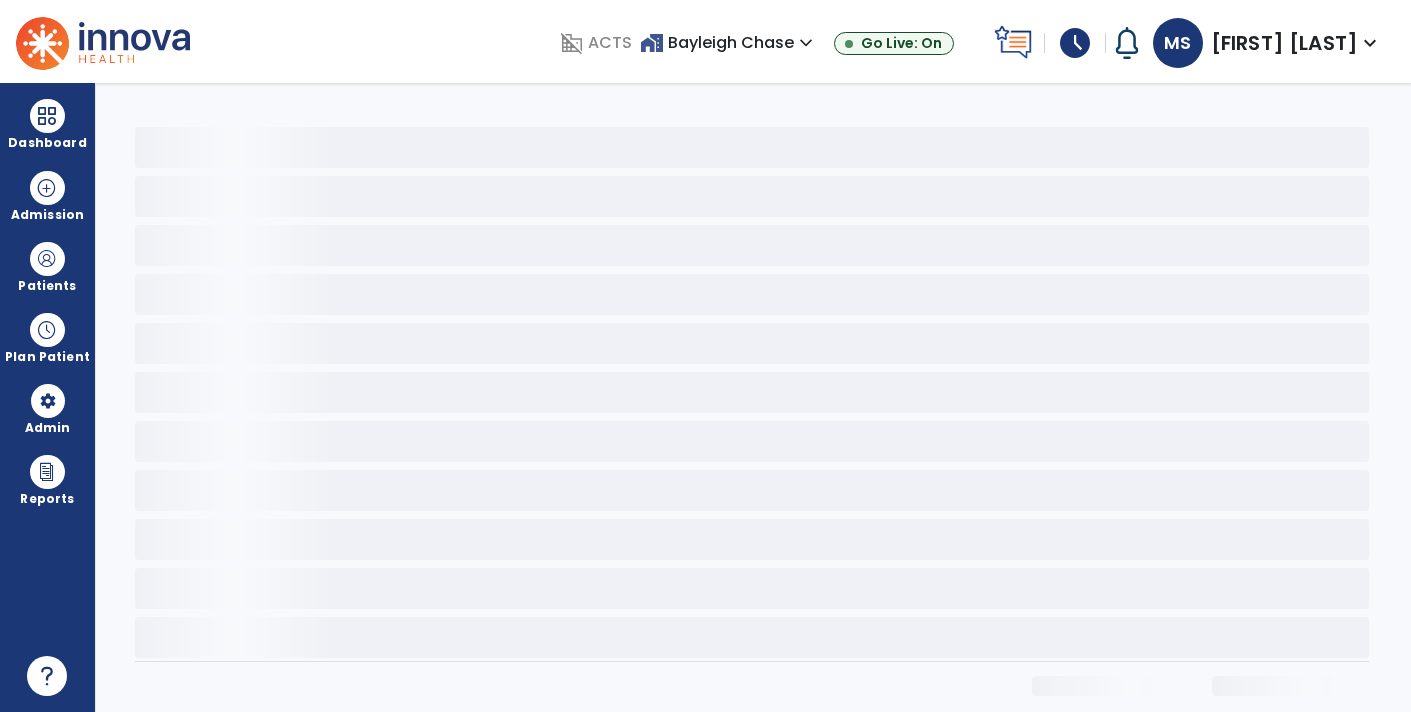 select on "**" 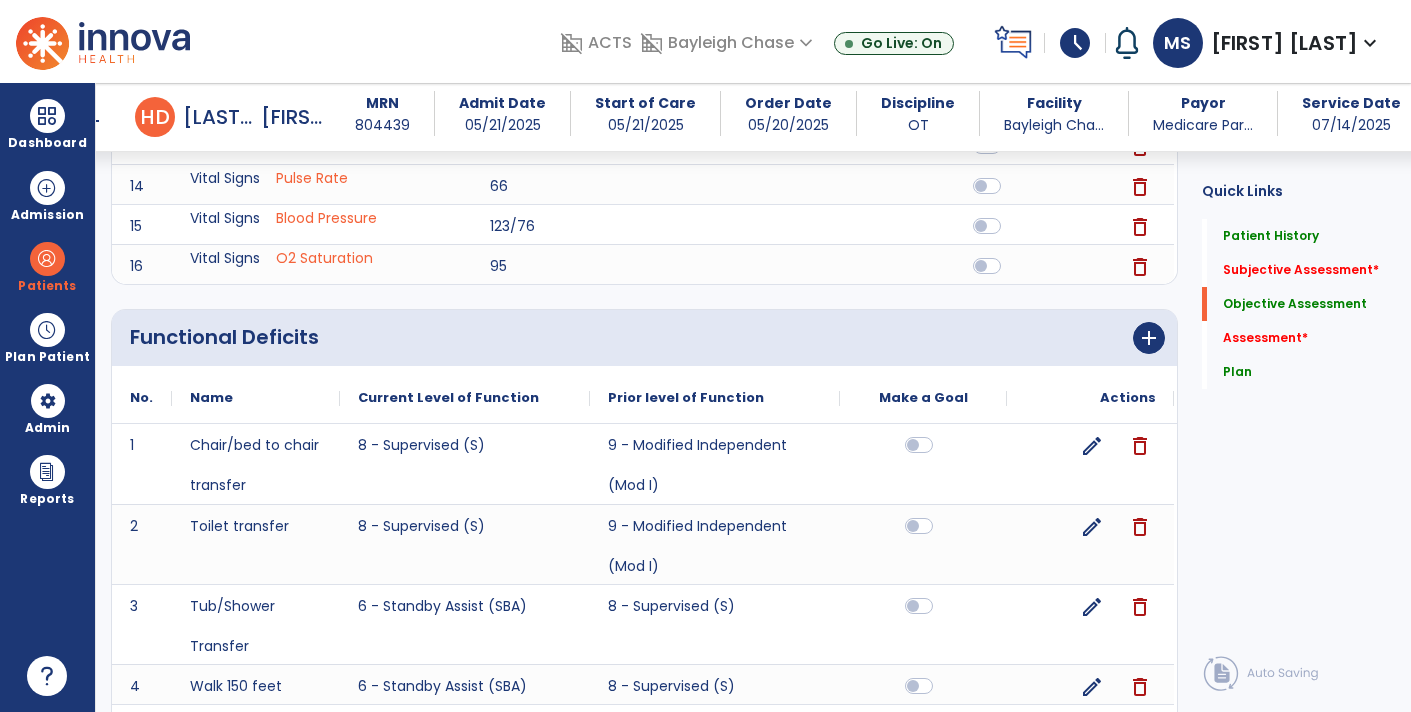 scroll, scrollTop: 1359, scrollLeft: 0, axis: vertical 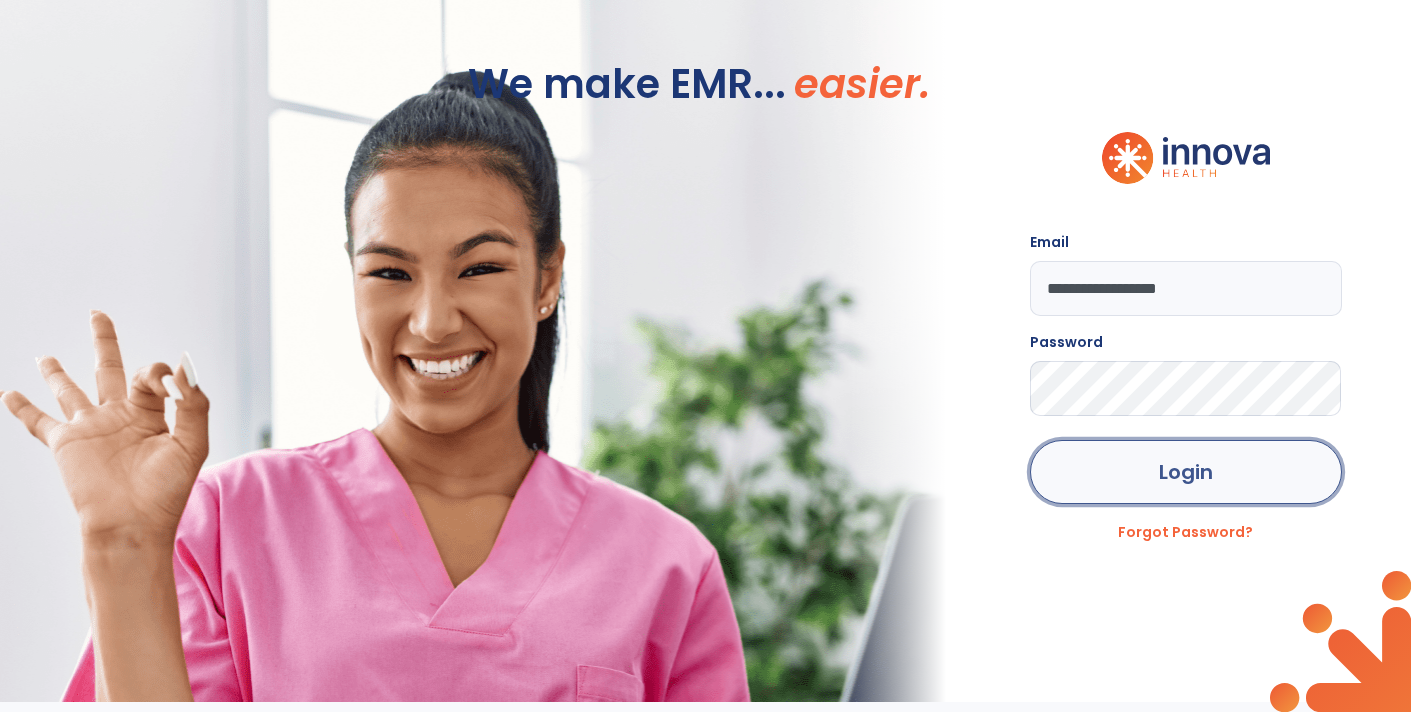 click on "Login" 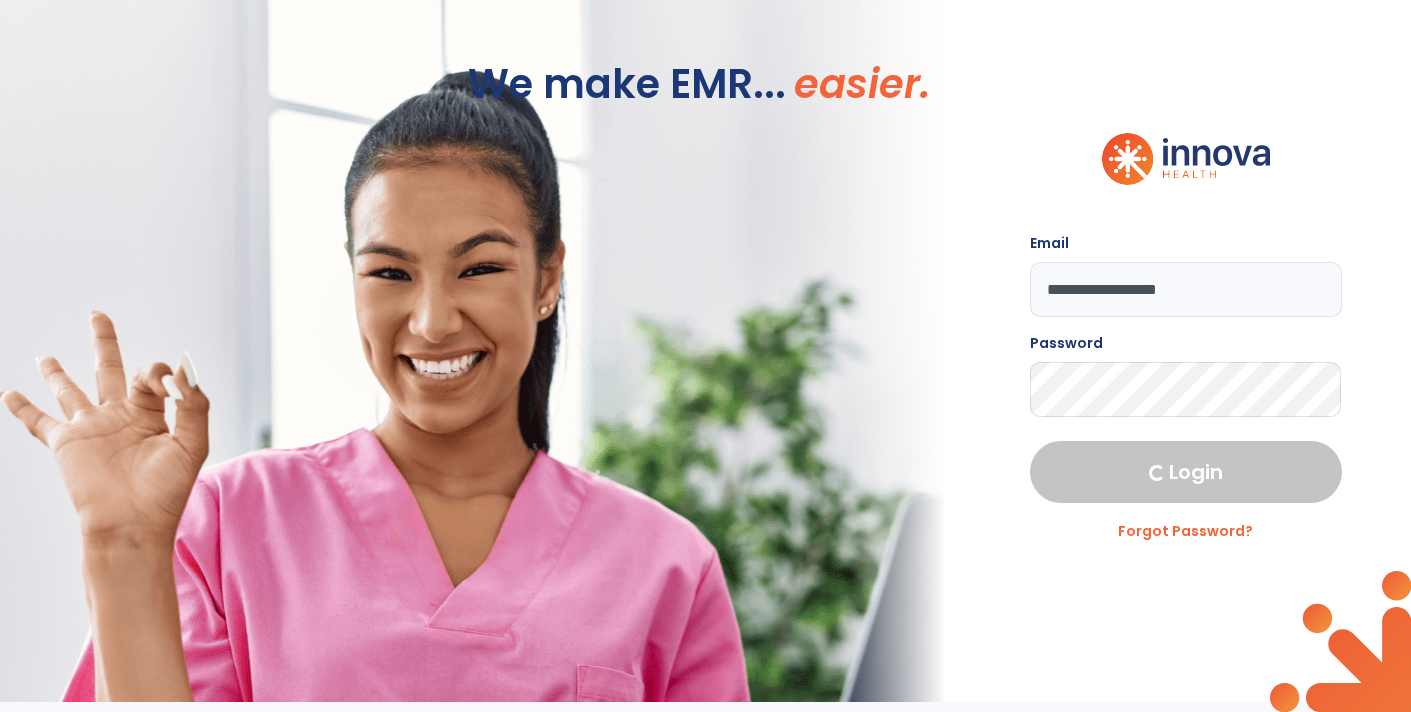 select on "****" 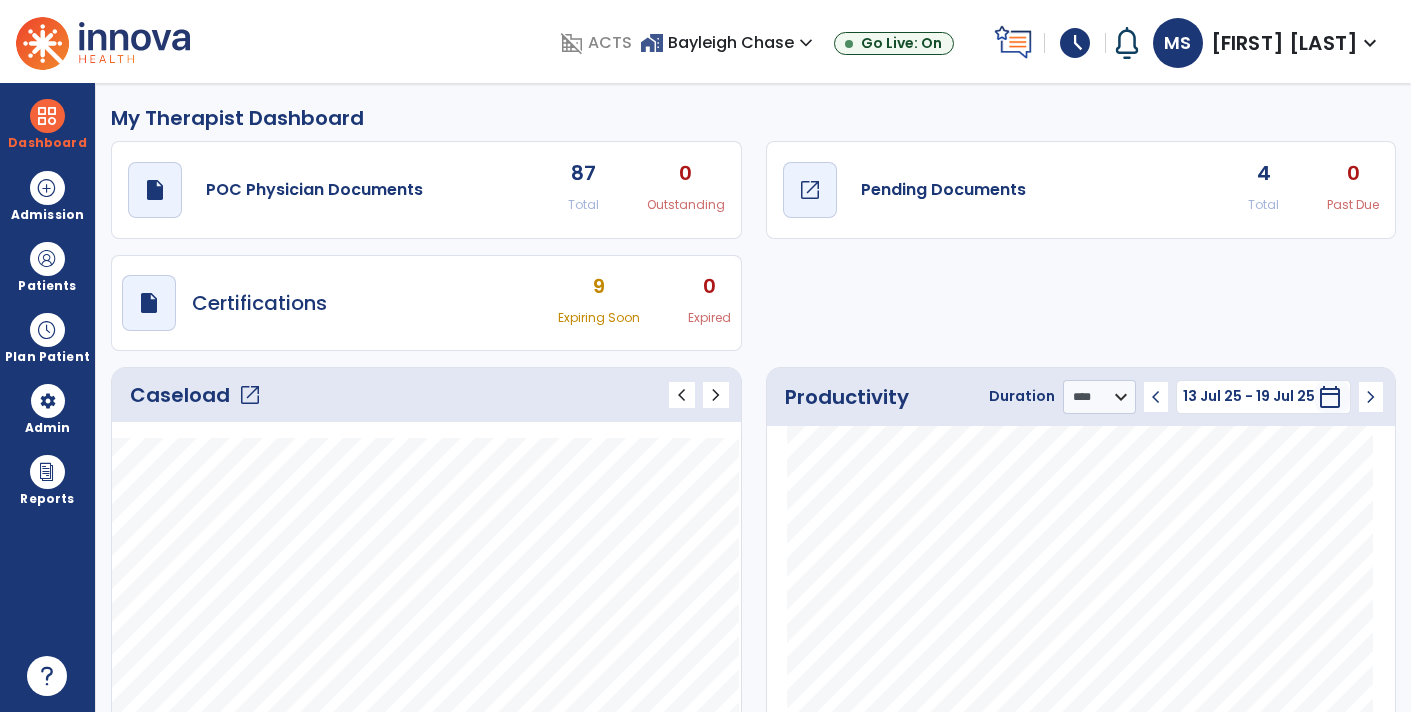 click on "Pending Documents" 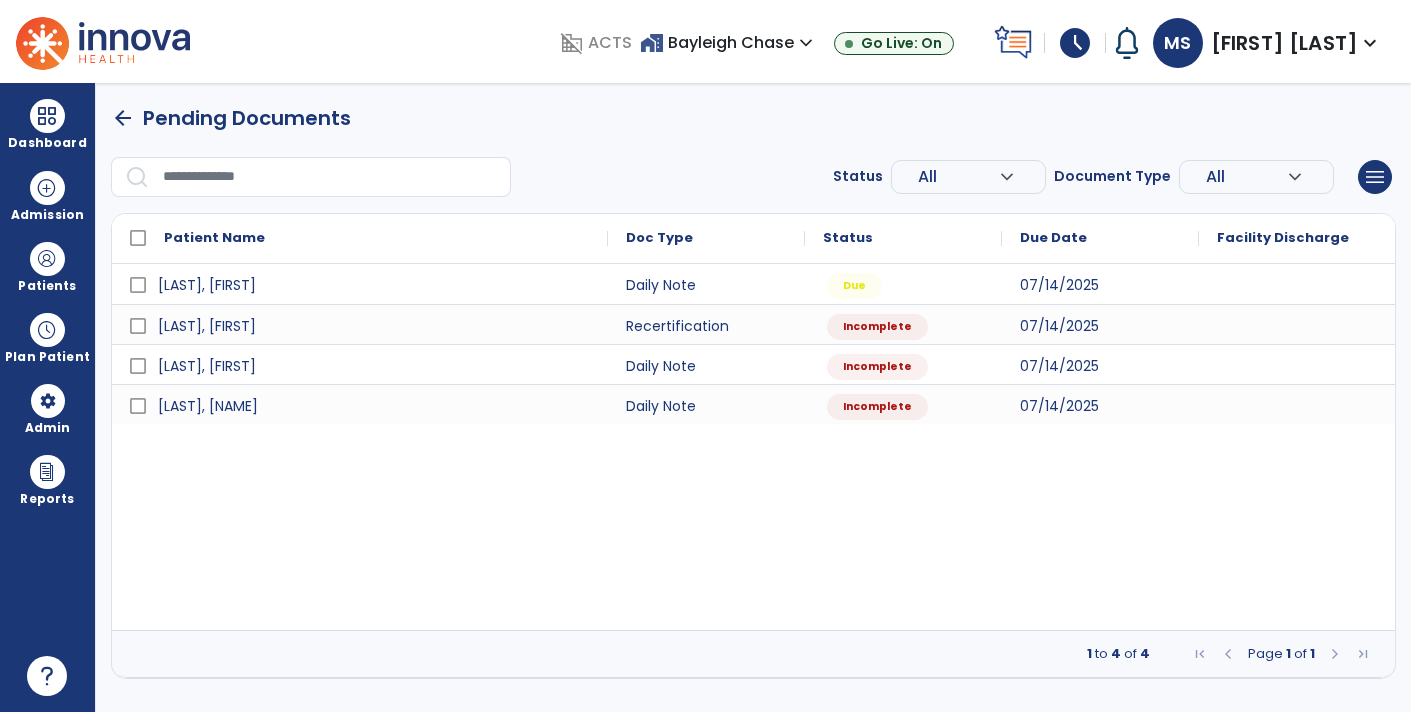 scroll, scrollTop: 0, scrollLeft: 0, axis: both 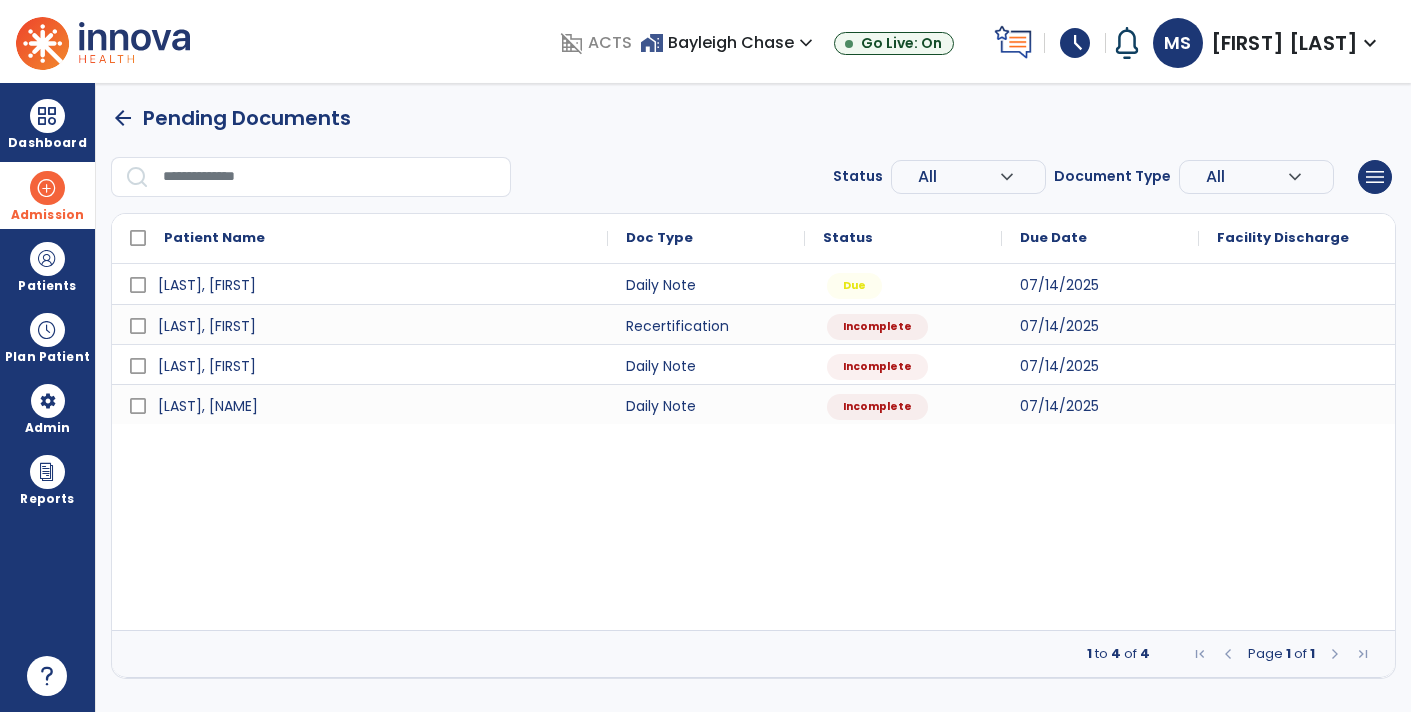 click at bounding box center (47, 188) 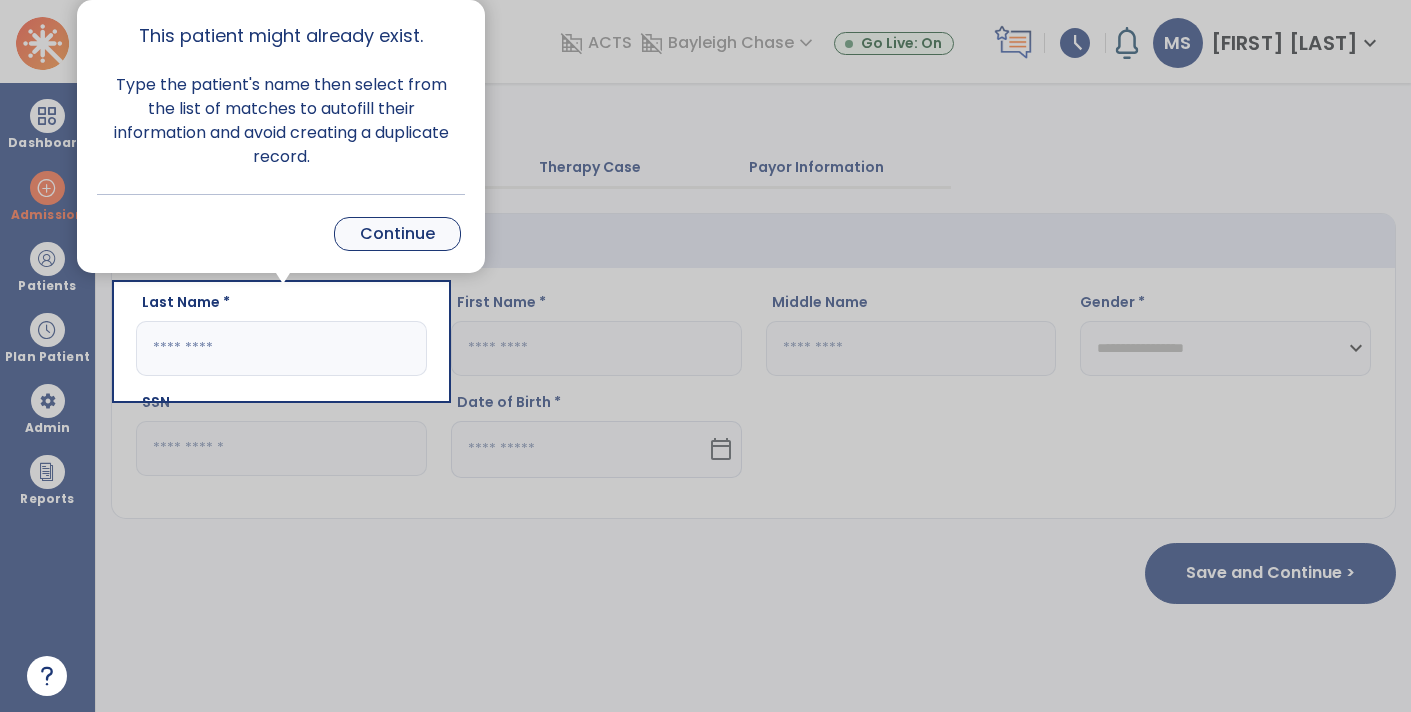 click on "Continue" at bounding box center [397, 234] 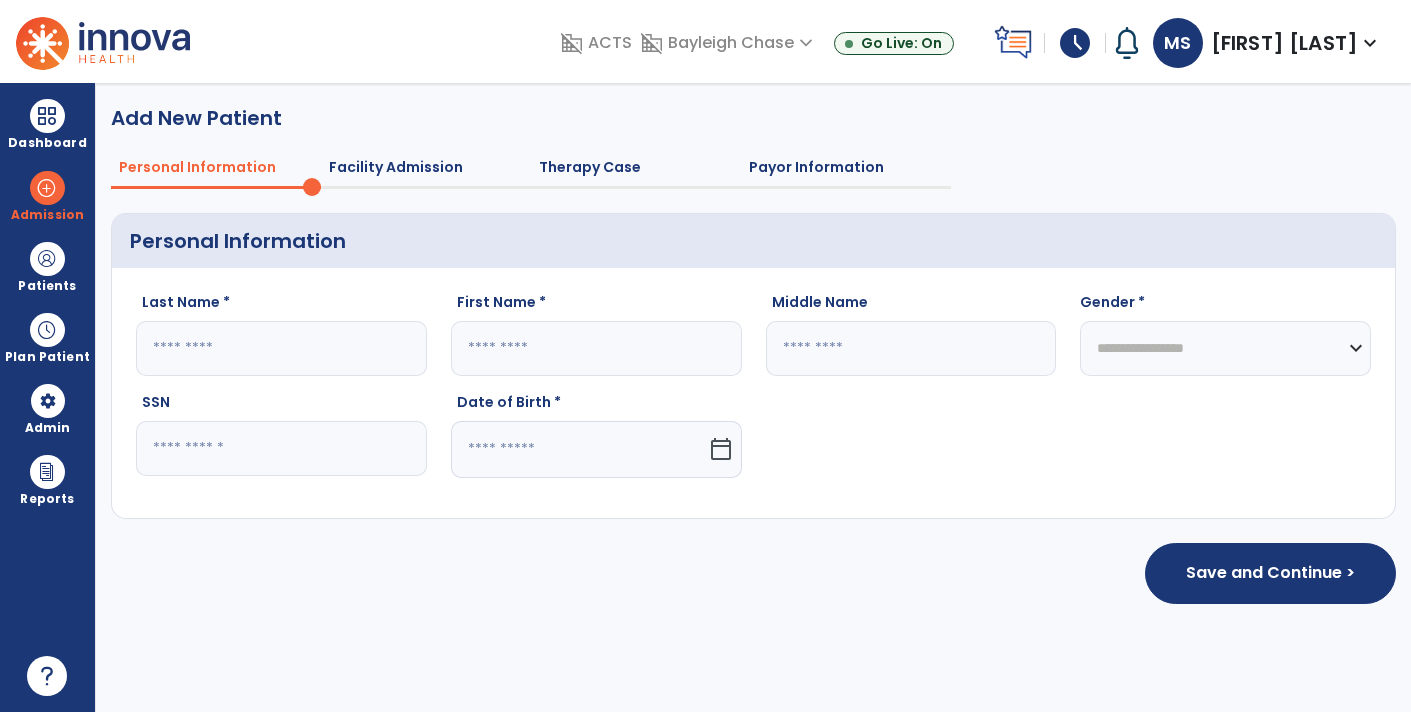 click 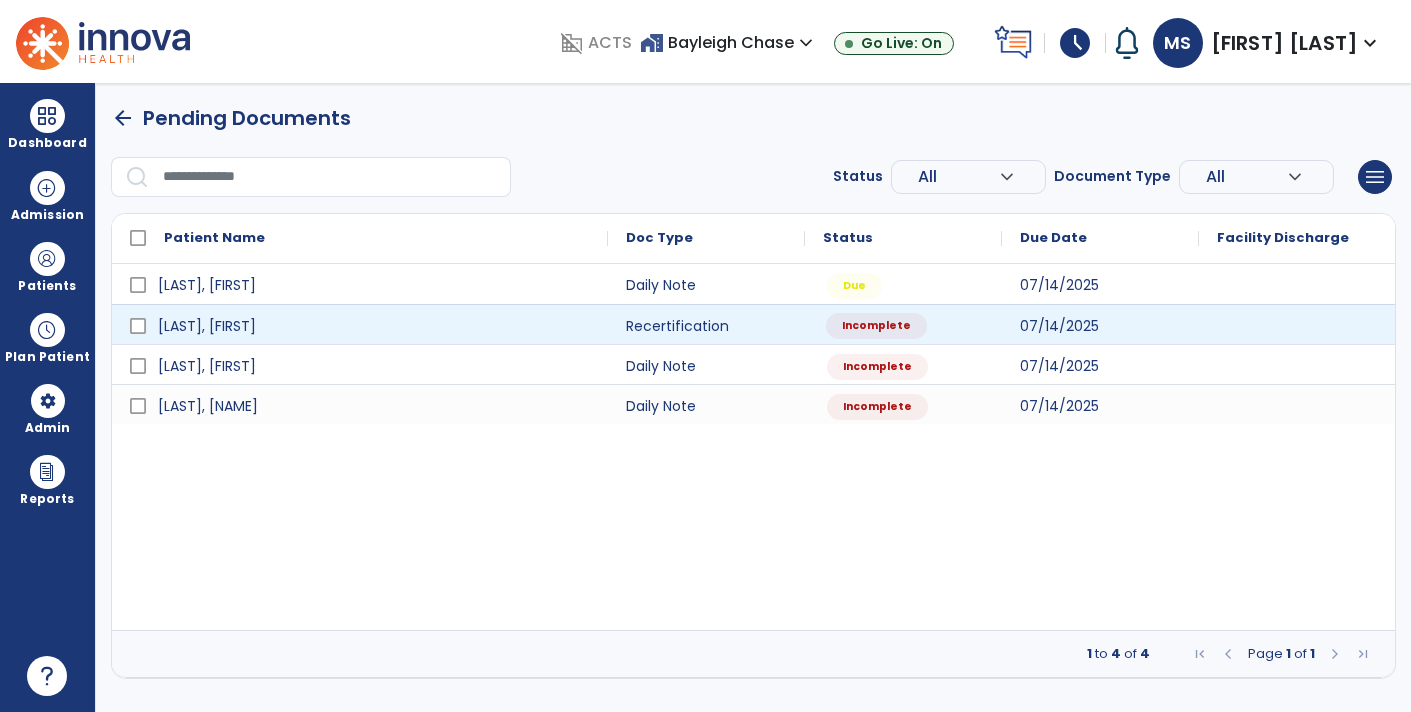 click on "Incomplete" at bounding box center (903, 324) 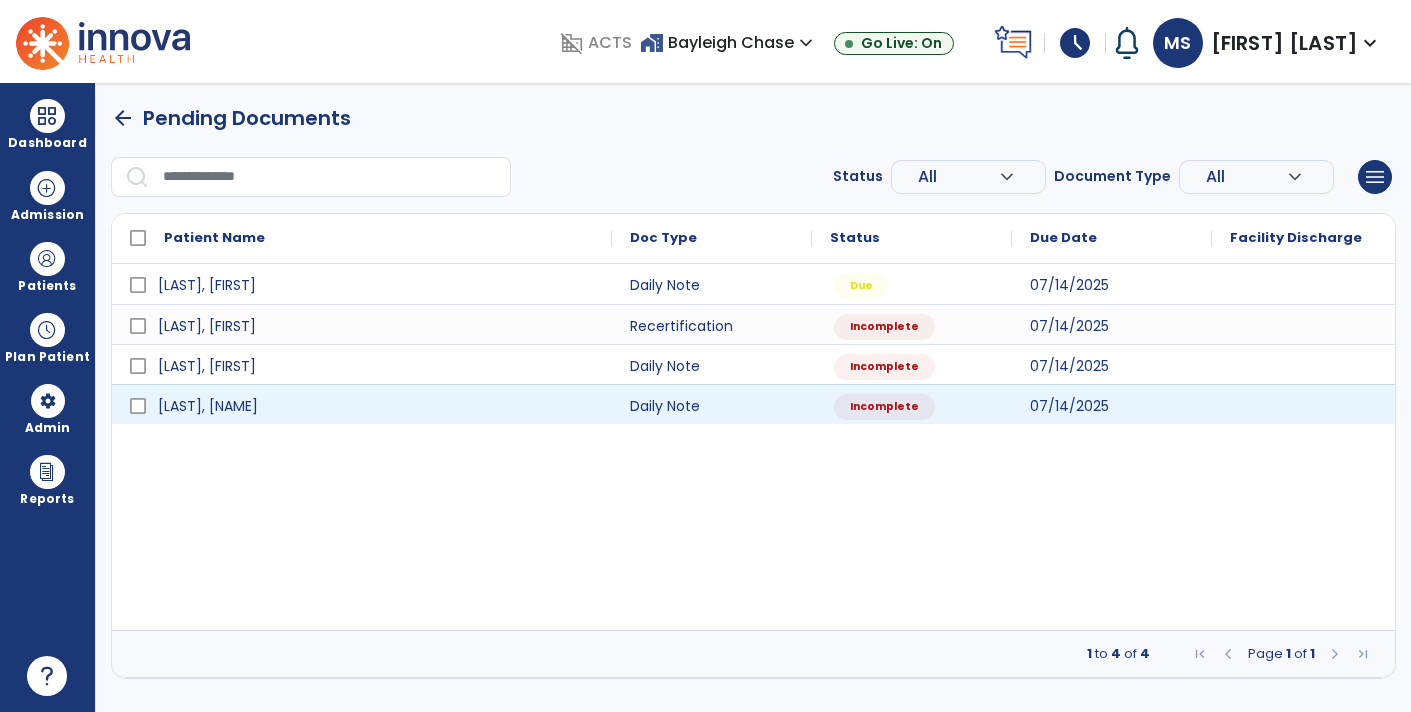 select on "**" 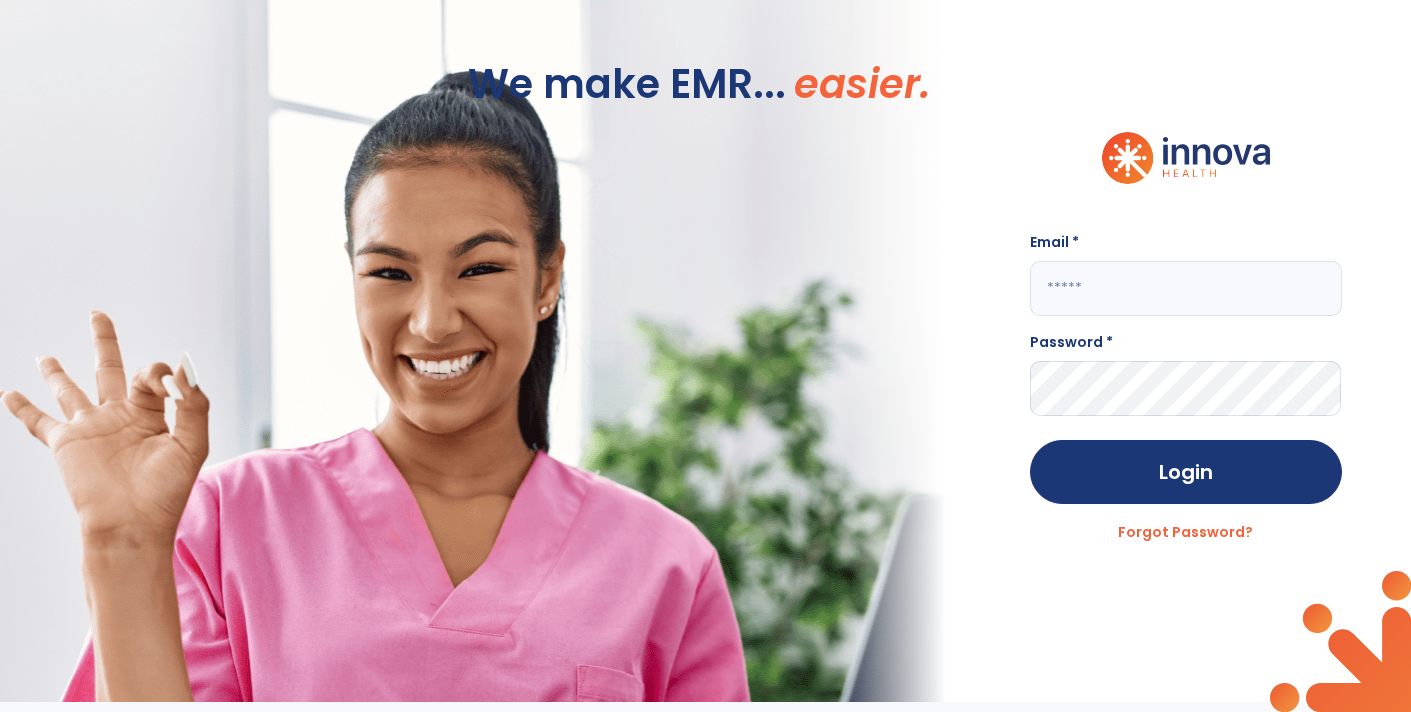 type on "**********" 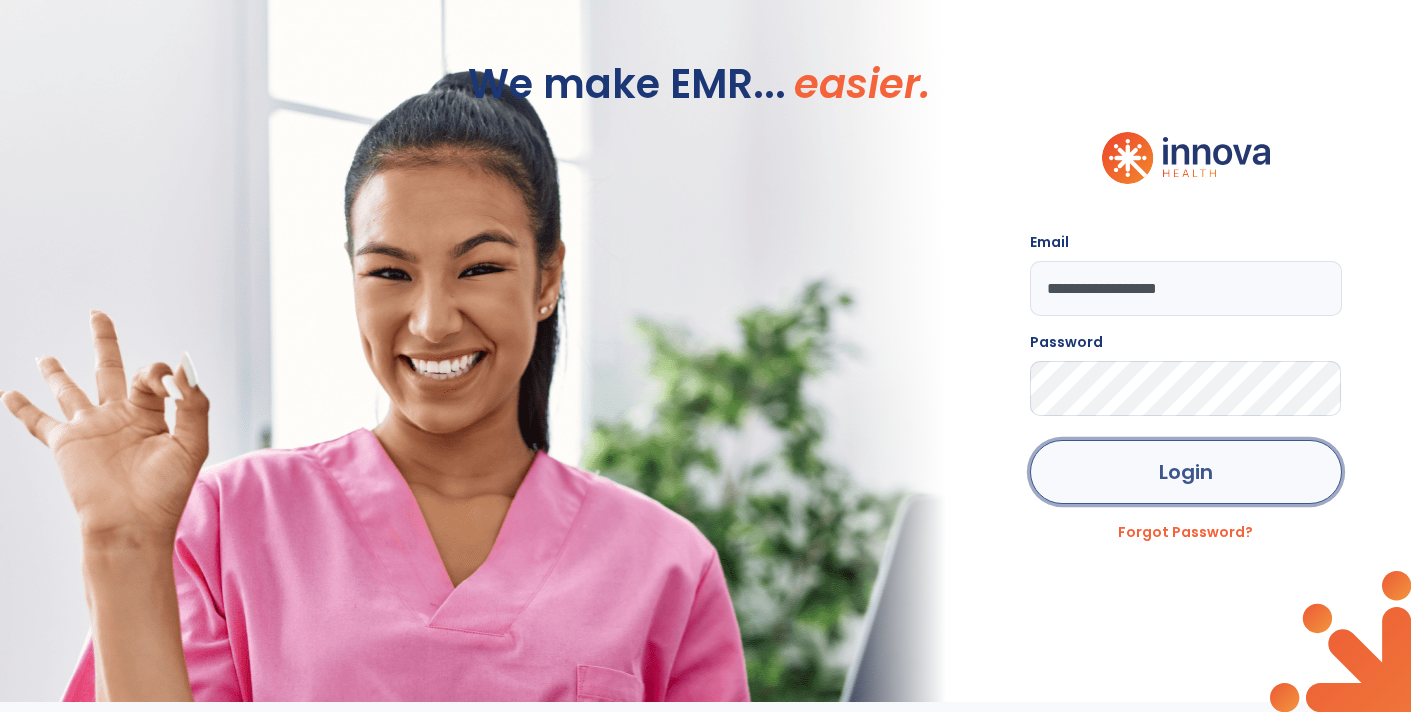 click on "Login" 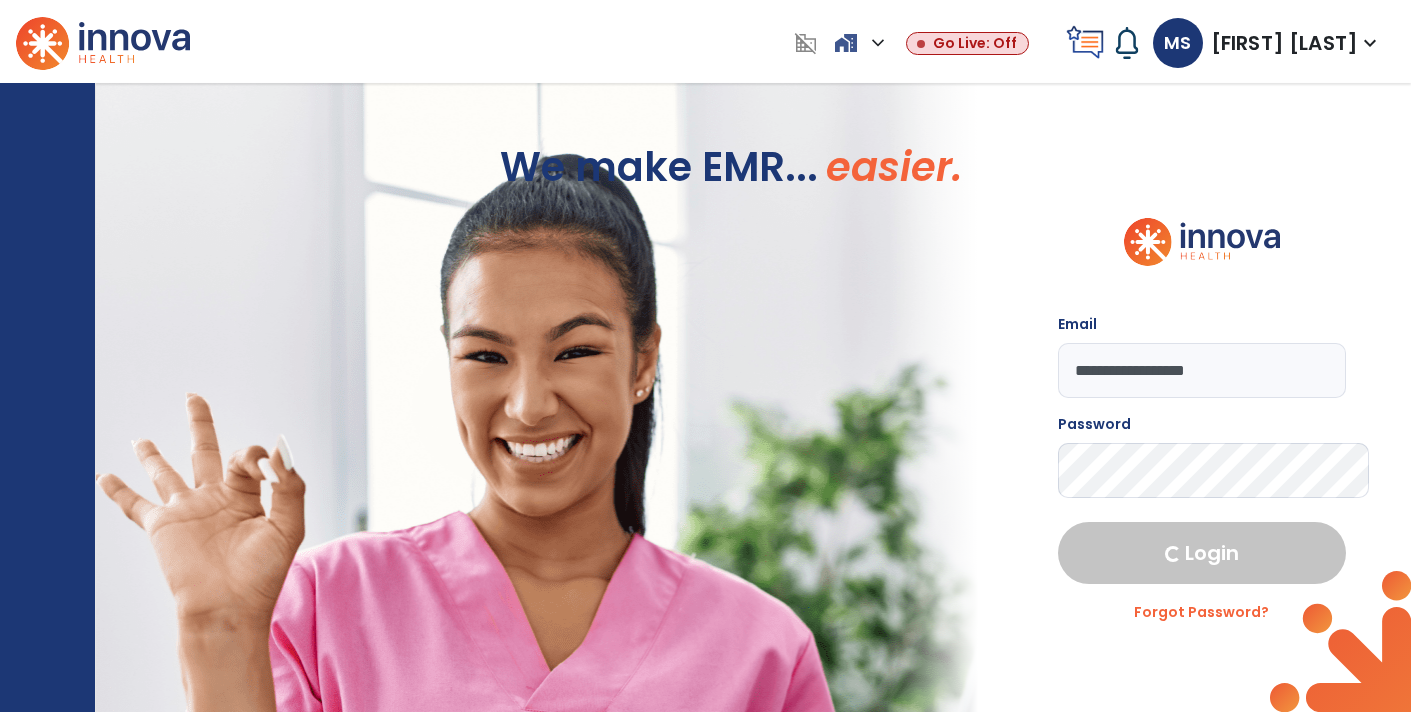 select on "****" 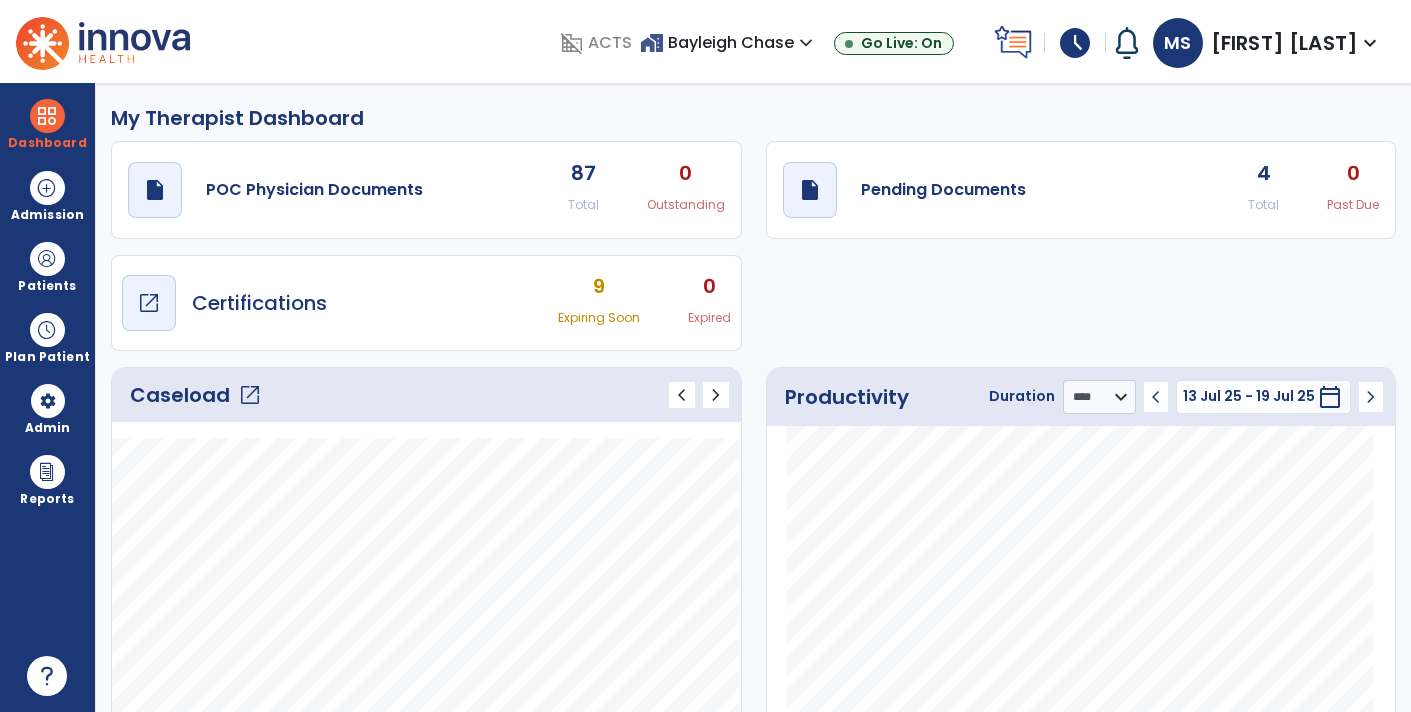 click on "Certifications" at bounding box center (259, 303) 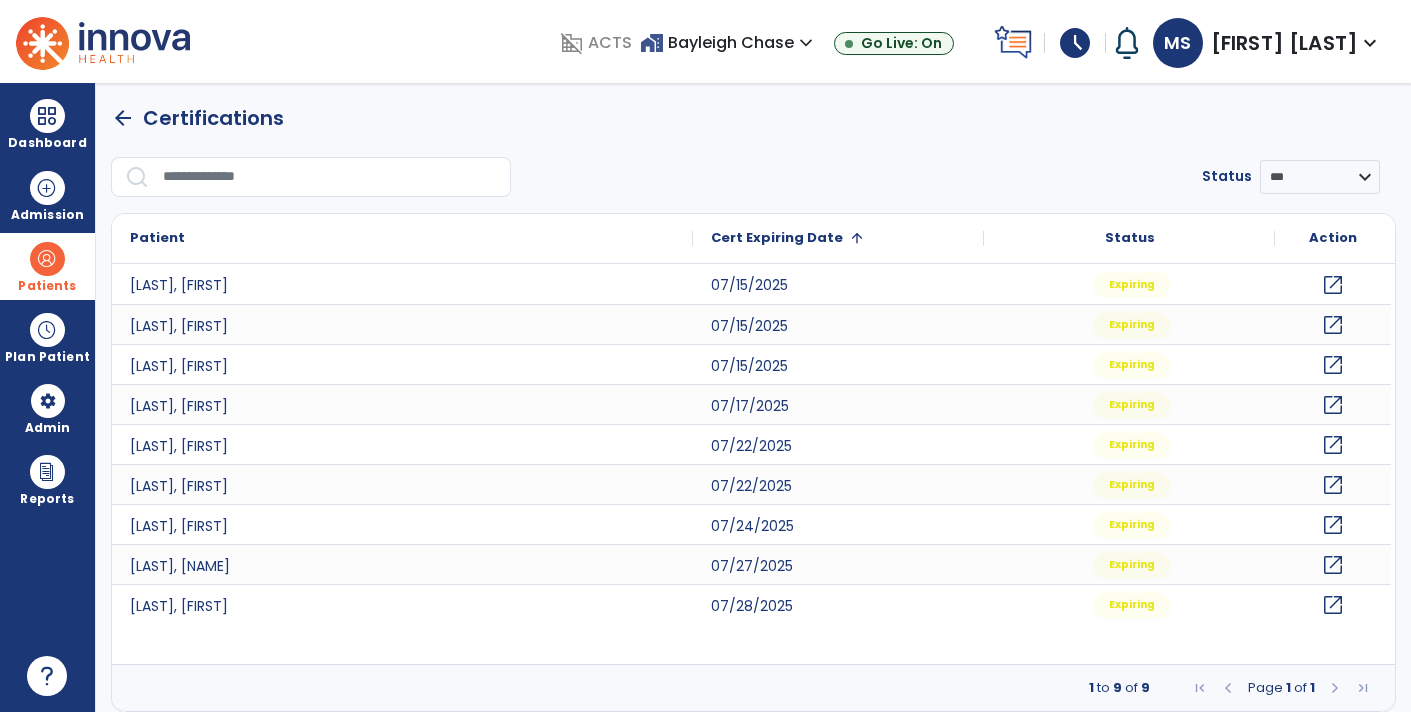 click on "Patients" at bounding box center (47, 266) 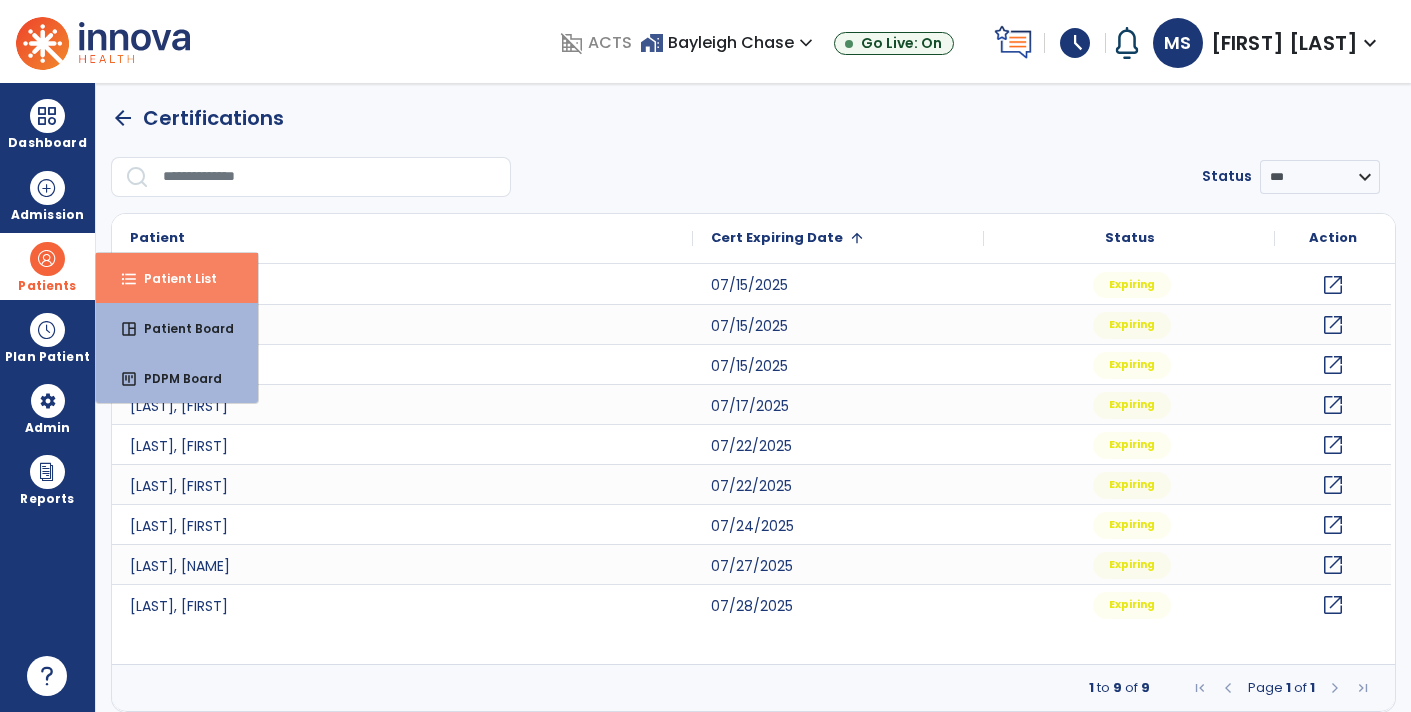 click on "format_list_bulleted  Patient List" at bounding box center (177, 278) 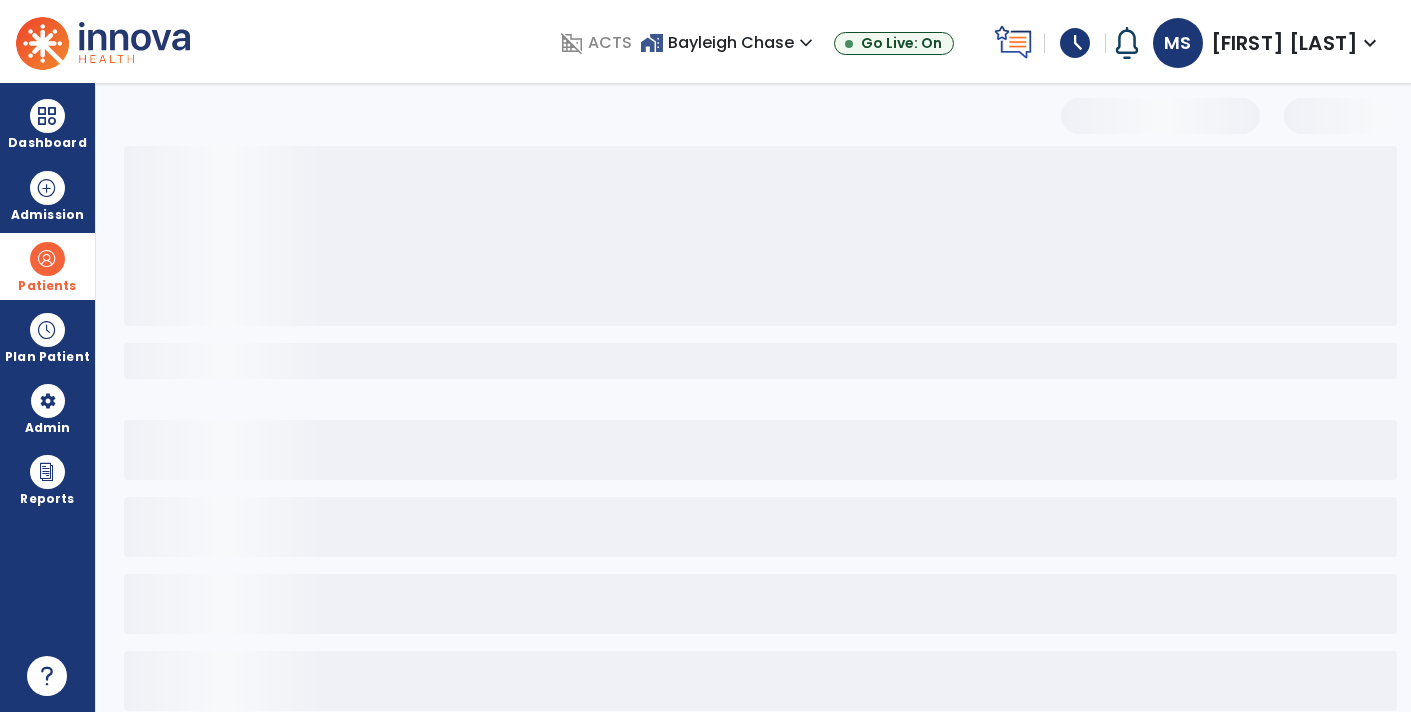 select on "***" 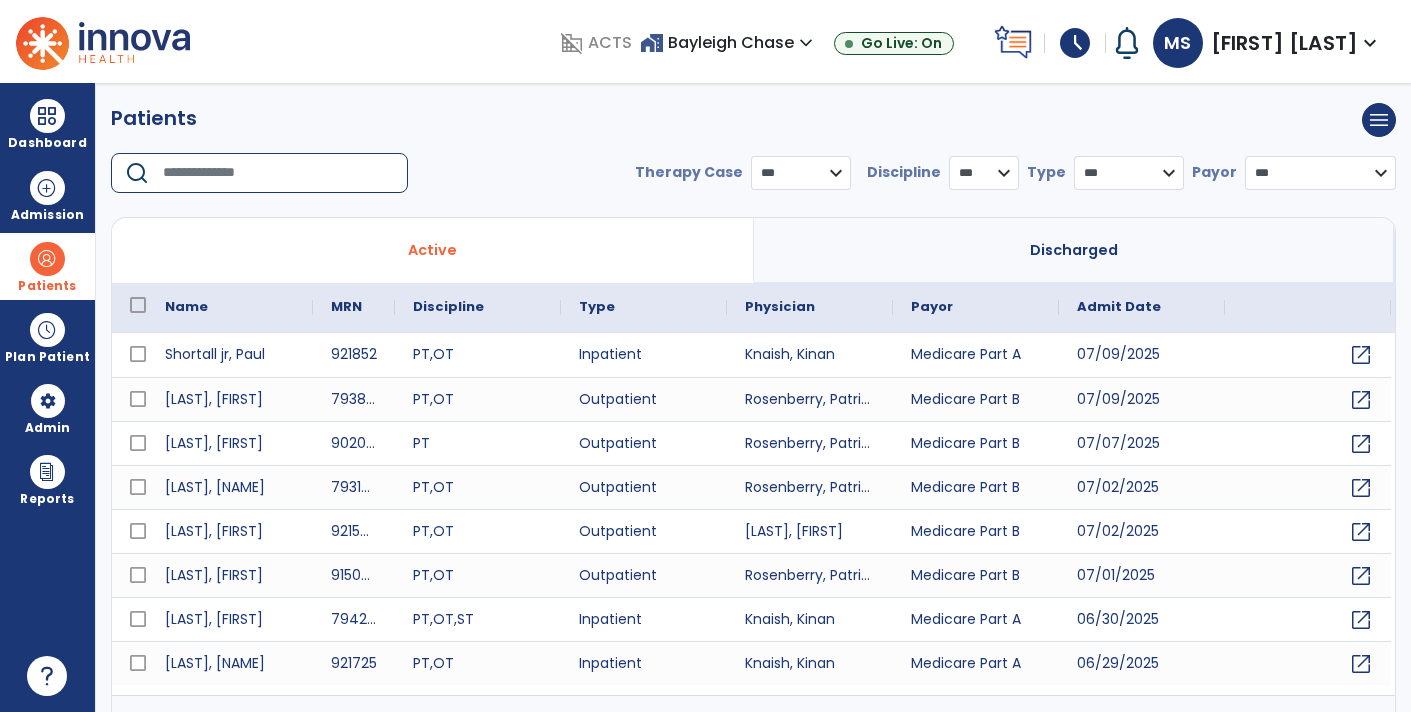 click at bounding box center (278, 173) 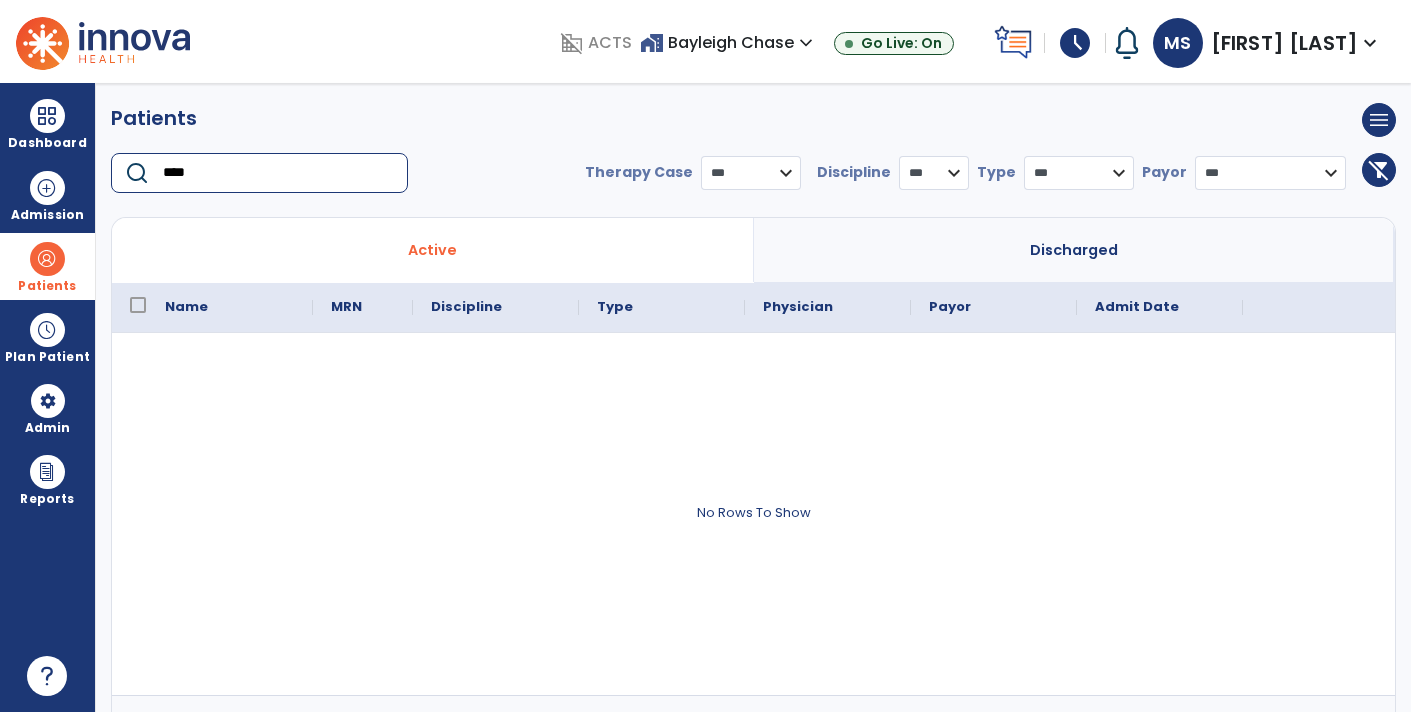 type on "****" 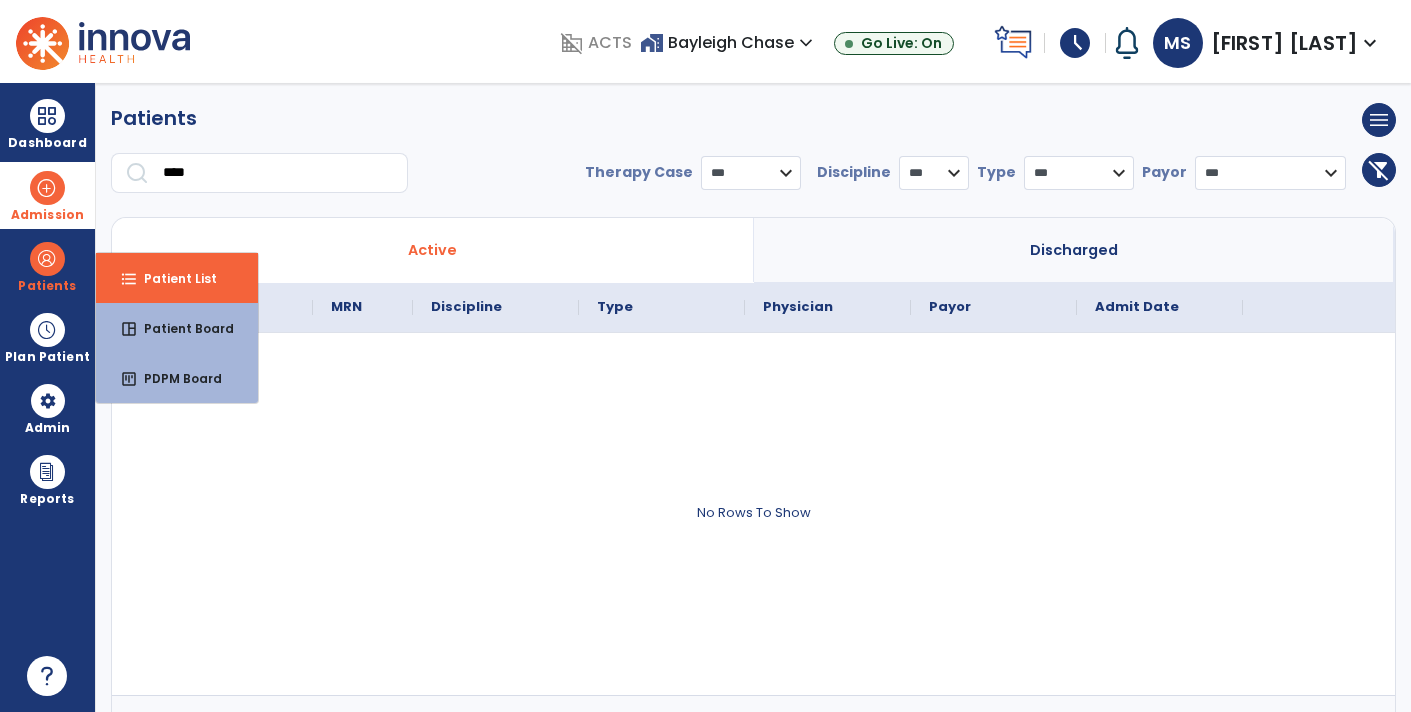 click on "Admission" at bounding box center (47, 195) 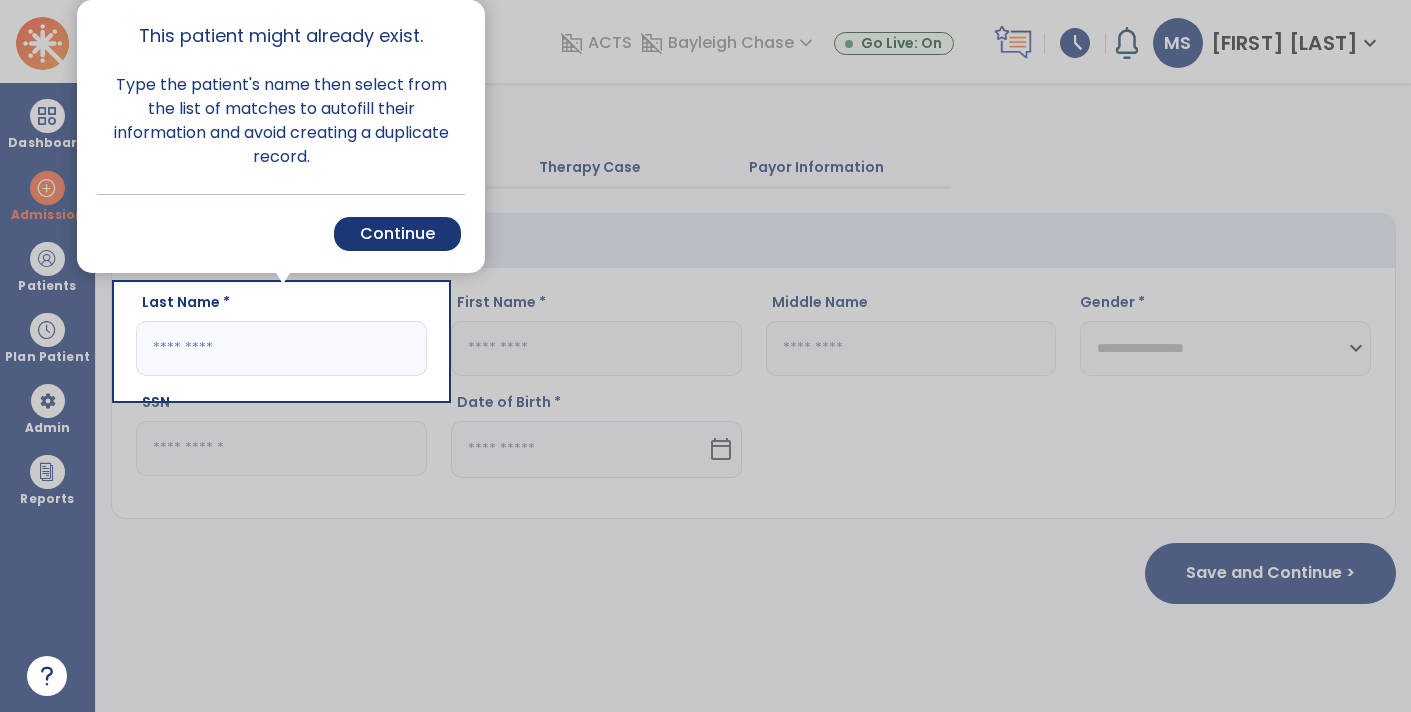 type 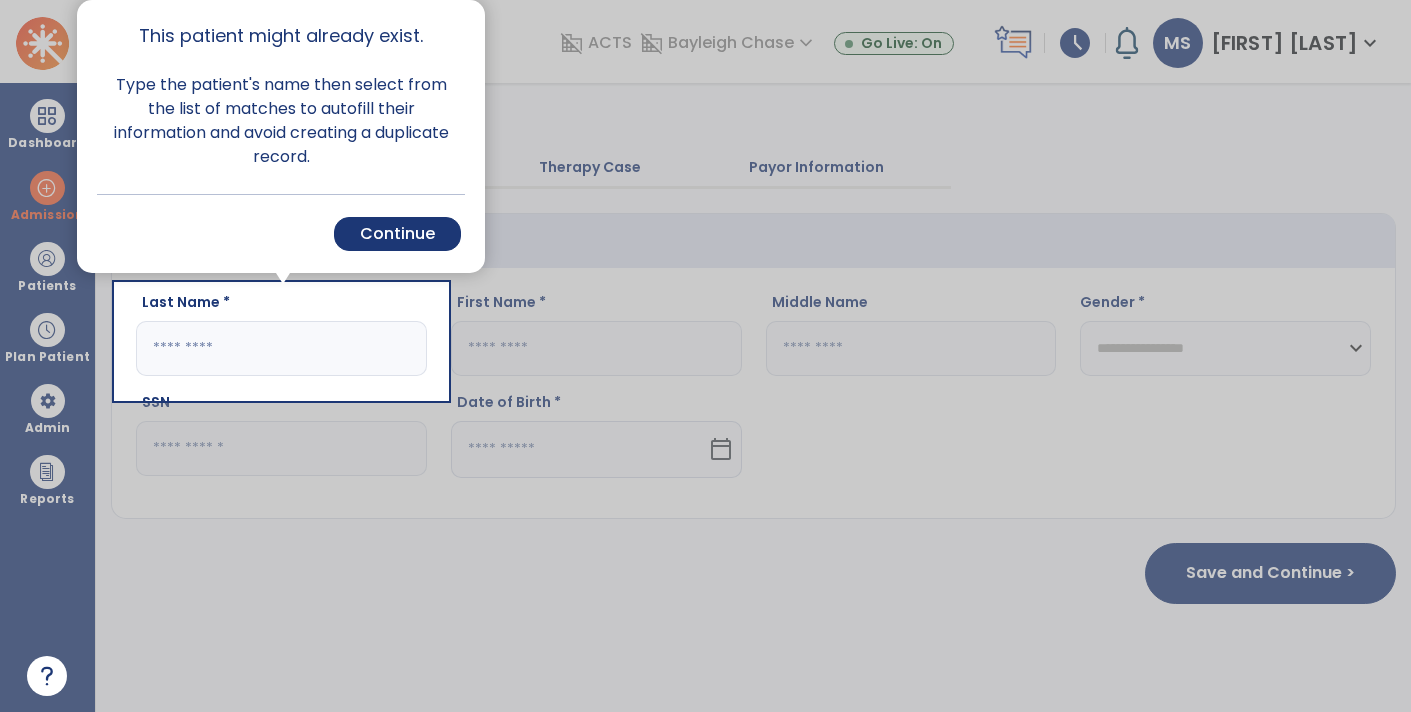click 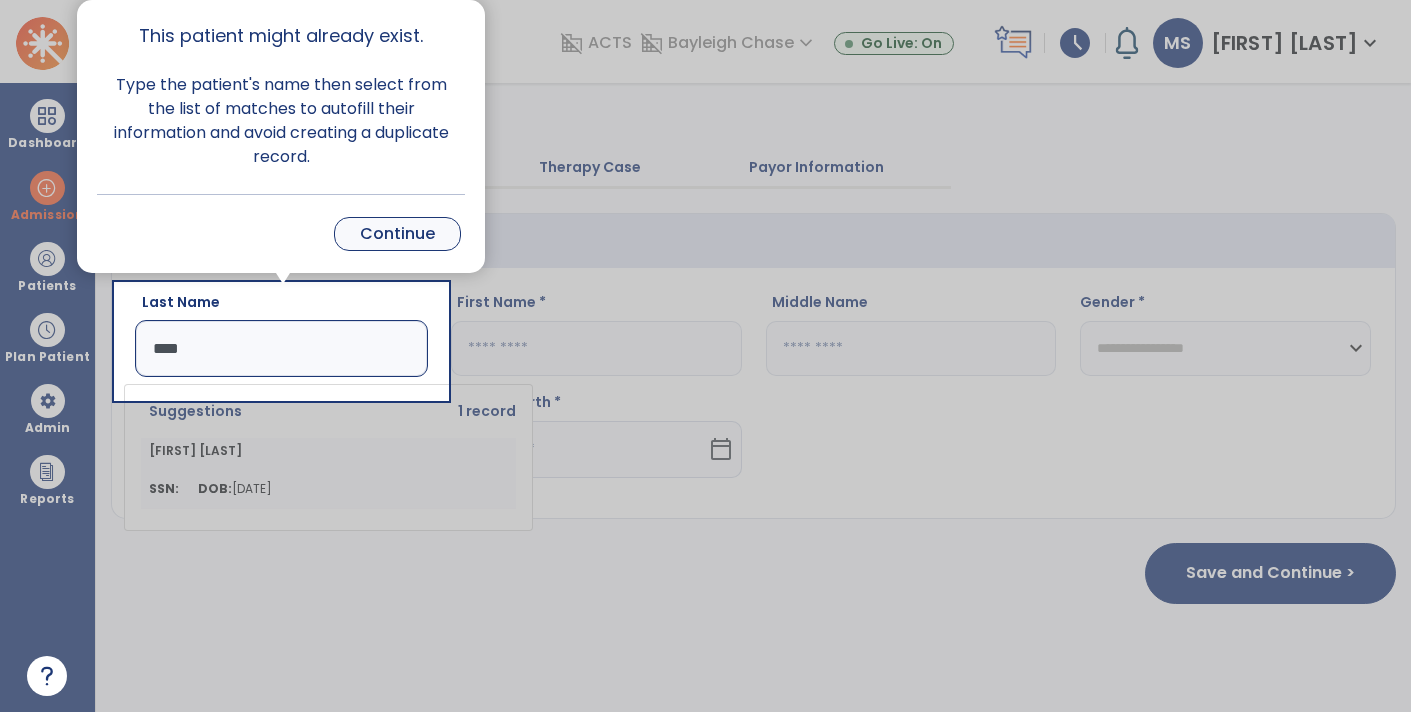 type on "****" 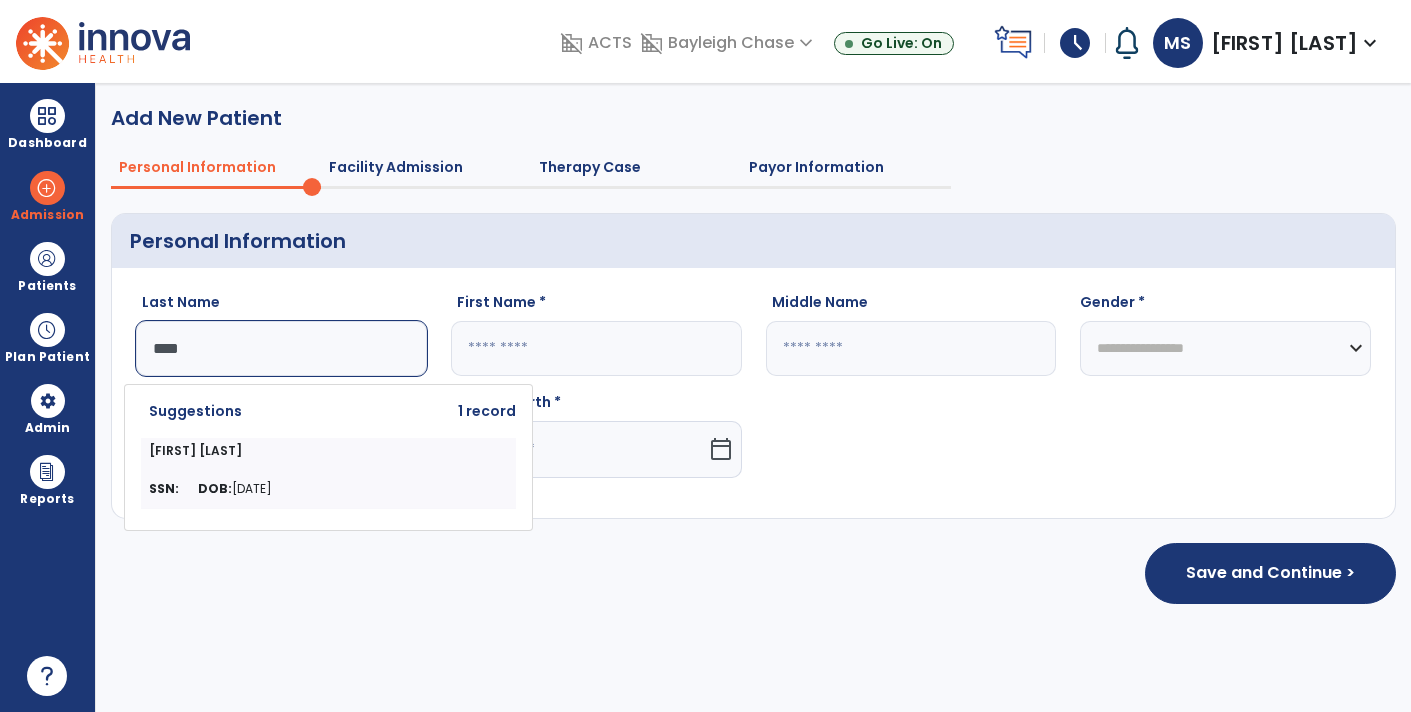 click 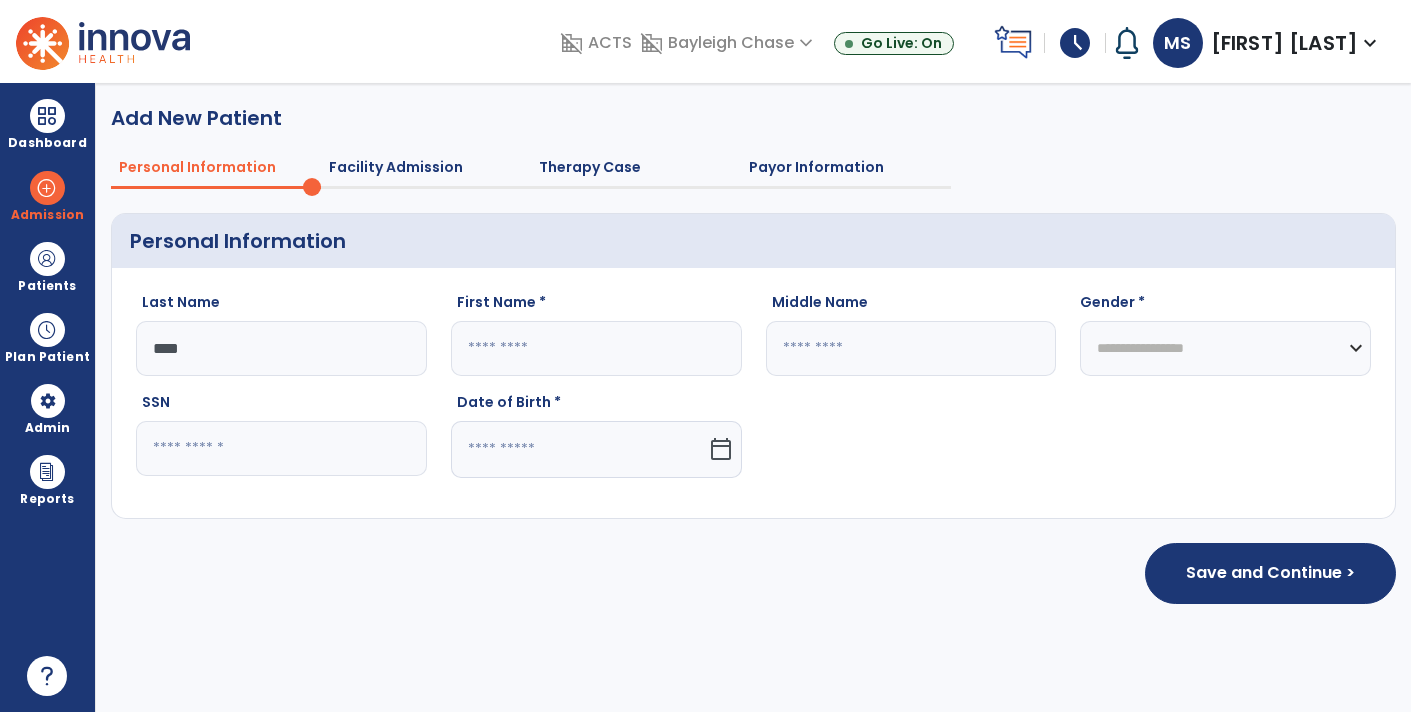 click 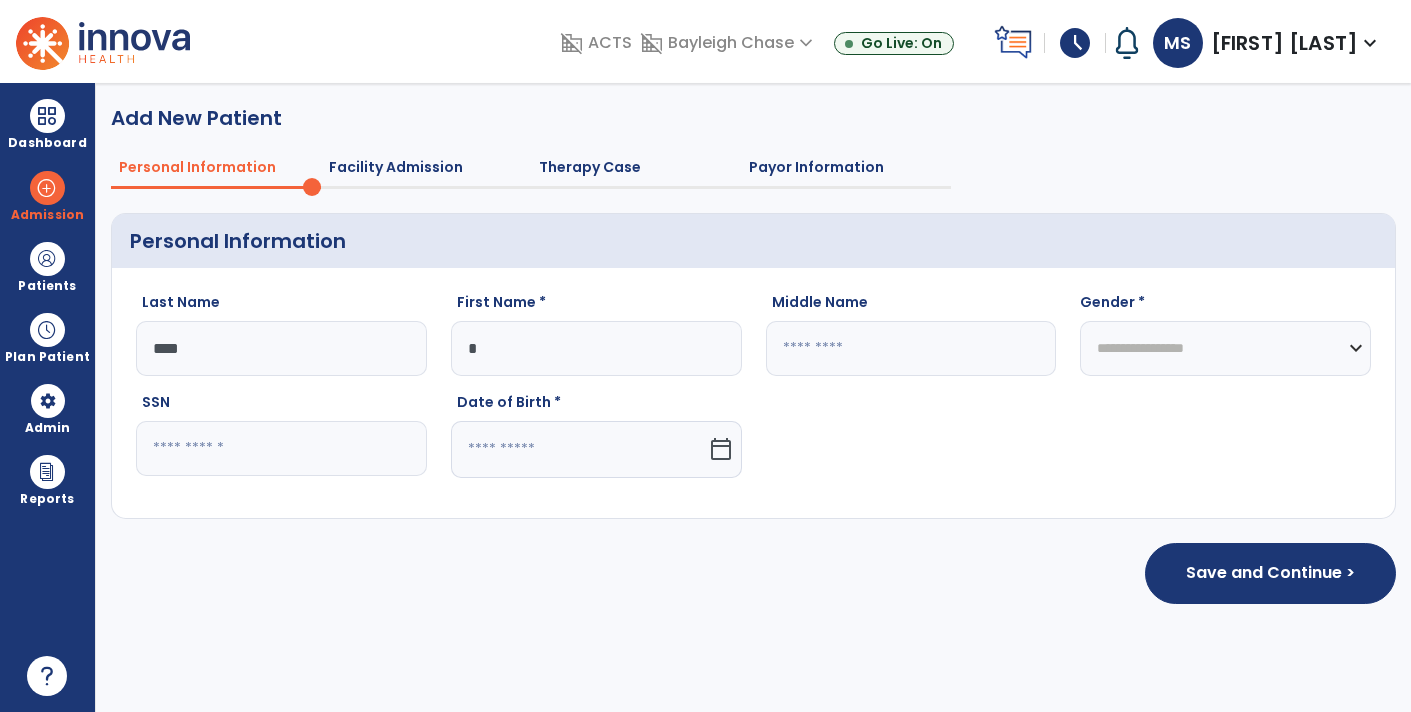 click on "*" 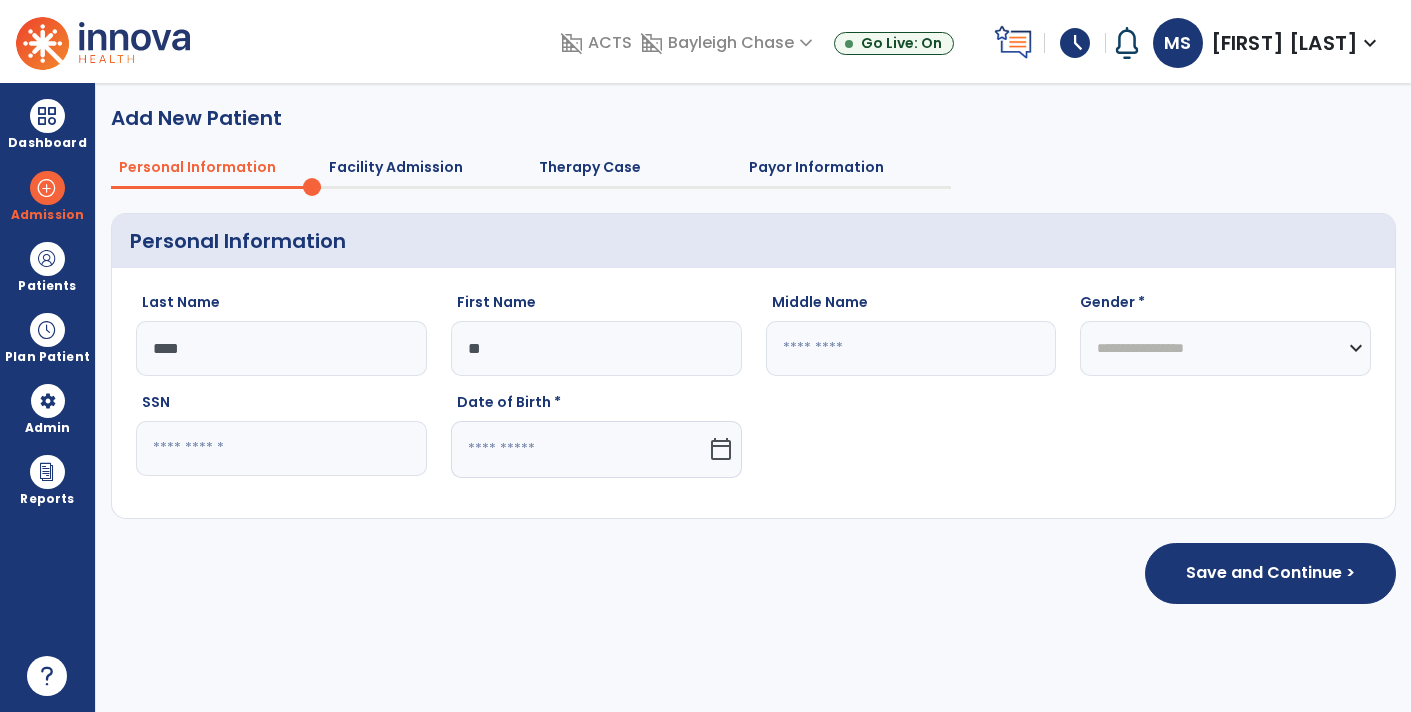 type on "*" 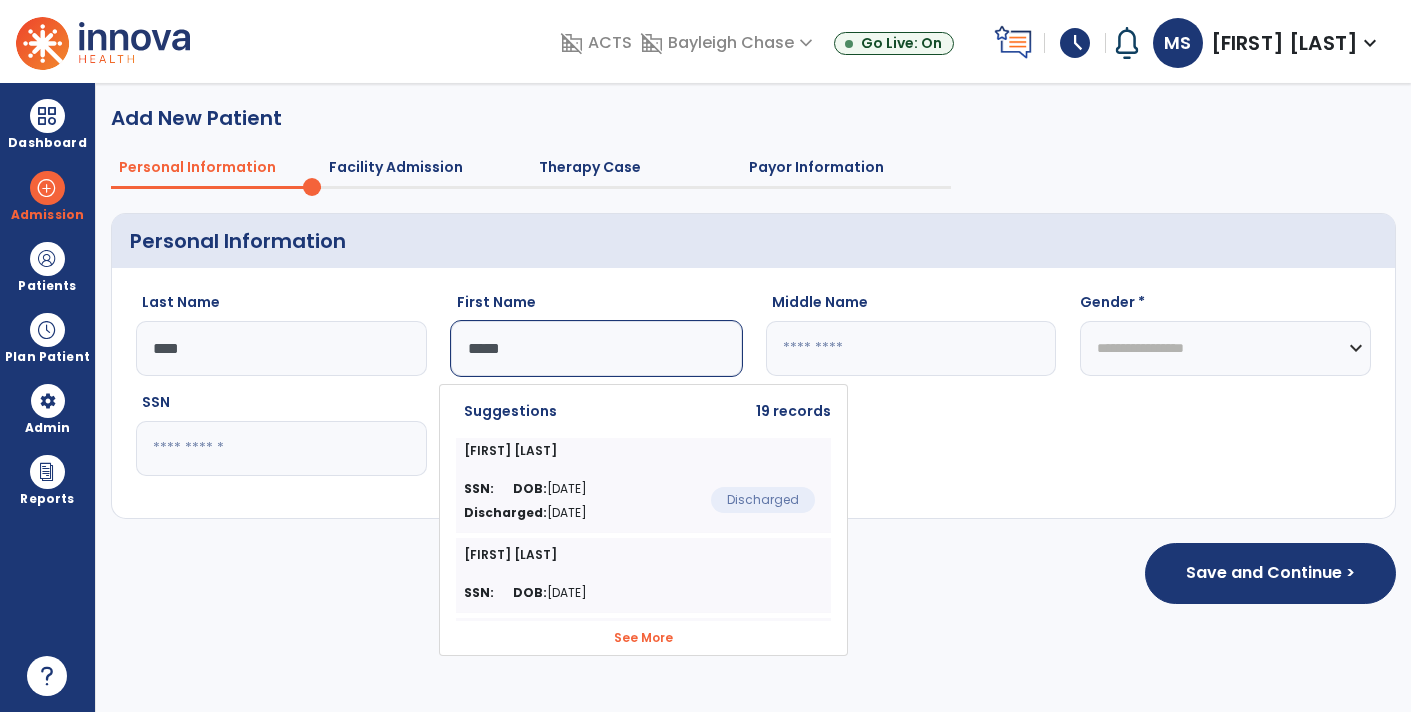 type on "*****" 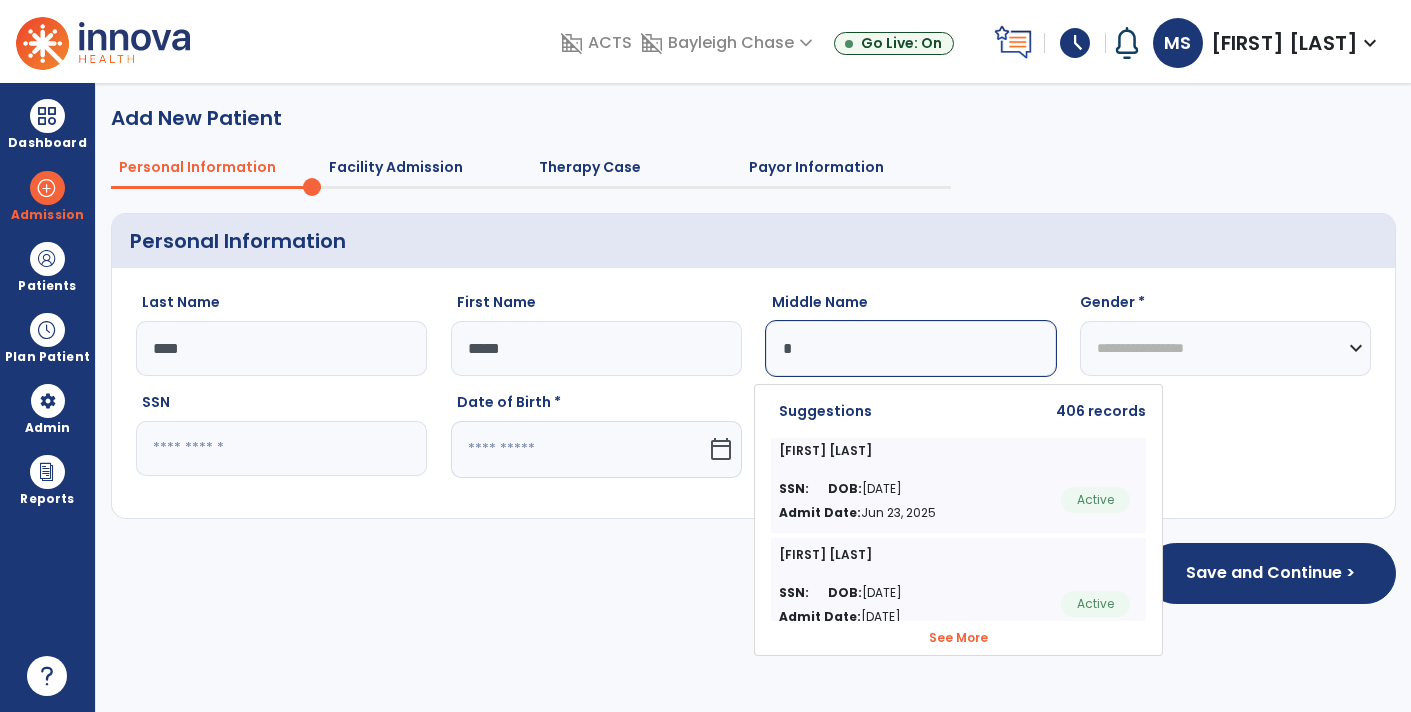 type on "*" 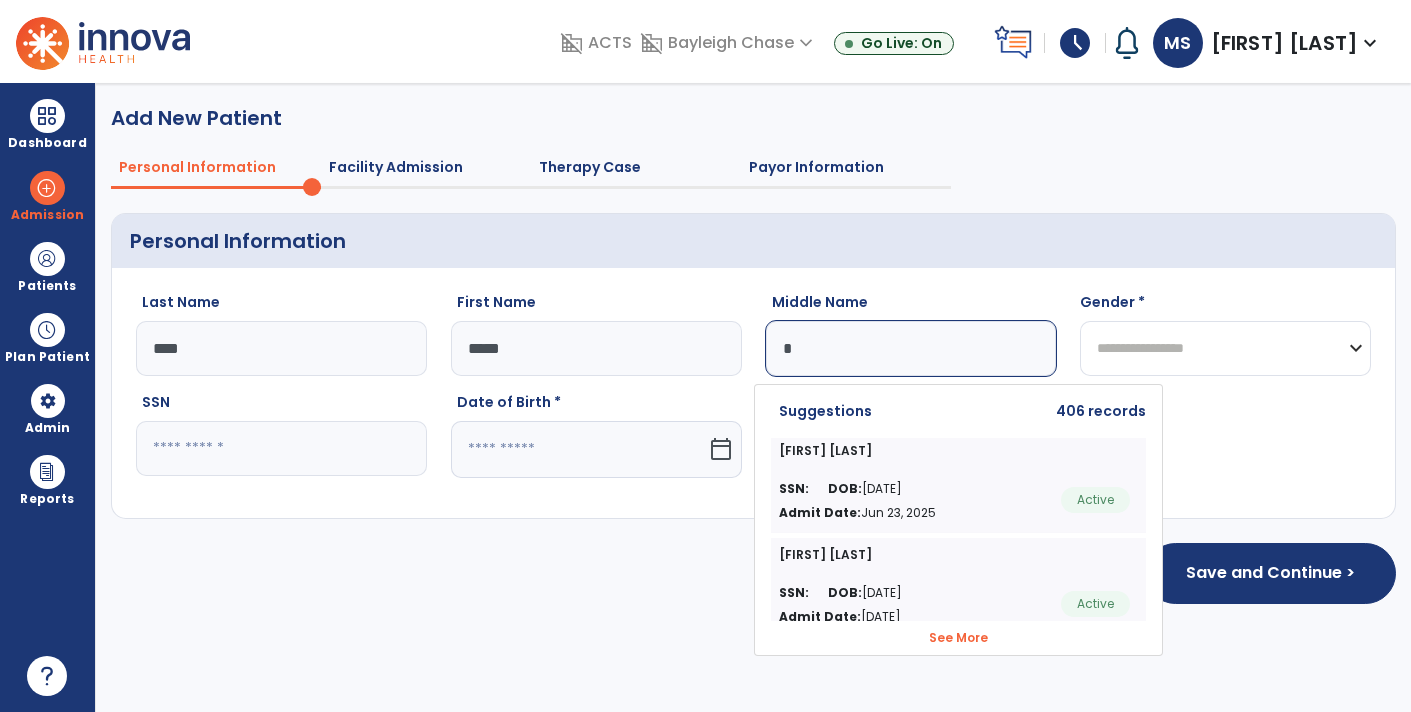click on "**********" 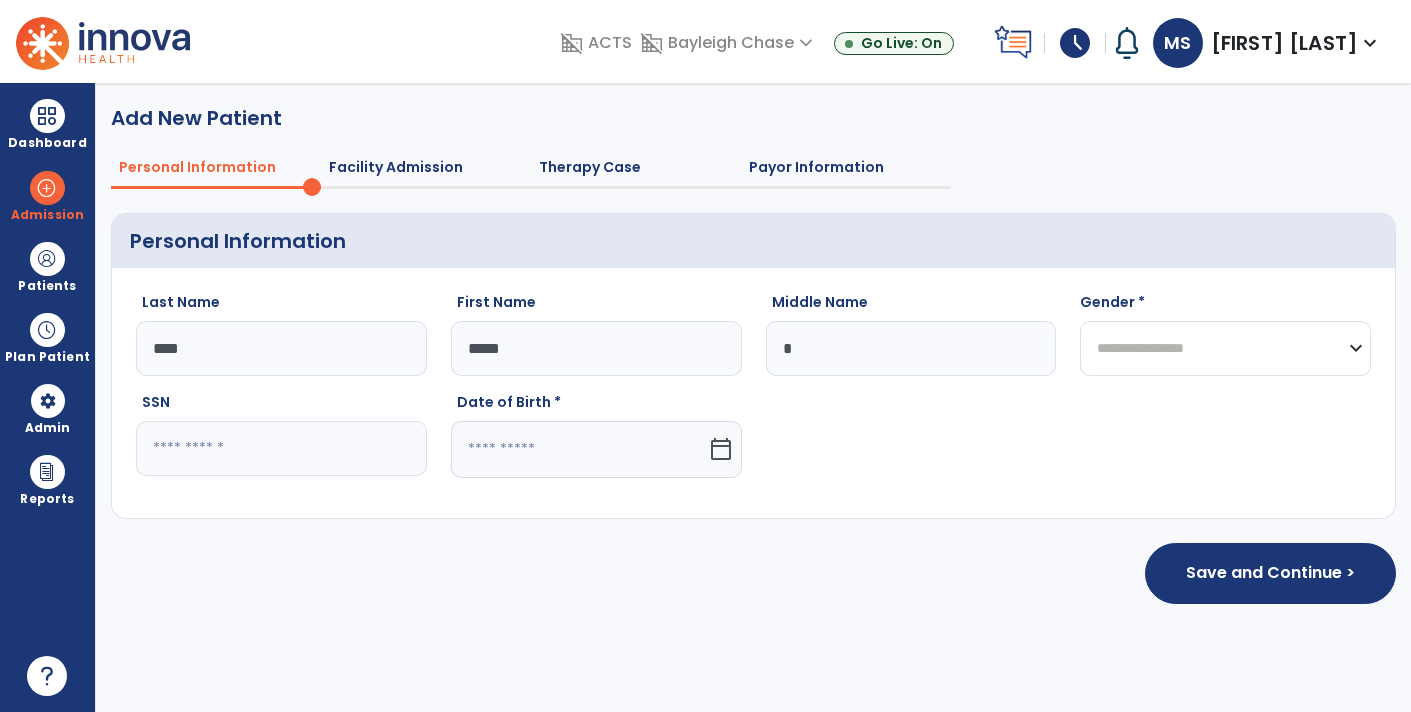 select on "******" 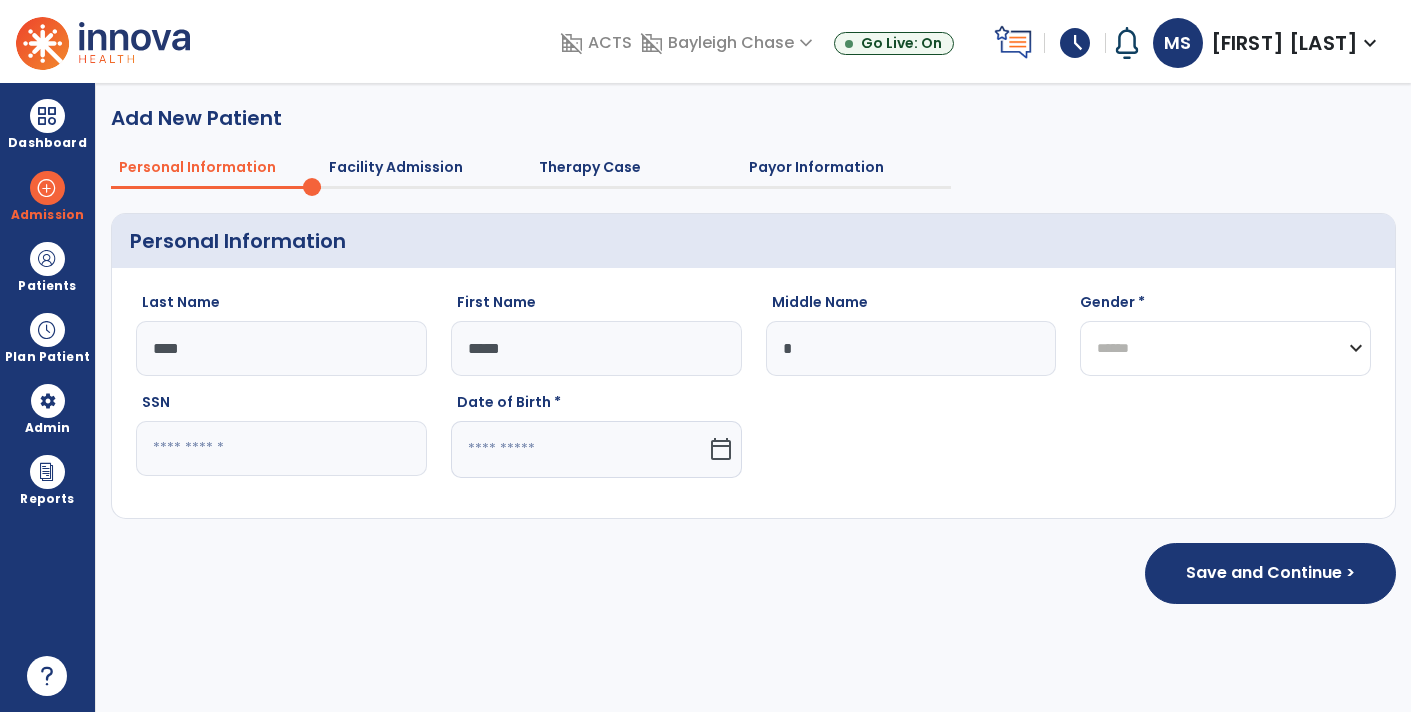 click on "**********" 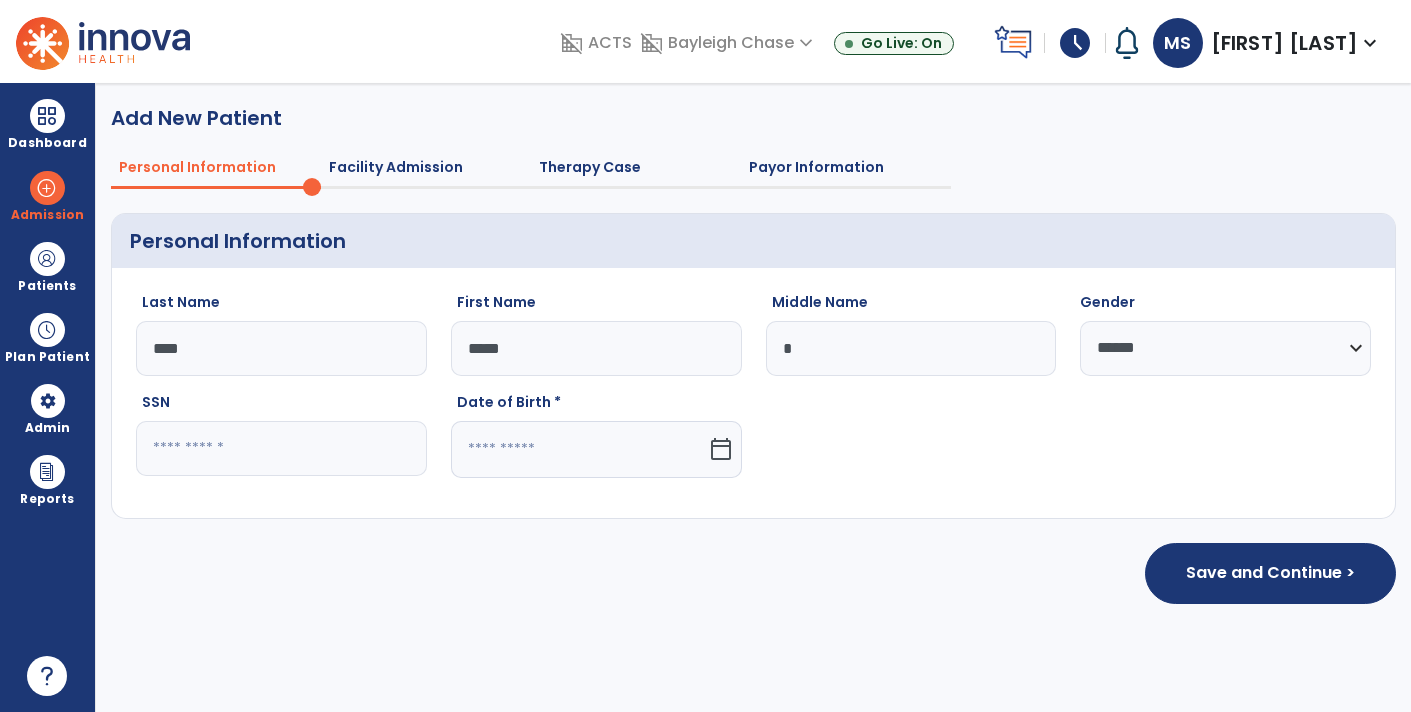 click 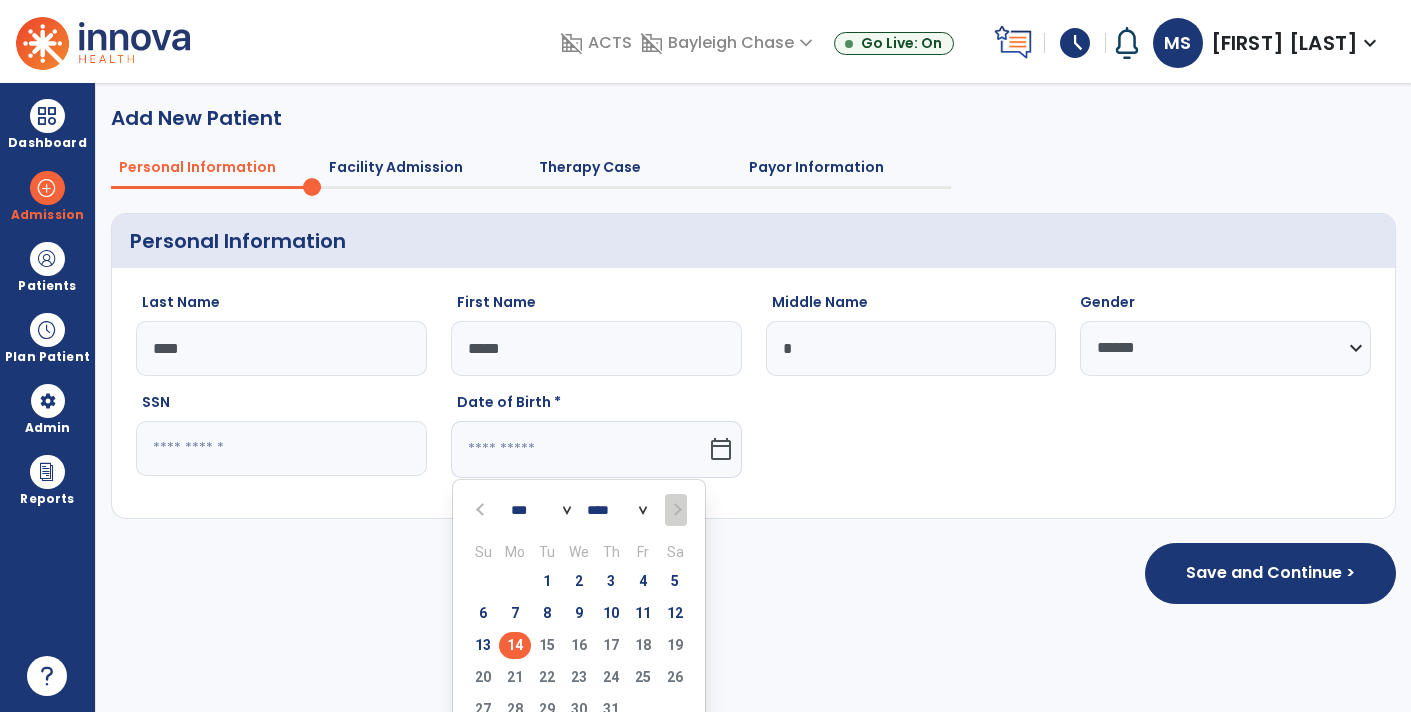 click on "**** **** **** **** **** **** **** **** **** **** **** **** **** **** **** **** **** **** **** **** **** **** **** **** **** **** **** **** **** **** **** **** **** **** **** **** **** **** **** **** **** **** **** **** **** **** **** **** **** **** **** **** **** **** **** **** **** **** **** **** **** **** **** **** **** **** **** **** **** **** **** **** **** **** **** **** **** **** **** **** **** **** **** **** **** **** **** **** **** **** **** **** **** **** **** **** **** **** **** **** **** **** **** **** **** **** **** **** **** **** **** **** **** **** **** **** **** **** **** **** **** **** **** **** **** ****" 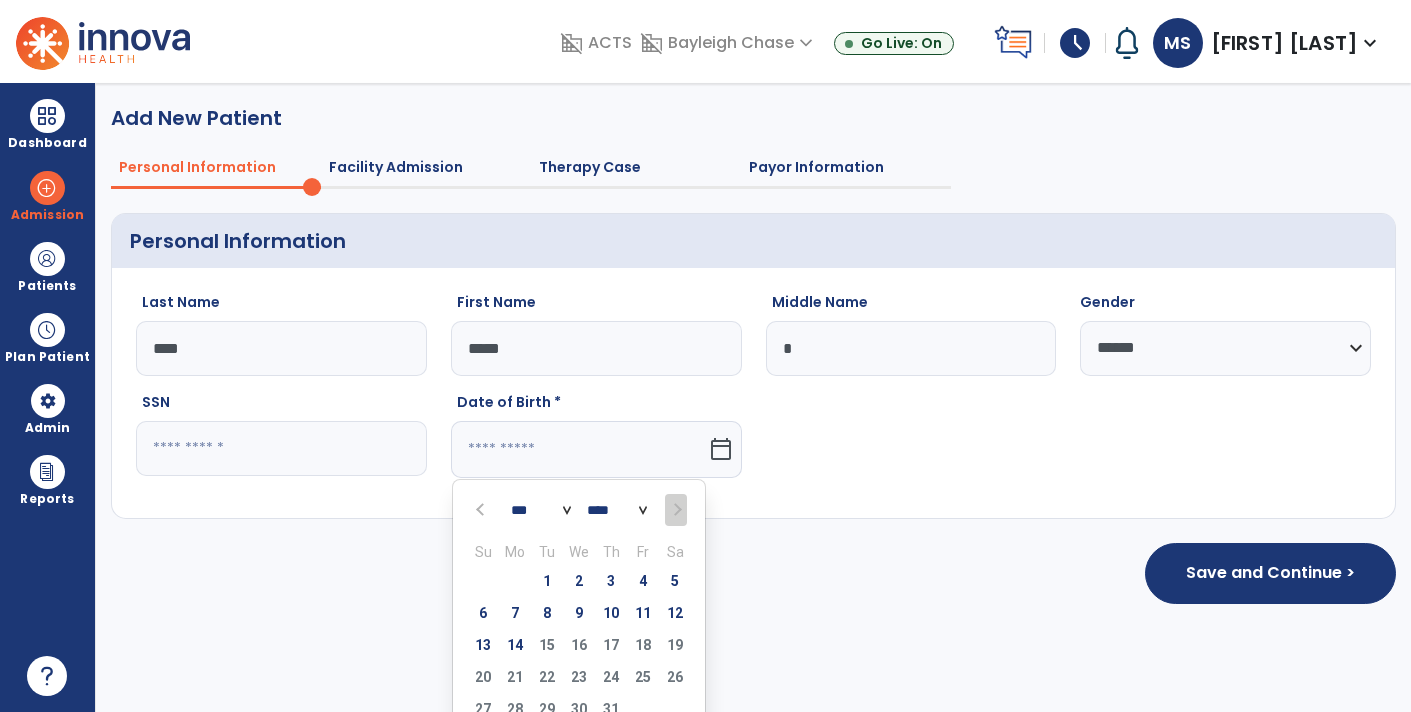 select on "****" 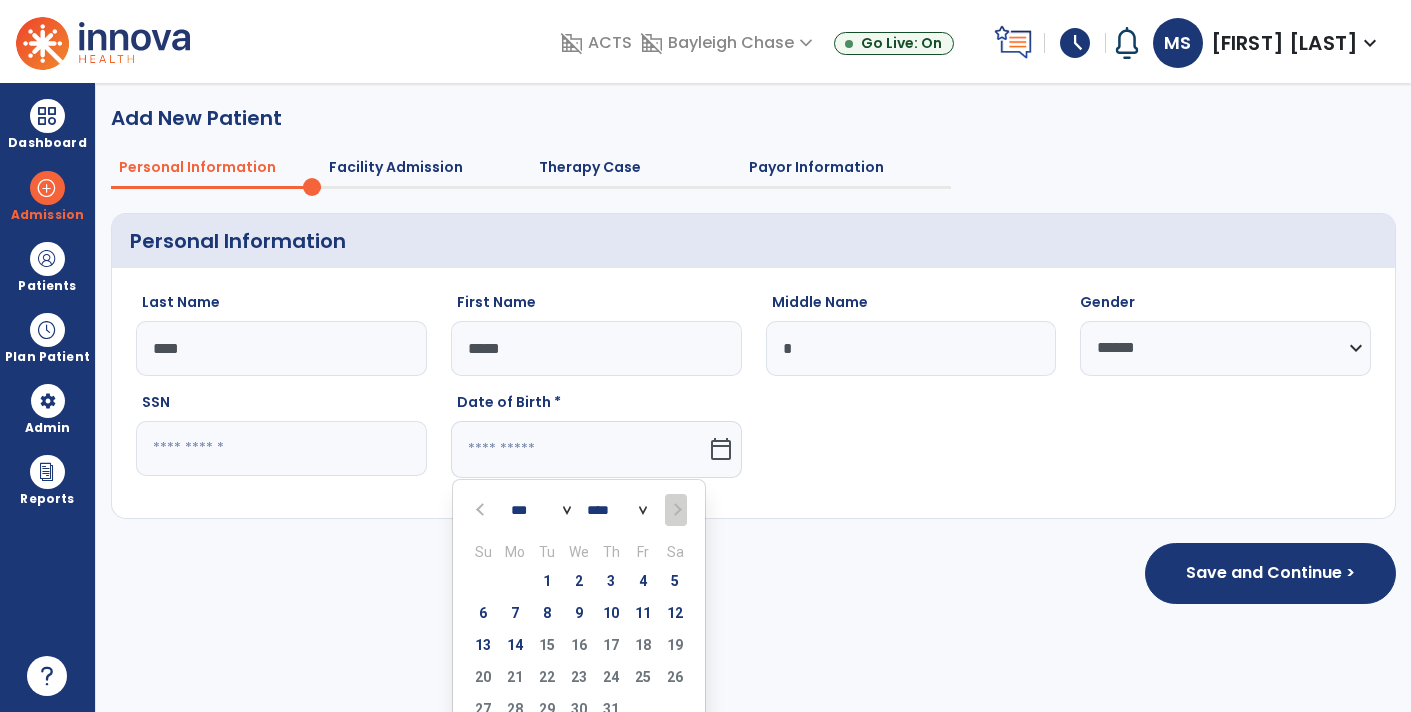 click on "**** **** **** **** **** **** **** **** **** **** **** **** **** **** **** **** **** **** **** **** **** **** **** **** **** **** **** **** **** **** **** **** **** **** **** **** **** **** **** **** **** **** **** **** **** **** **** **** **** **** **** **** **** **** **** **** **** **** **** **** **** **** **** **** **** **** **** **** **** **** **** **** **** **** **** **** **** **** **** **** **** **** **** **** **** **** **** **** **** **** **** **** **** **** **** **** **** **** **** **** **** **** **** **** **** **** **** **** **** **** **** **** **** **** **** **** **** **** **** **** **** **** **** **** **** ****" 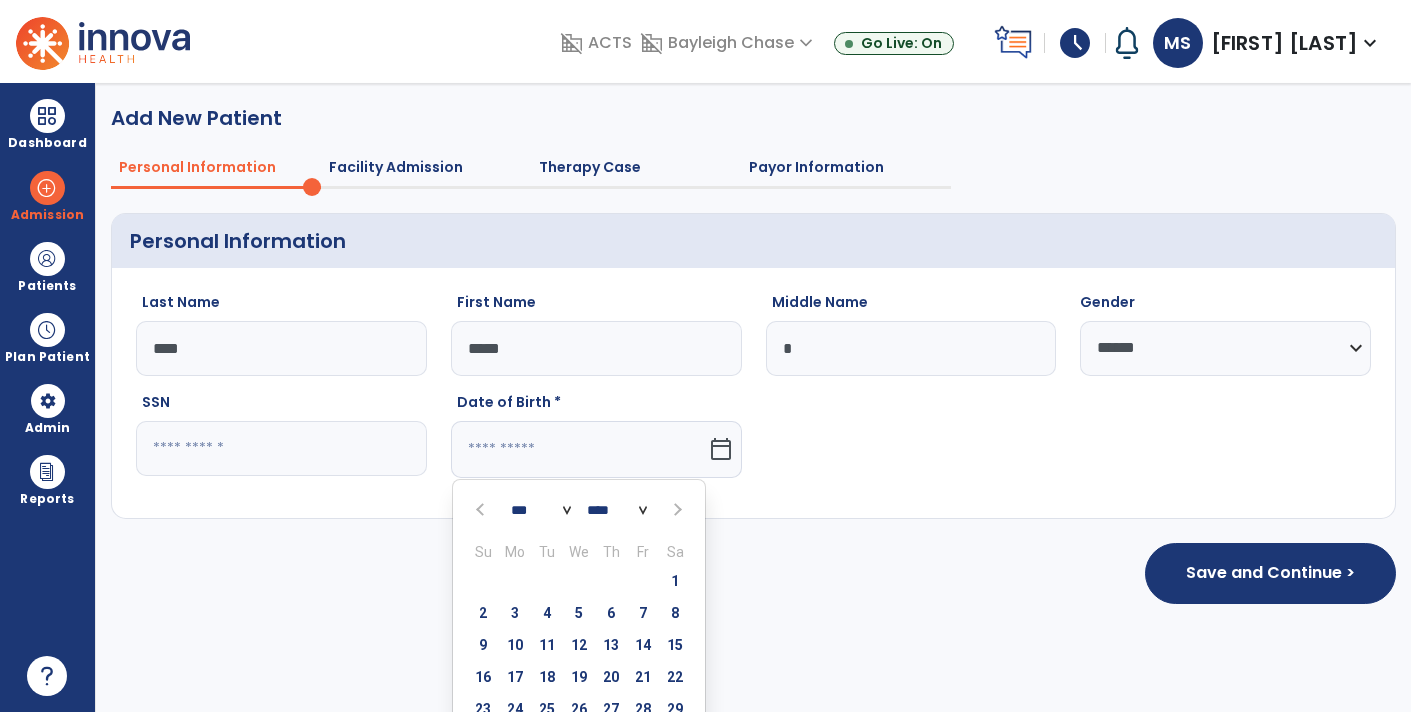 click on "*** *** *** *** *** *** *** *** *** *** *** ***" 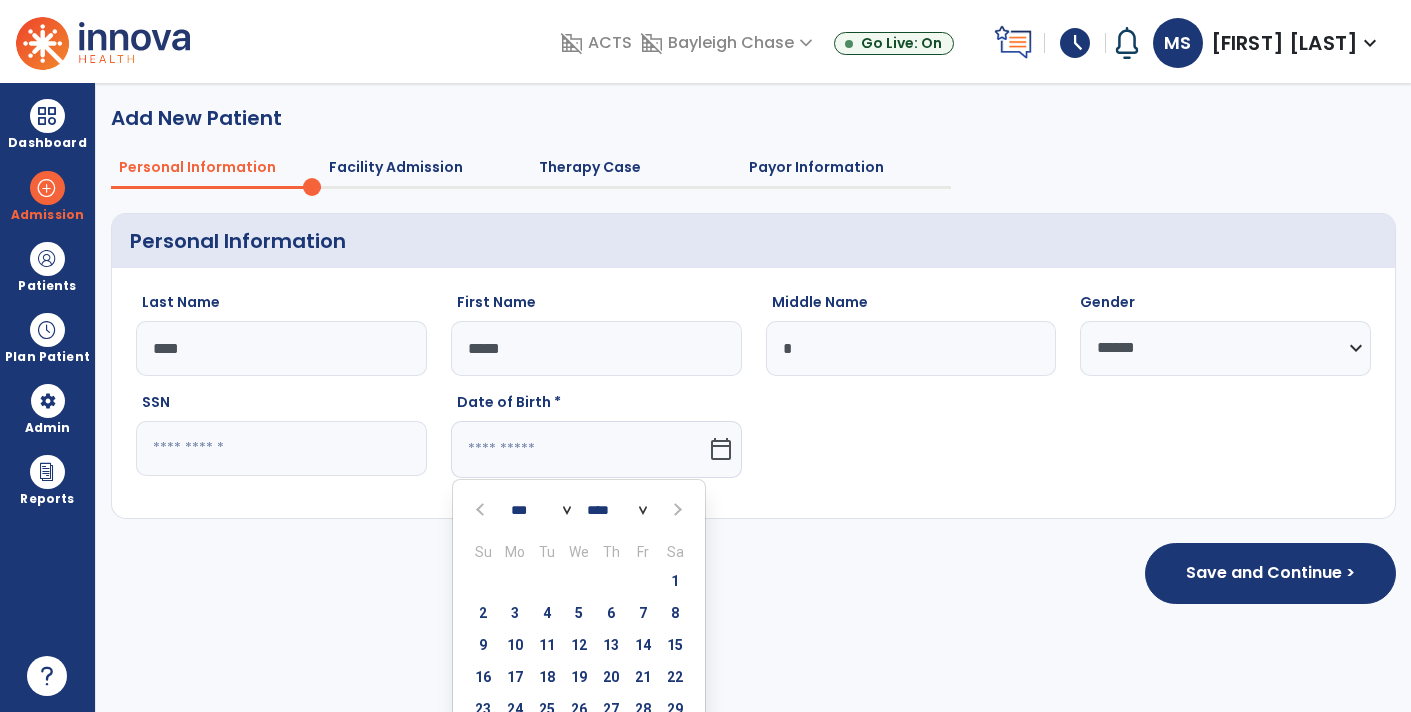 select on "*" 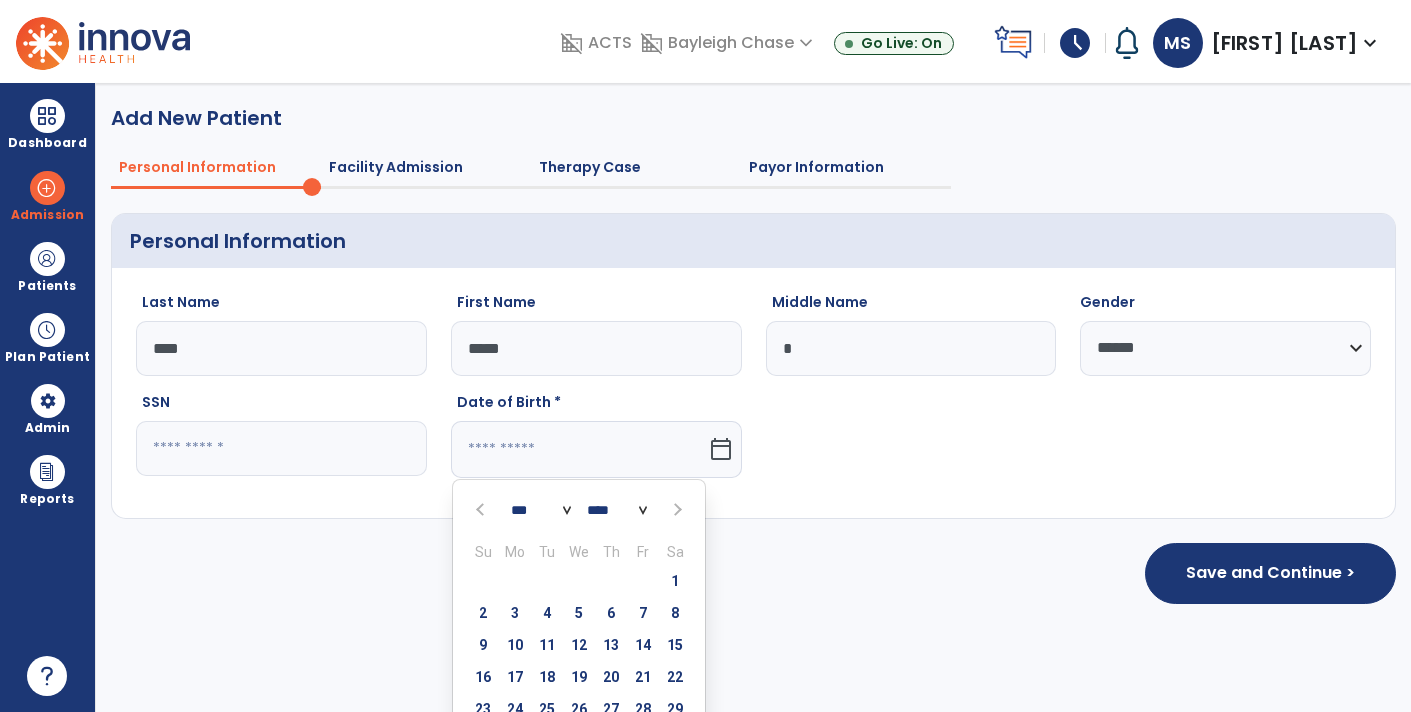 click on "*** *** *** *** *** *** *** *** *** *** *** ***" 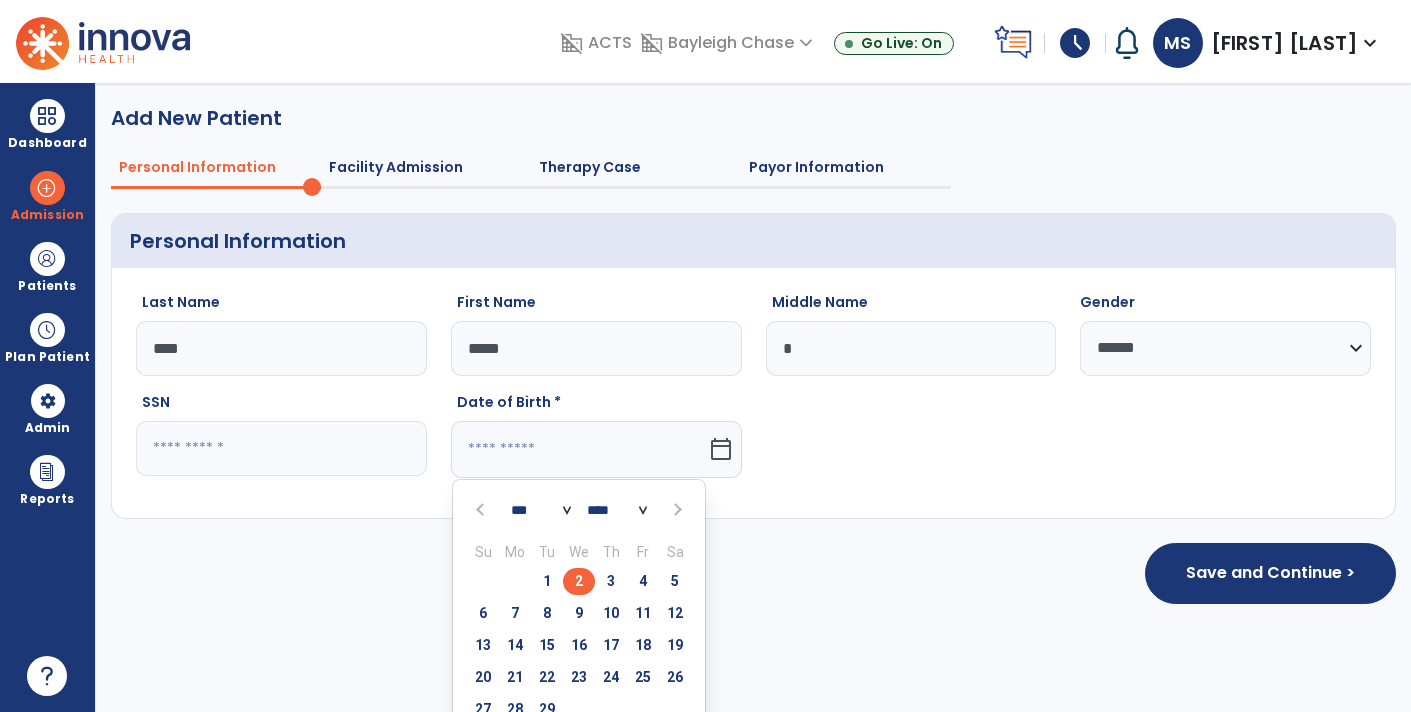 click on "2" 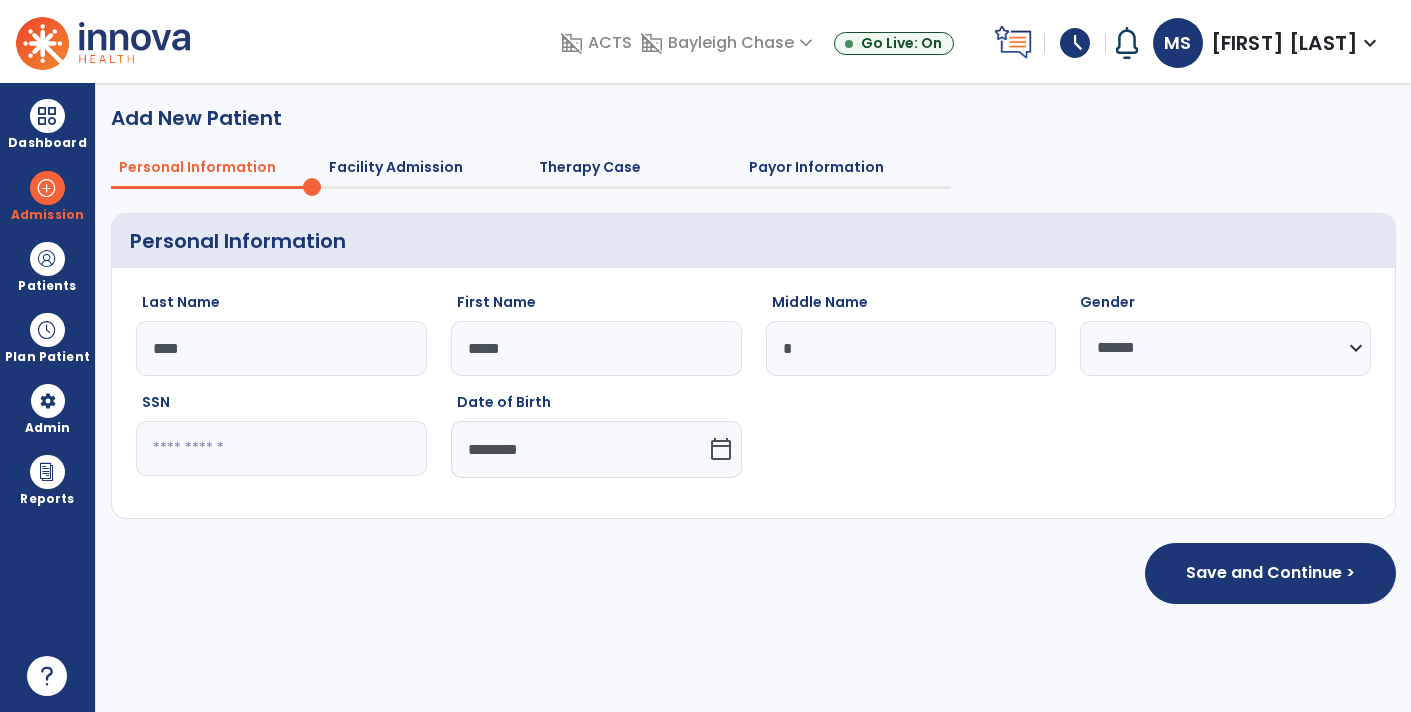 click on "********" 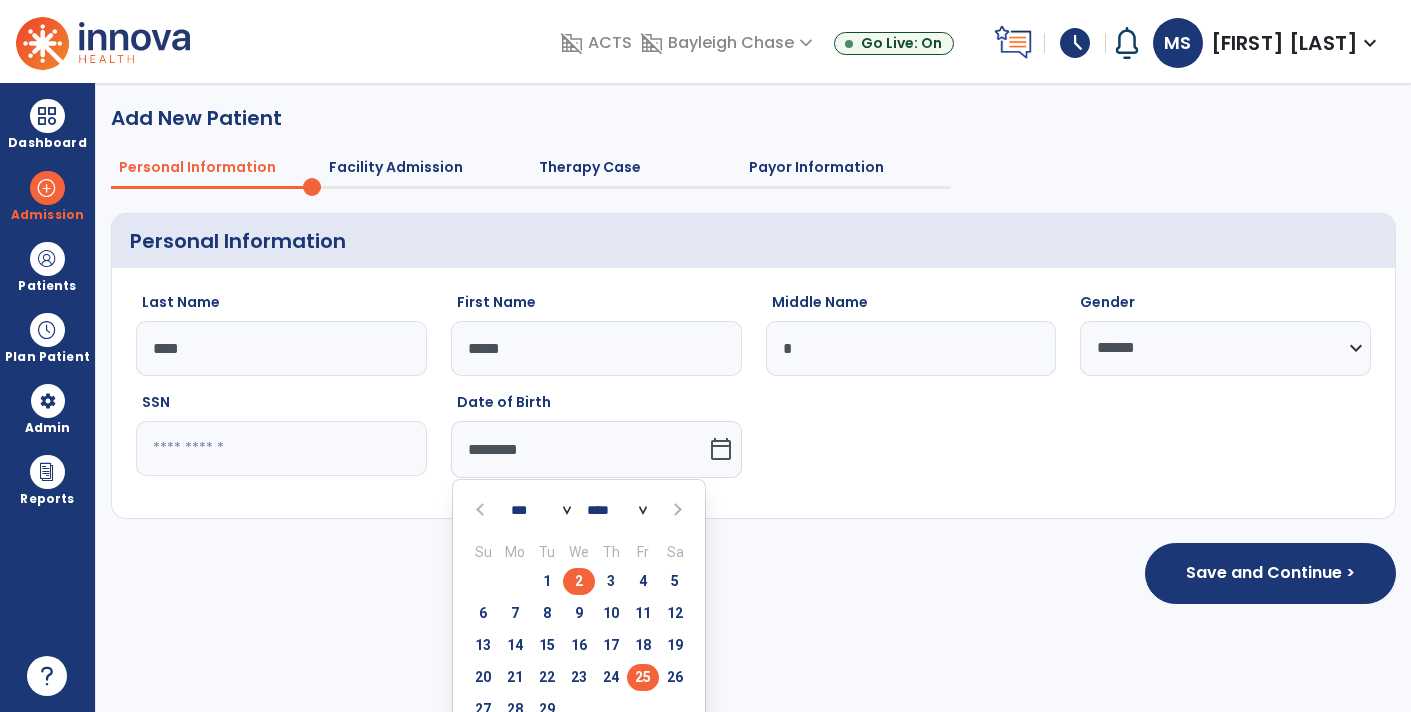 click on "25" 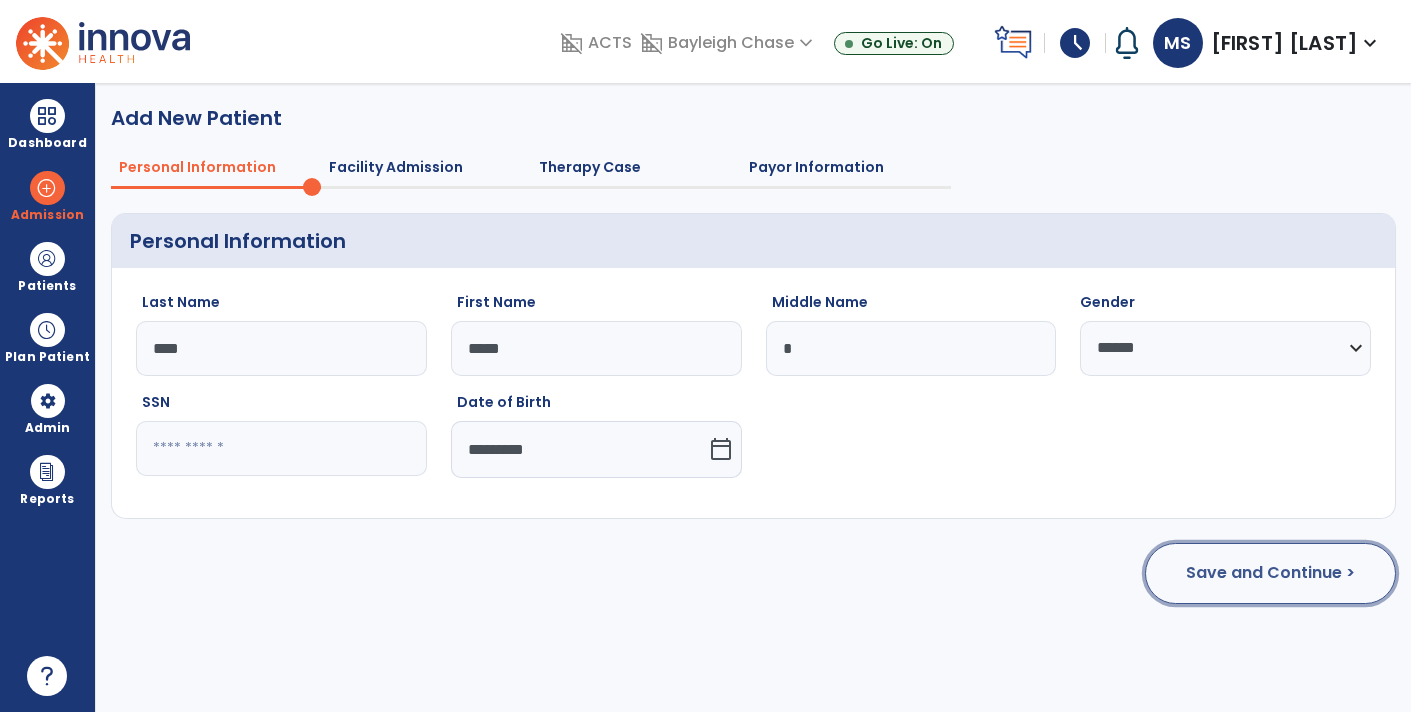 click on "Save and Continue >" 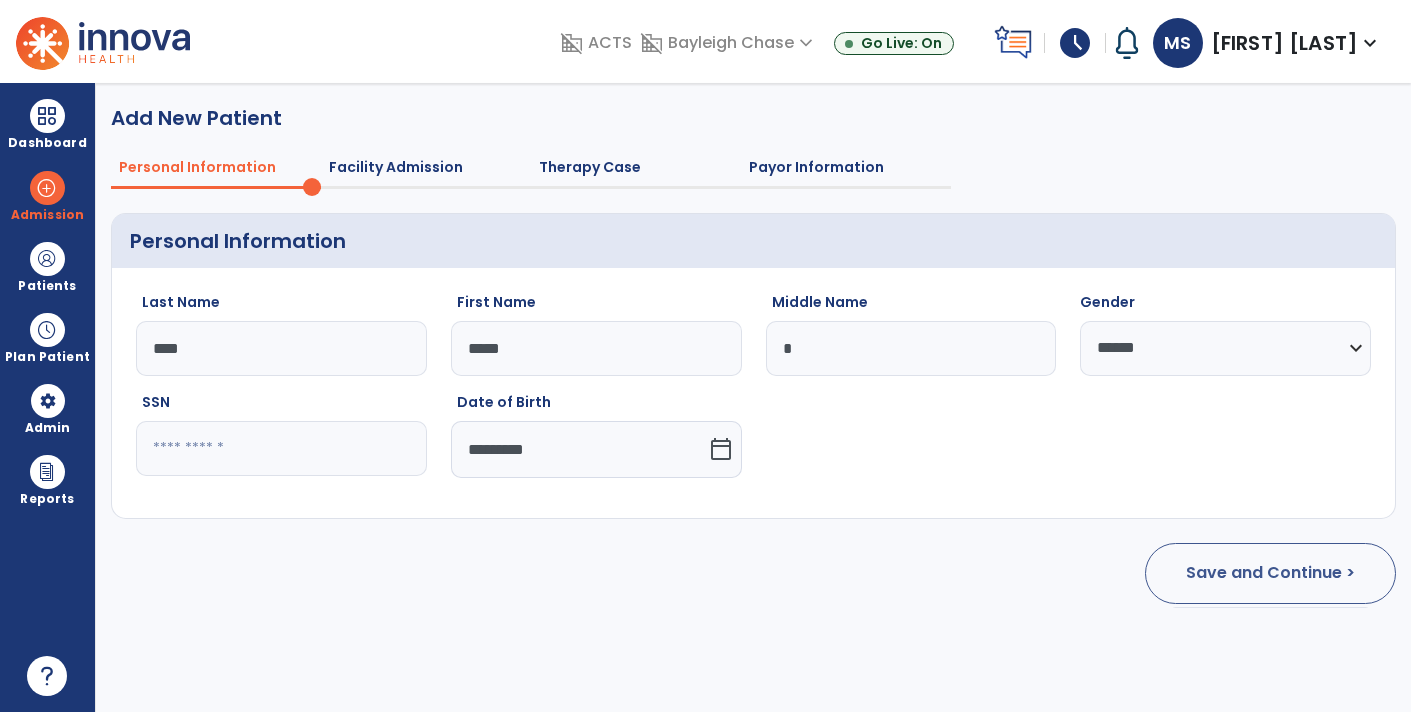 select on "**********" 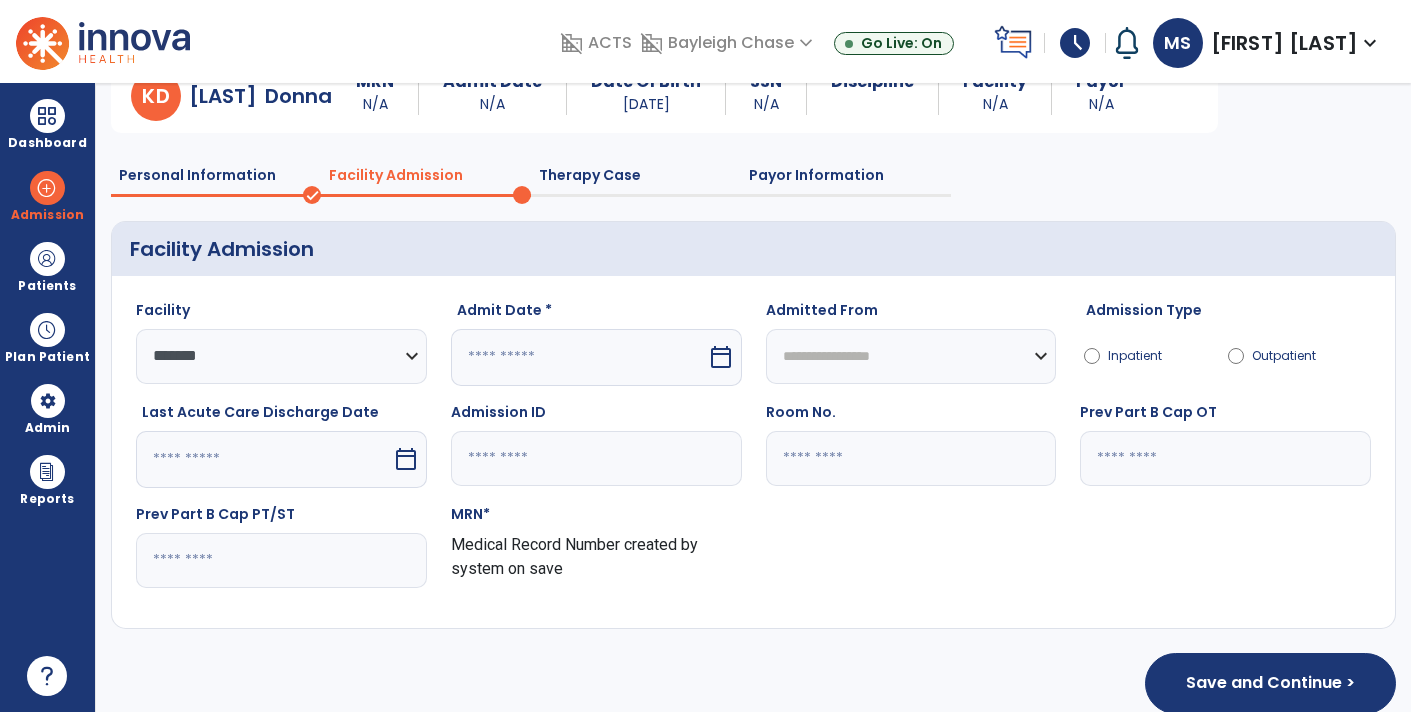 scroll, scrollTop: 88, scrollLeft: 0, axis: vertical 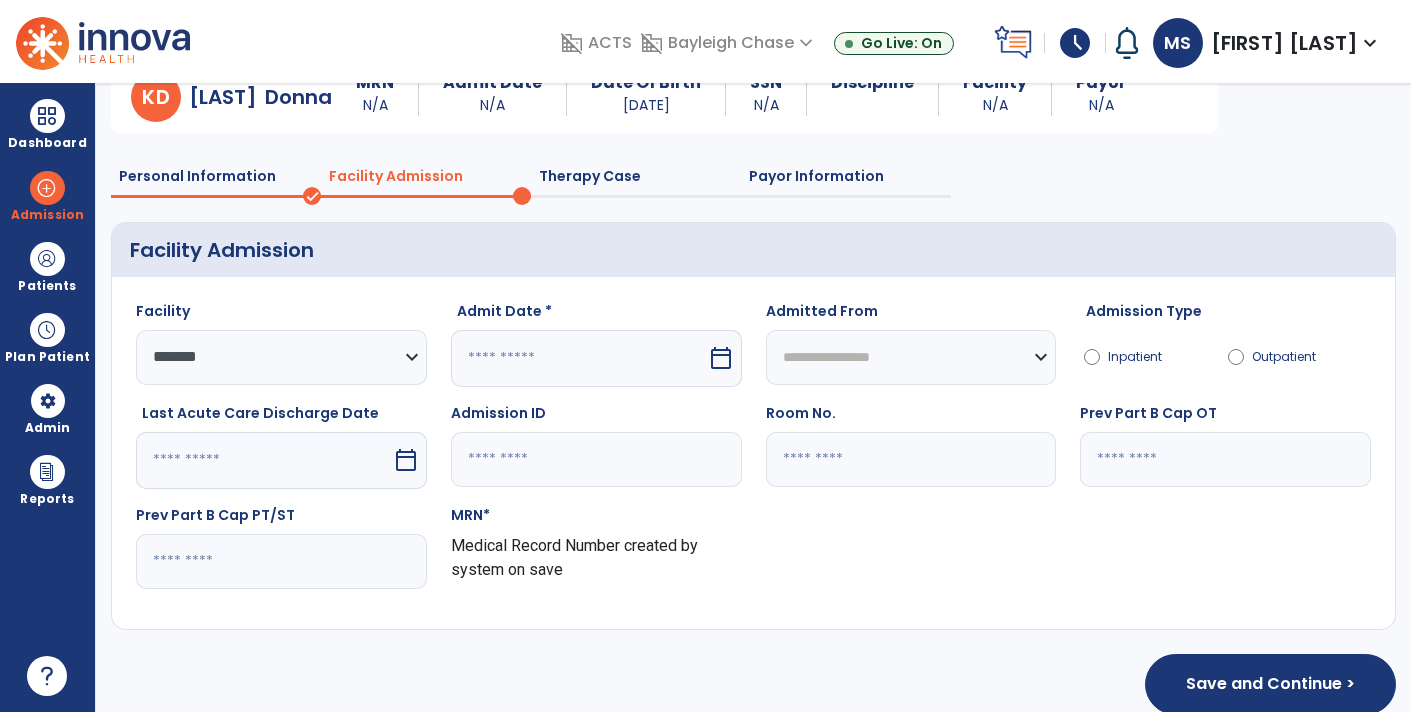 click at bounding box center [579, 358] 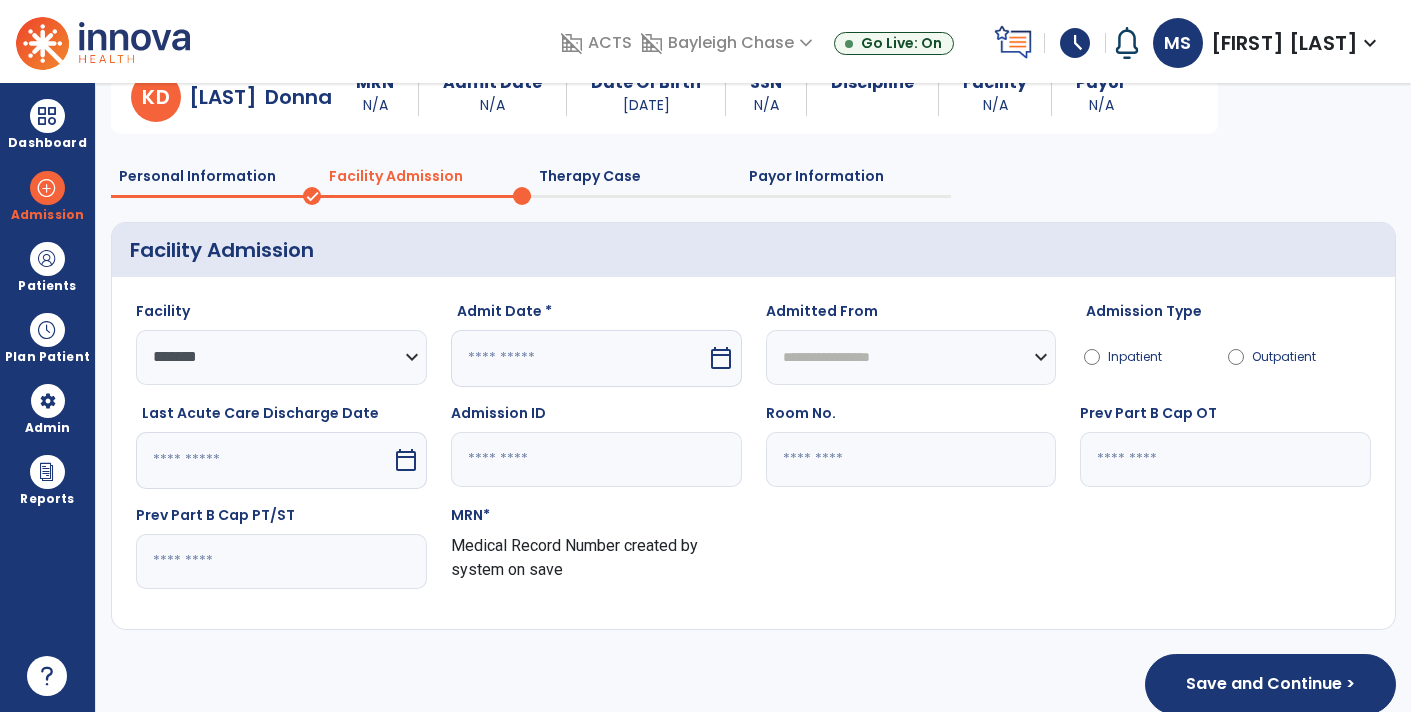 select on "*" 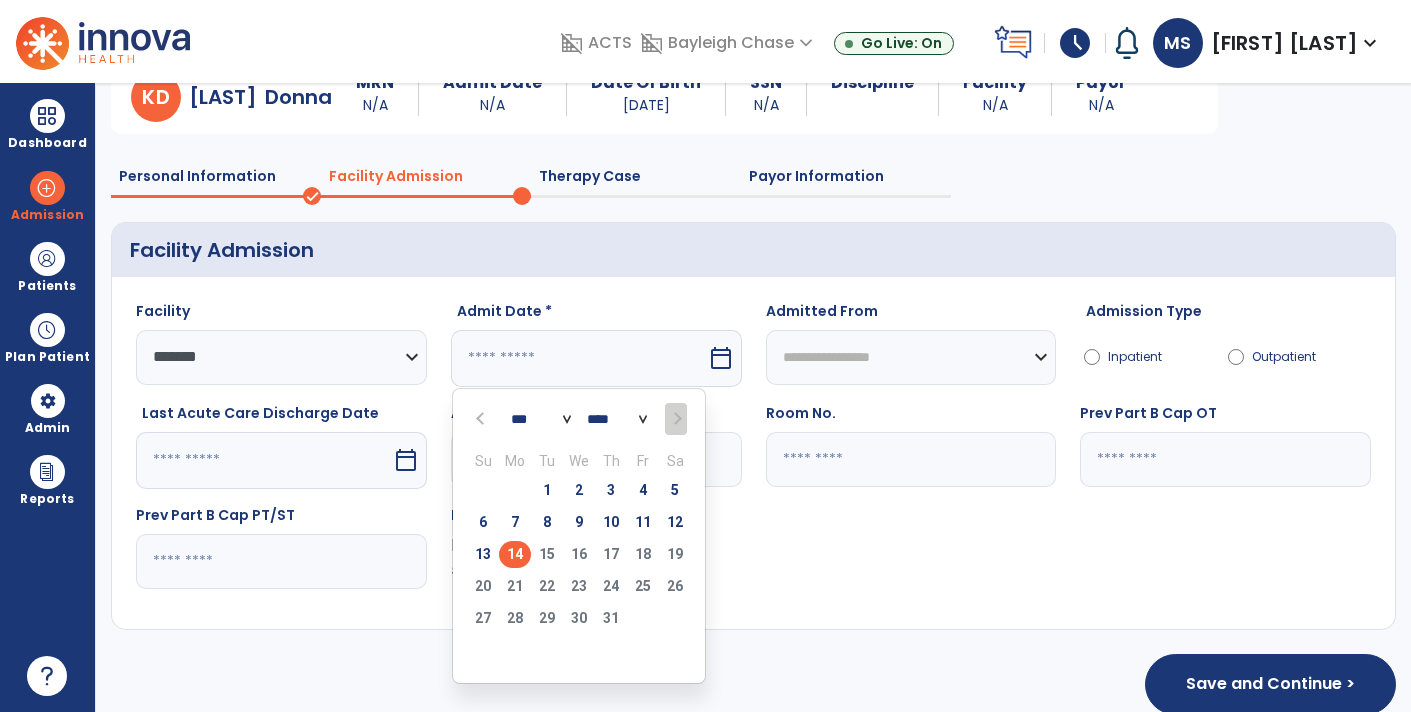 click on "**** **** **** **** **** **** **** **** **** **** ****" at bounding box center (617, 419) 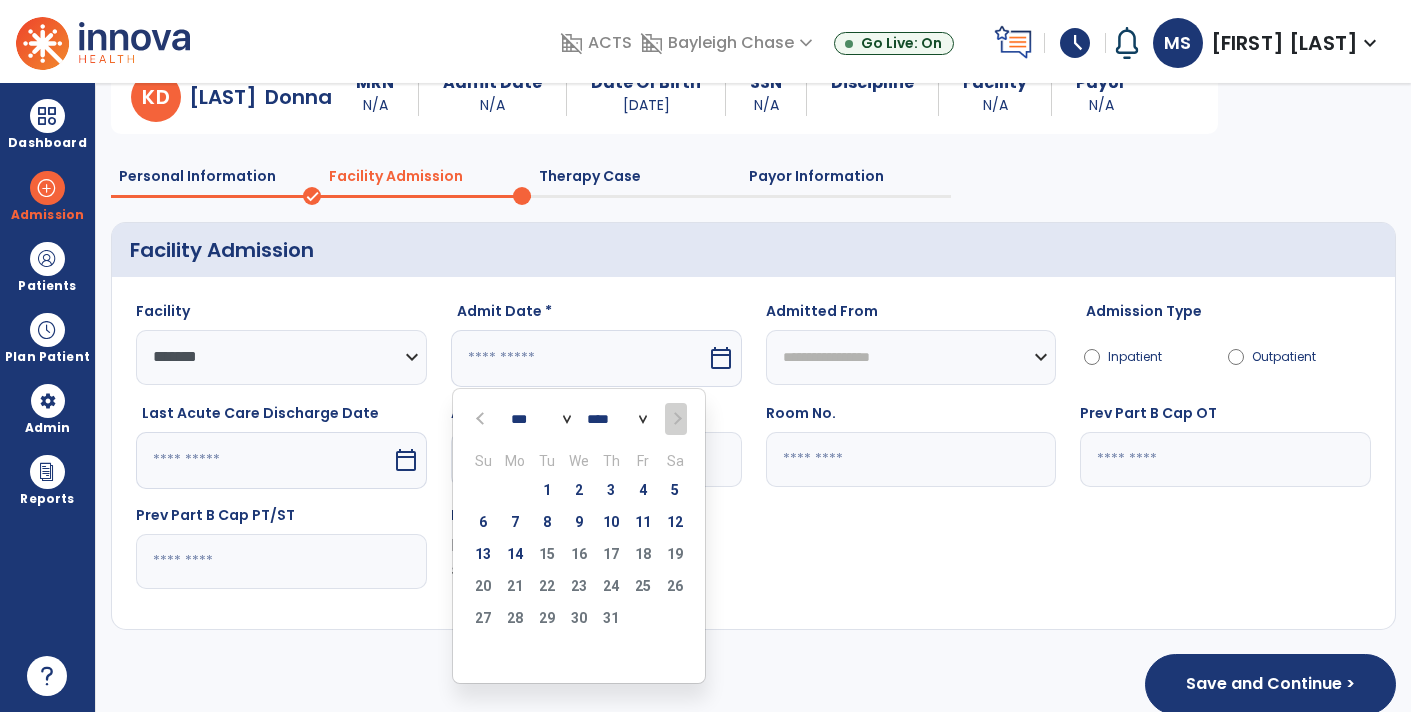 select on "****" 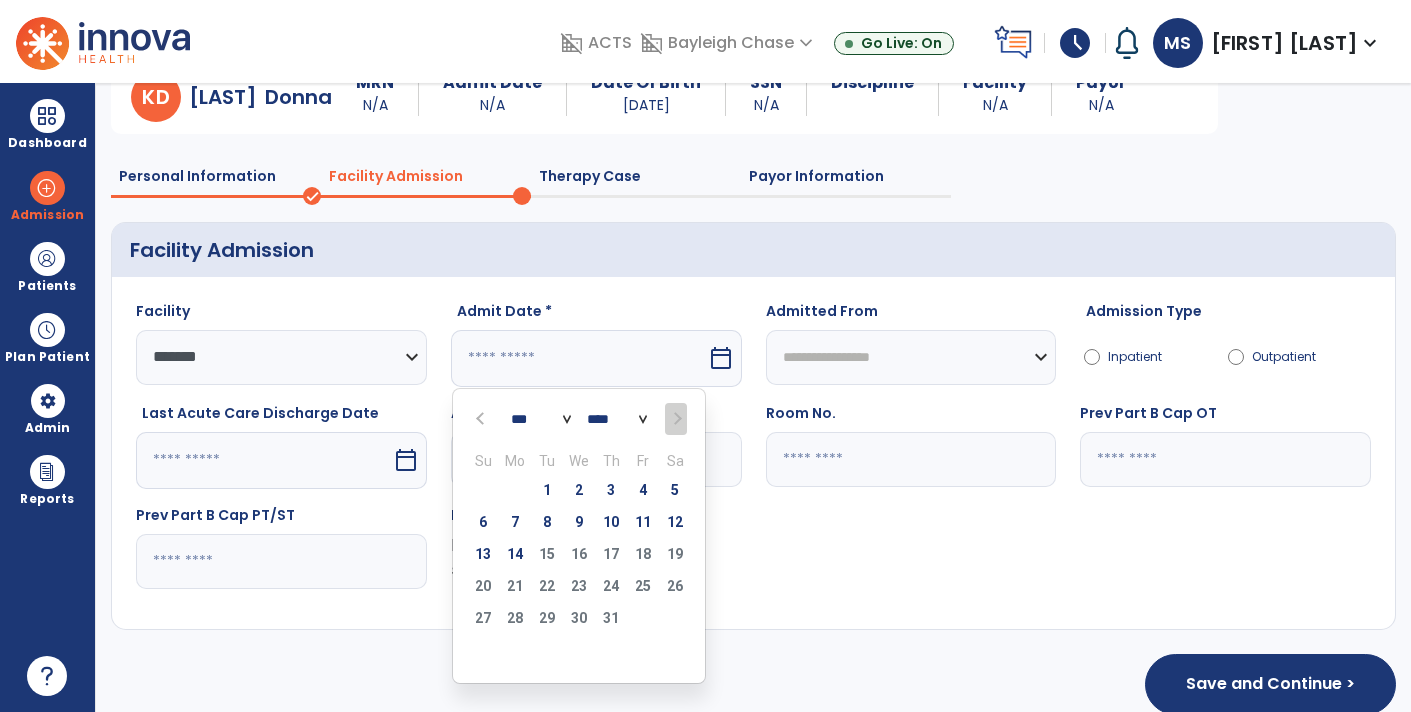 click on "**** **** **** **** **** **** **** **** **** **** ****" at bounding box center [617, 419] 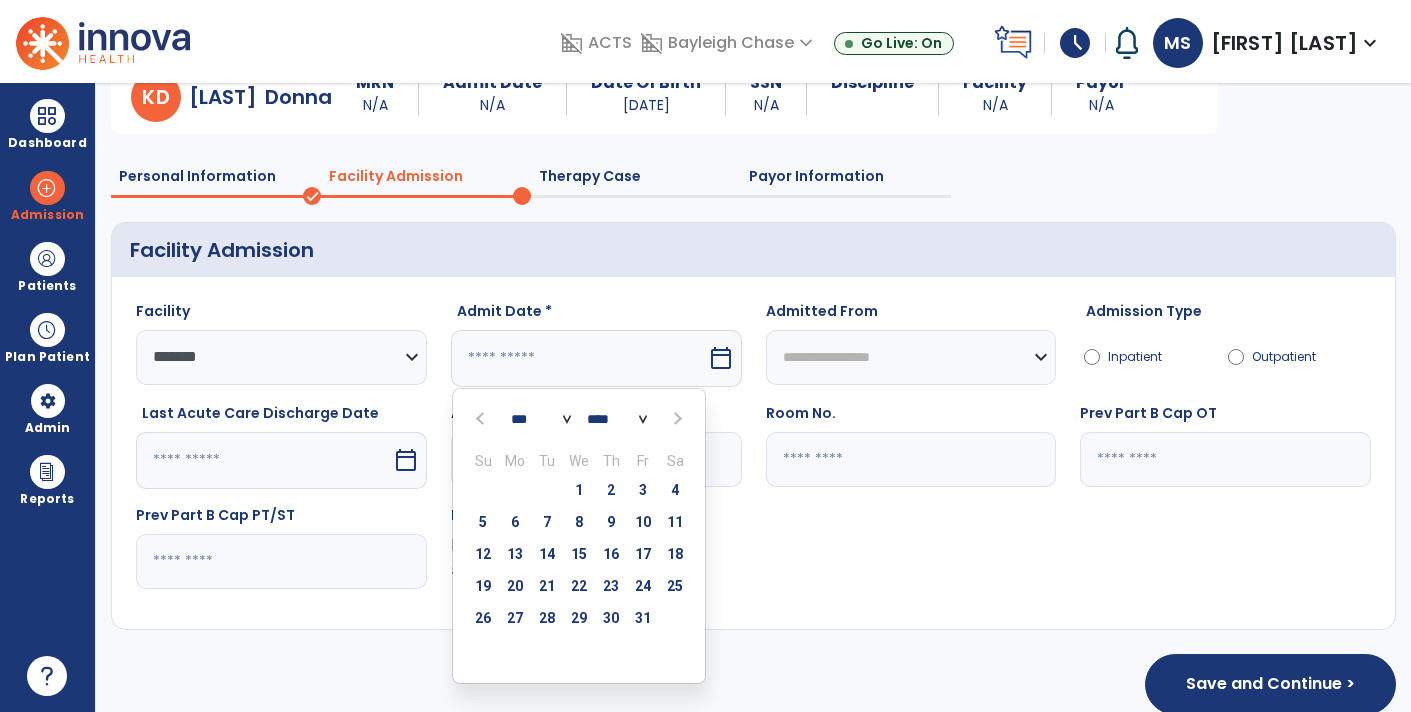 click on "*** *** *** *** *** *** *** *** *** *** *** ***" at bounding box center (541, 419) 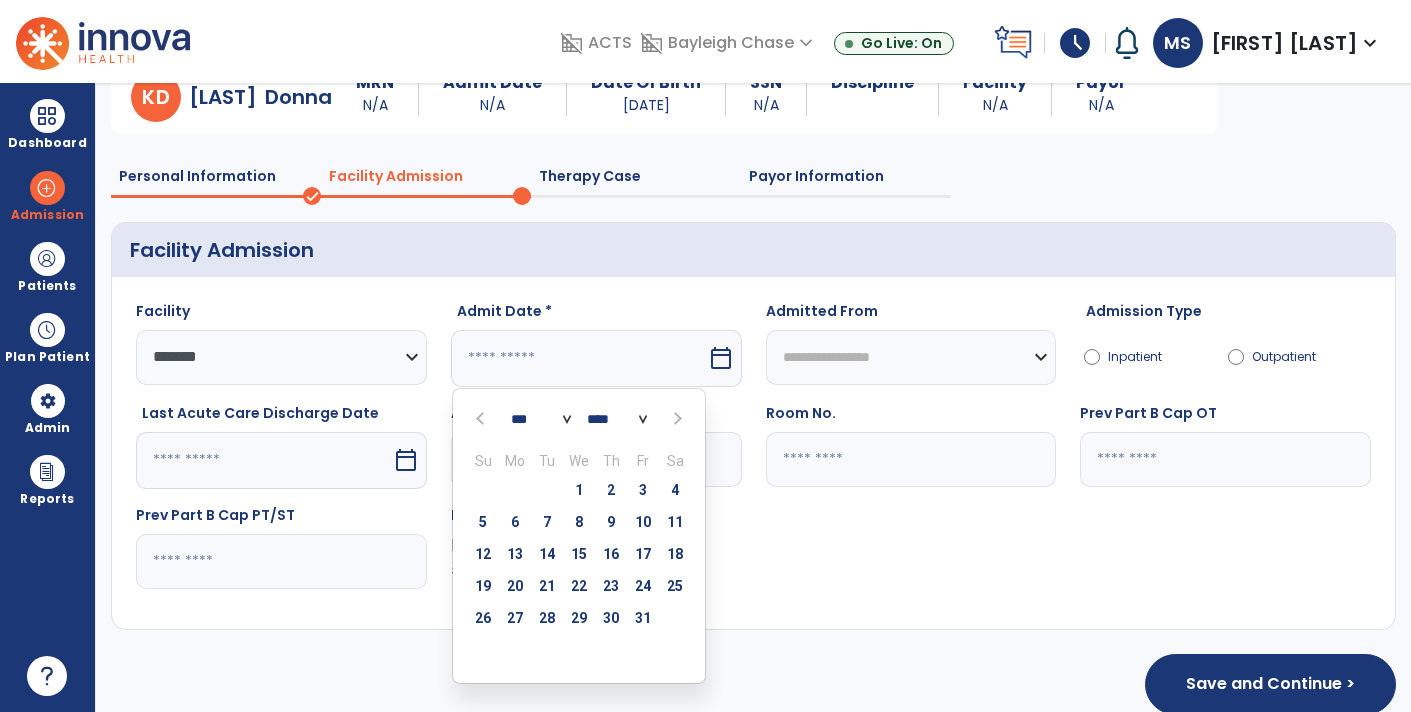 select on "*" 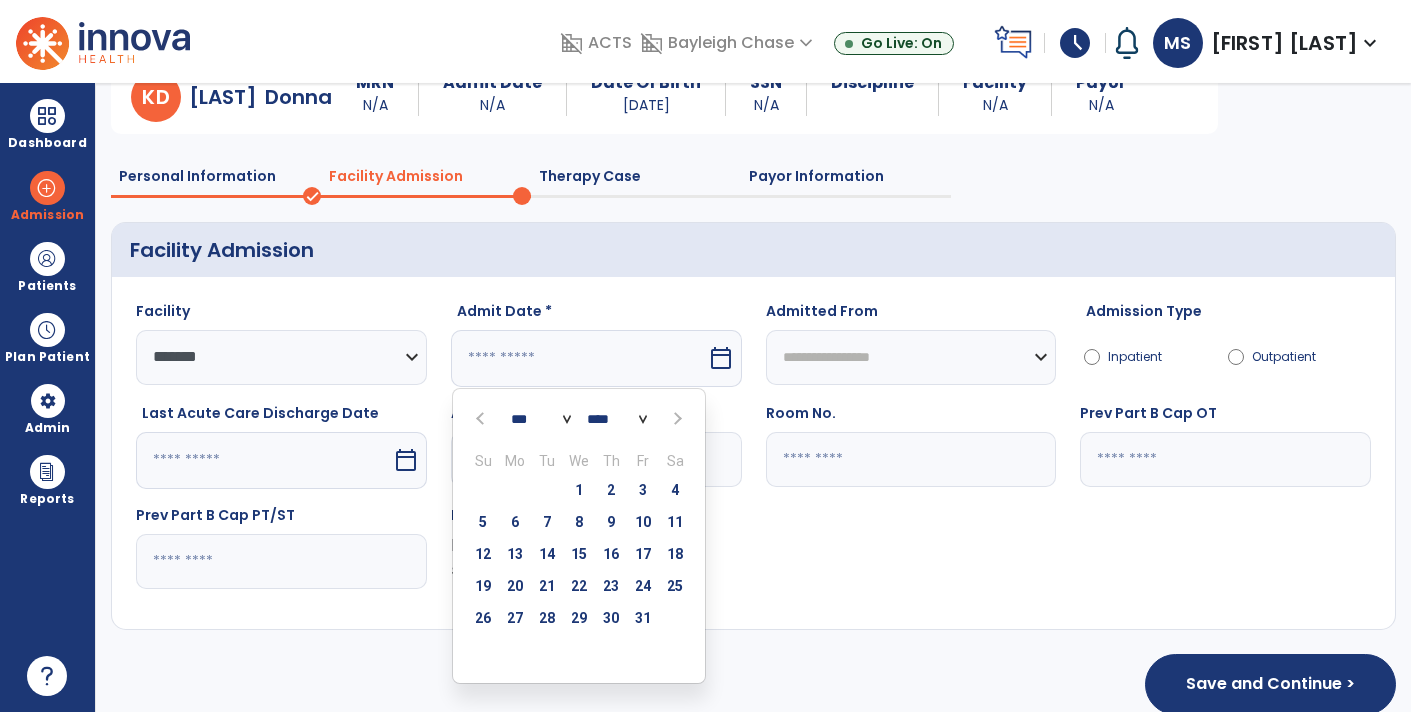 click on "*** *** *** *** *** *** *** *** *** *** *** ***" at bounding box center [541, 419] 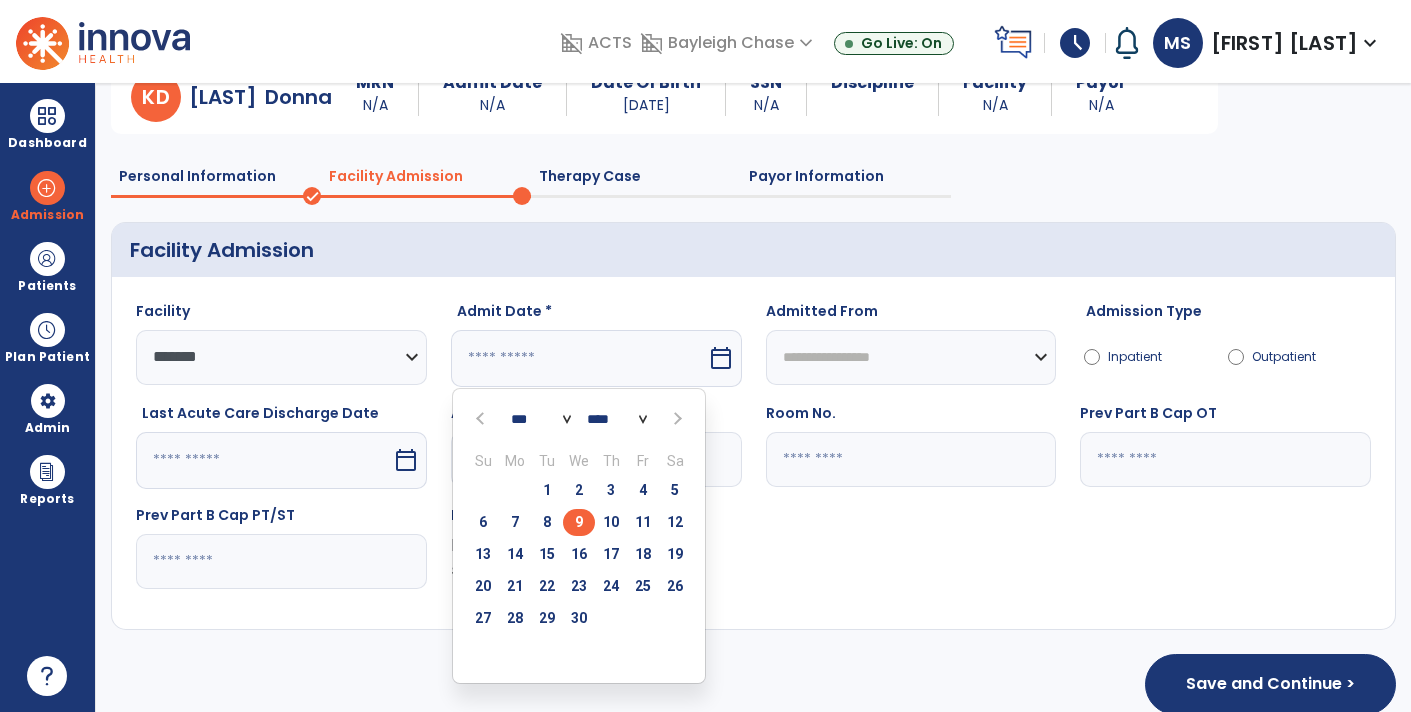 click on "9" at bounding box center [579, 522] 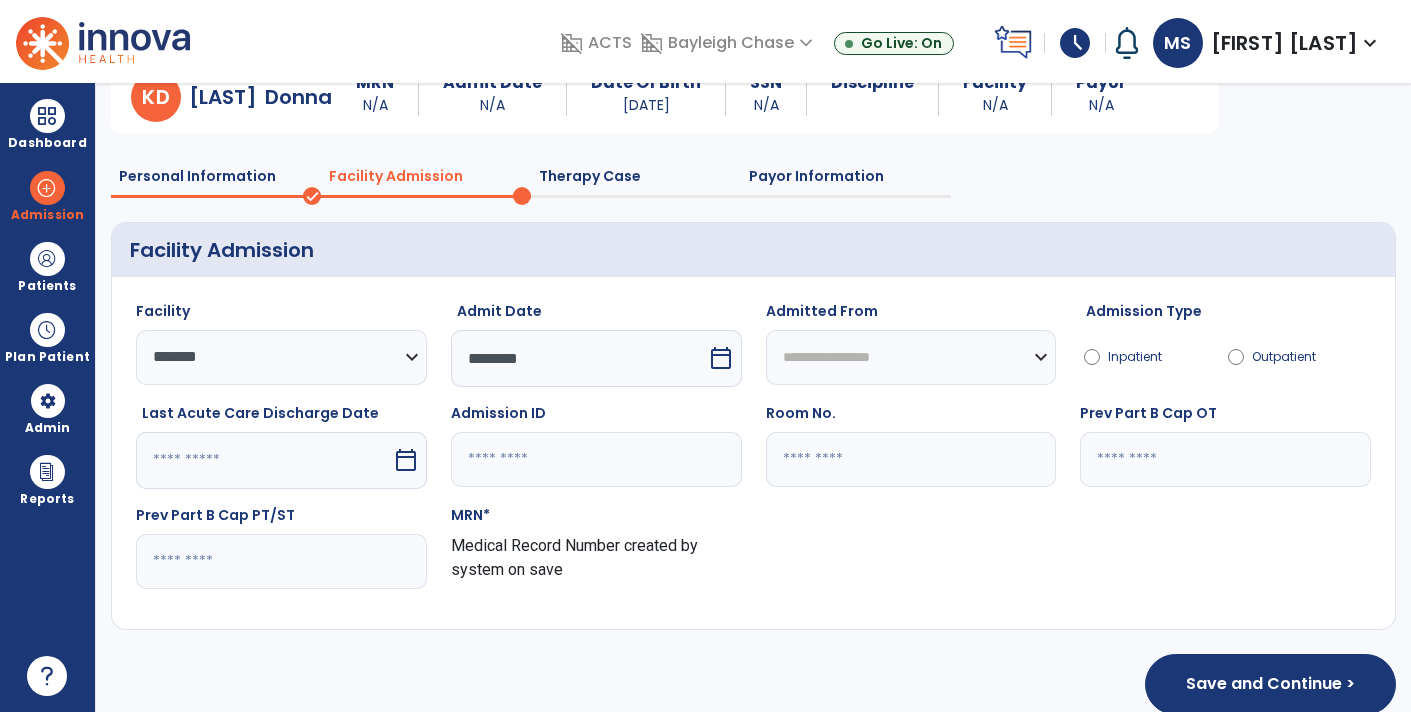 click on "calendar_today" at bounding box center (721, 358) 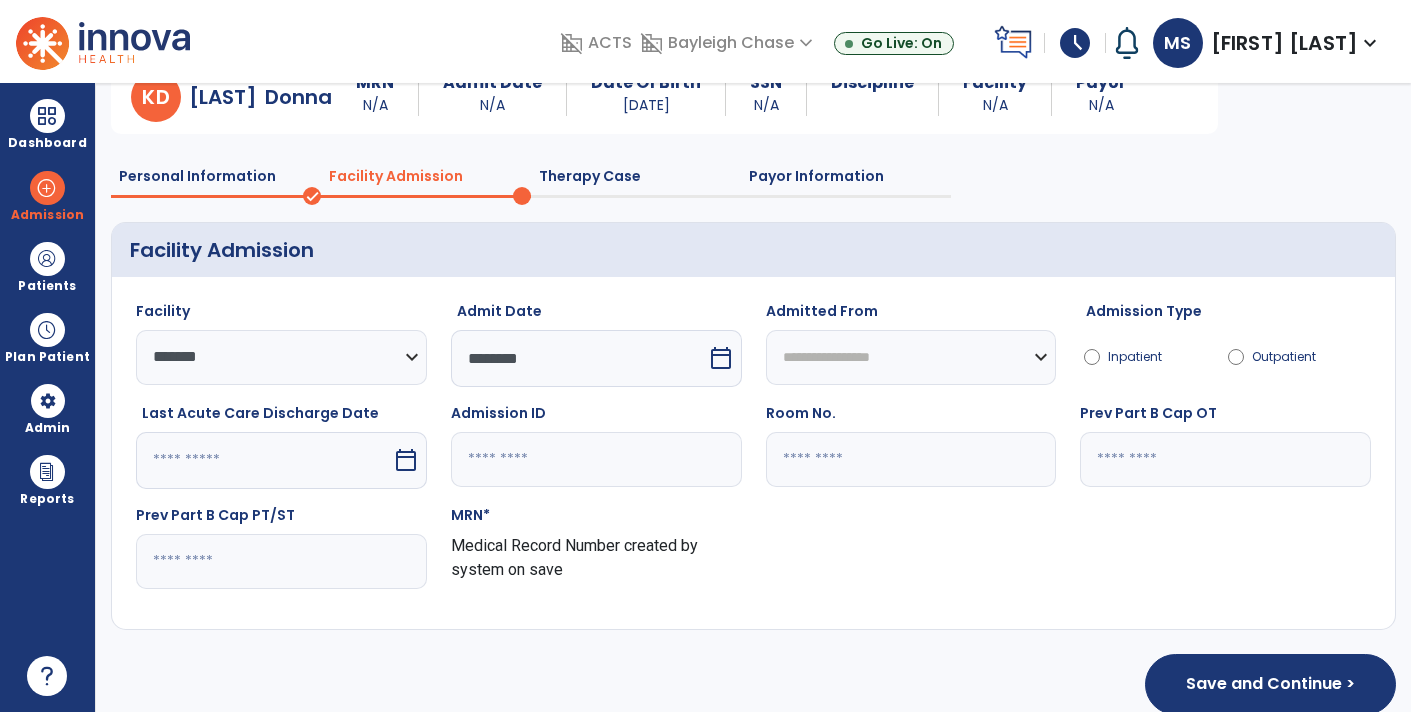 select on "*" 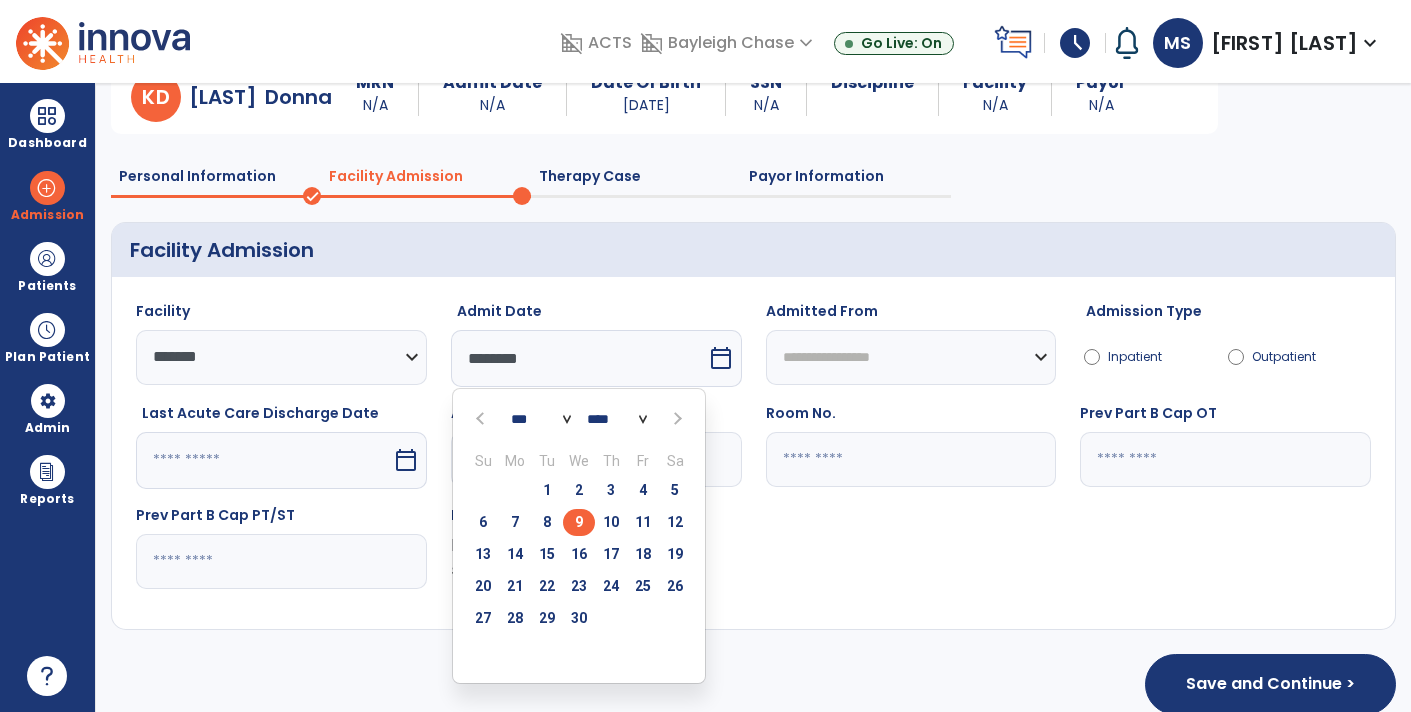 click on "**** **** **** **** **** **** **** **** **** **** **** **** **** **** **** ****" at bounding box center (617, 419) 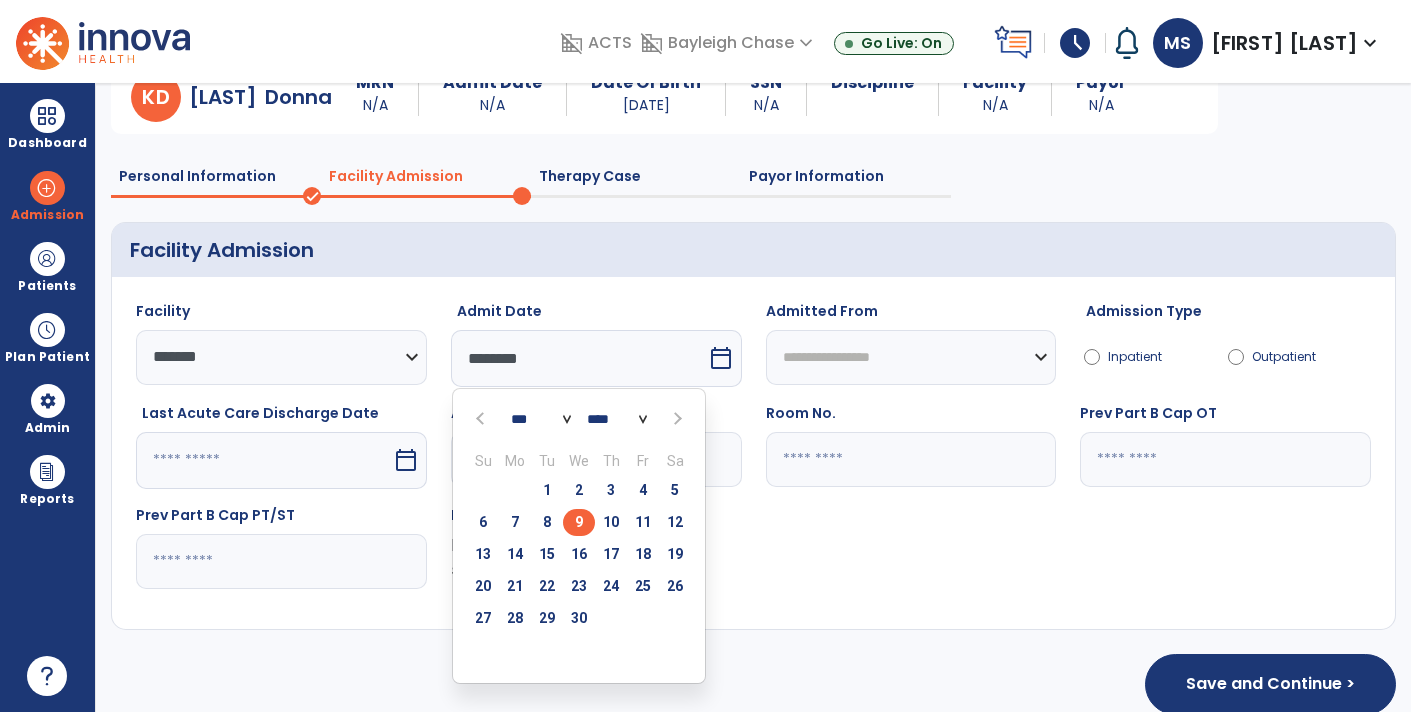 select on "****" 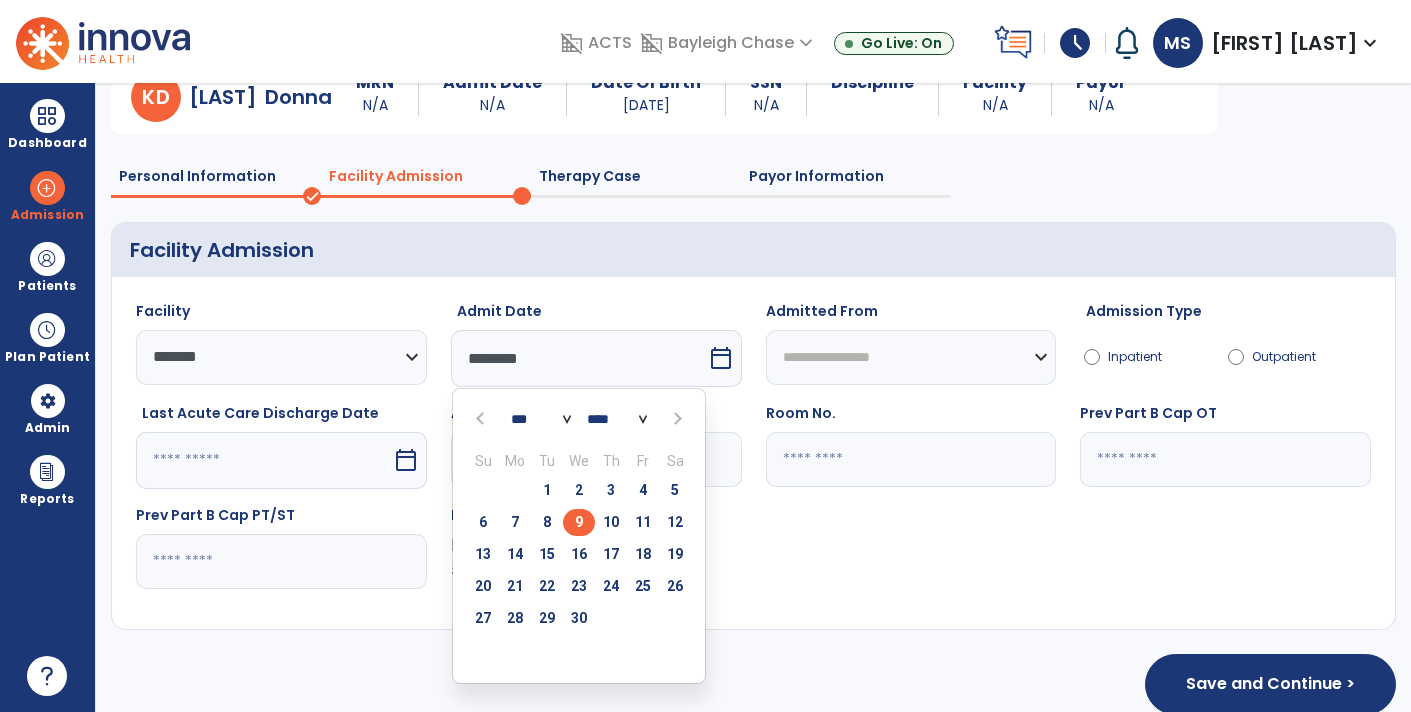 click on "**** **** **** **** **** **** **** **** **** **** **** **** **** **** **** ****" at bounding box center [617, 419] 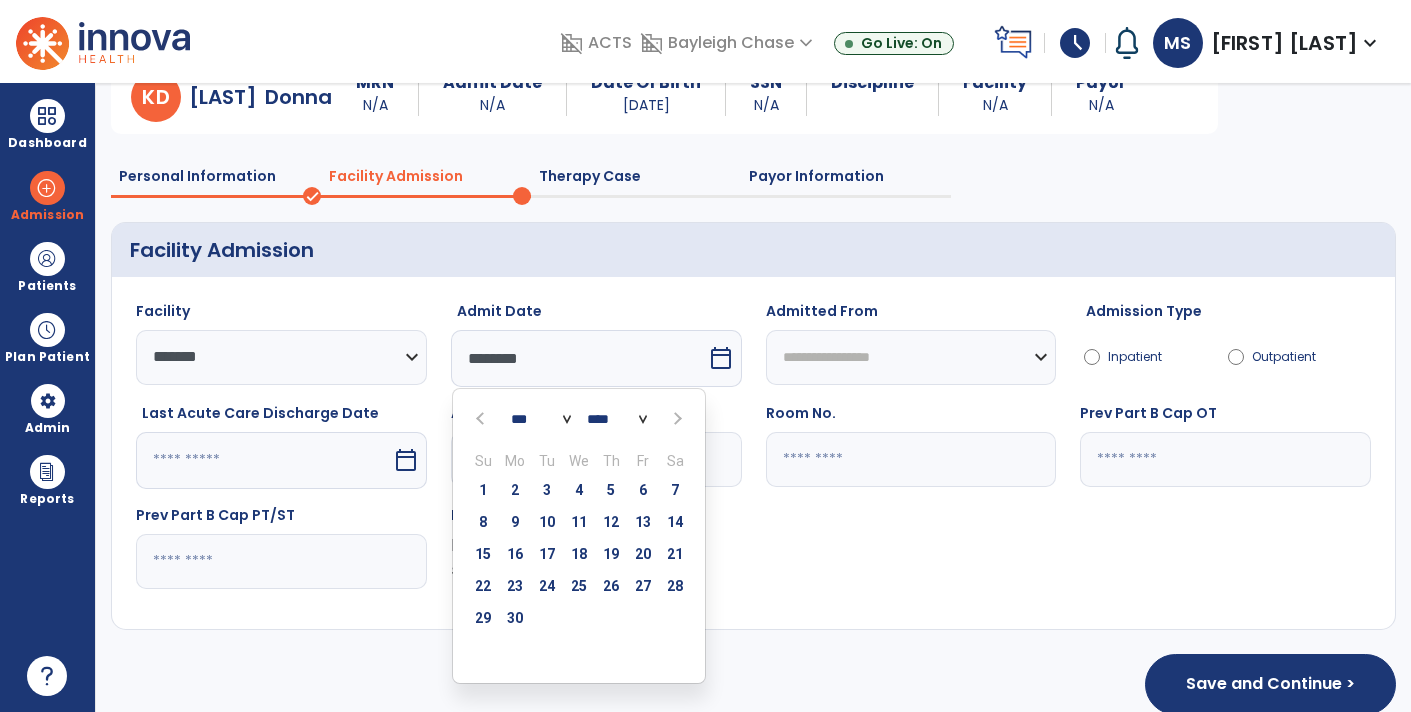 click on "********" at bounding box center (579, 358) 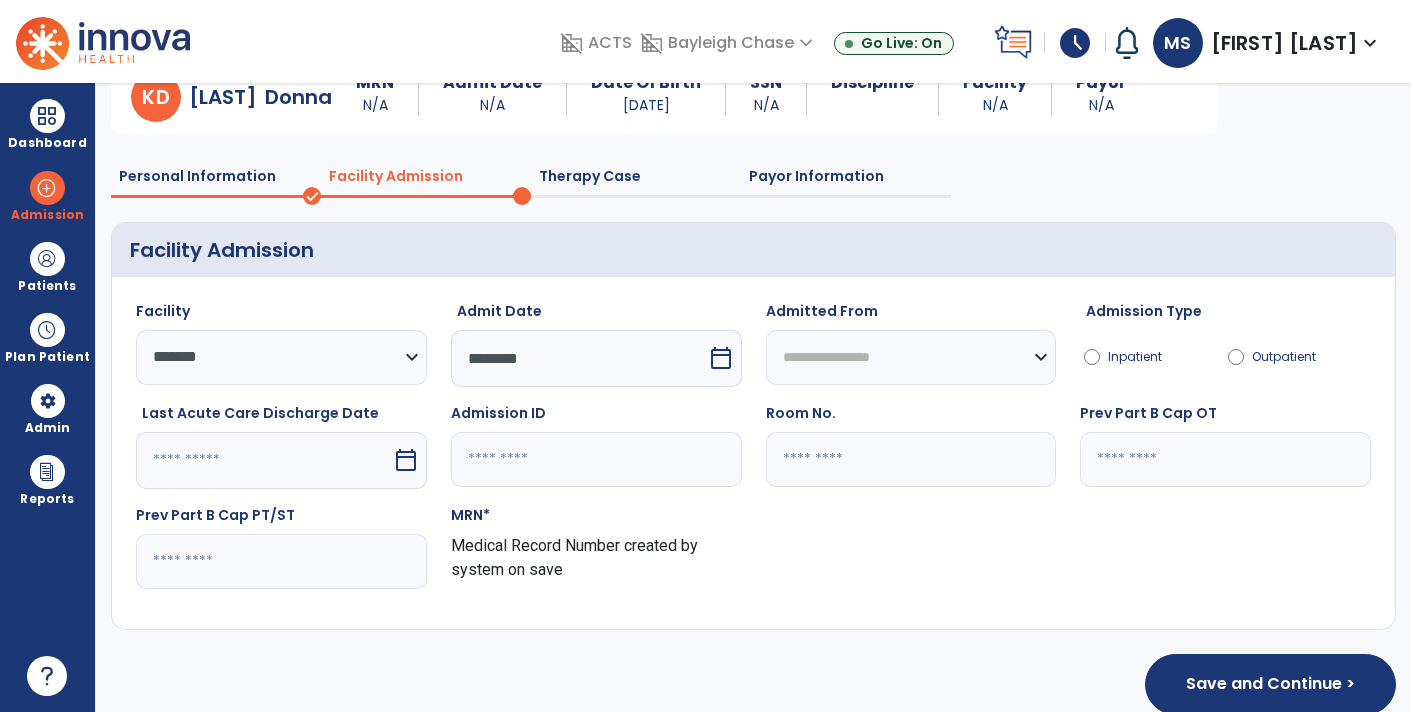 click on "calendar_today" at bounding box center [721, 358] 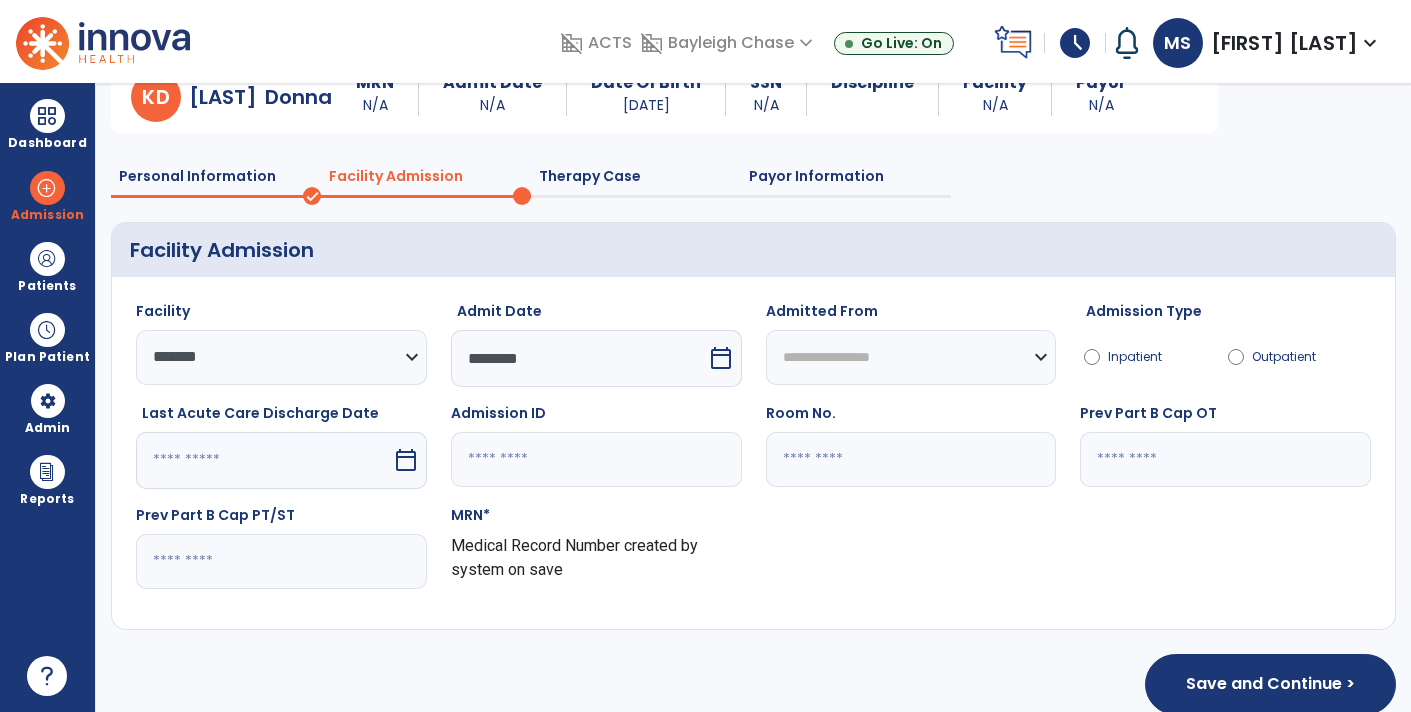 select on "*" 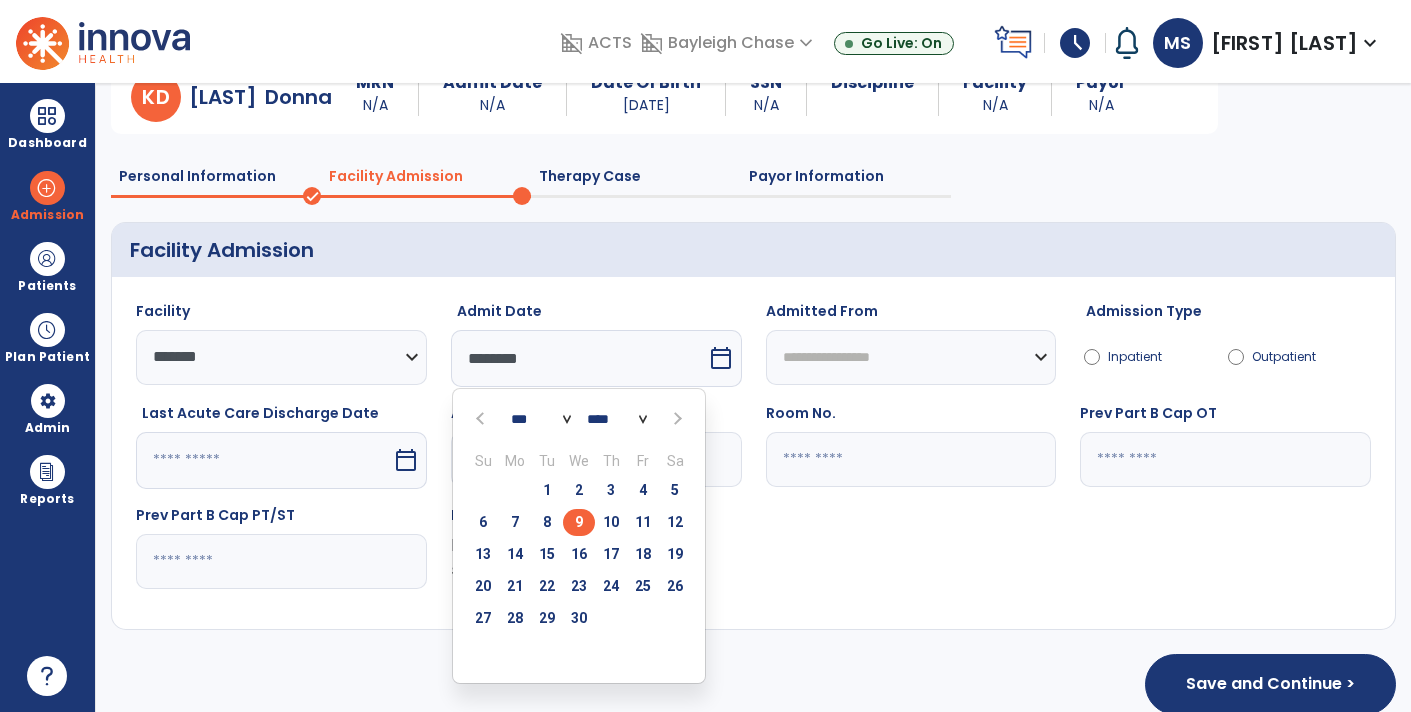 click on "**** **** **** **** **** **** **** **** **** **** **** **** **** **** **** ****" at bounding box center [617, 419] 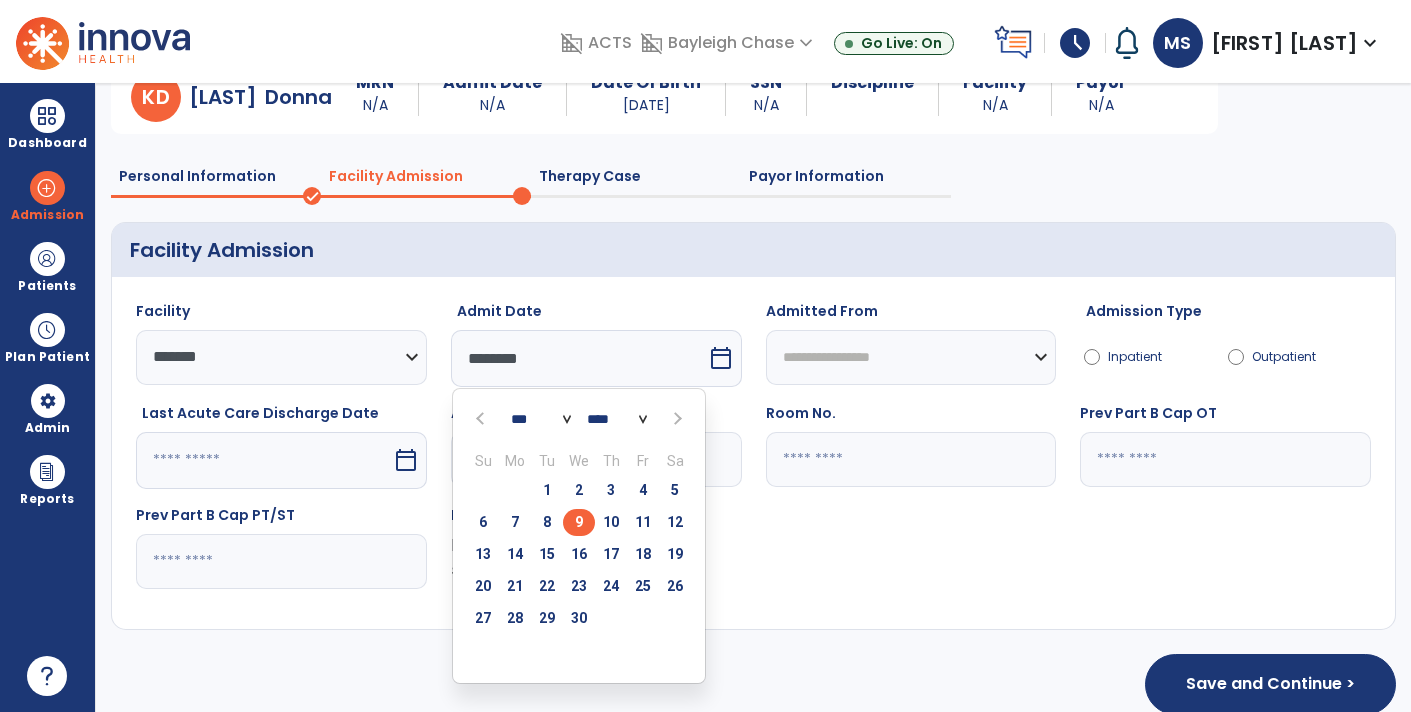 select on "****" 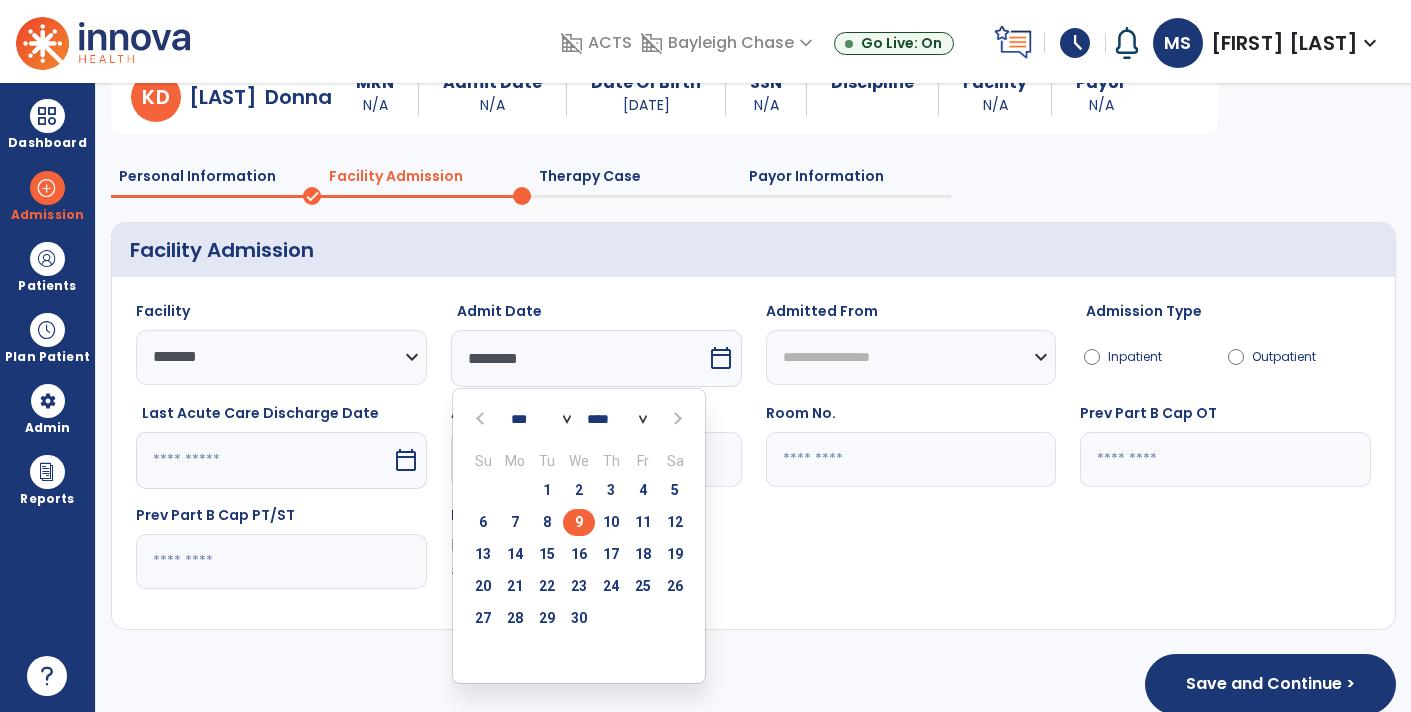 click on "**** **** **** **** **** **** **** **** **** **** **** **** **** **** **** ****" at bounding box center [617, 419] 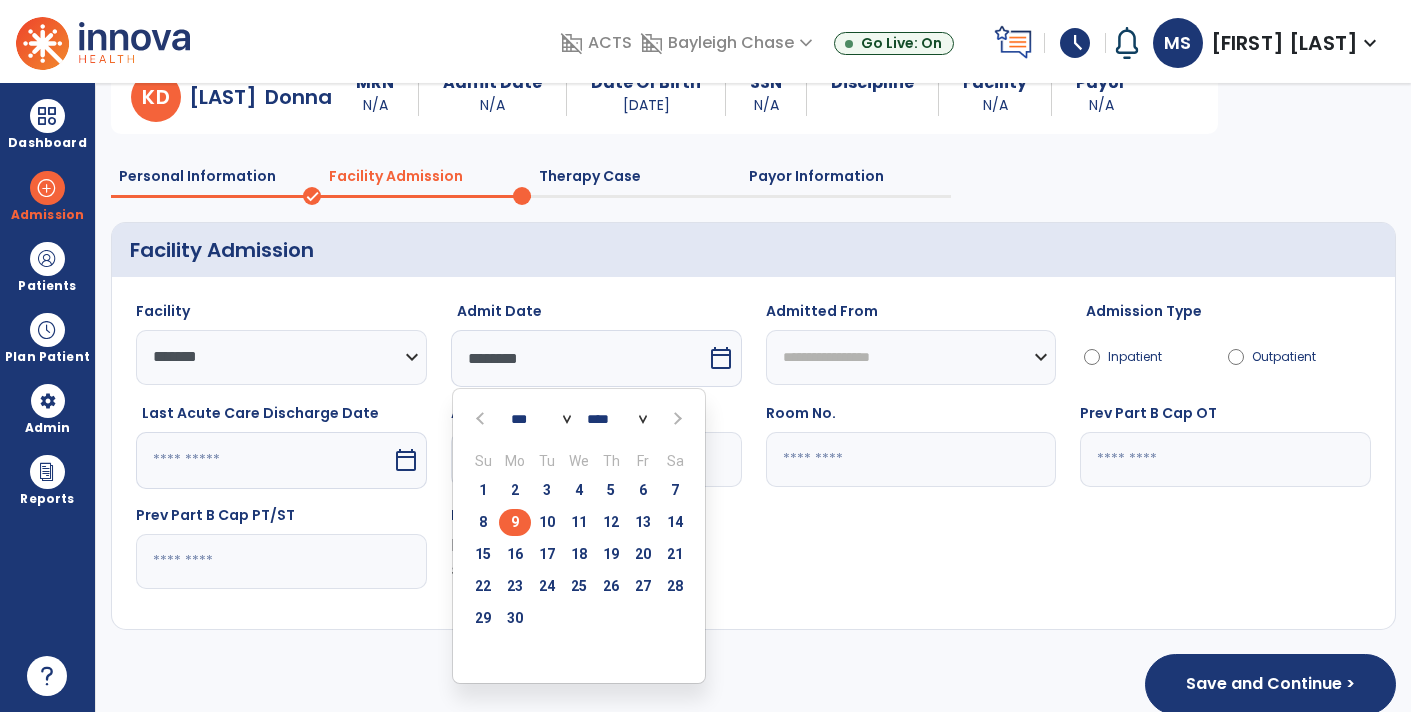 click on "9" at bounding box center (515, 522) 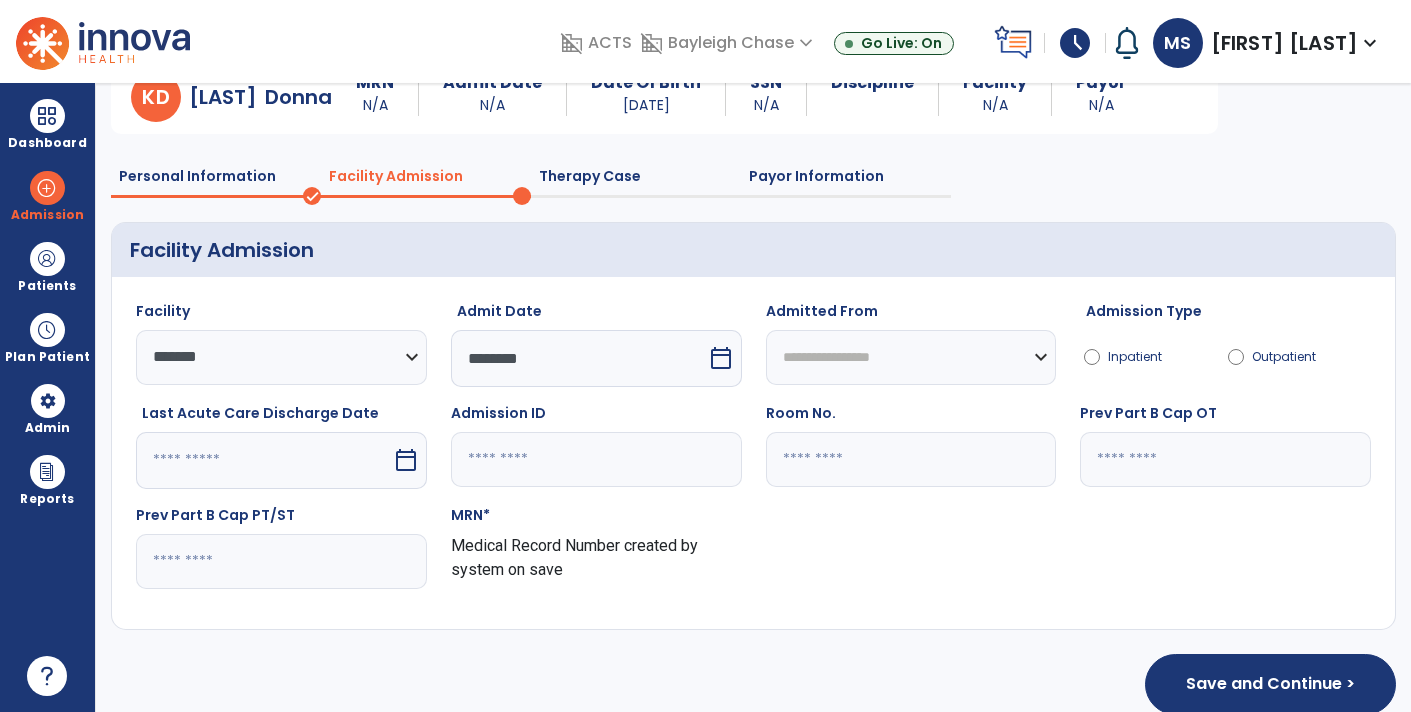 click 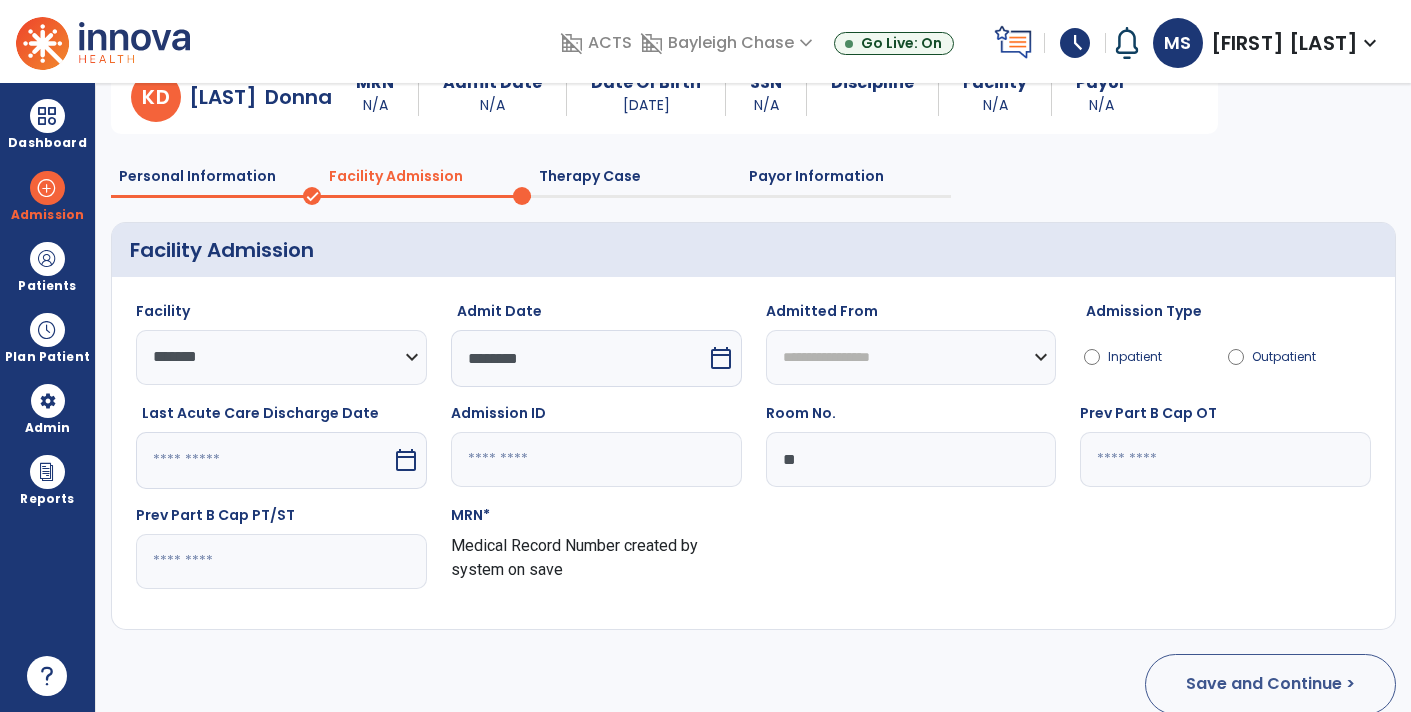 type on "**" 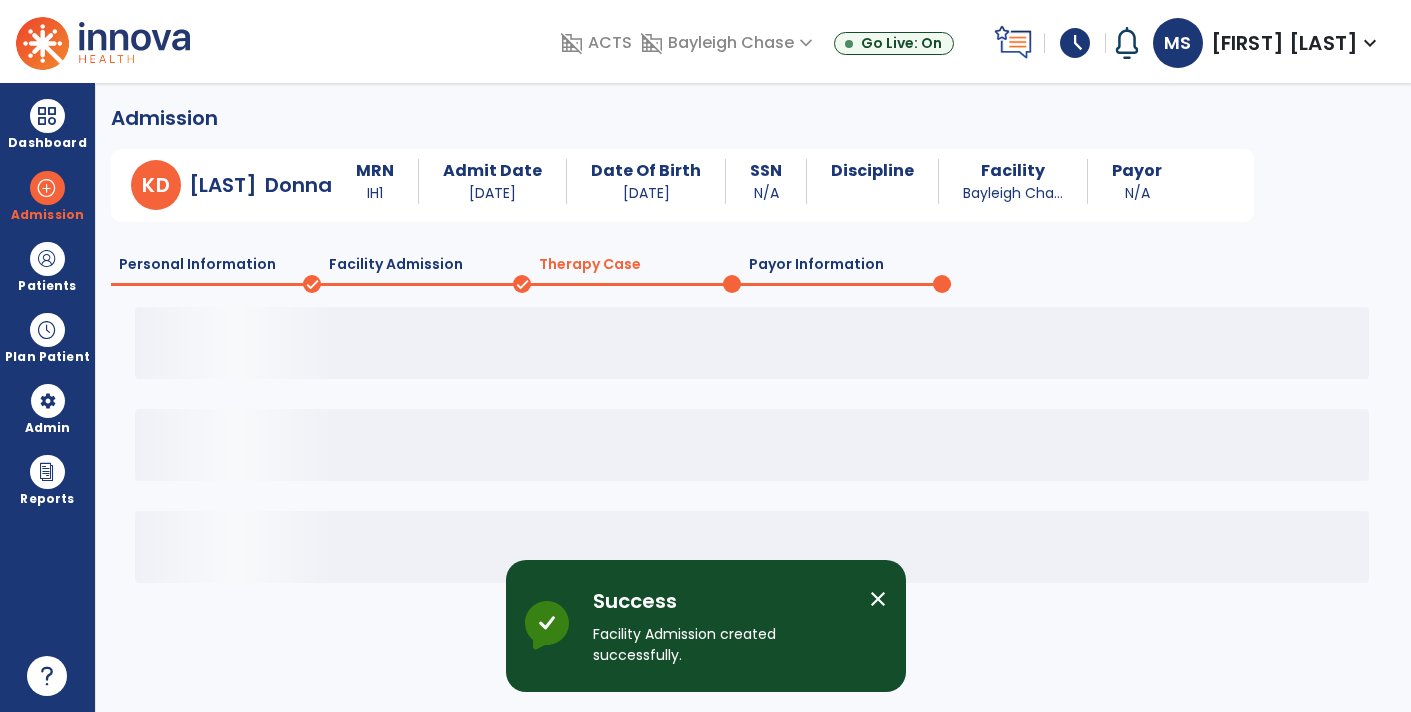 scroll, scrollTop: 0, scrollLeft: 0, axis: both 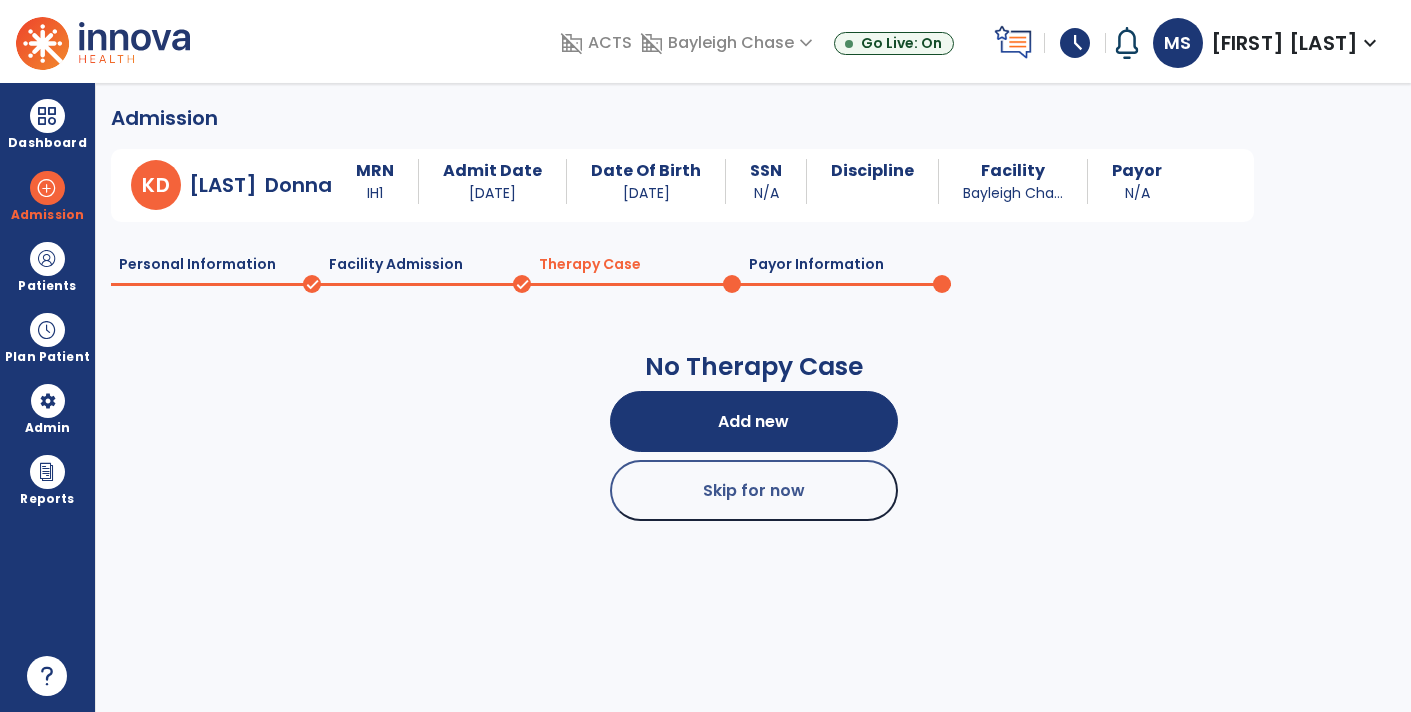 click on "Facility Admission" 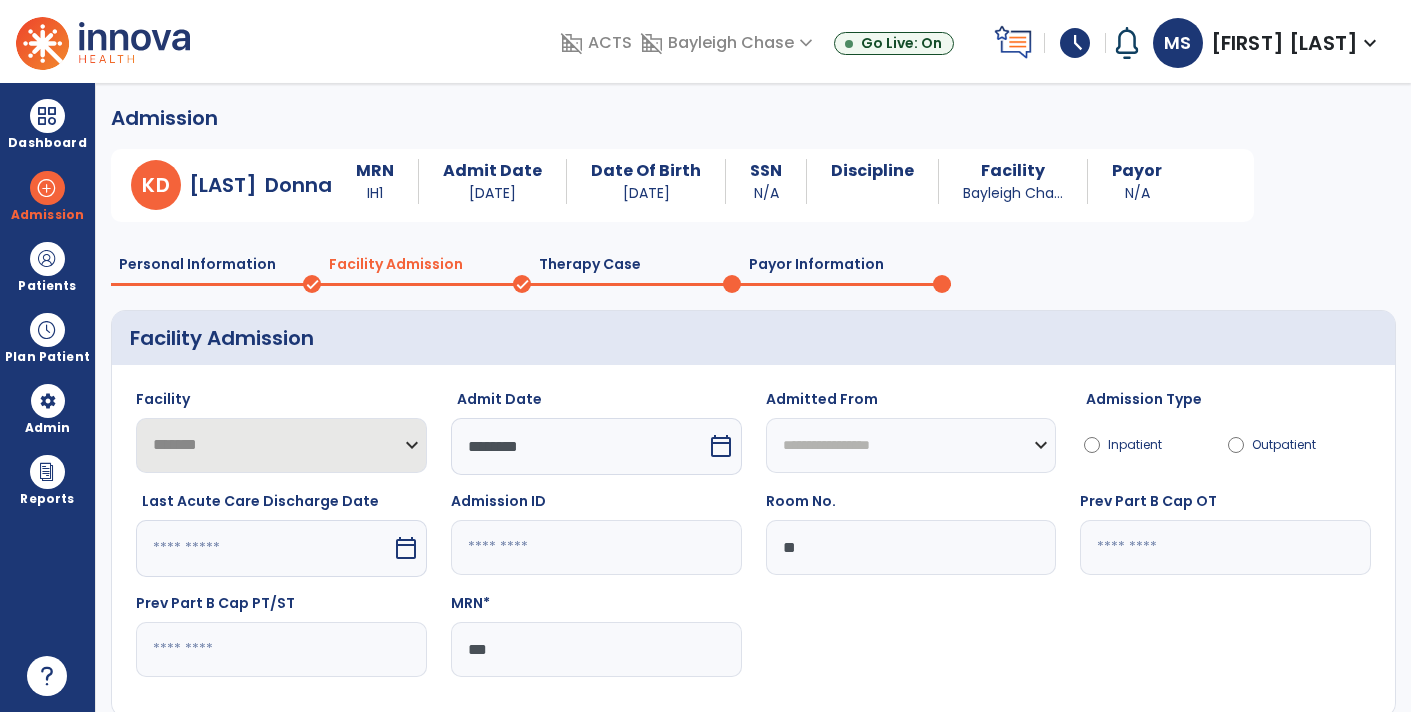 click on "***" 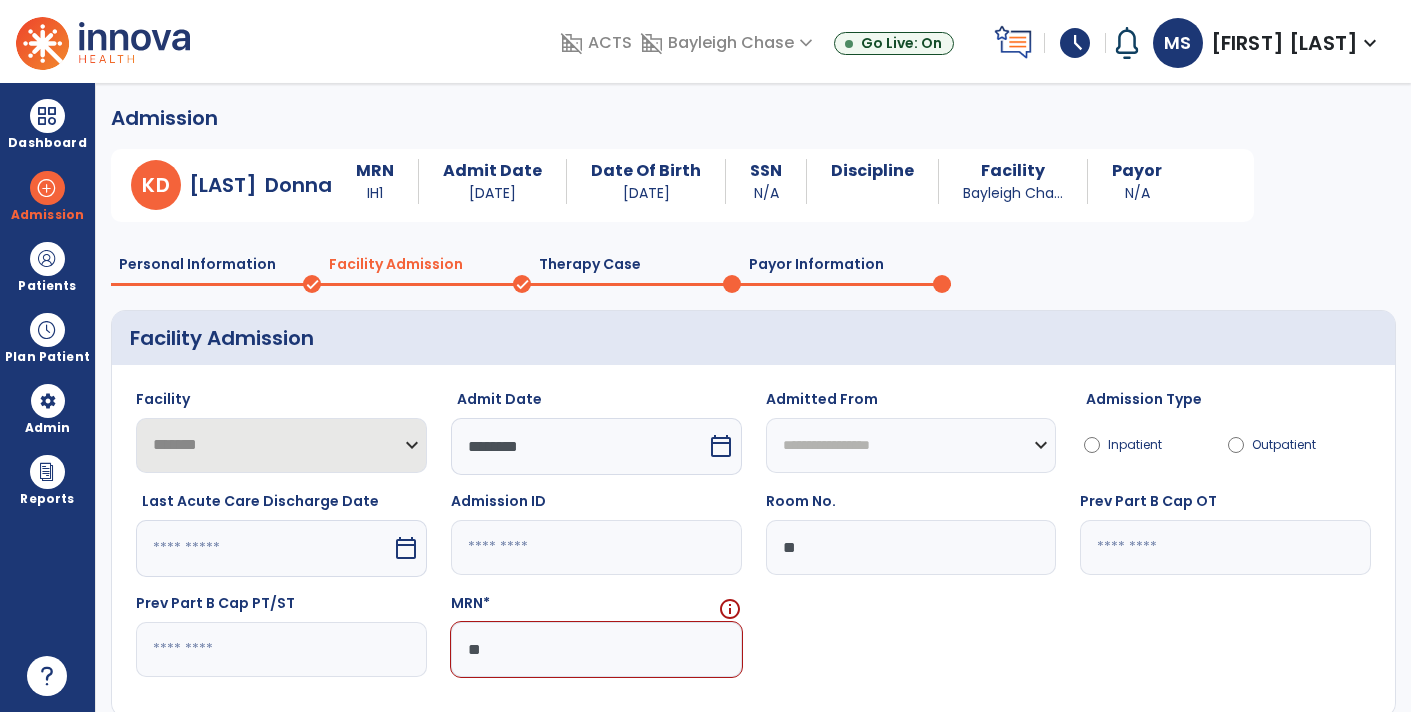 type on "*" 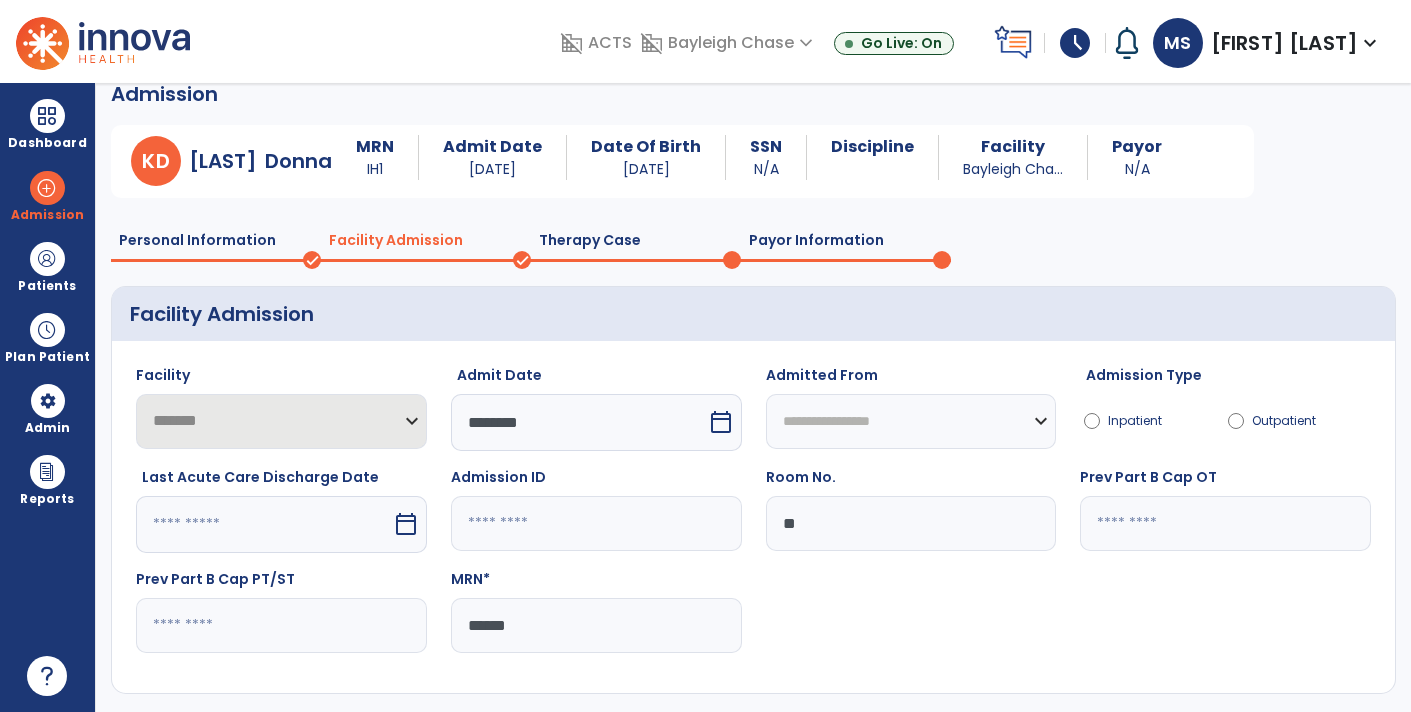 scroll, scrollTop: 113, scrollLeft: 0, axis: vertical 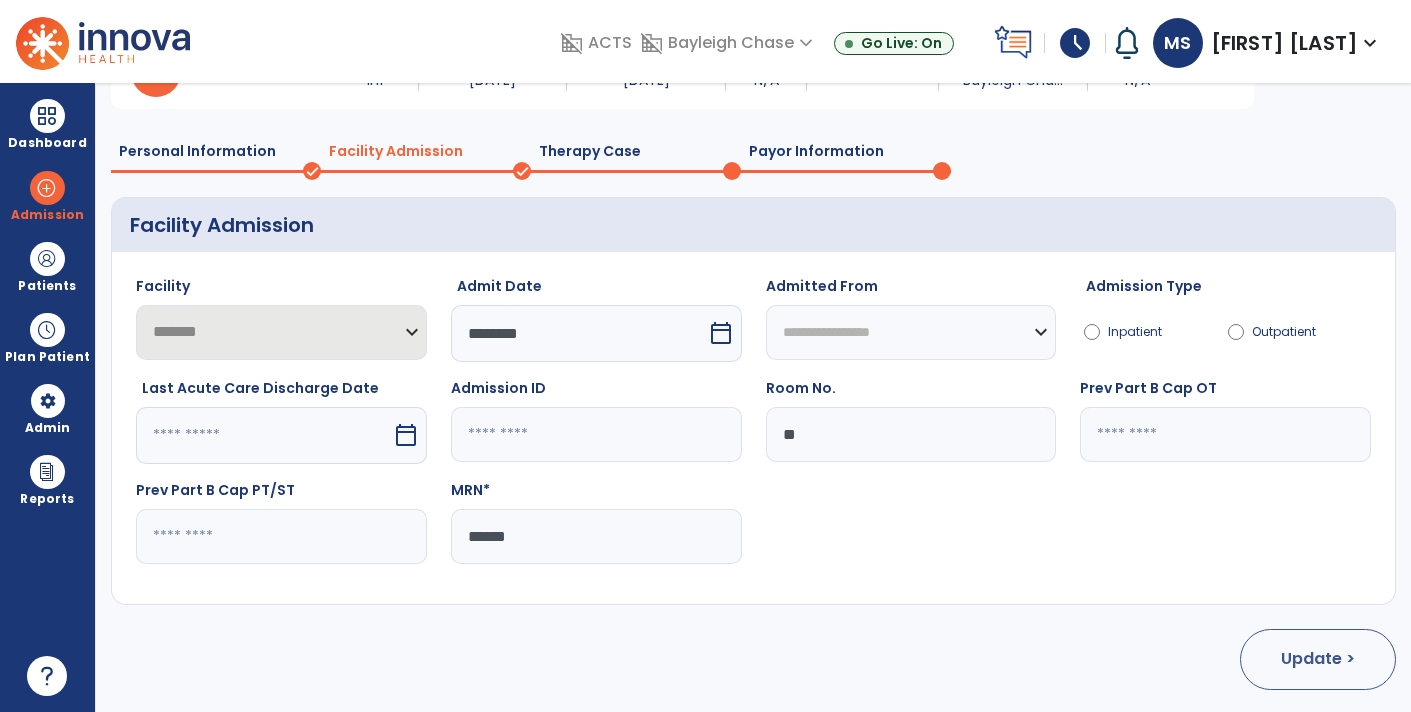 type on "******" 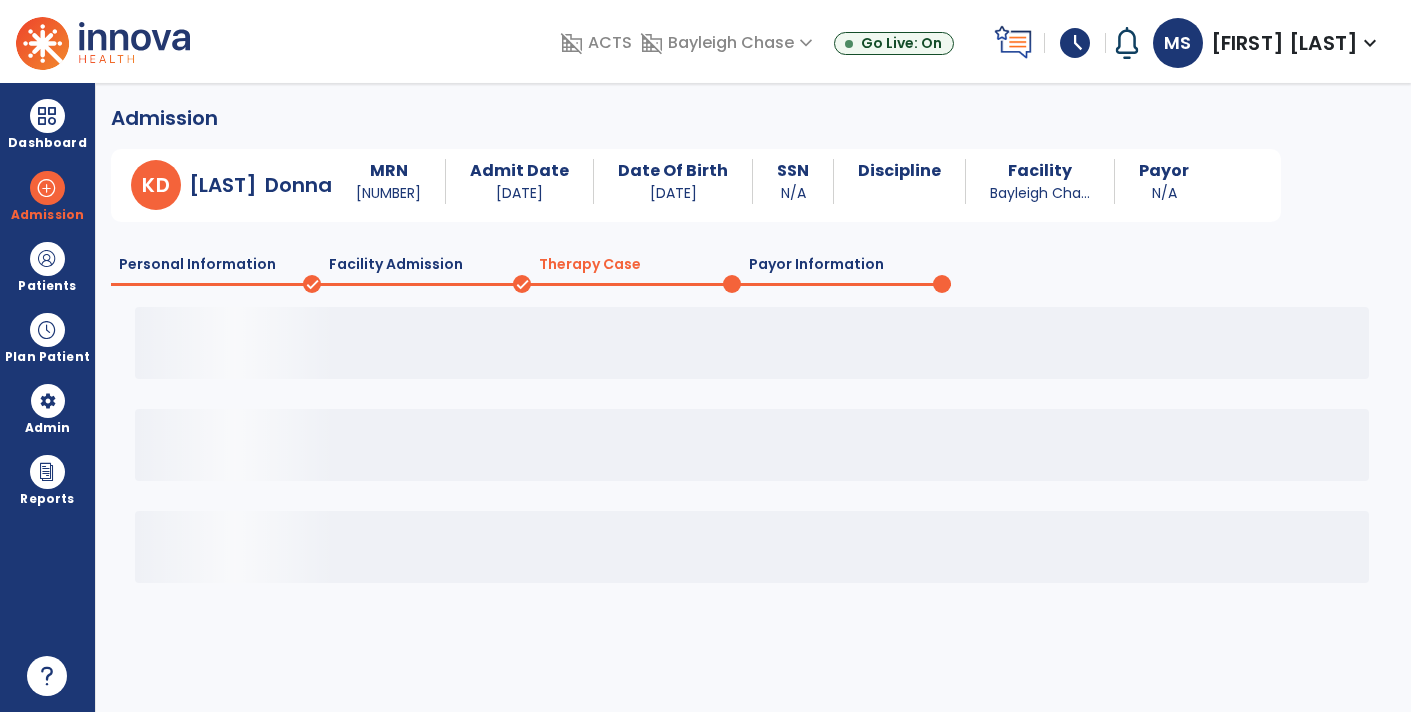scroll, scrollTop: 0, scrollLeft: 0, axis: both 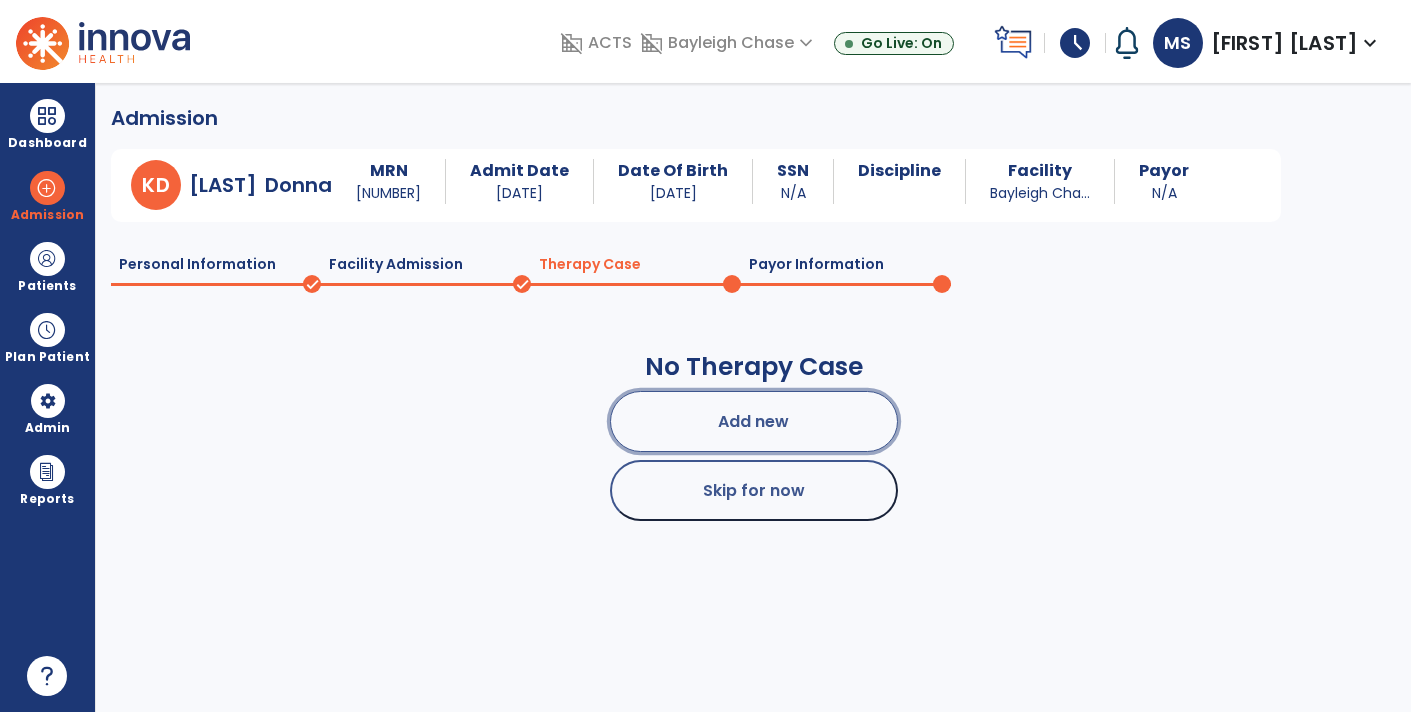 click on "Add new" at bounding box center [754, 421] 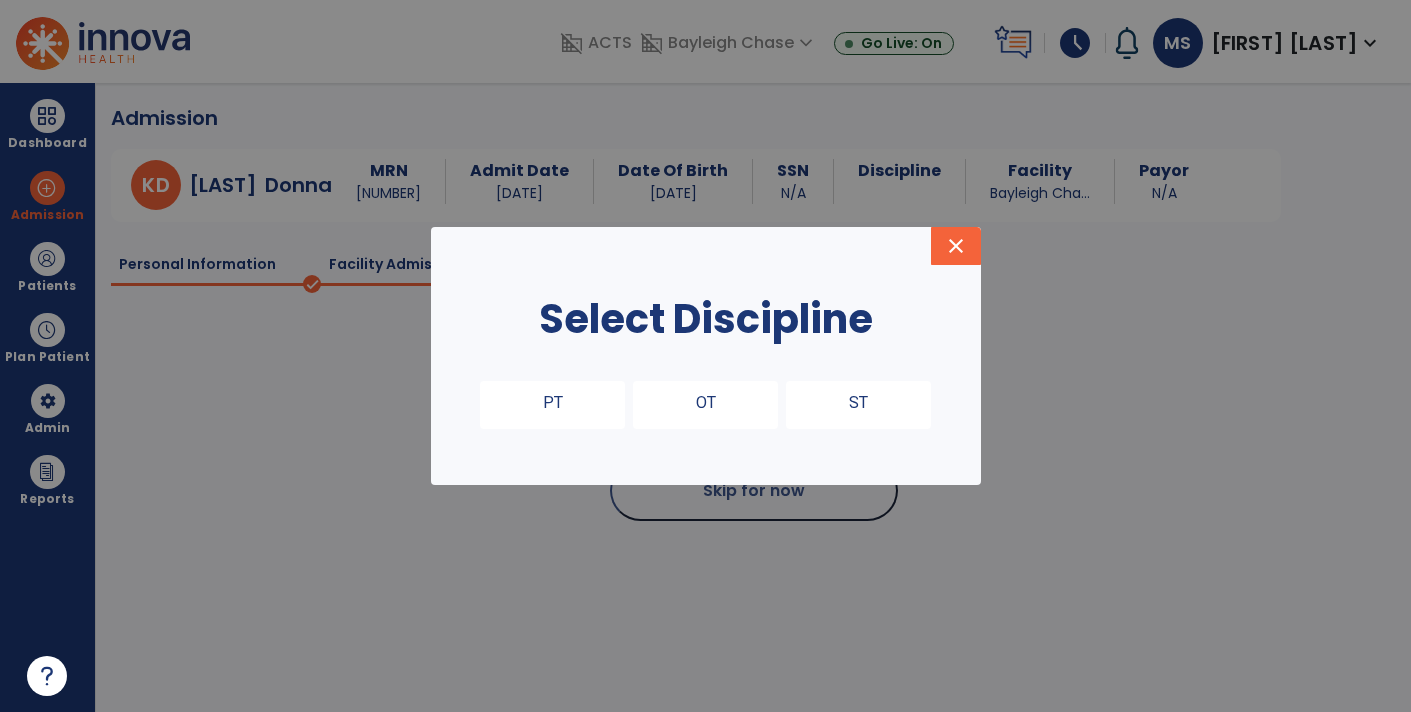 click on "OT" at bounding box center [705, 405] 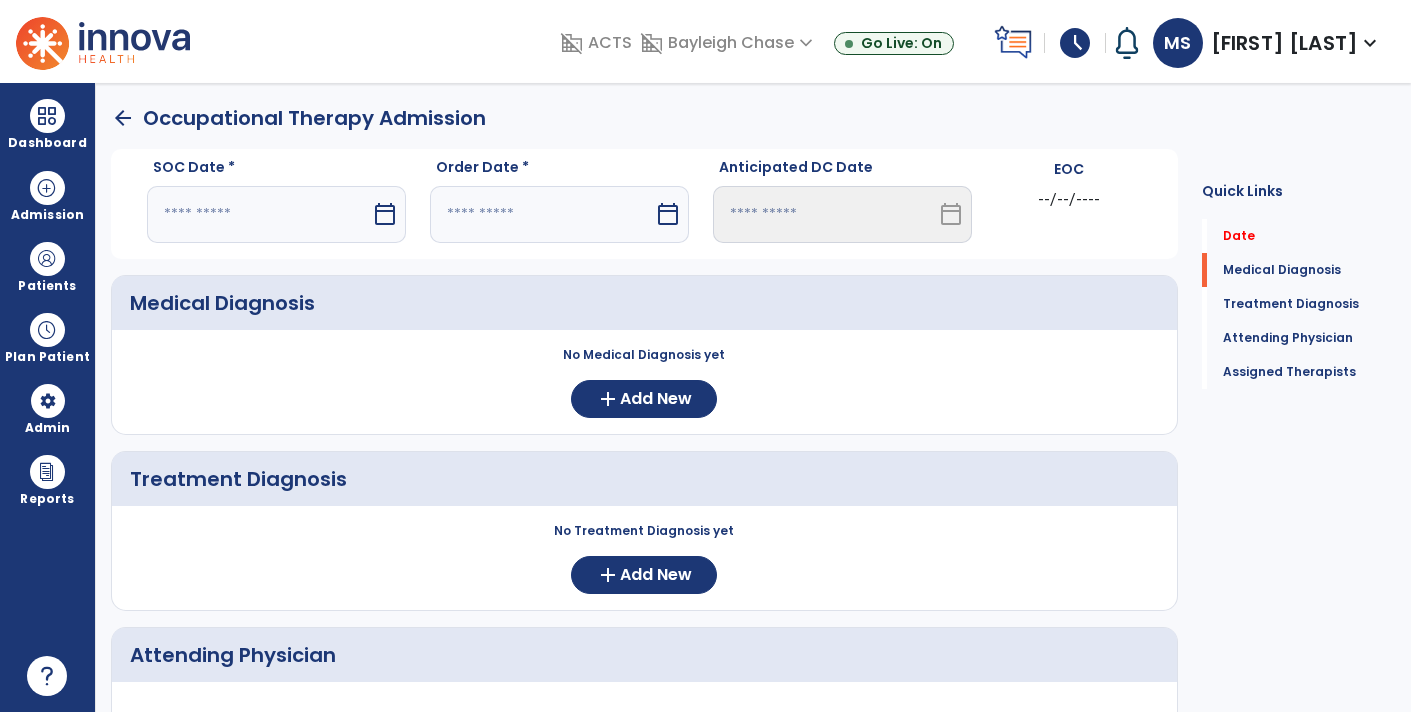 click at bounding box center (259, 214) 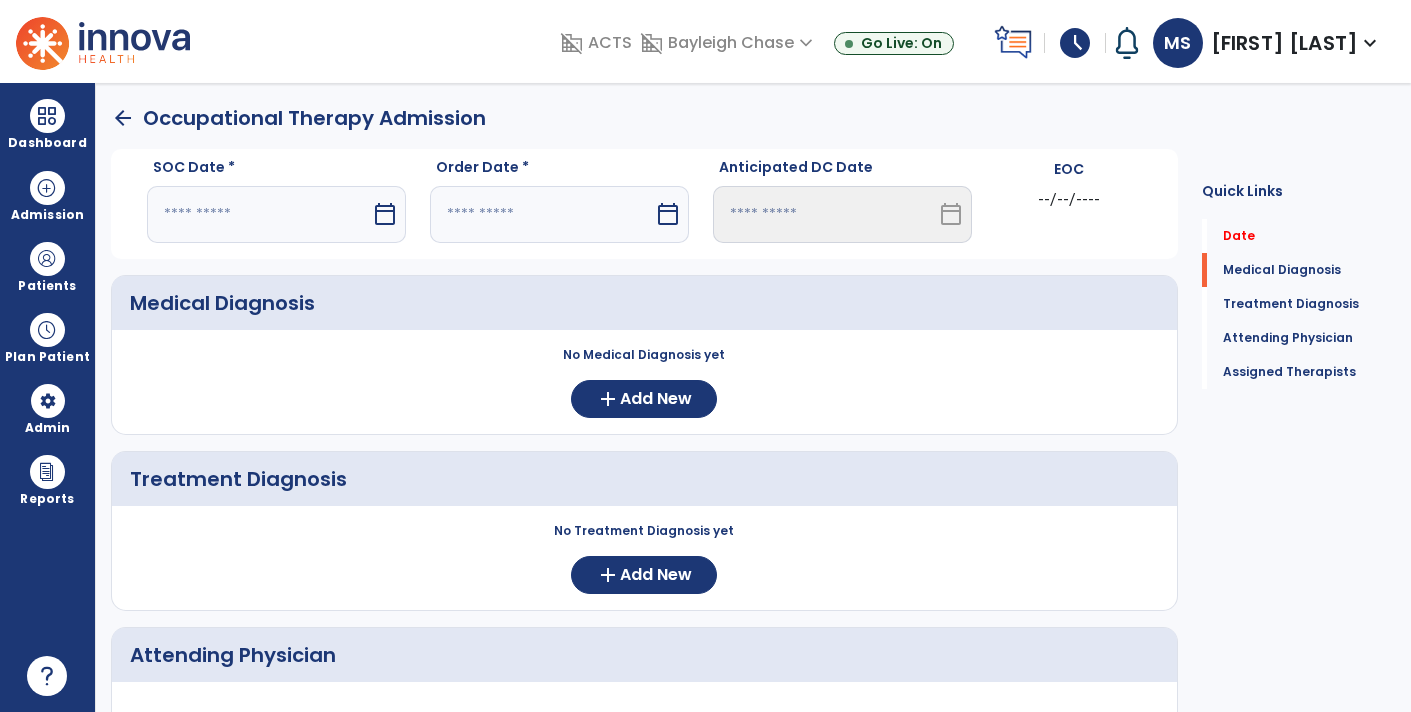 select on "*" 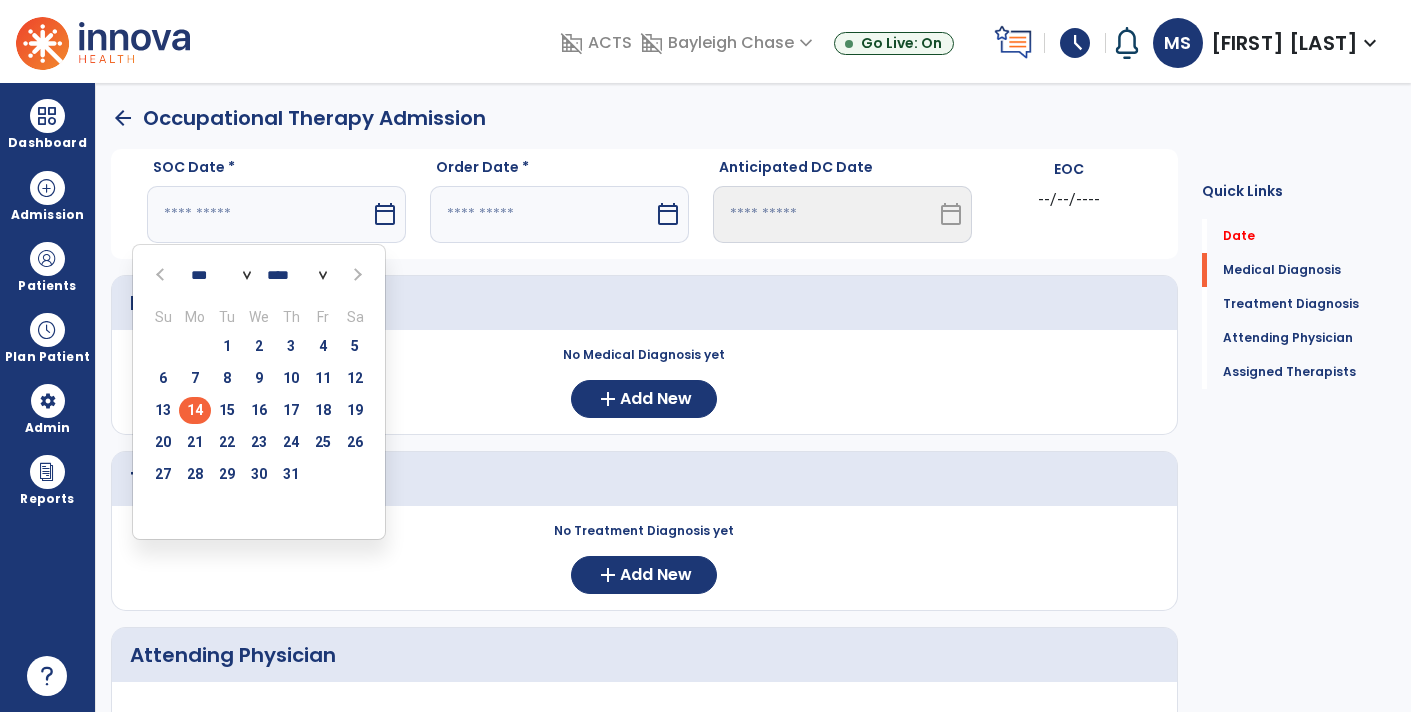 click on "14" at bounding box center [195, 410] 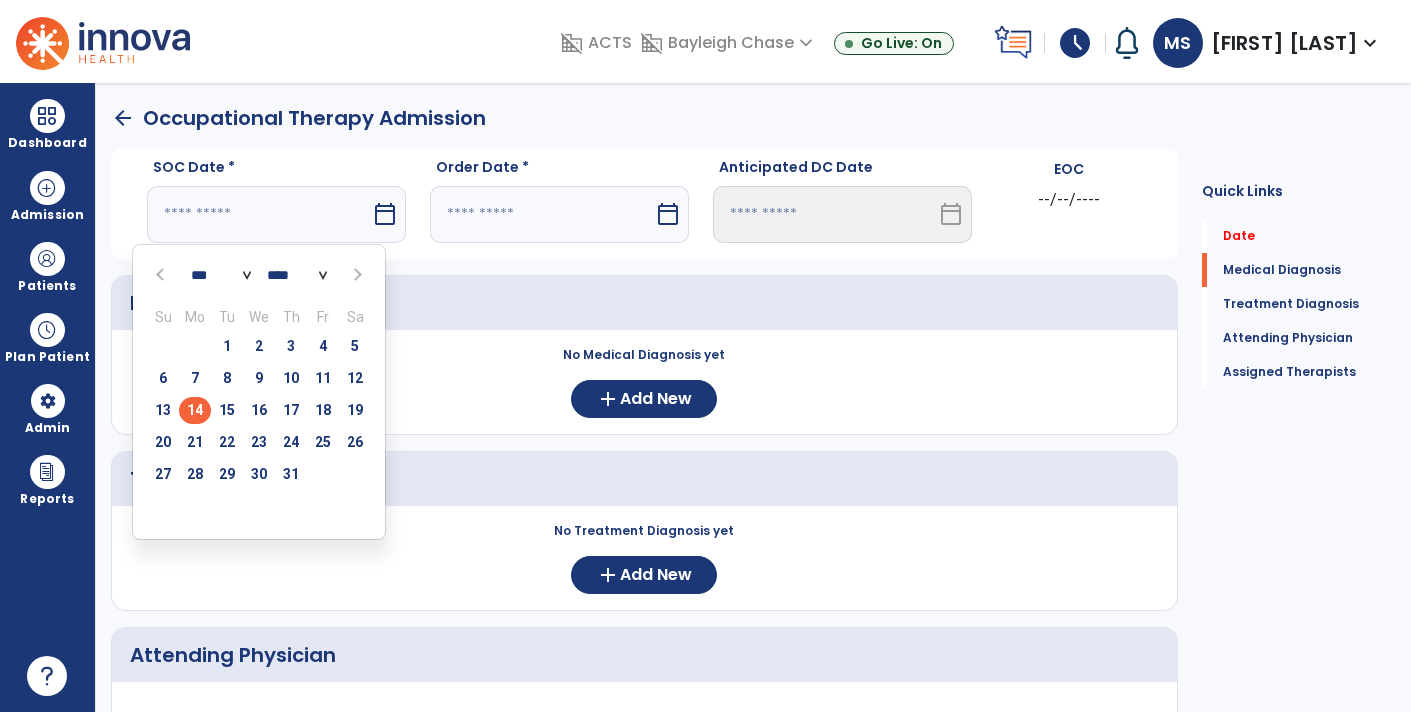 type on "*********" 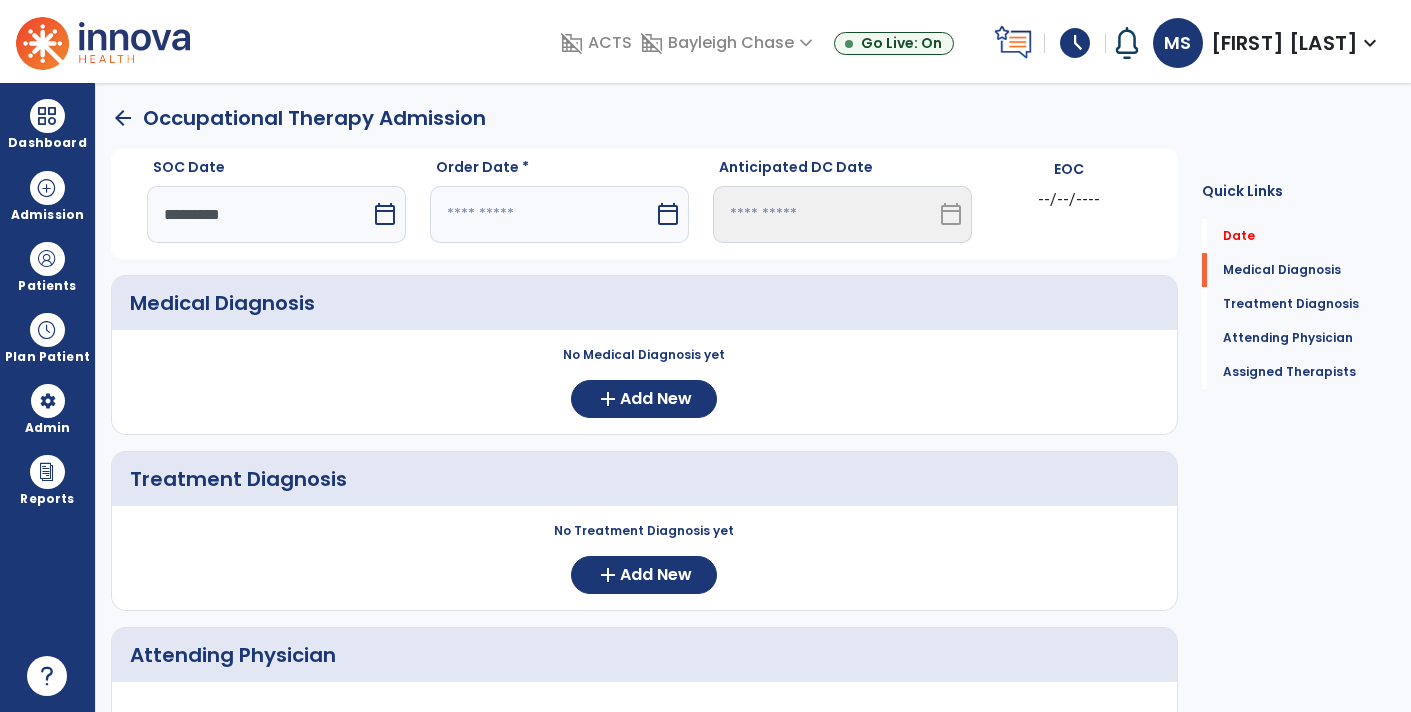 click at bounding box center [542, 214] 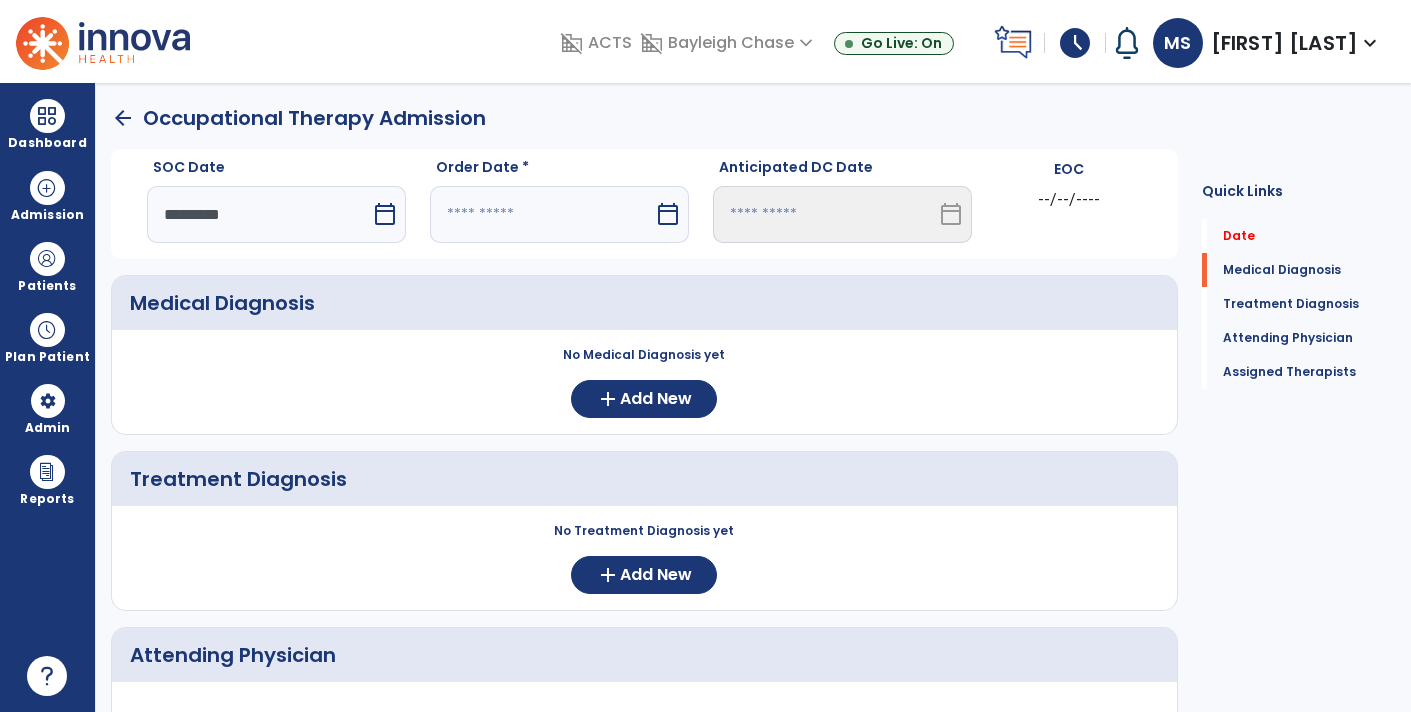 select on "*" 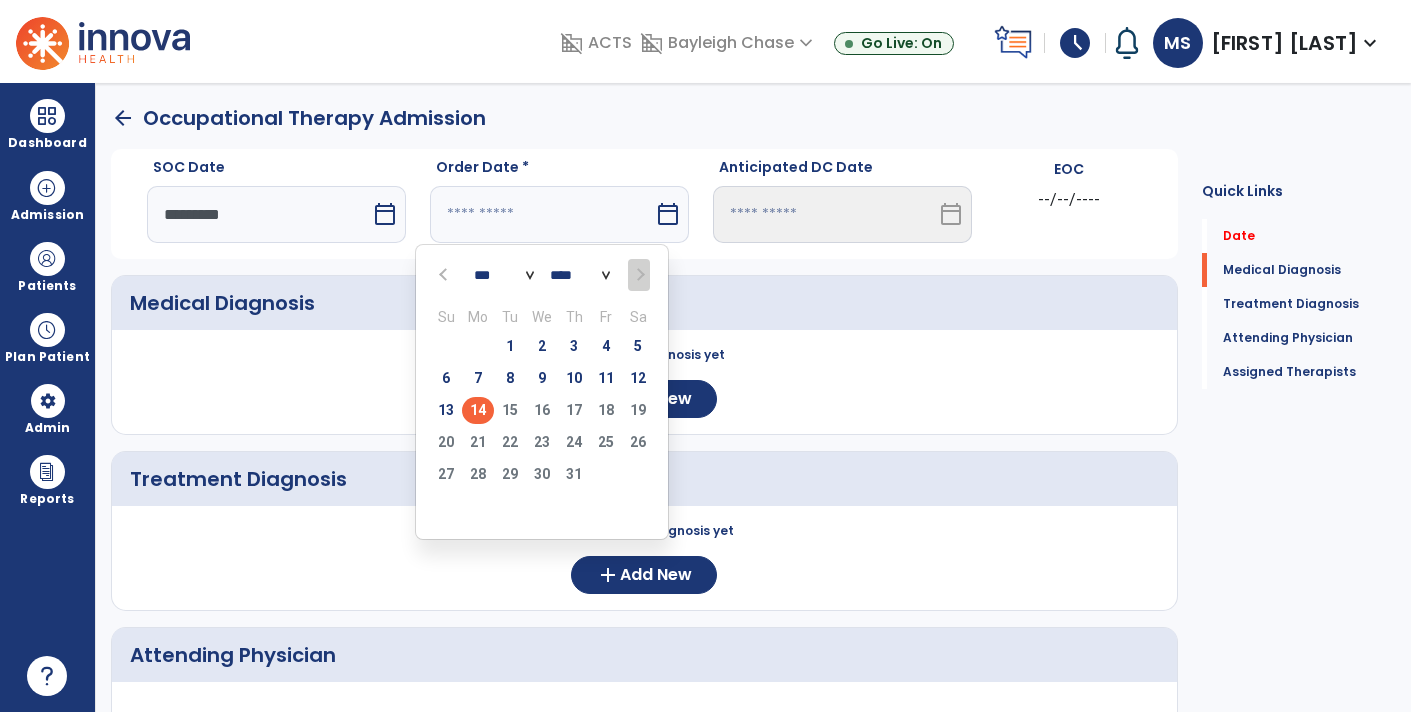 click on "14" at bounding box center [478, 410] 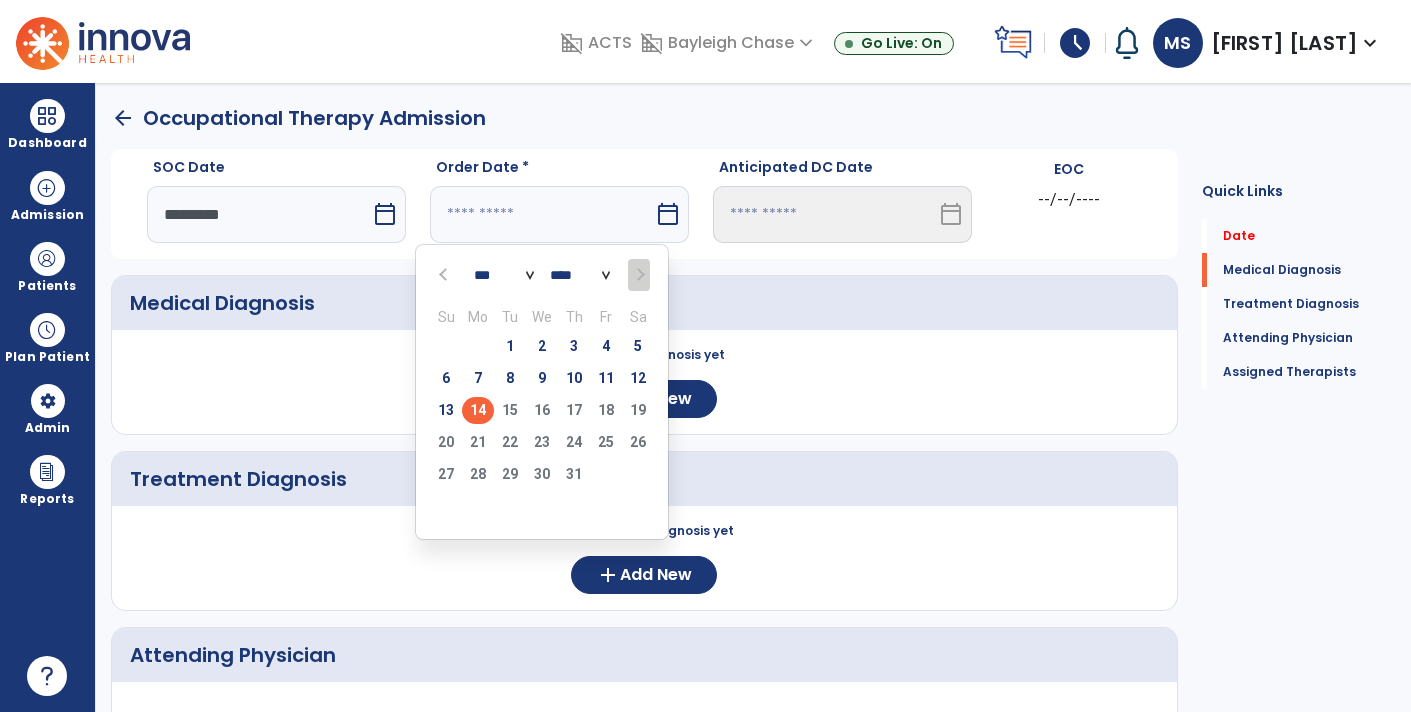 type on "*********" 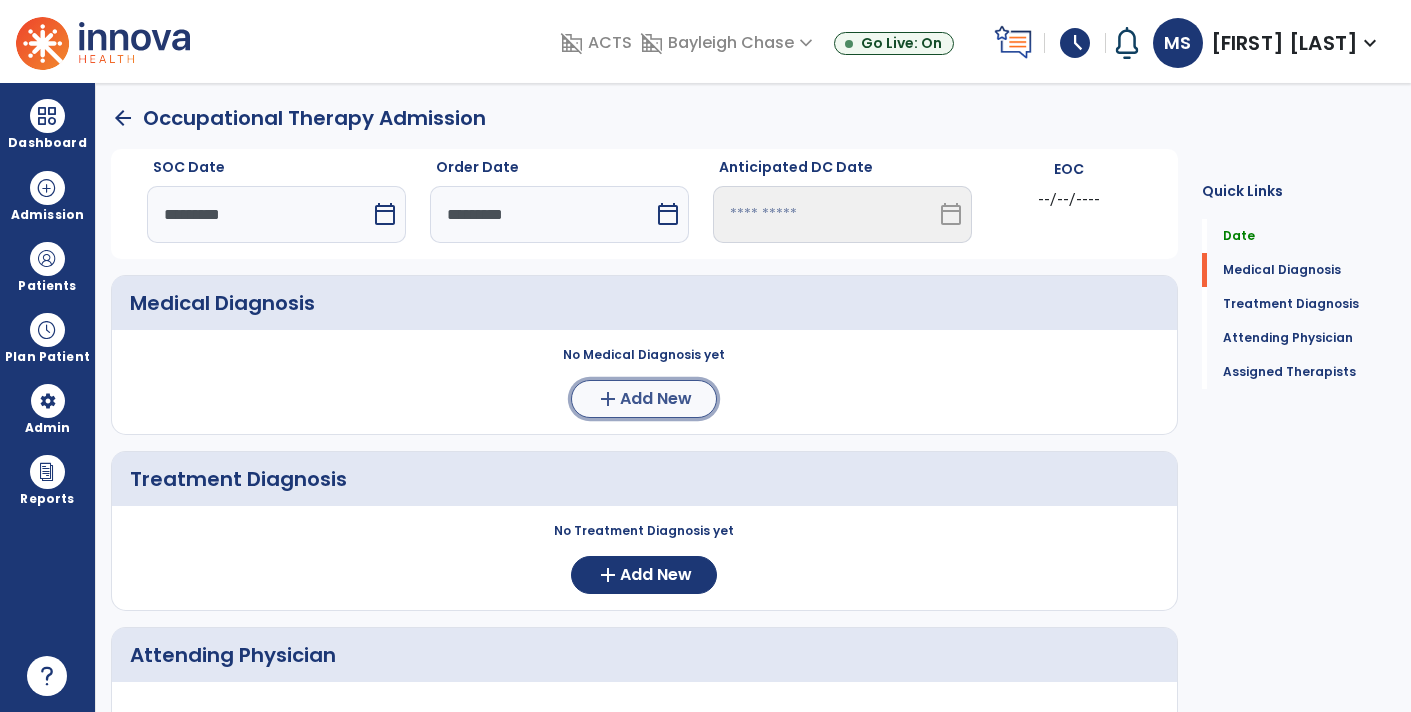 click on "add  Add New" 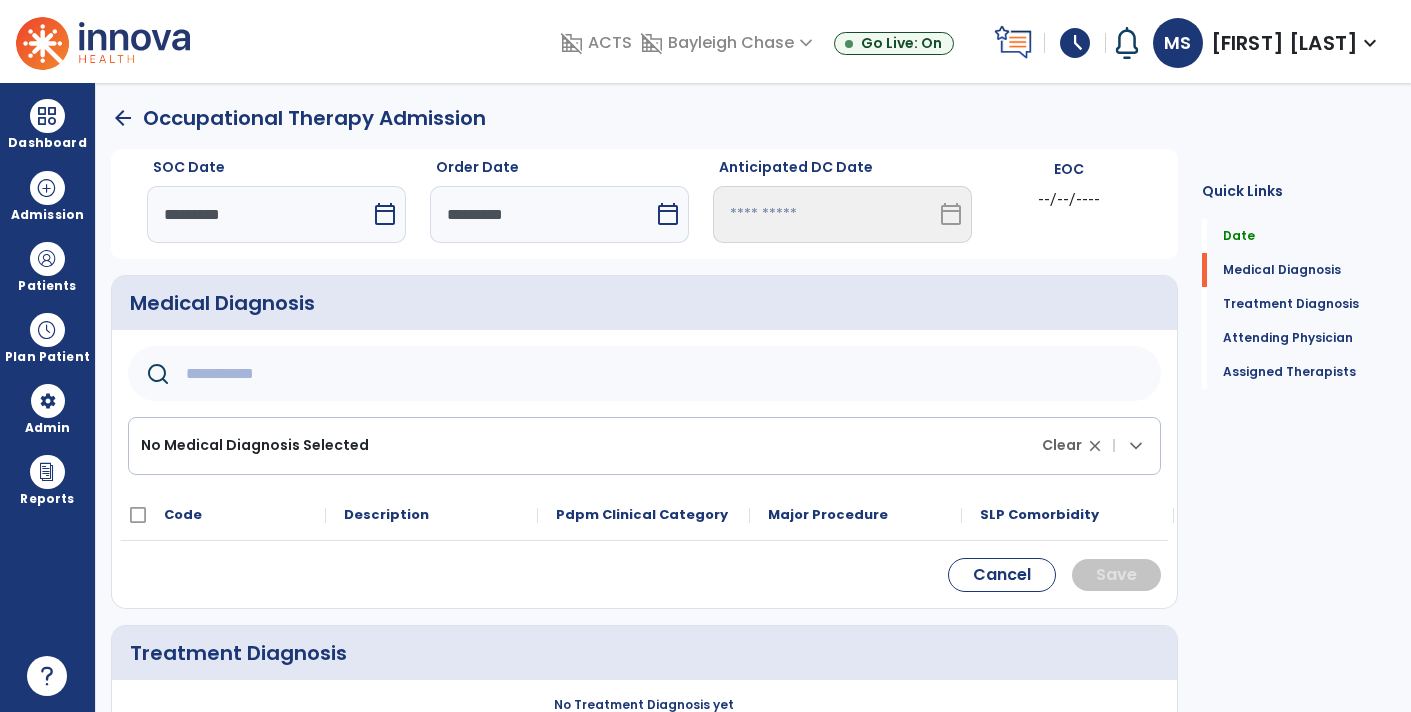 click 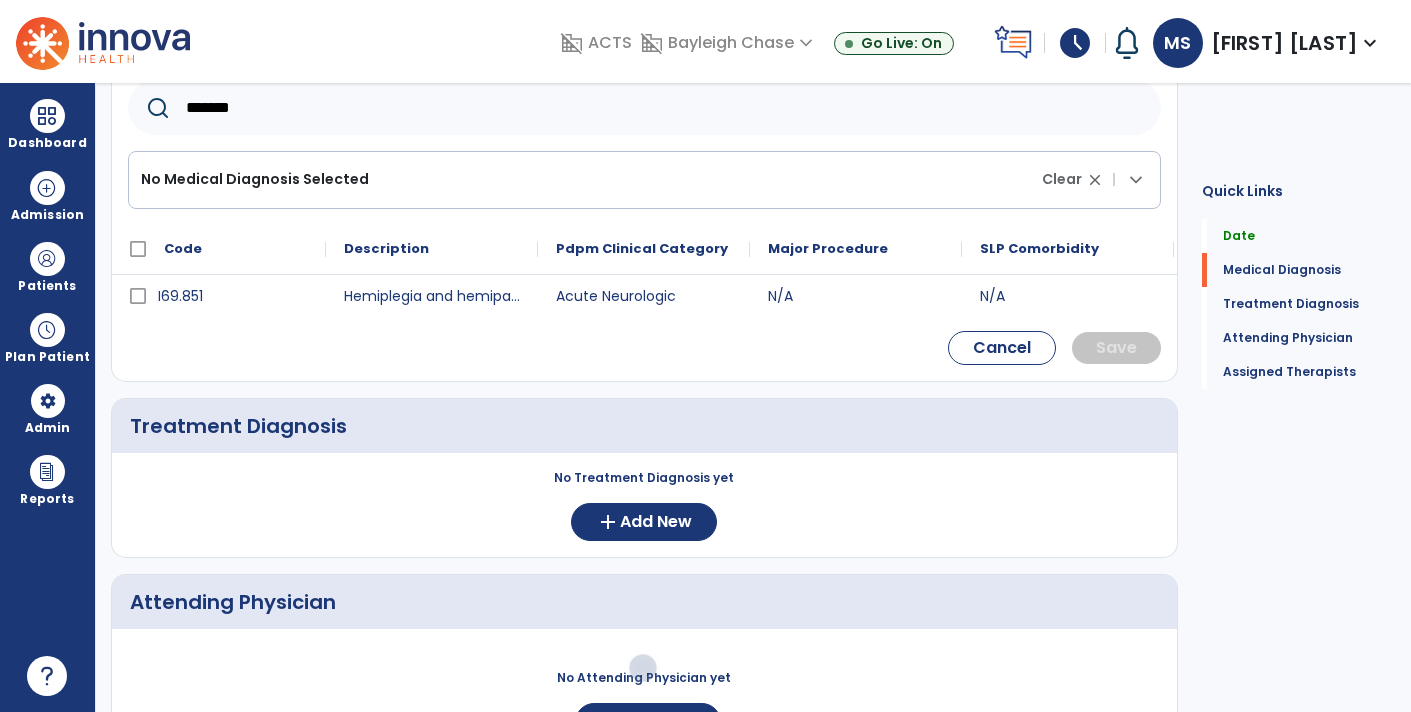 scroll, scrollTop: 272, scrollLeft: 0, axis: vertical 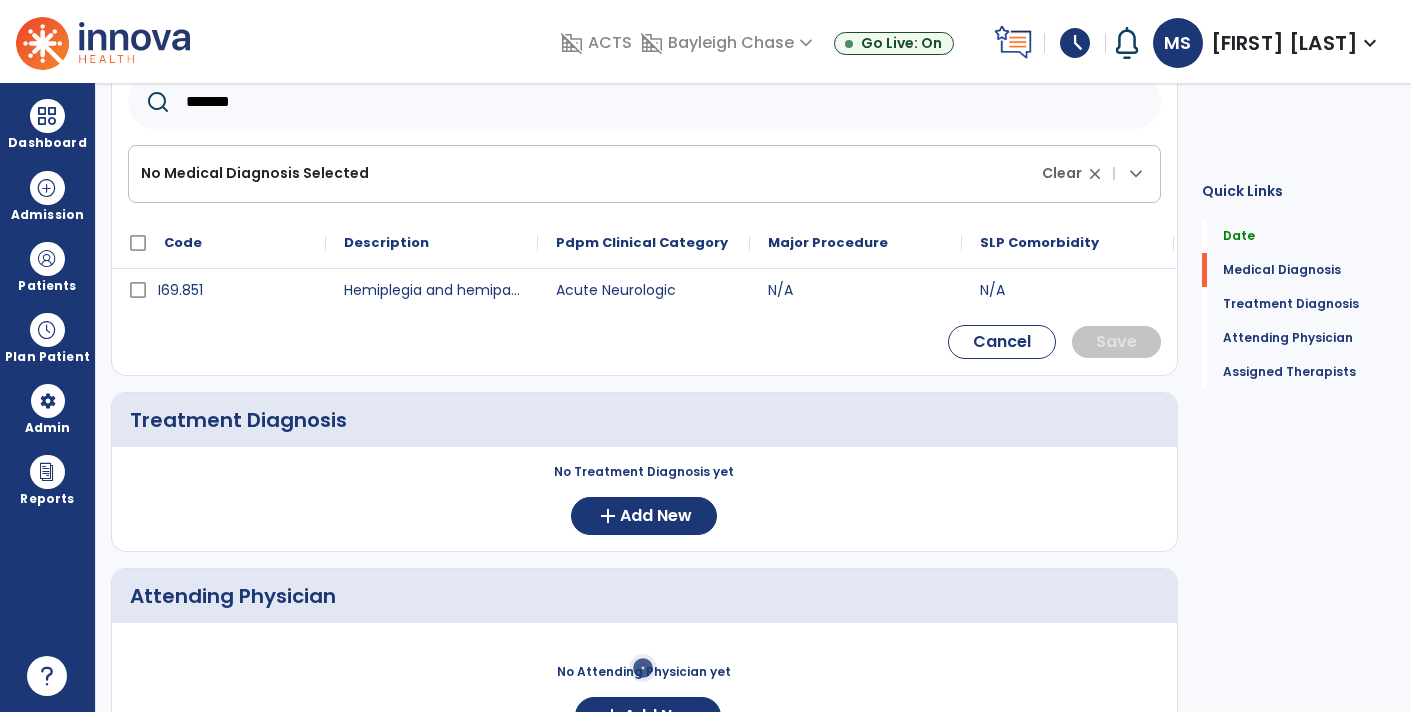 type on "*******" 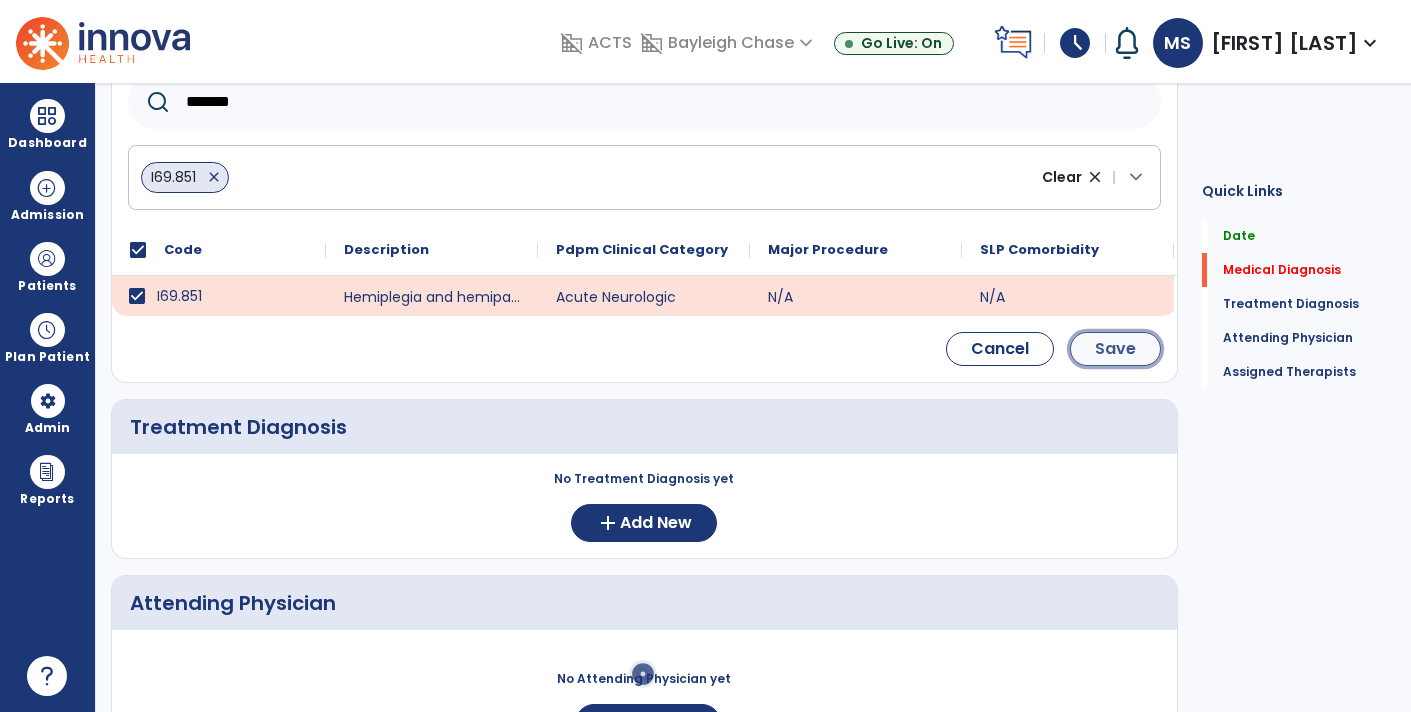 click on "Save" 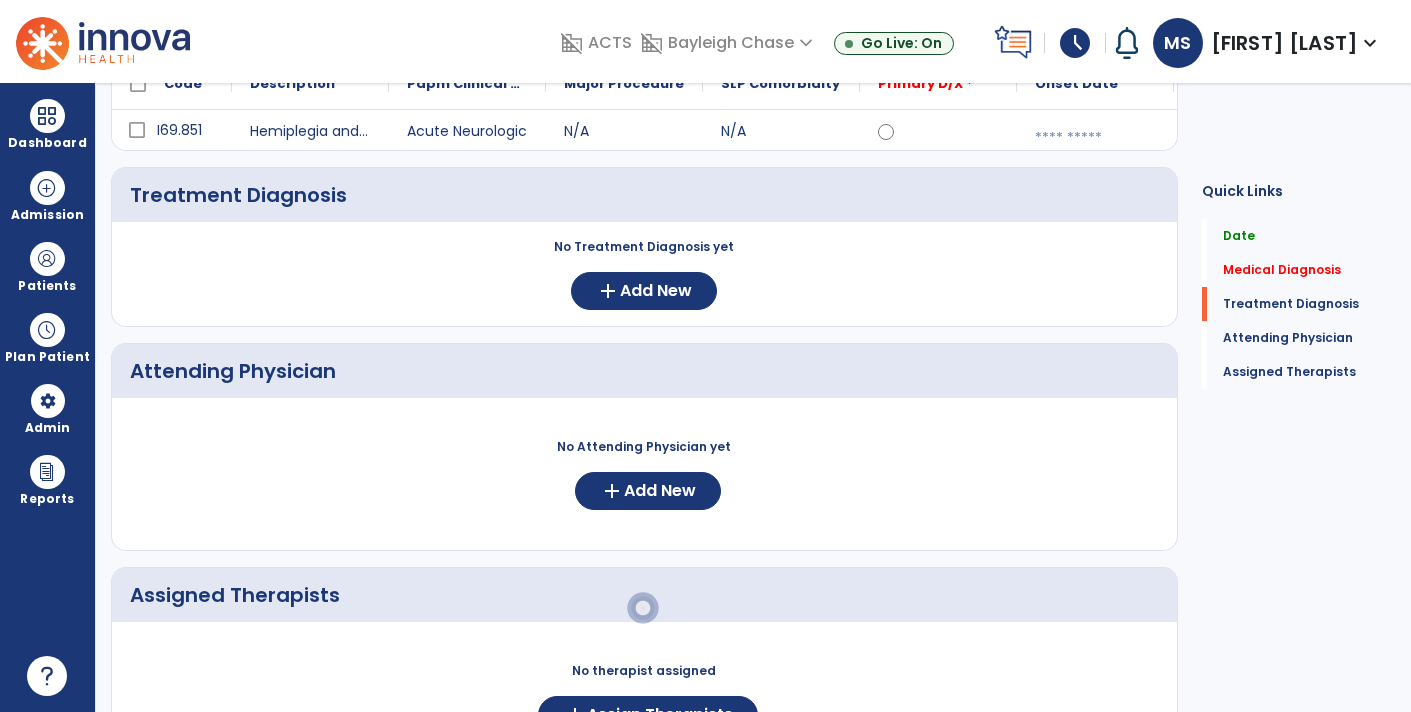 scroll, scrollTop: 108, scrollLeft: 0, axis: vertical 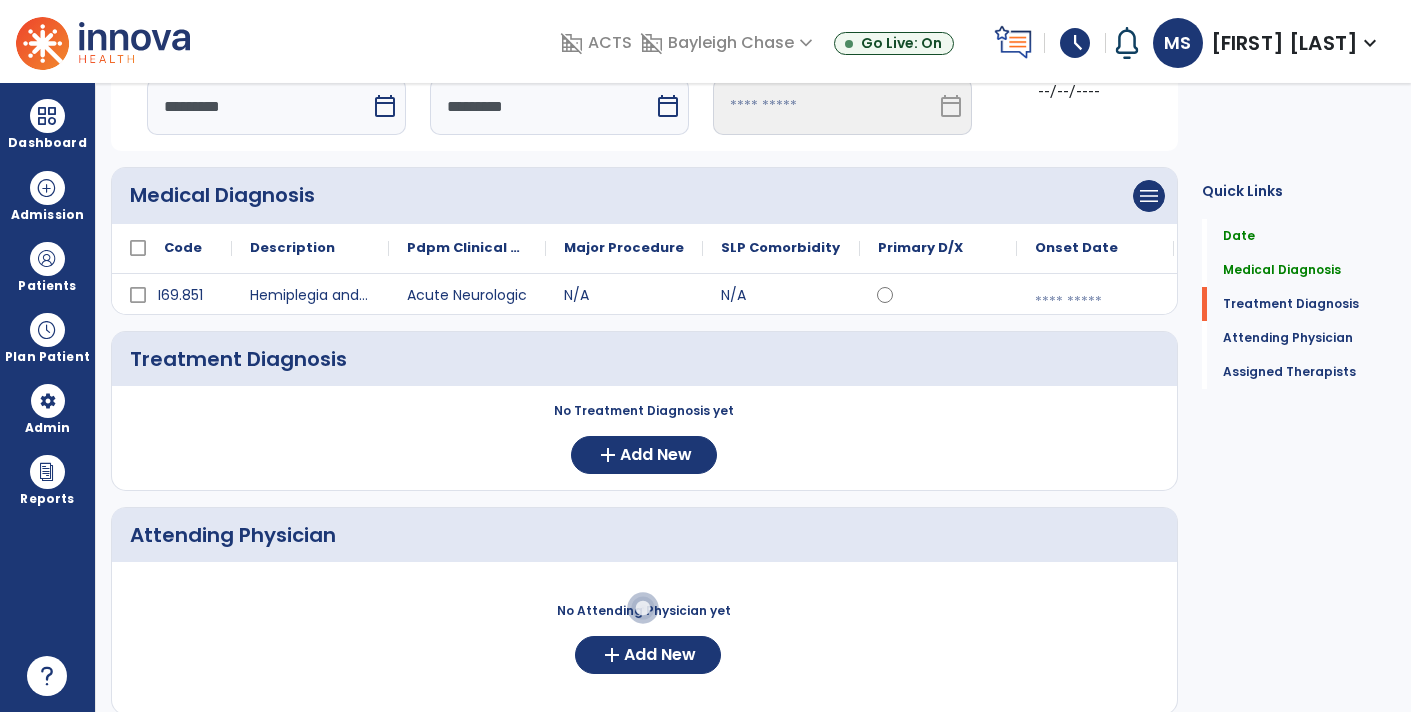 click at bounding box center (1095, 302) 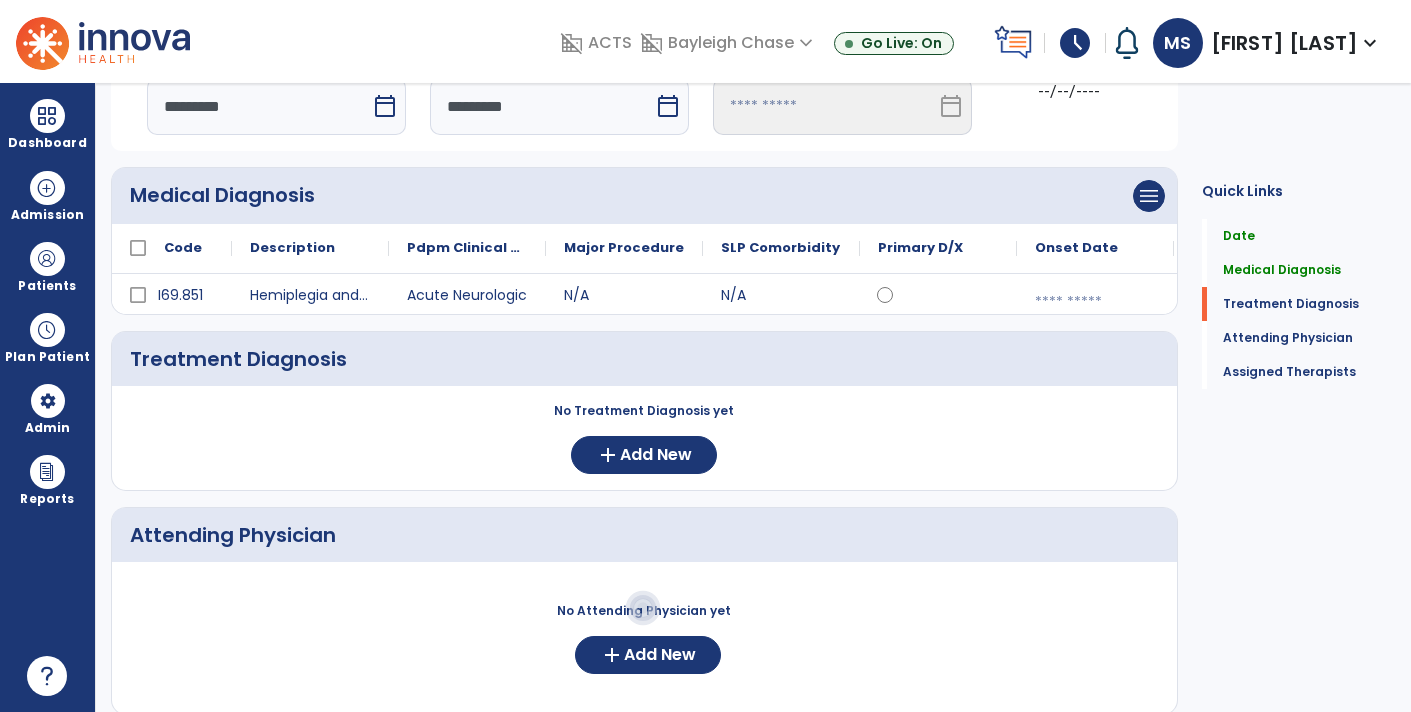 select on "*" 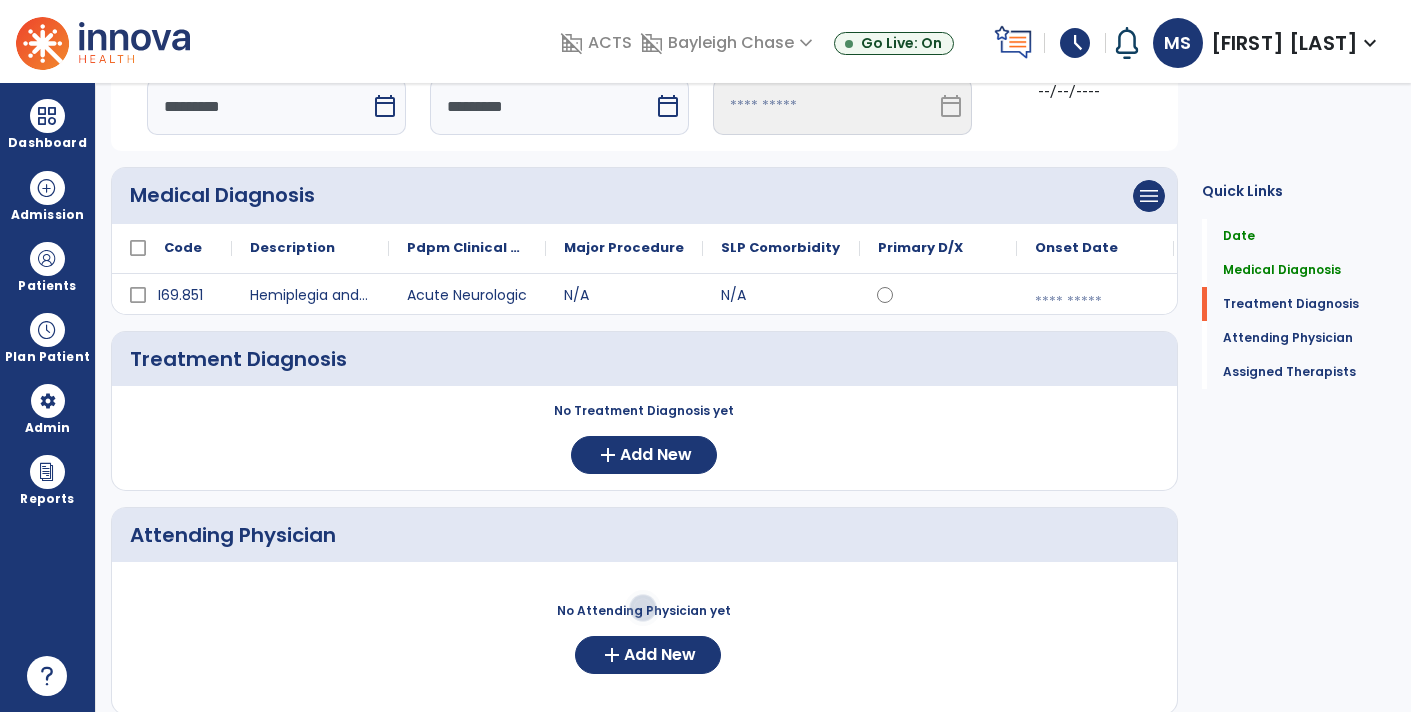 select on "****" 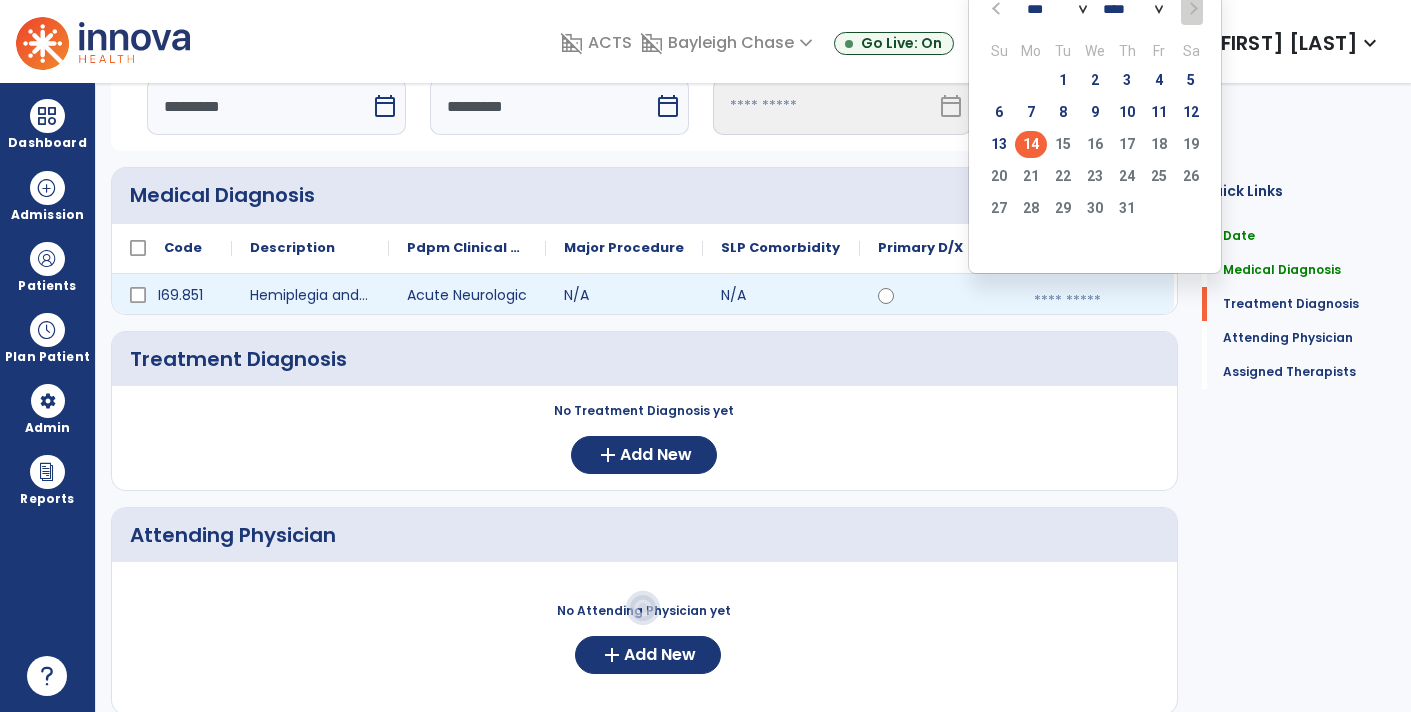 click on "14" 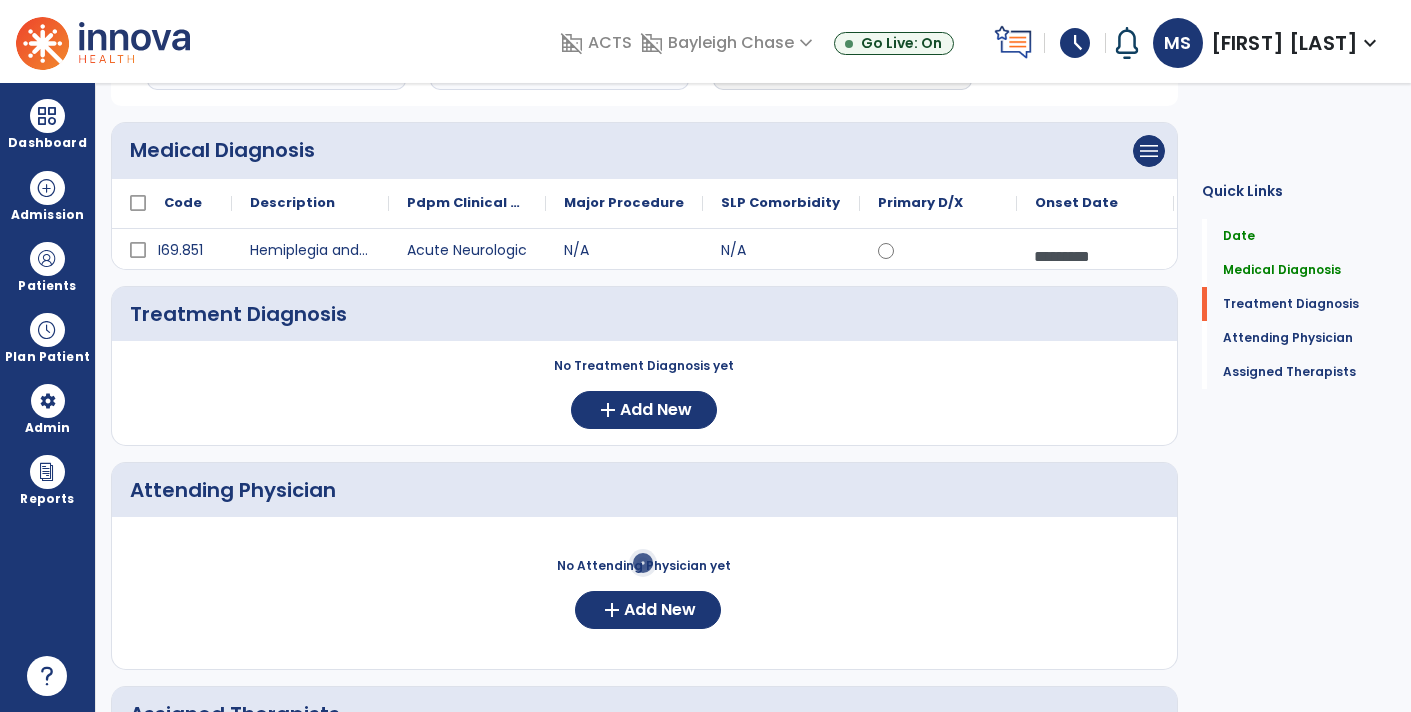 scroll, scrollTop: 149, scrollLeft: 0, axis: vertical 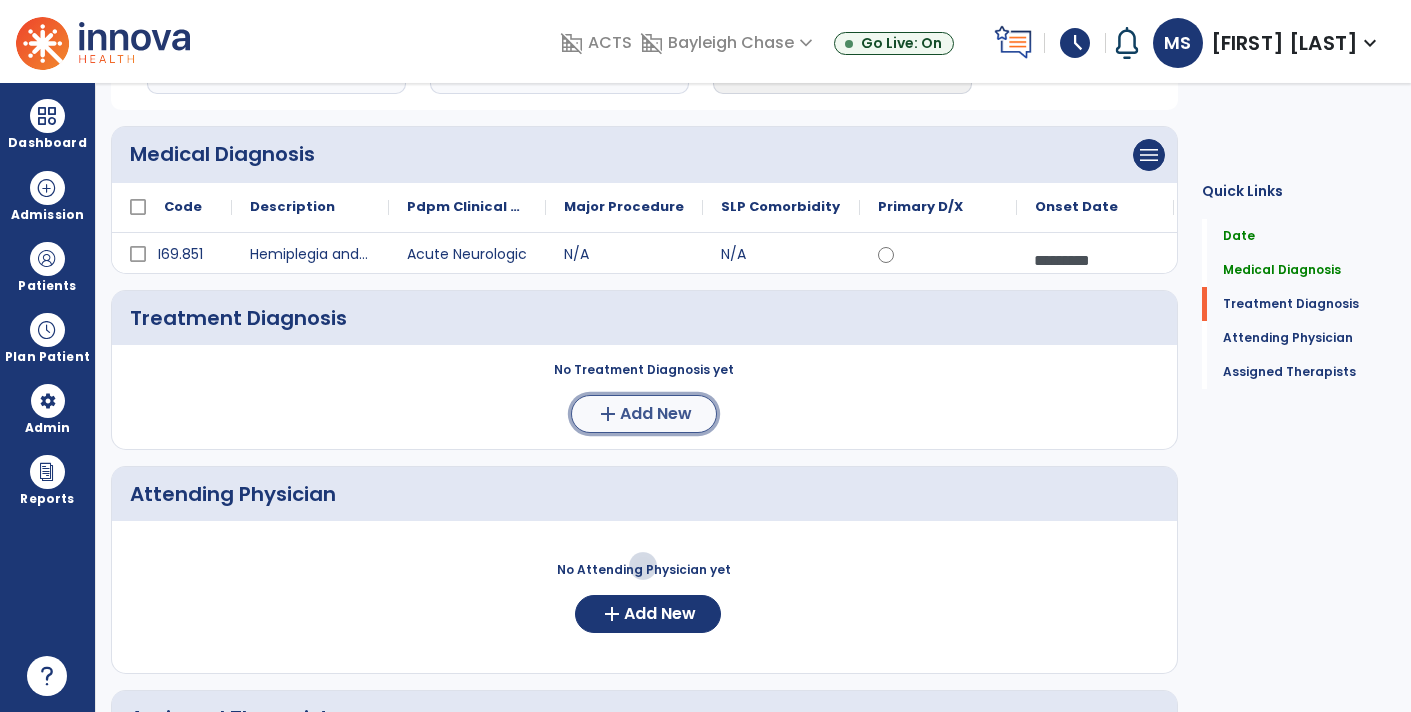 click on "Add New" 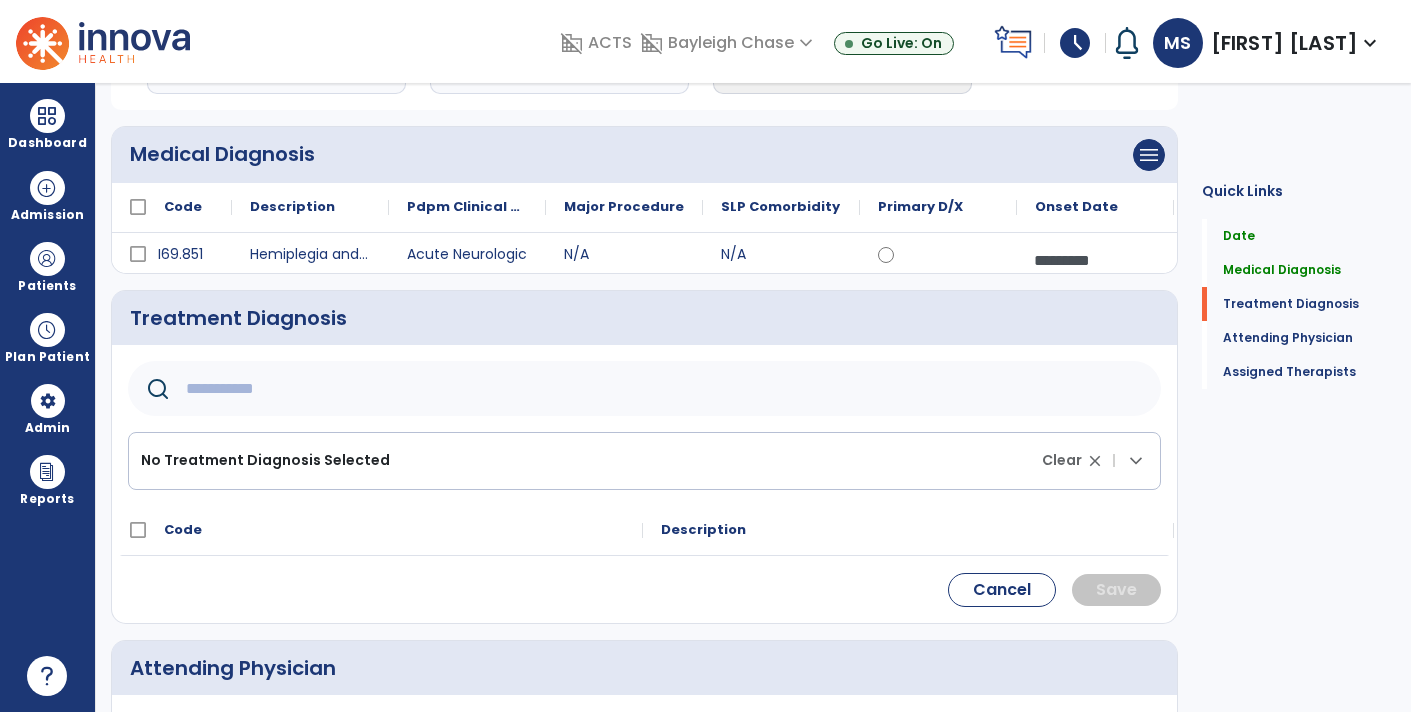 click 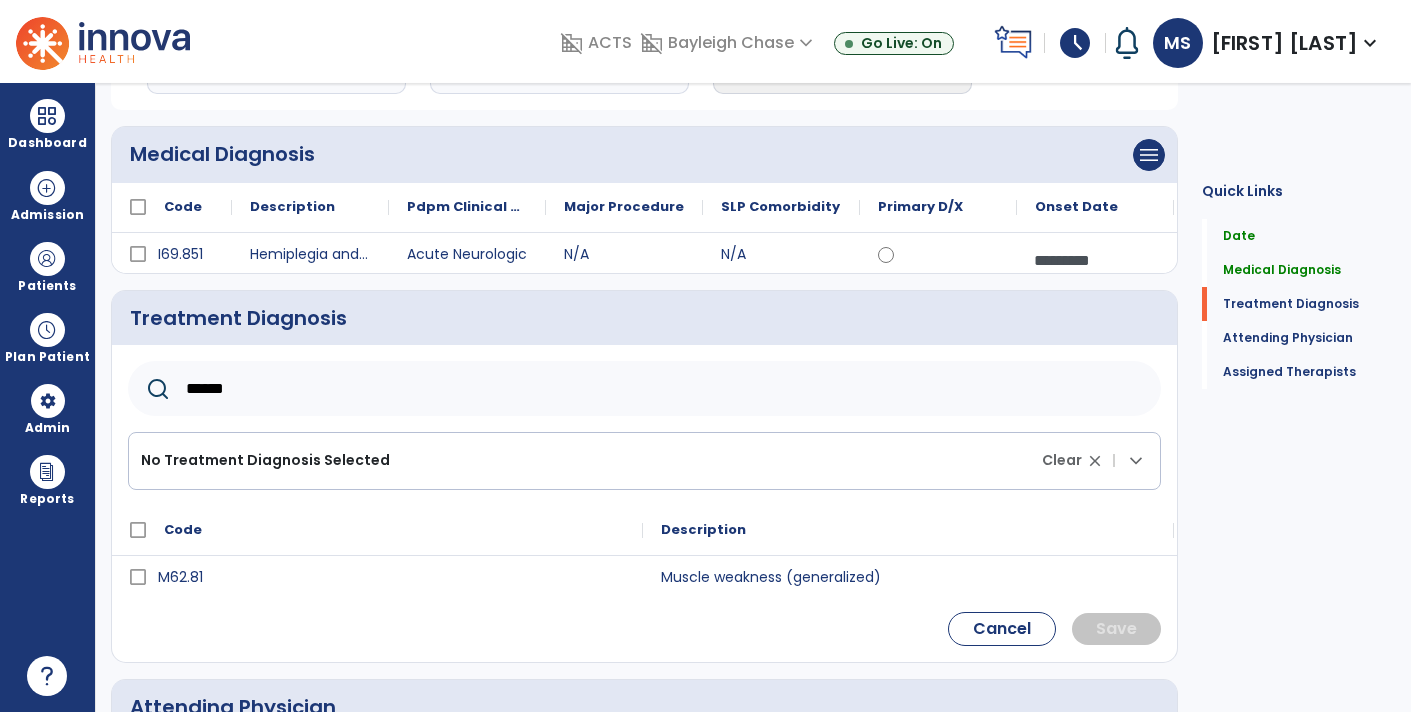 type on "******" 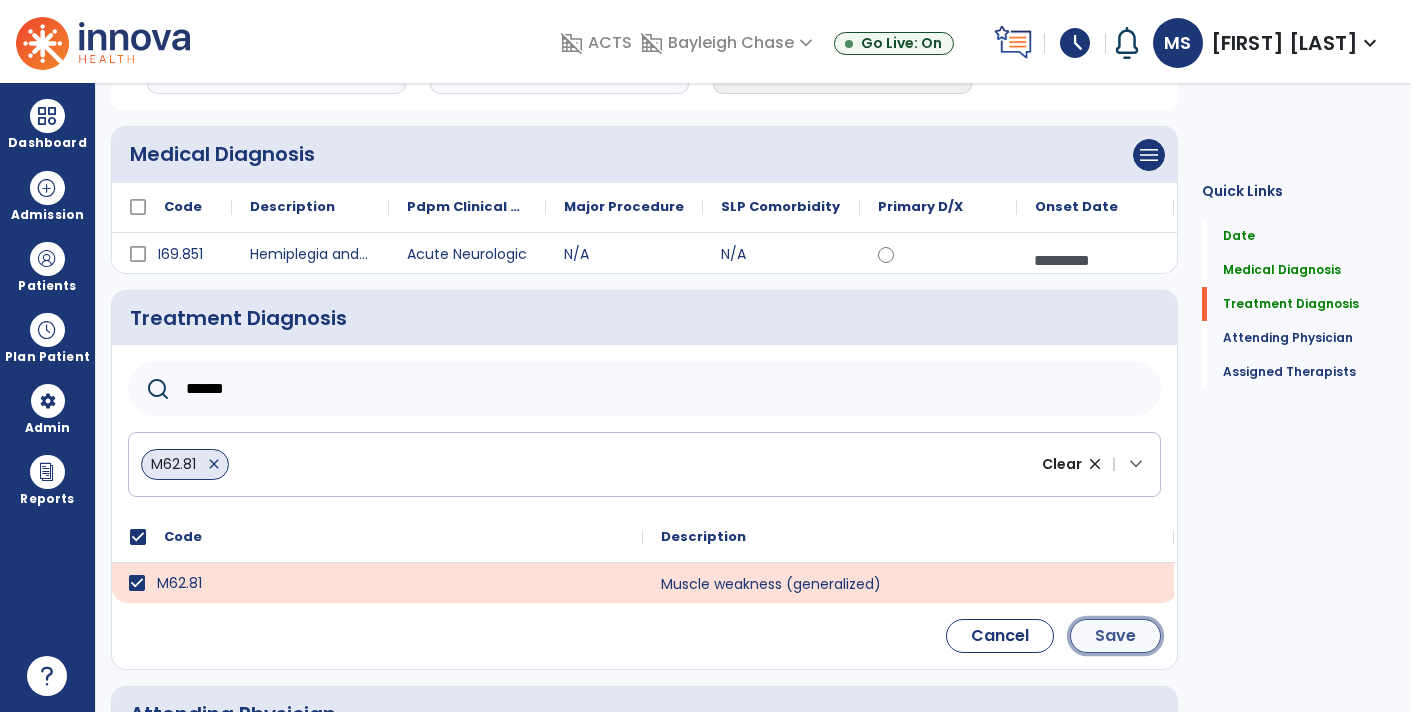 click on "Save" 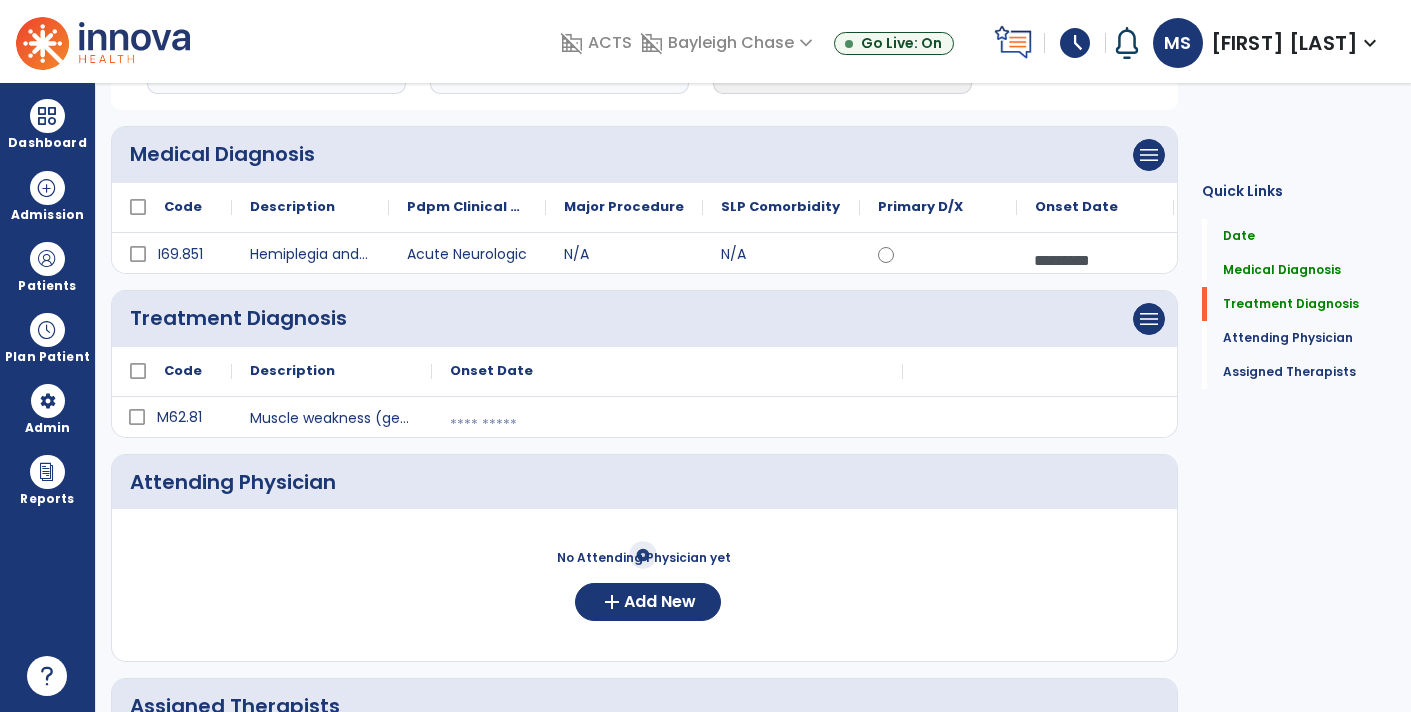 click on "No Attending Physician yet  add  Add New" 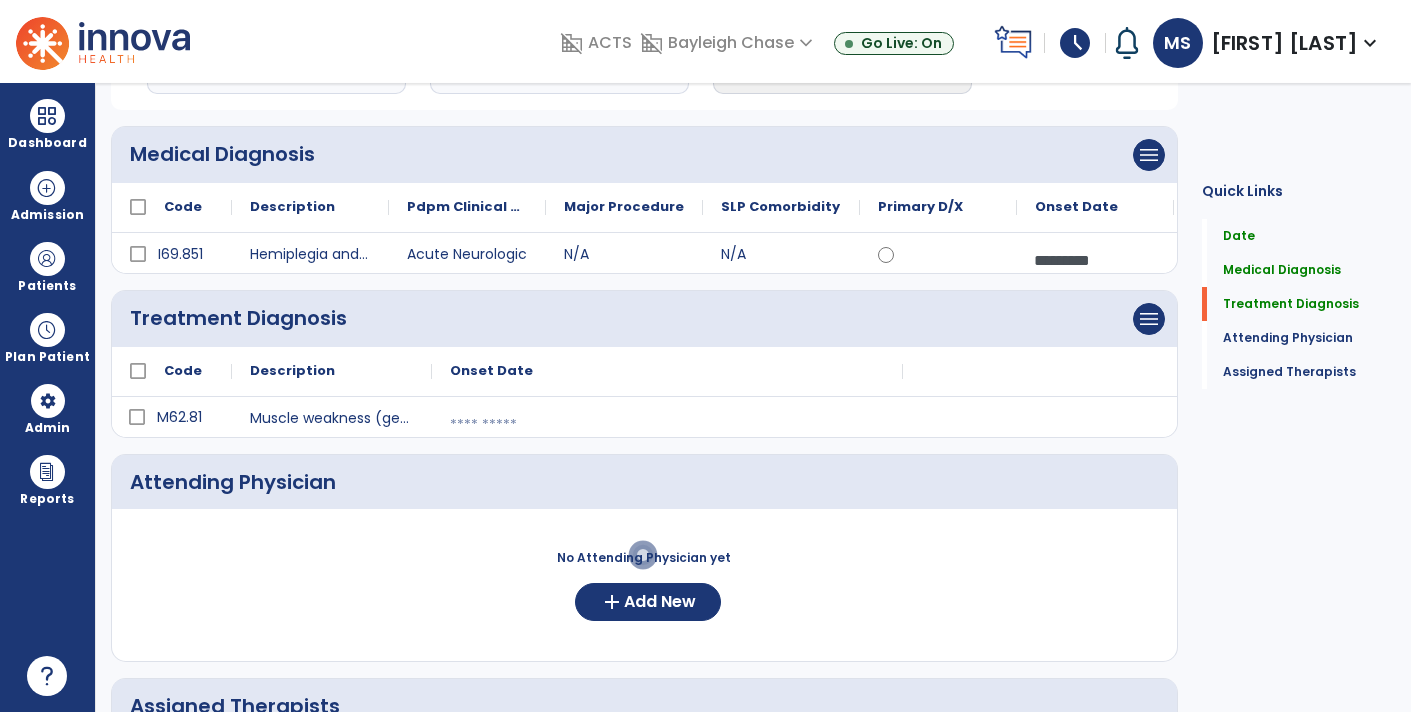 click on "Medical Diagnosis      menu   Add Medical Diagnosis   Delete Medical Diagnosis
Code
Description
Pdpm Clinical Category" 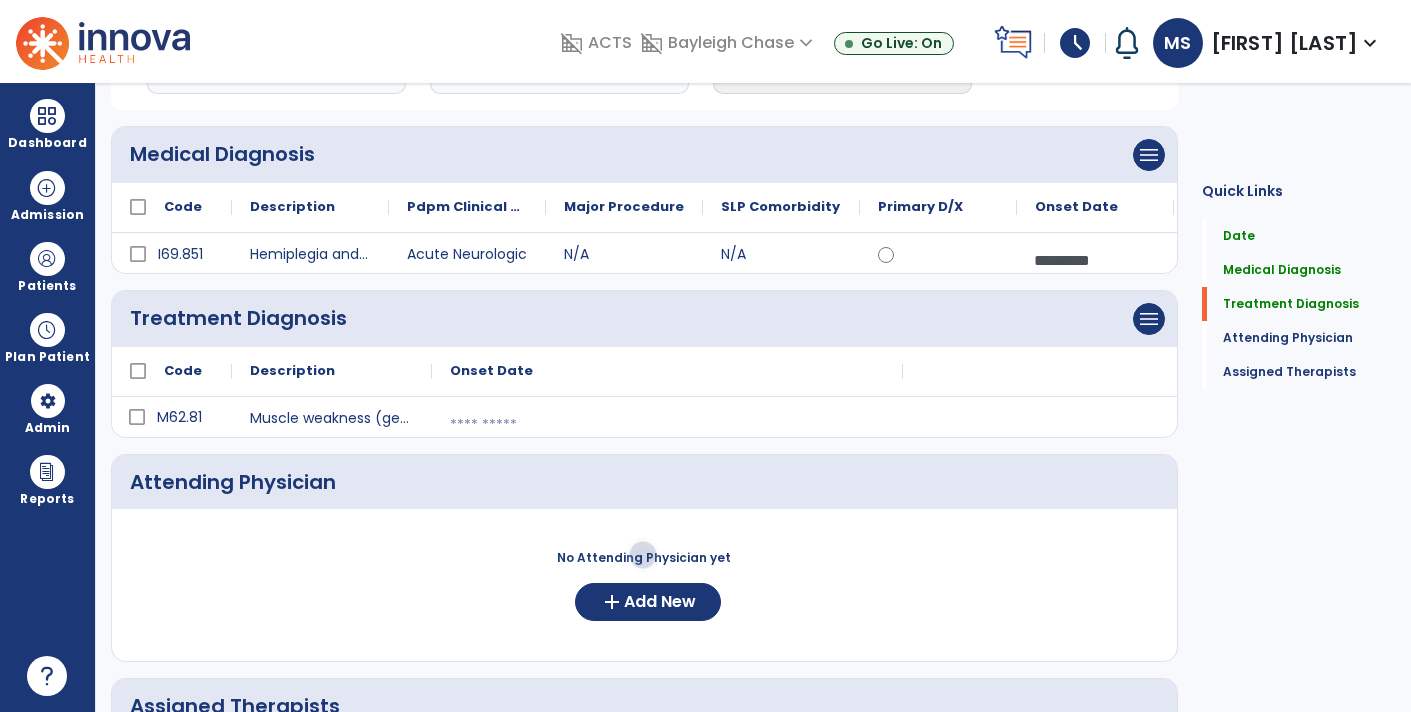 click at bounding box center [1095, 260] 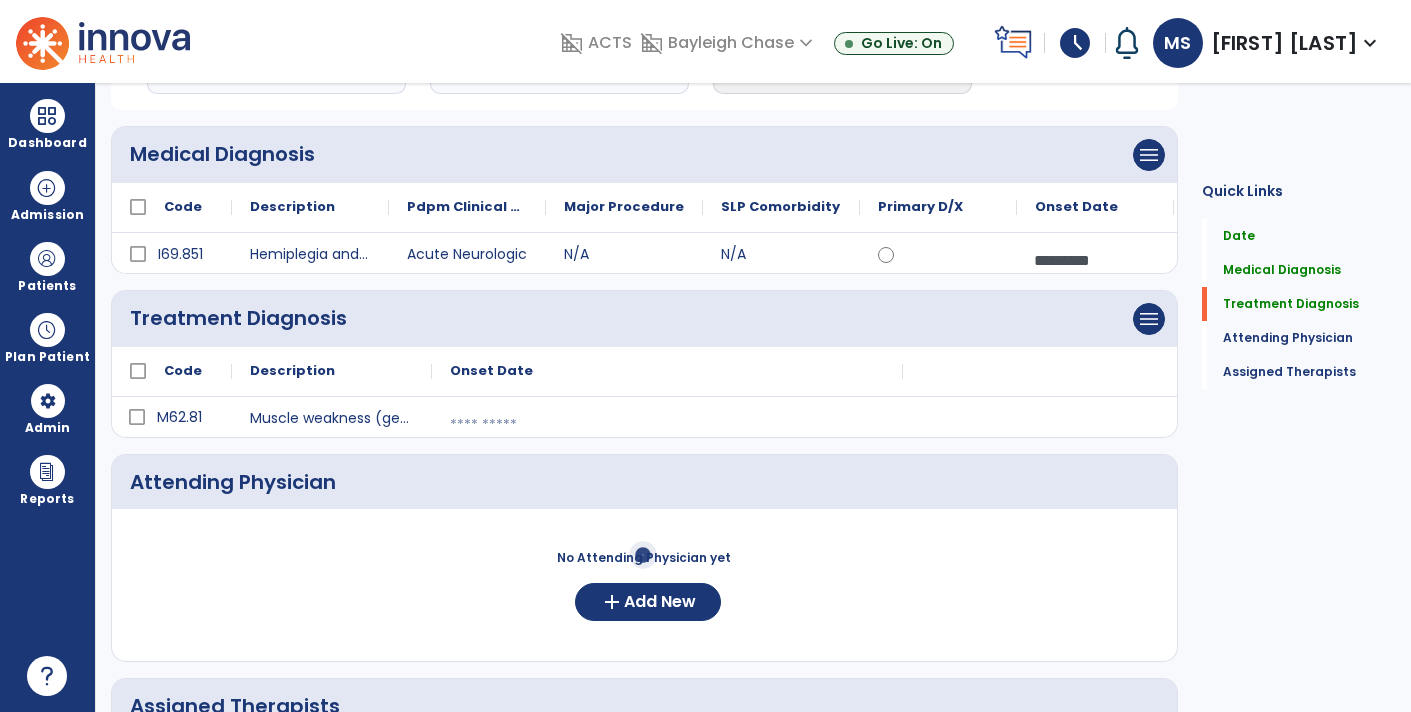 select on "*" 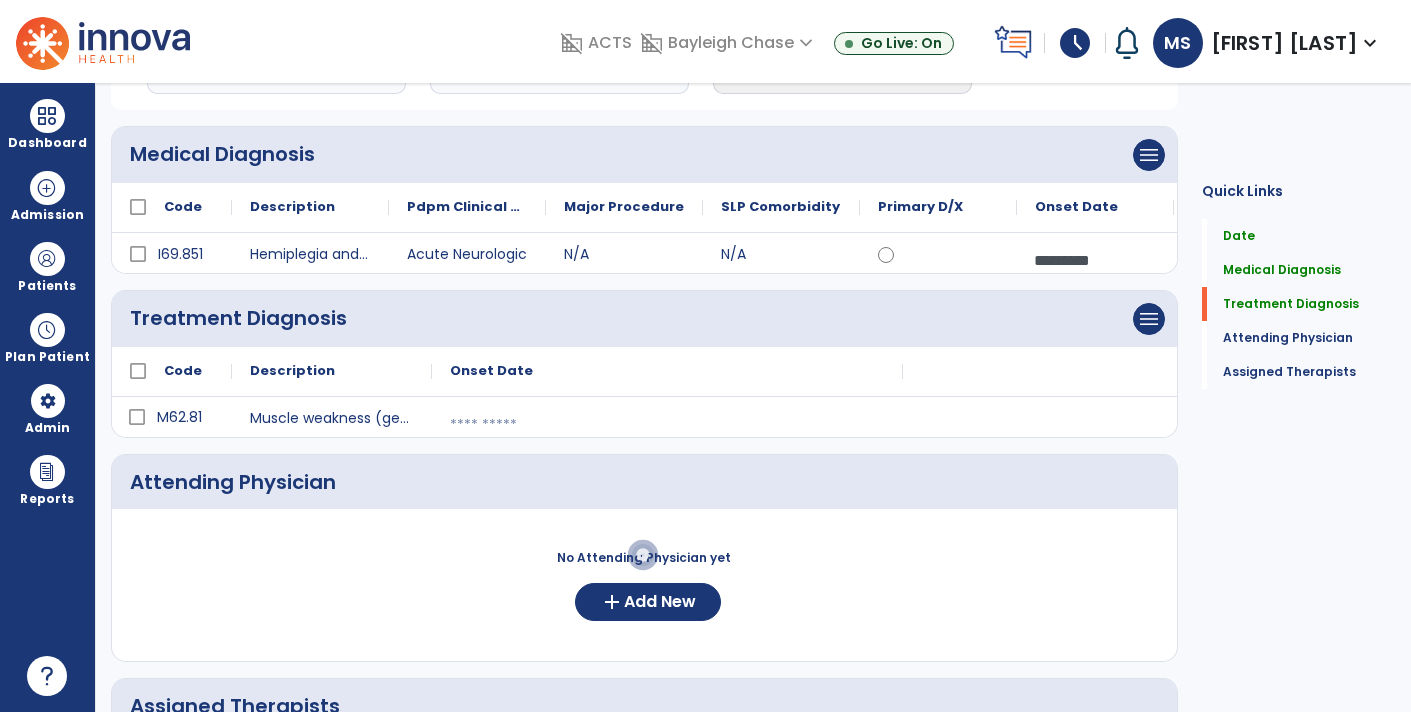 select on "****" 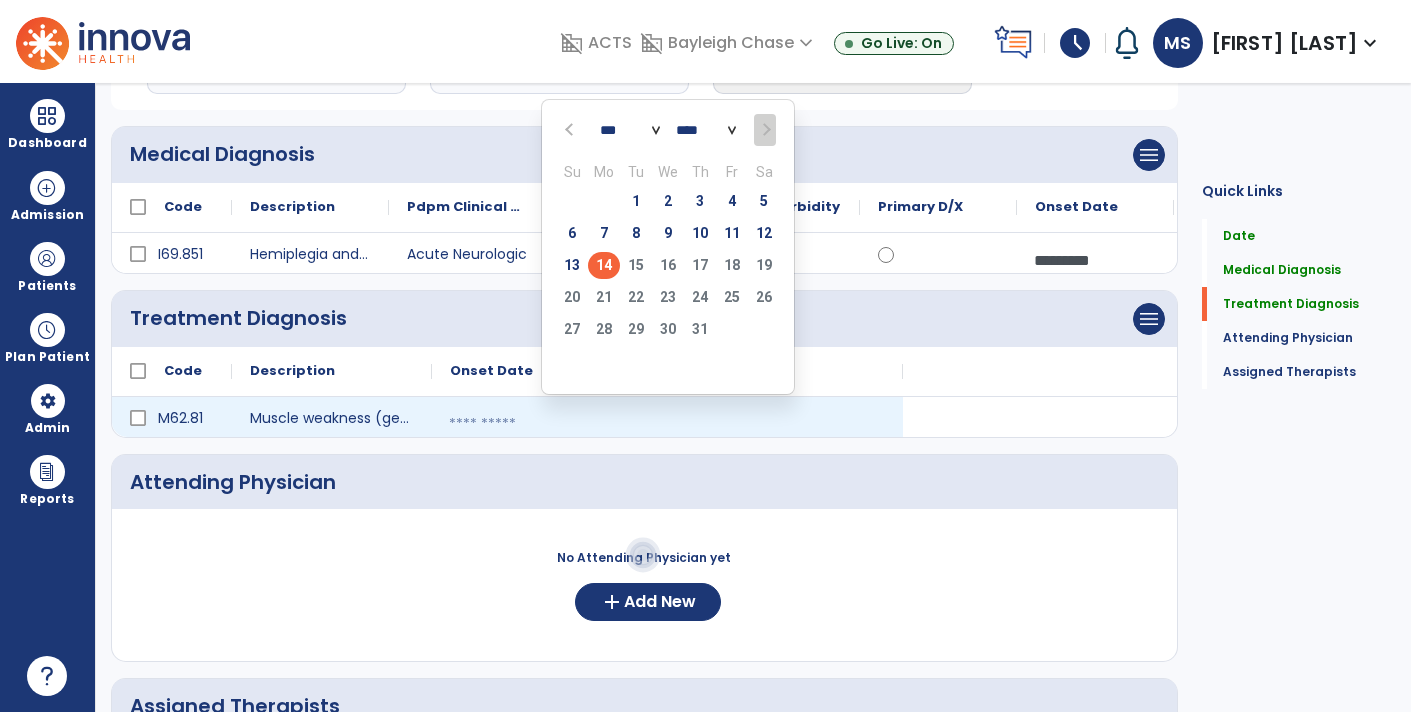 click on "14" 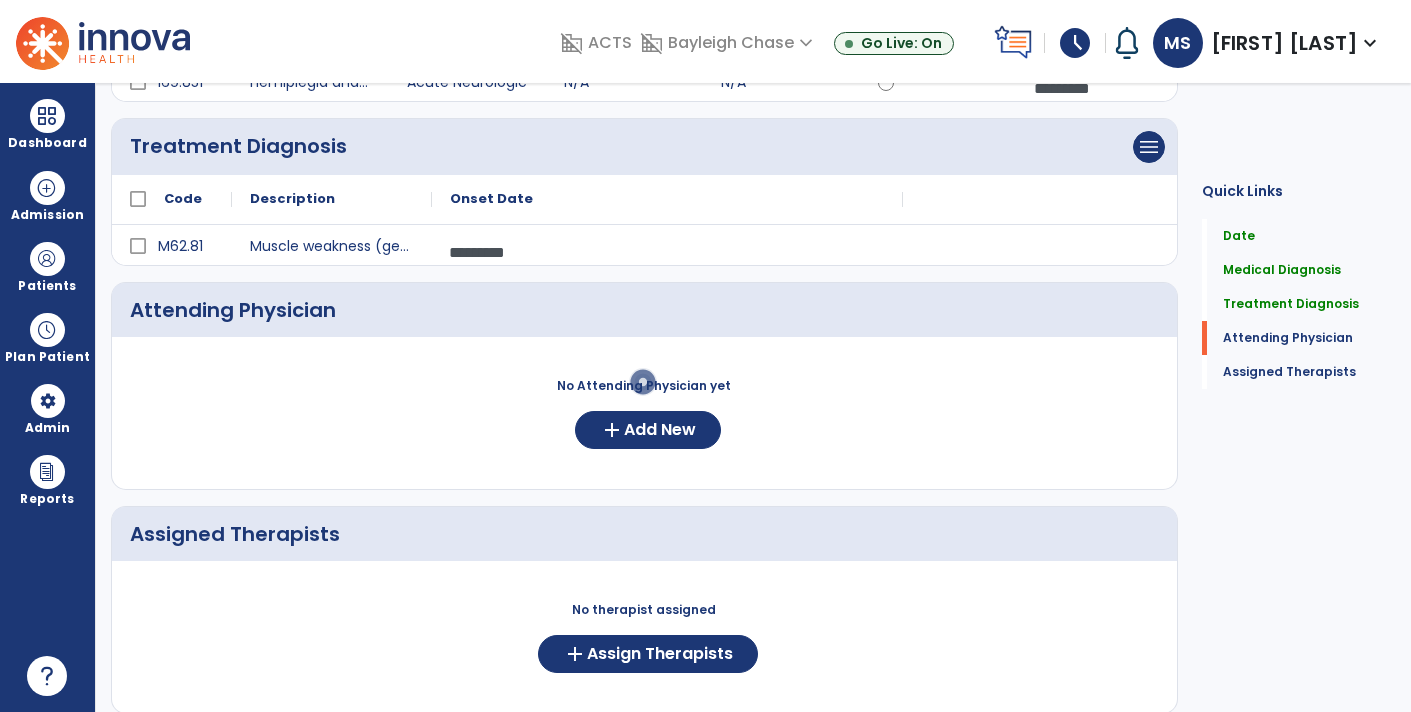 scroll, scrollTop: 323, scrollLeft: 0, axis: vertical 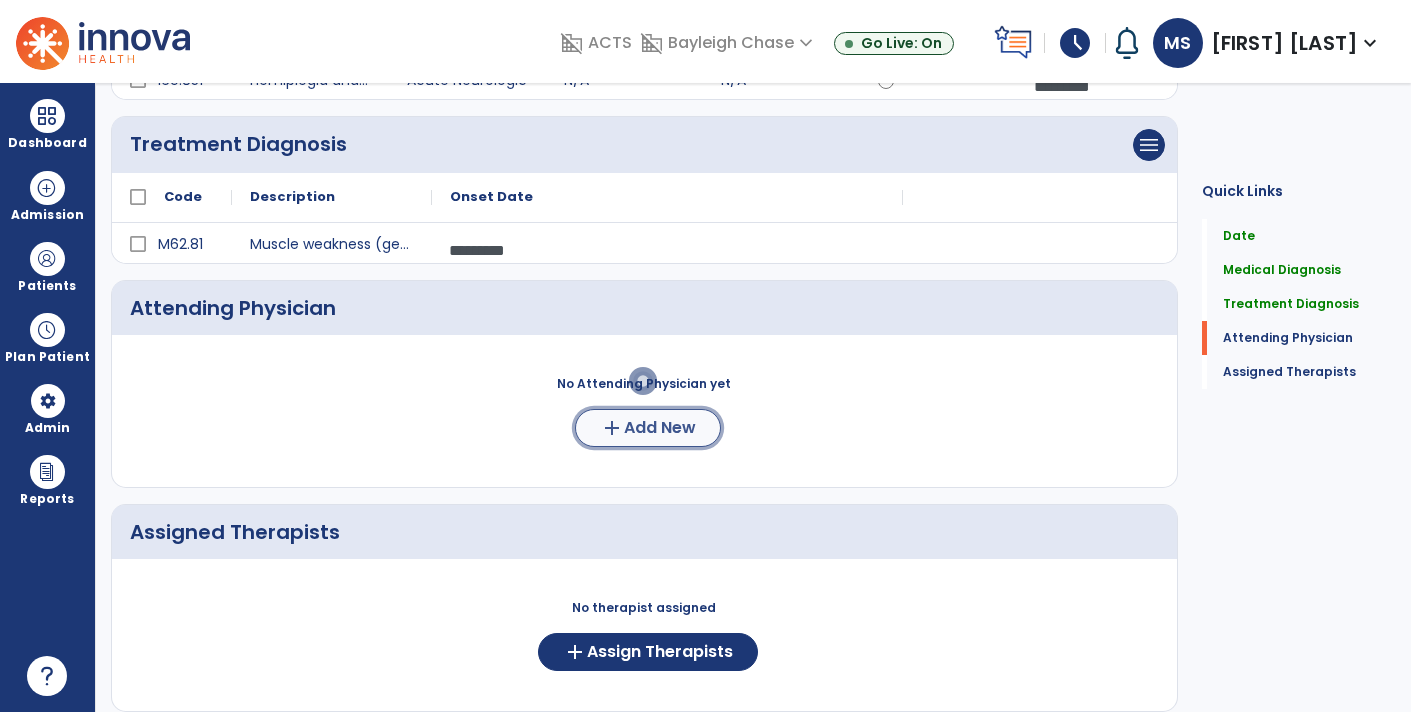 click on "add" 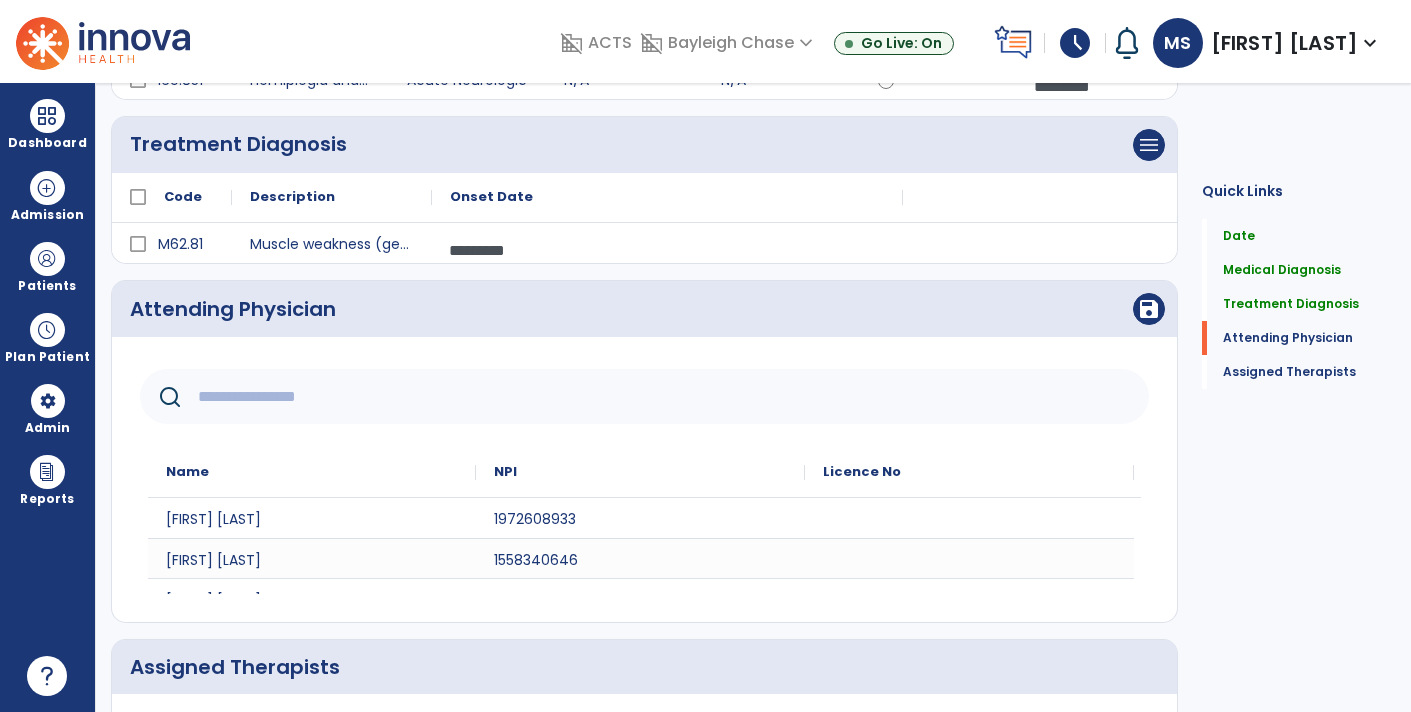 drag, startPoint x: 218, startPoint y: 377, endPoint x: 229, endPoint y: 380, distance: 11.401754 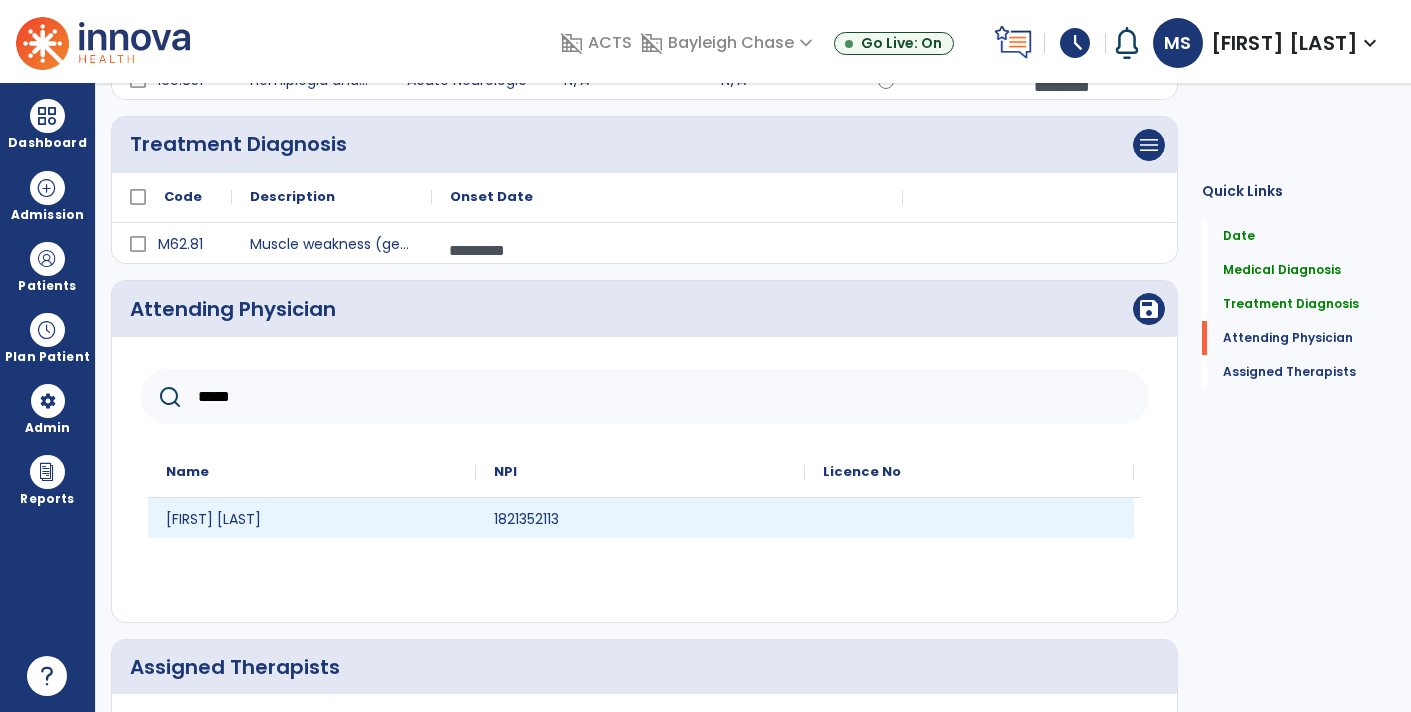 type on "*****" 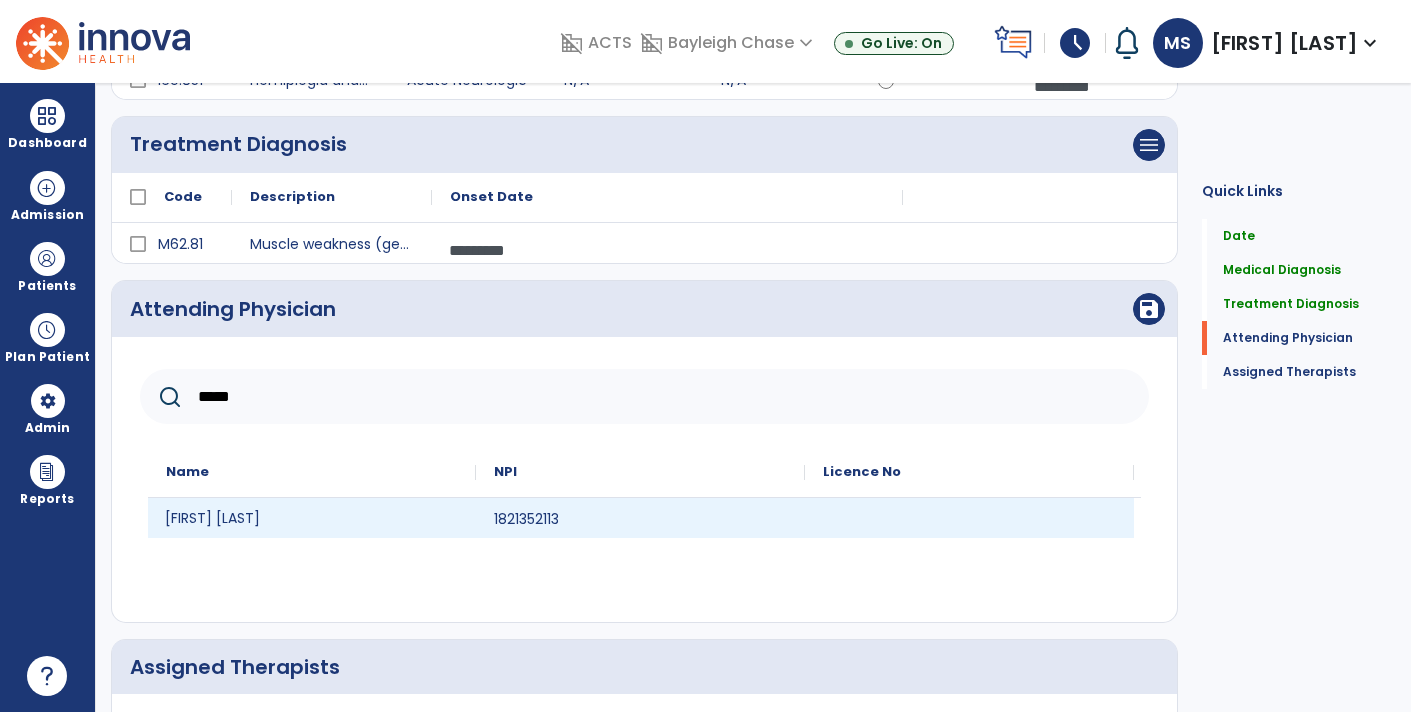 click on "Kinan Knaish" 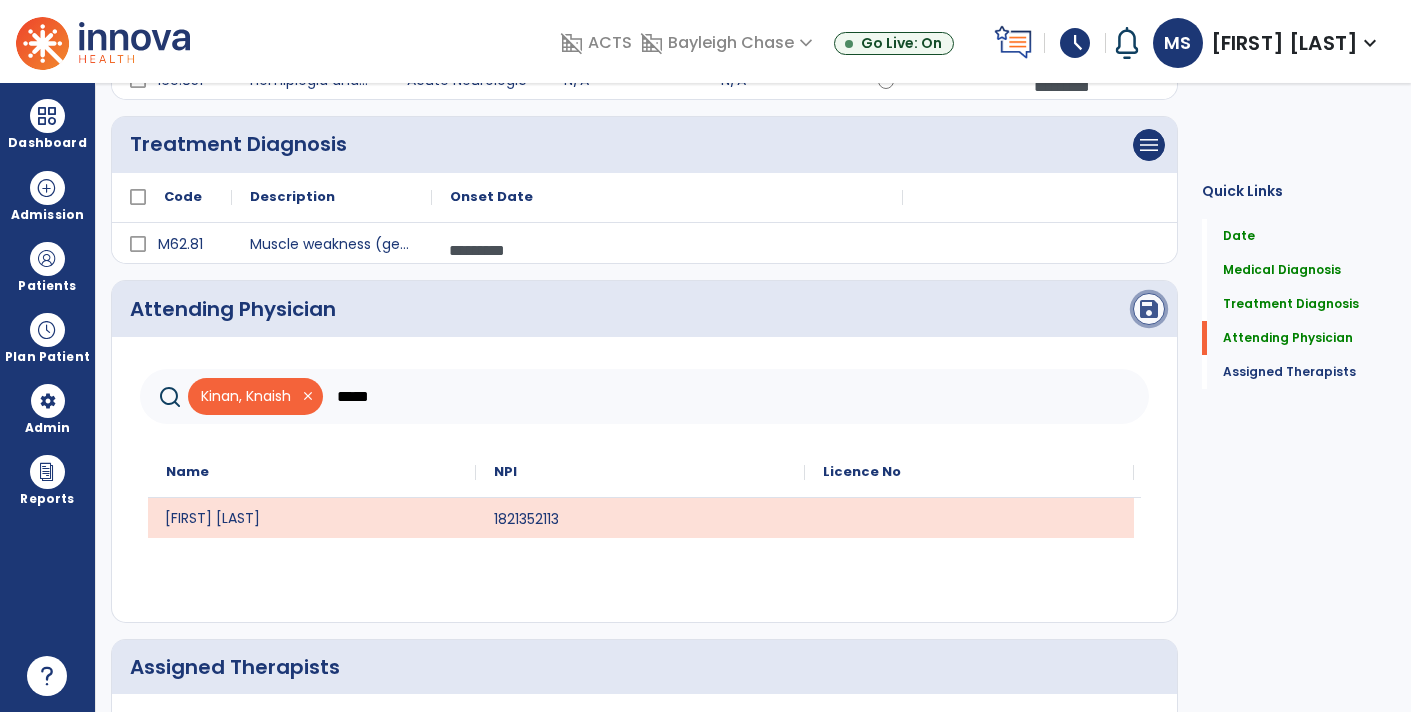 click on "save" 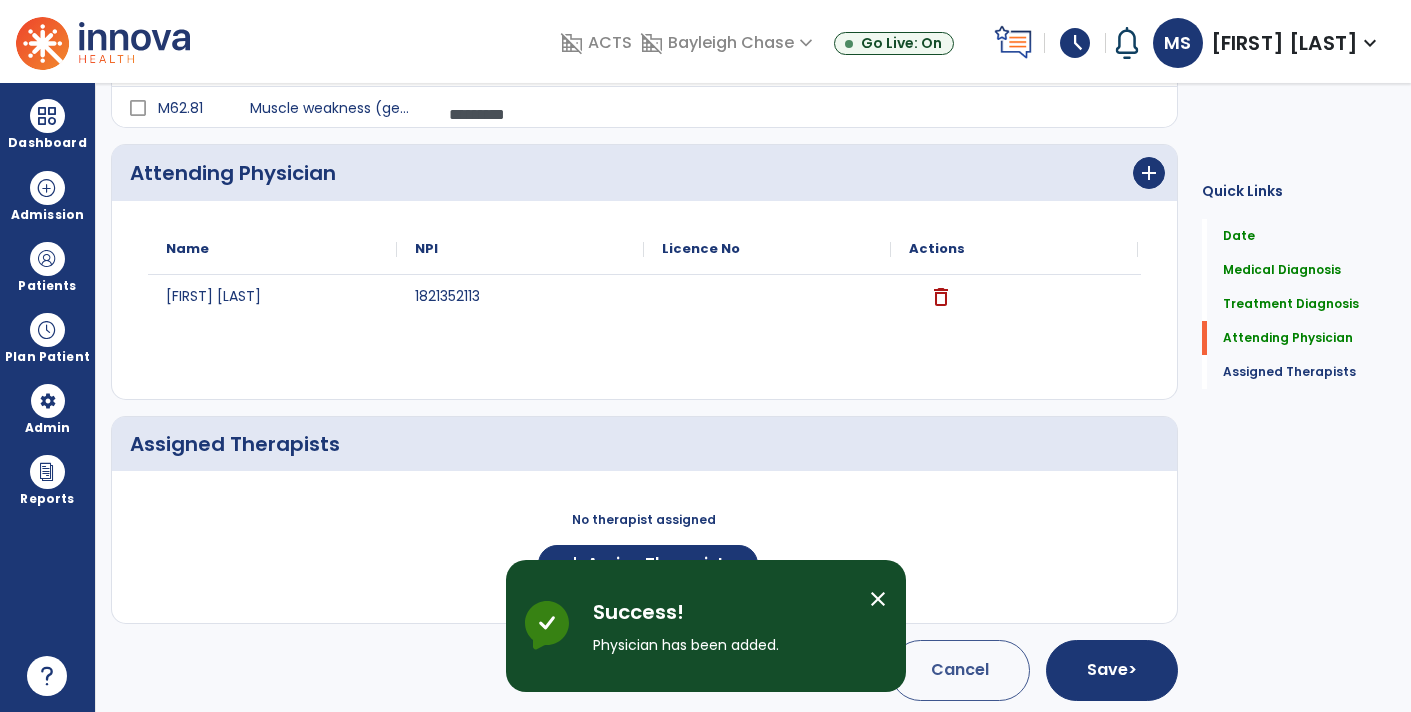 scroll, scrollTop: 460, scrollLeft: 0, axis: vertical 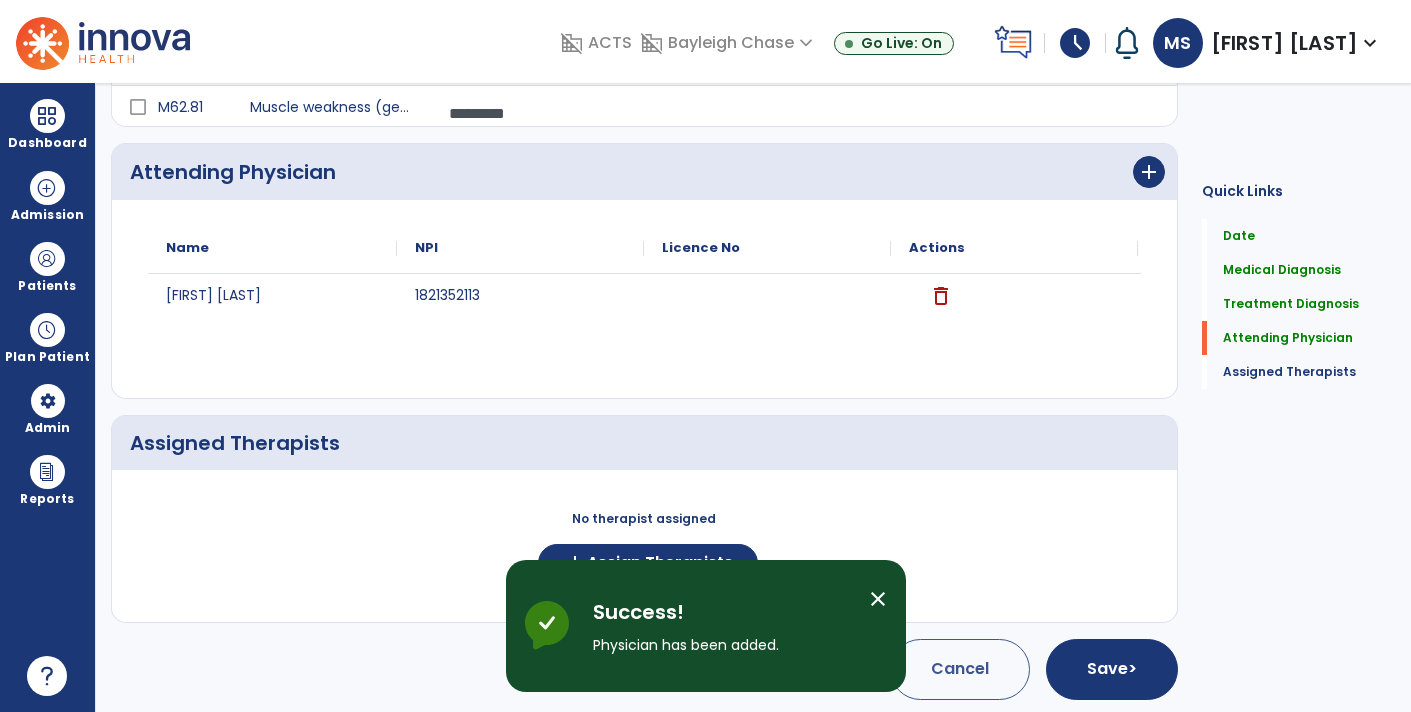 drag, startPoint x: 977, startPoint y: 547, endPoint x: 963, endPoint y: 547, distance: 14 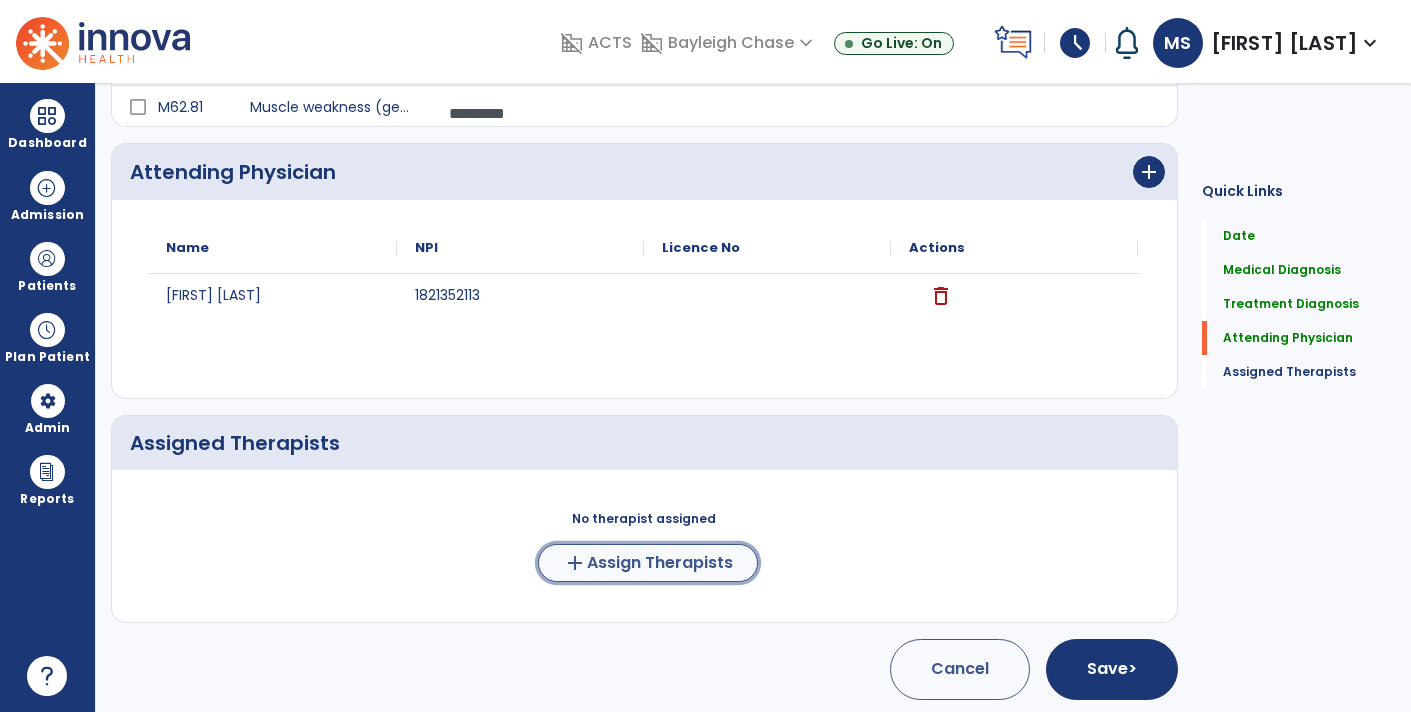 click on "add" 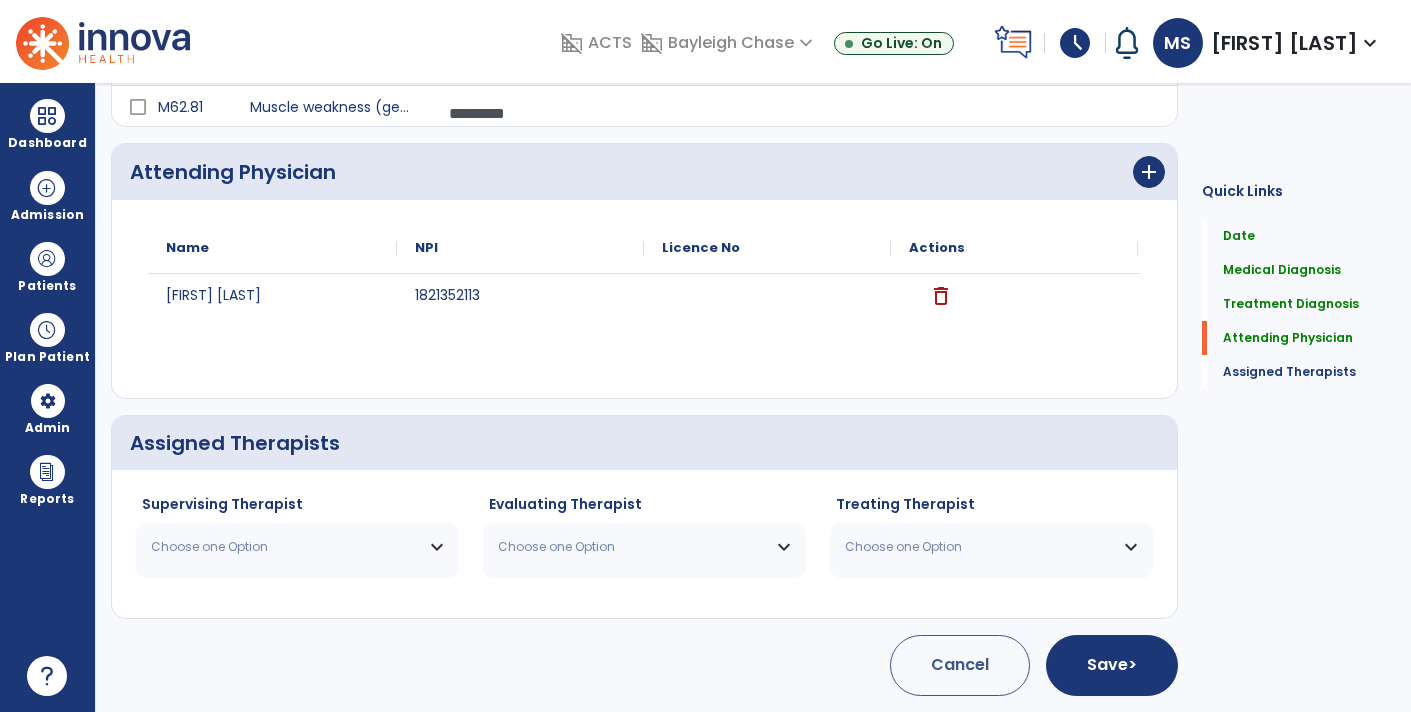 scroll, scrollTop: 457, scrollLeft: 0, axis: vertical 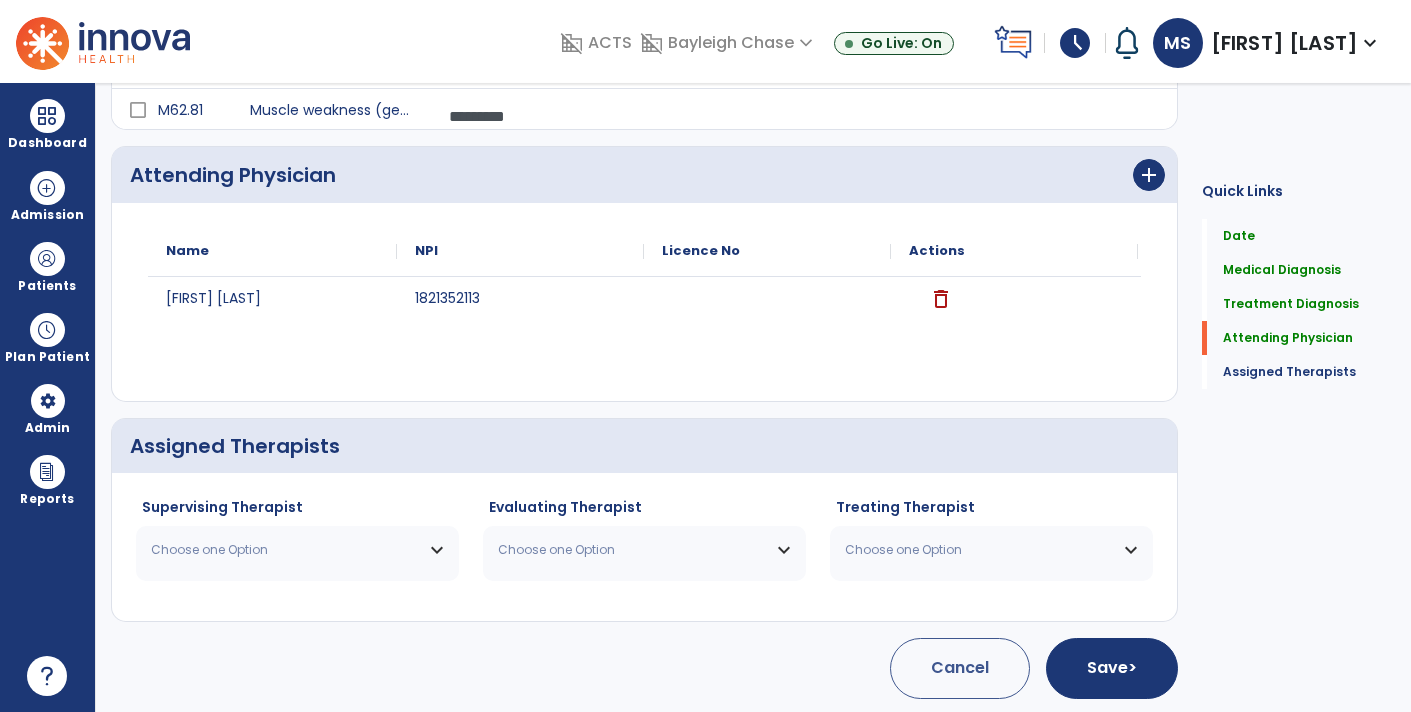 click on "Choose one Option" at bounding box center (297, 550) 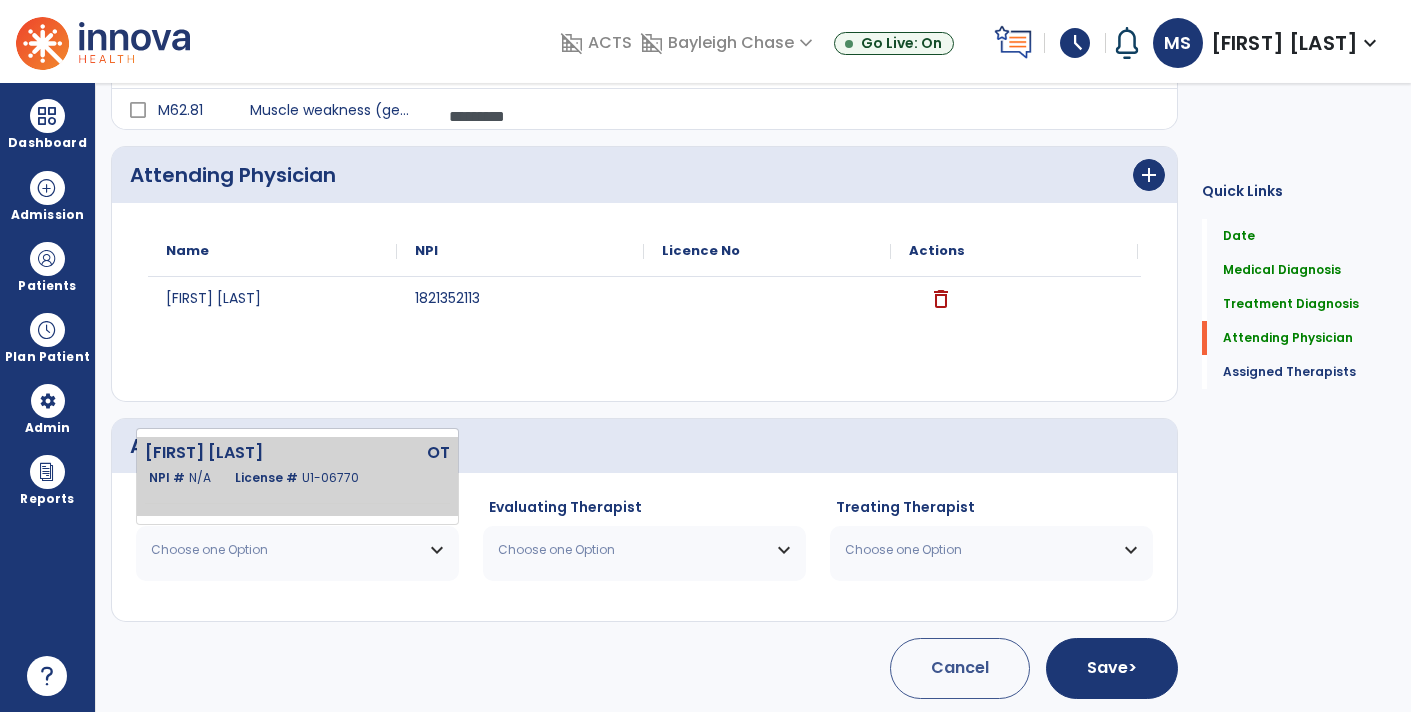 click on "Shade Melanie  OT   NPI #  N/A   License #  U1-06770" 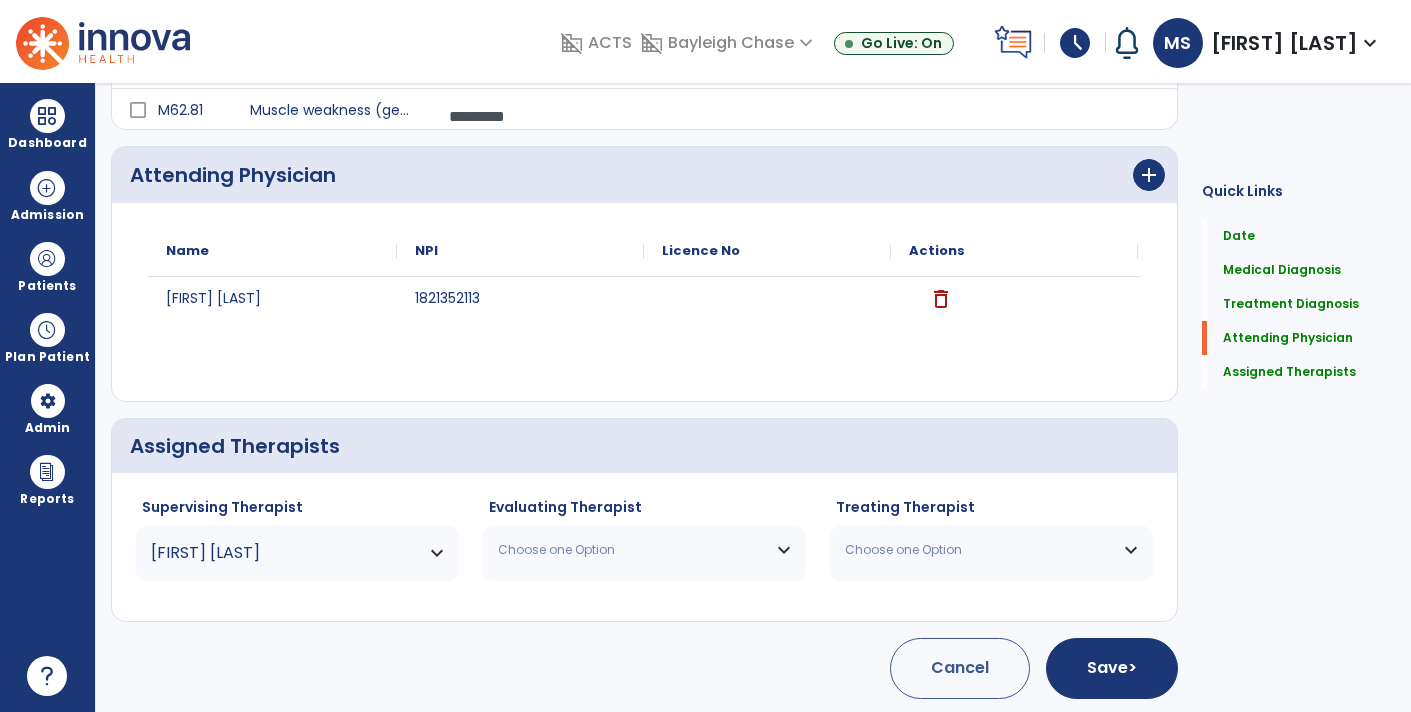 click on "Choose one Option" at bounding box center (644, 550) 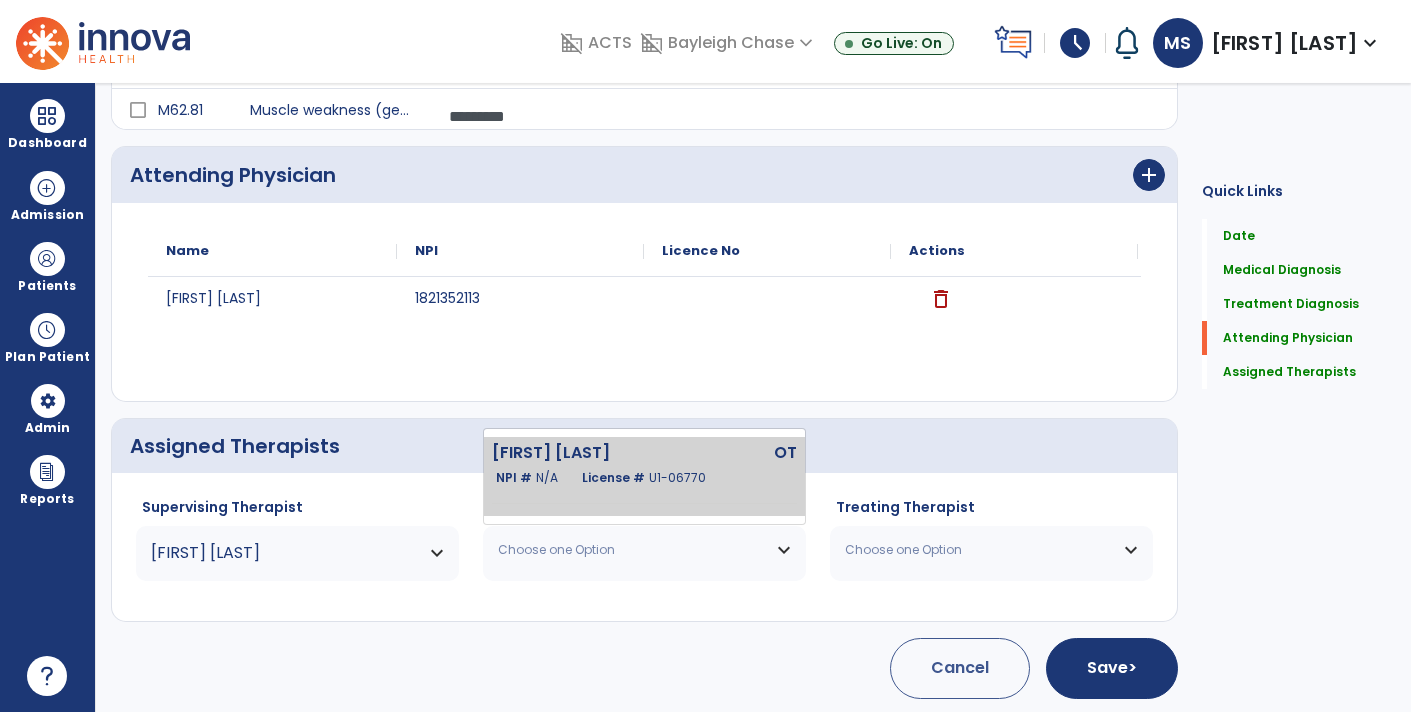 click on "Shade Melanie  OT   NPI #  N/A   License #  U1-06770" 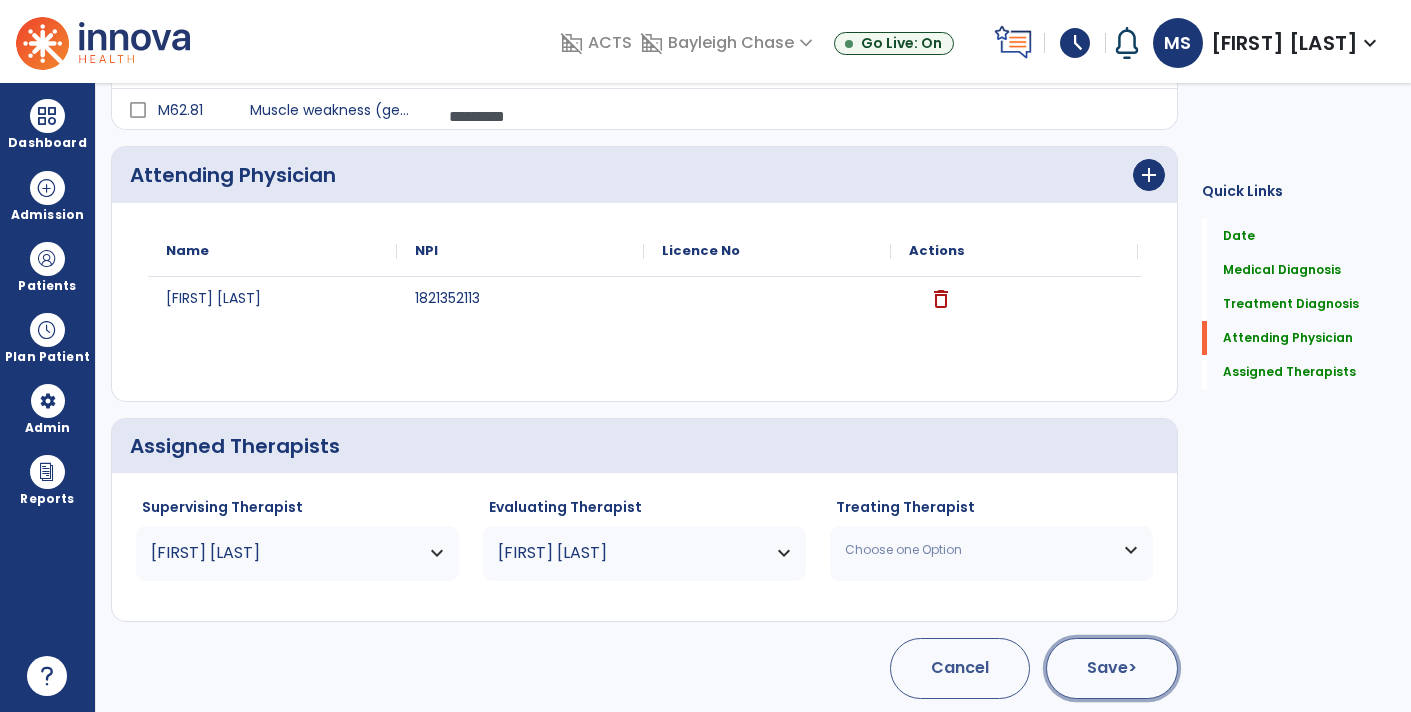 click on "Save  >" 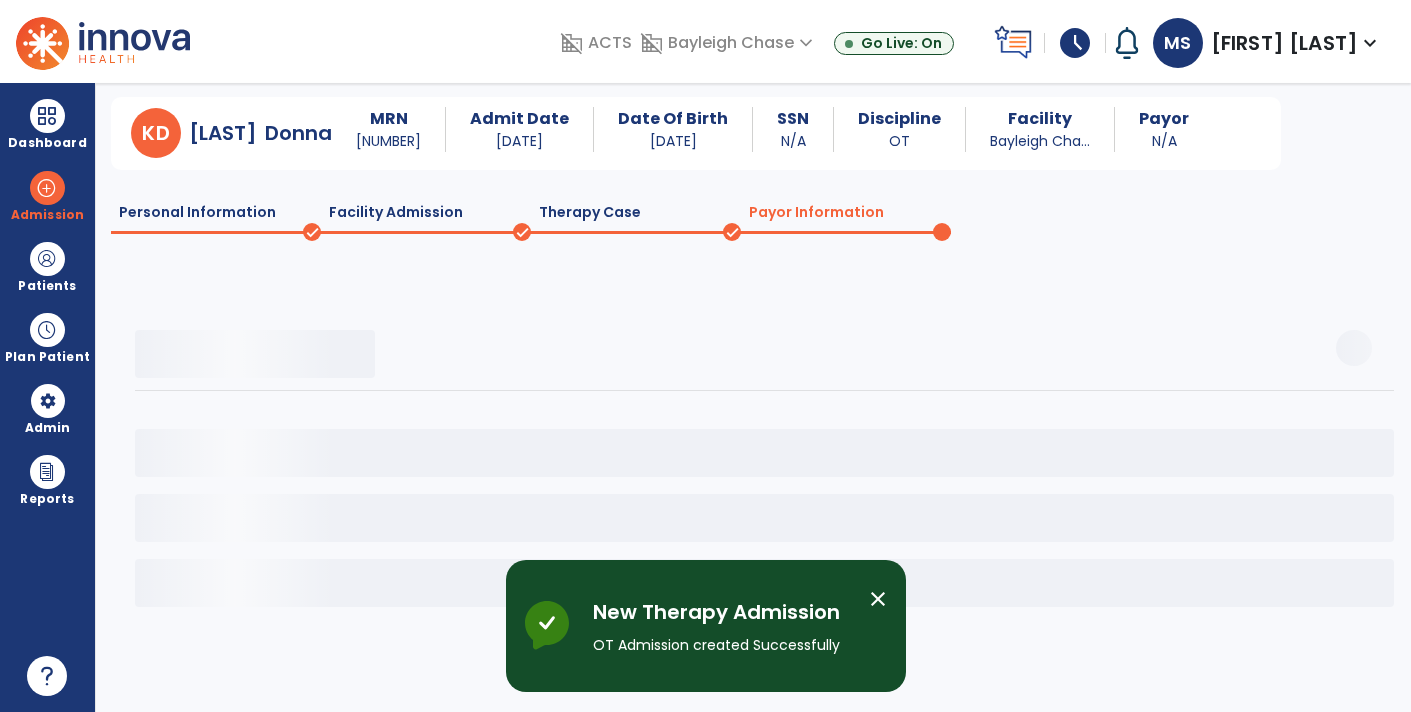 scroll, scrollTop: 51, scrollLeft: 0, axis: vertical 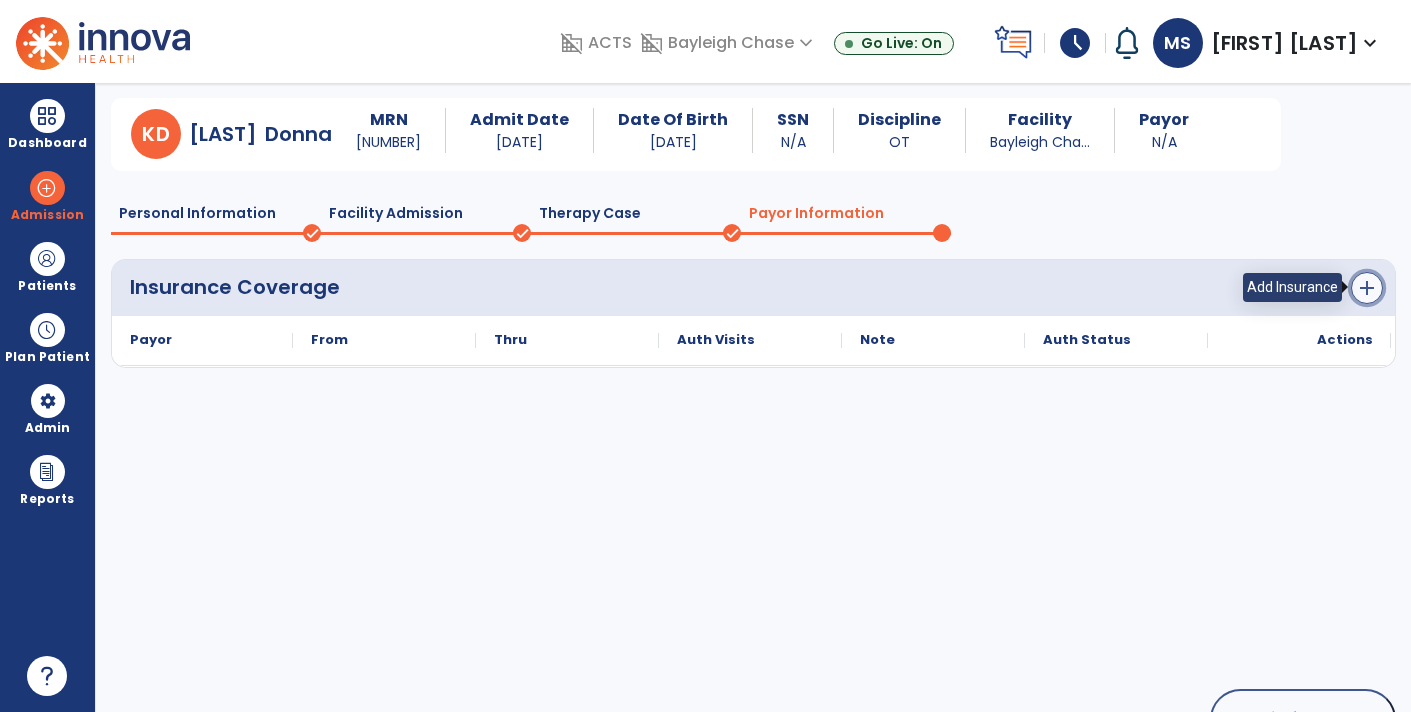 click on "add" 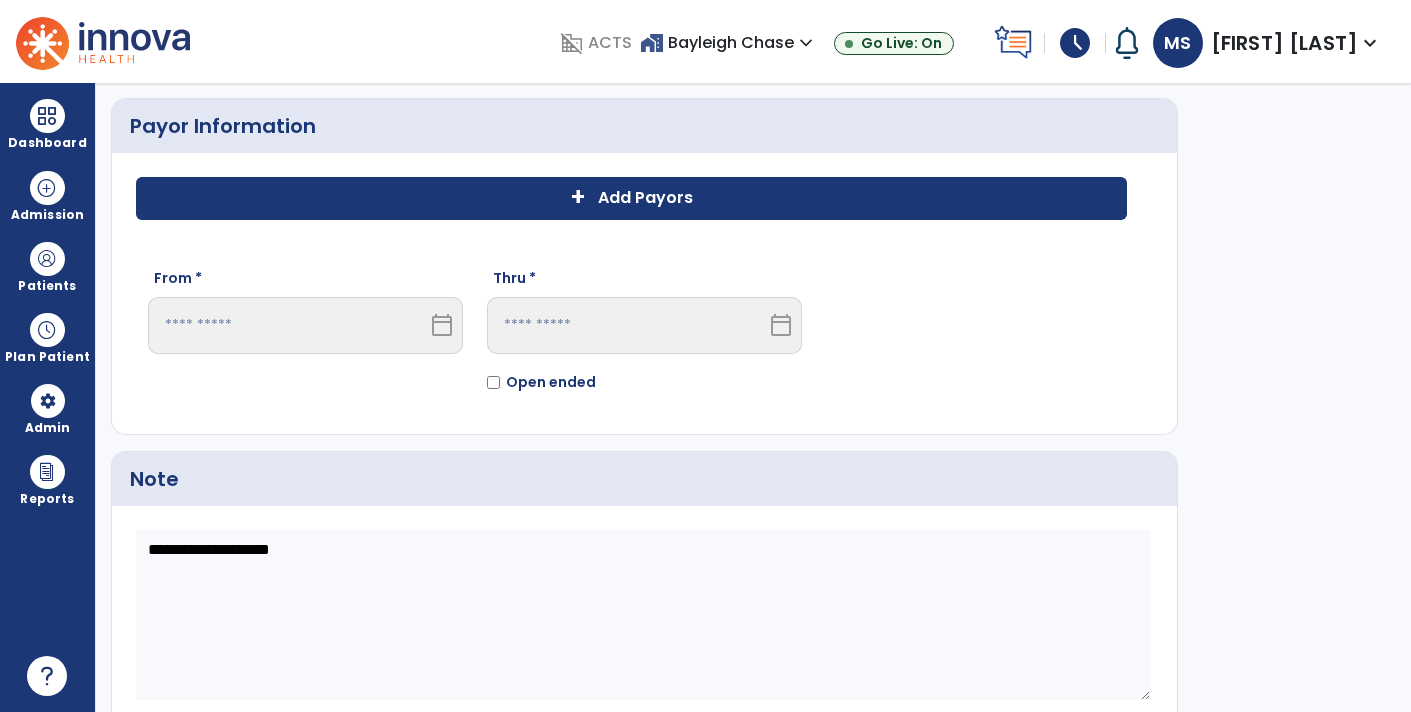 click on "+" 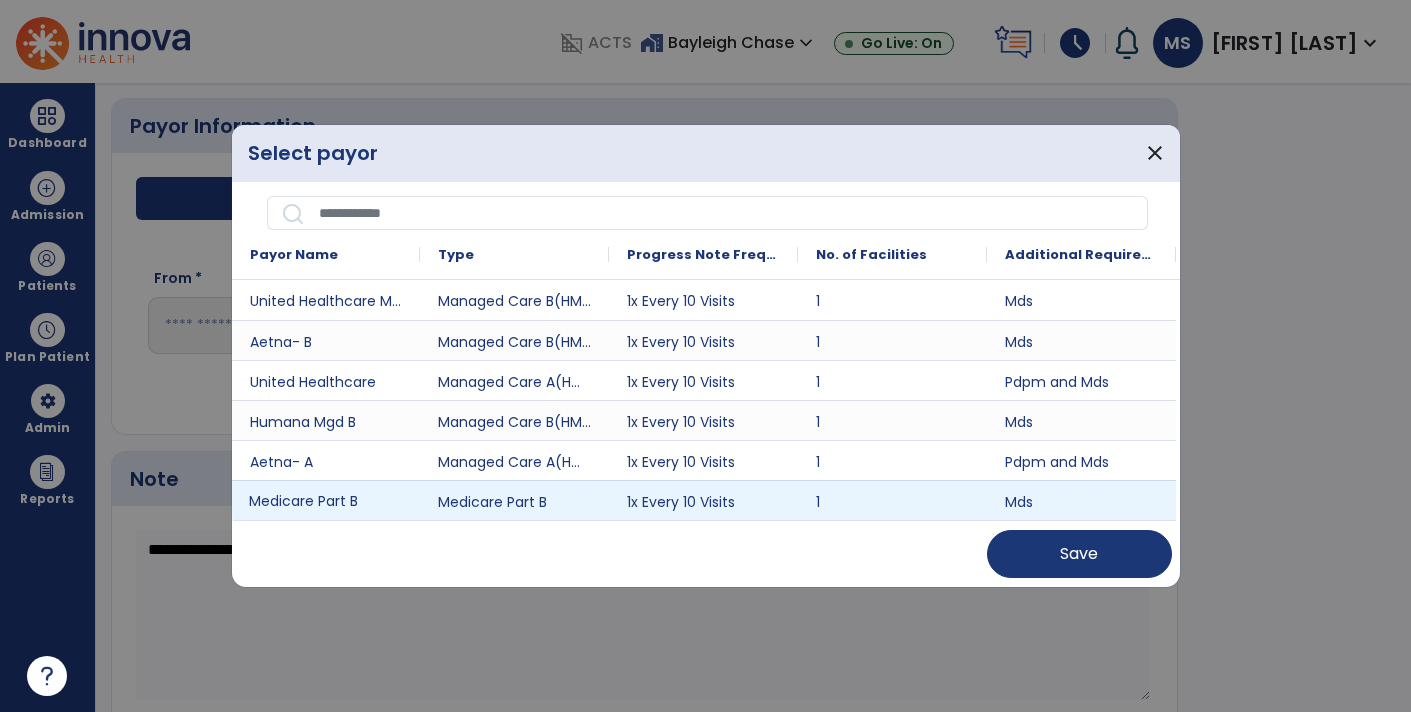 click on "Medicare Part B" at bounding box center (326, 500) 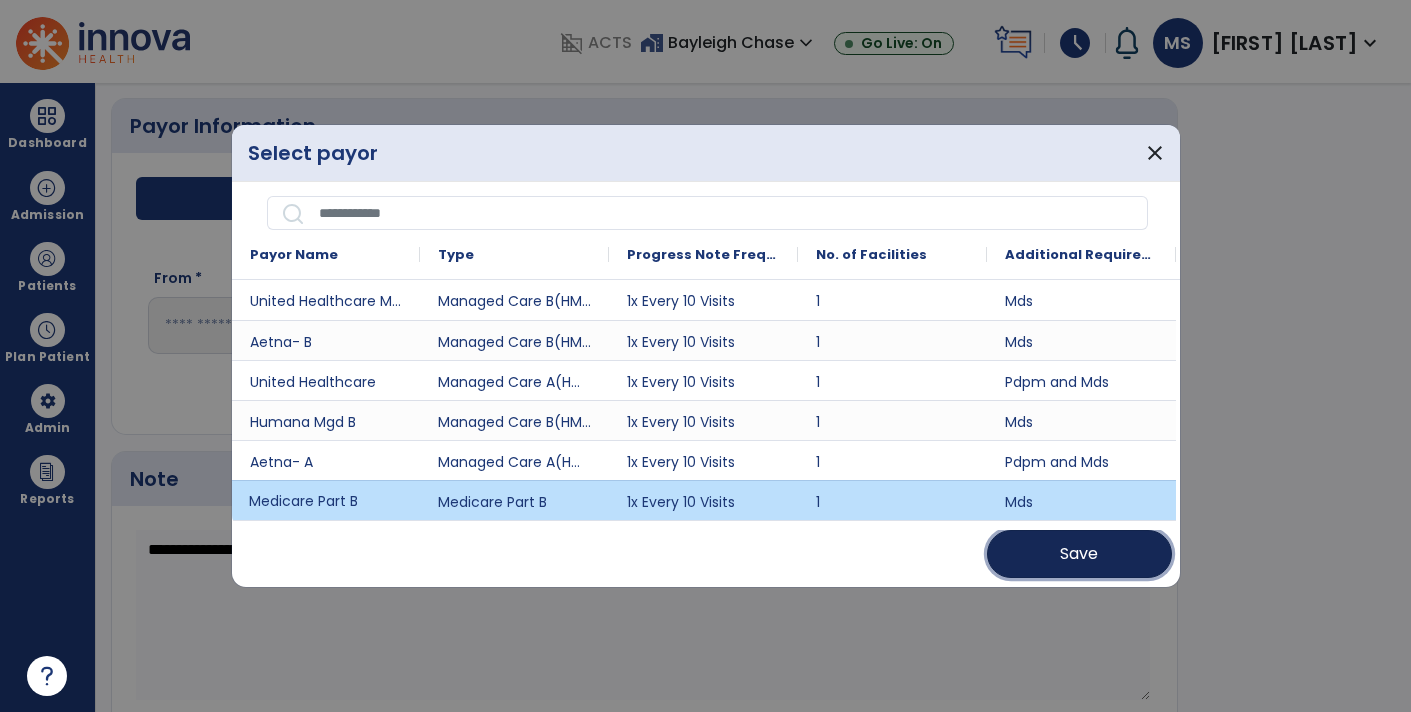 click on "Save" at bounding box center [1079, 554] 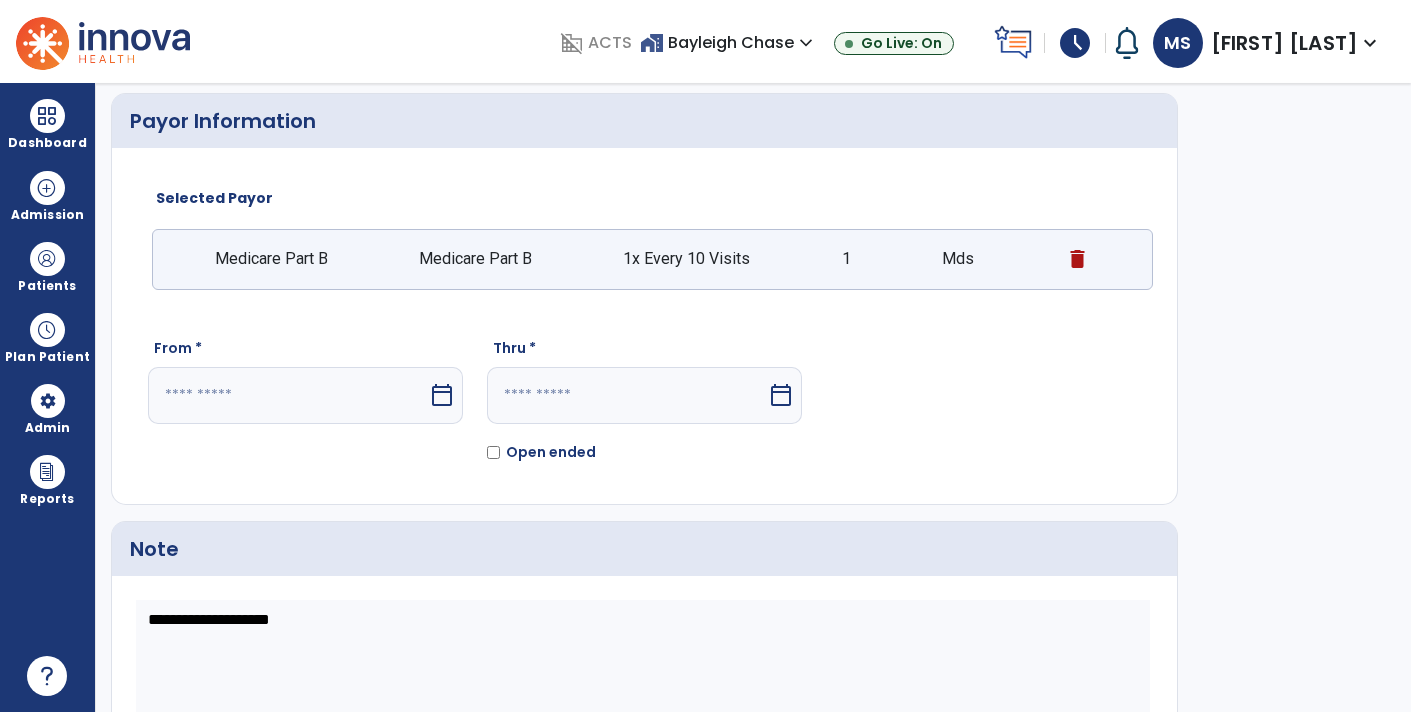 scroll, scrollTop: 61, scrollLeft: 0, axis: vertical 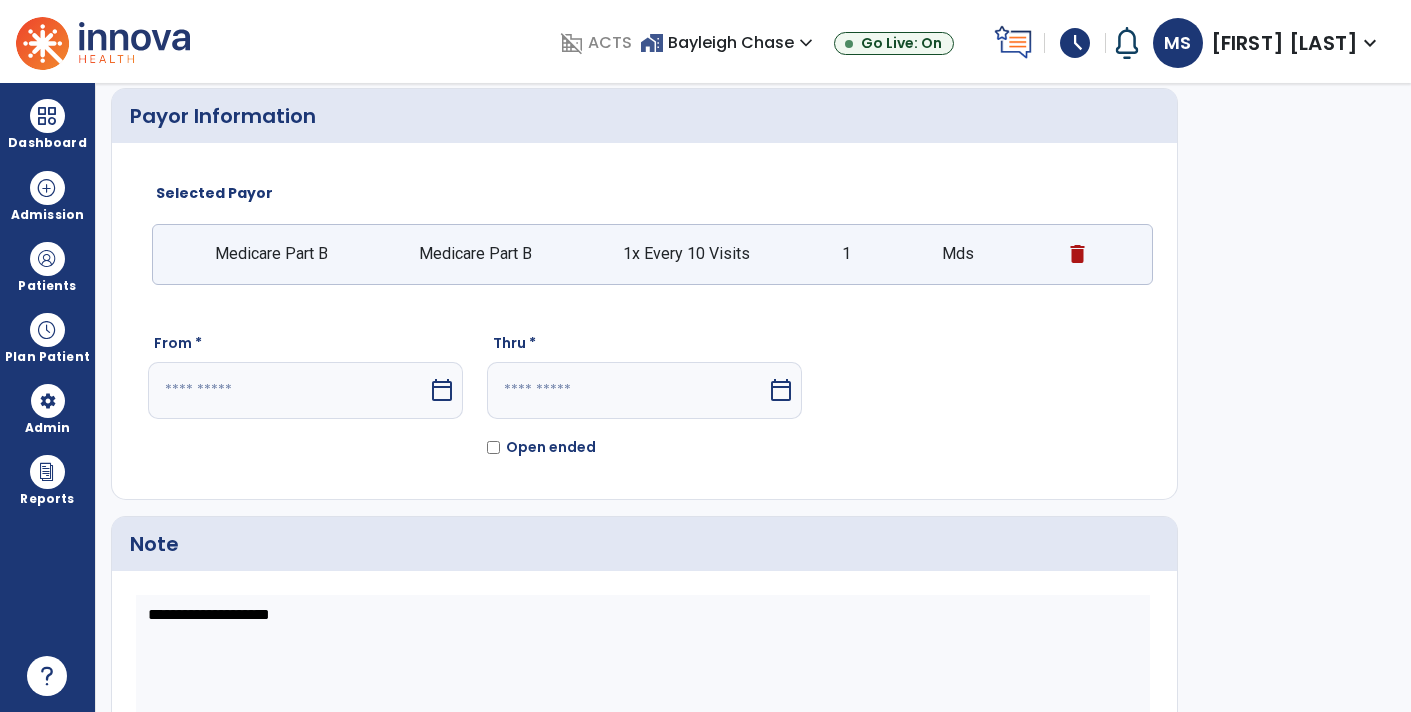 click on "From *  calendar_today" 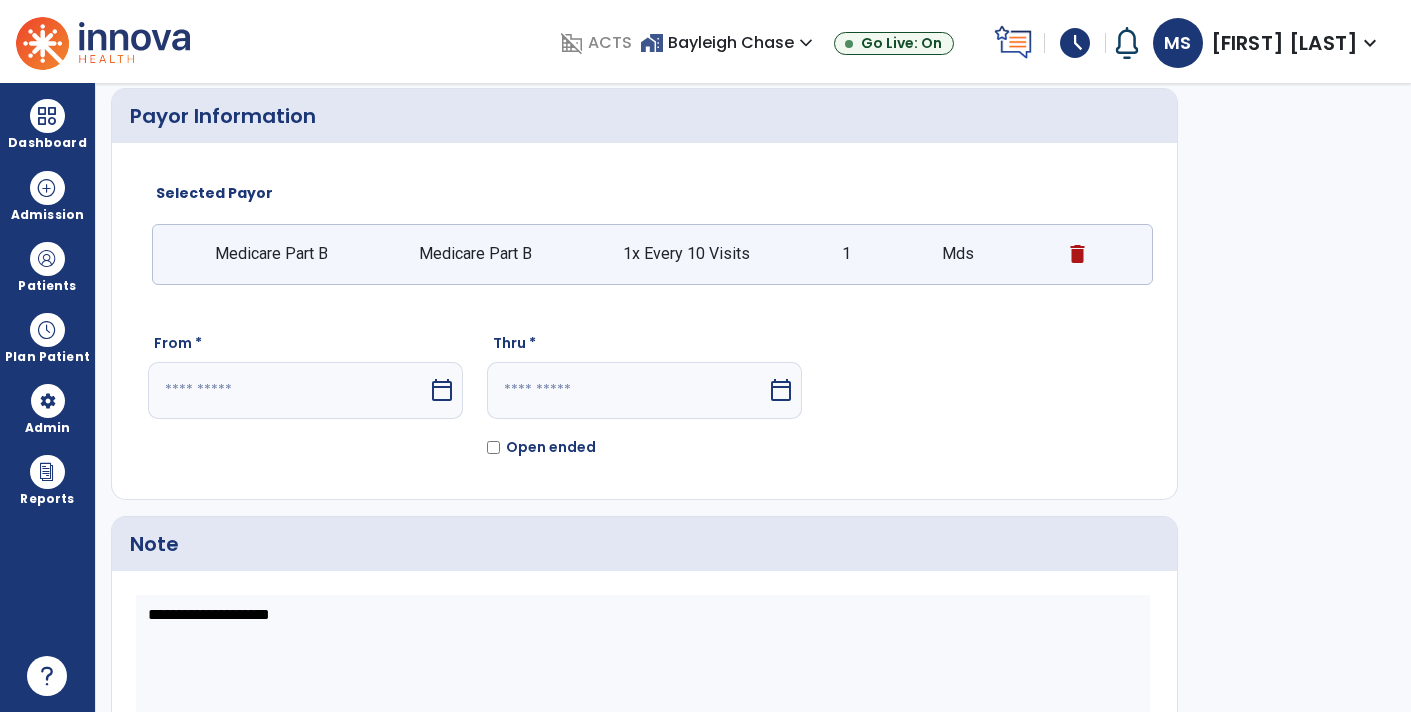 select on "*" 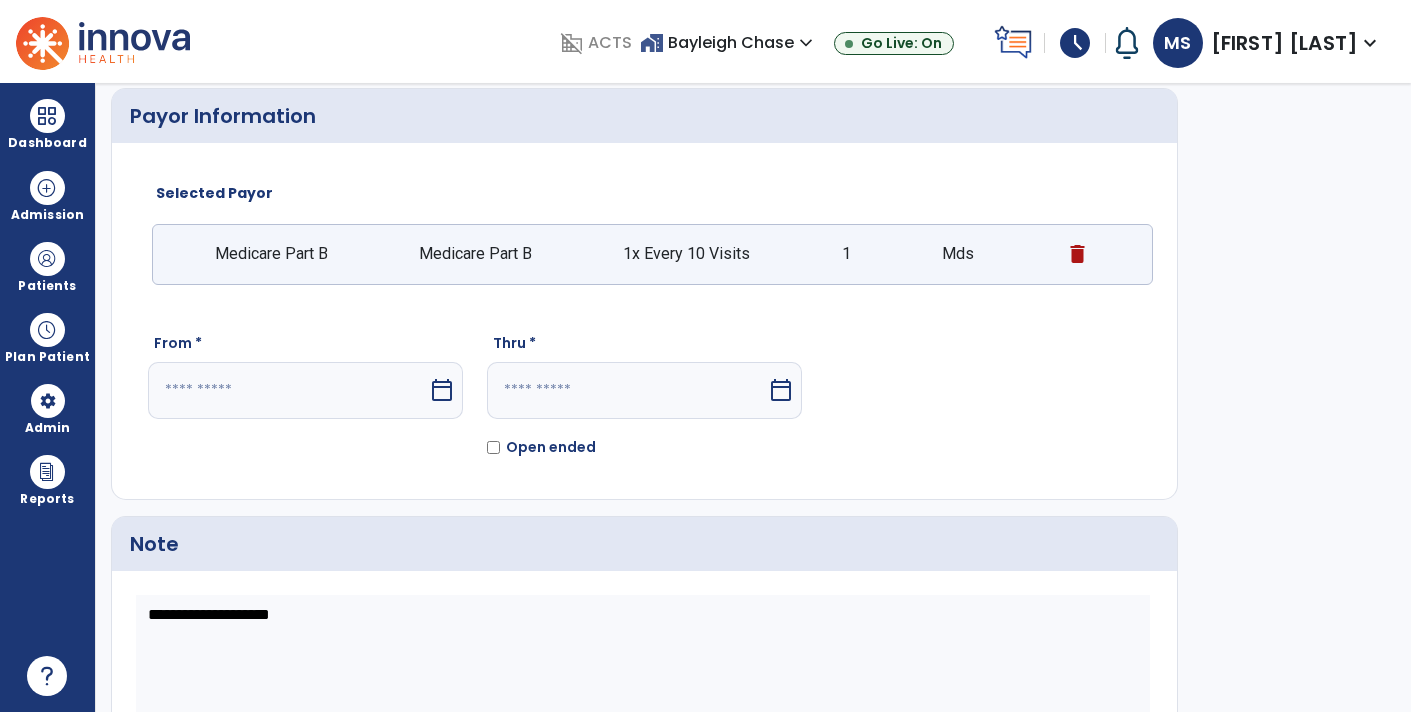 select on "****" 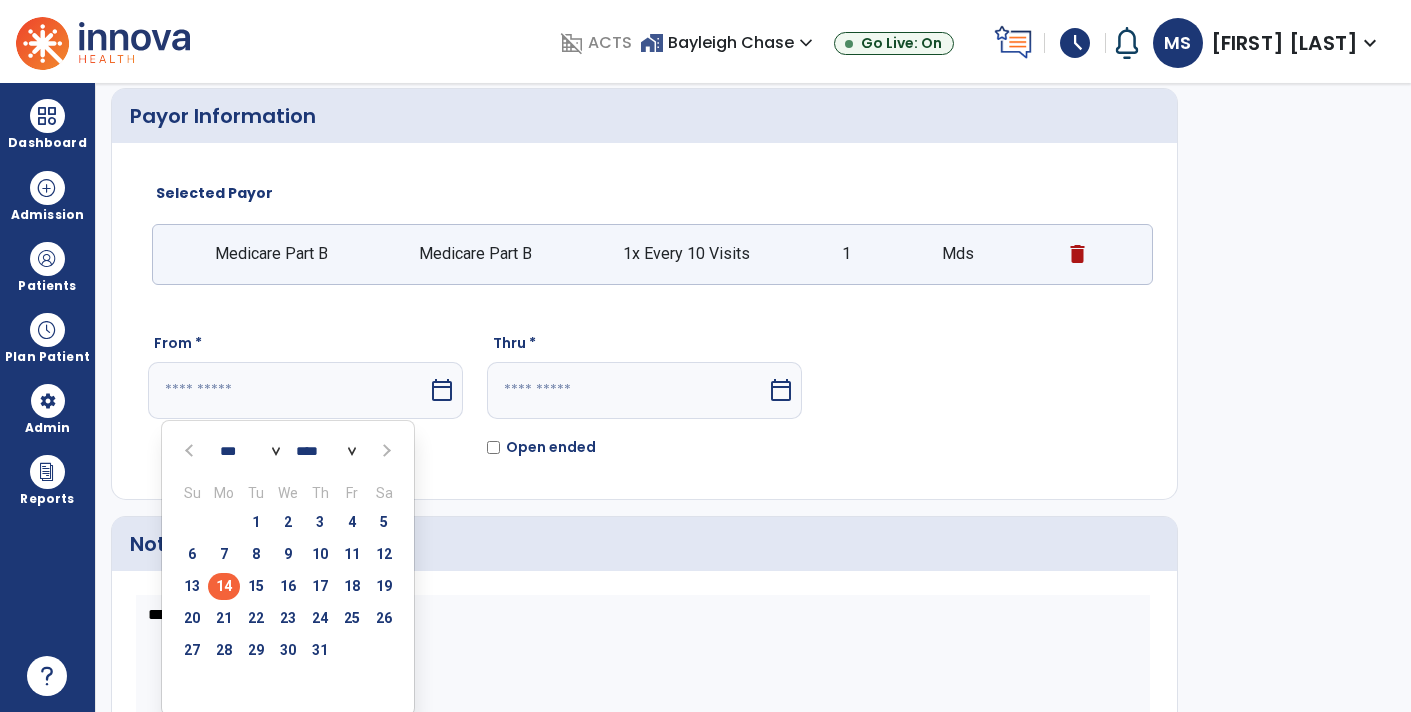 click on "14" at bounding box center [224, 586] 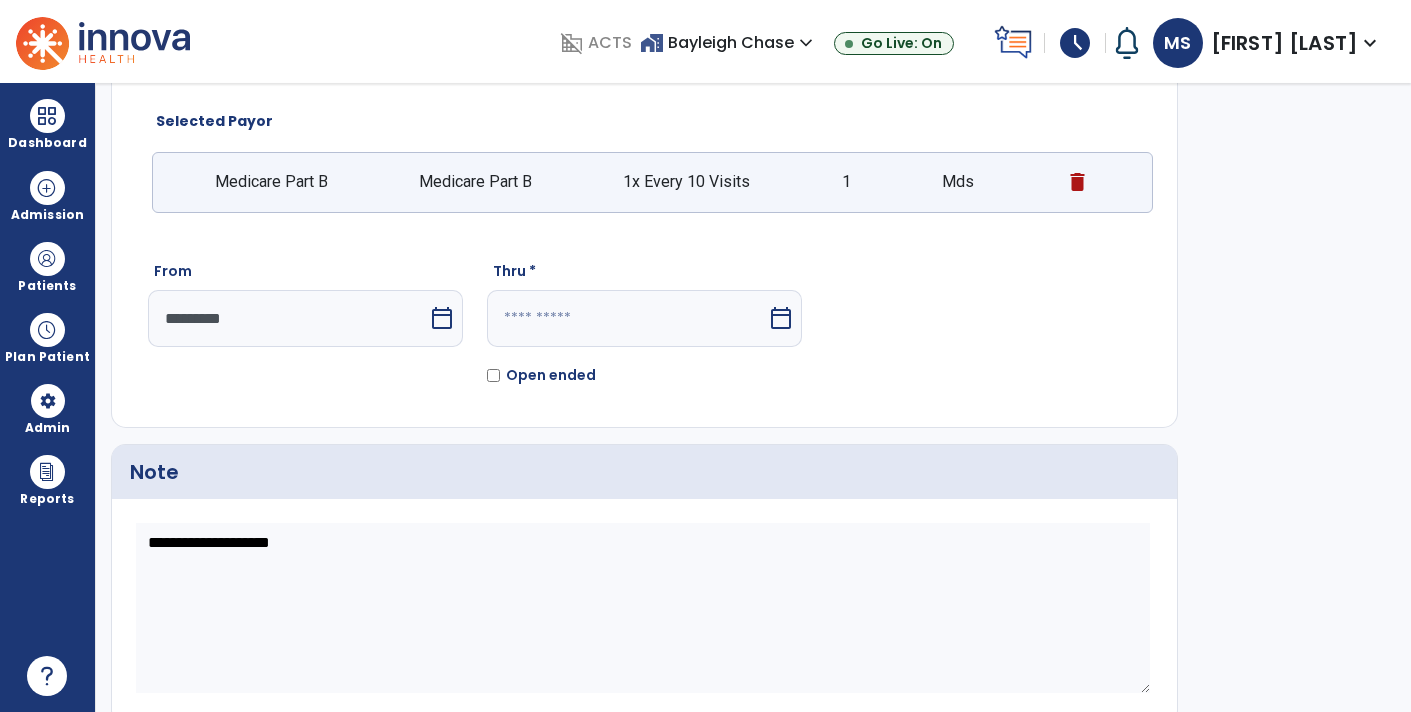 scroll, scrollTop: 196, scrollLeft: 0, axis: vertical 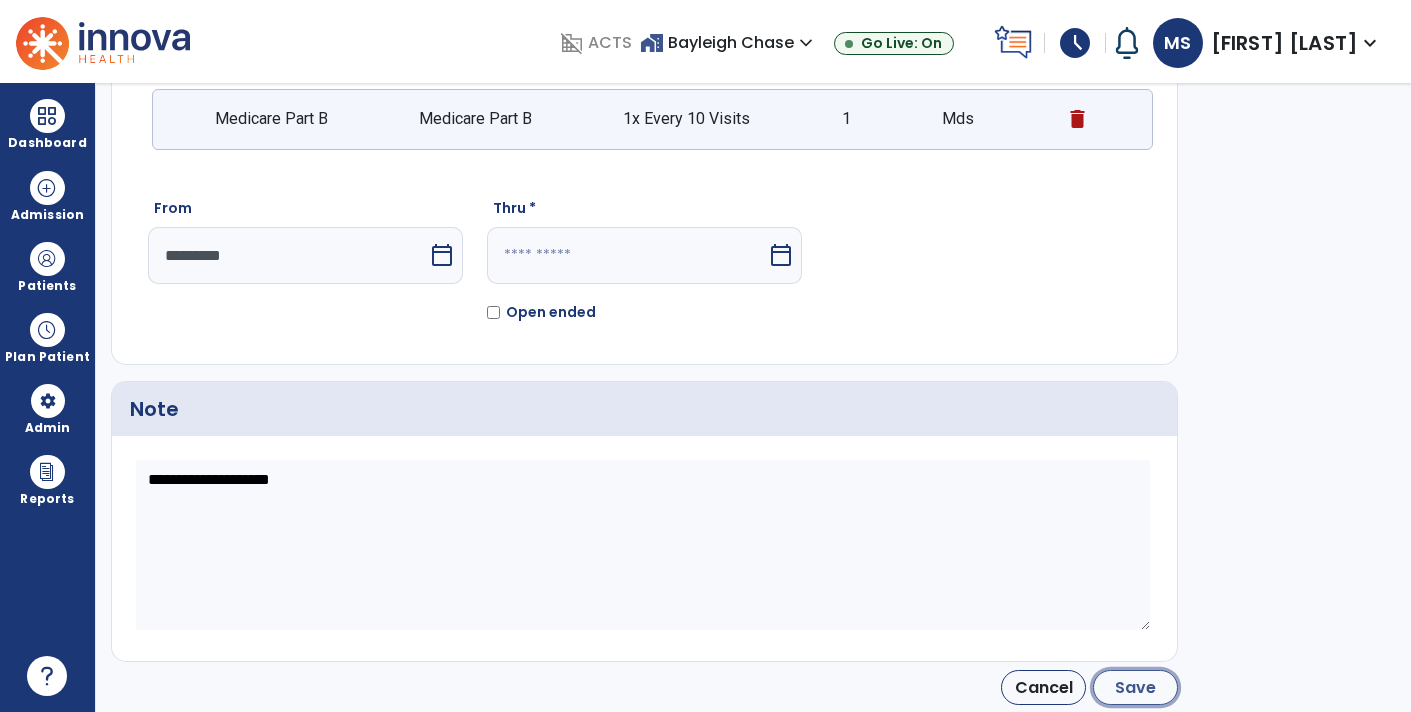 click on "Save" 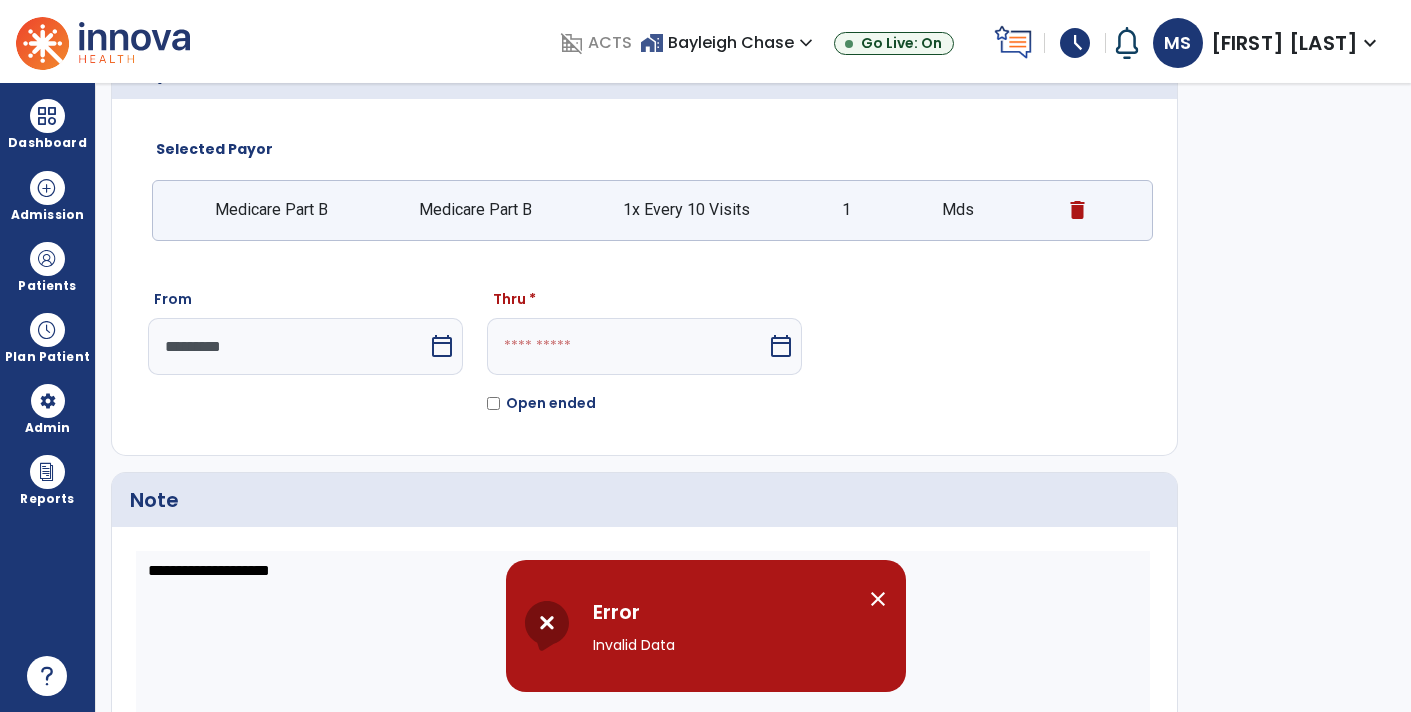 scroll, scrollTop: 58, scrollLeft: 0, axis: vertical 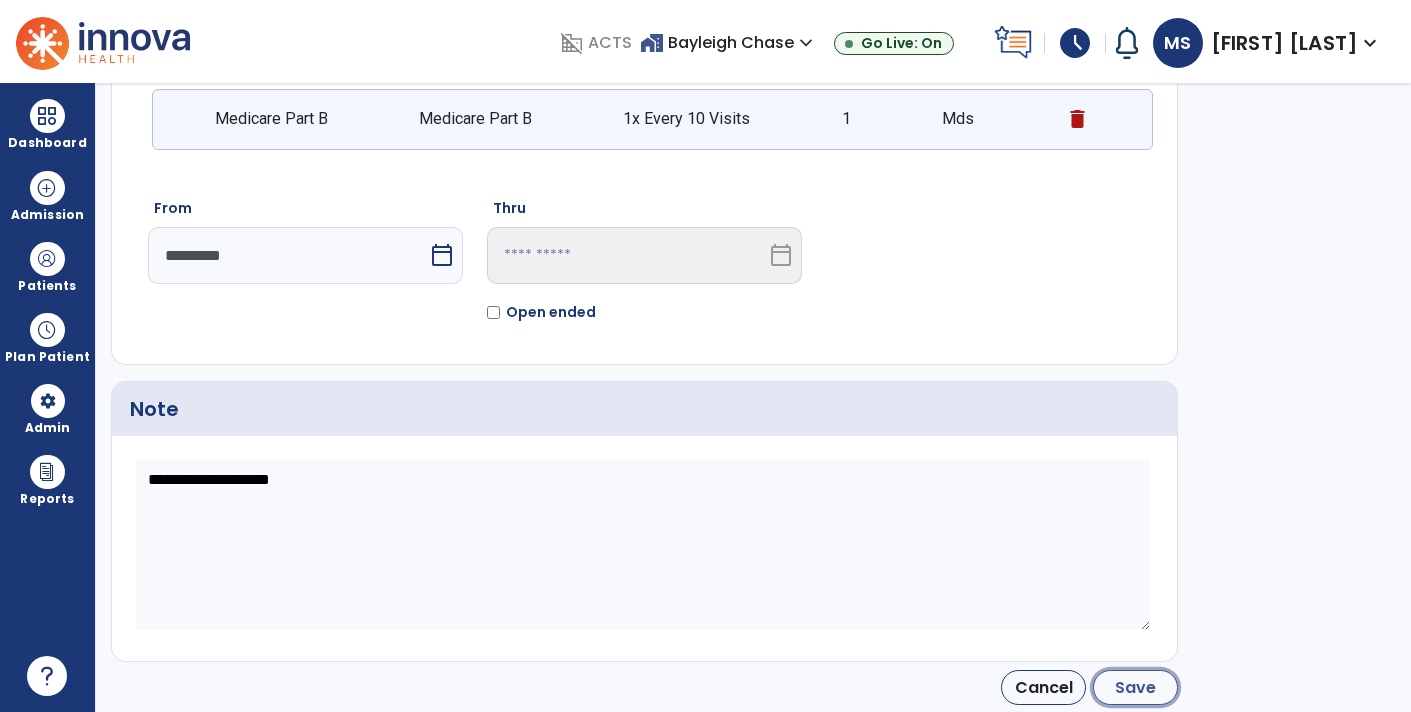 click on "Save" 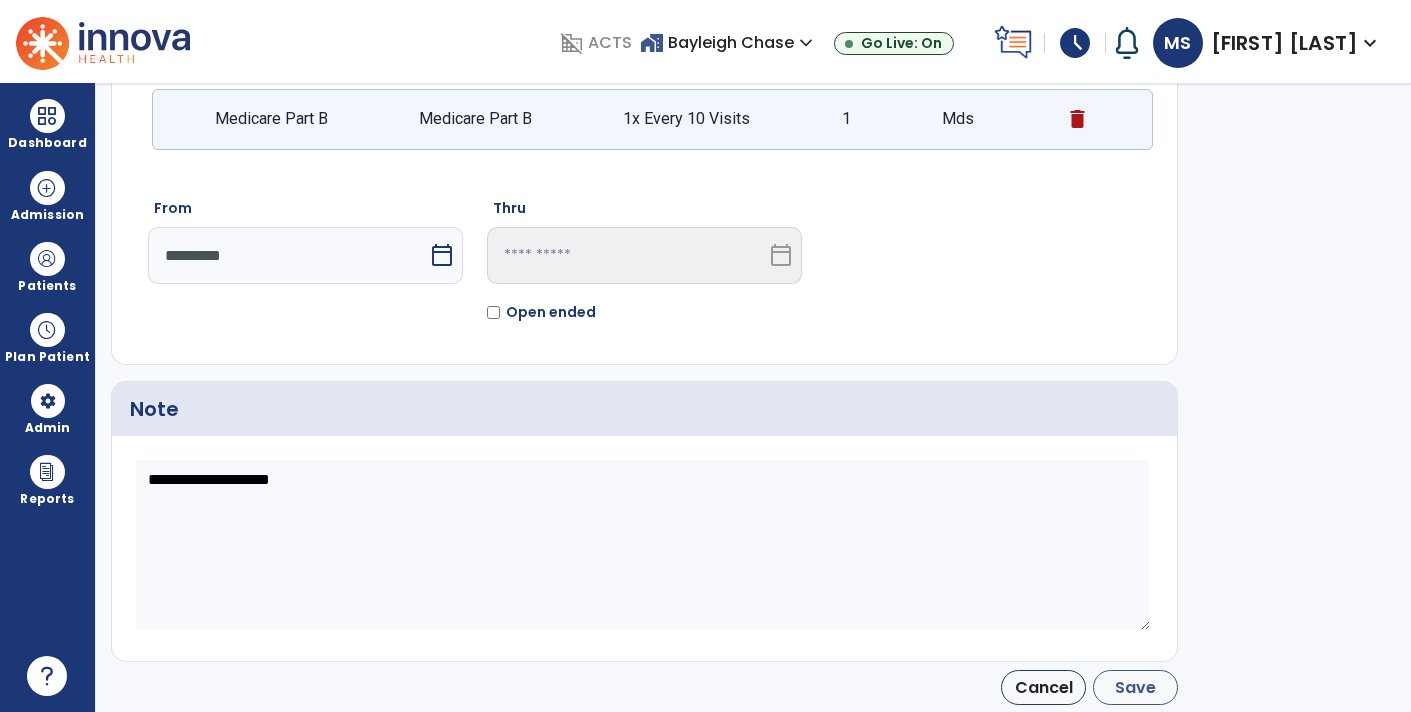 type on "*********" 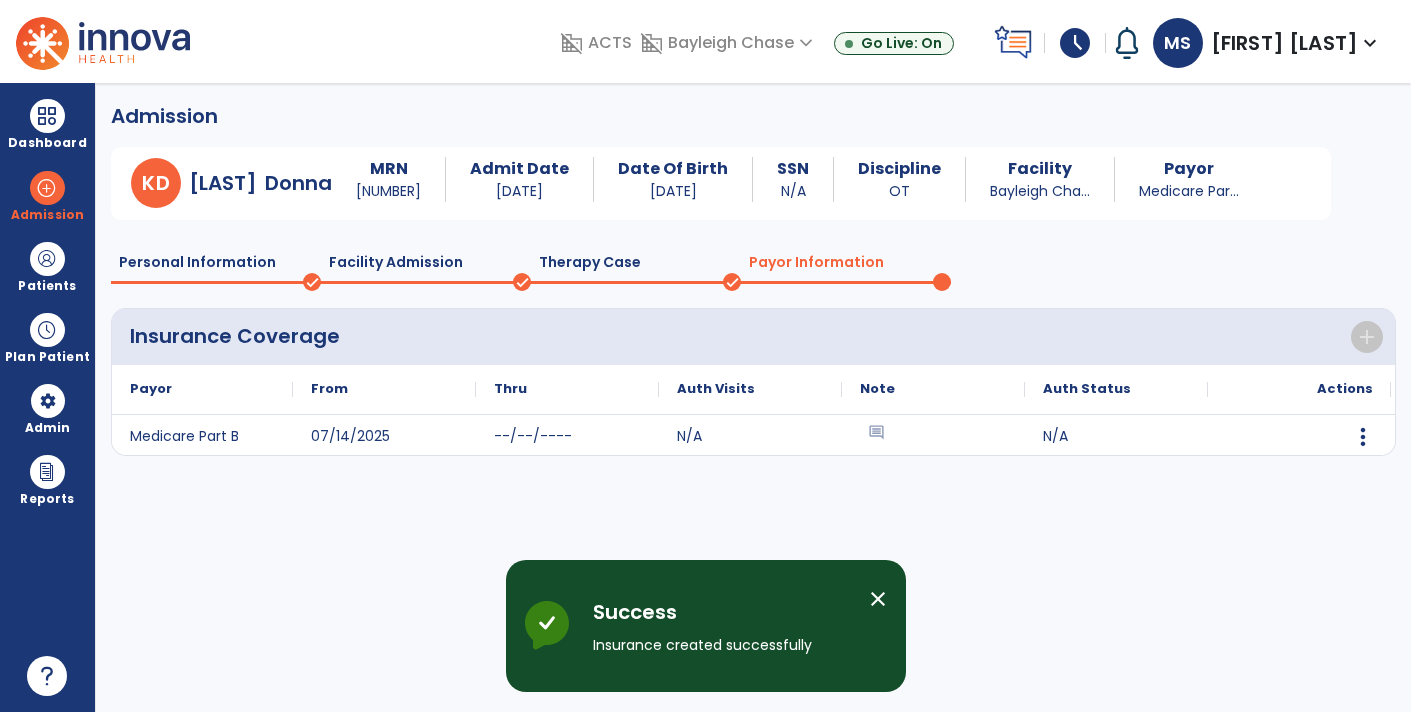 scroll, scrollTop: 0, scrollLeft: 0, axis: both 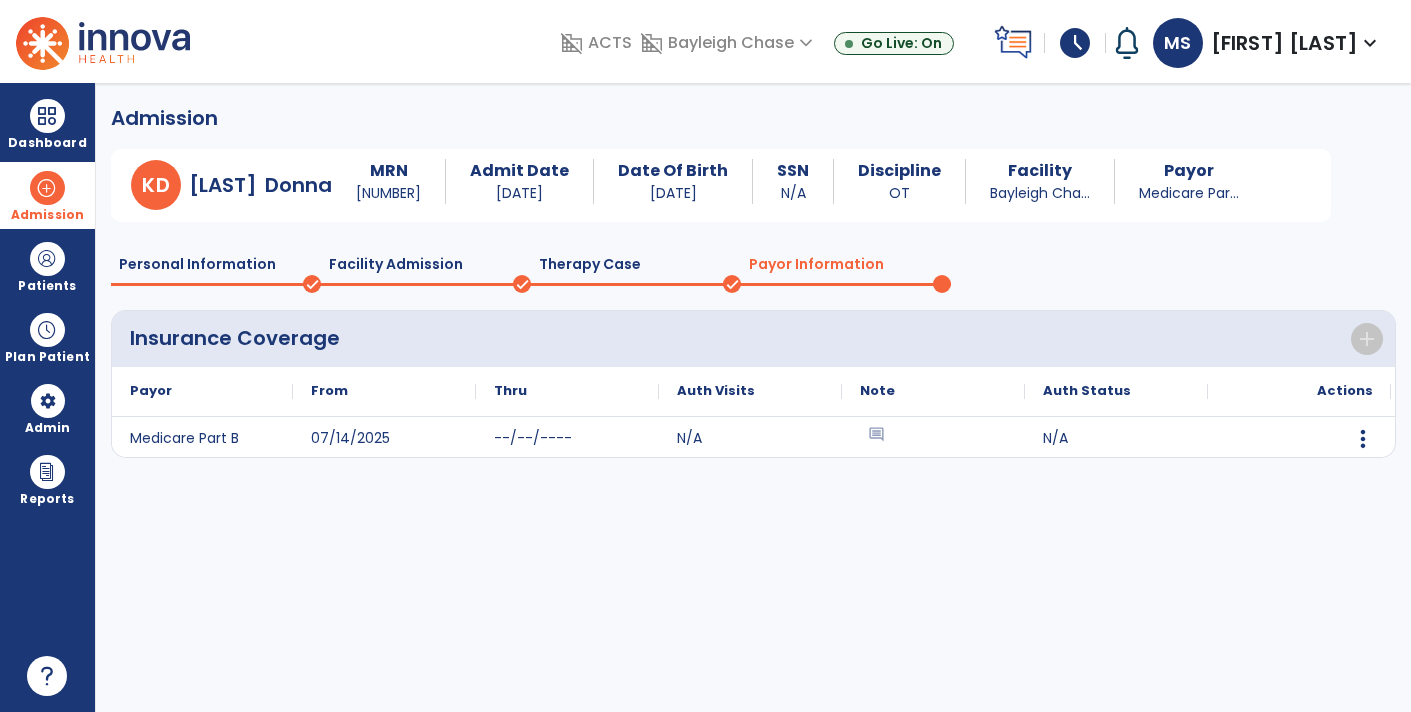 click on "Admission" at bounding box center [47, 215] 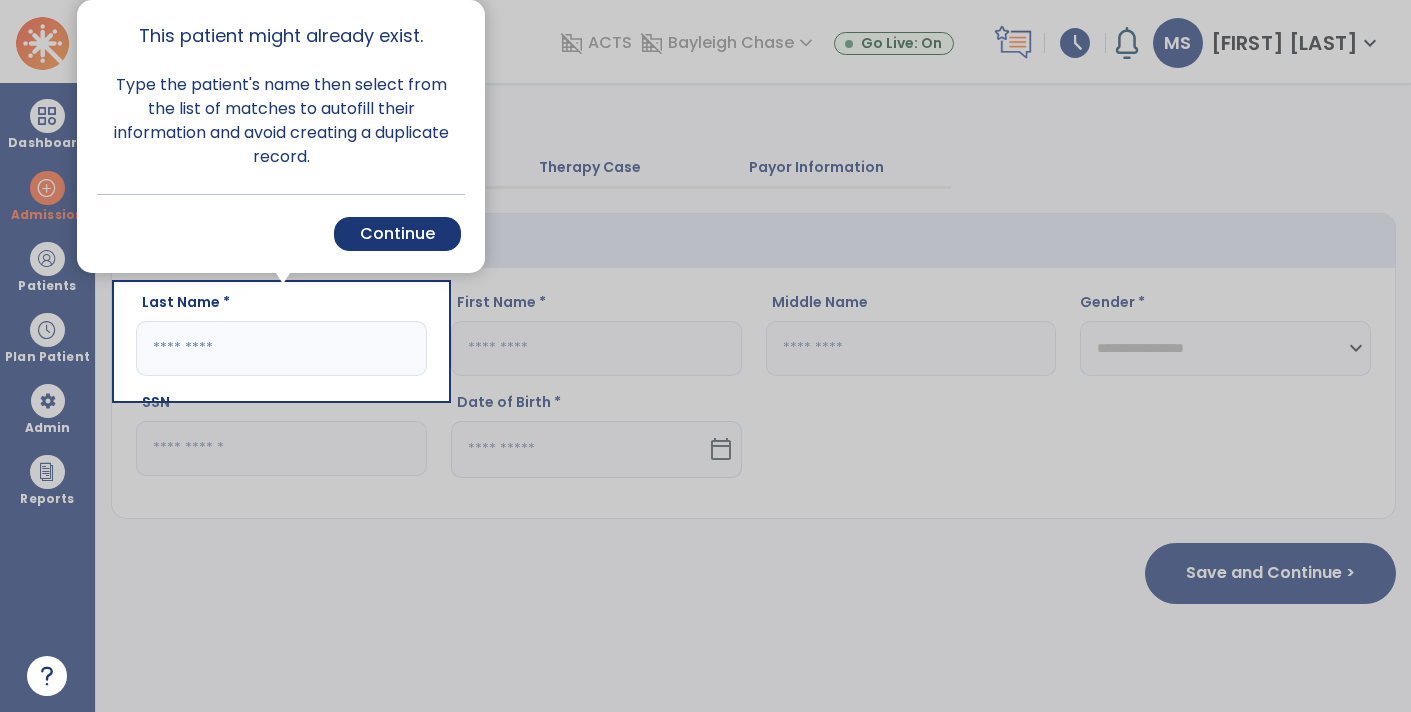 drag, startPoint x: 542, startPoint y: 670, endPoint x: 252, endPoint y: 516, distance: 328.35345 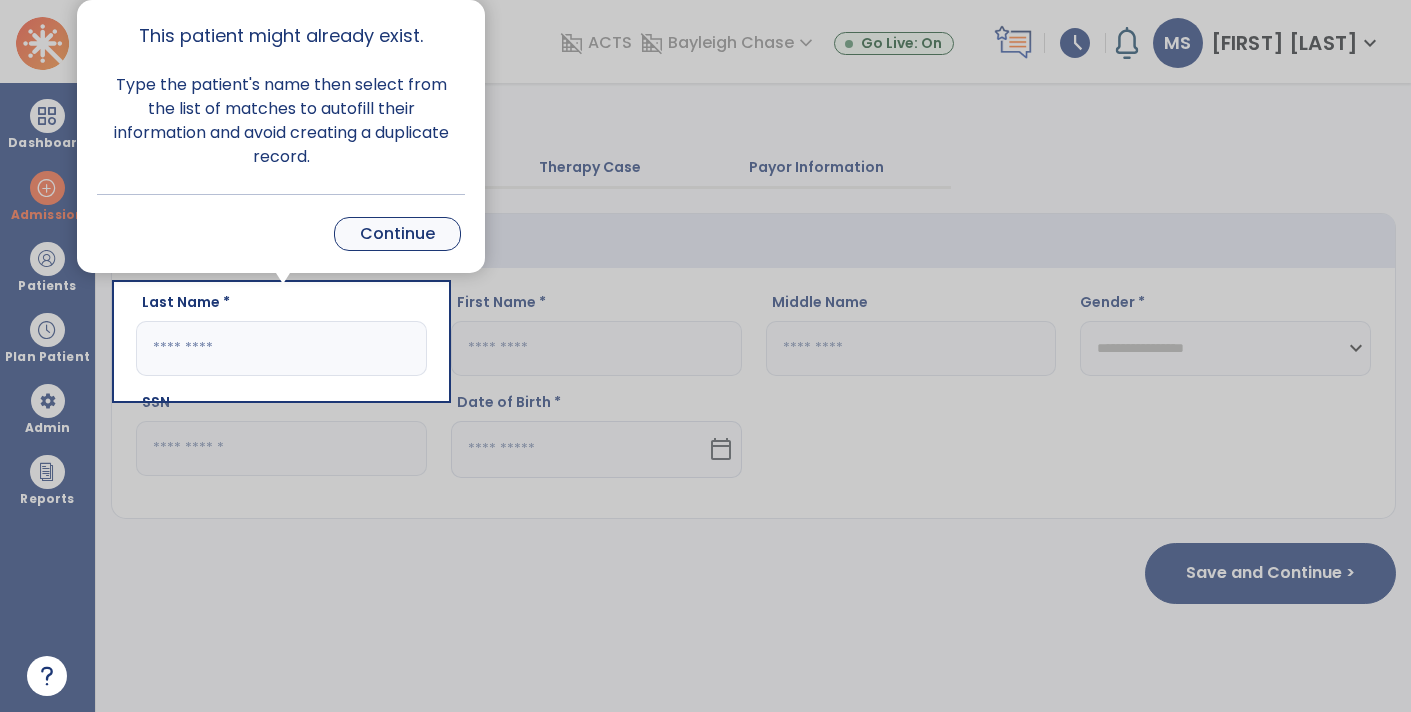 click on "Continue" at bounding box center [397, 234] 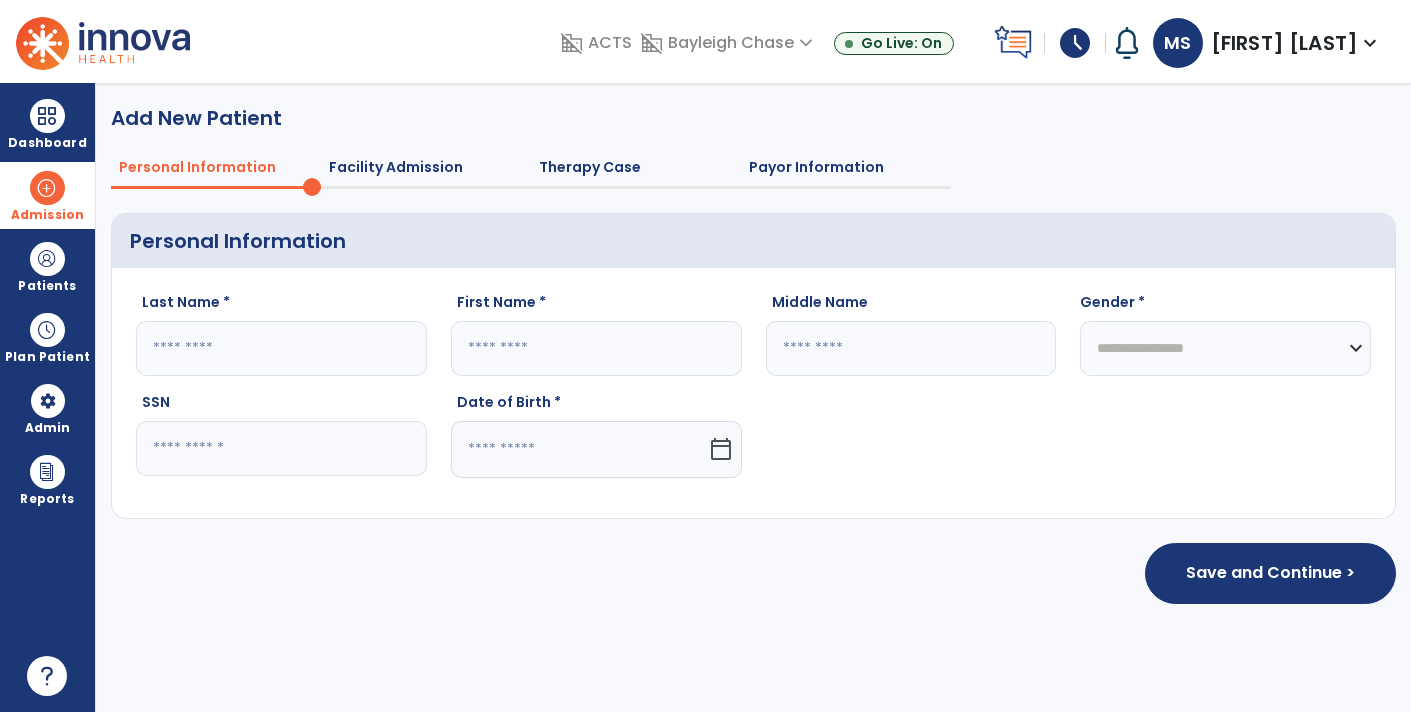 click on "Admission" at bounding box center [47, 215] 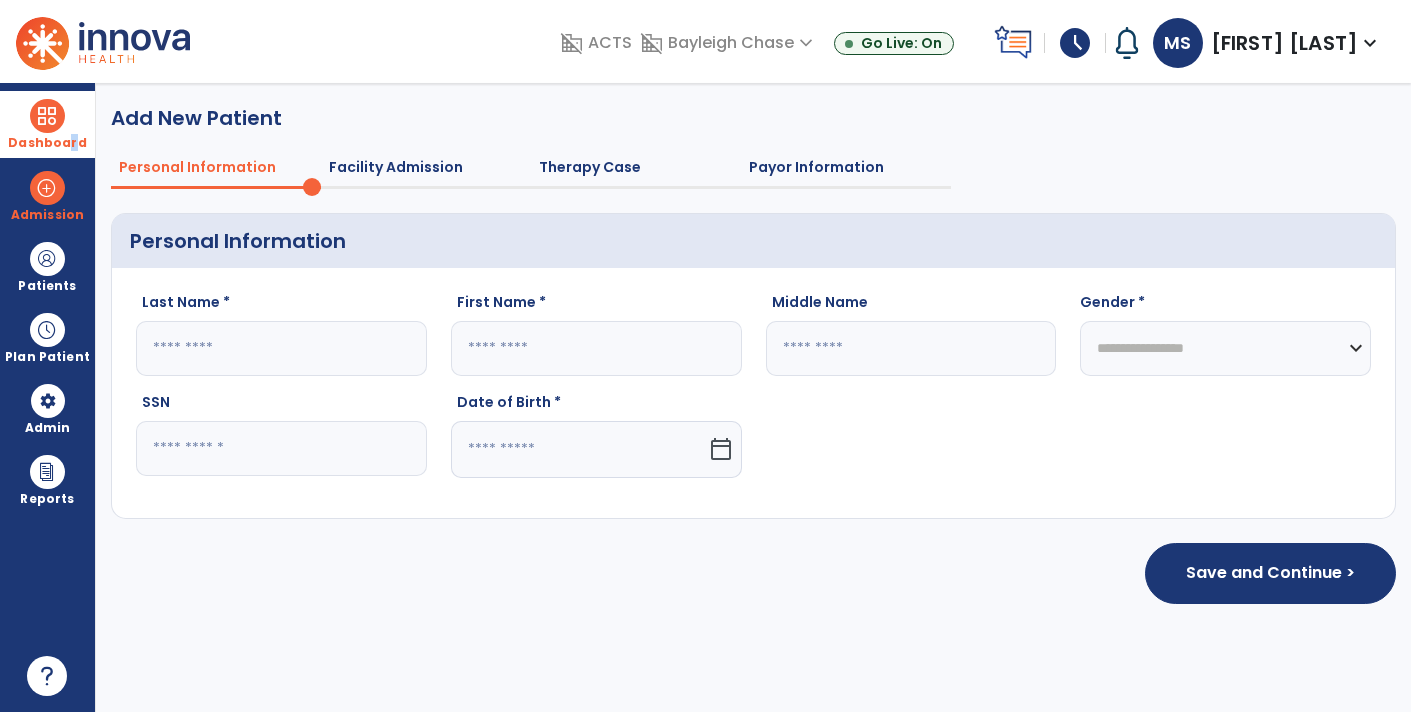 drag, startPoint x: 69, startPoint y: 157, endPoint x: 72, endPoint y: 147, distance: 10.440307 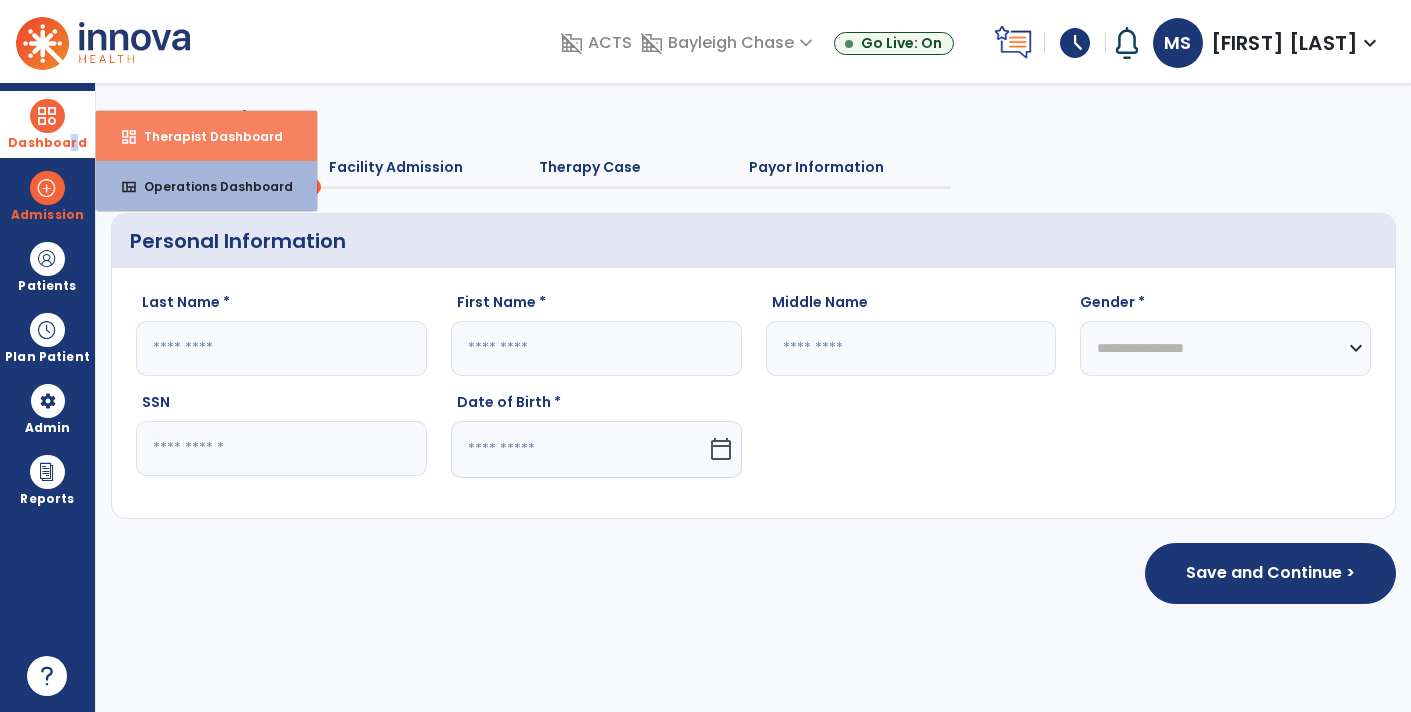 click on "Therapist Dashboard" at bounding box center (205, 136) 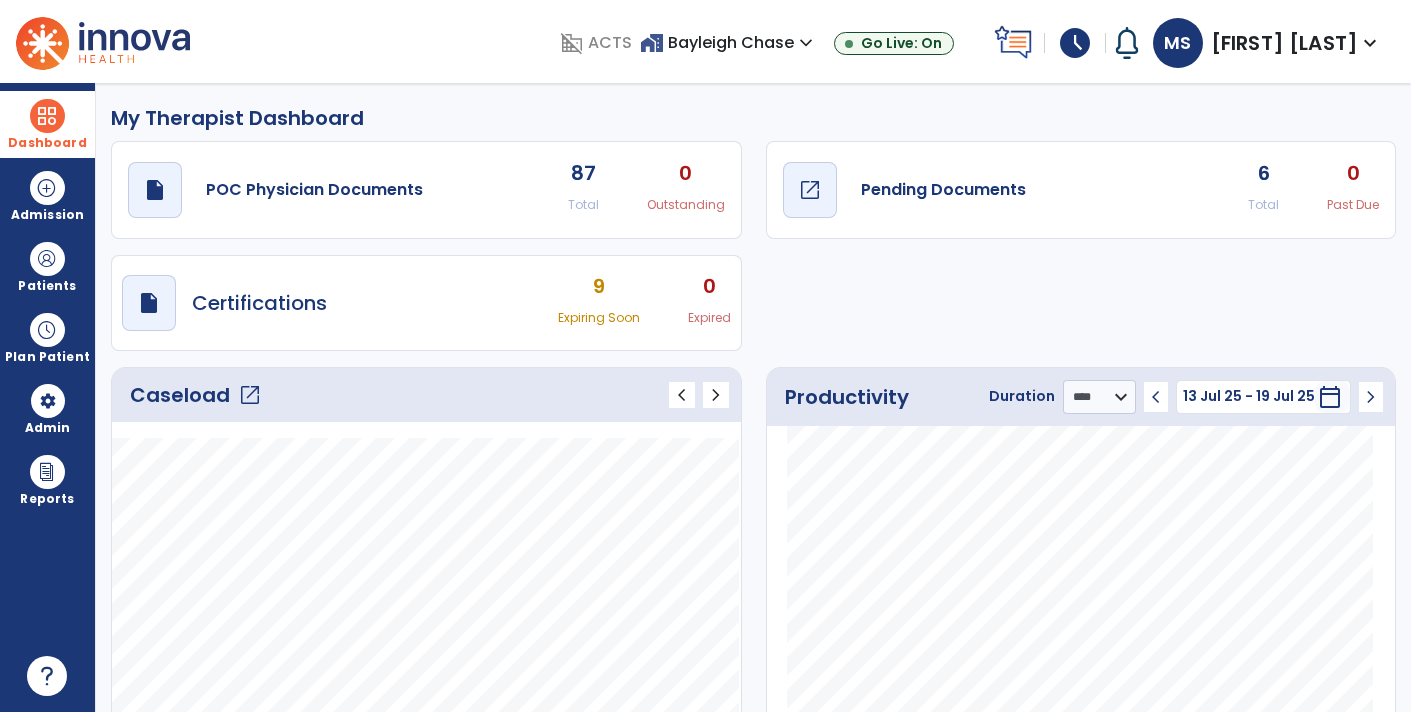 click on "draft   open_in_new  Pending Documents" 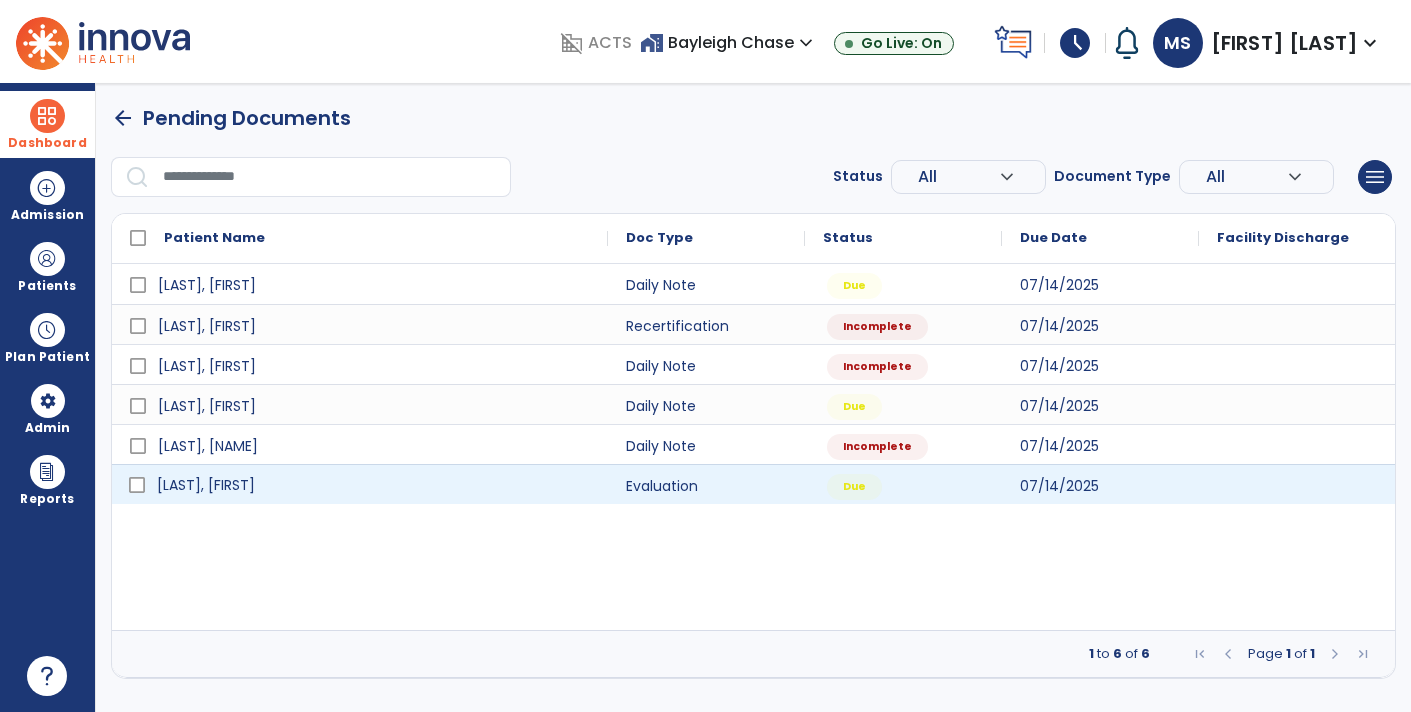 click on "Kopp, Donna" at bounding box center (206, 485) 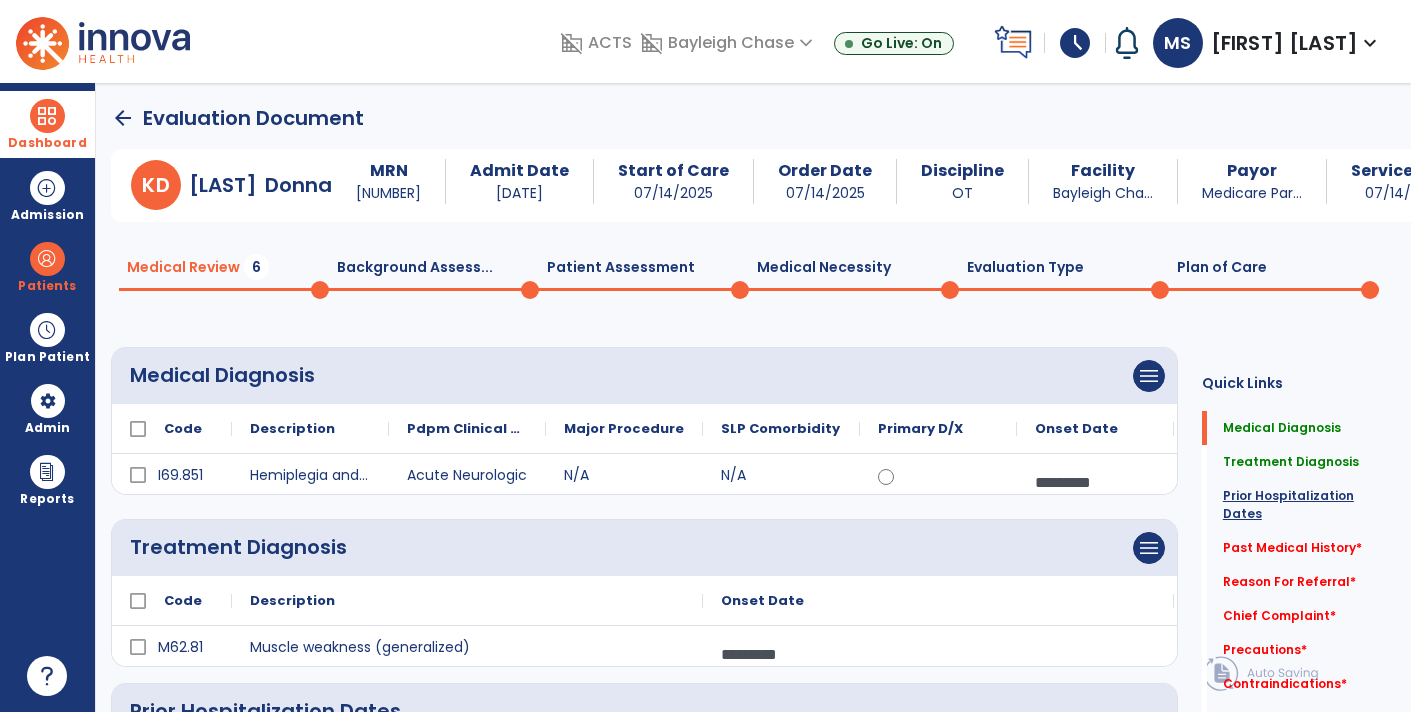drag, startPoint x: 1278, startPoint y: 549, endPoint x: 1235, endPoint y: 518, distance: 53.009434 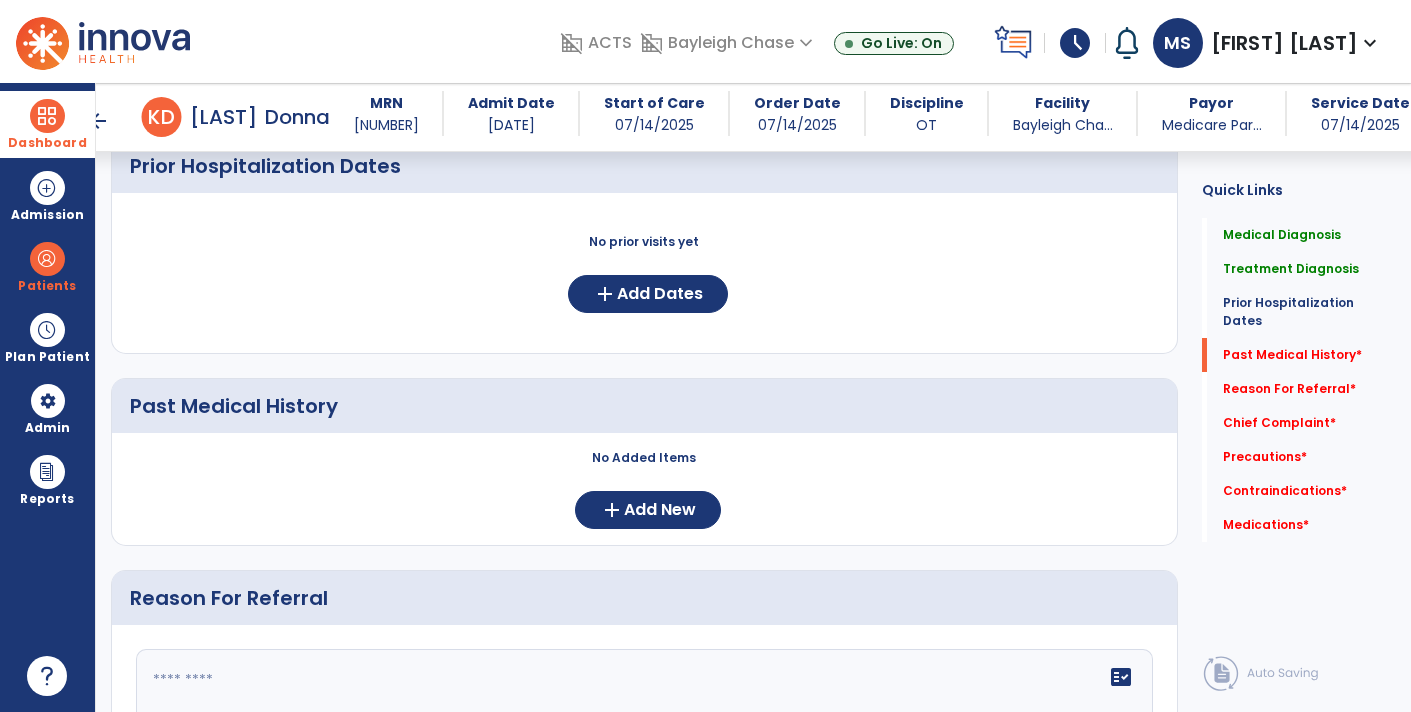 scroll, scrollTop: 523, scrollLeft: 0, axis: vertical 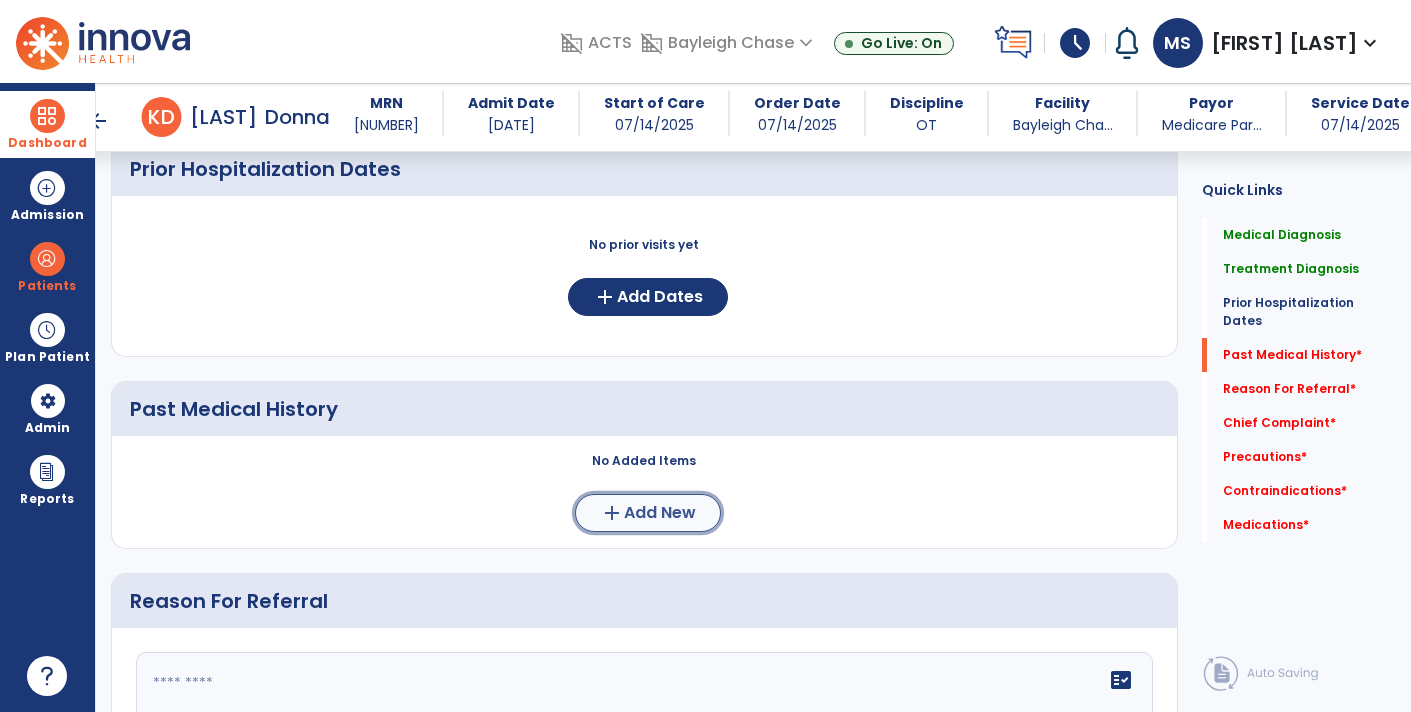 click on "add" 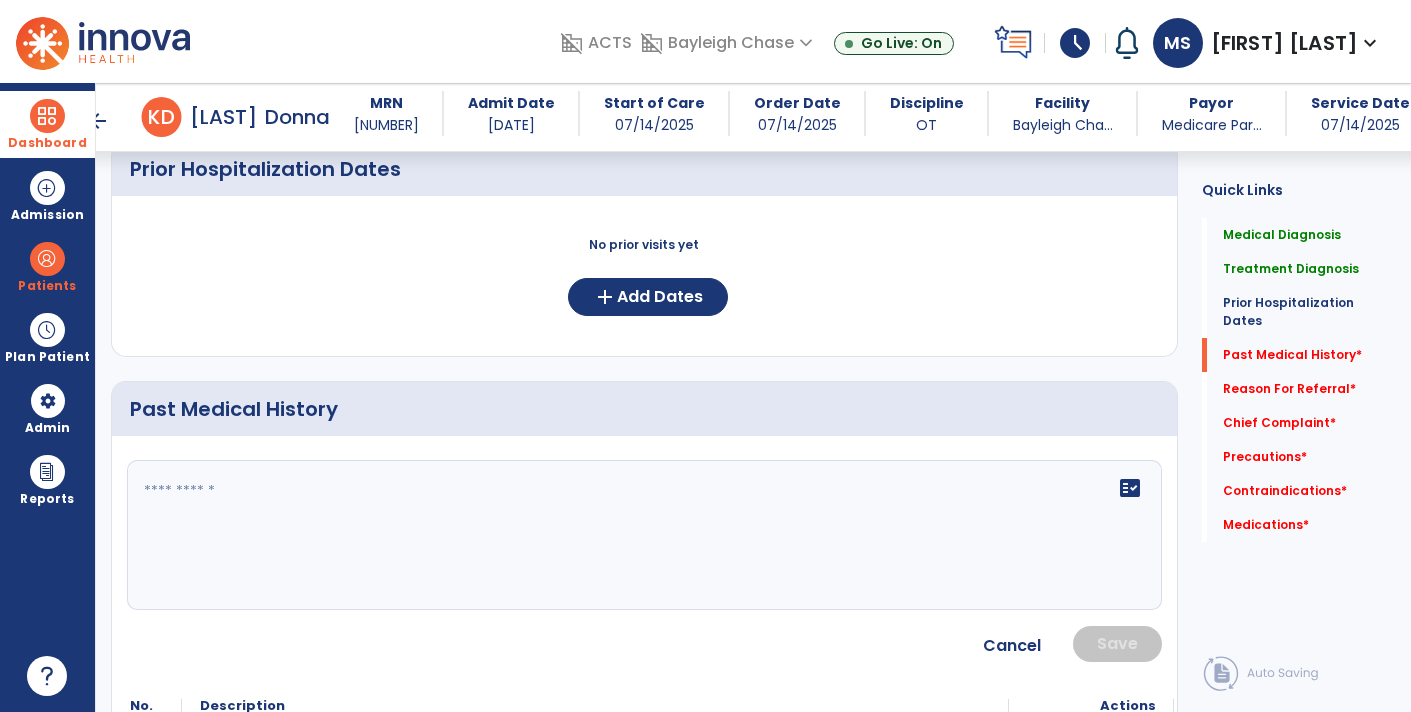 click on "fact_check" 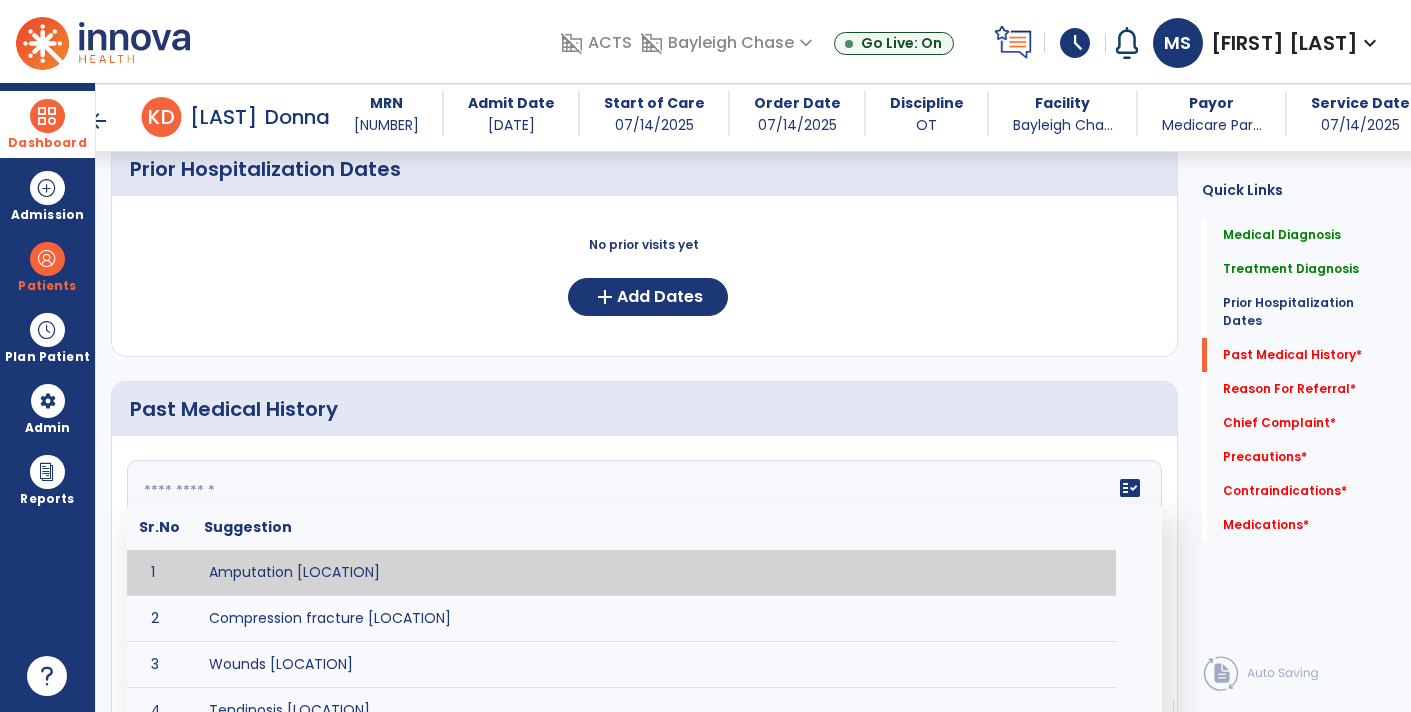 click 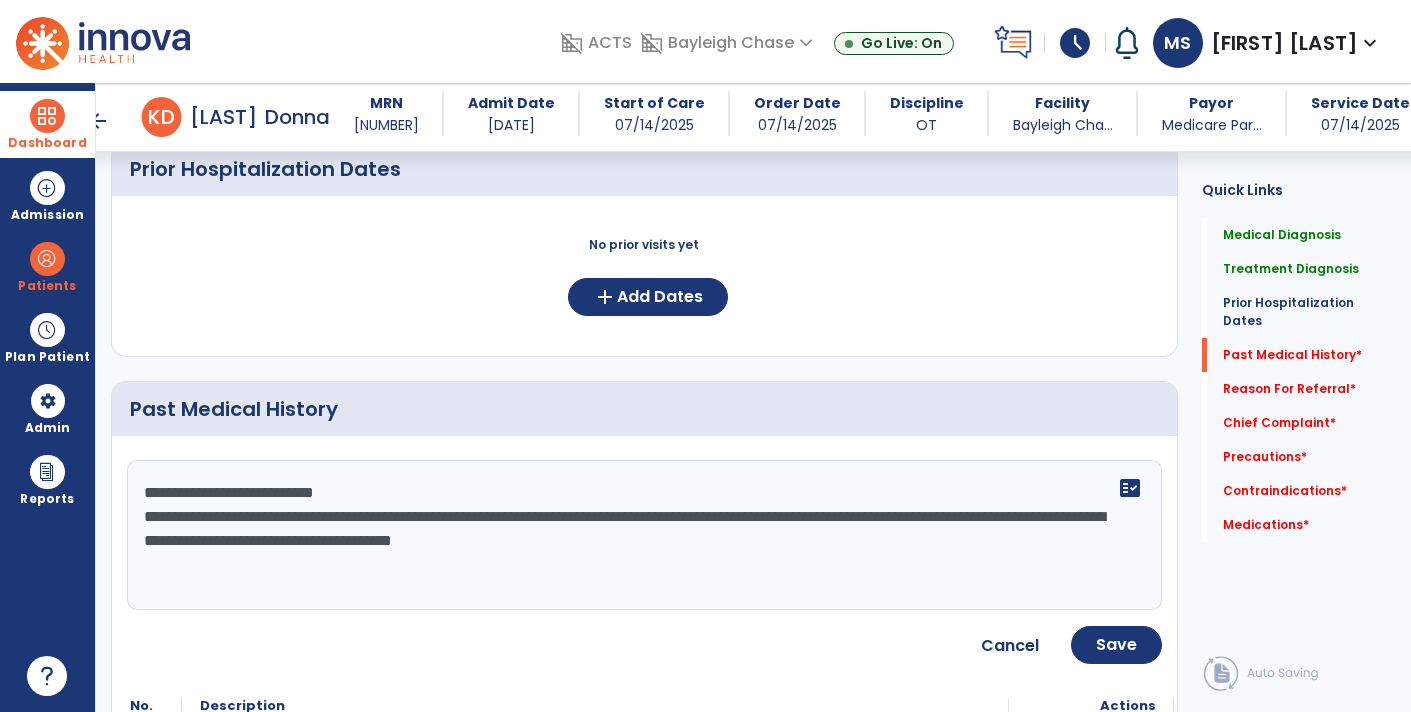 click on "**********" 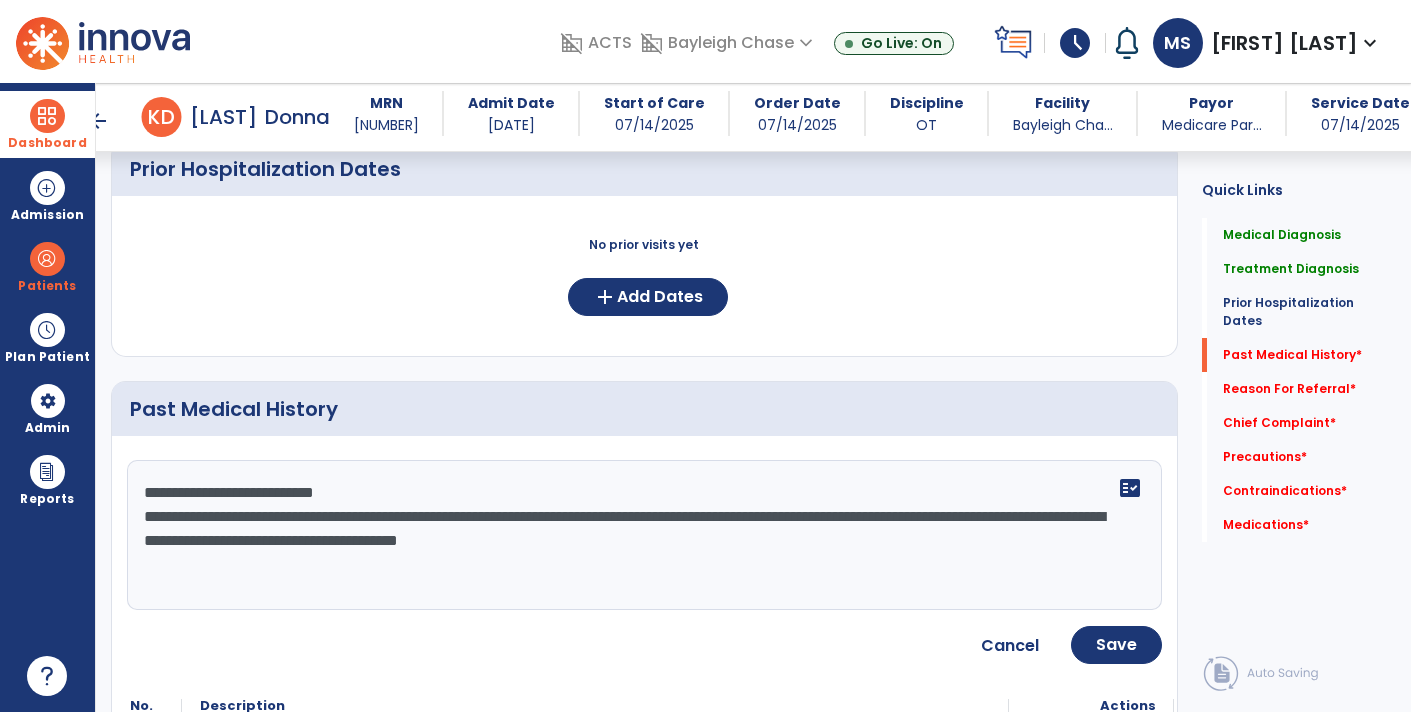 click on "**********" 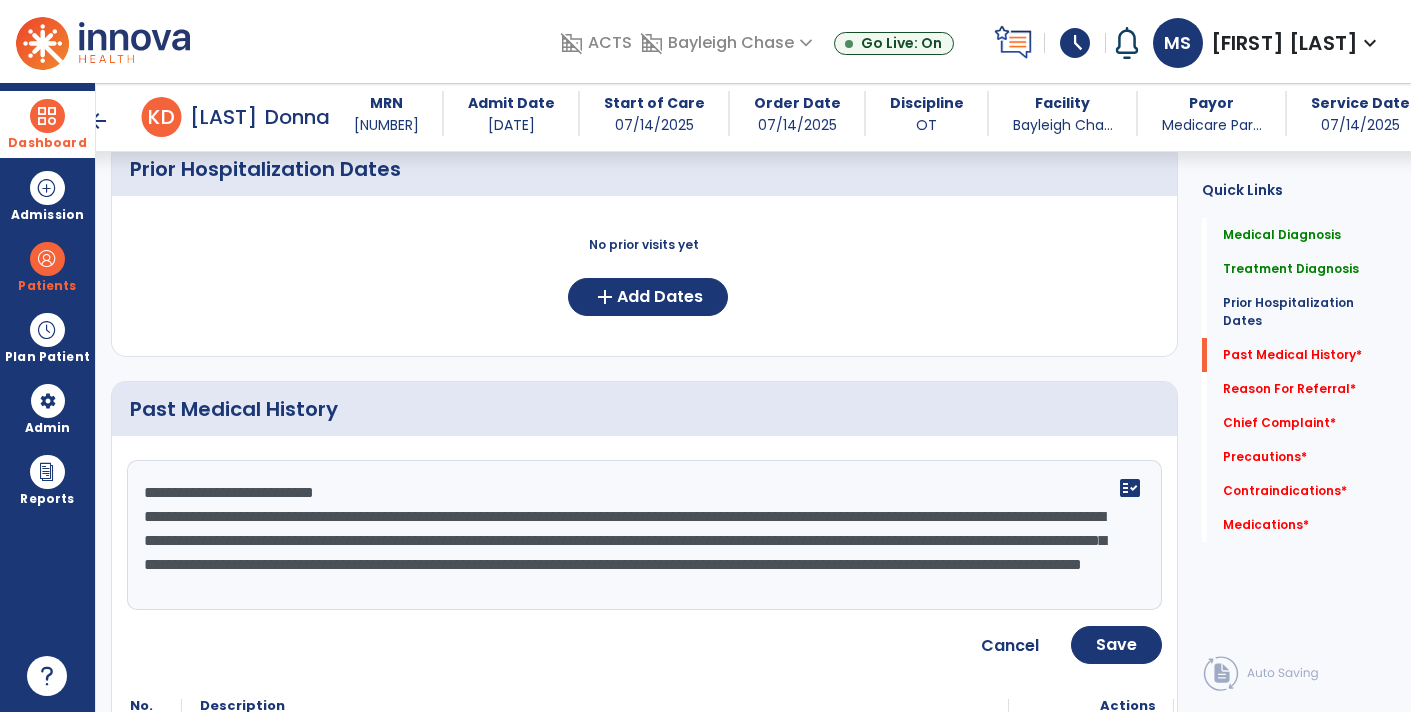 scroll, scrollTop: 15, scrollLeft: 0, axis: vertical 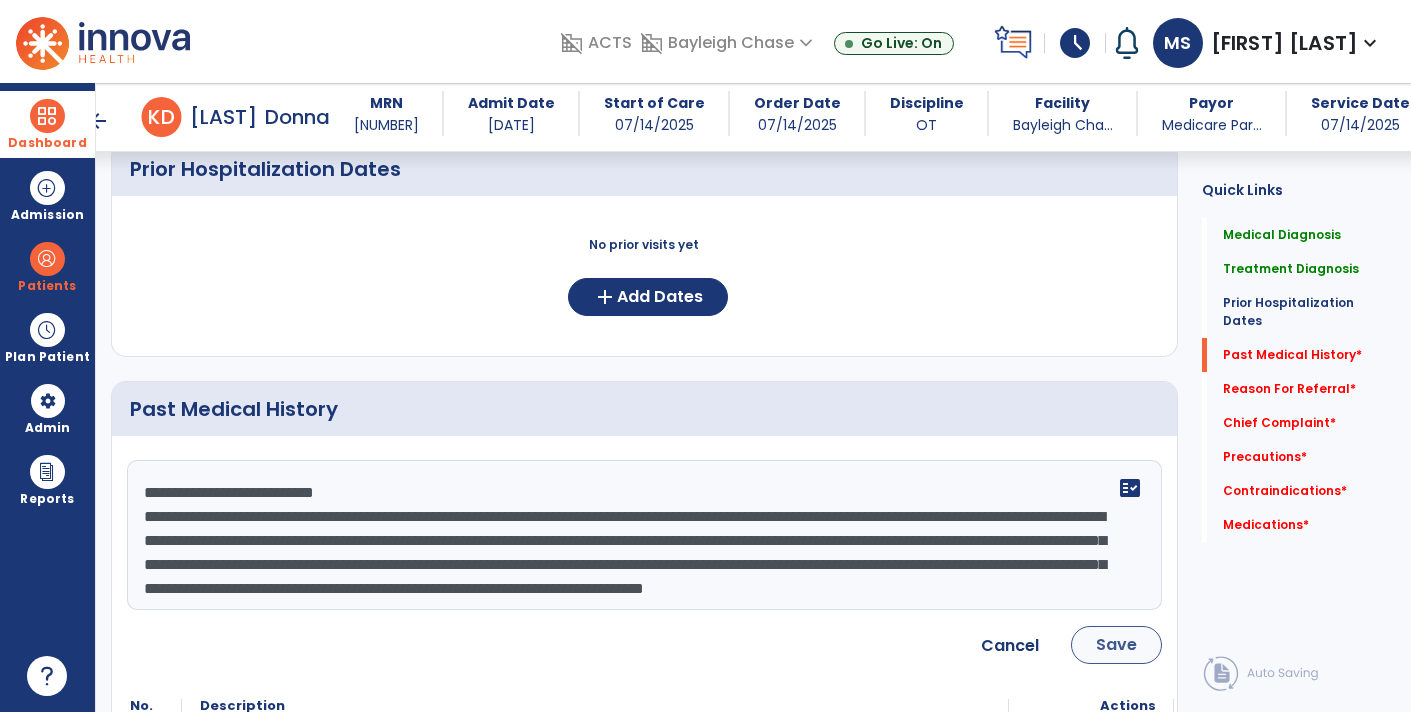 type on "**********" 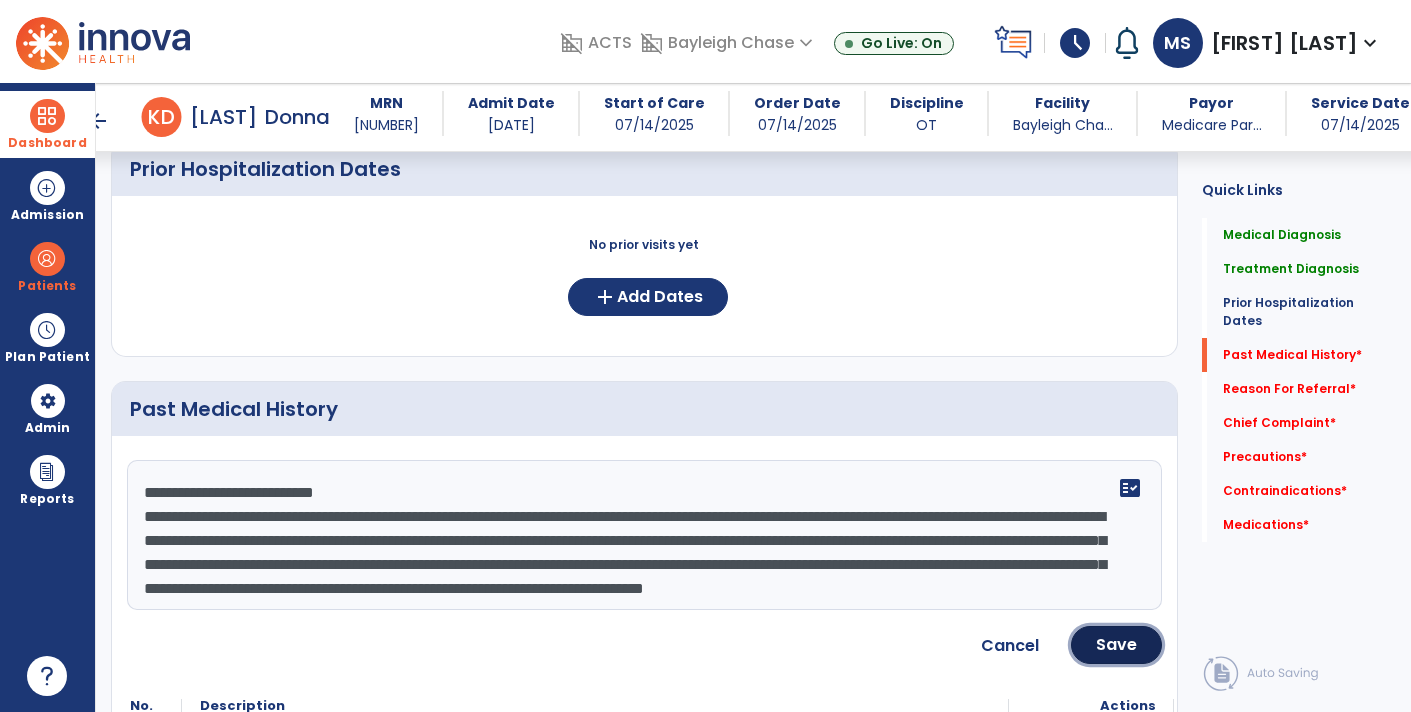 click on "Save" 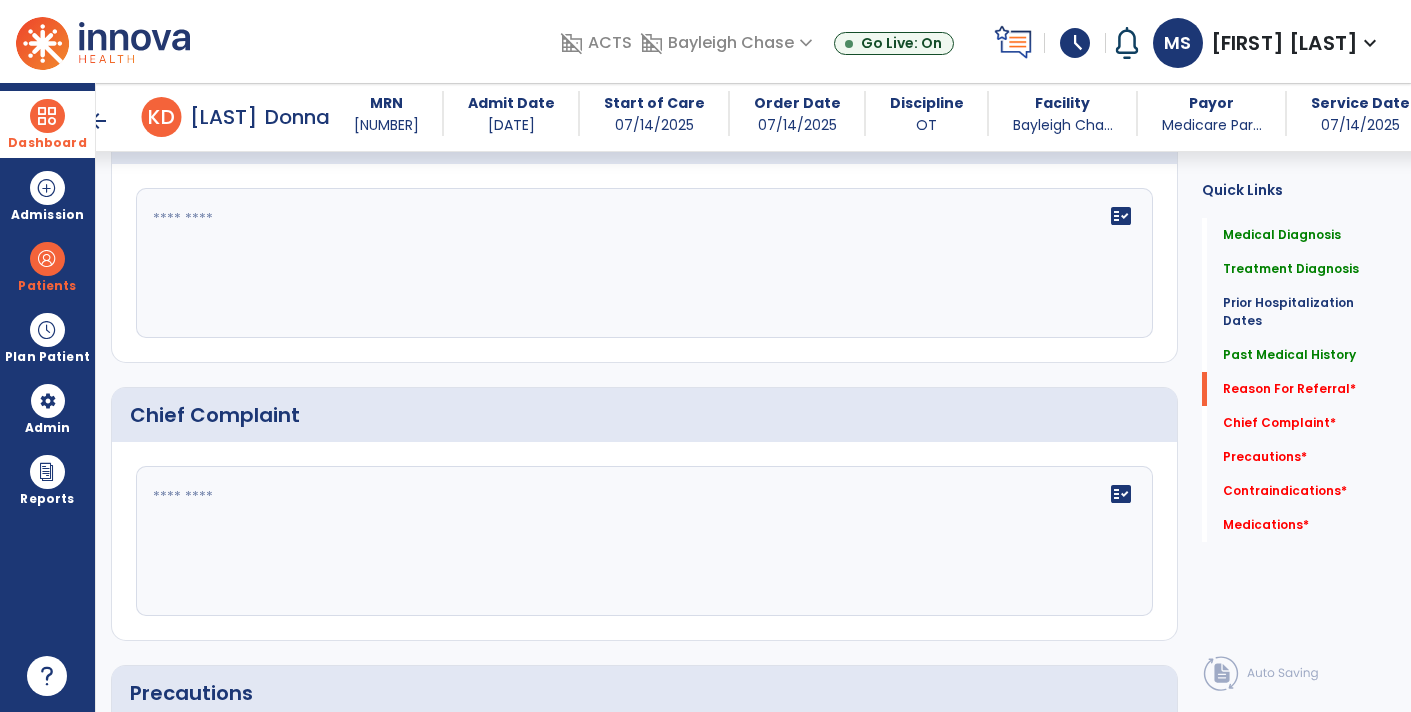 scroll, scrollTop: 1327, scrollLeft: 0, axis: vertical 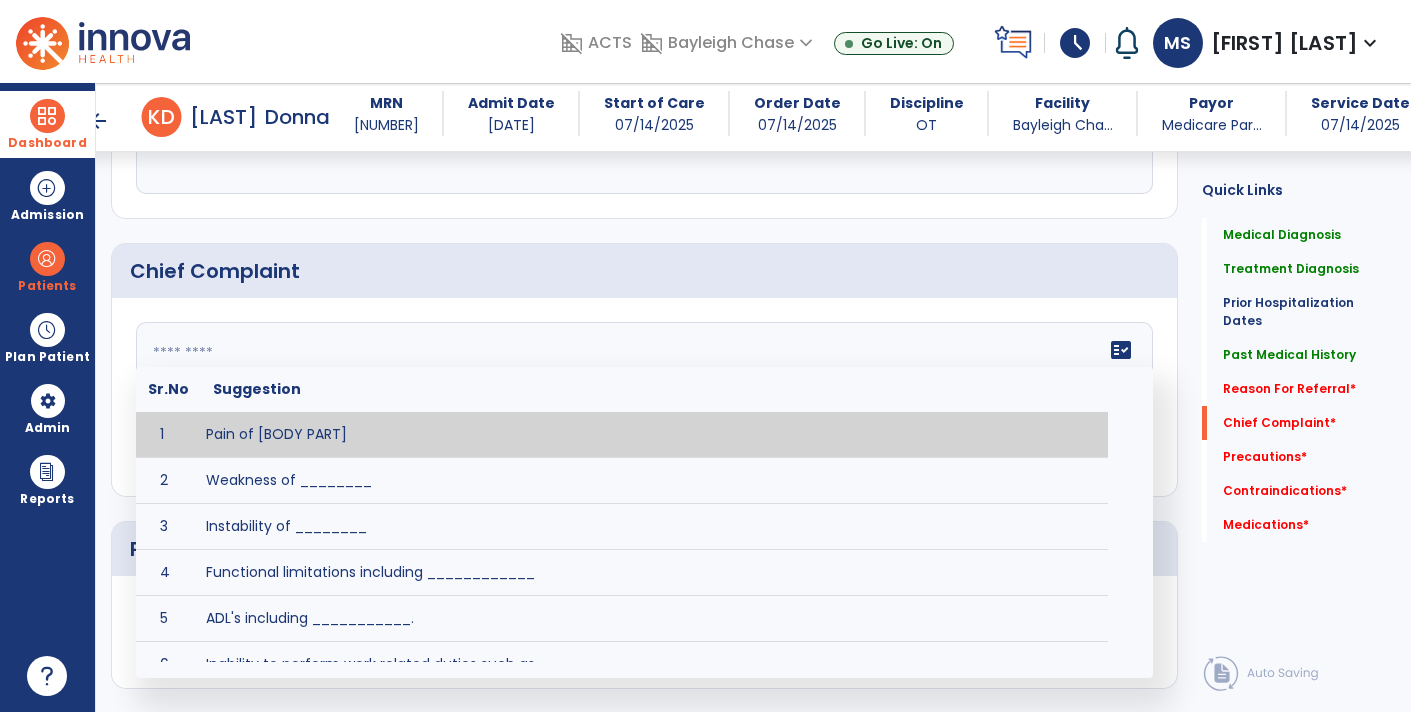 click 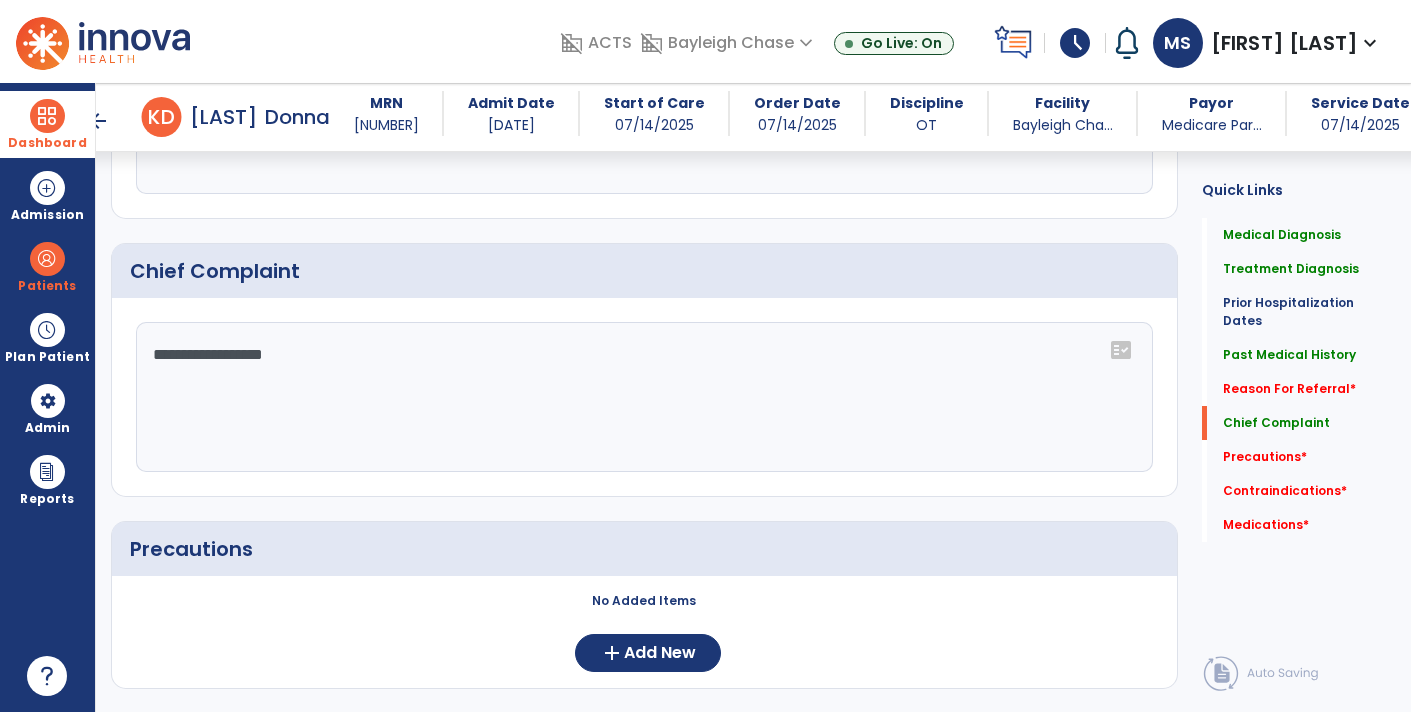 scroll, scrollTop: 1327, scrollLeft: 0, axis: vertical 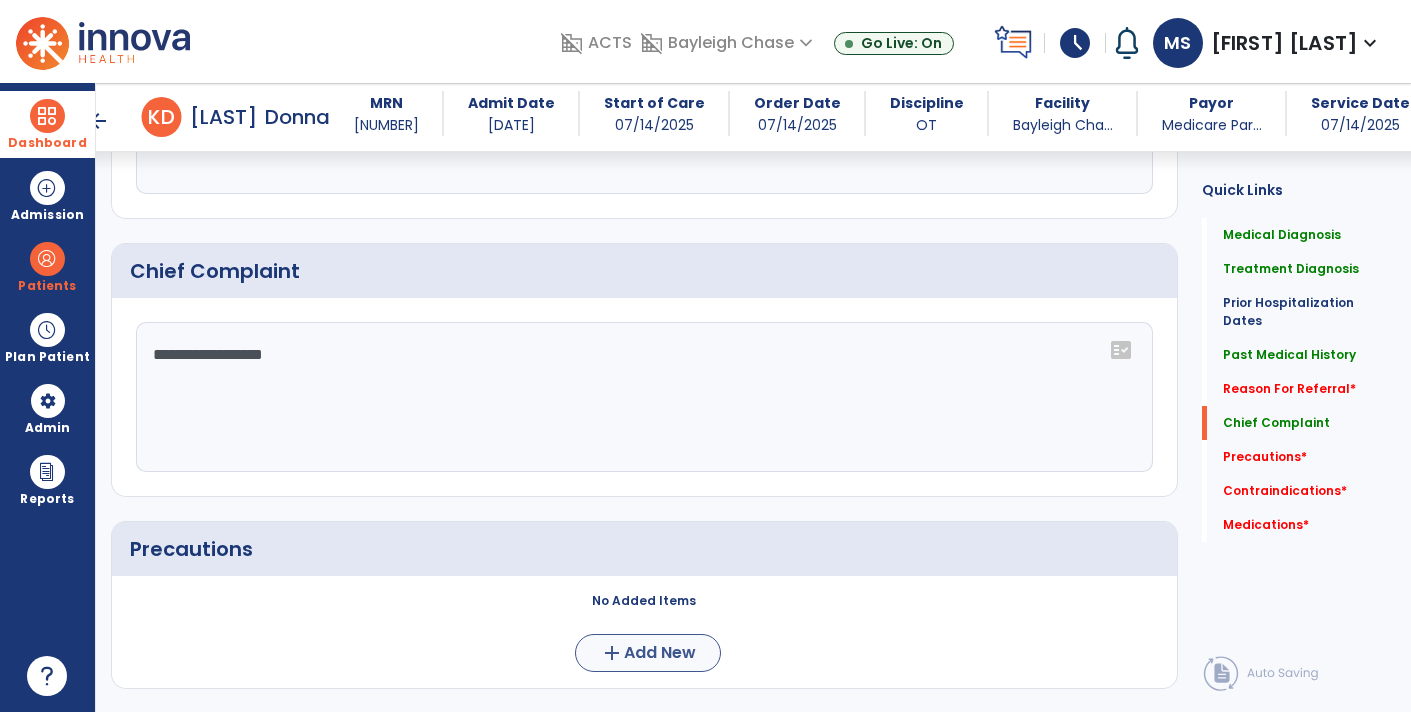 type on "**********" 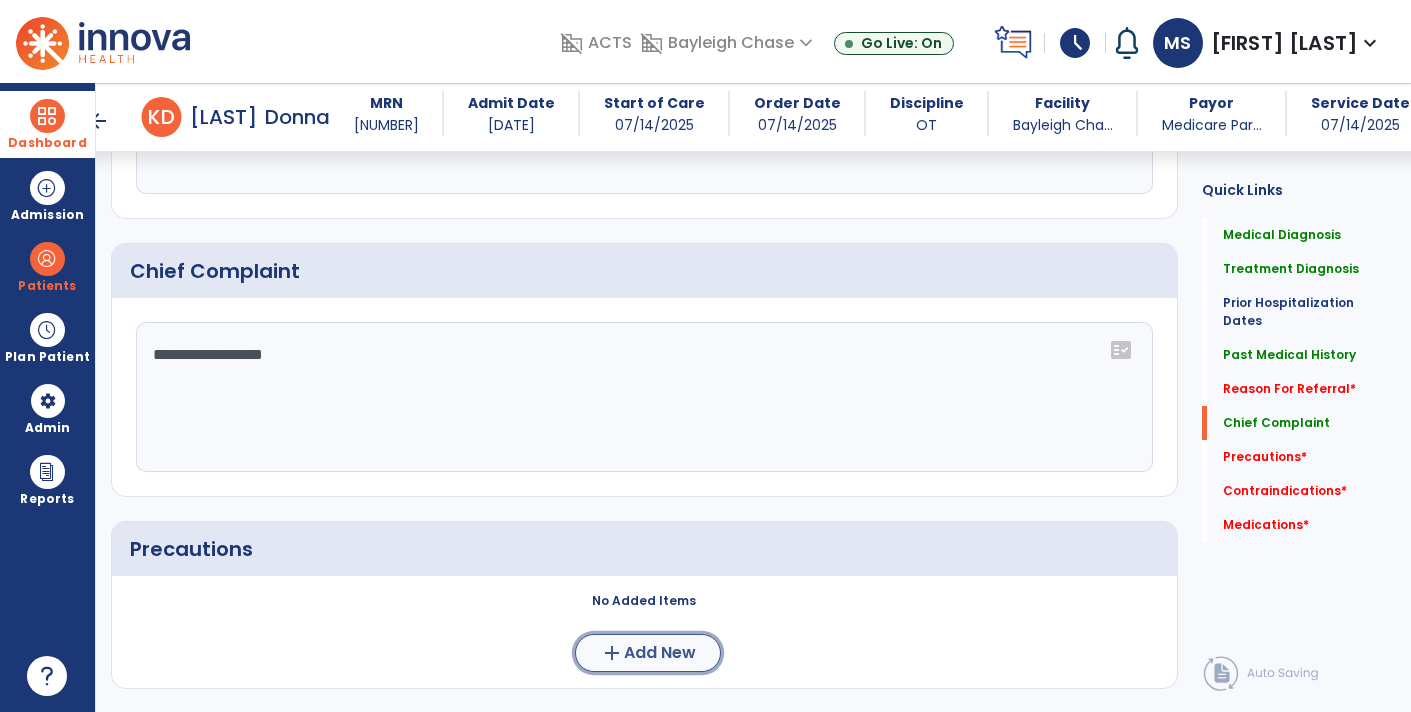 click on "add" 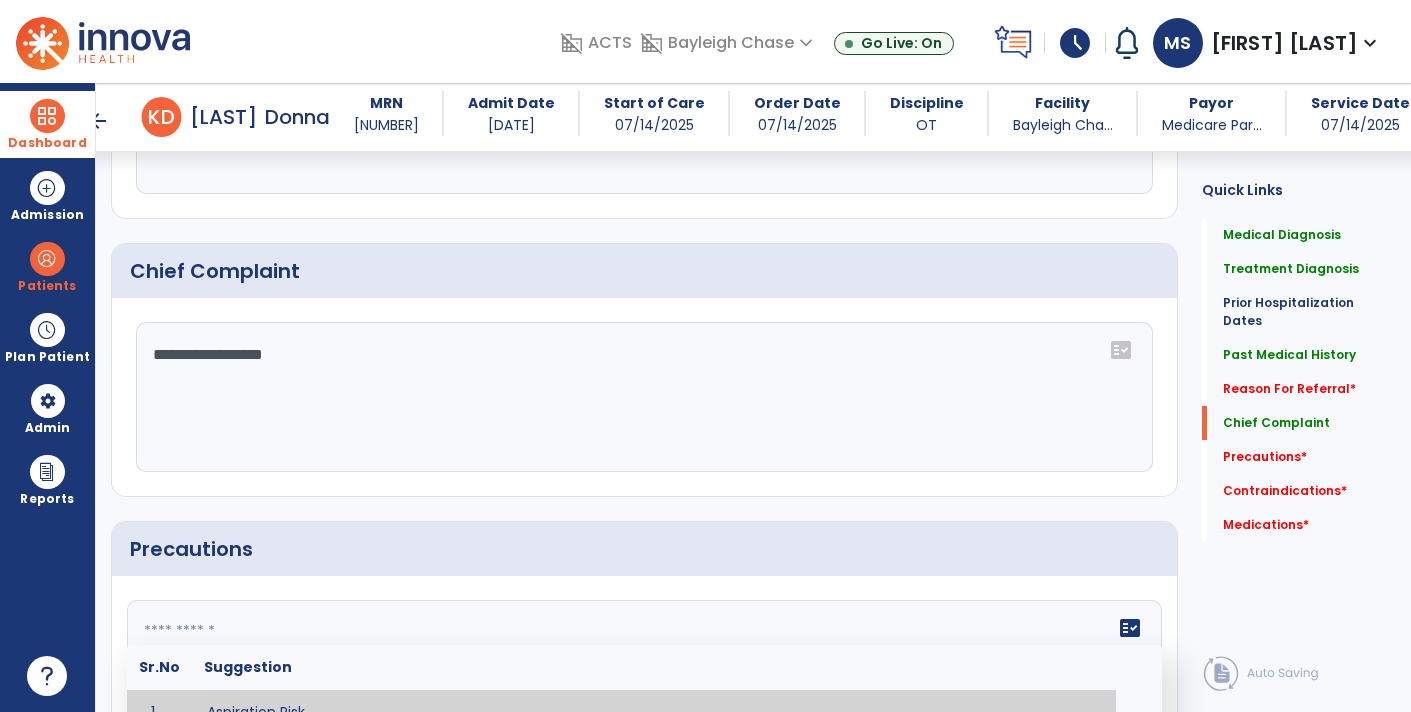 click on "fact_check  Sr.No Suggestion 1 Aspiration Risk 2 Assess SaO2 for < 92% (or within the patient's pre-existing levels) throughout treatment secondary to increased potential for post-operative DVTs / PEs. 3 Decreased sensation or non-intact skin. 4 Cardiac 5 Cease exercise/activity SpO2 < 88 - 90%, RPE > 16, RR > 45 6 Check for modified diet / oral intake restrictions related to swallowing impairments. Consult ST as appropriate. 7 Check INR lab results prior to activity if patient on blood thinners. 8 Closely monitor anxiety or stress due to increased SOB/dyspnea and cease activity/exercise until patient is able to control this response 9 Code Status:  10 Confirm surgical approach and discoloration or other precautions. 11 Confirm surgical procedure and specific precautions based on procedure (e.g., no twisting/bending/lifting, need for post-op brace, limiting time in sitting, etc.). 12 Confirm weight bearing status as defined by the surgeon. 13 14 Precautions for exercise include:  15 Depression 16 17 18 19 20" 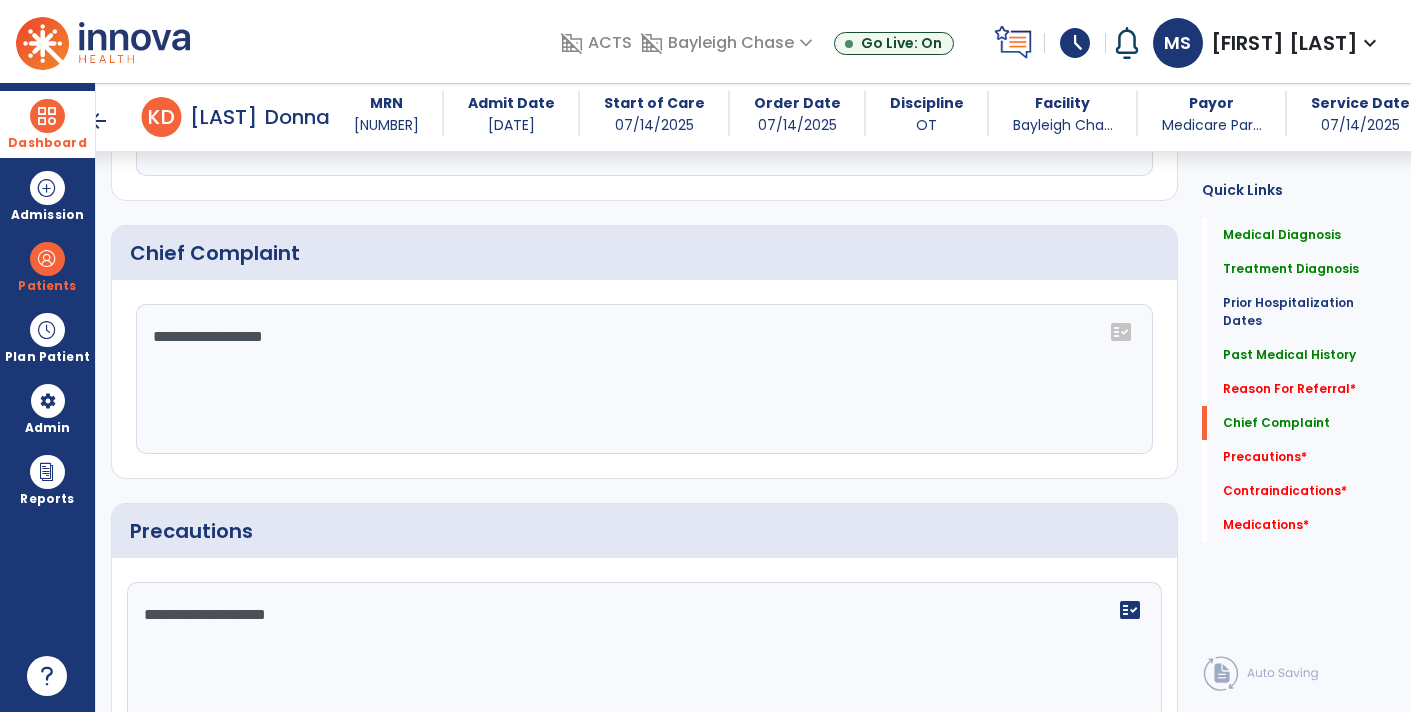 type on "**********" 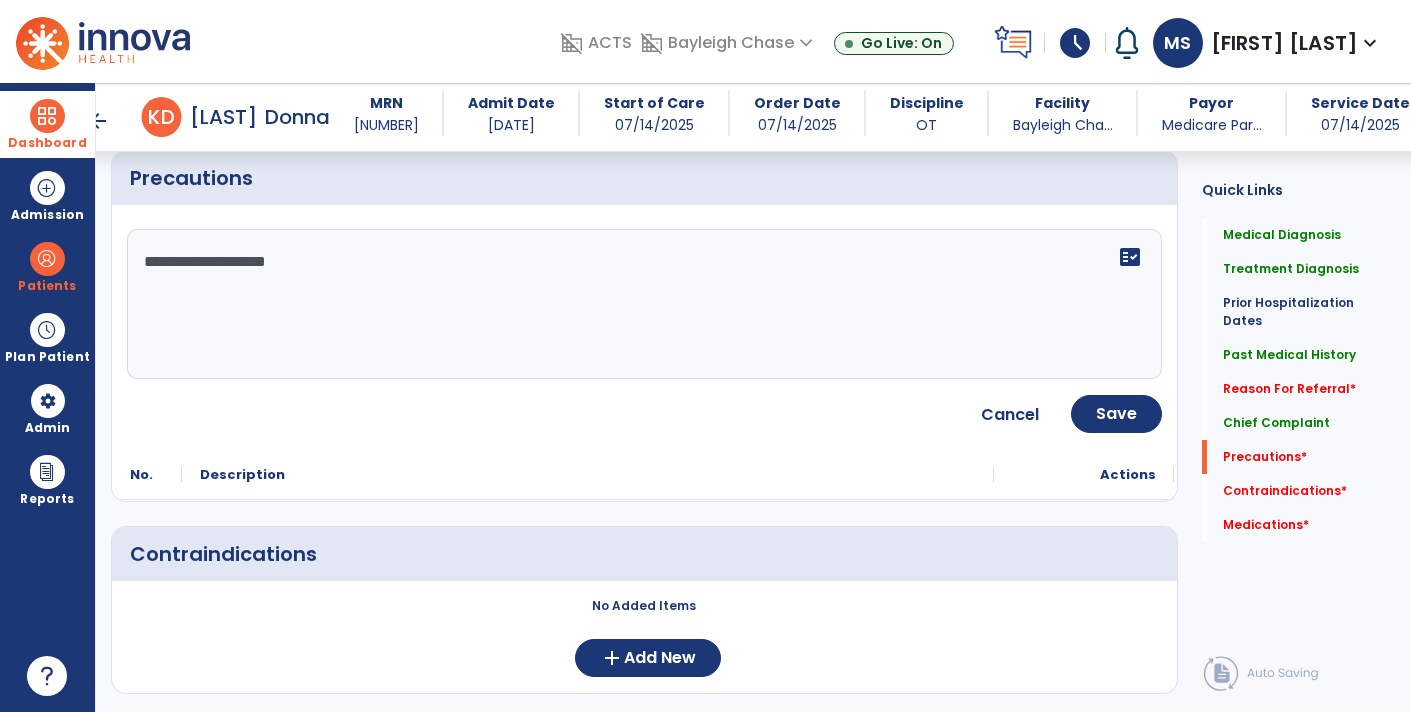 scroll, scrollTop: 1687, scrollLeft: 0, axis: vertical 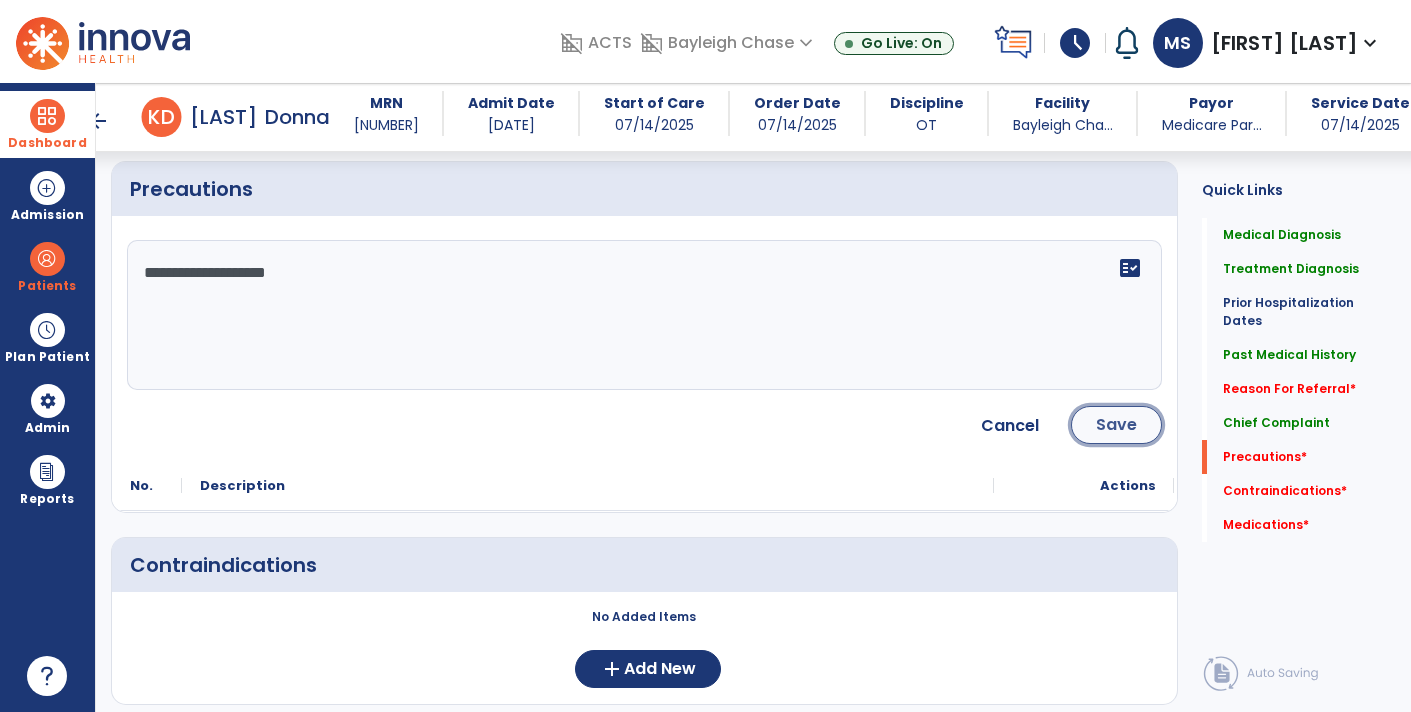 click on "Save" 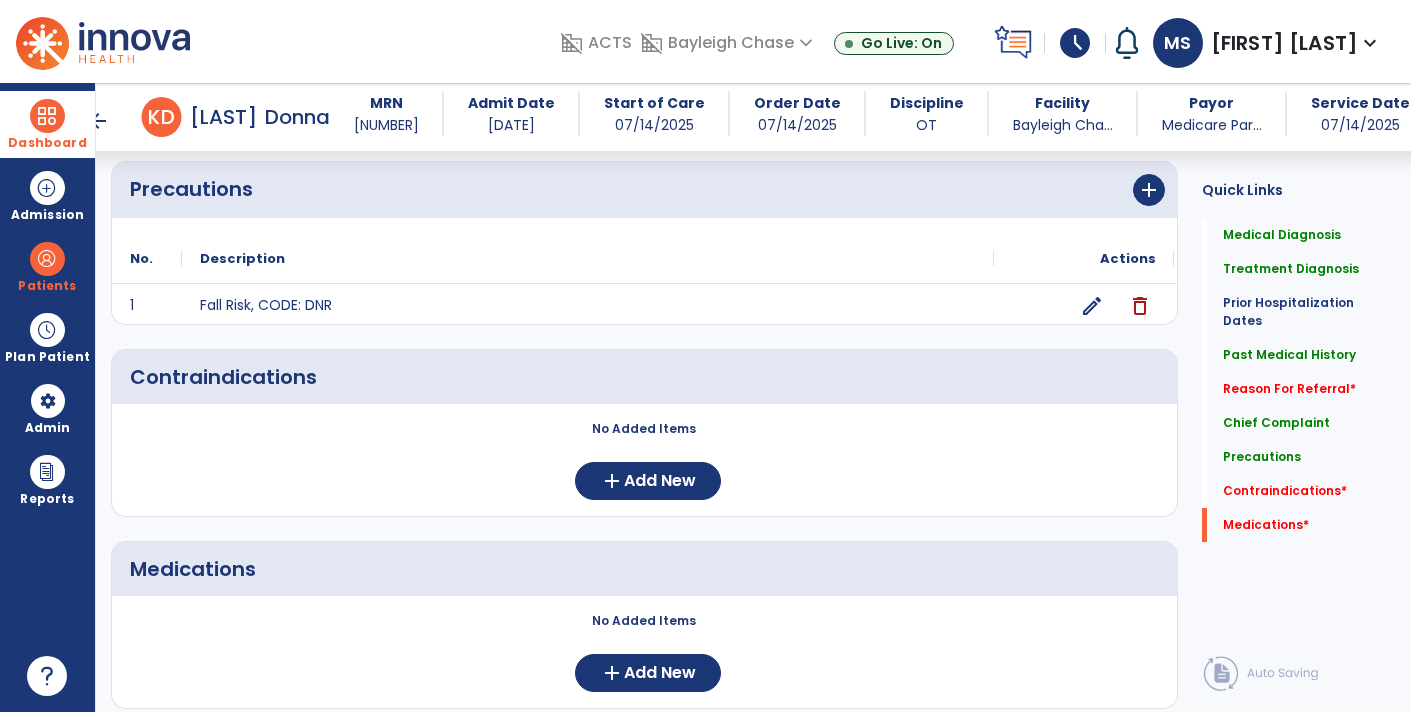 scroll, scrollTop: 1687, scrollLeft: 0, axis: vertical 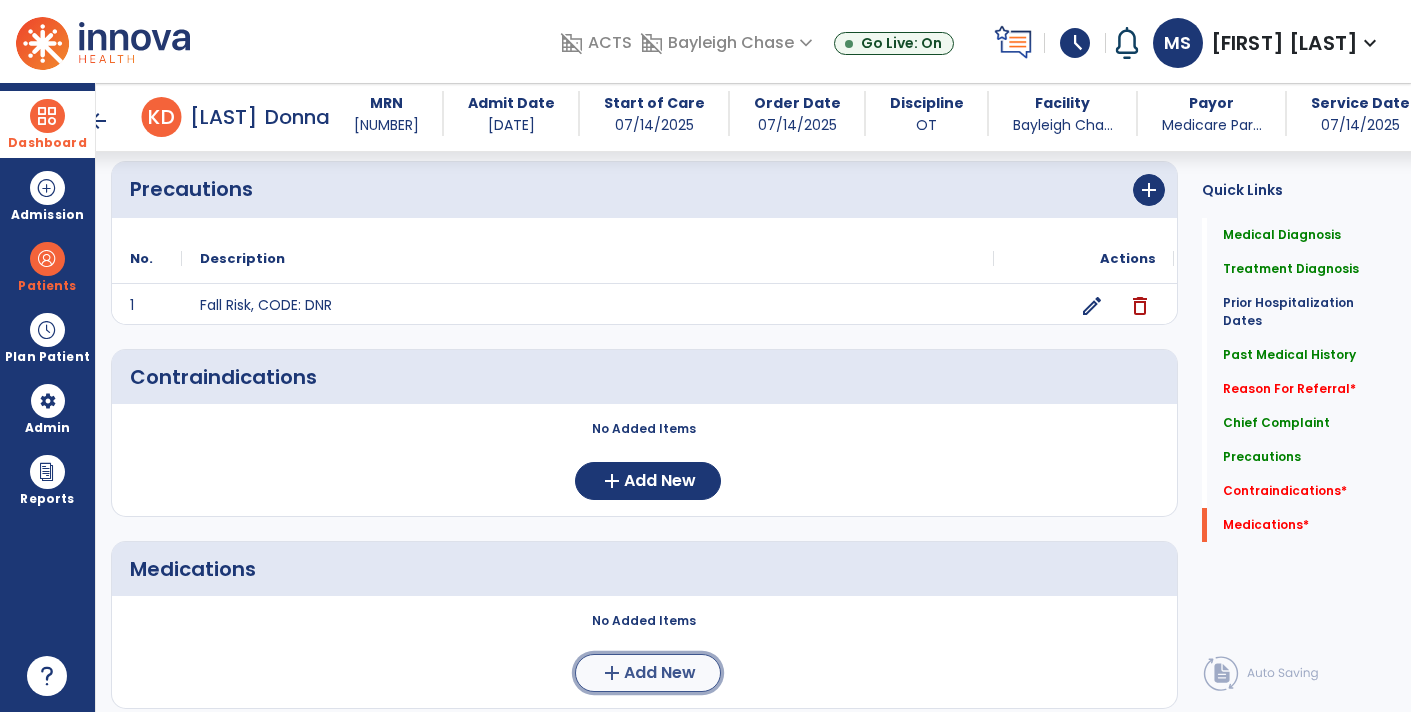 click on "add" 